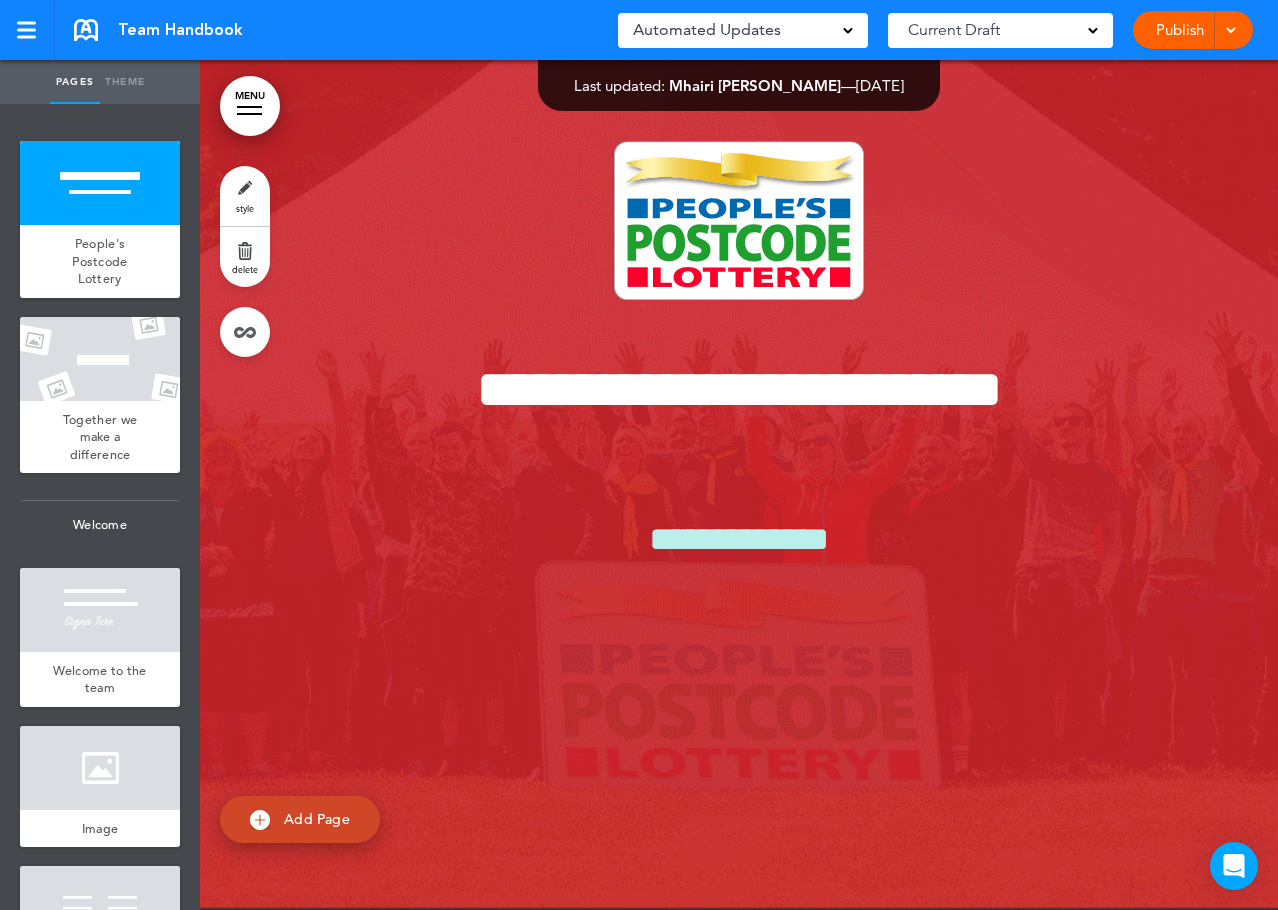 scroll, scrollTop: 0, scrollLeft: 0, axis: both 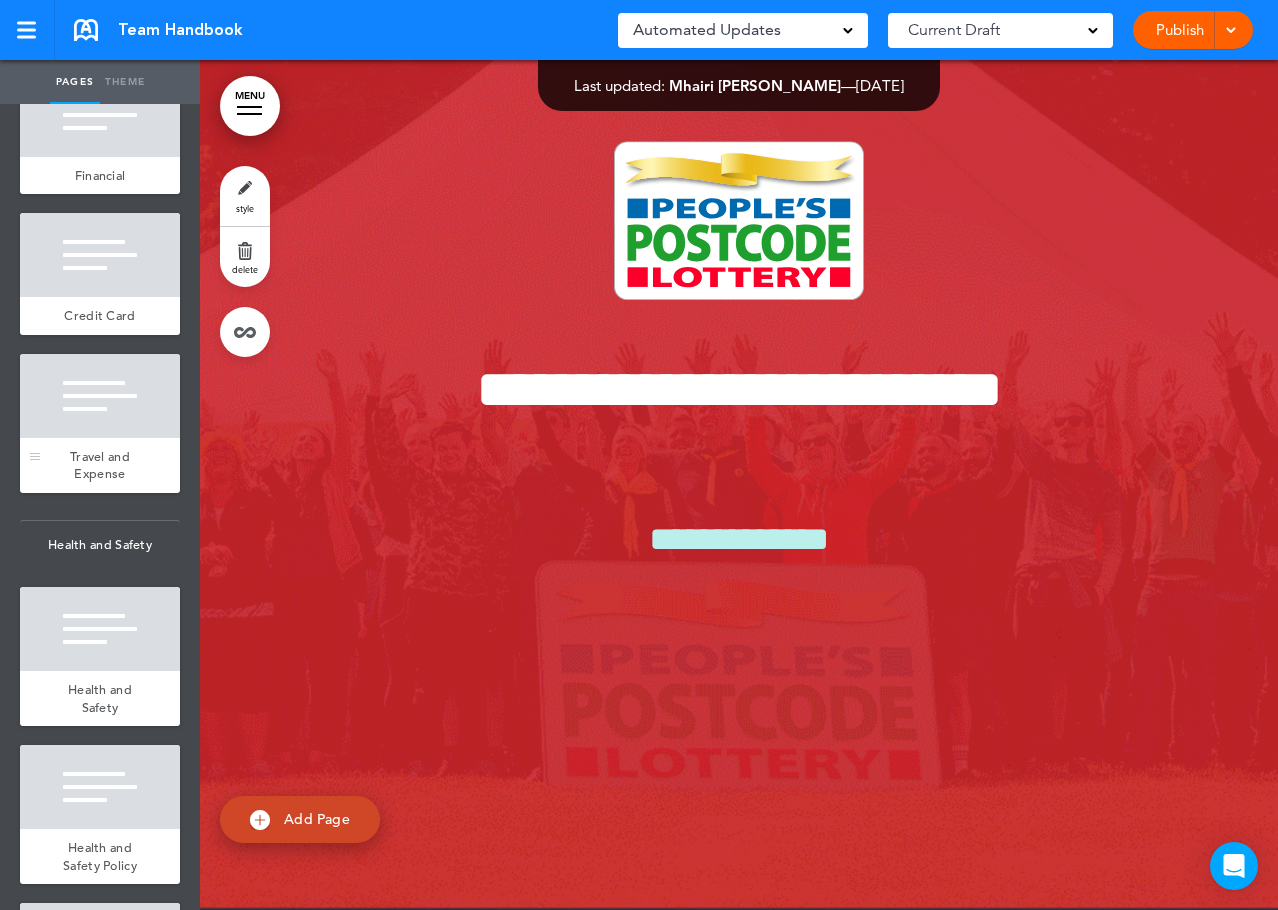 click at bounding box center (100, 396) 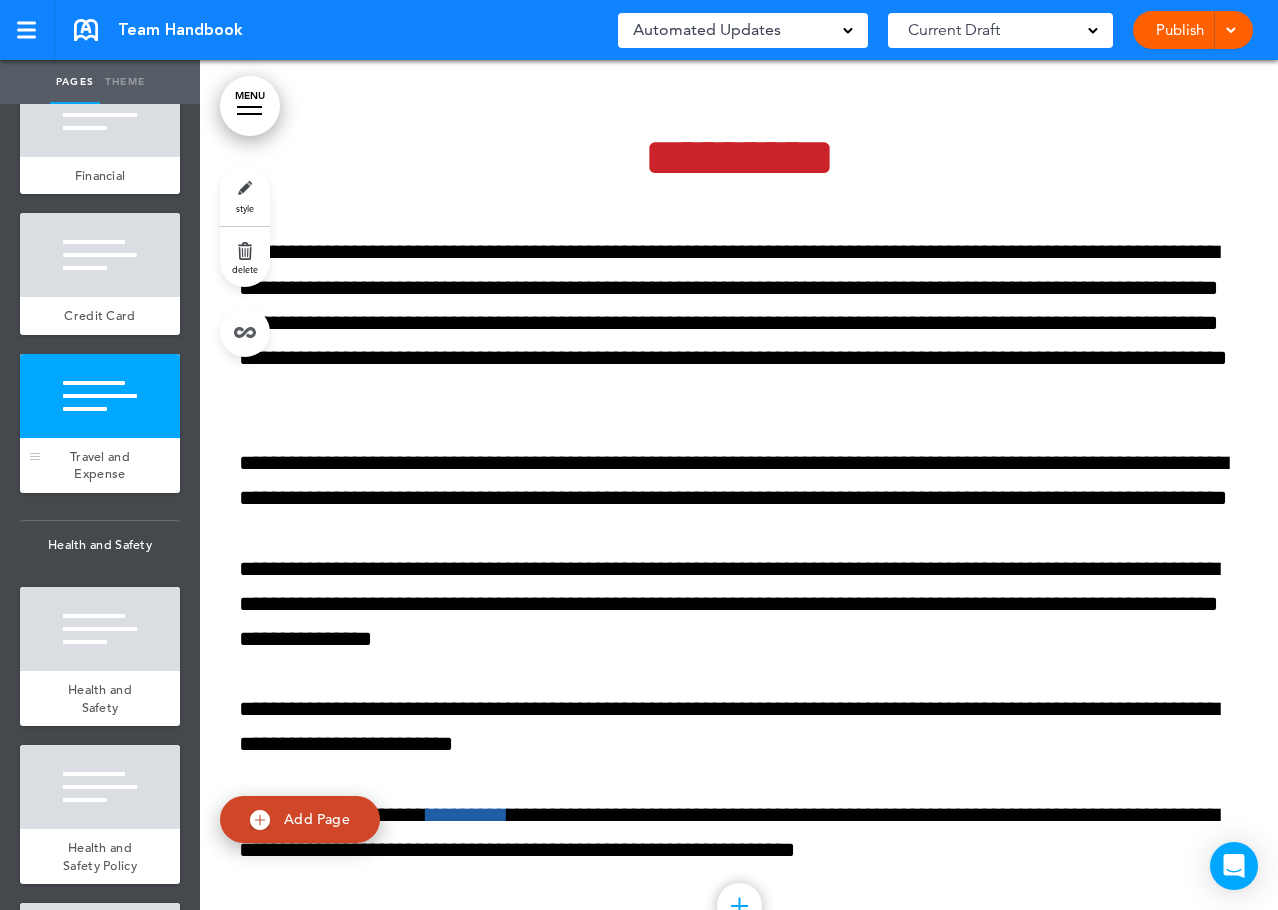 scroll, scrollTop: 131235, scrollLeft: 0, axis: vertical 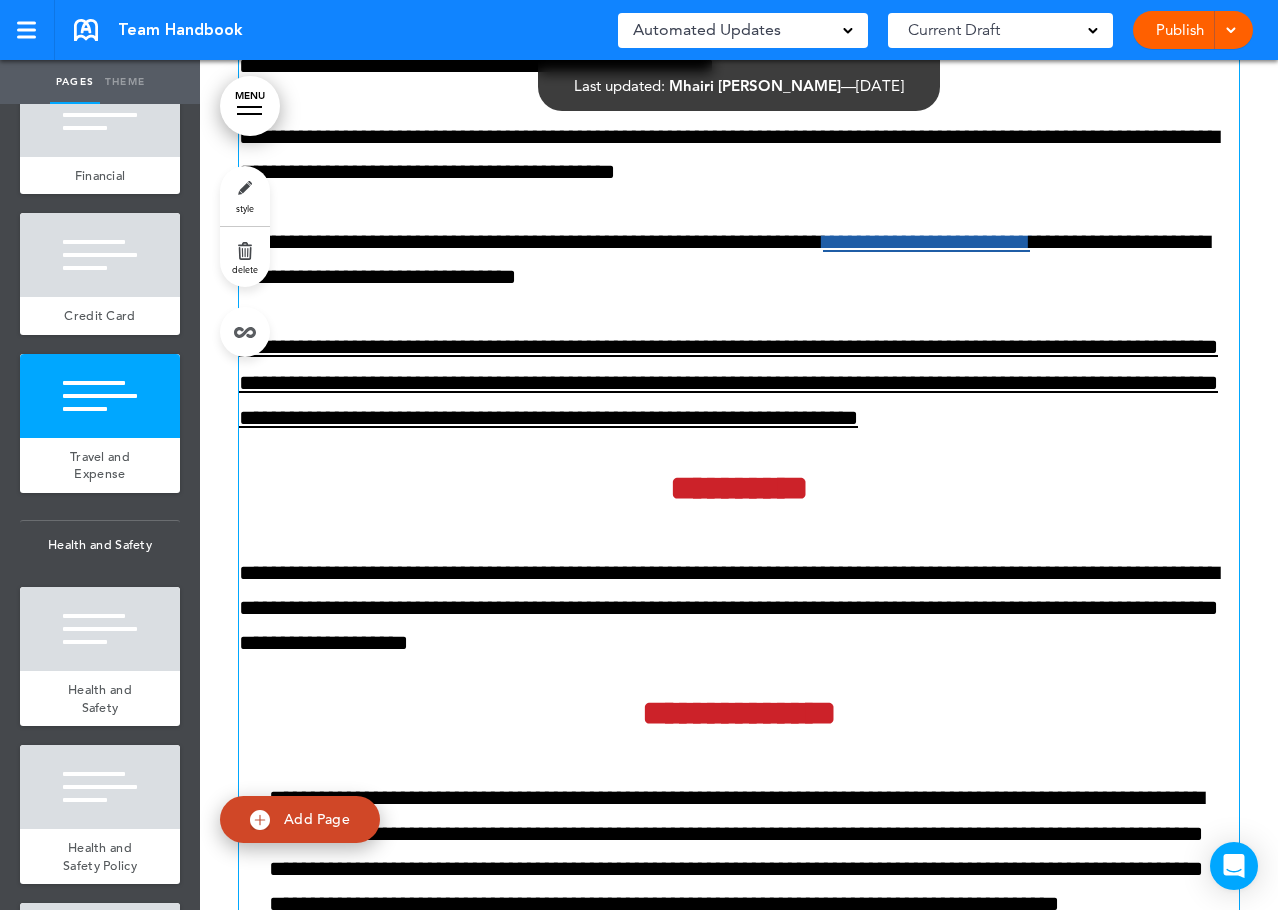 click on "**********" at bounding box center (728, 382) 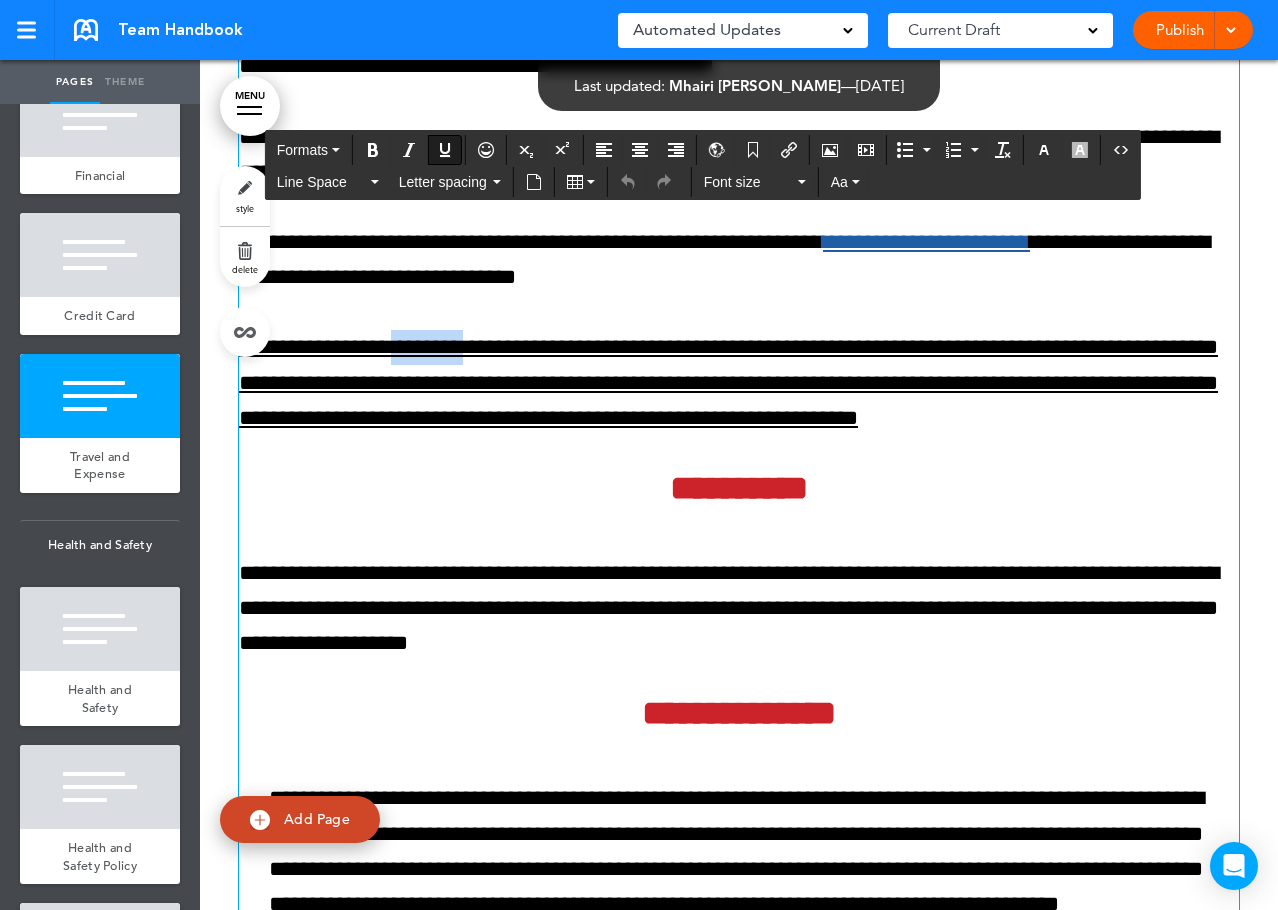 click on "**********" at bounding box center (728, 382) 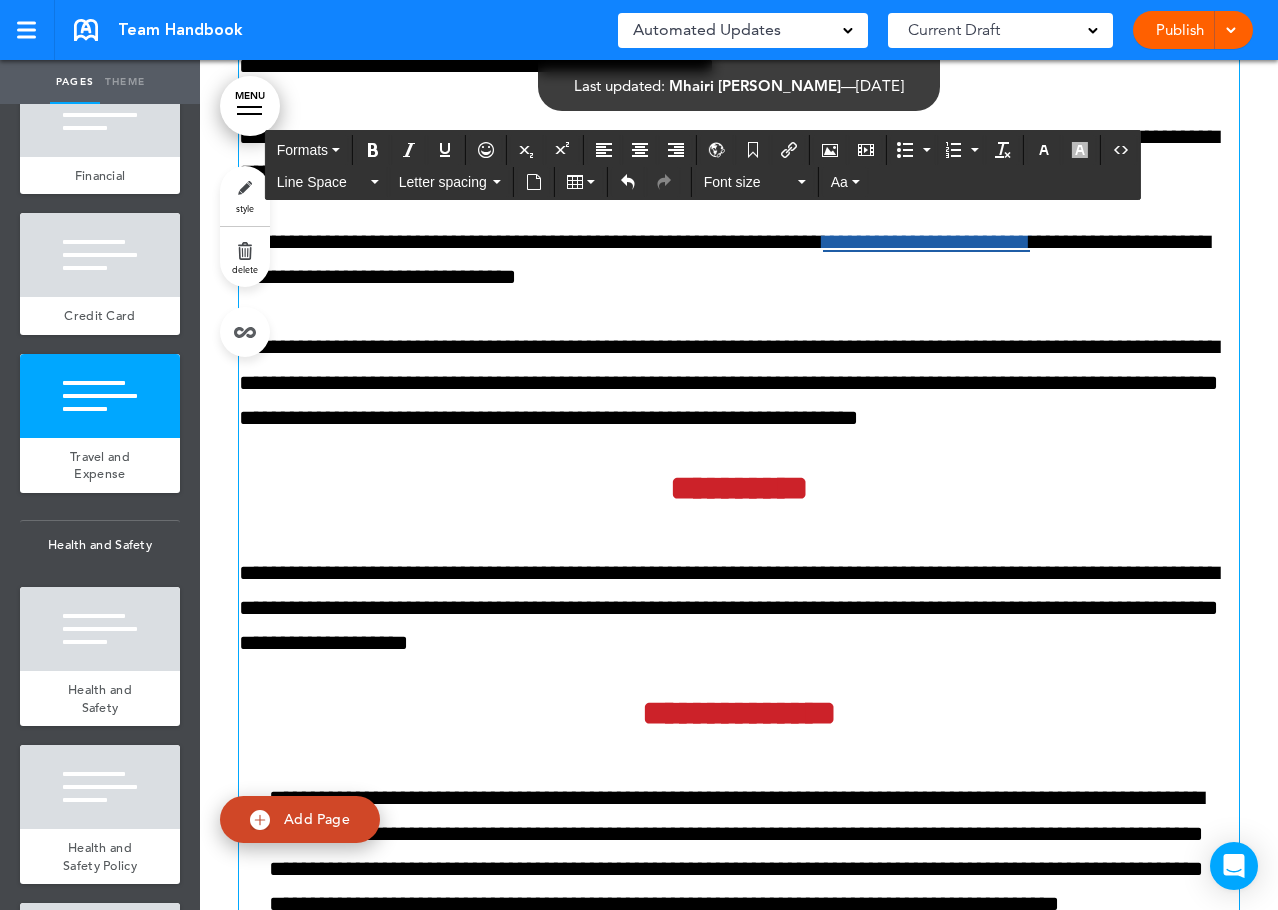 click on "**********" at bounding box center (739, 383) 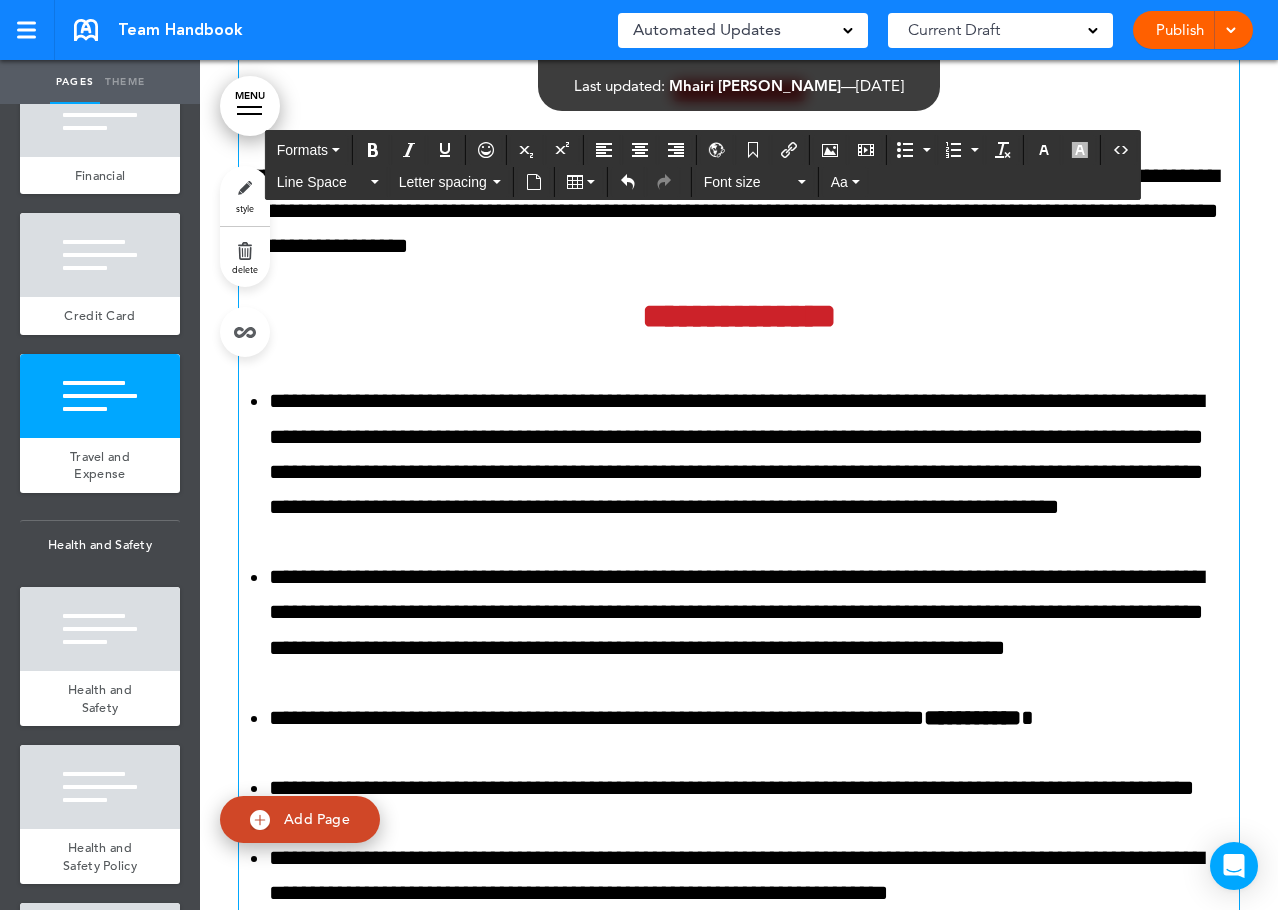 scroll, scrollTop: 131635, scrollLeft: 0, axis: vertical 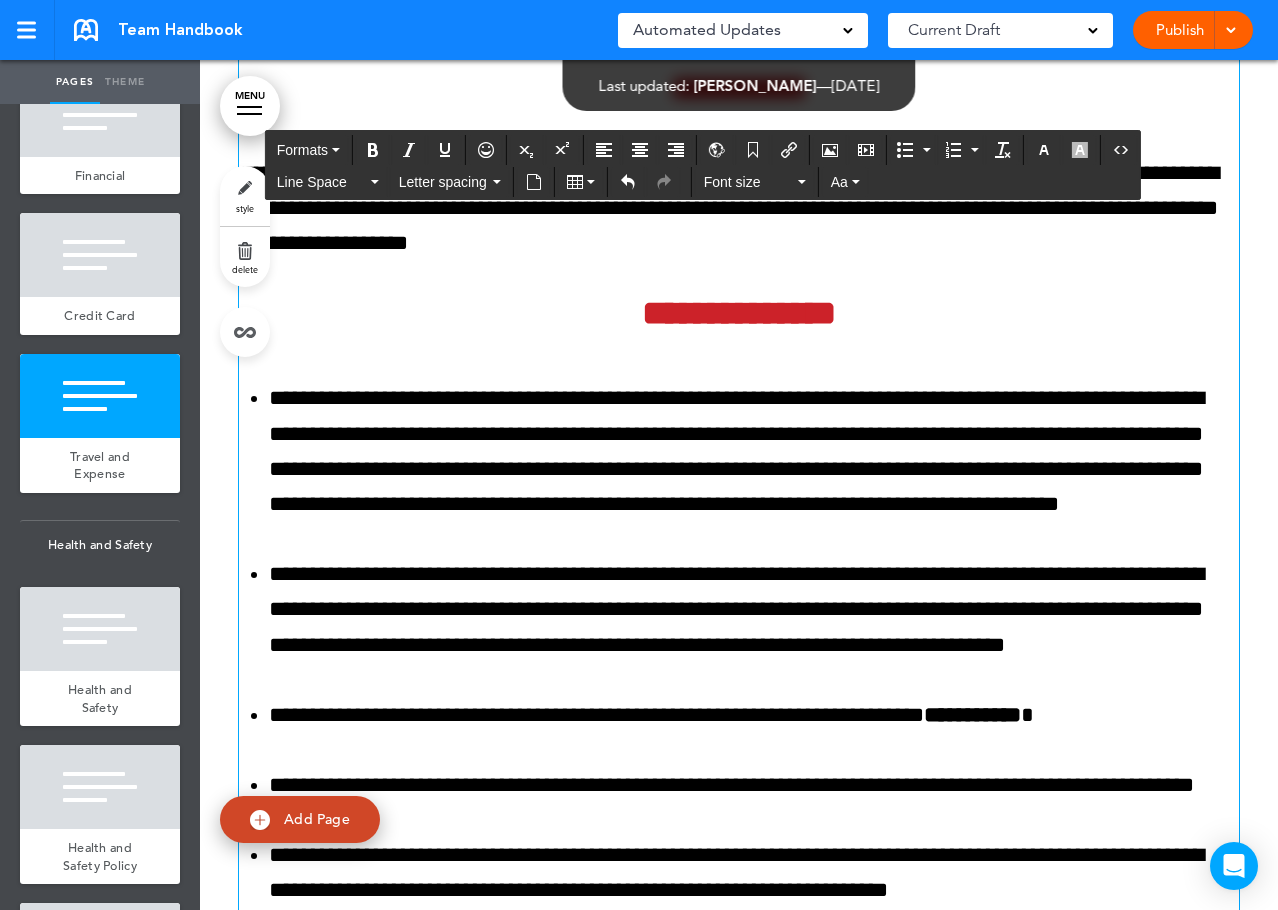 click on "**********" at bounding box center (754, 451) 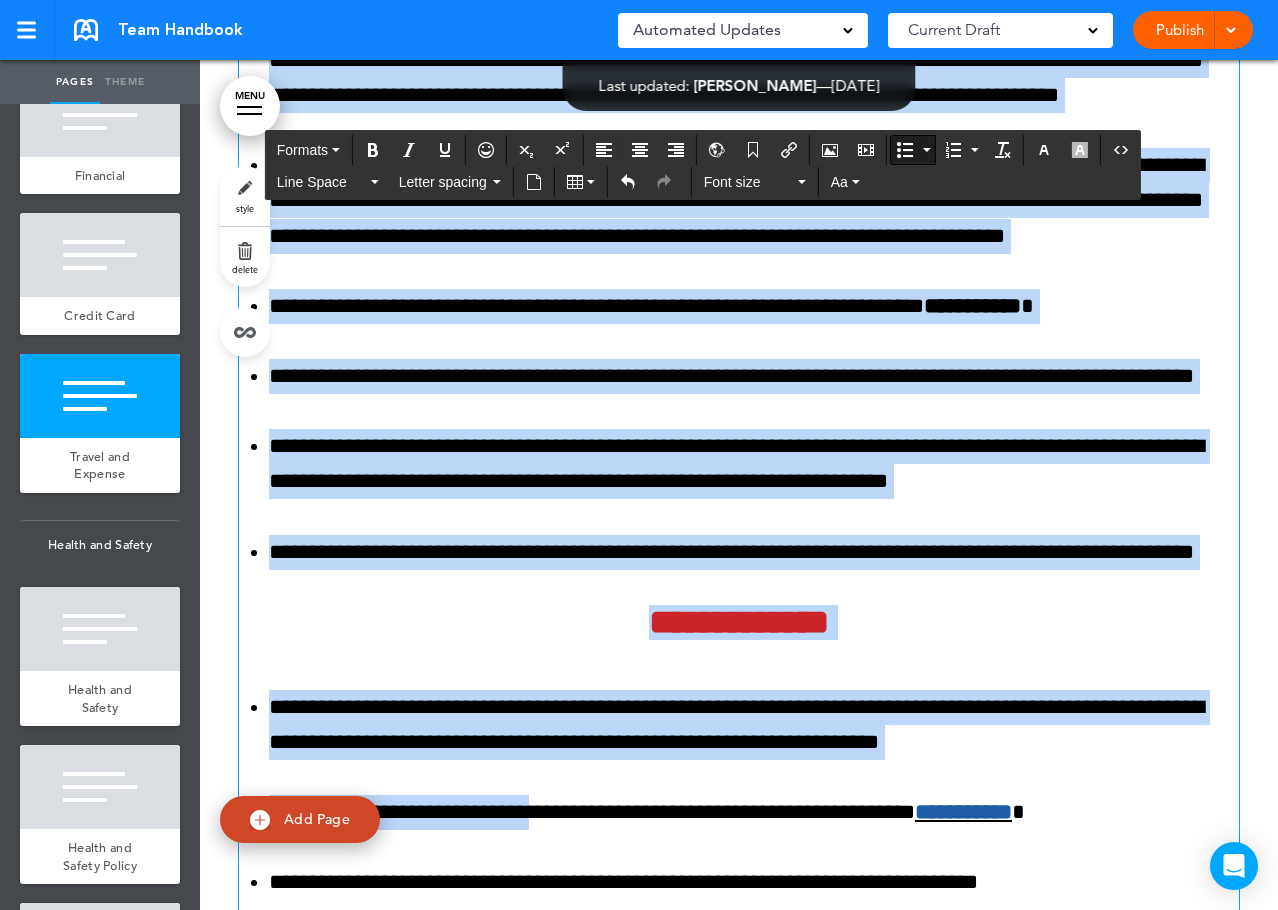 scroll, scrollTop: 132276, scrollLeft: 0, axis: vertical 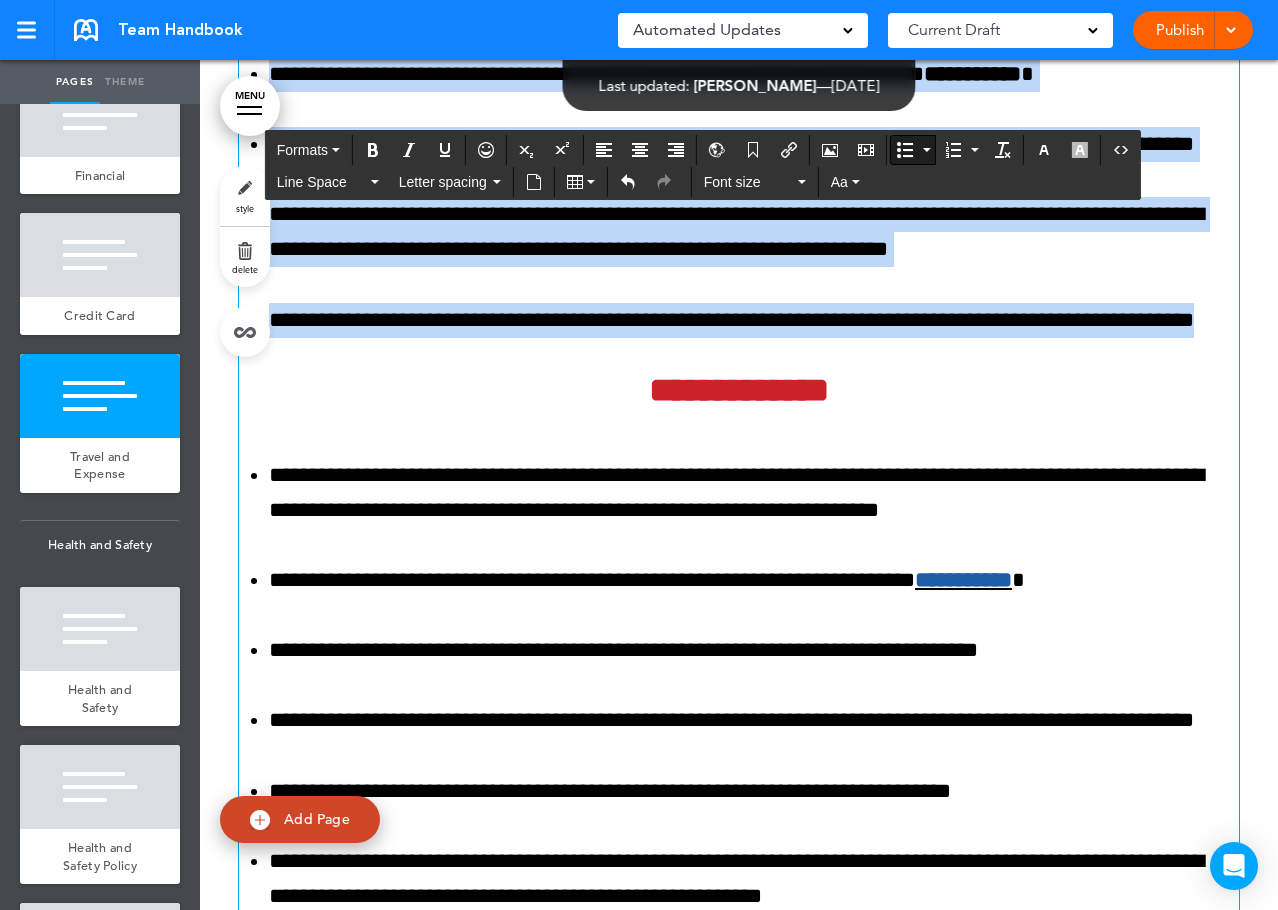 drag, startPoint x: 262, startPoint y: 652, endPoint x: 1197, endPoint y: 588, distance: 937.1878 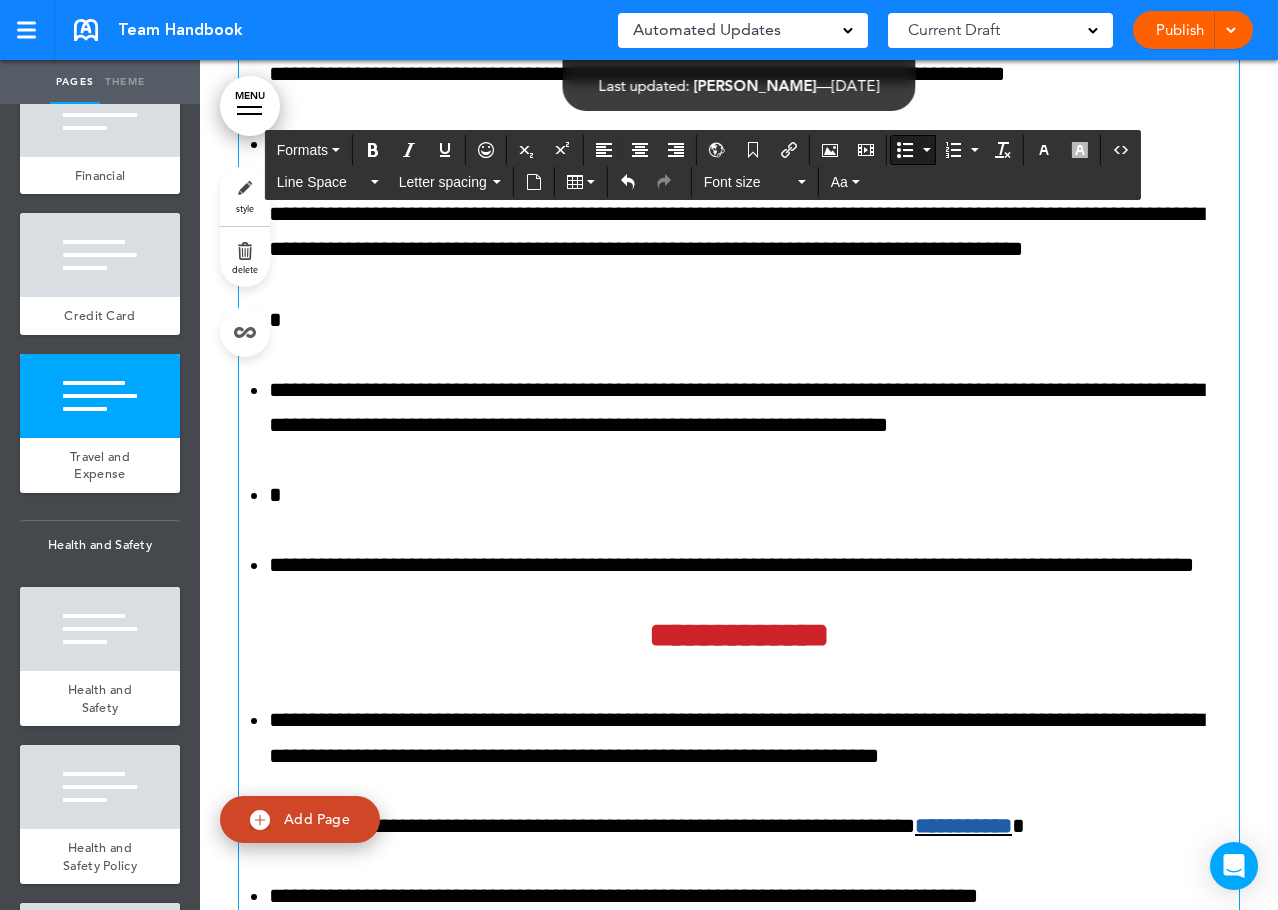type 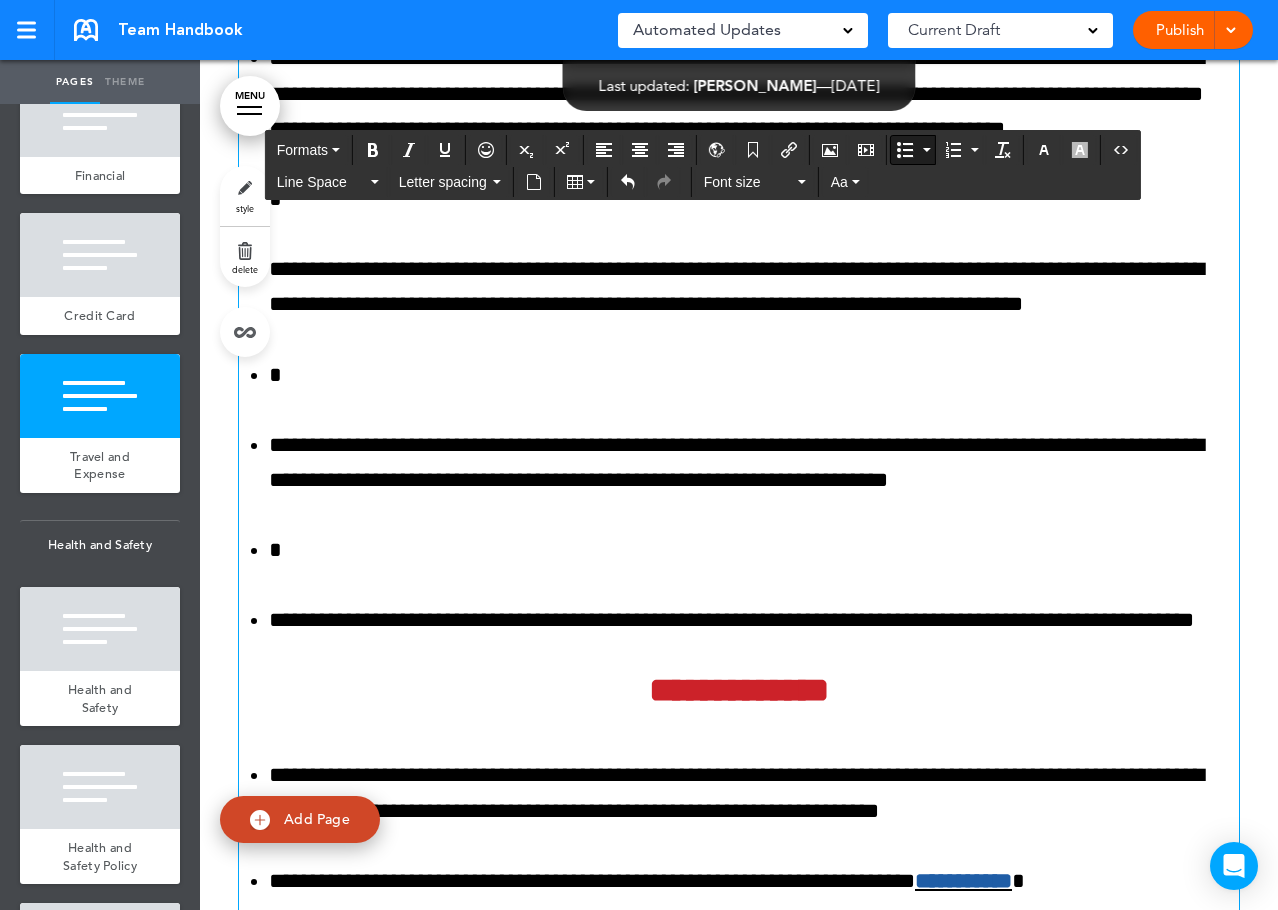 scroll, scrollTop: 132176, scrollLeft: 0, axis: vertical 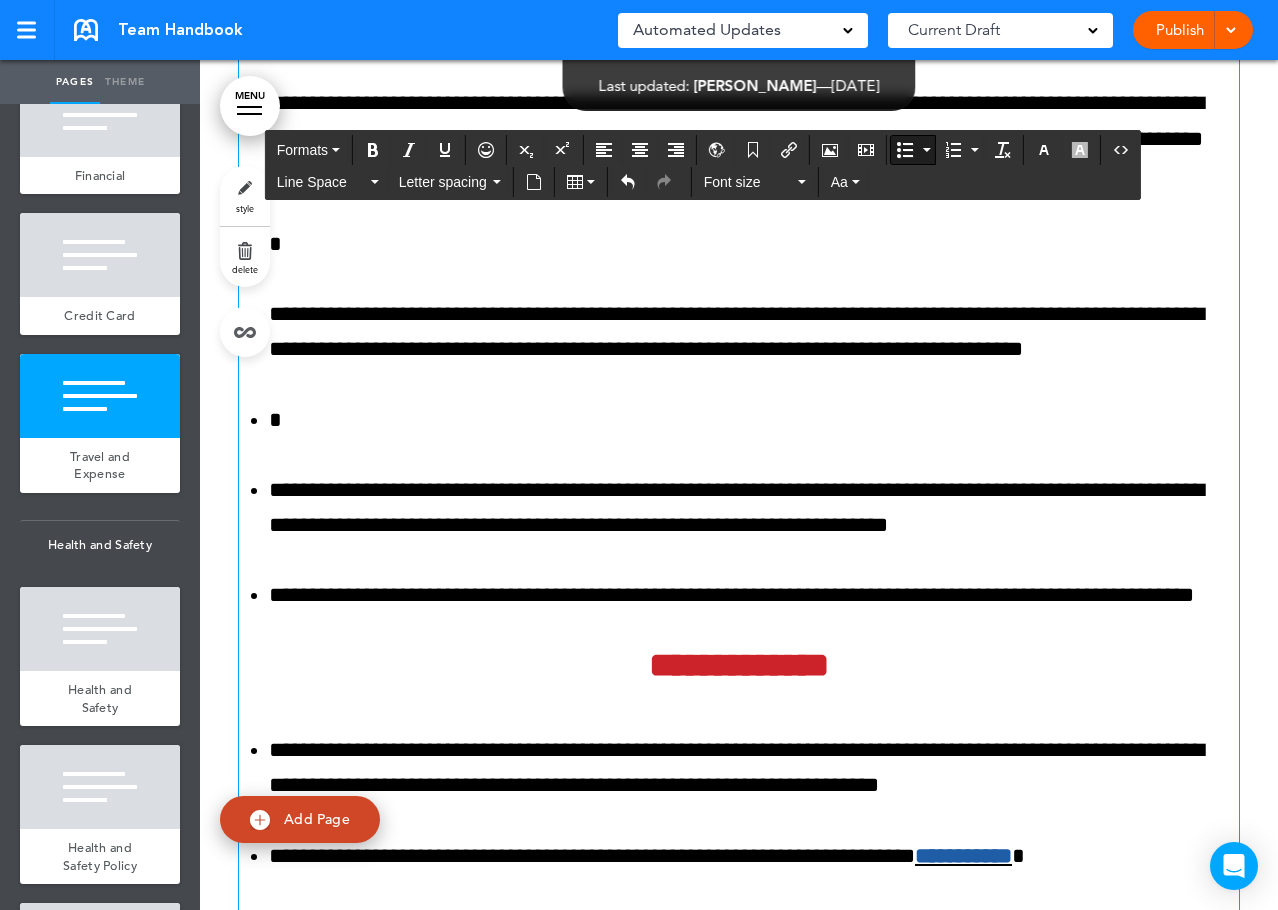 click on "*" at bounding box center [754, 420] 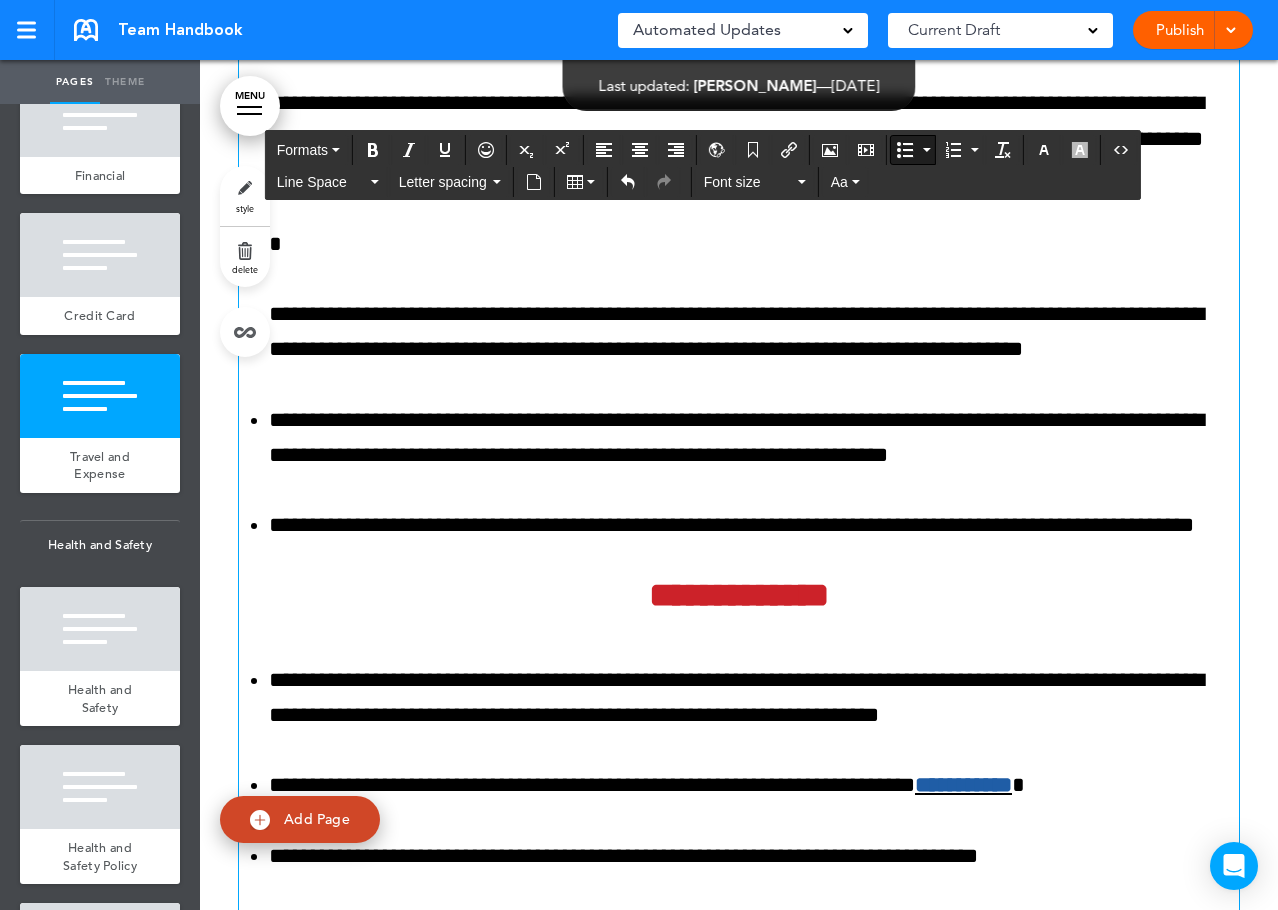 click on "**********" at bounding box center (739, 191) 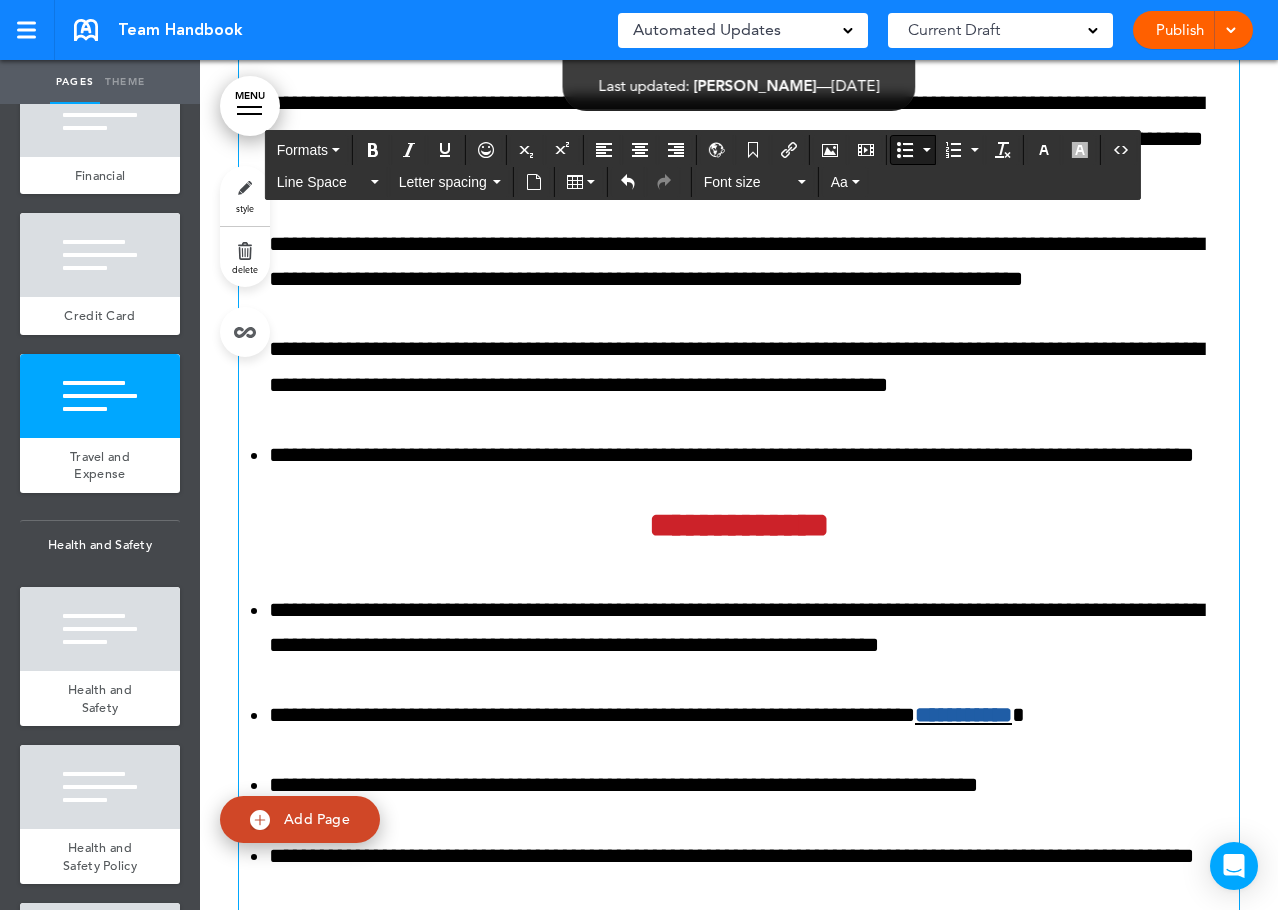 click on "**********" at bounding box center (739, 156) 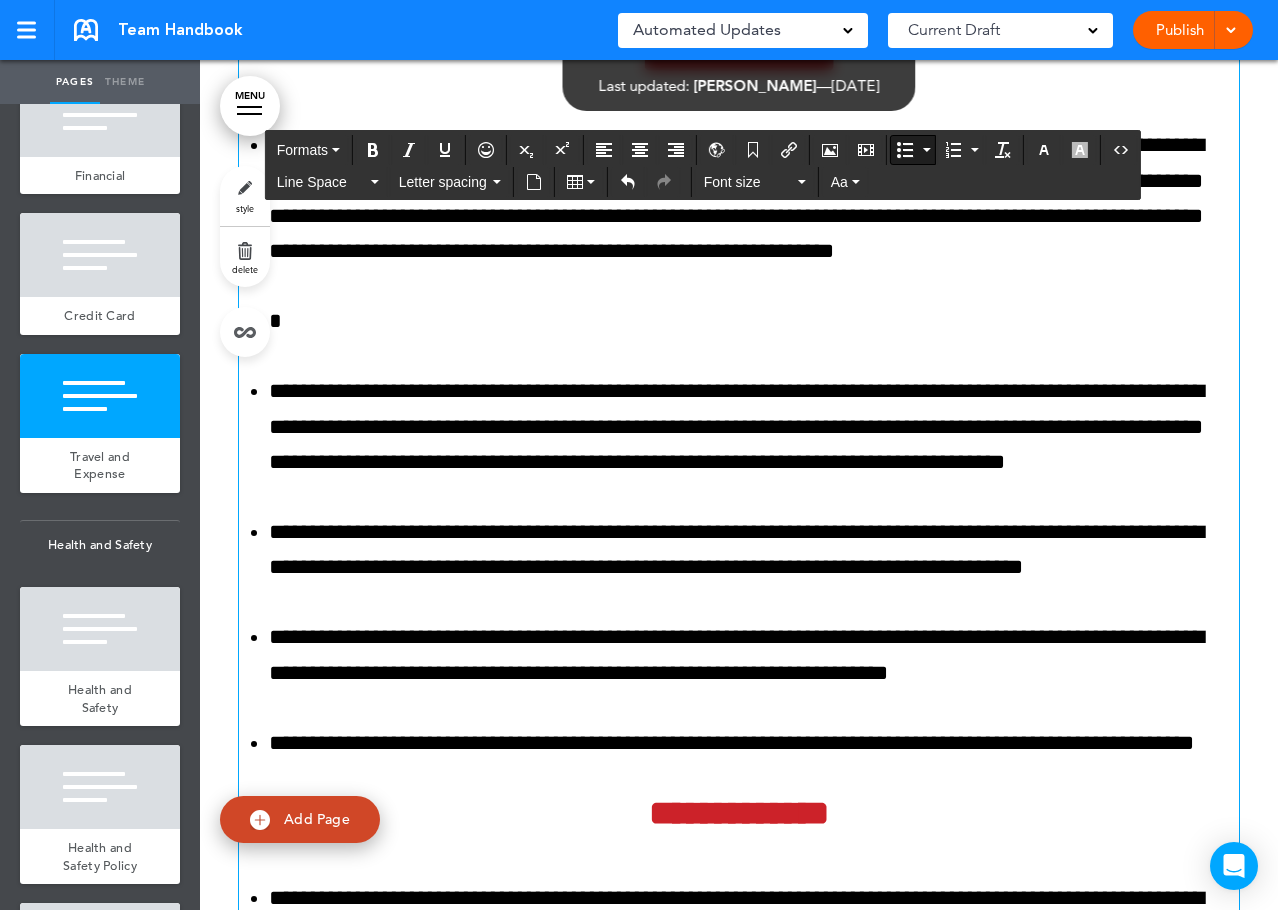scroll, scrollTop: 131876, scrollLeft: 0, axis: vertical 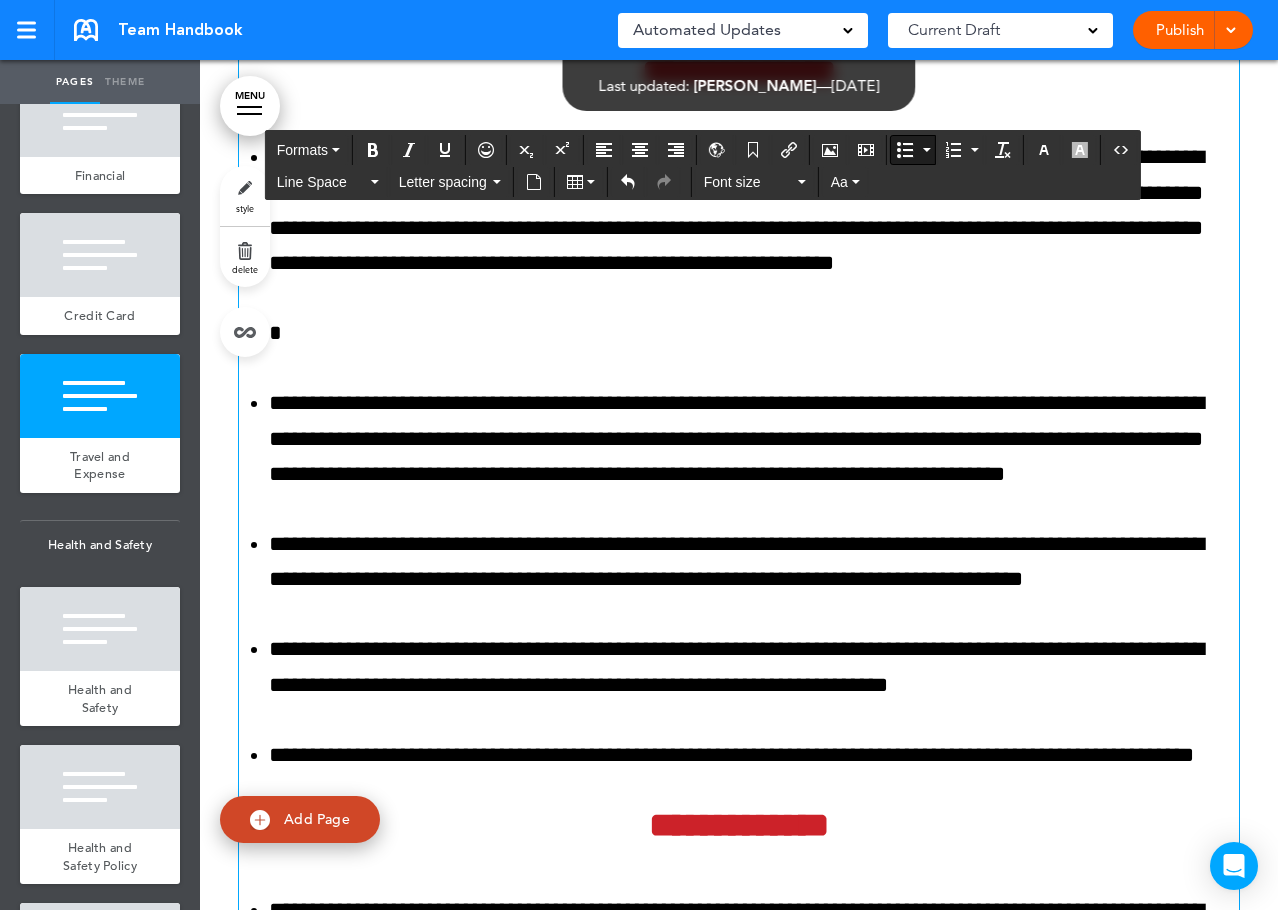 click on "*" at bounding box center [754, 333] 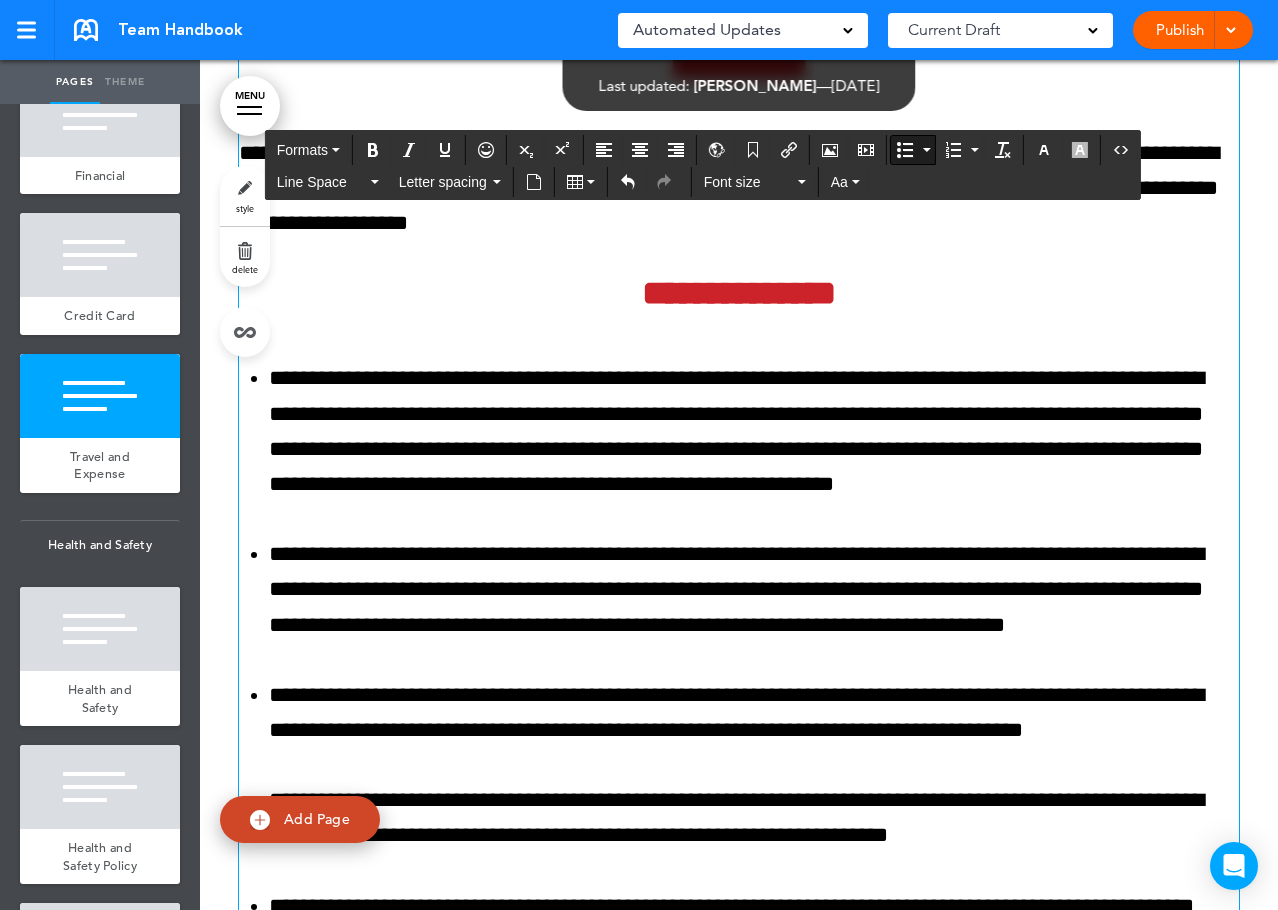scroll, scrollTop: 131776, scrollLeft: 0, axis: vertical 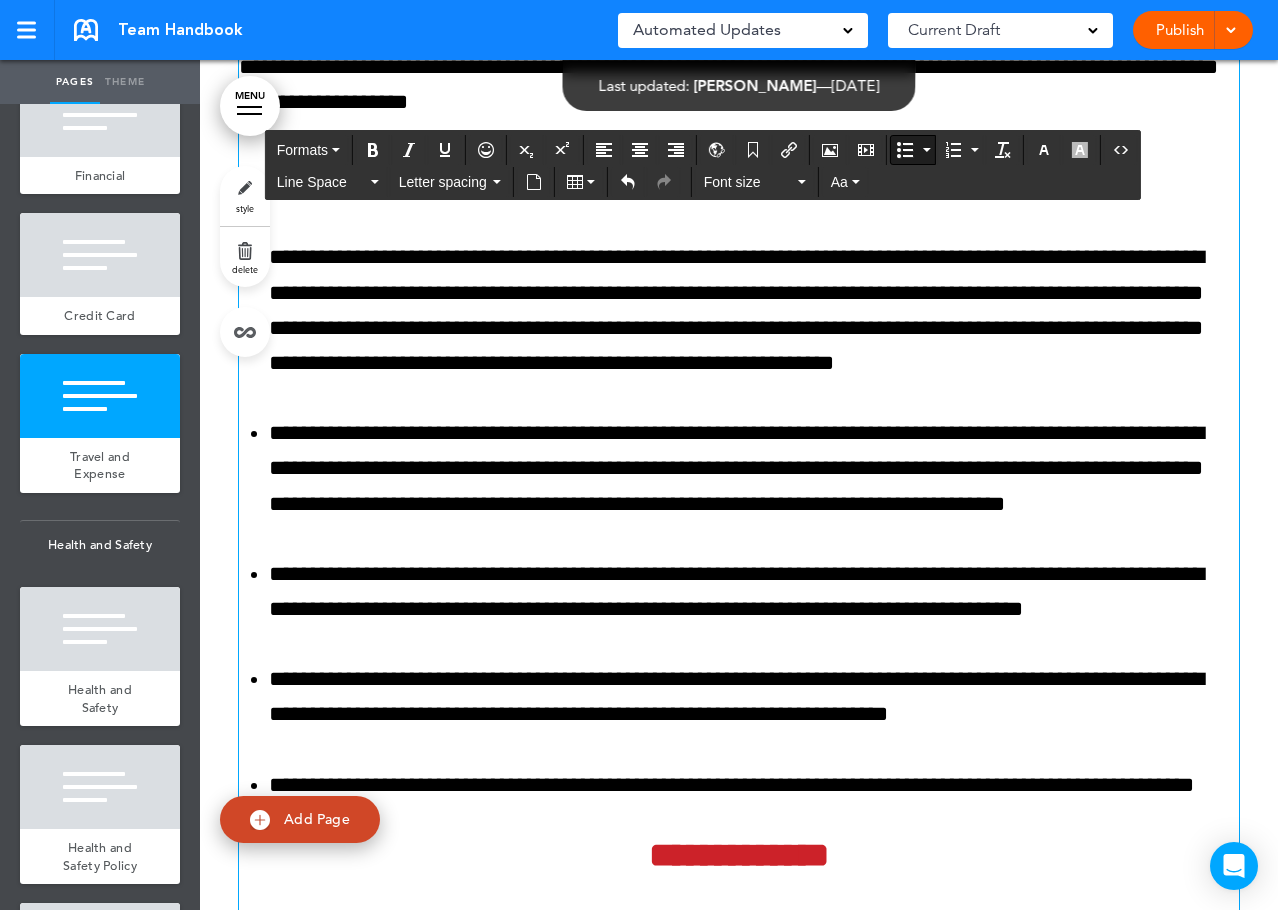 click on "**********" at bounding box center (754, 310) 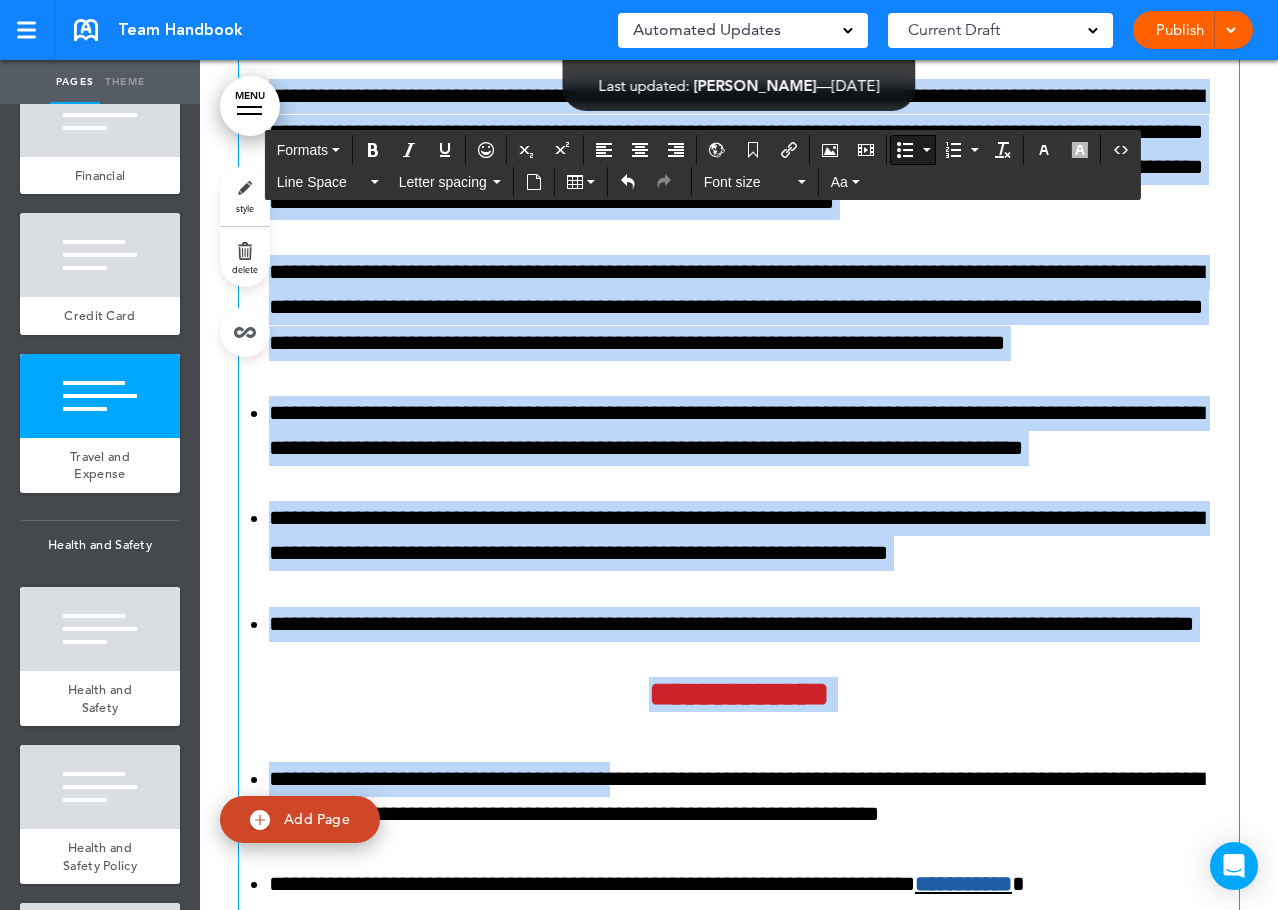 scroll, scrollTop: 132181, scrollLeft: 0, axis: vertical 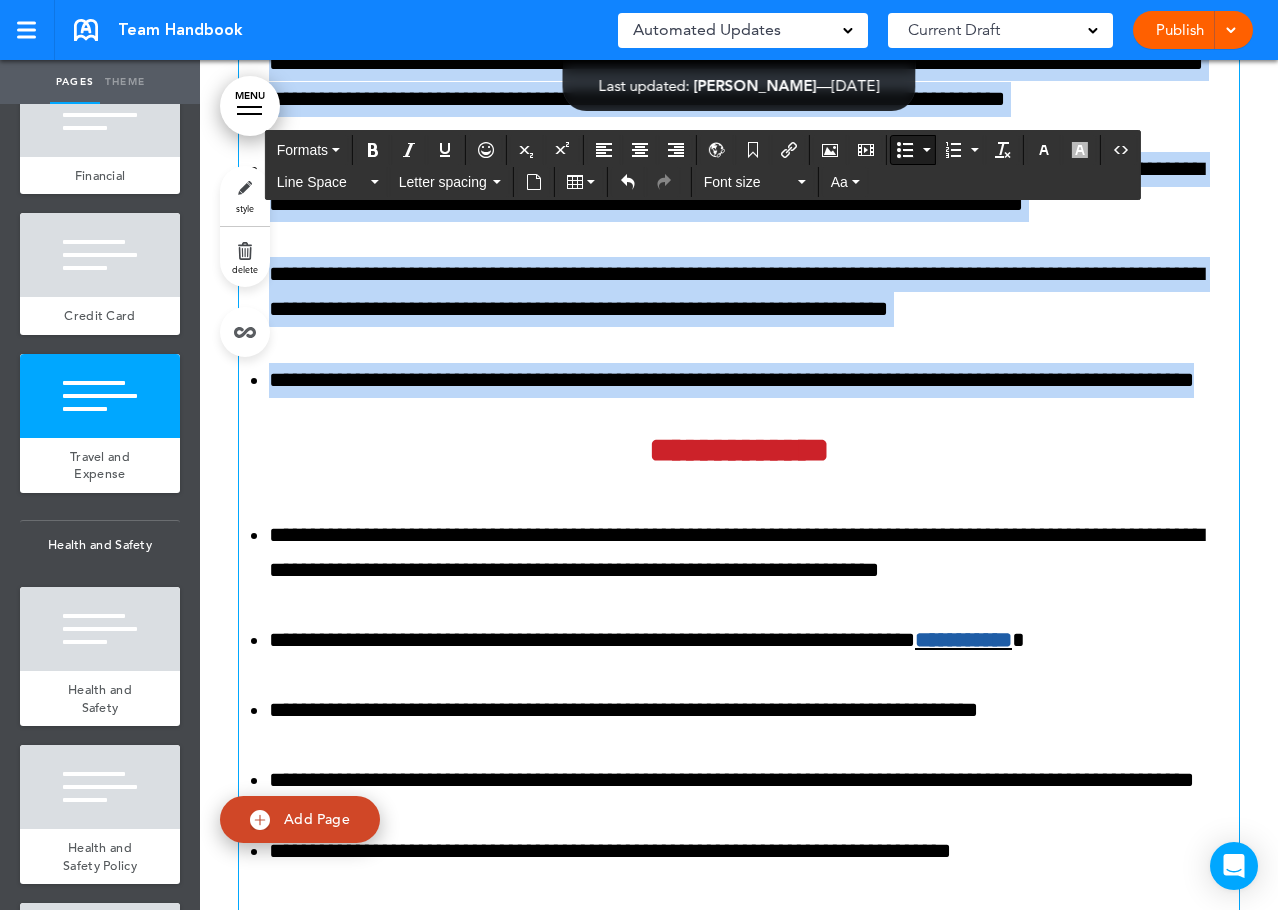 drag, startPoint x: 259, startPoint y: 516, endPoint x: 1193, endPoint y: 649, distance: 943.42194 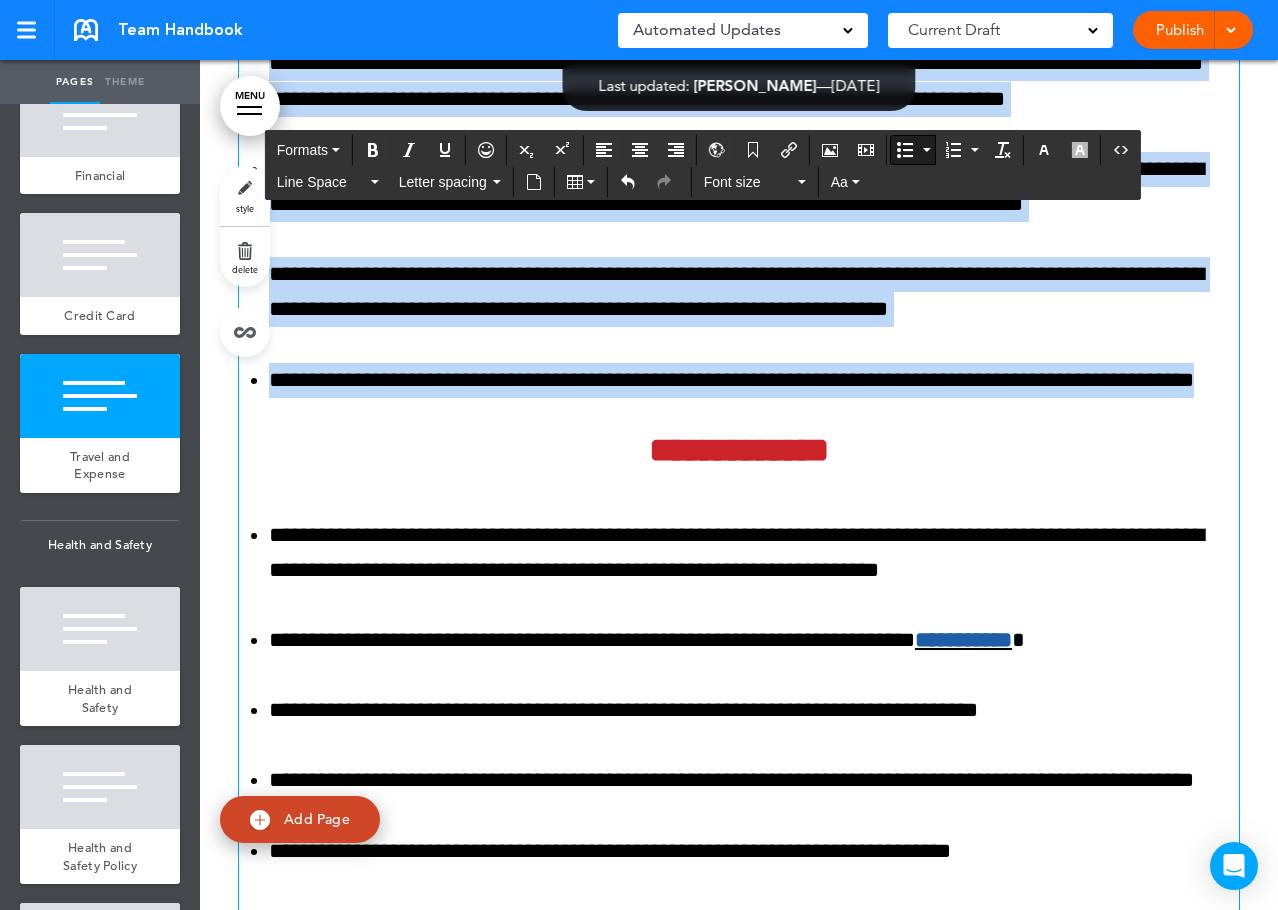click at bounding box center [905, 150] 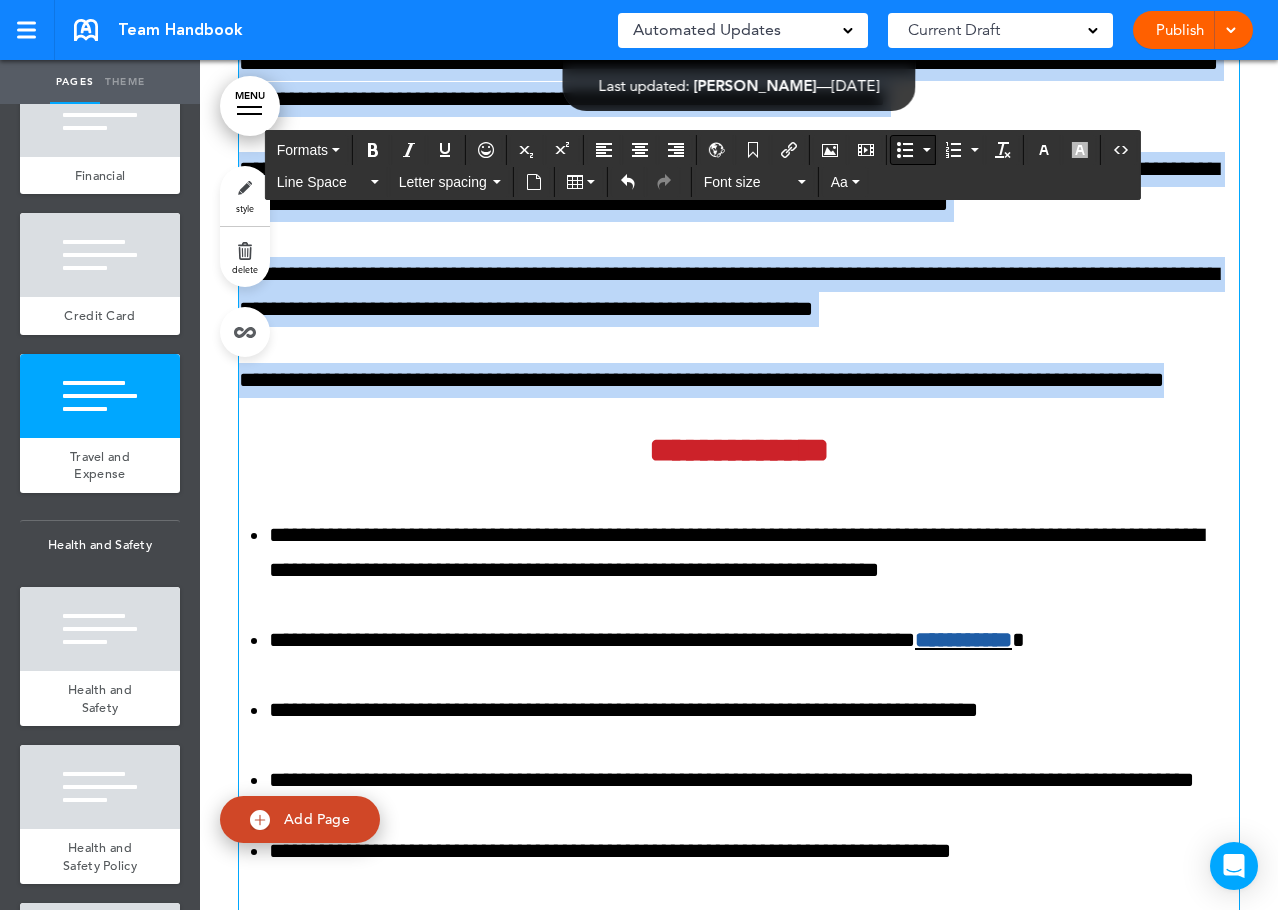 click at bounding box center [905, 150] 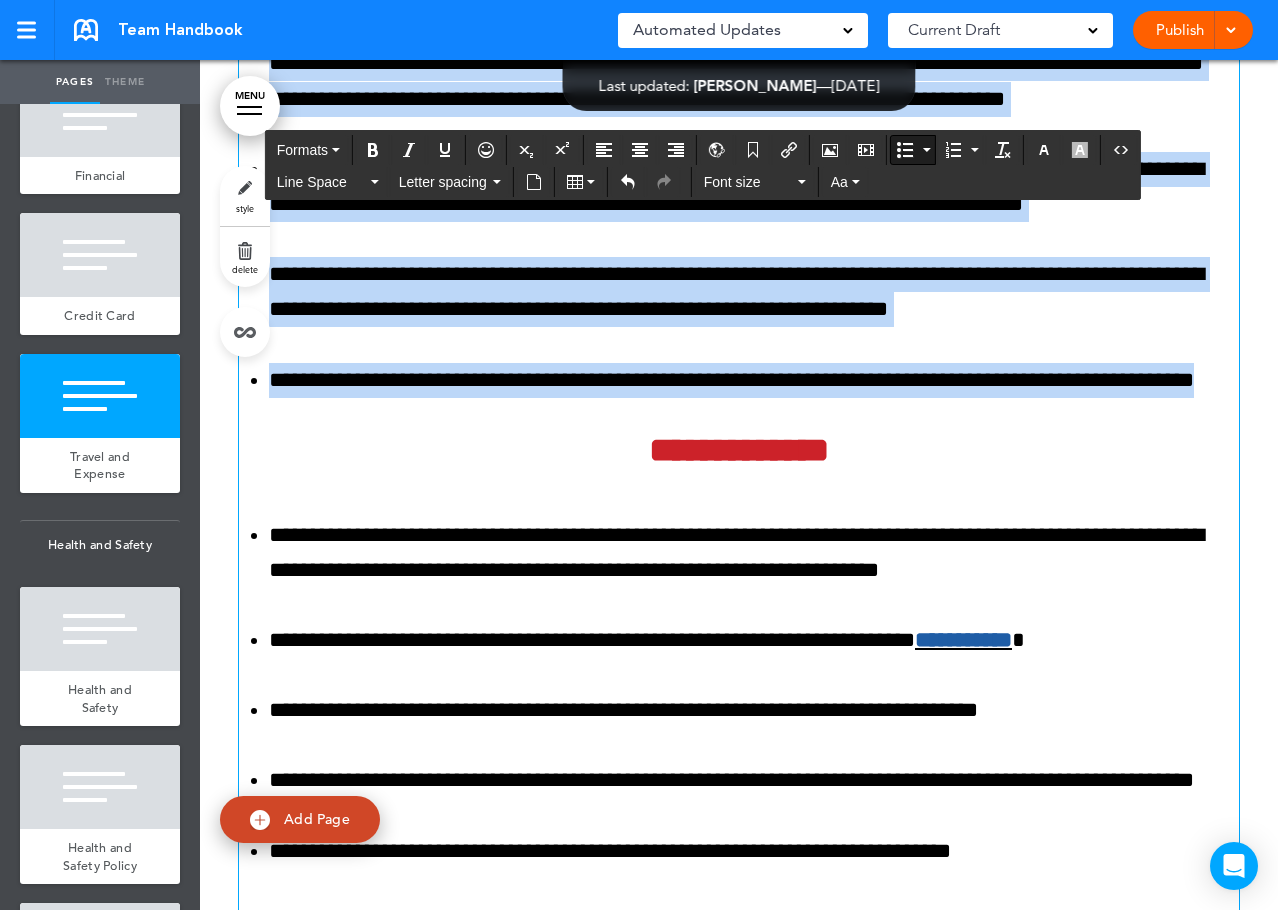 click on "**********" at bounding box center [754, 292] 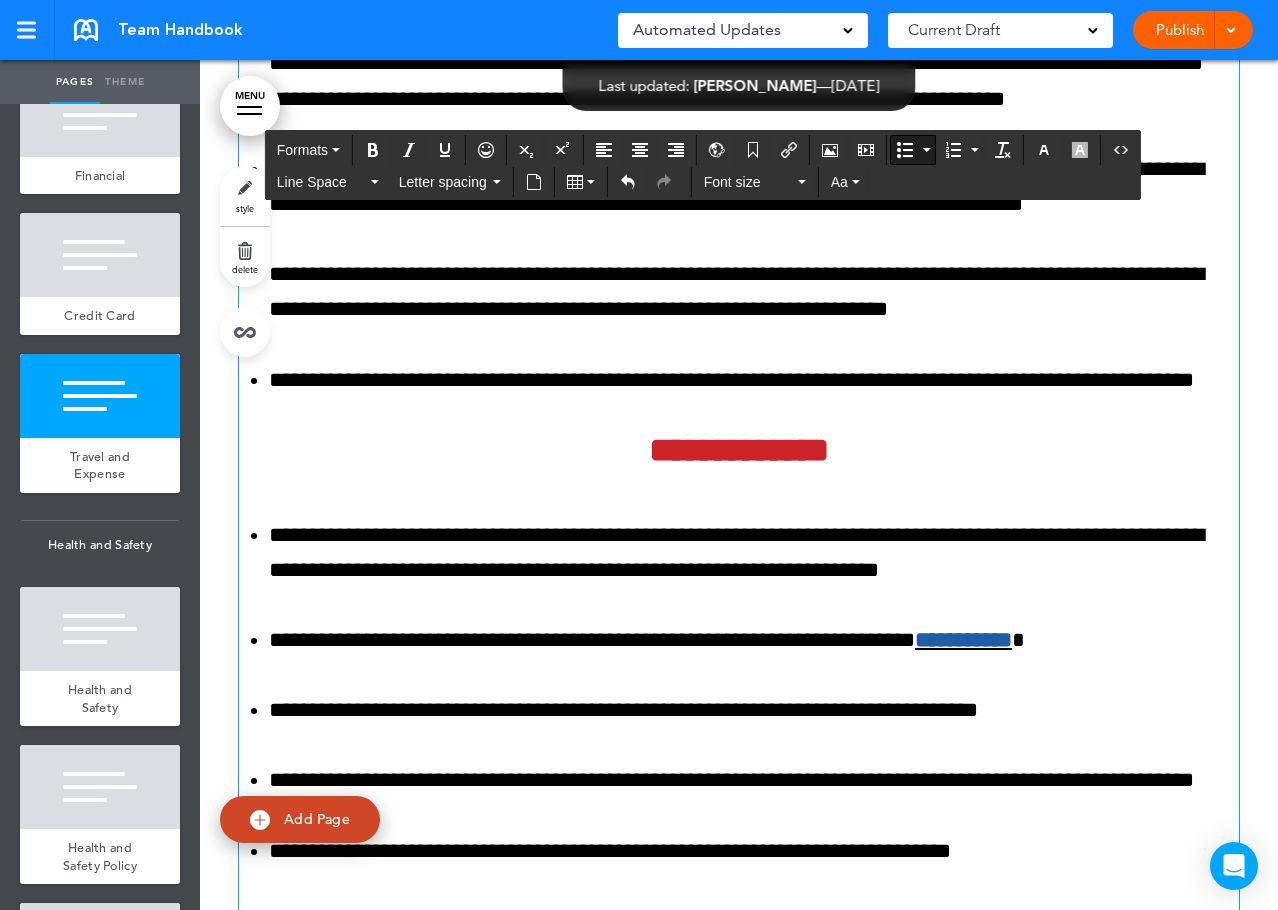 click on "**********" at bounding box center (739, 116) 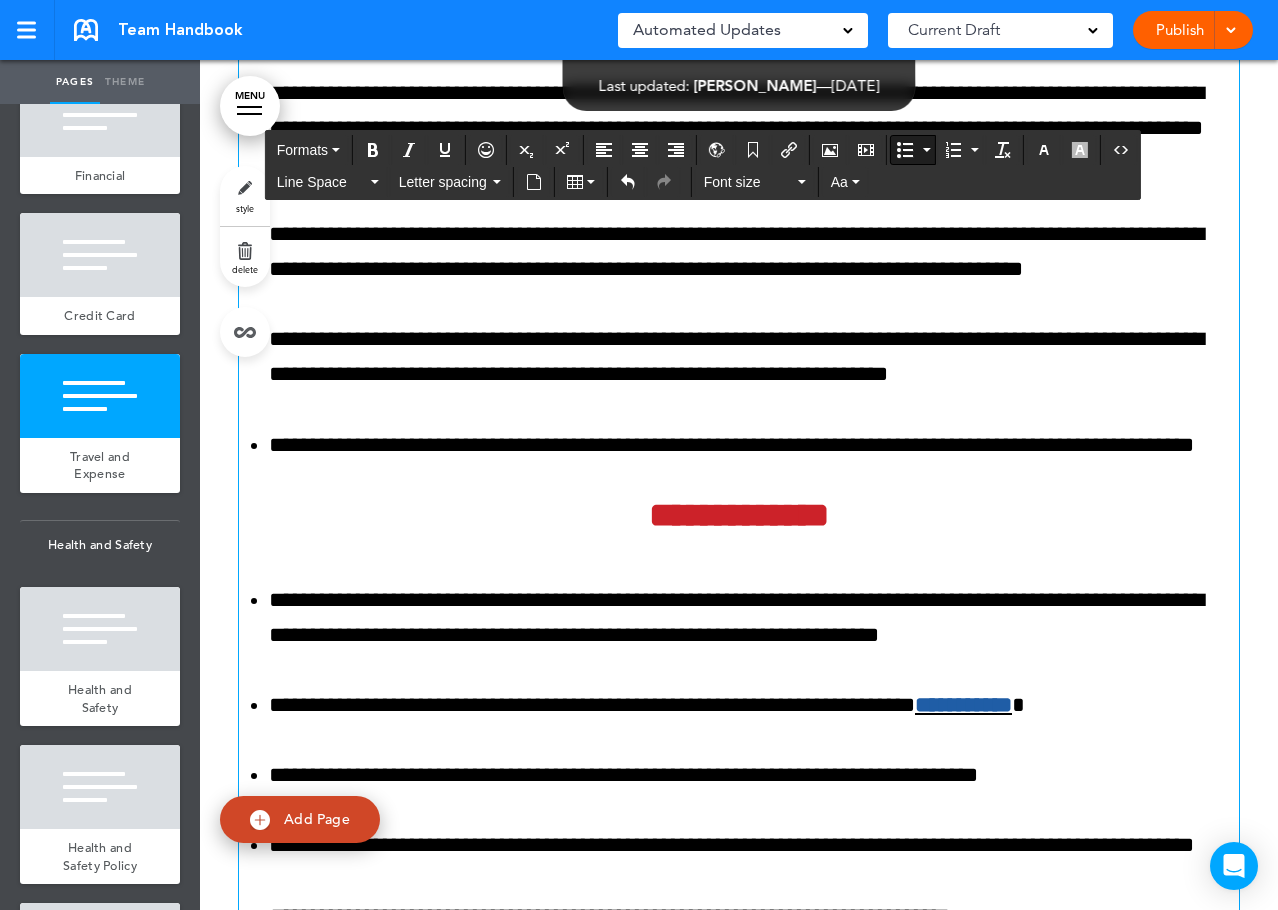 scroll, scrollTop: 132081, scrollLeft: 0, axis: vertical 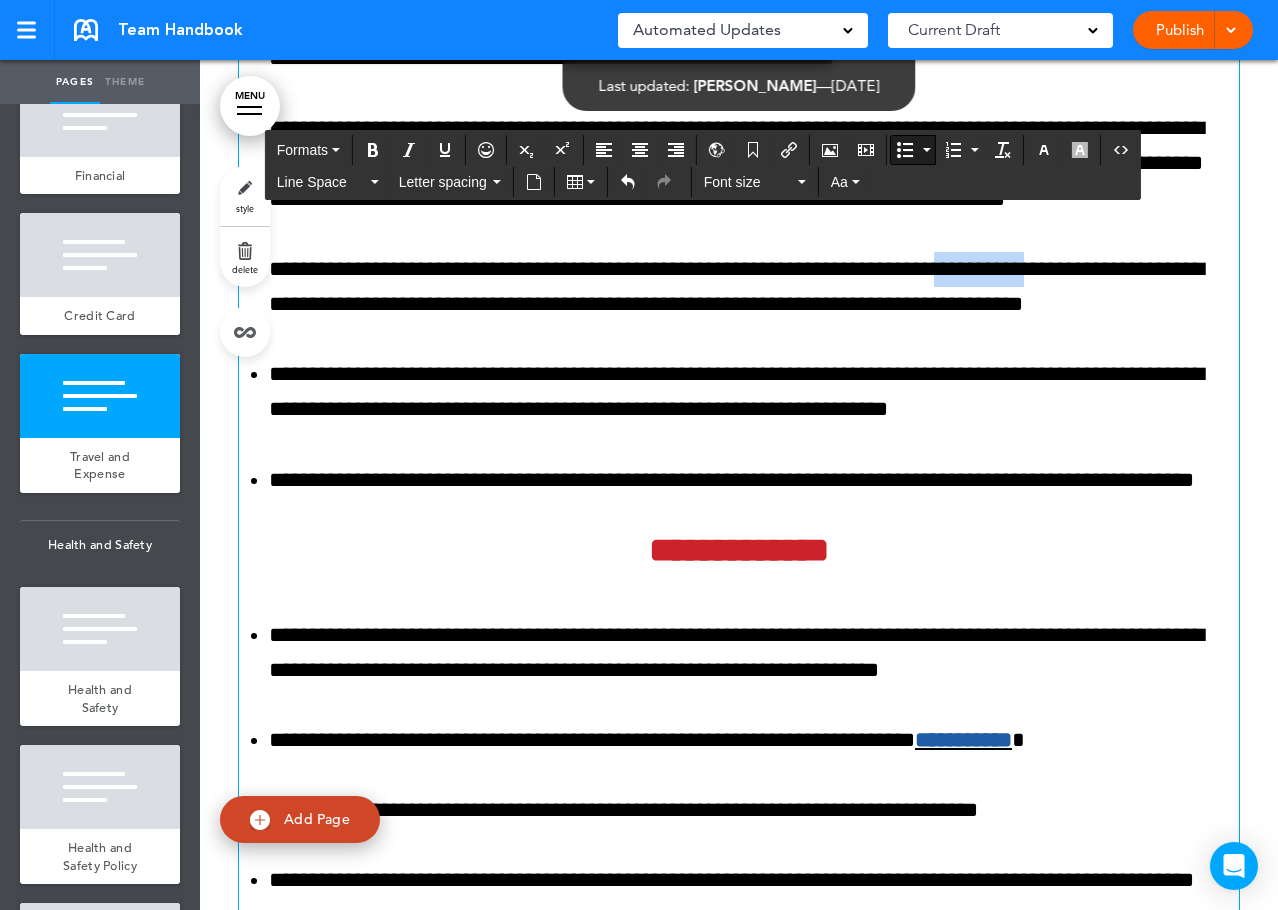 drag, startPoint x: 916, startPoint y: 531, endPoint x: 1005, endPoint y: 525, distance: 89.20202 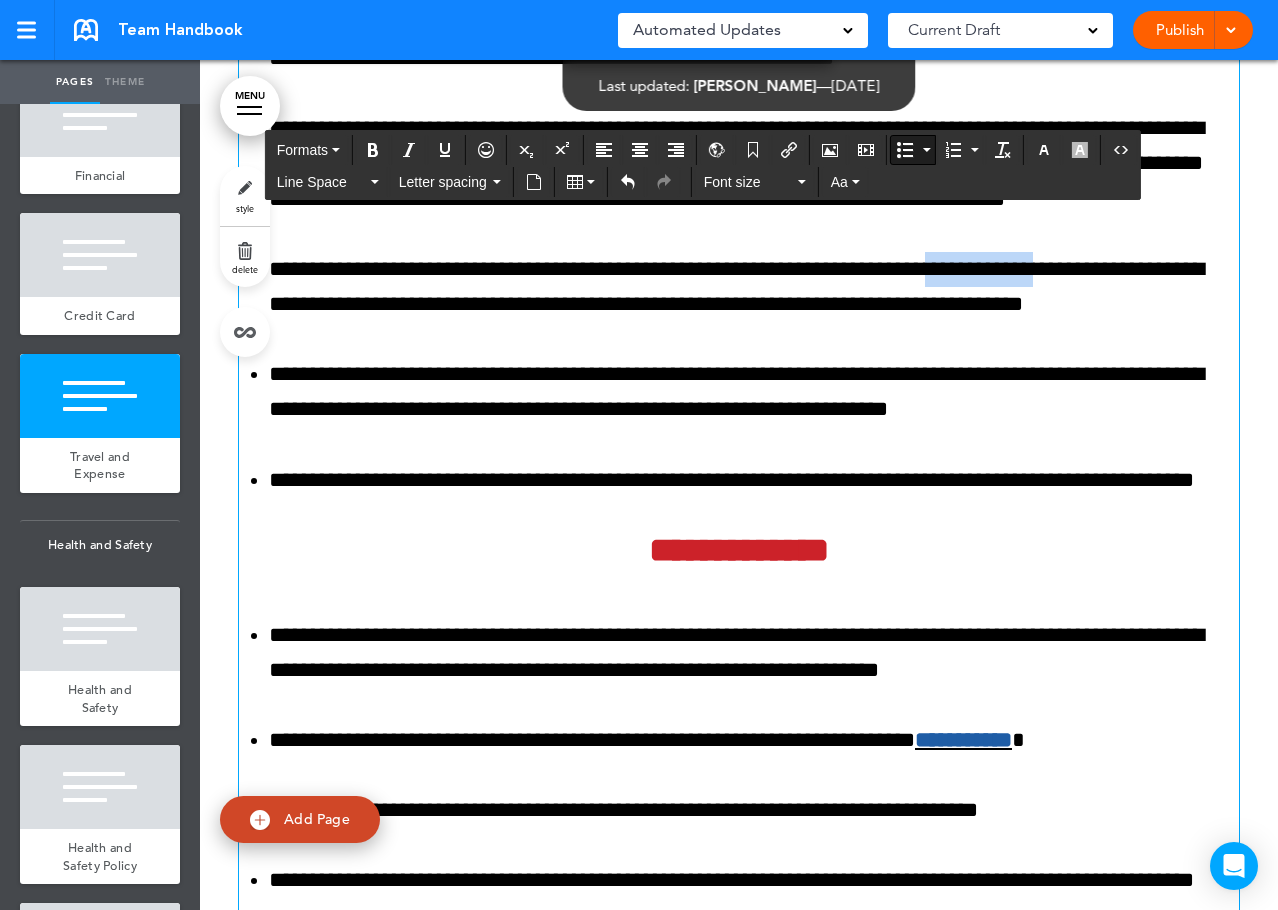 drag, startPoint x: 1005, startPoint y: 525, endPoint x: 933, endPoint y: 525, distance: 72 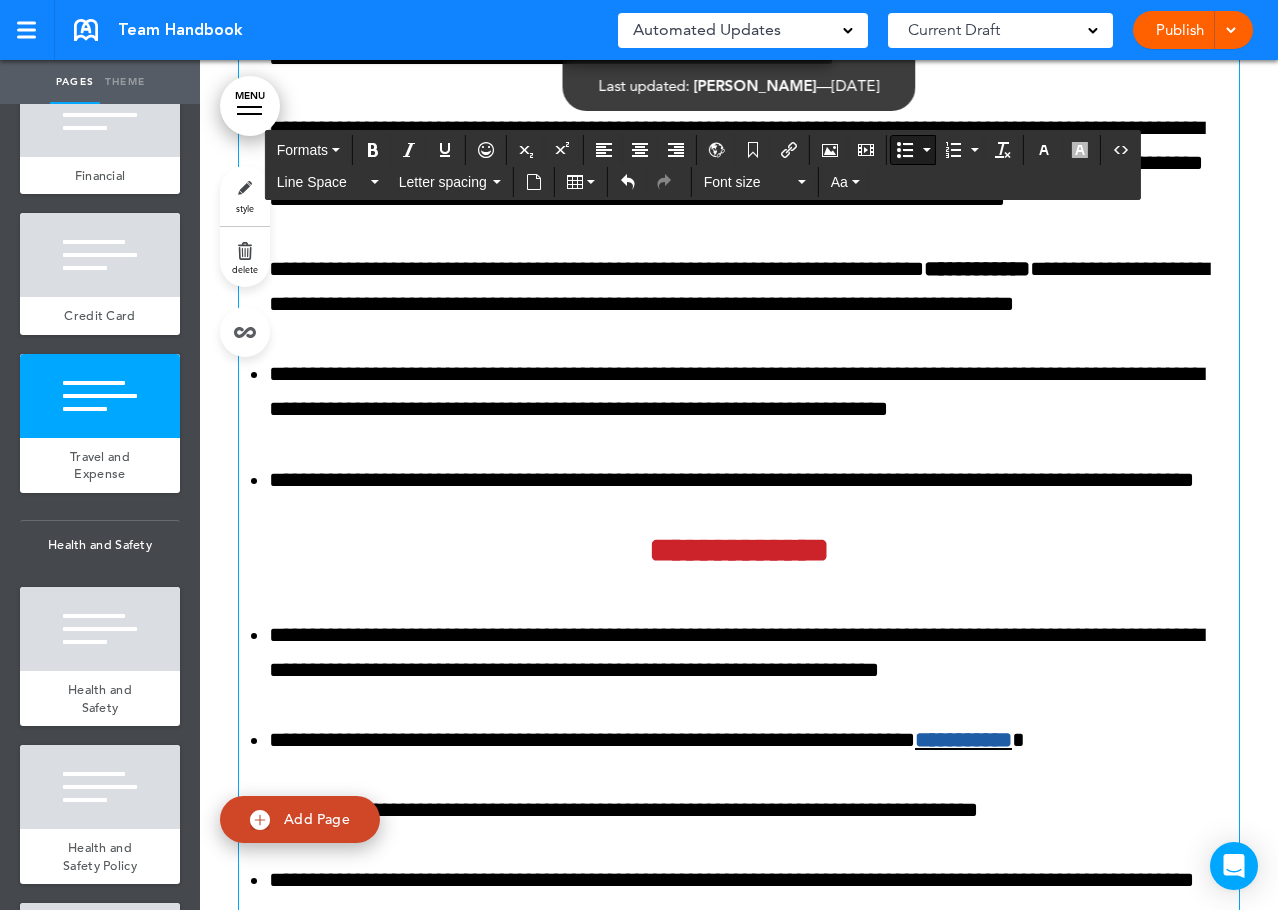 click on "**********" at bounding box center [754, 164] 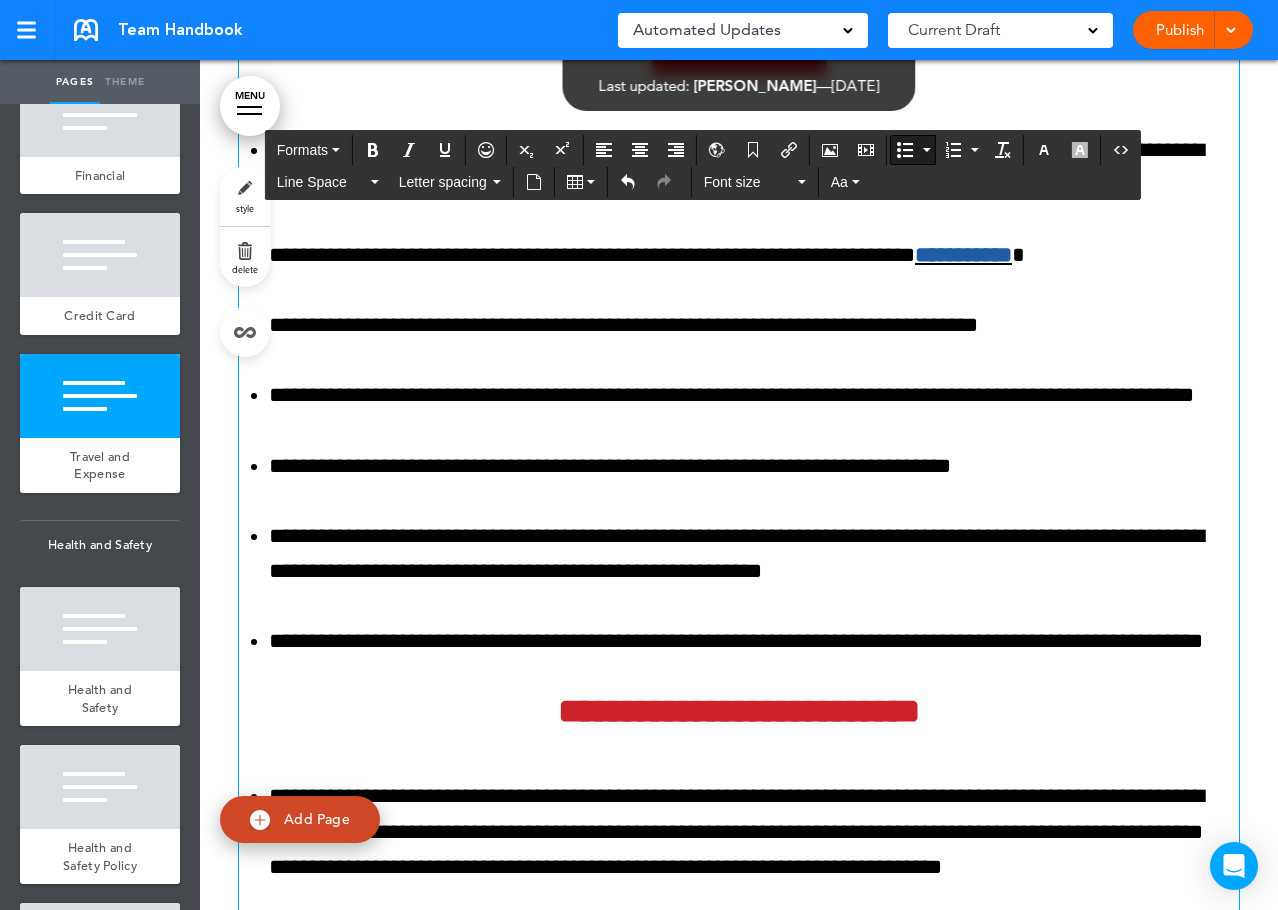 scroll, scrollTop: 132581, scrollLeft: 0, axis: vertical 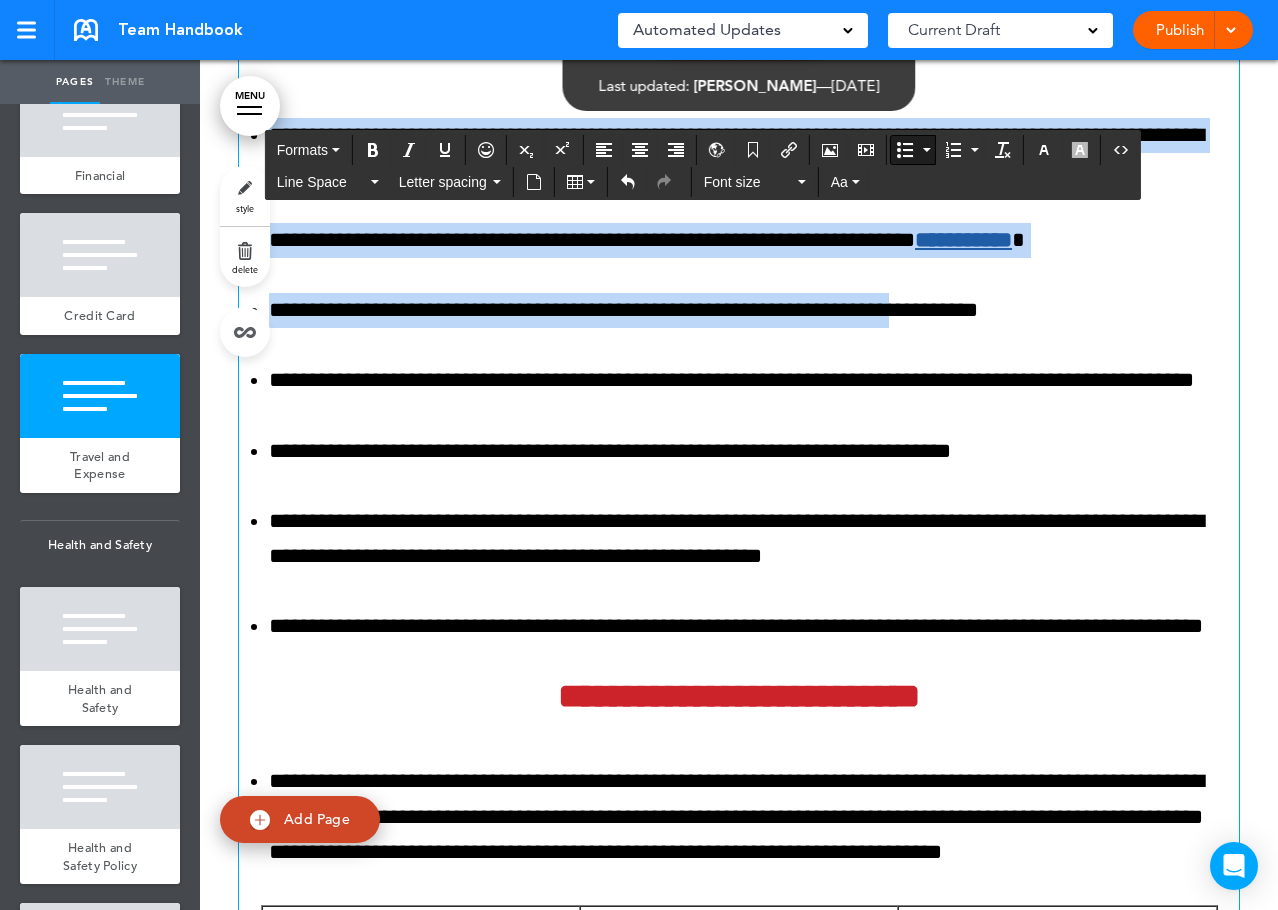 drag, startPoint x: 265, startPoint y: 393, endPoint x: 881, endPoint y: 555, distance: 636.94586 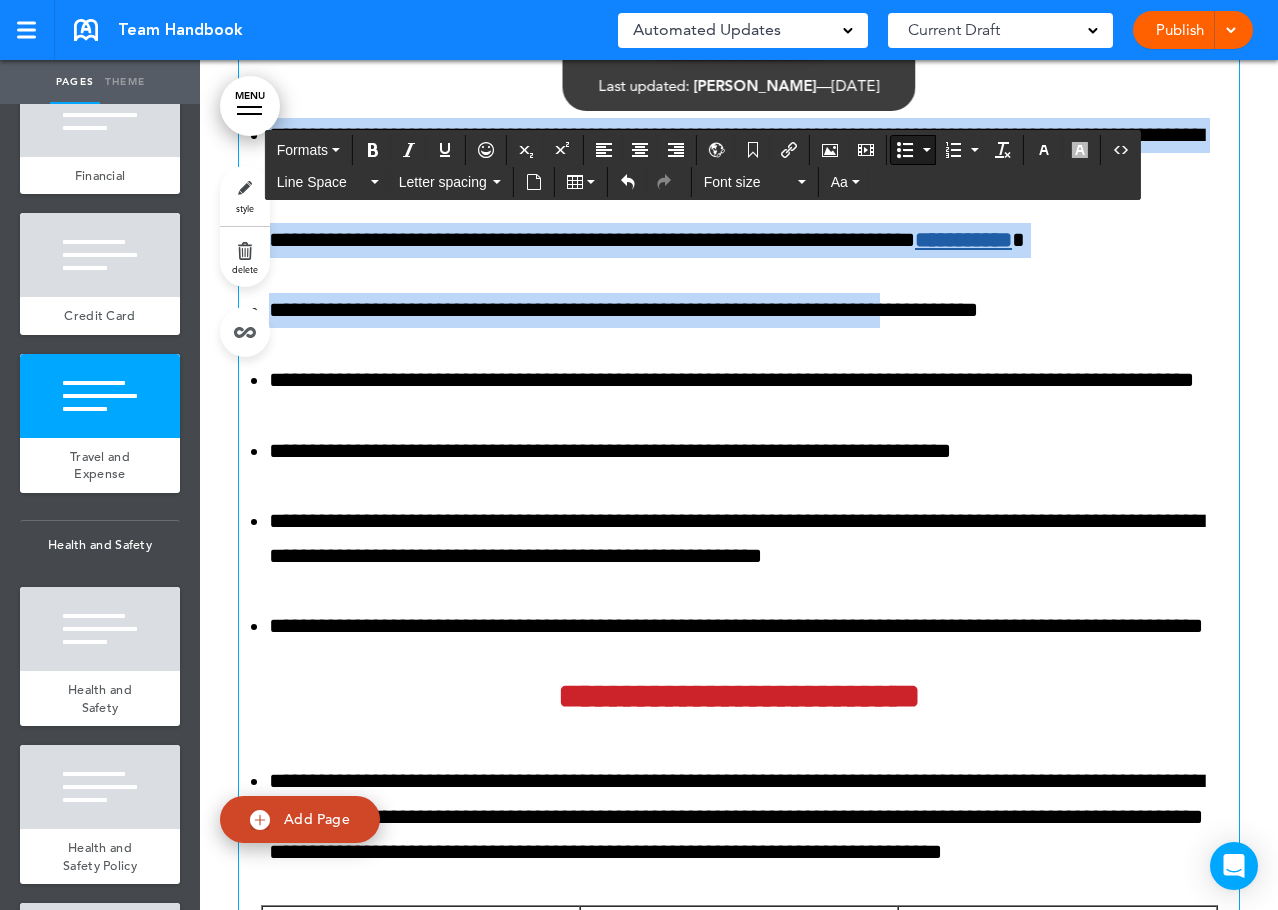 click on "**********" at bounding box center [739, 381] 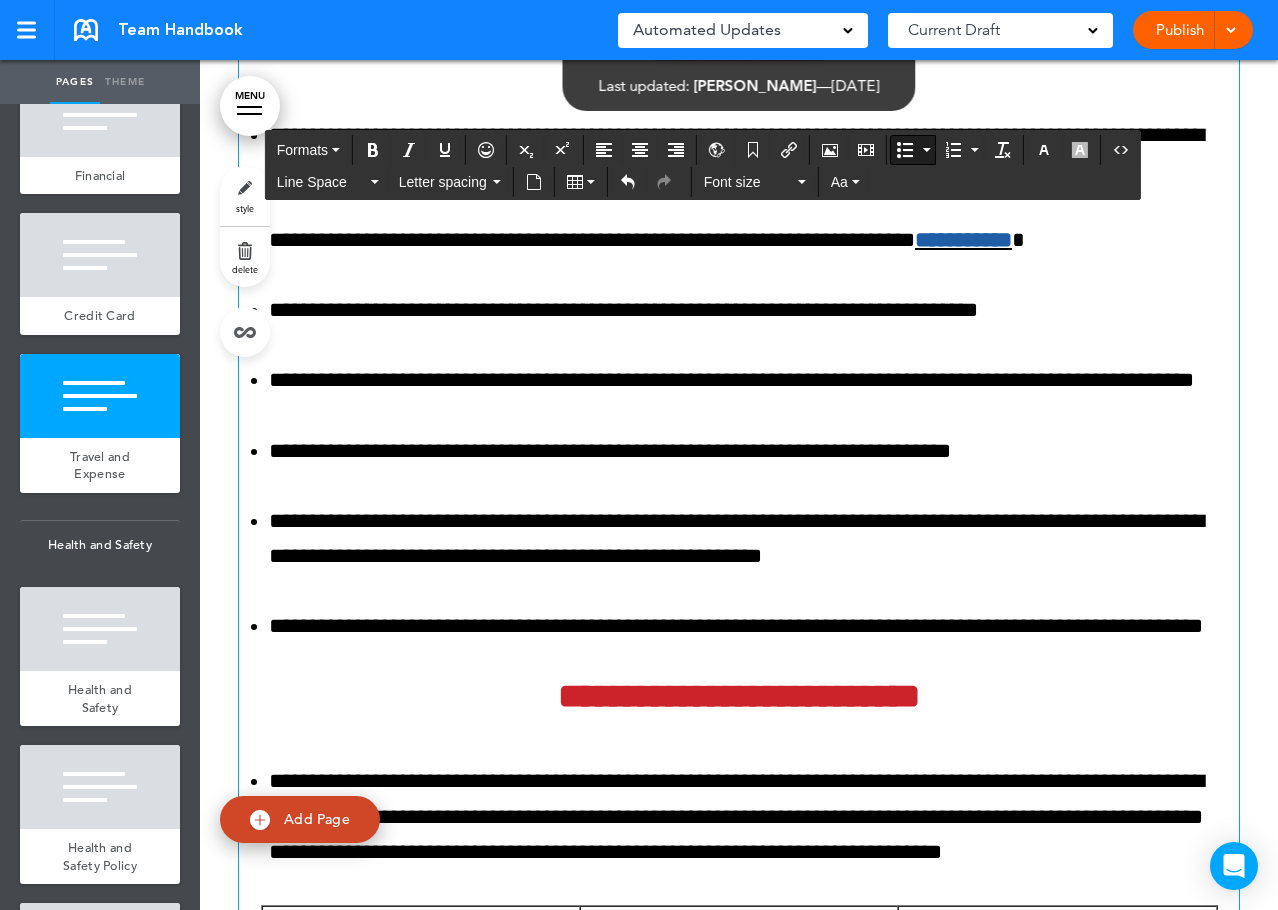 click on "**********" at bounding box center (754, 240) 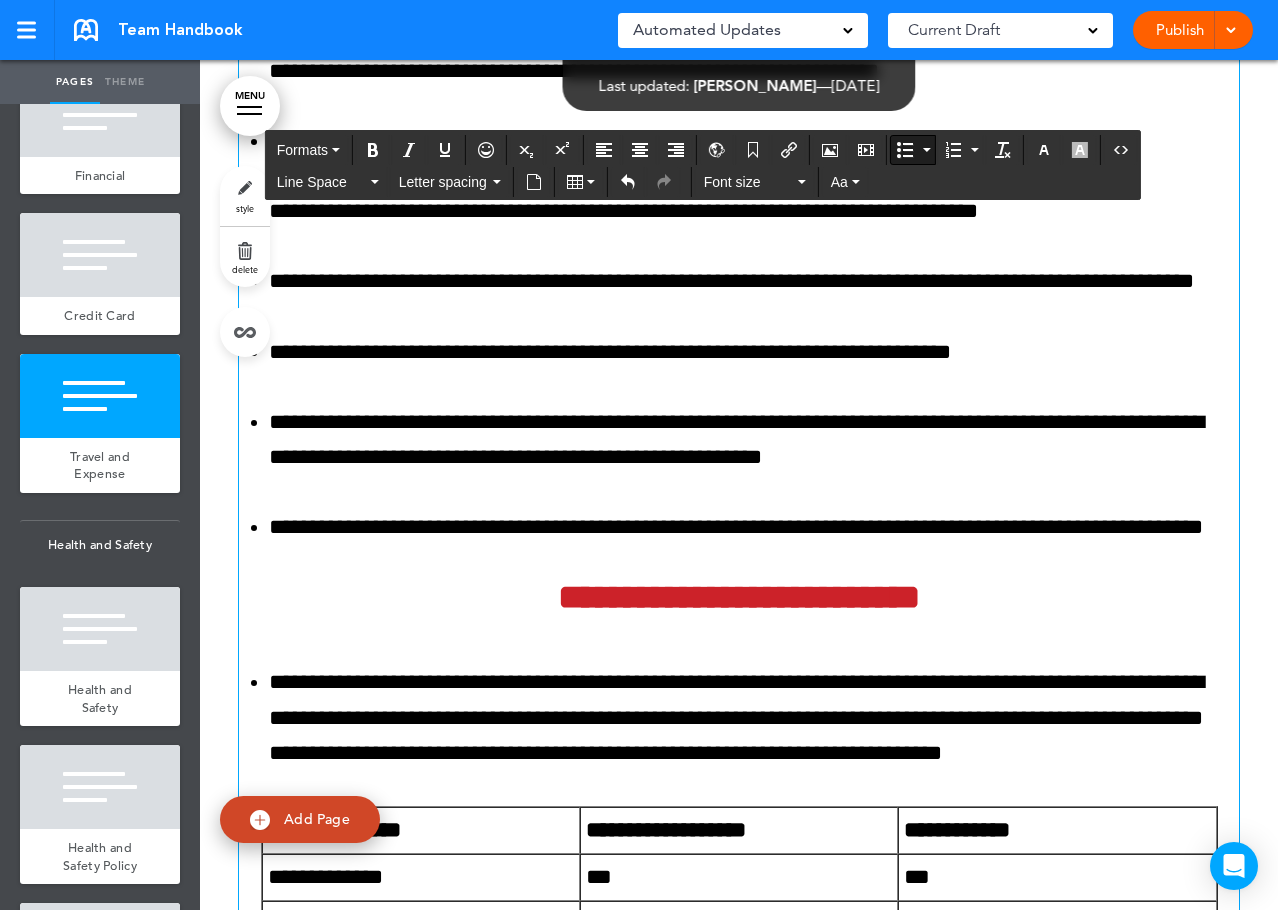 scroll, scrollTop: 132681, scrollLeft: 0, axis: vertical 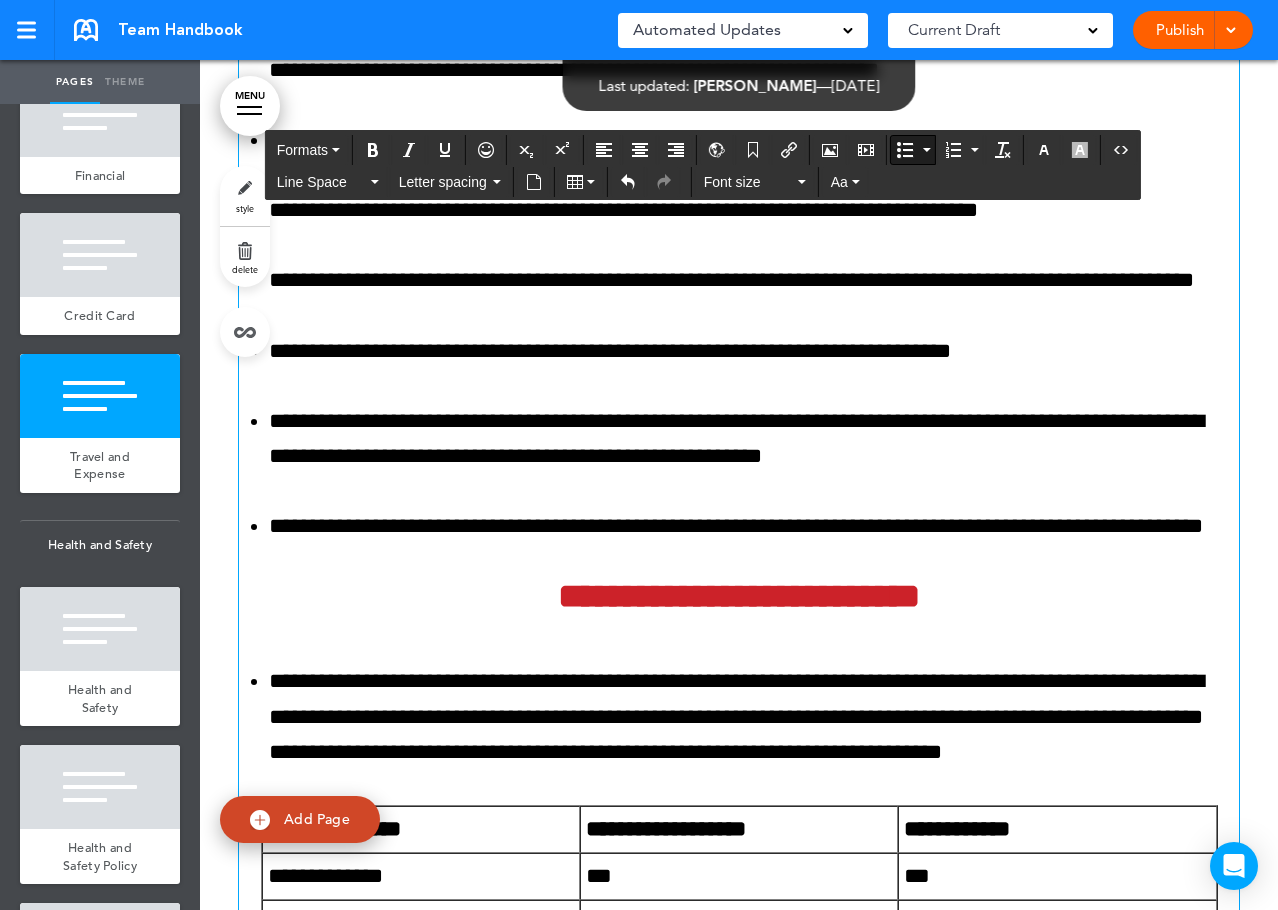 click on "**********" at bounding box center [739, 281] 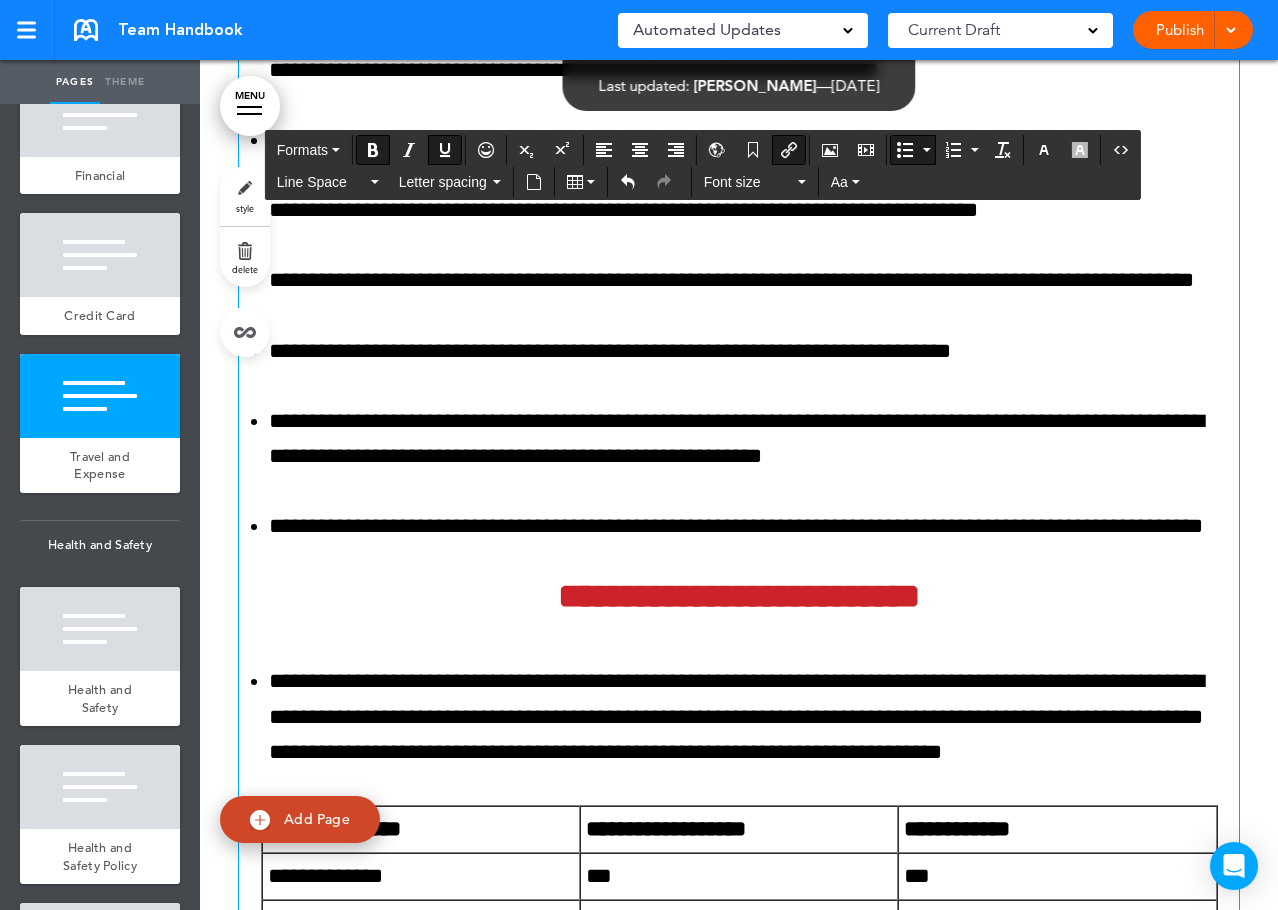 click on "**********" at bounding box center [963, 140] 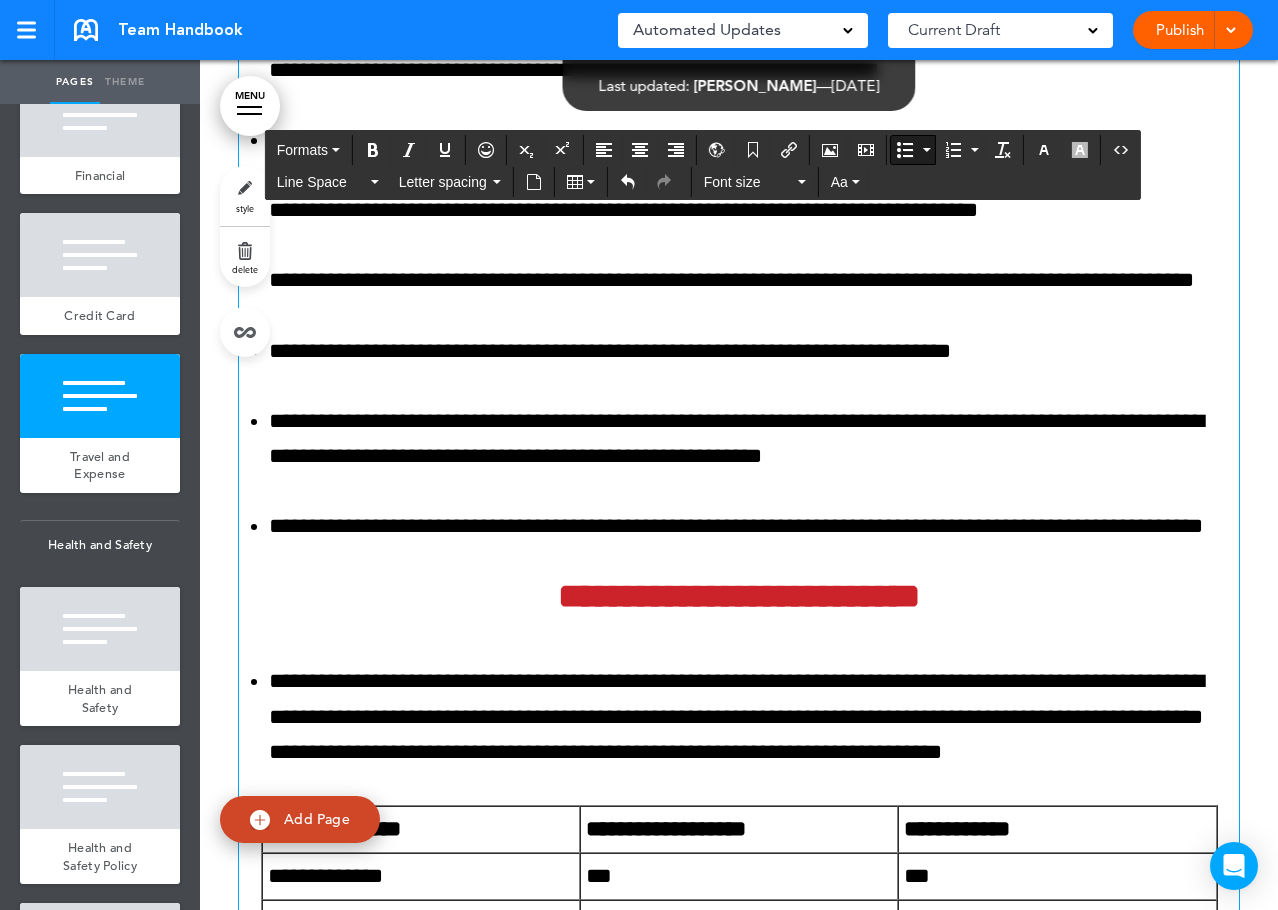 drag, startPoint x: 1041, startPoint y: 401, endPoint x: 977, endPoint y: 420, distance: 66.760765 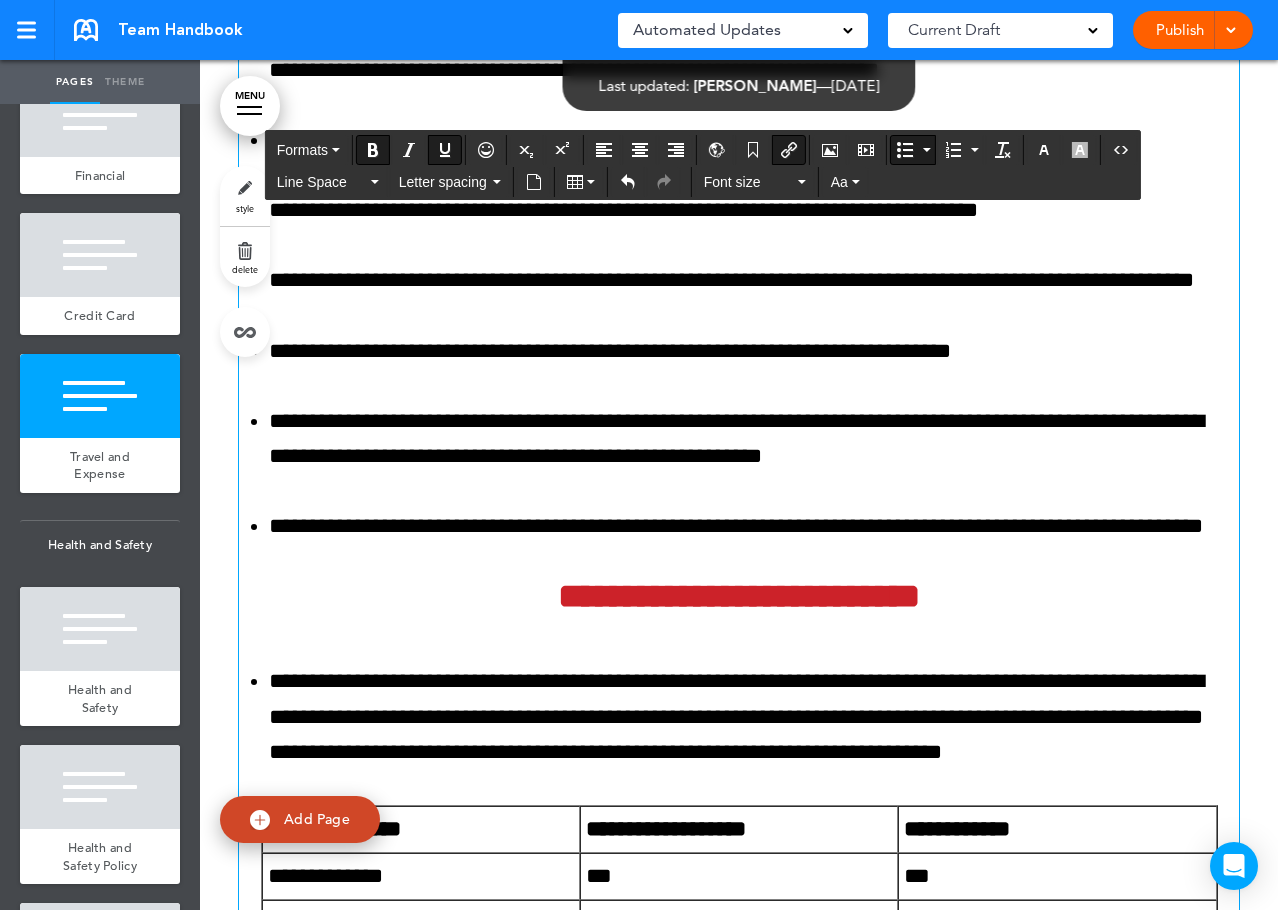 click on "**********" at bounding box center [963, 140] 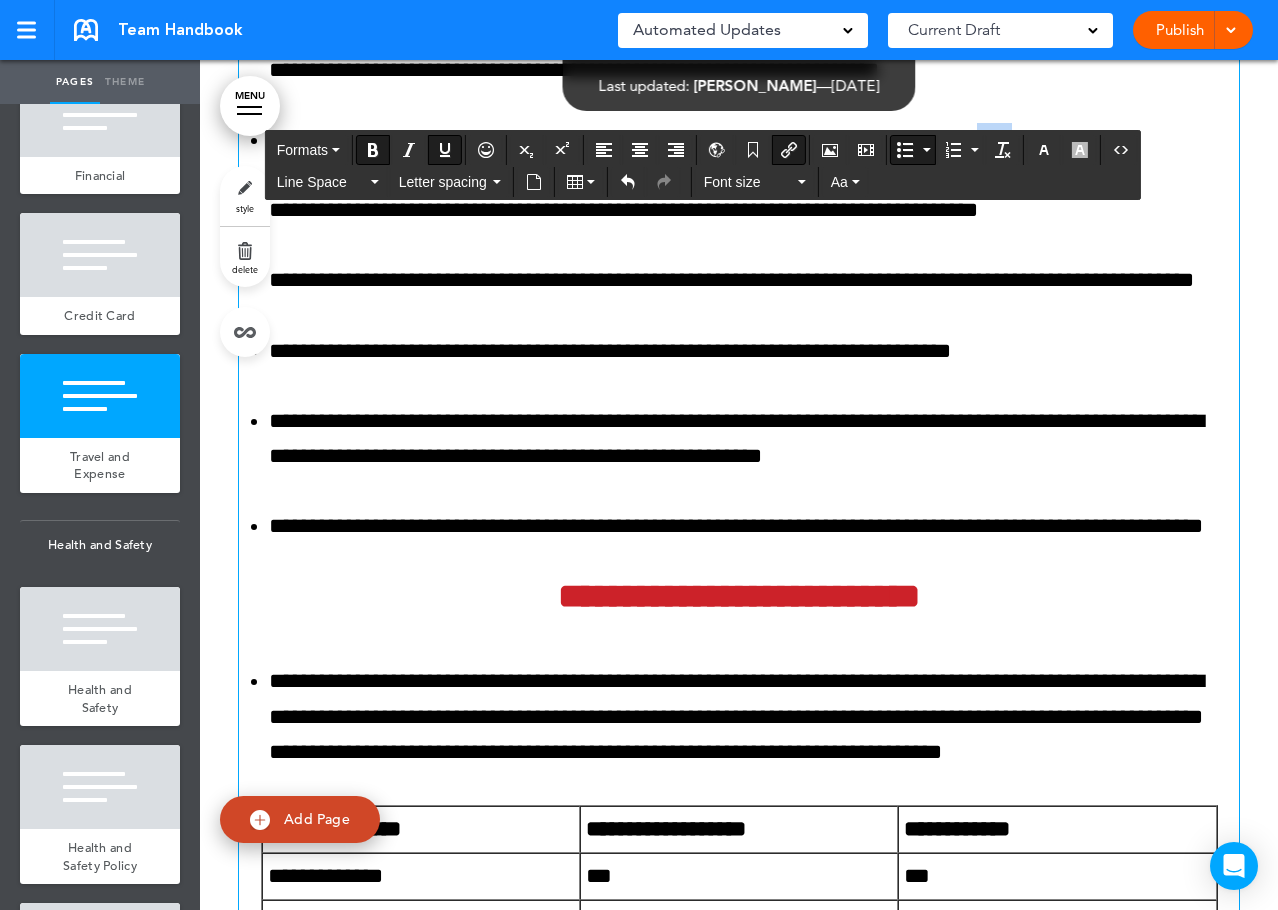 click on "**********" at bounding box center (963, 140) 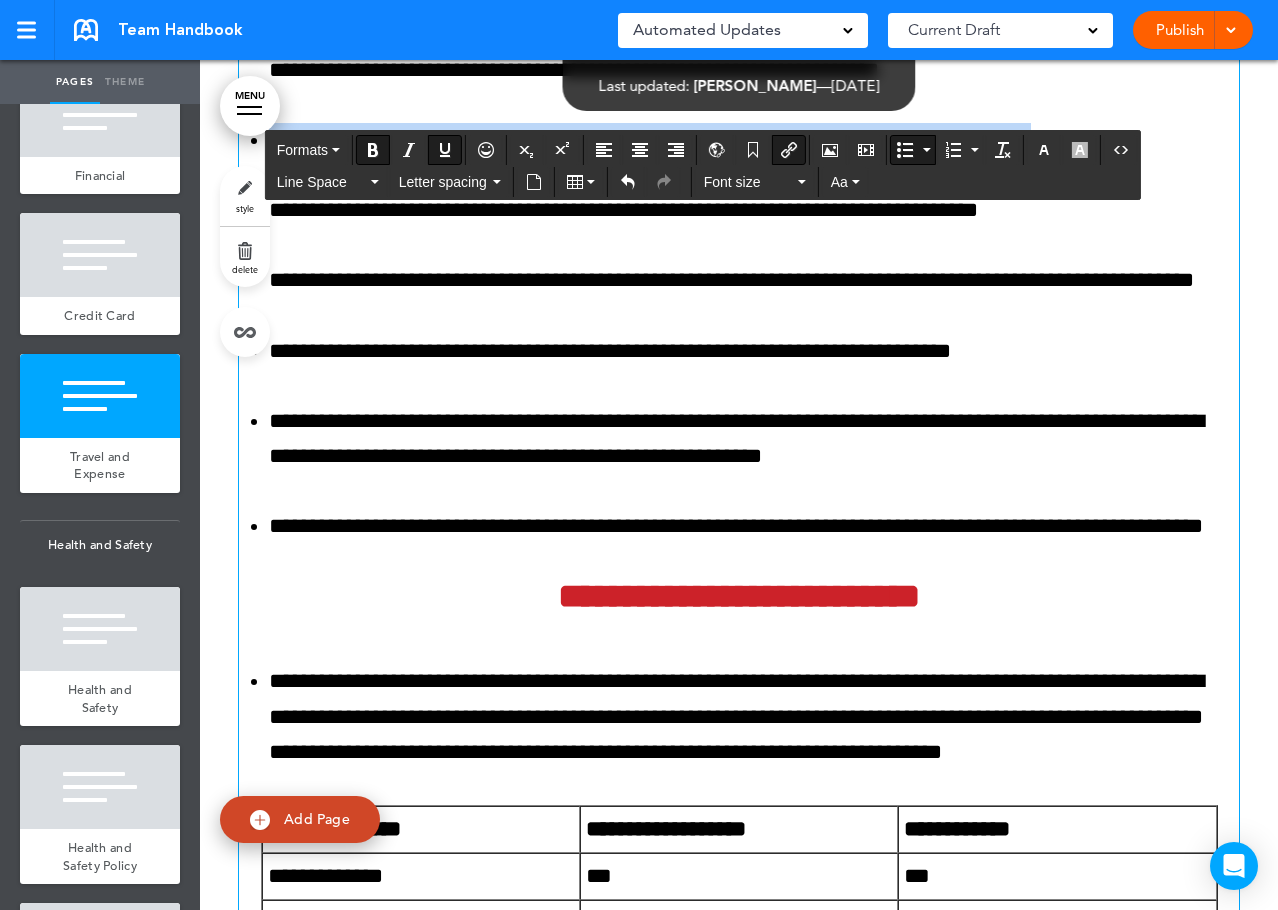 click on "**********" at bounding box center [963, 140] 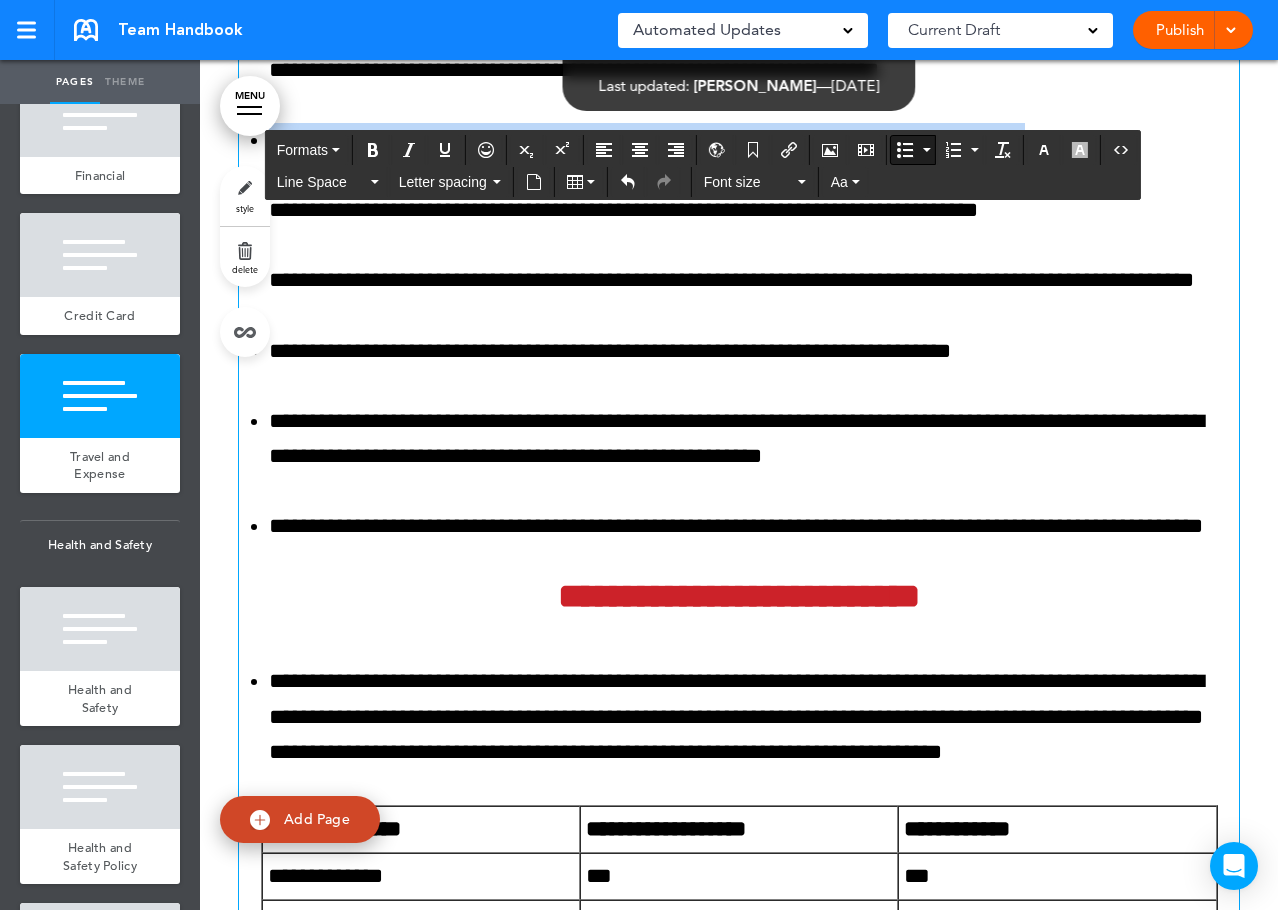 click on "**********" at bounding box center [739, 281] 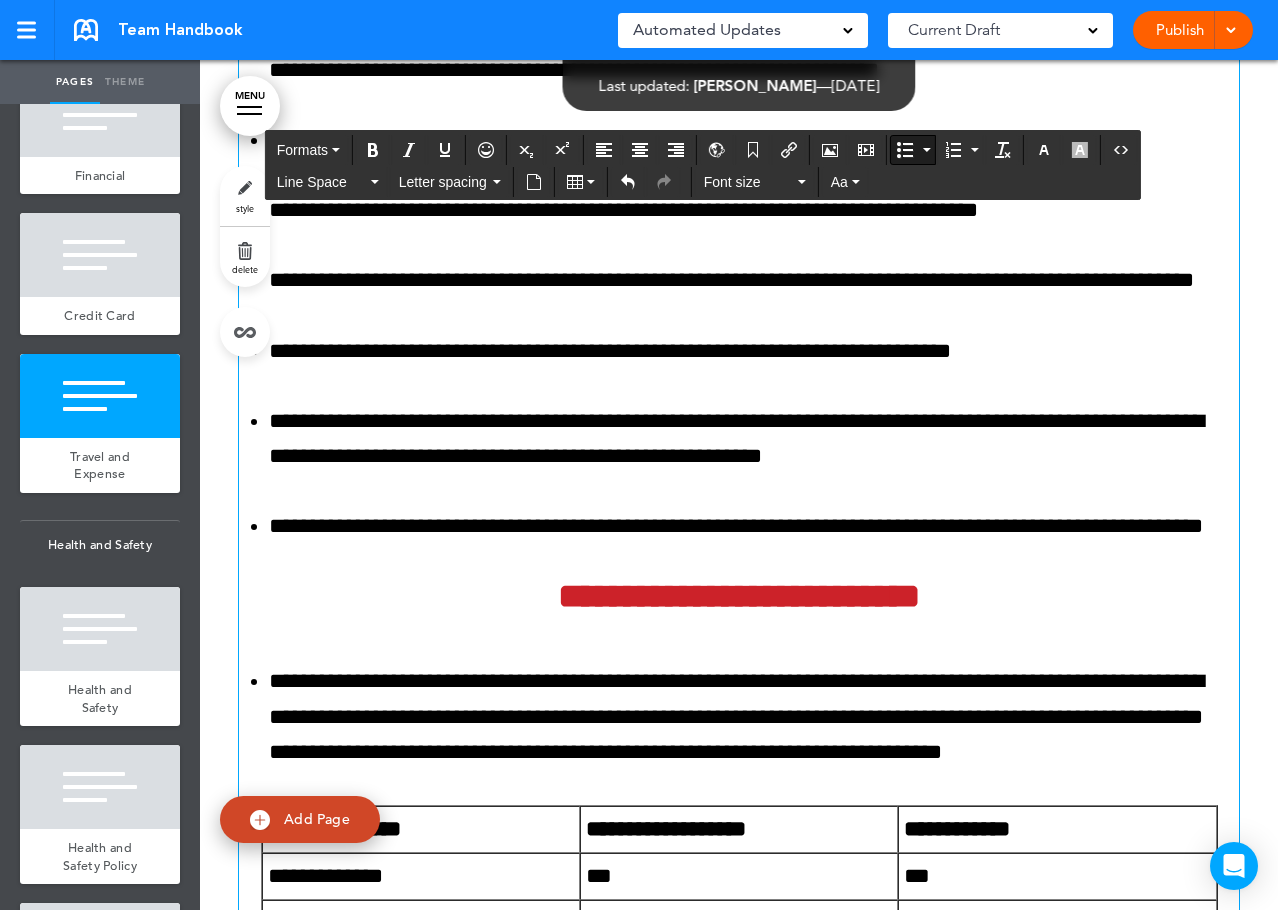 click on "**********" at bounding box center (739, 281) 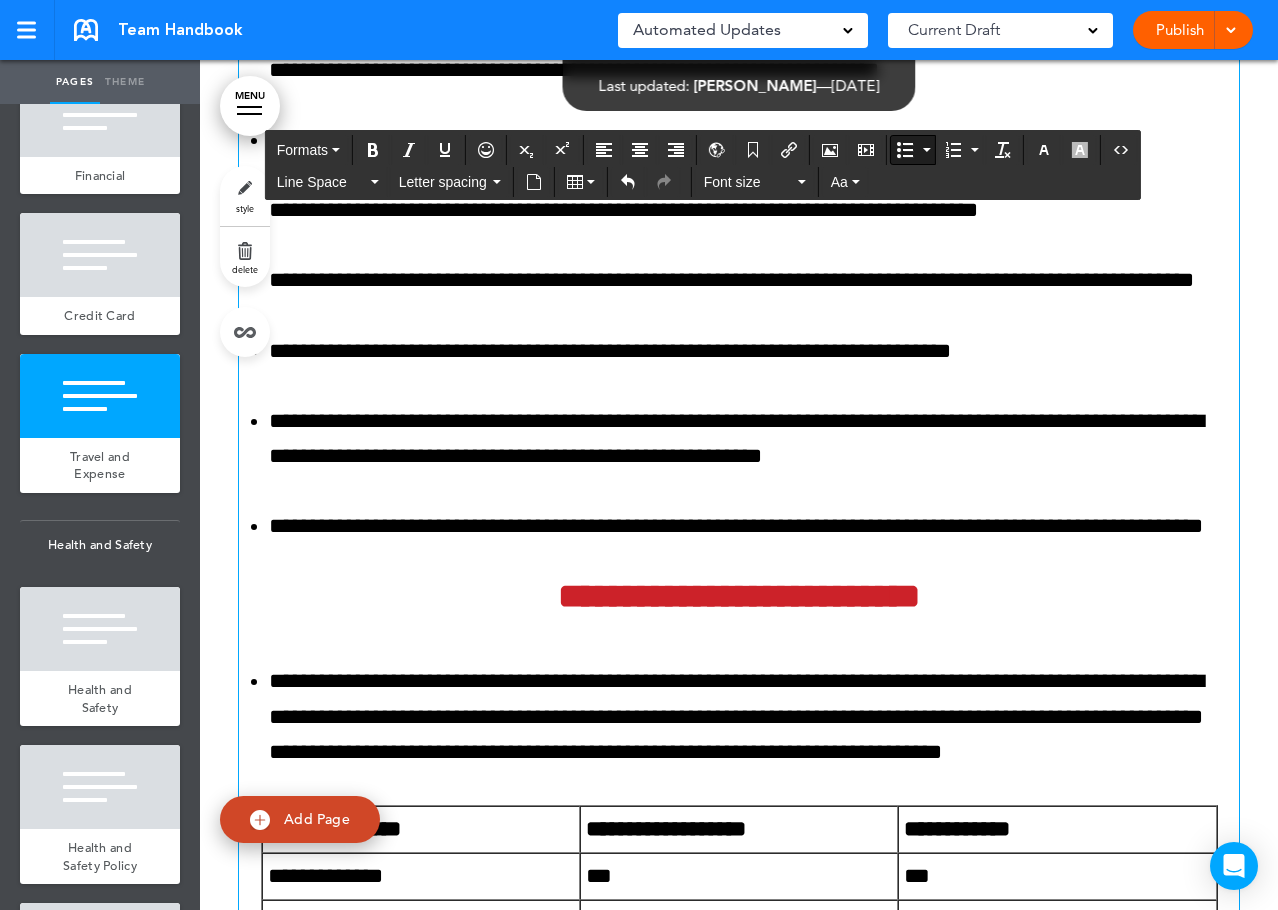 click on "**********" at bounding box center [963, 140] 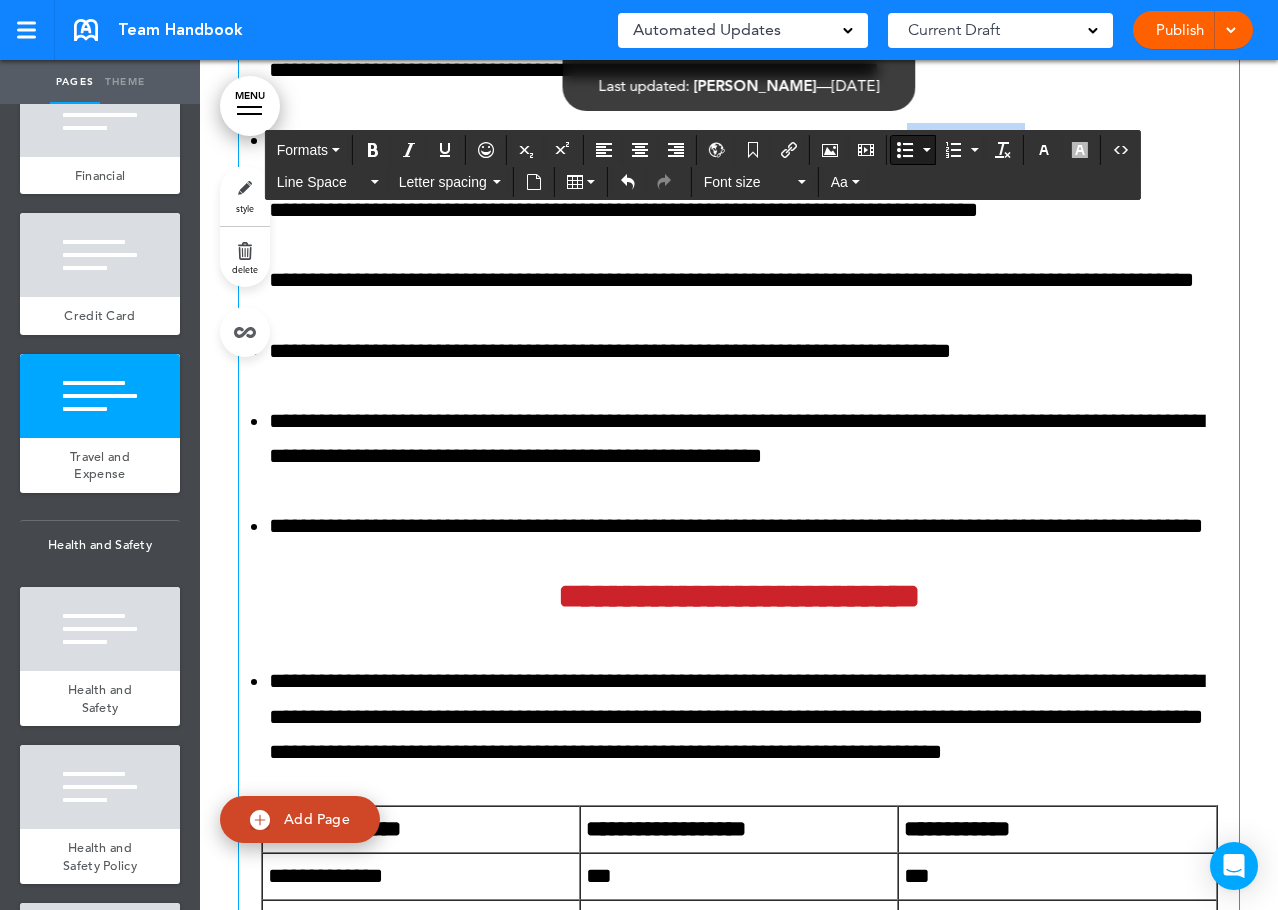 drag, startPoint x: 1033, startPoint y: 404, endPoint x: 901, endPoint y: 401, distance: 132.03409 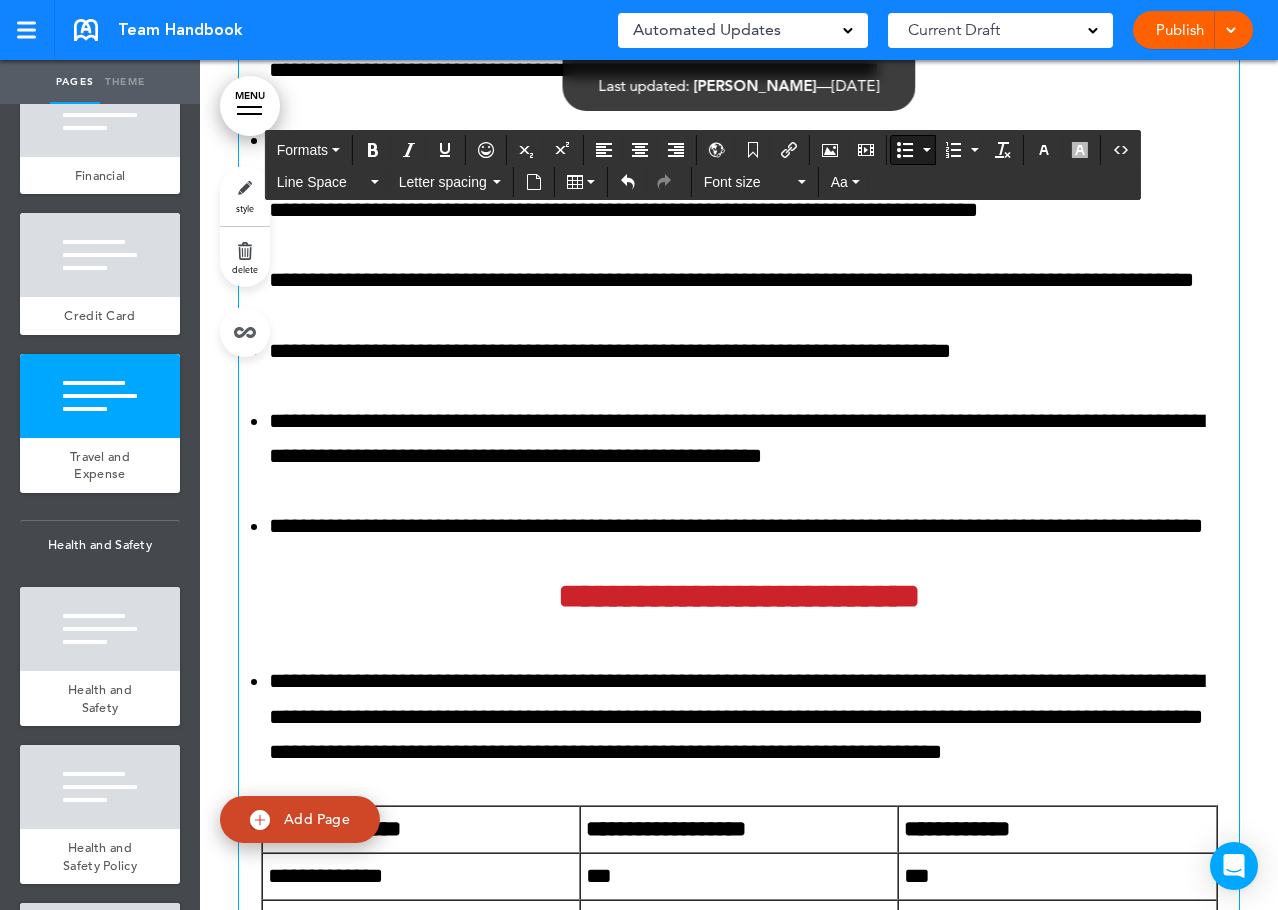 click on "**********" at bounding box center [739, 281] 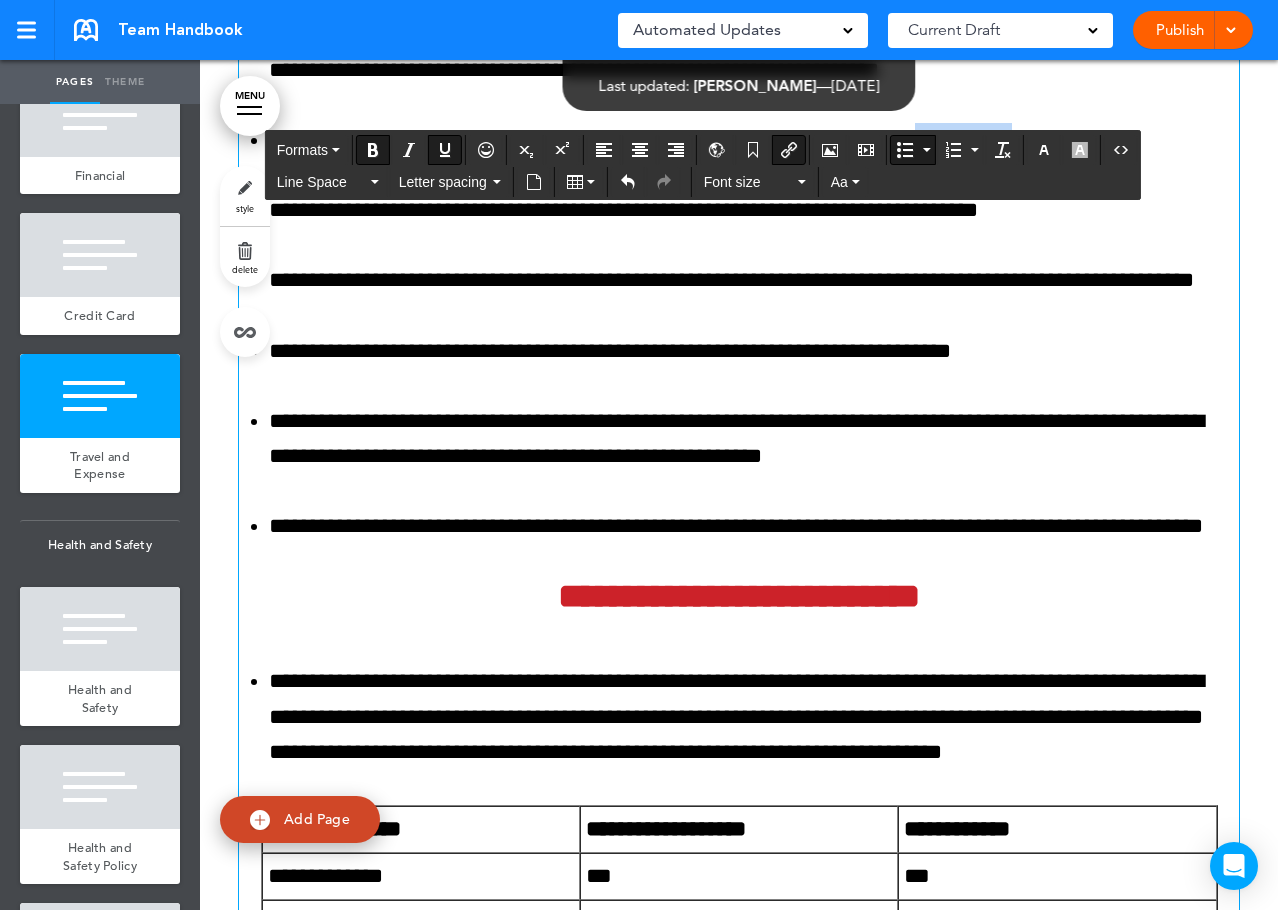 drag, startPoint x: 906, startPoint y: 408, endPoint x: 999, endPoint y: 416, distance: 93.34345 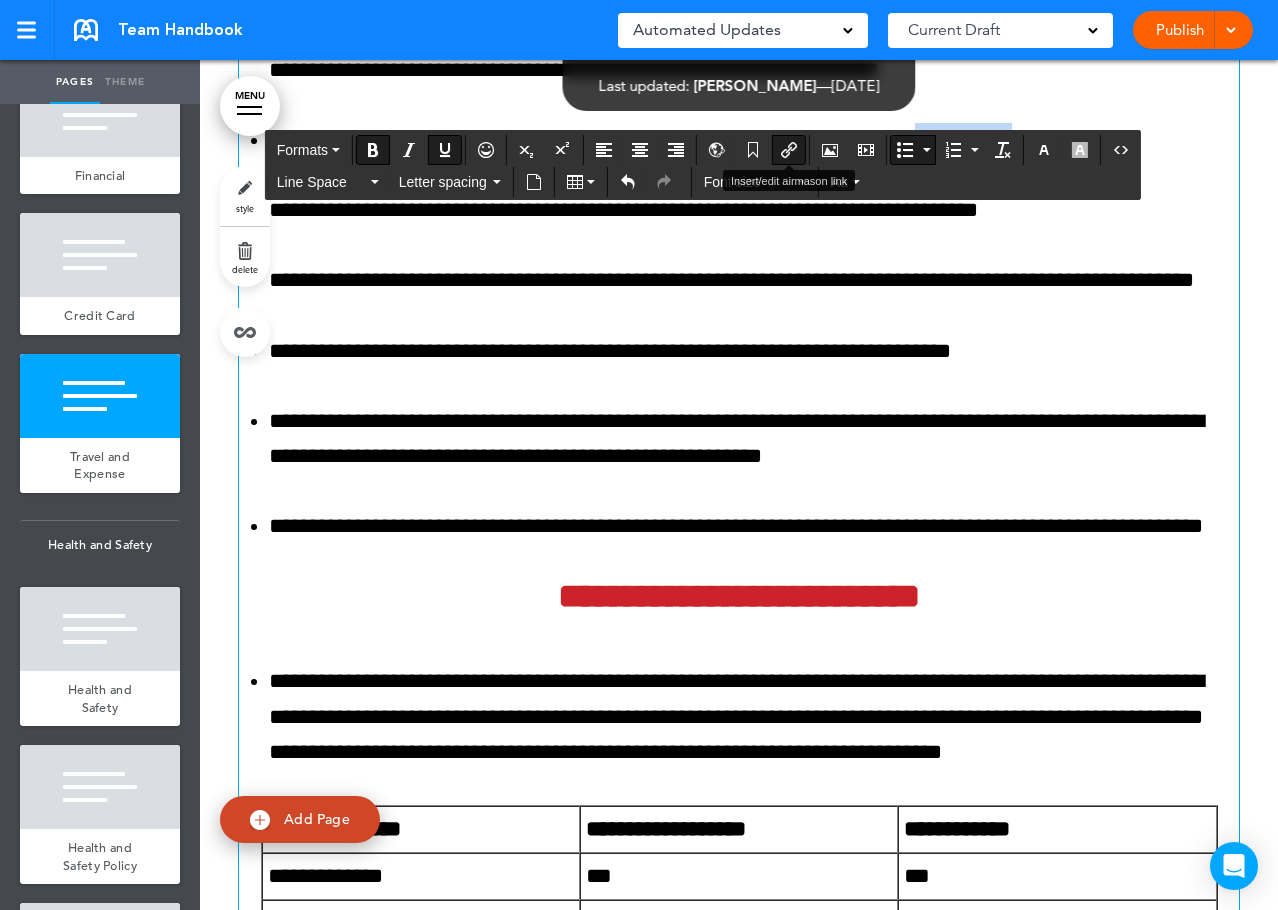 click at bounding box center (789, 150) 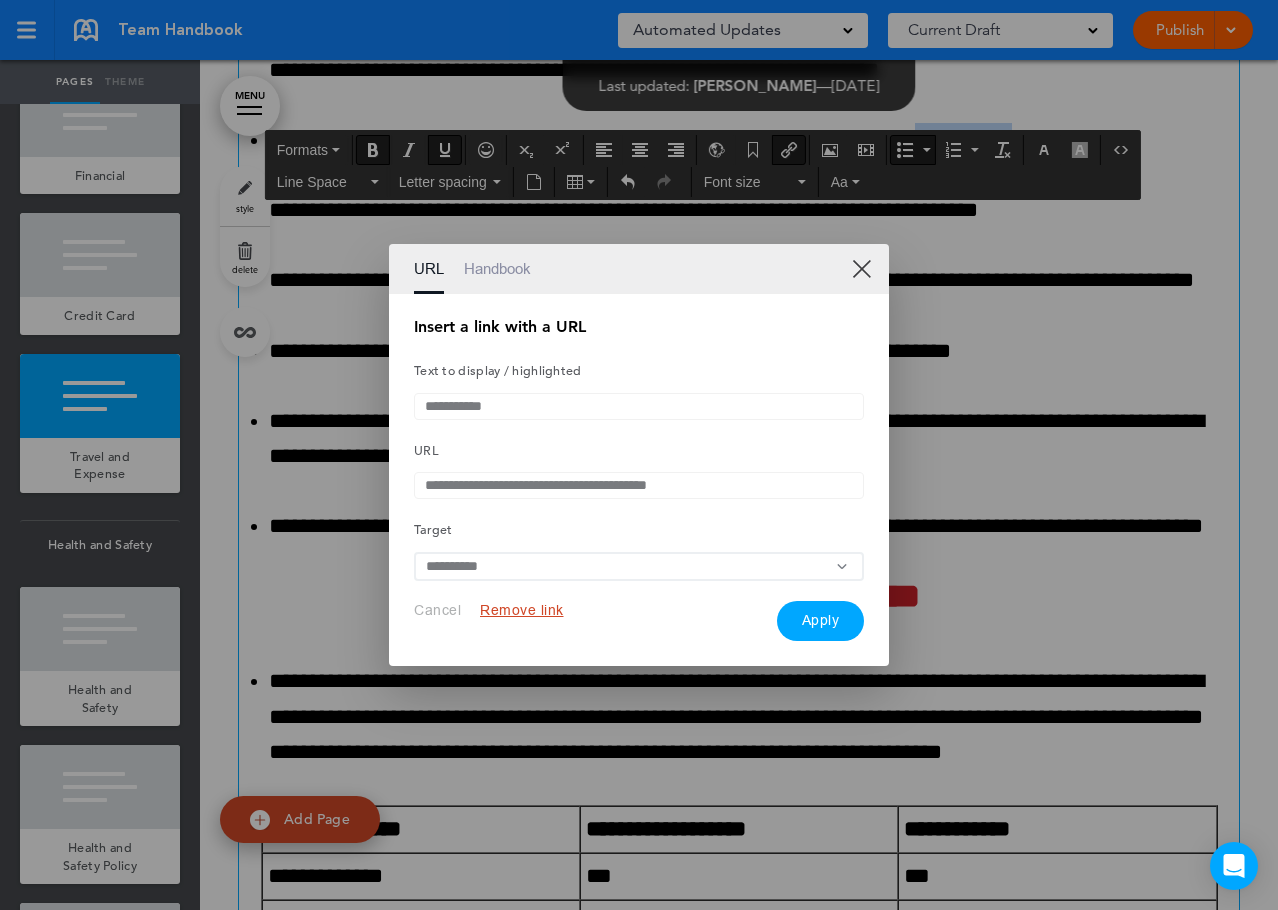 click on "XX" at bounding box center (861, 268) 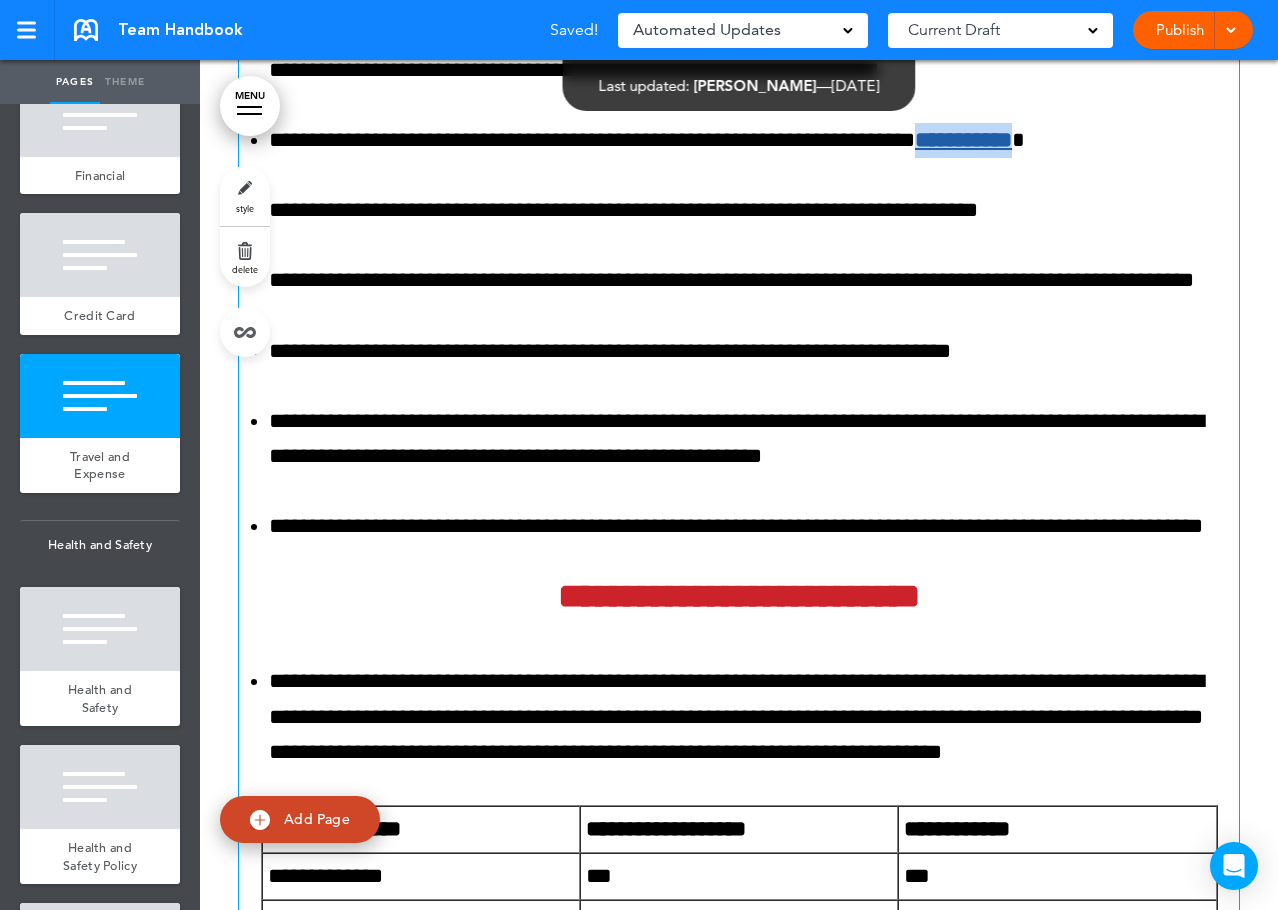 copy on "**********" 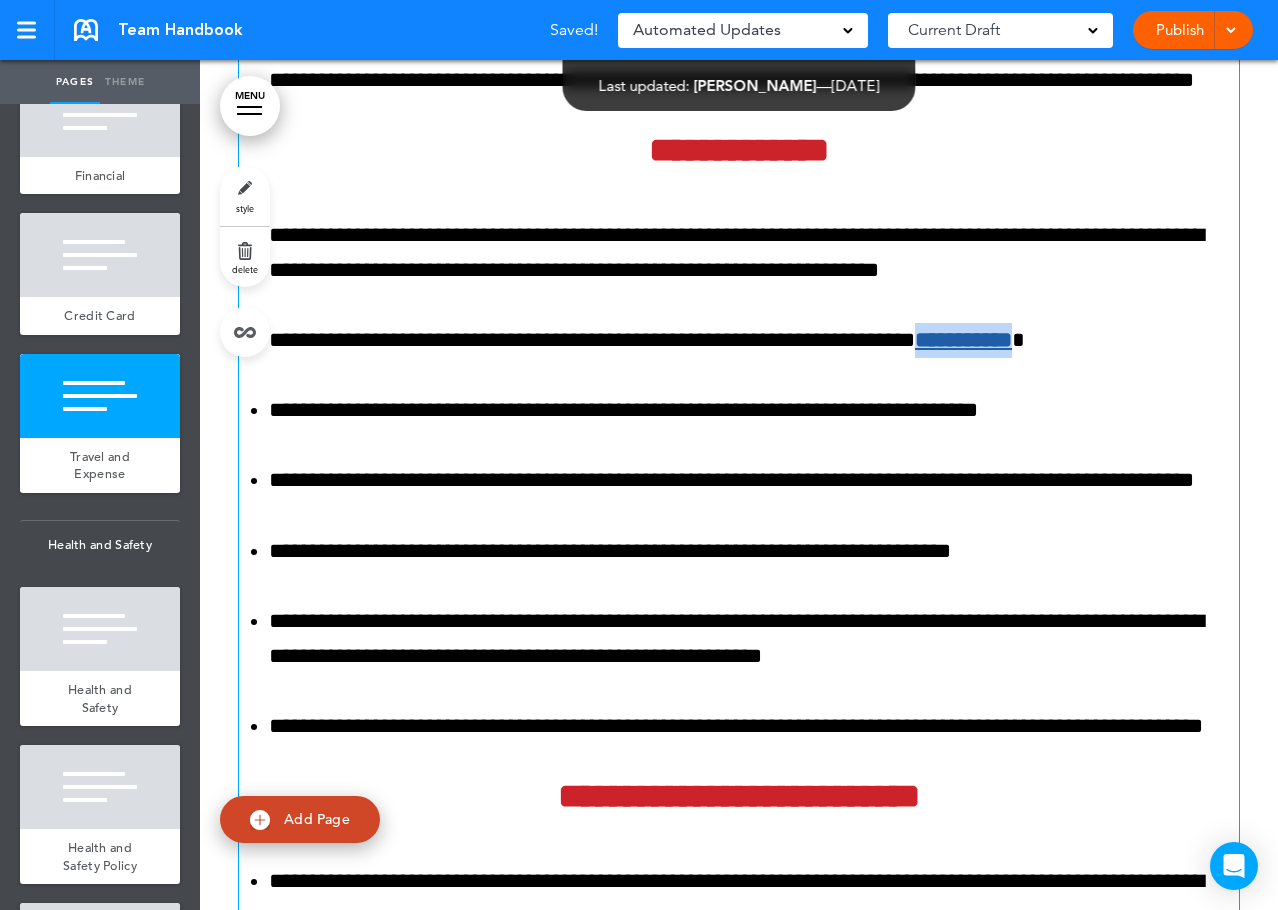 scroll, scrollTop: 132381, scrollLeft: 0, axis: vertical 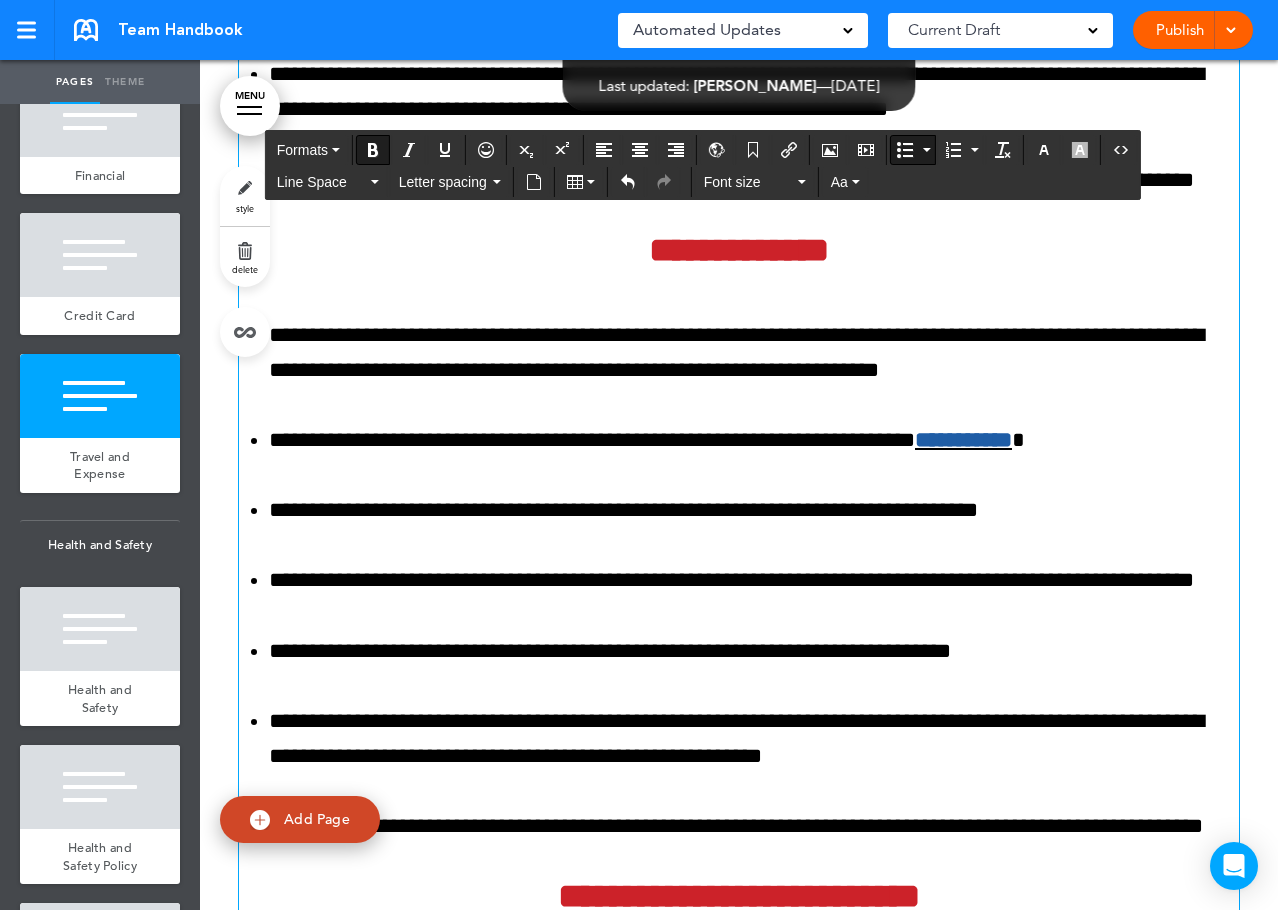 drag, startPoint x: 912, startPoint y: 228, endPoint x: 1009, endPoint y: 228, distance: 97 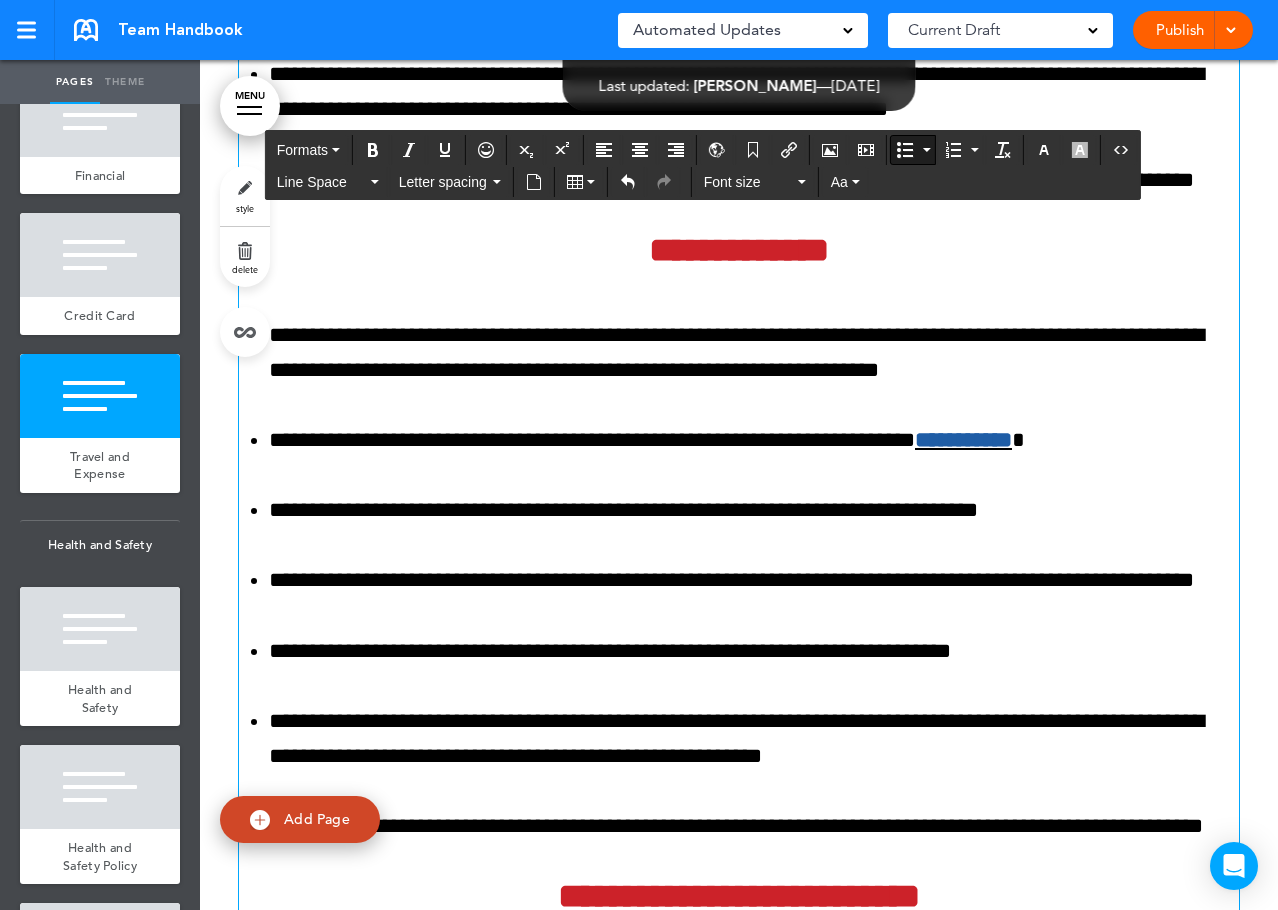 click on "**********" at bounding box center (754, -13) 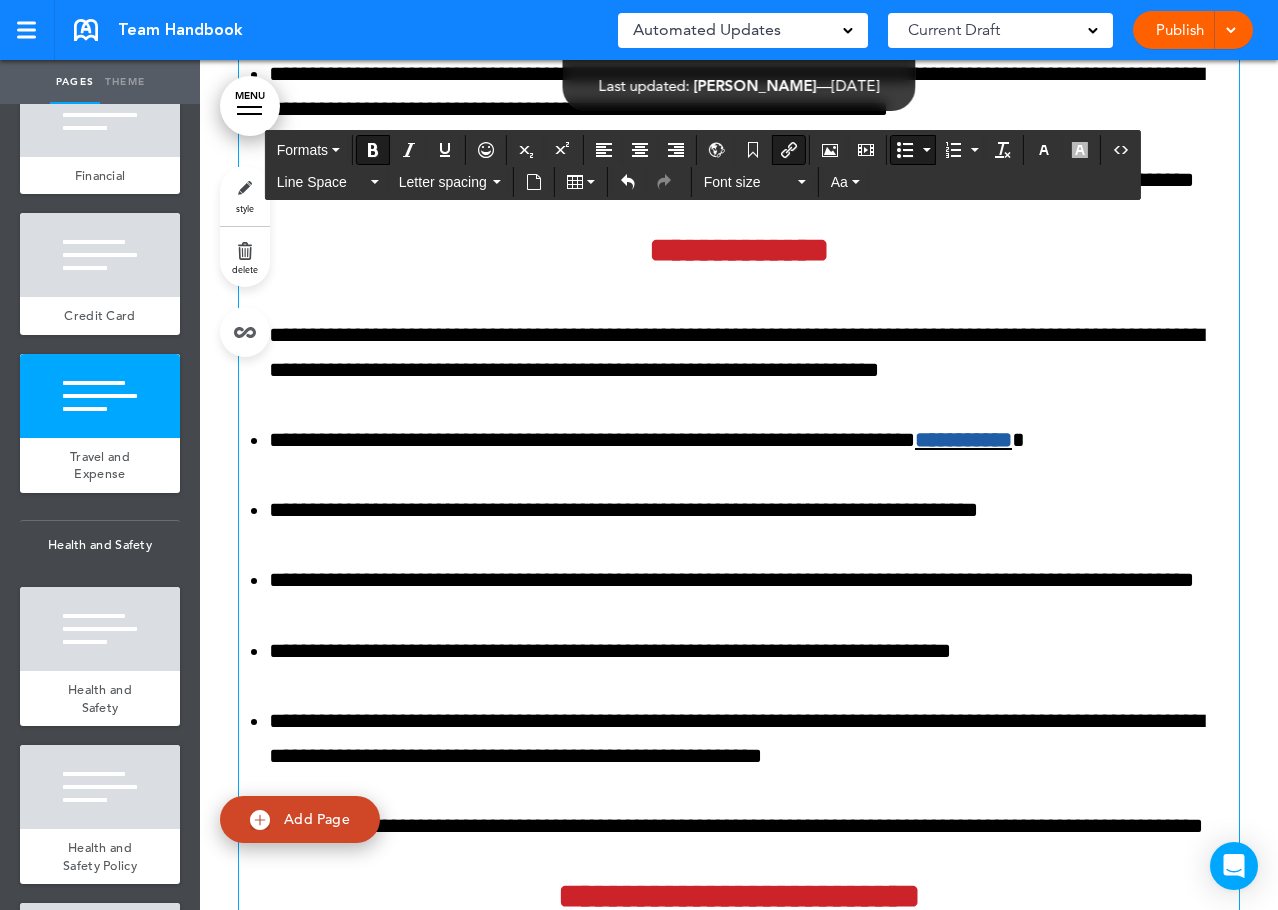 drag, startPoint x: 912, startPoint y: 232, endPoint x: 1003, endPoint y: 237, distance: 91.13726 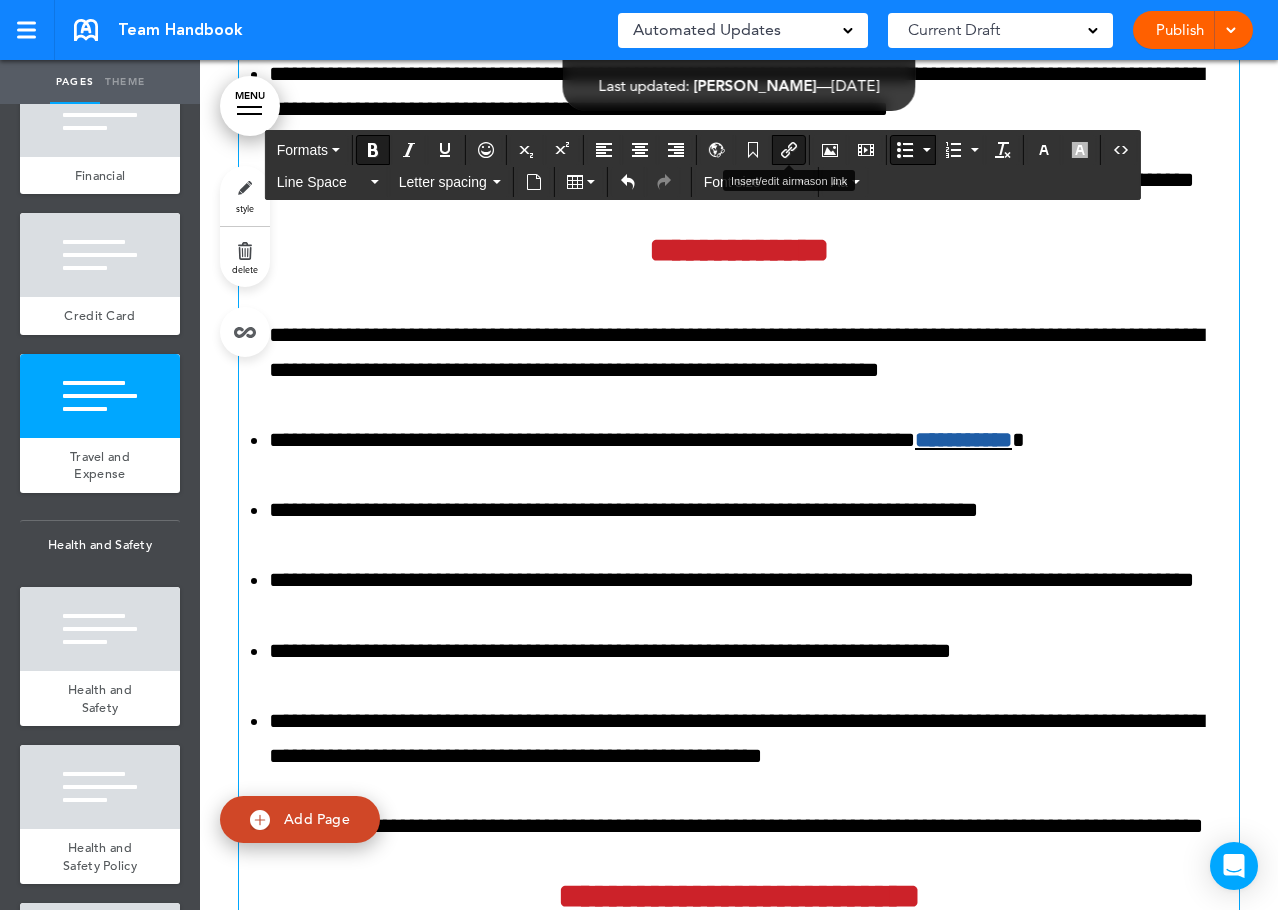 click at bounding box center [789, 150] 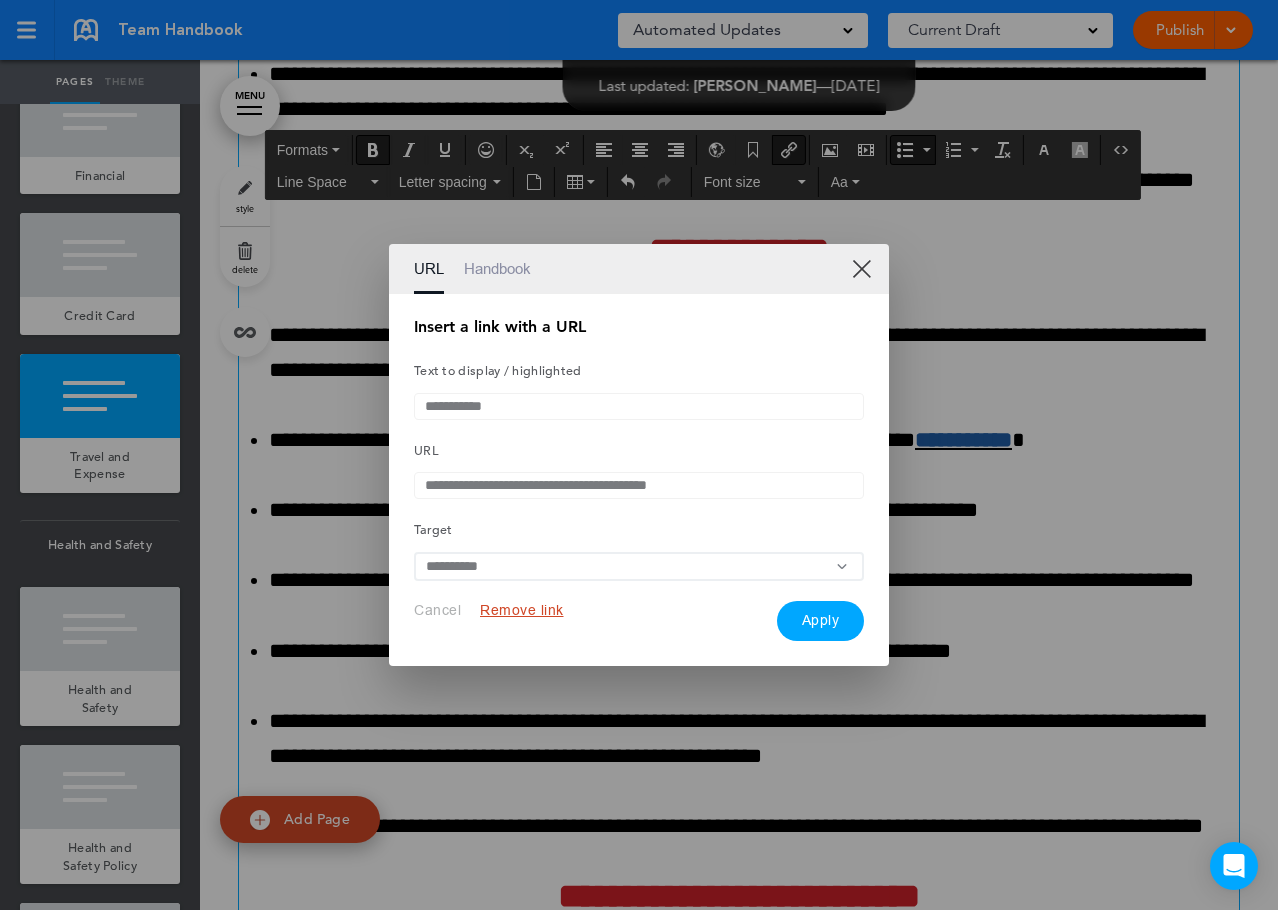 click on "XX" at bounding box center (861, 268) 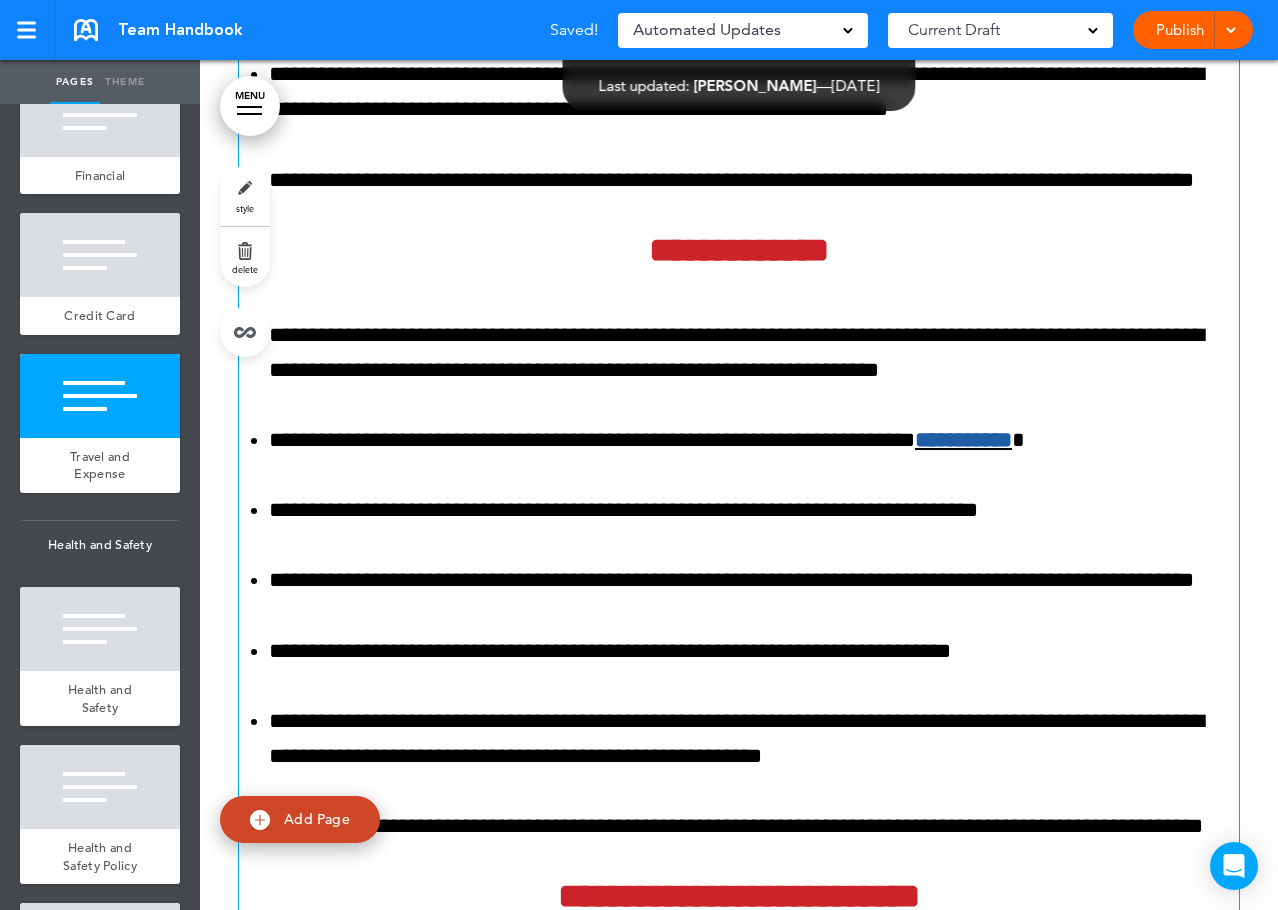 click on "**********" at bounding box center [754, -13] 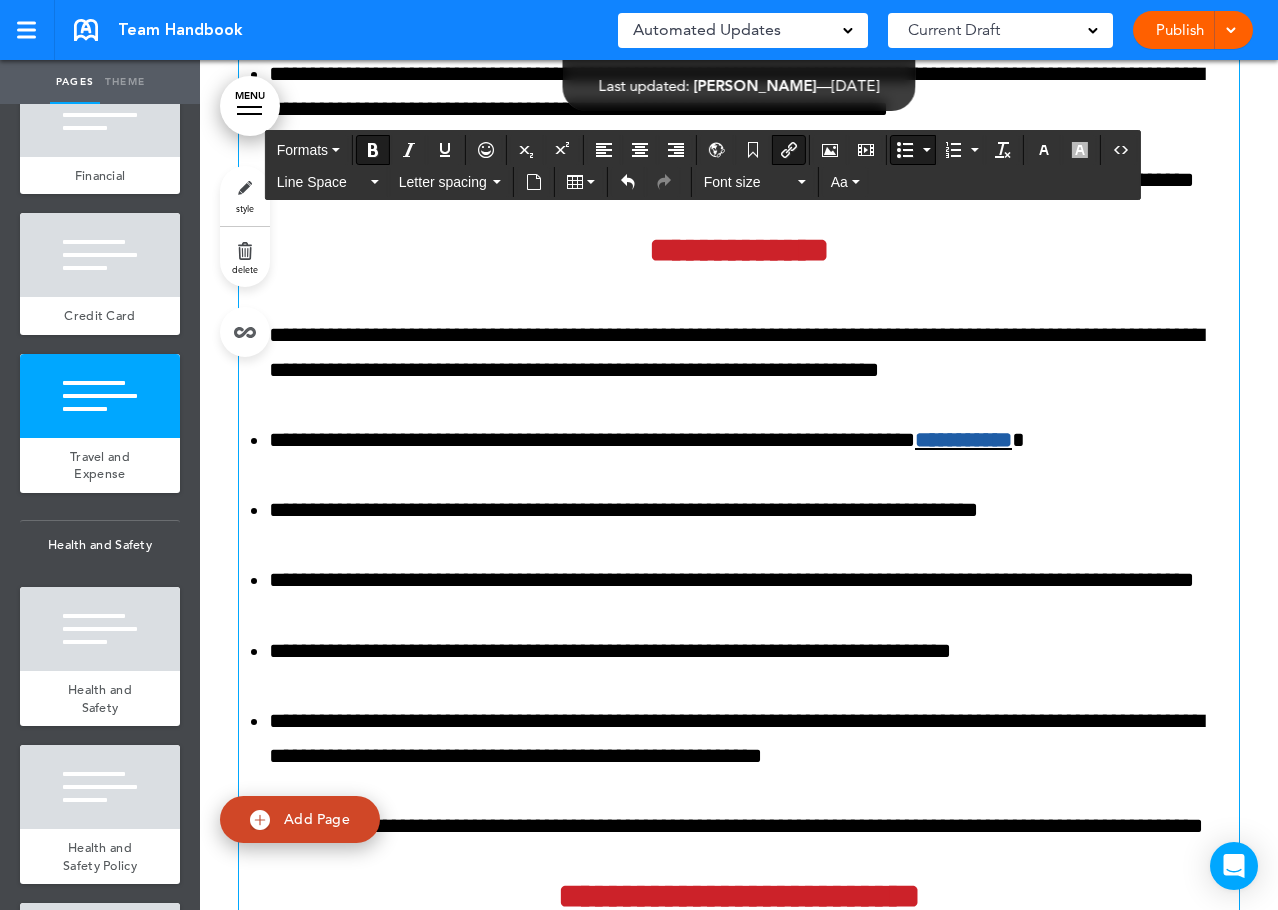 drag, startPoint x: 913, startPoint y: 233, endPoint x: 1005, endPoint y: 238, distance: 92.13577 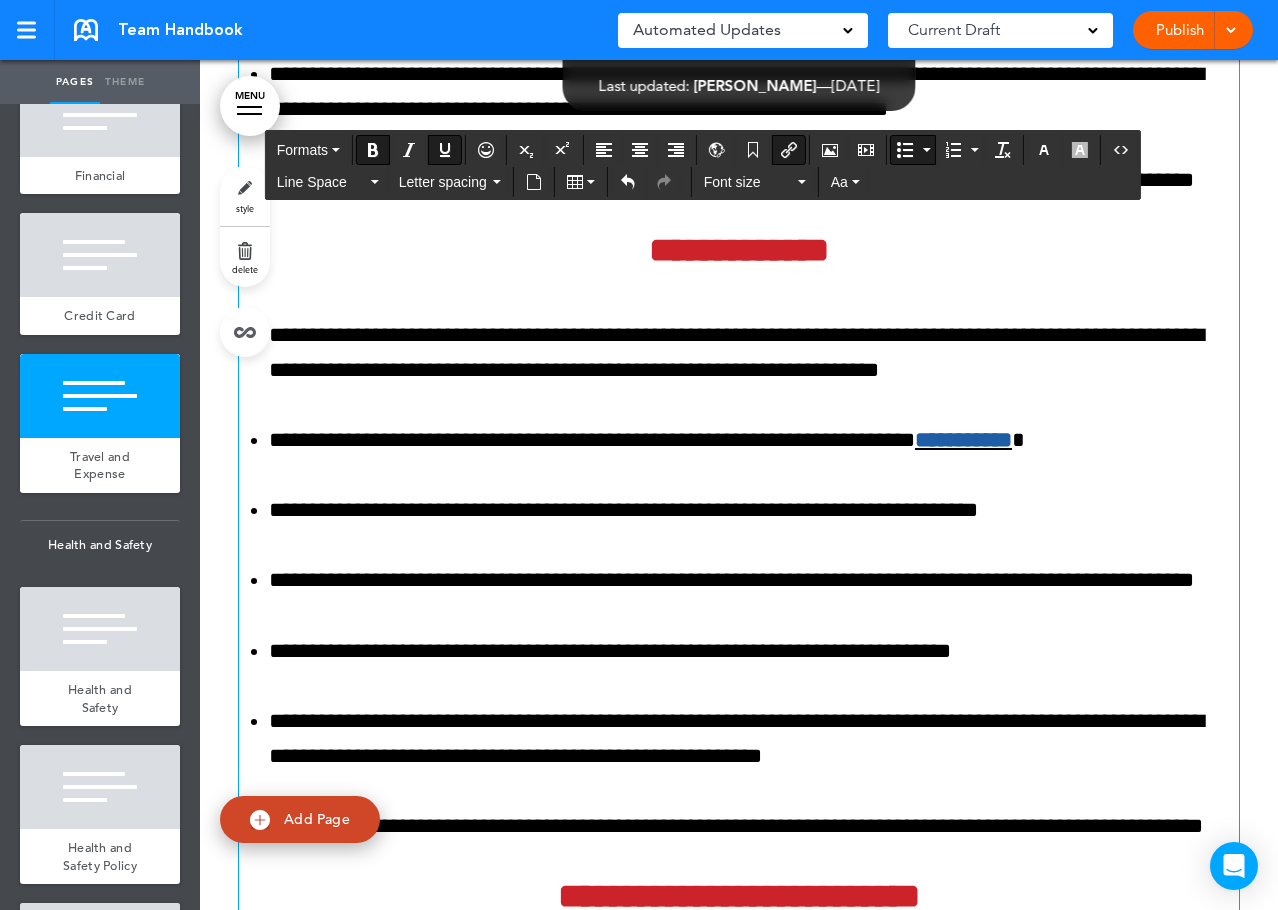 click on "**********" at bounding box center [754, 353] 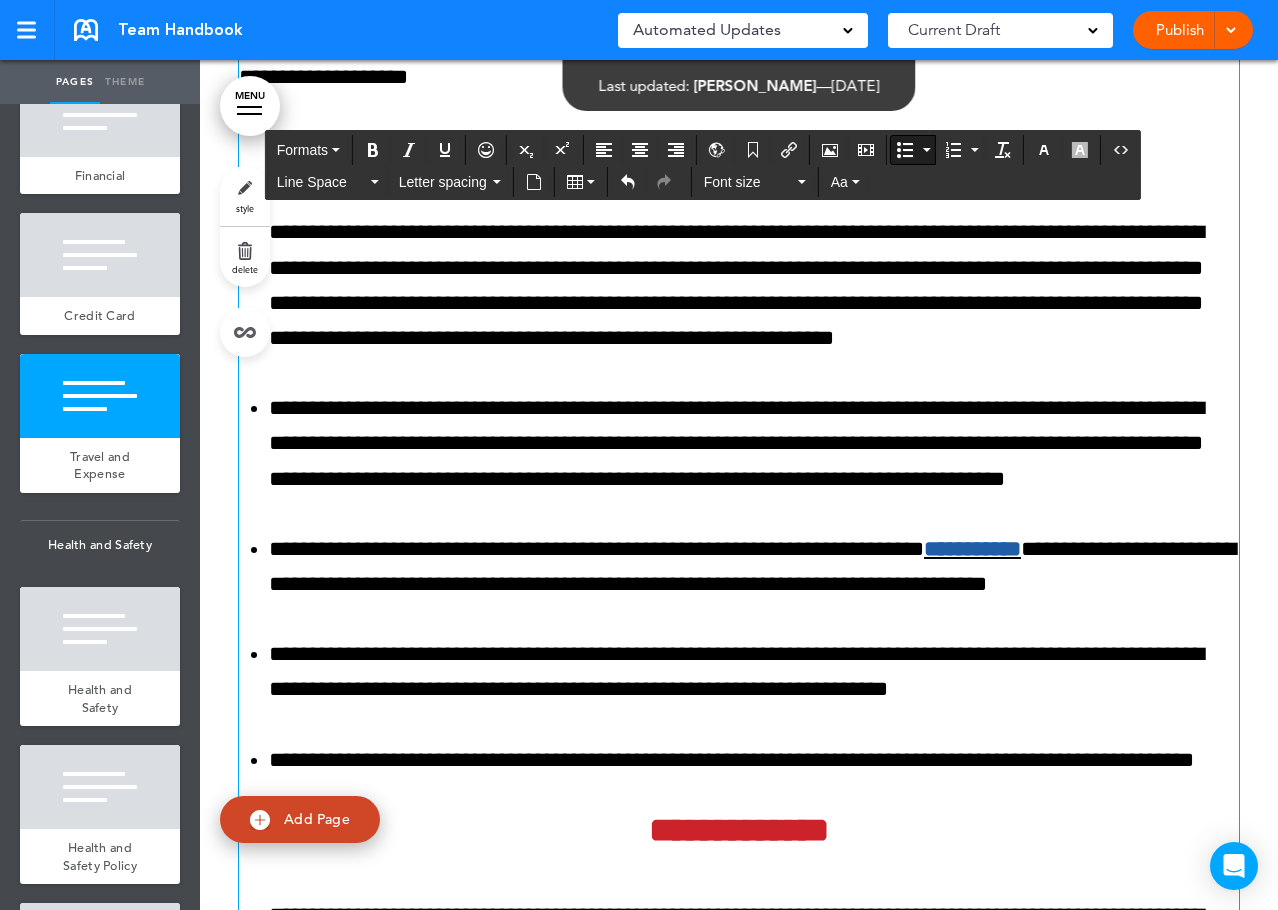 scroll, scrollTop: 131381, scrollLeft: 0, axis: vertical 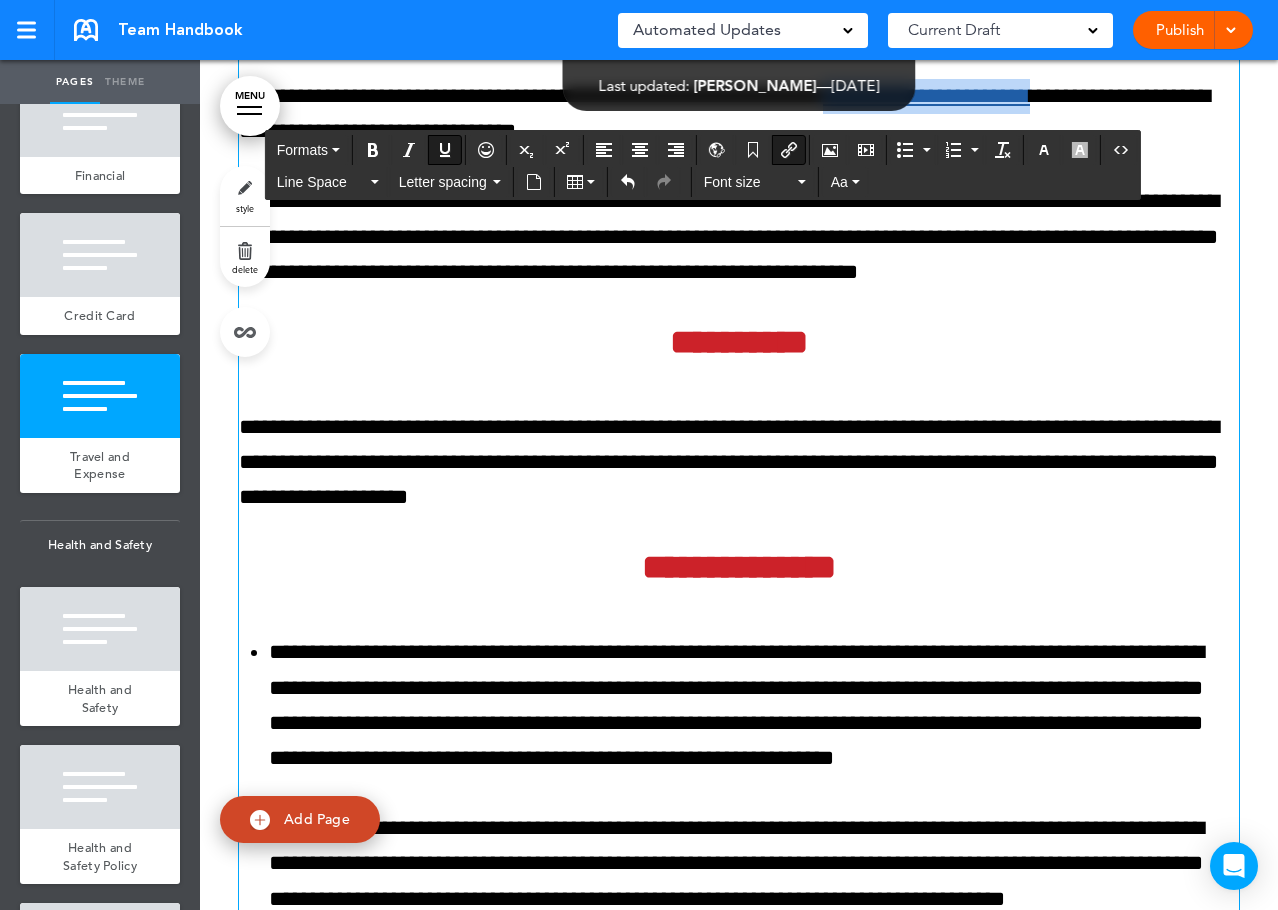 drag, startPoint x: 843, startPoint y: 360, endPoint x: 1039, endPoint y: 367, distance: 196.12495 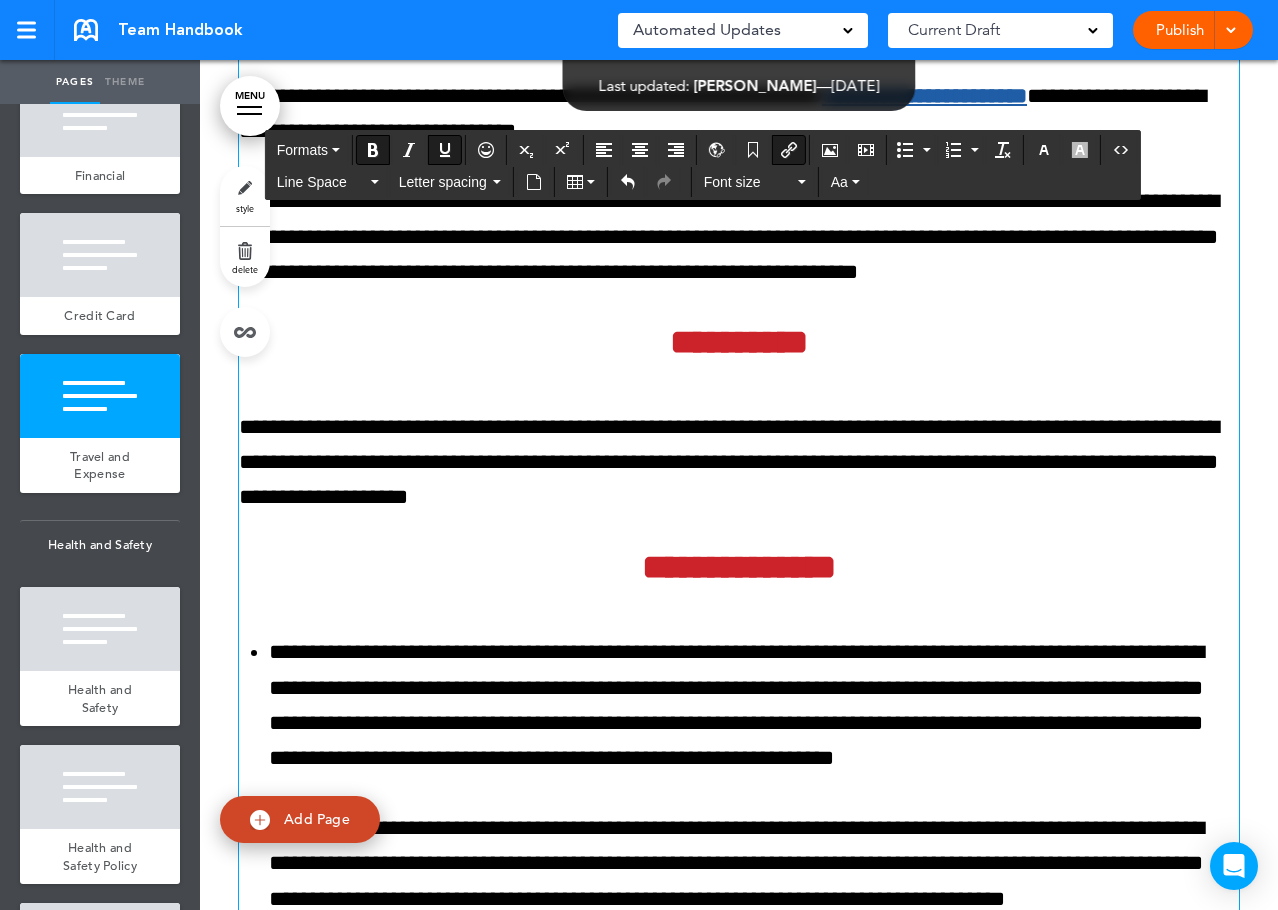 click on "**********" at bounding box center (739, 3431) 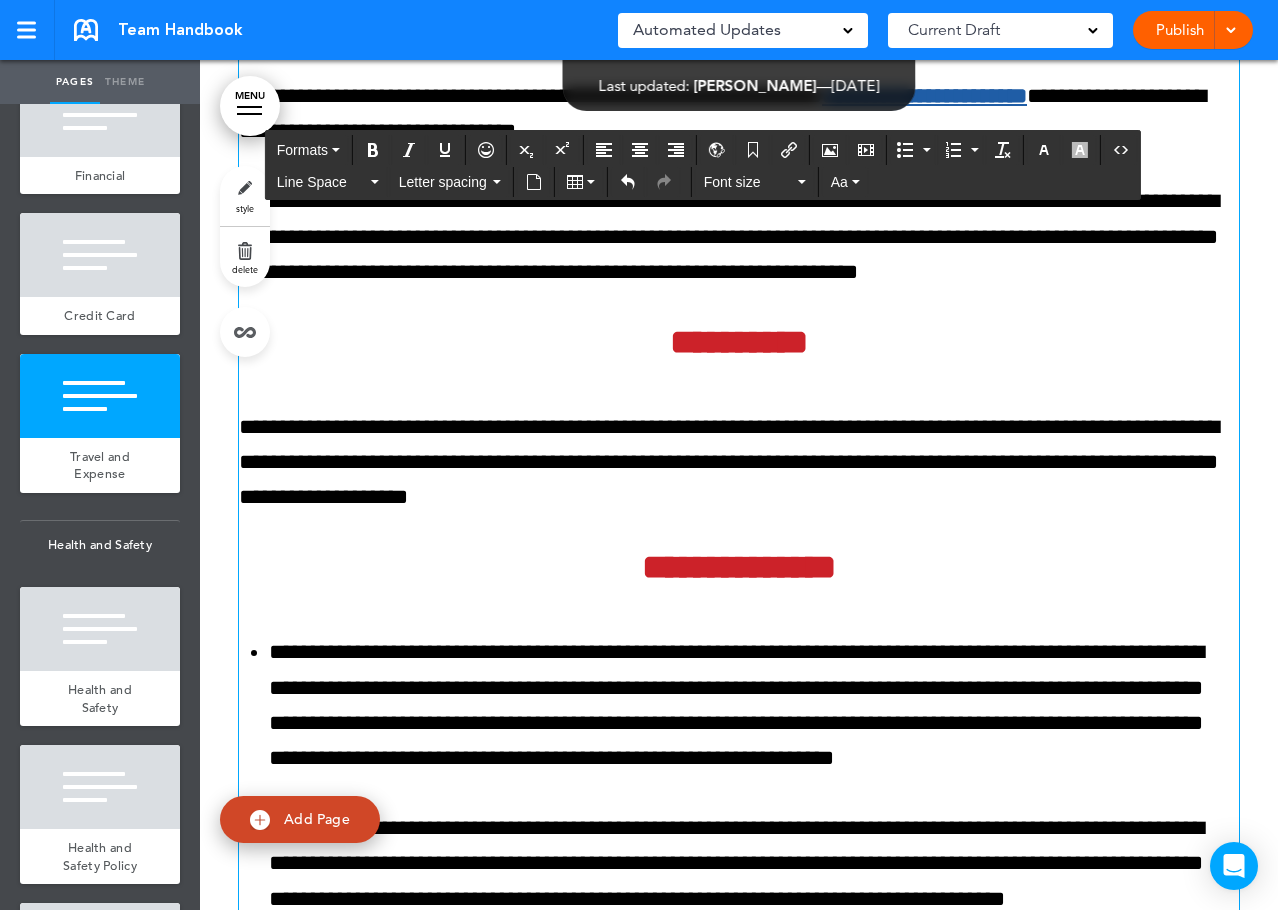 click on "**********" at bounding box center (924, 96) 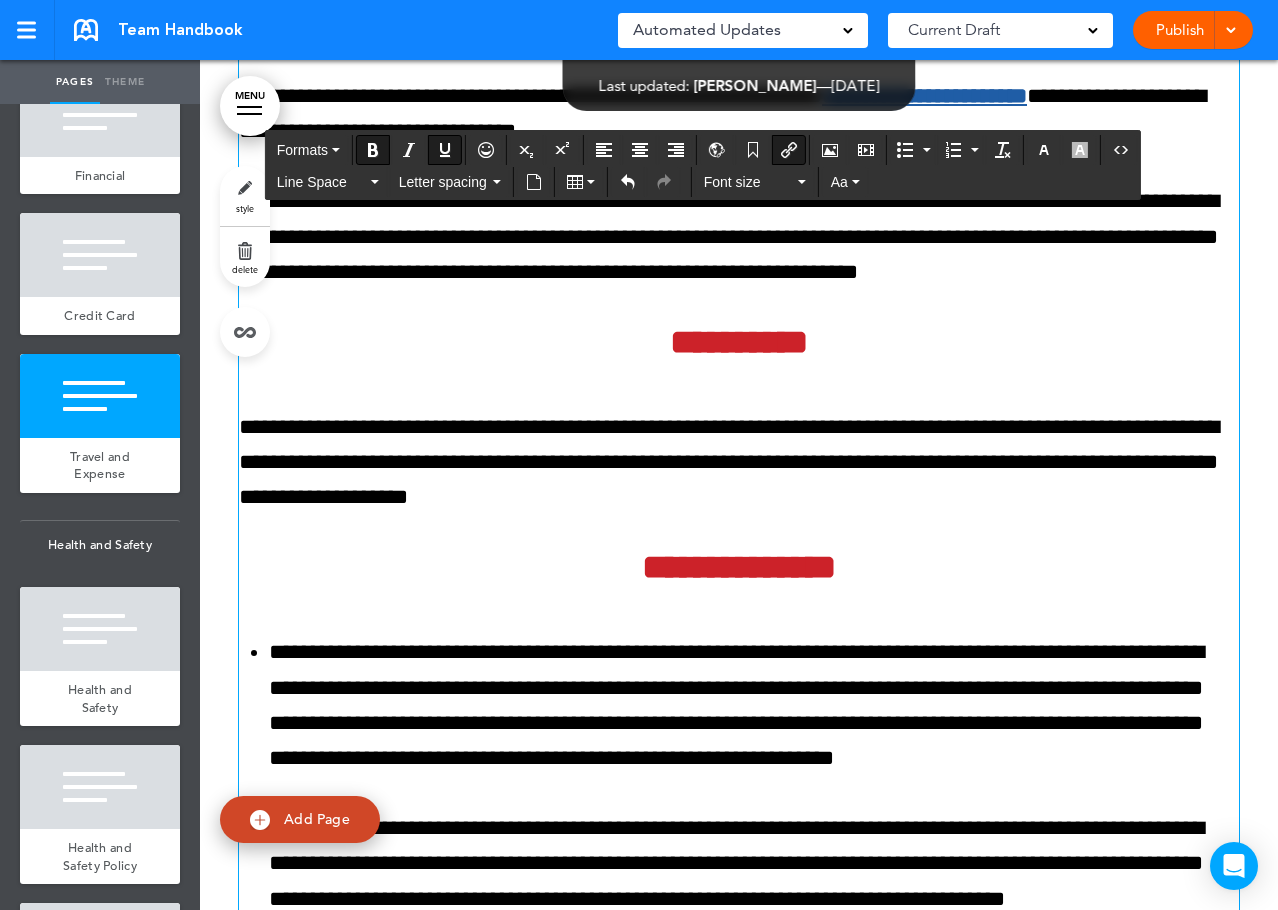 click at bounding box center (789, 150) 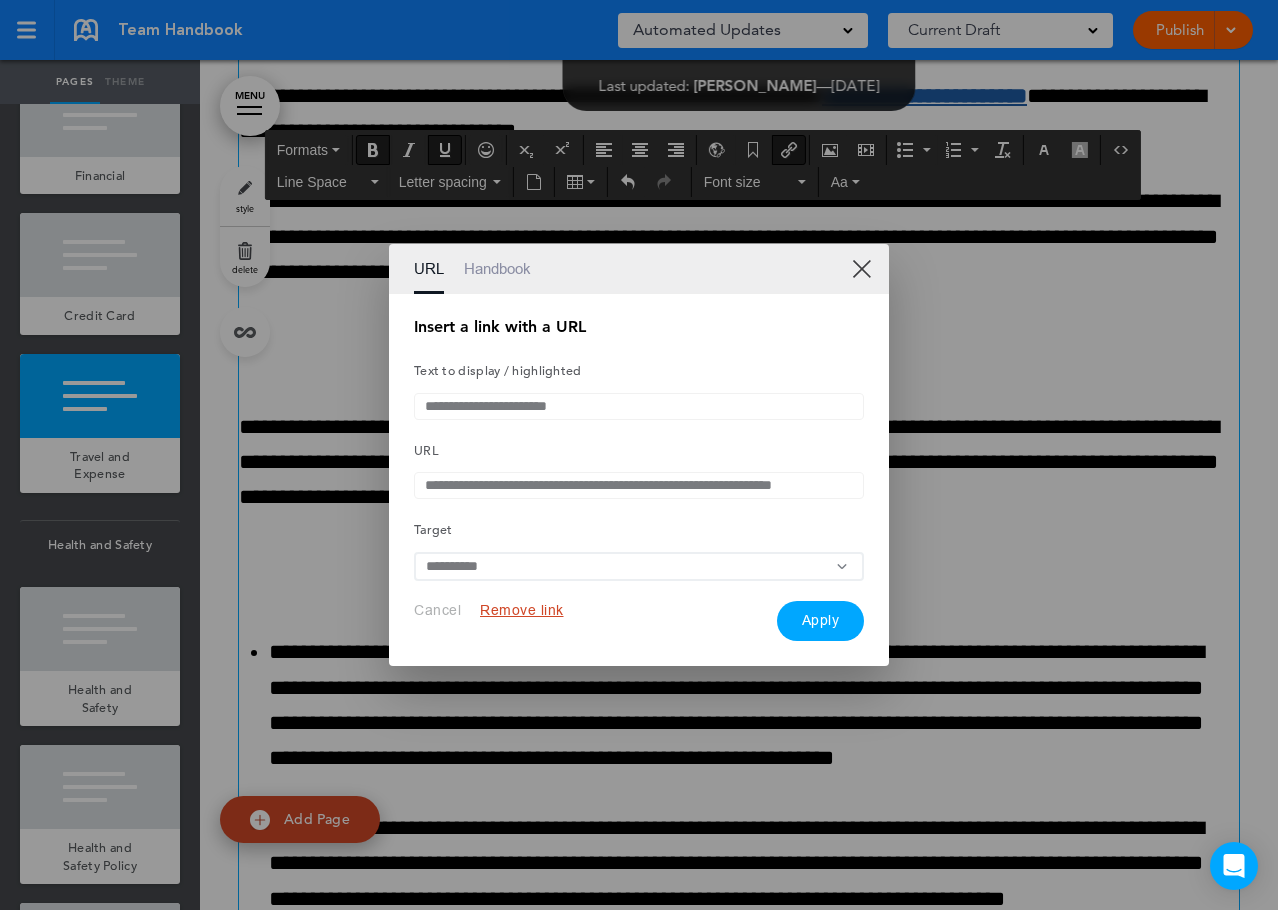 click on "URL
Handbook" at bounding box center (639, 269) 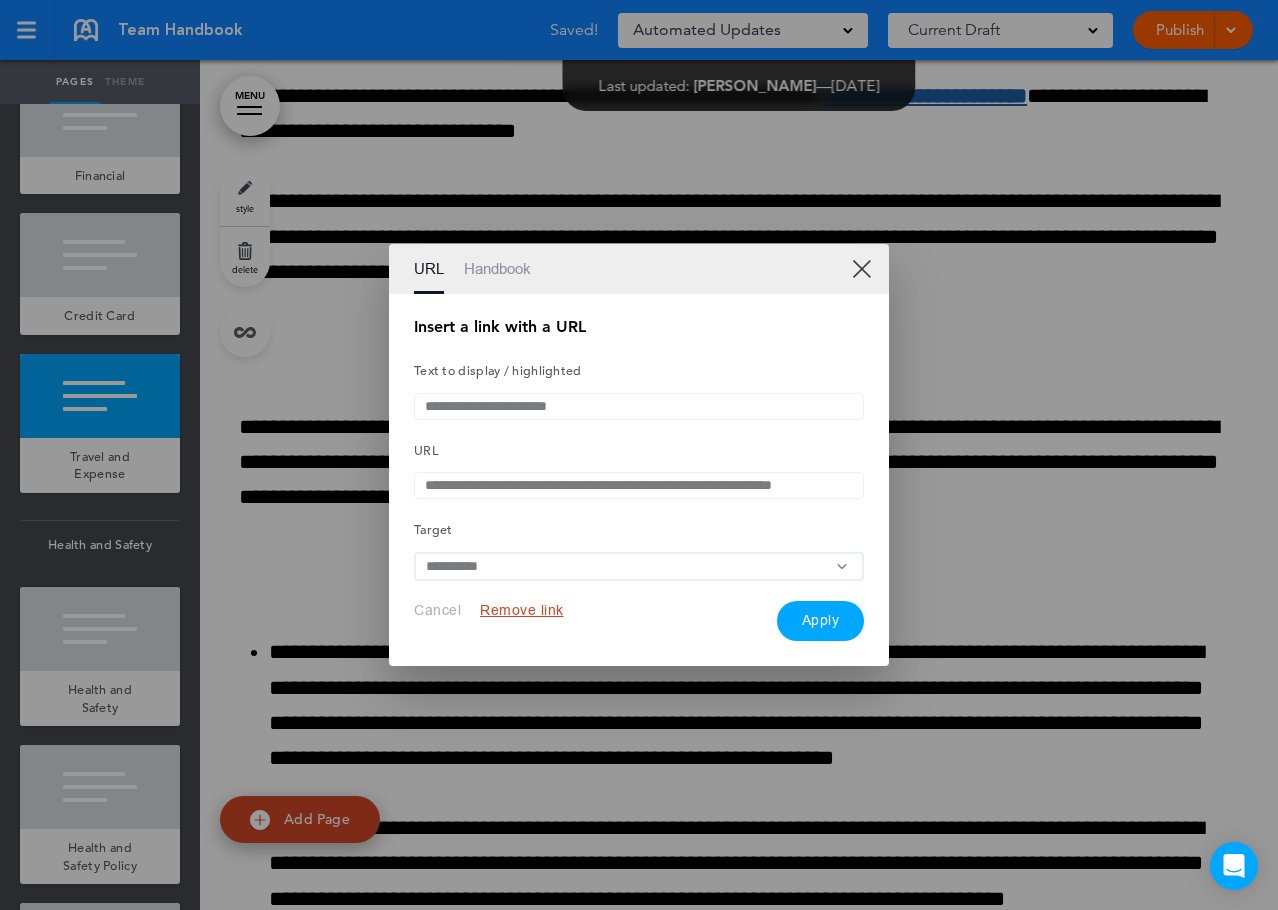 click on "XX" at bounding box center [861, 268] 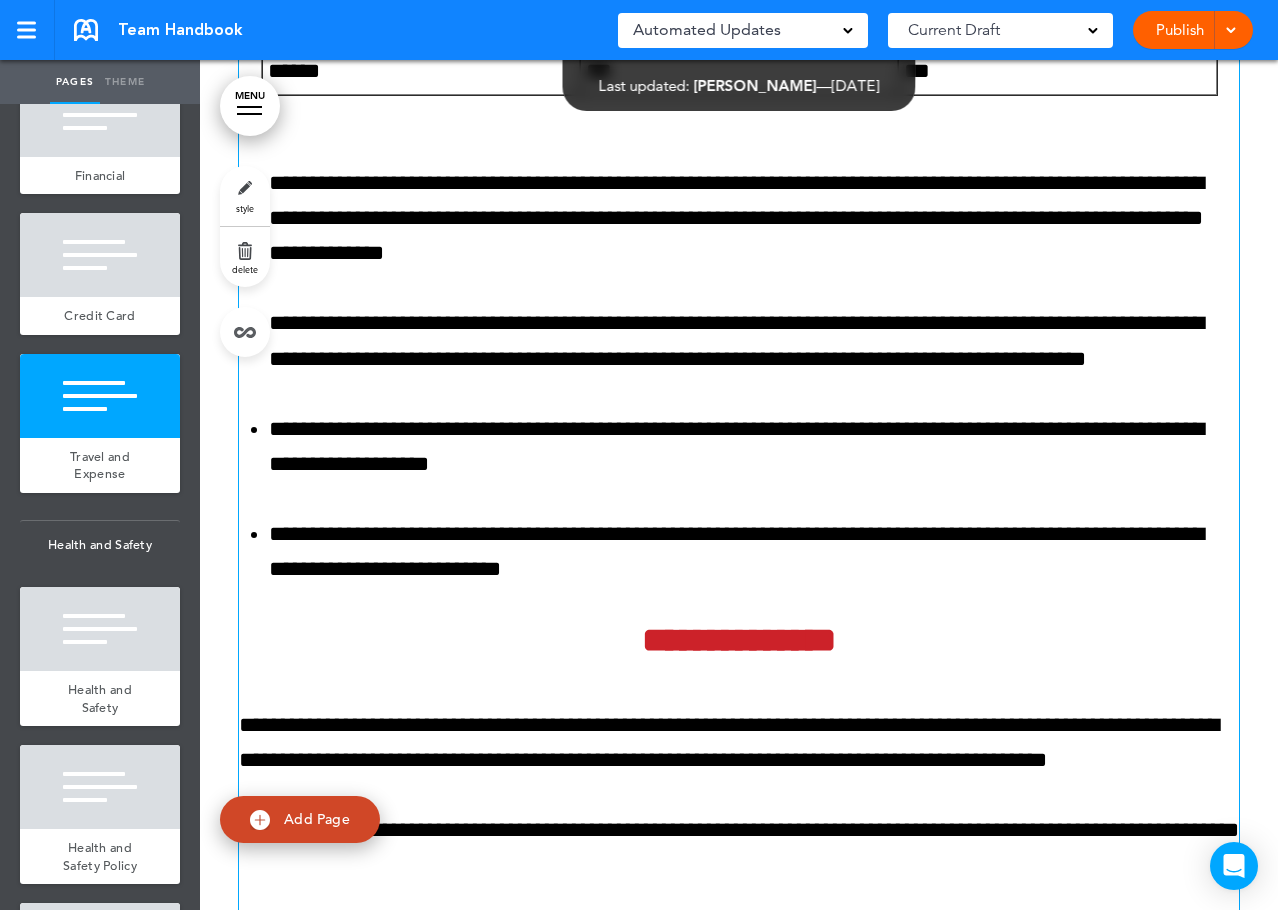 scroll, scrollTop: 134081, scrollLeft: 0, axis: vertical 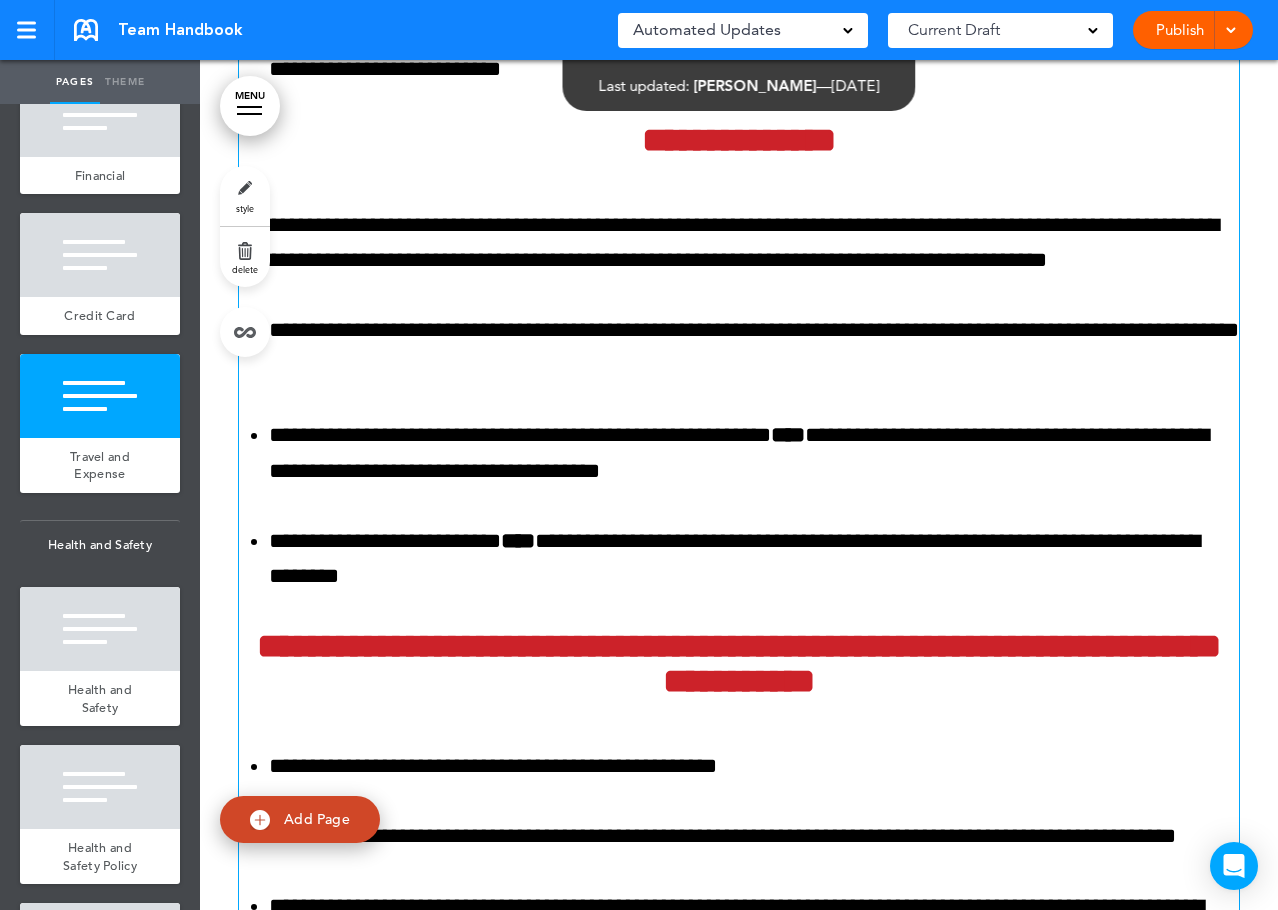 click on "**********" at bounding box center (739, 140) 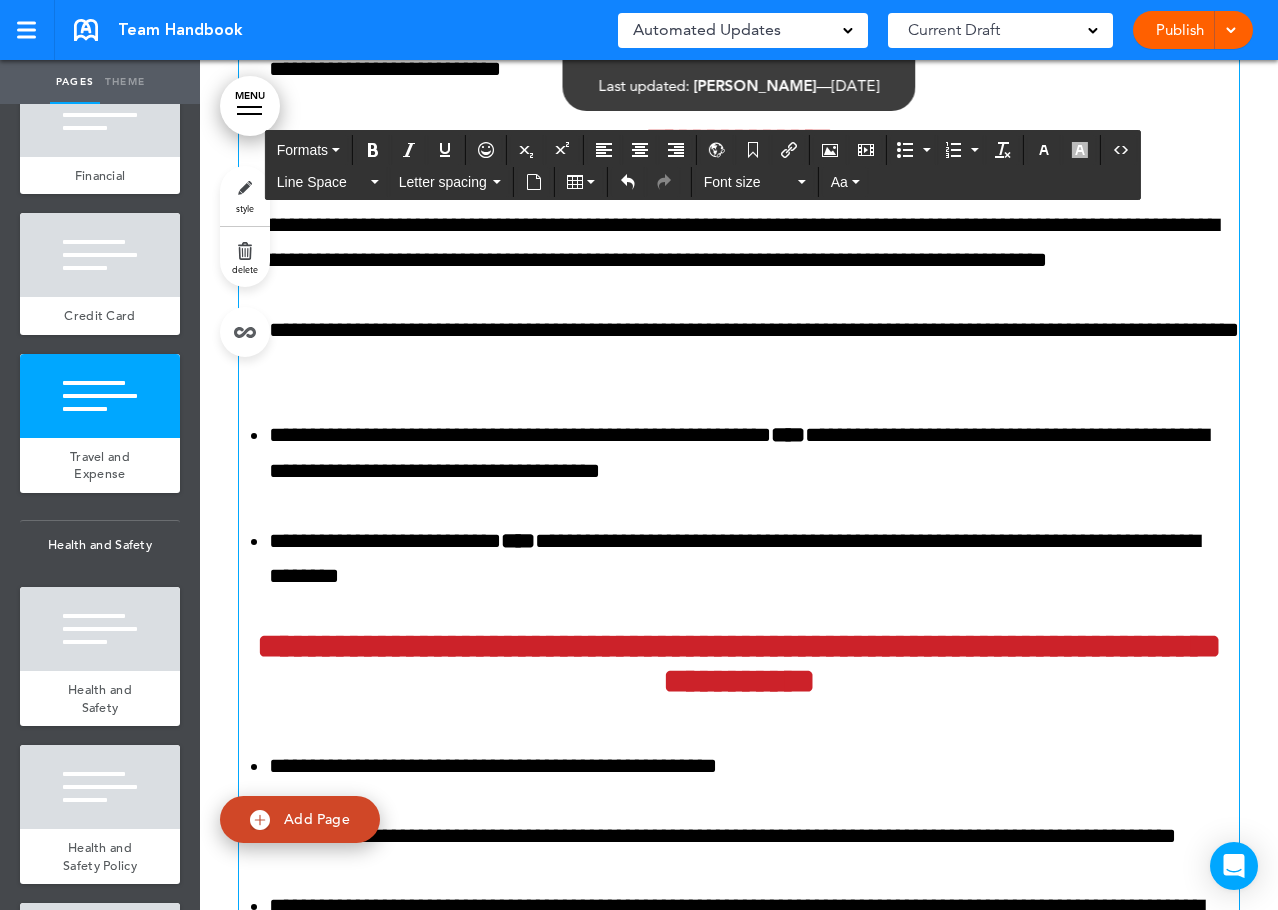 click on "**********" at bounding box center (739, 243) 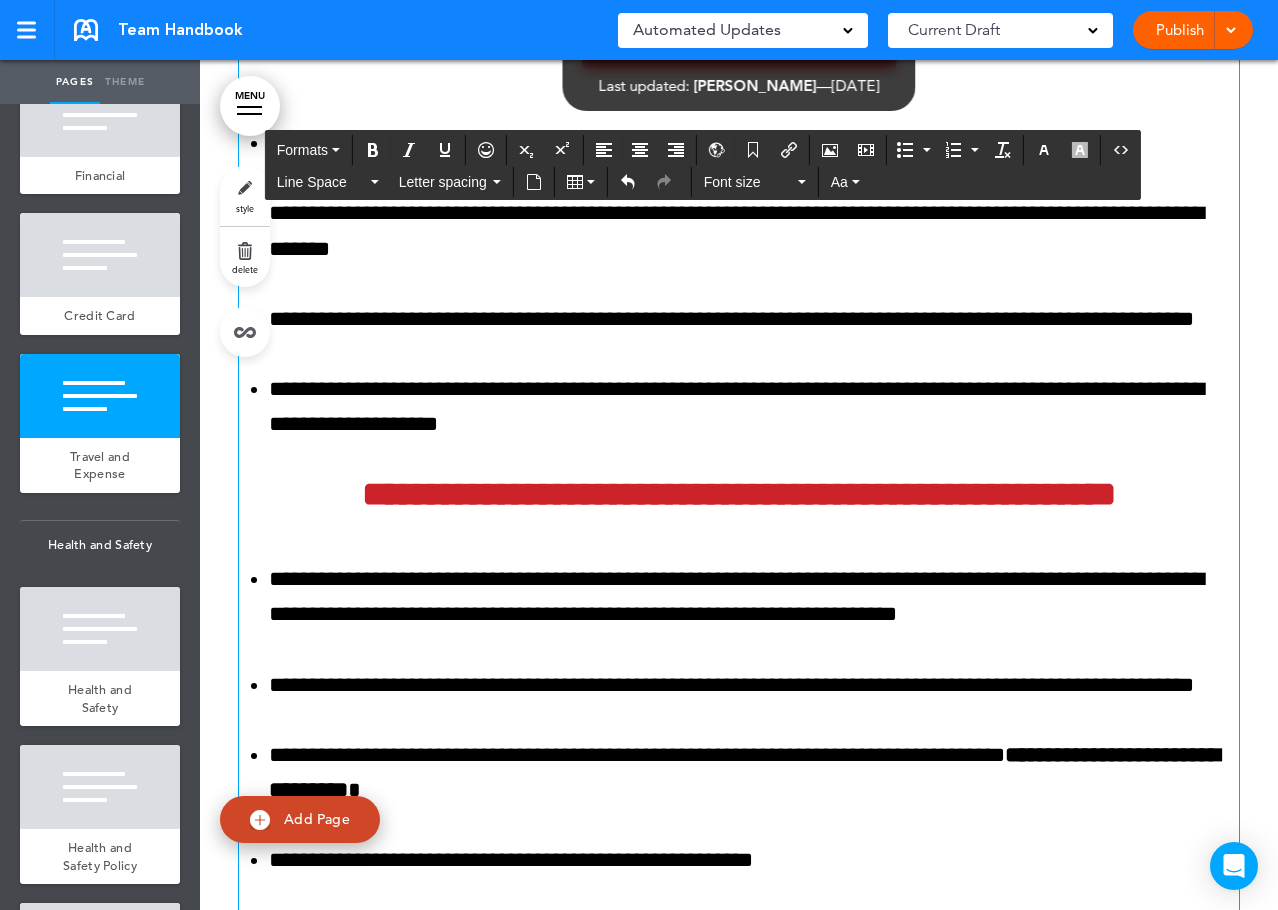 scroll, scrollTop: 135581, scrollLeft: 0, axis: vertical 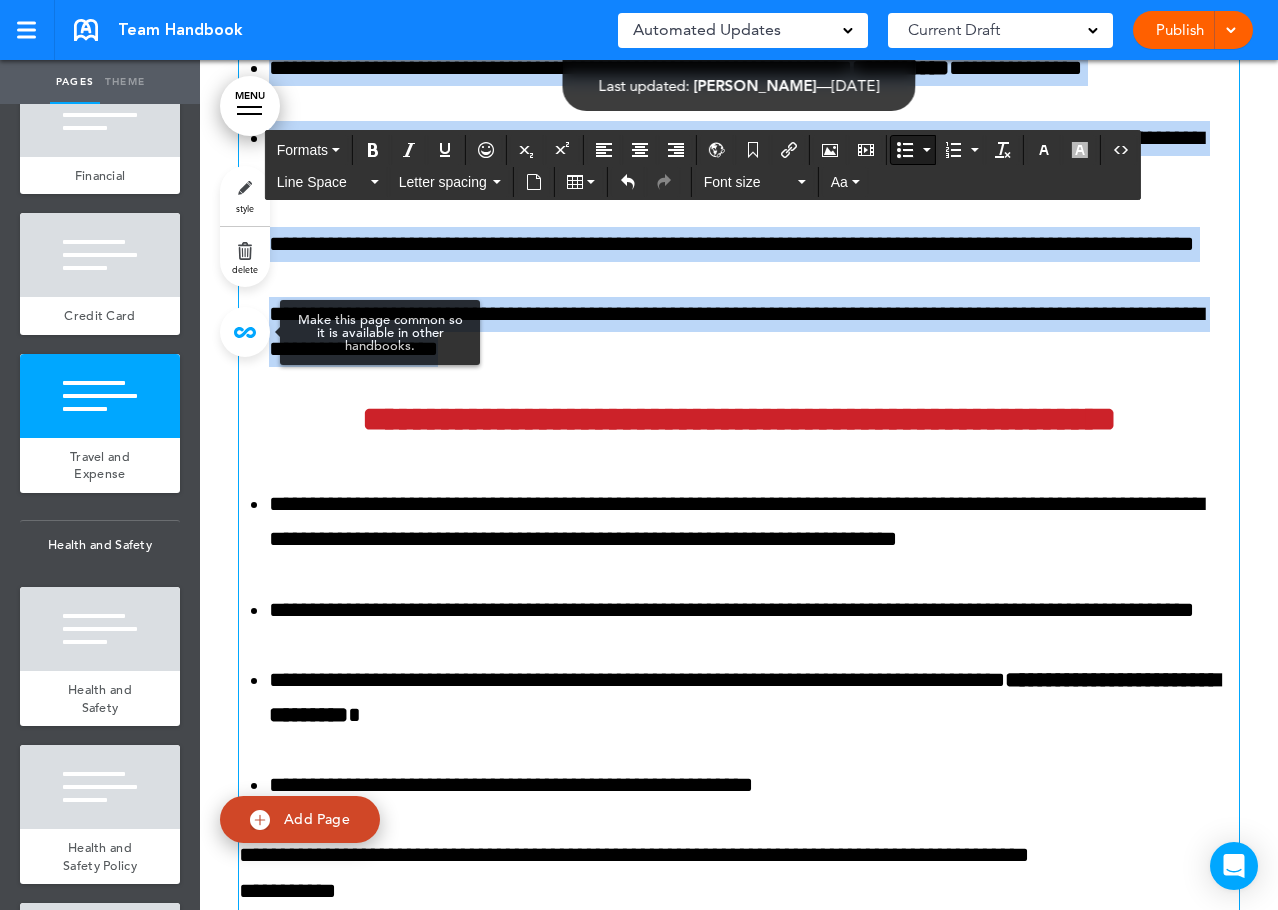 drag, startPoint x: 405, startPoint y: 611, endPoint x: 258, endPoint y: 317, distance: 328.702 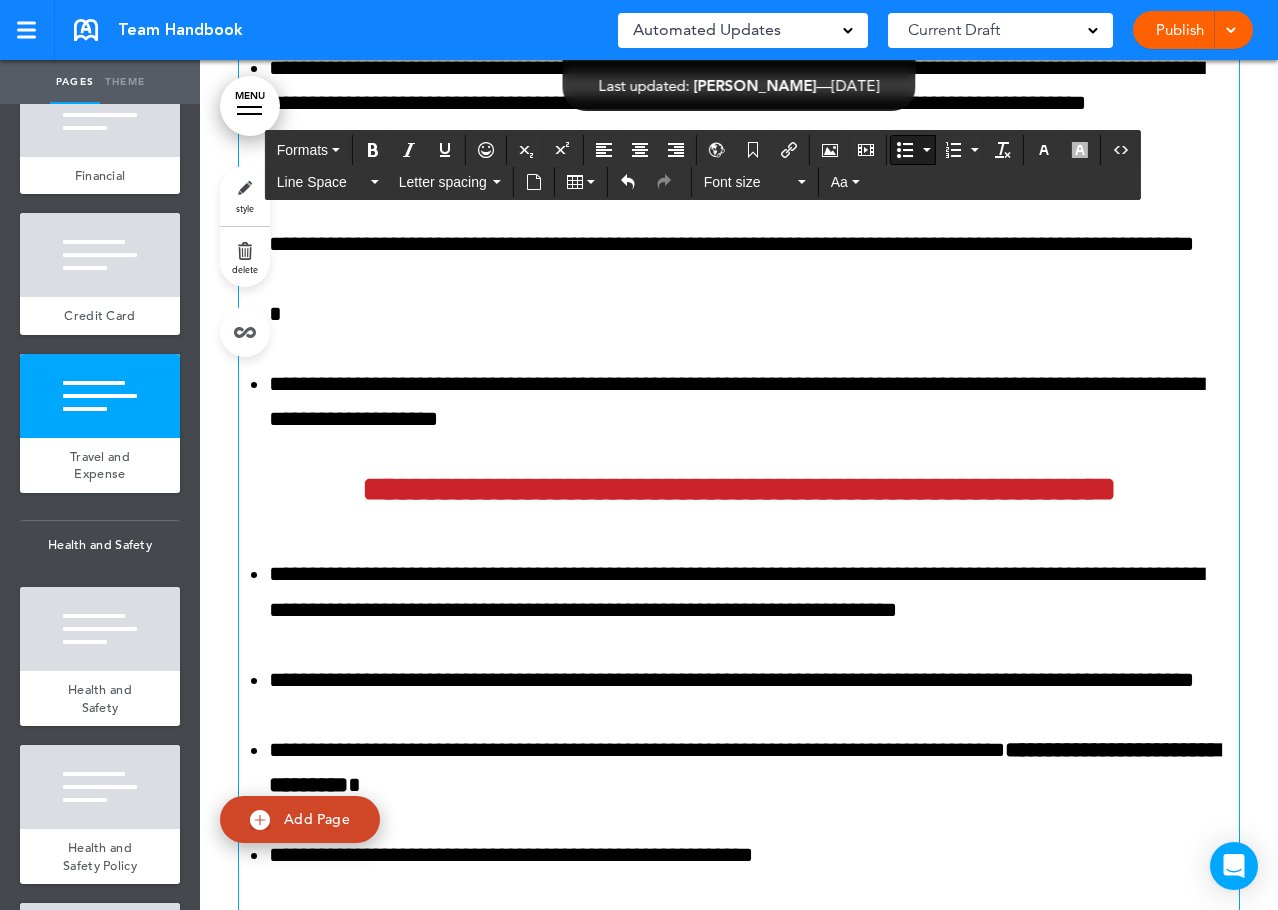 click on "*" at bounding box center [754, 174] 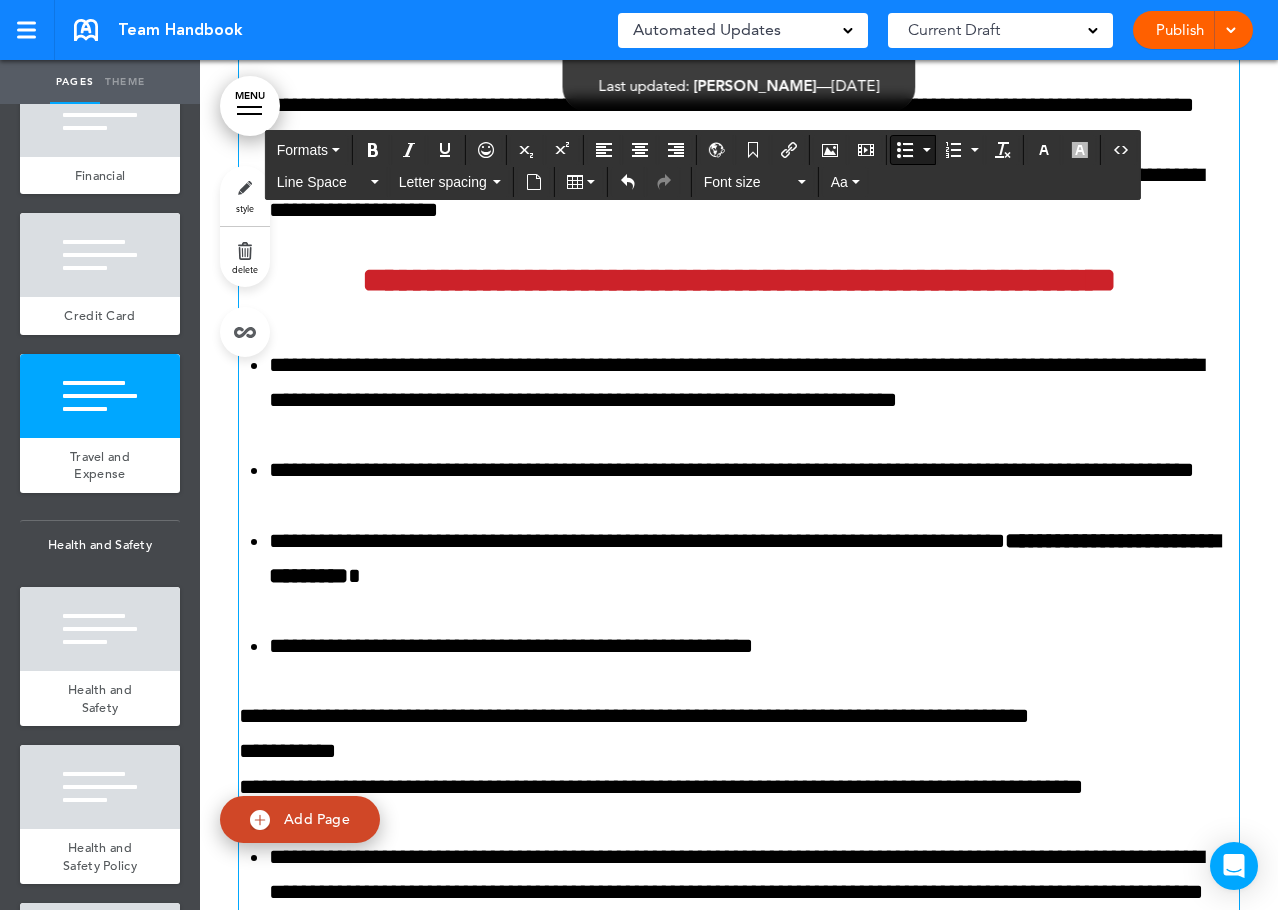 scroll, scrollTop: 135681, scrollLeft: 0, axis: vertical 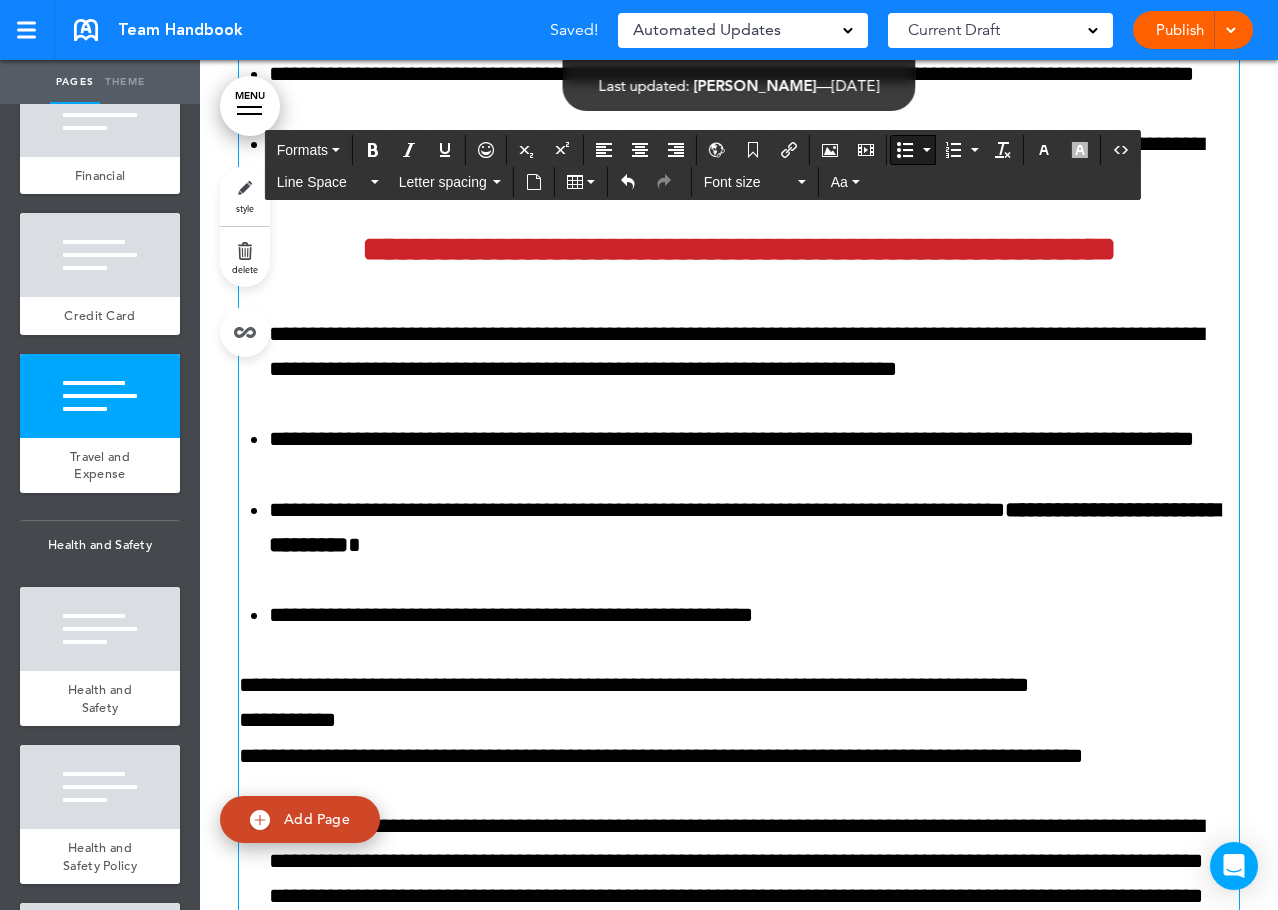 drag, startPoint x: 663, startPoint y: 706, endPoint x: 310, endPoint y: 592, distance: 370.95148 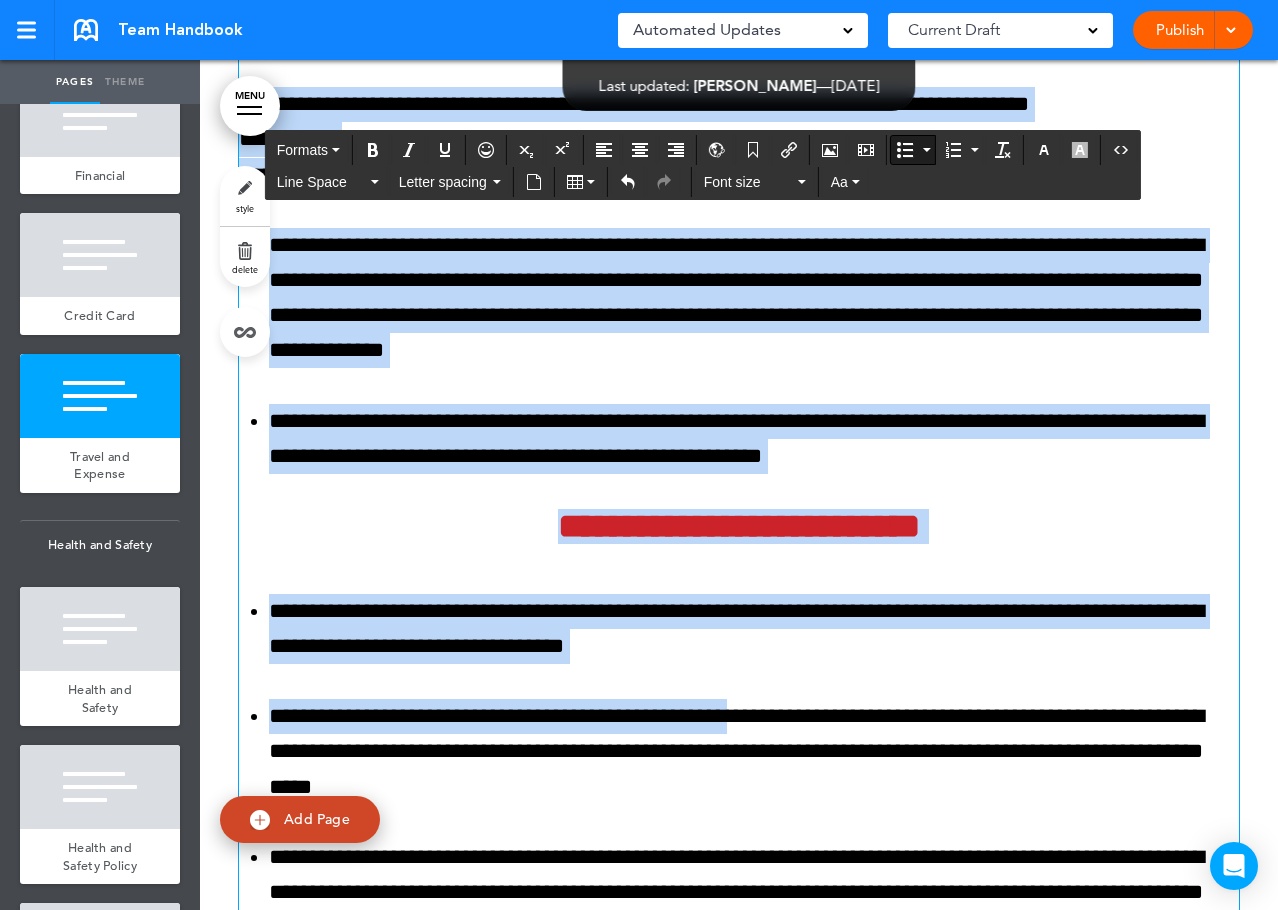 scroll, scrollTop: 136360, scrollLeft: 0, axis: vertical 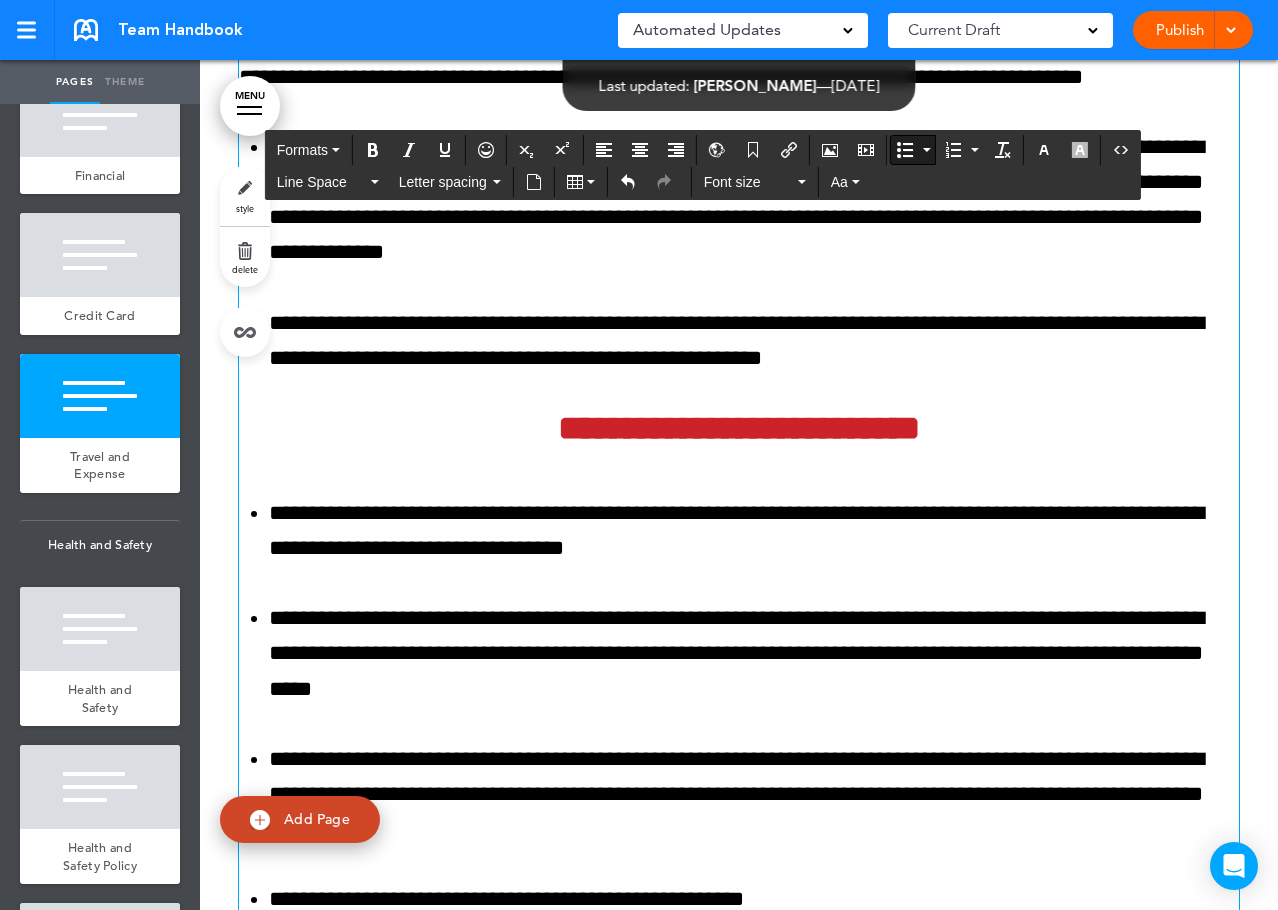 drag, startPoint x: 265, startPoint y: 594, endPoint x: 501, endPoint y: 289, distance: 385.64362 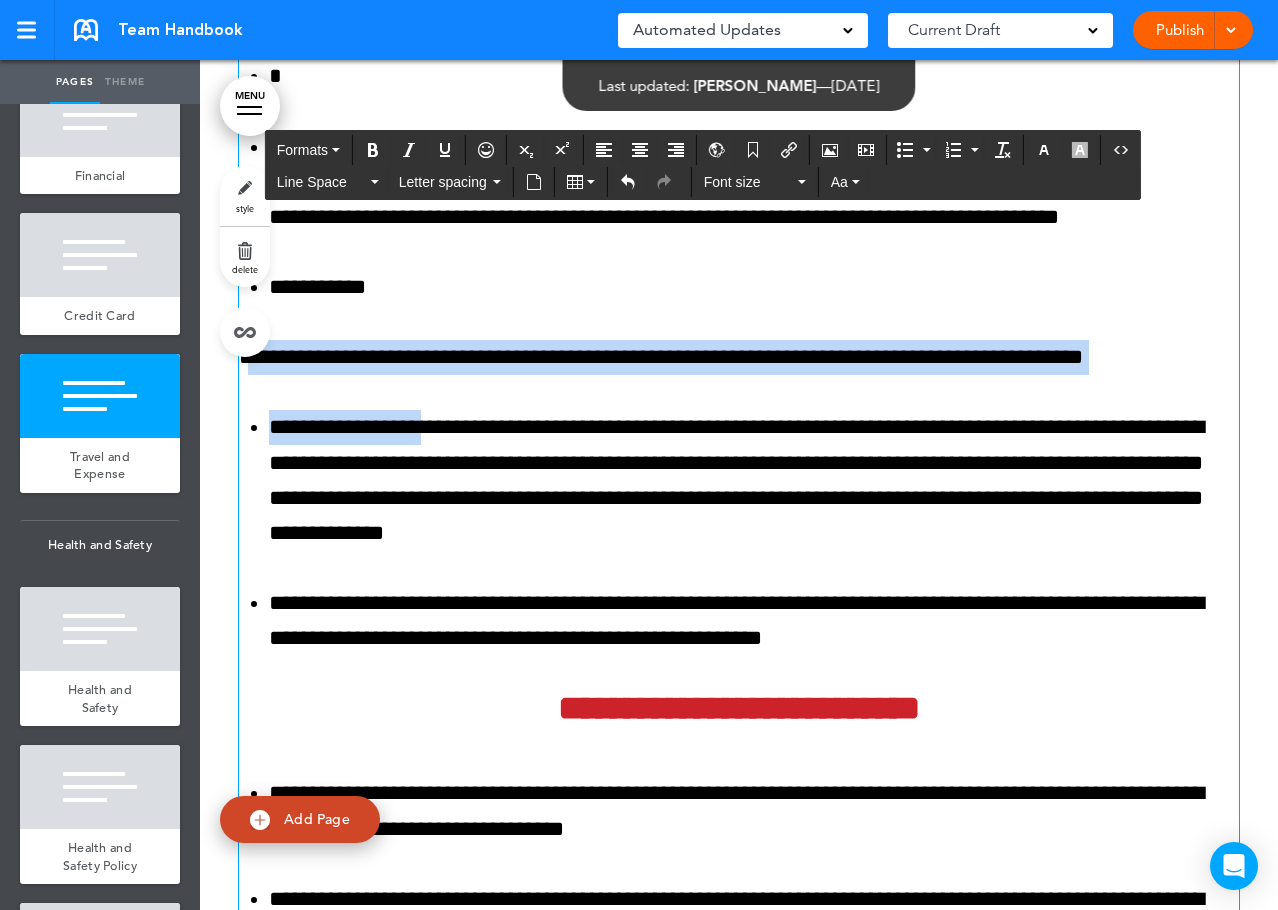 drag, startPoint x: 236, startPoint y: 619, endPoint x: 374, endPoint y: 627, distance: 138.23169 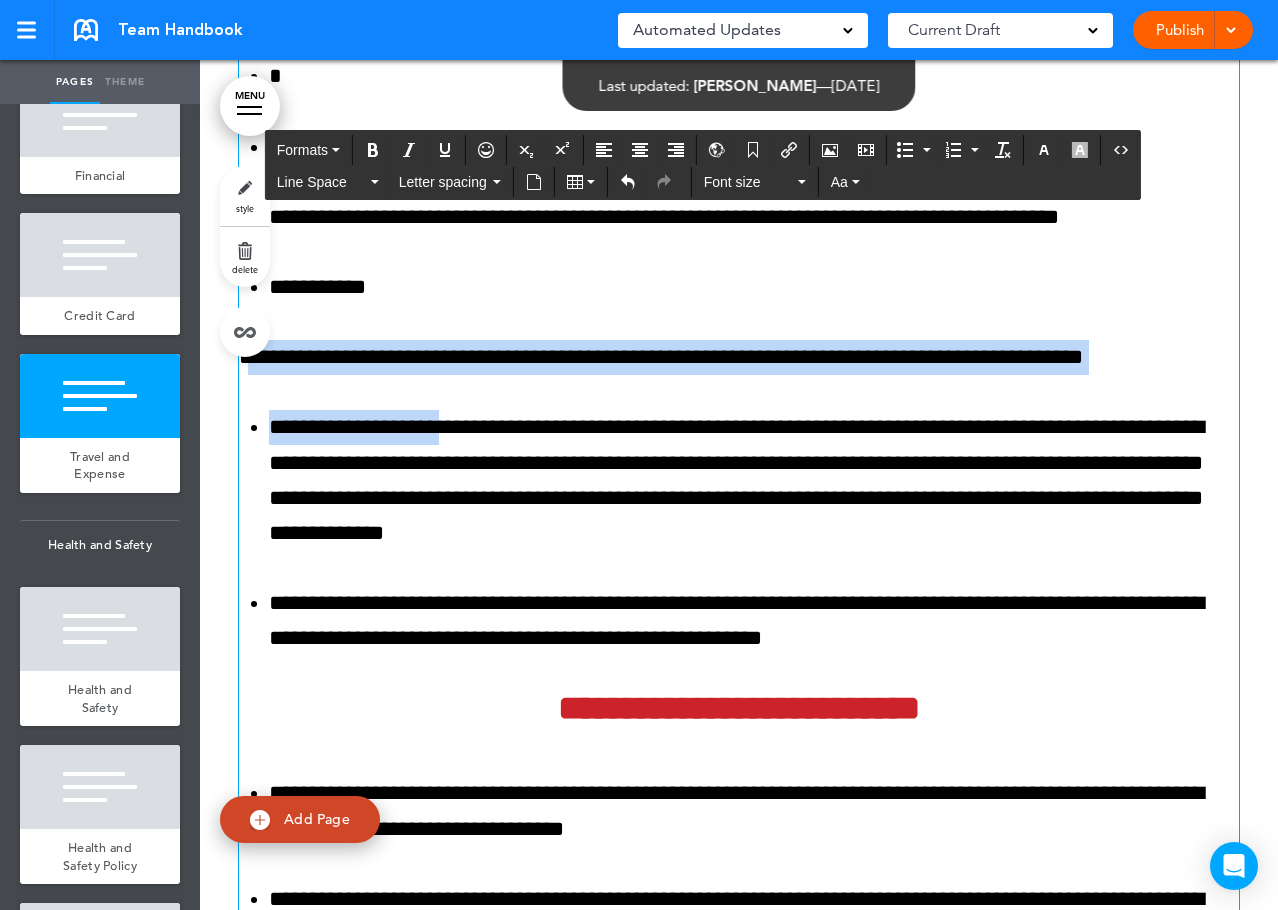 click on "**********" at bounding box center [739, -1443] 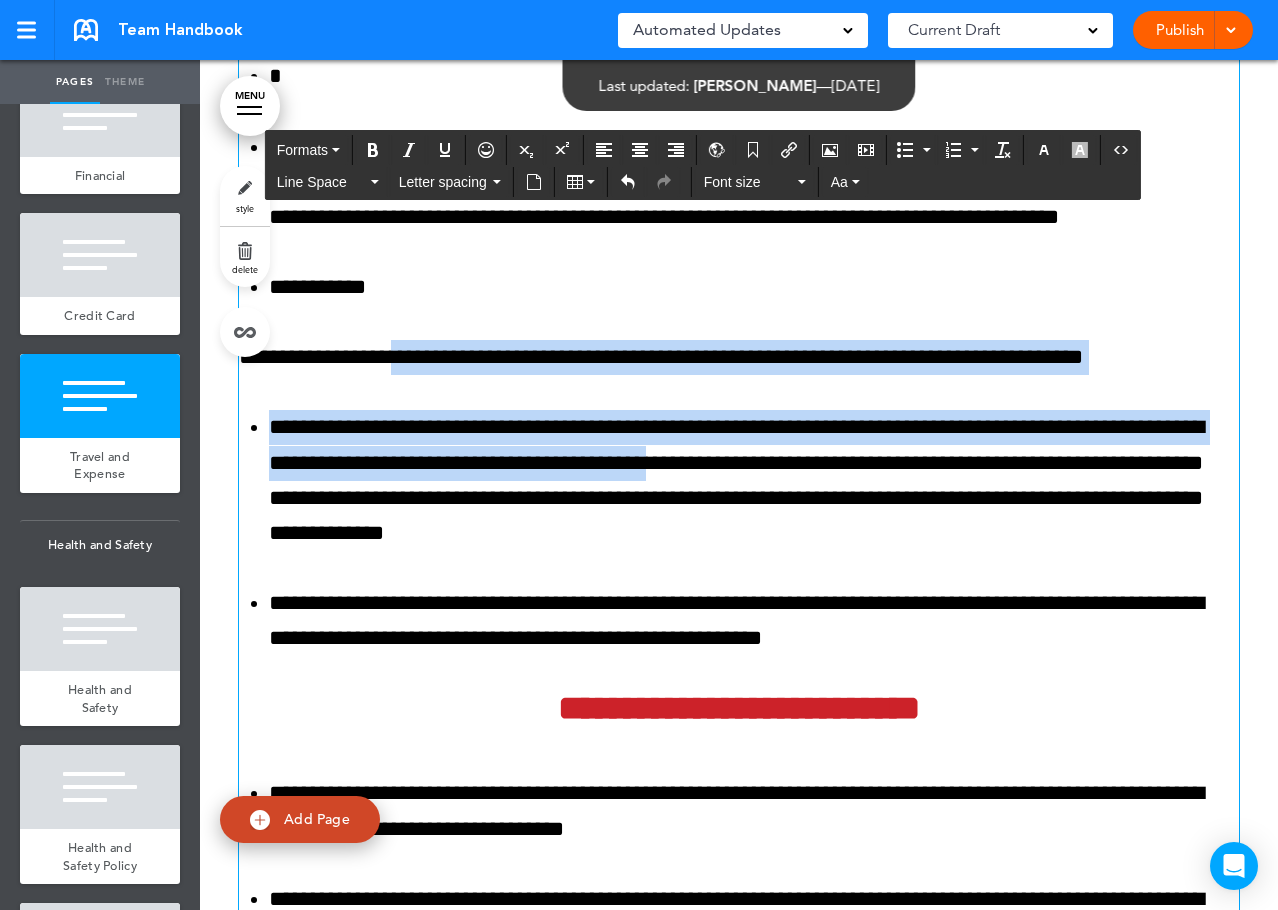 drag, startPoint x: 393, startPoint y: 573, endPoint x: 569, endPoint y: 626, distance: 183.80696 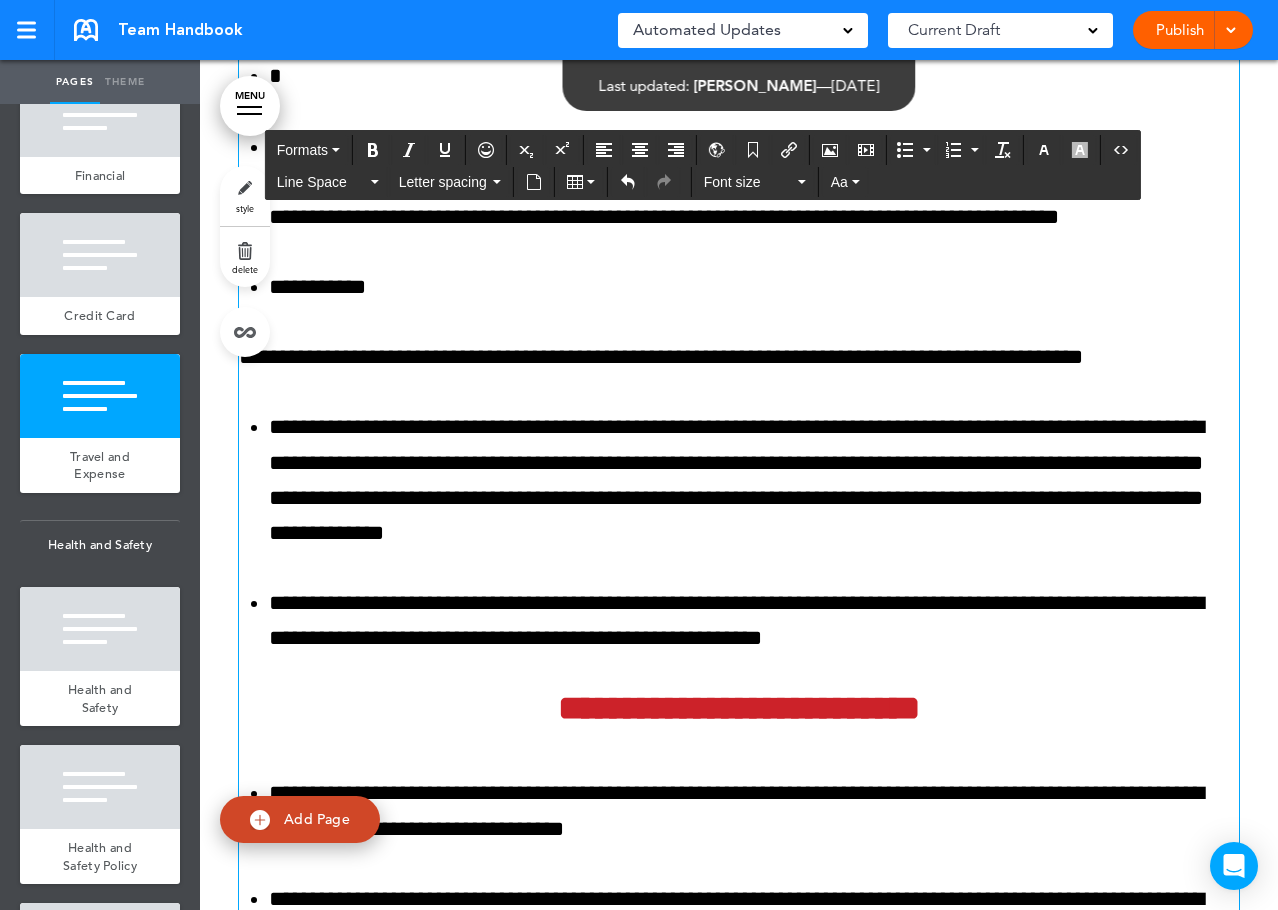 click on "**********" at bounding box center (754, 287) 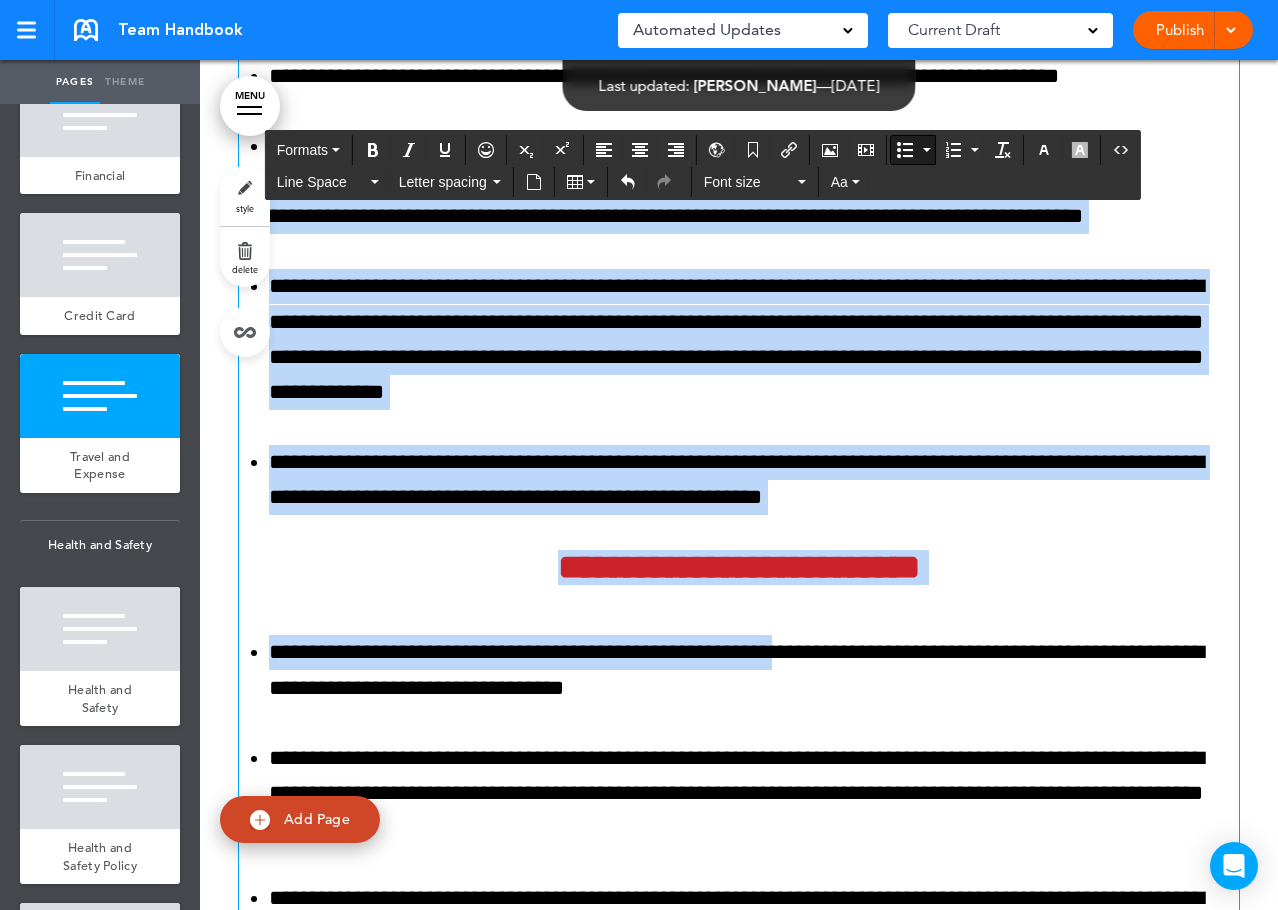 scroll, scrollTop: 136650, scrollLeft: 0, axis: vertical 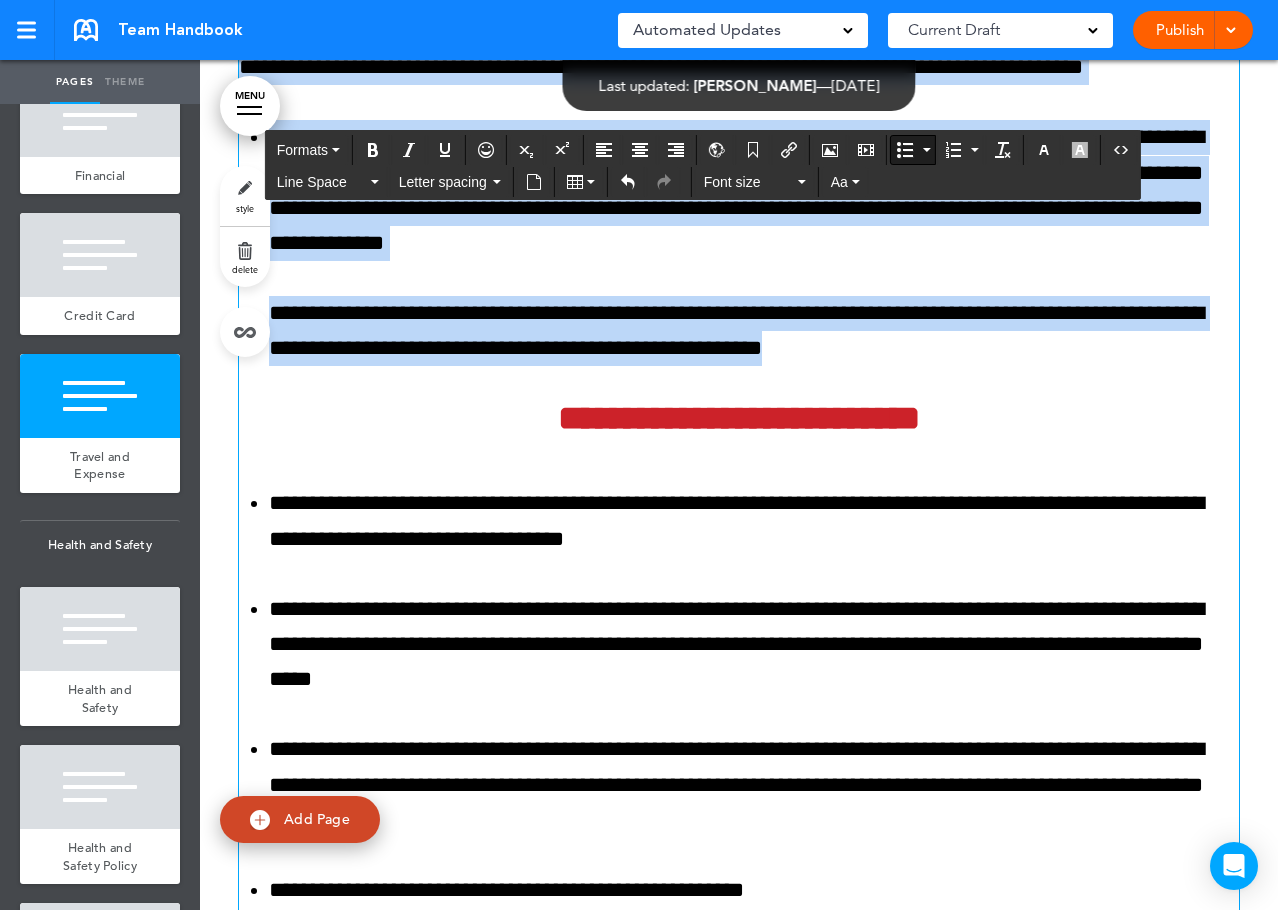 drag, startPoint x: 492, startPoint y: 549, endPoint x: 827, endPoint y: 603, distance: 339.32434 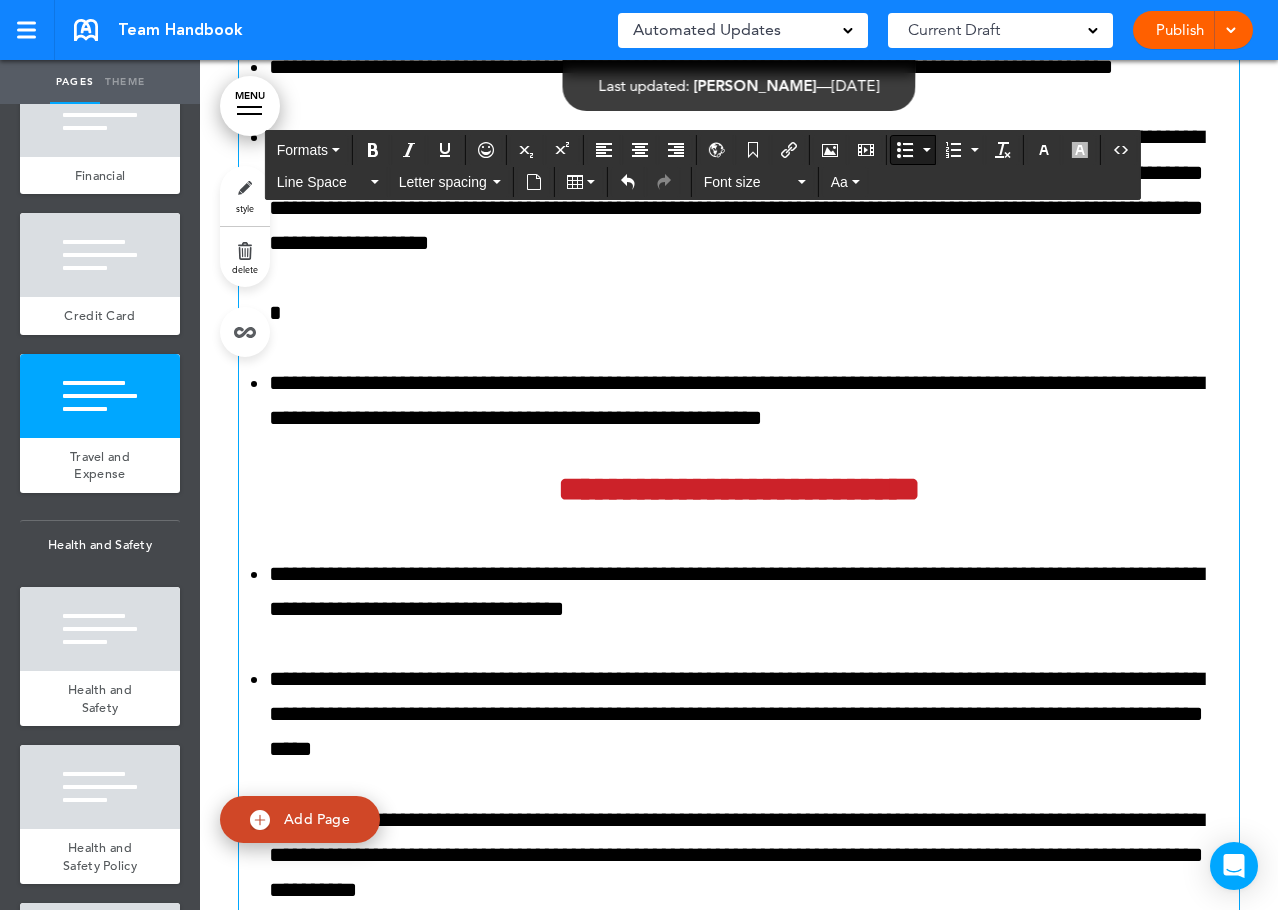 click on "**********" at bounding box center [739, -108] 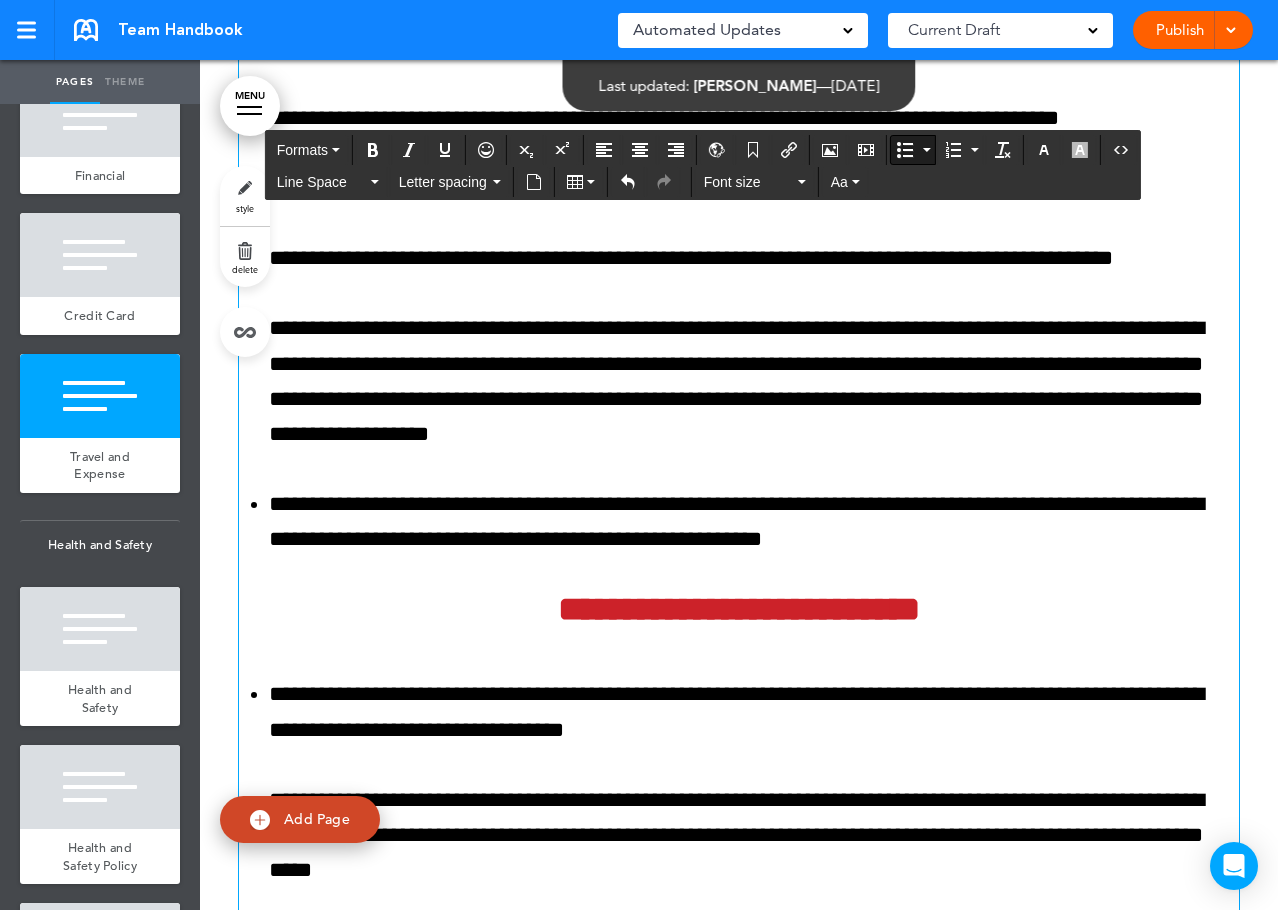 scroll, scrollTop: 136450, scrollLeft: 0, axis: vertical 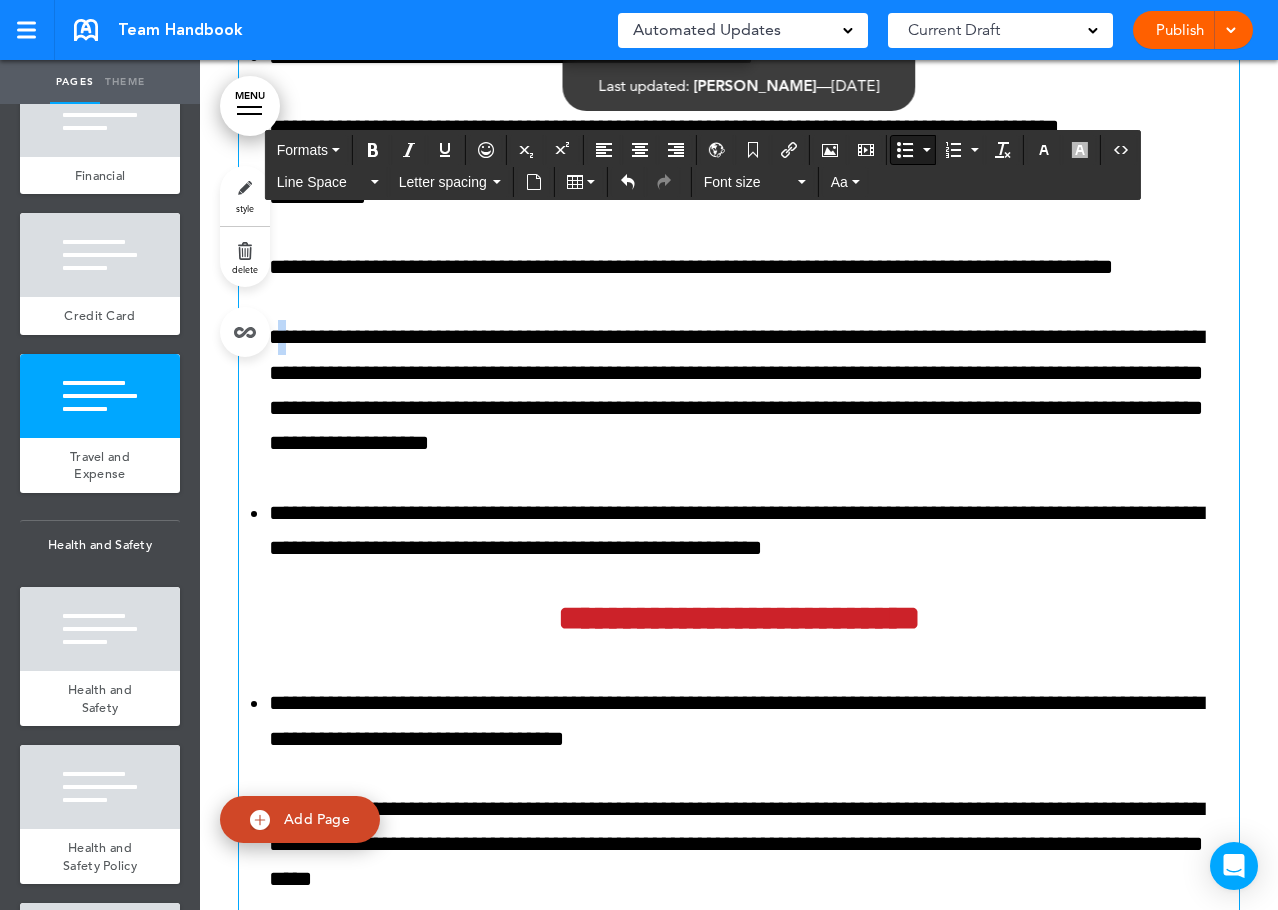 click on "**********" at bounding box center [754, 390] 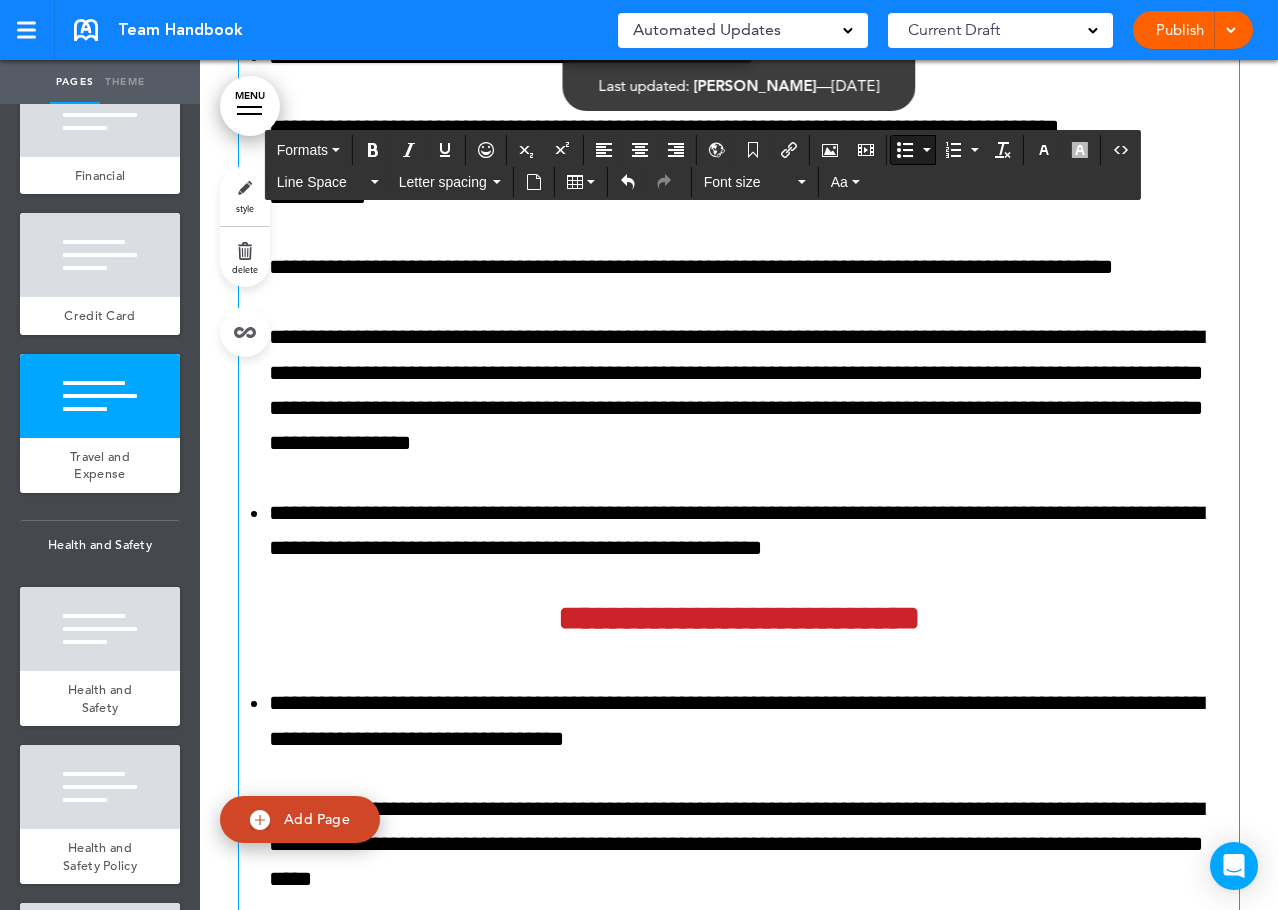 click on "**********" at bounding box center (739, 57) 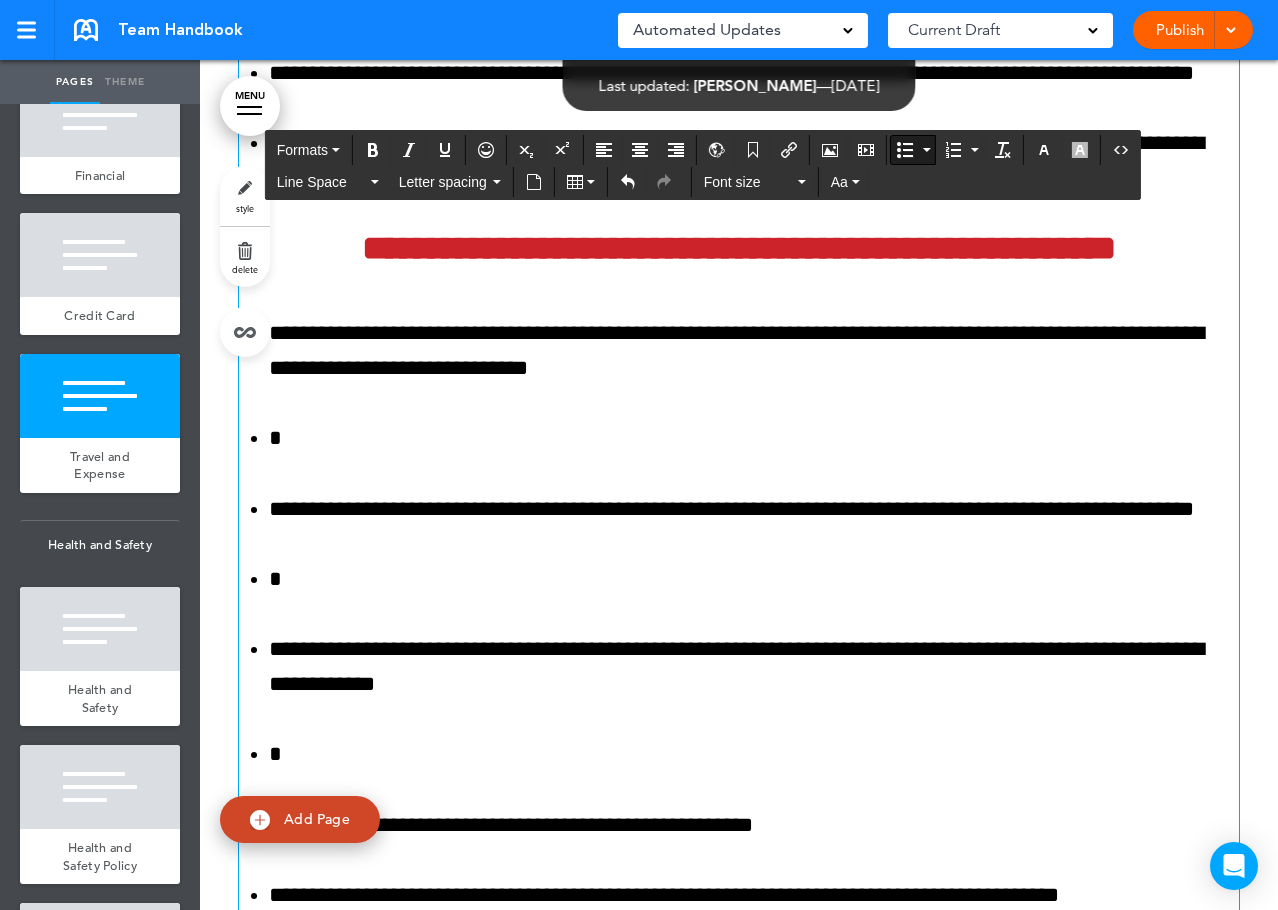 scroll, scrollTop: 135650, scrollLeft: 0, axis: vertical 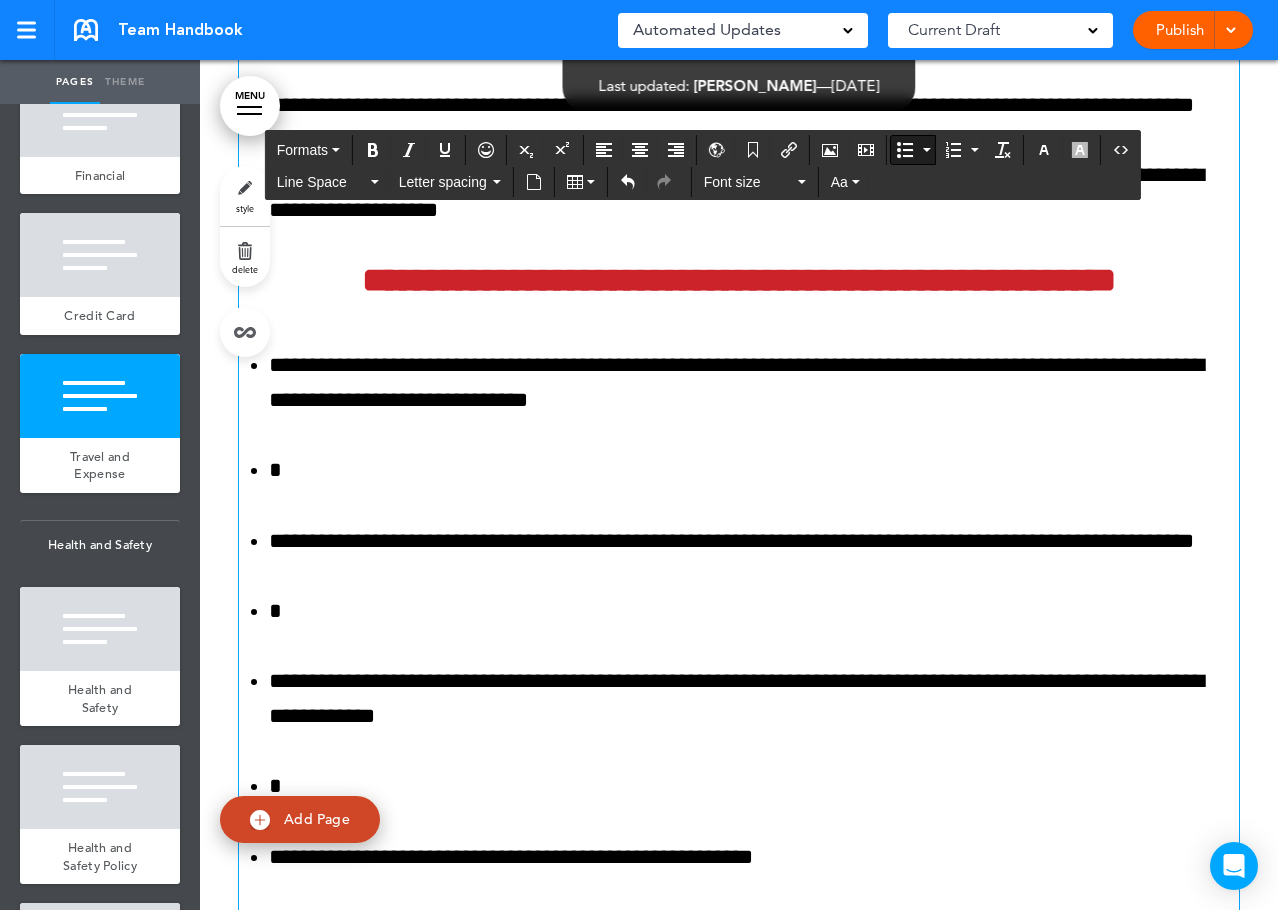 click on "*" at bounding box center [754, 470] 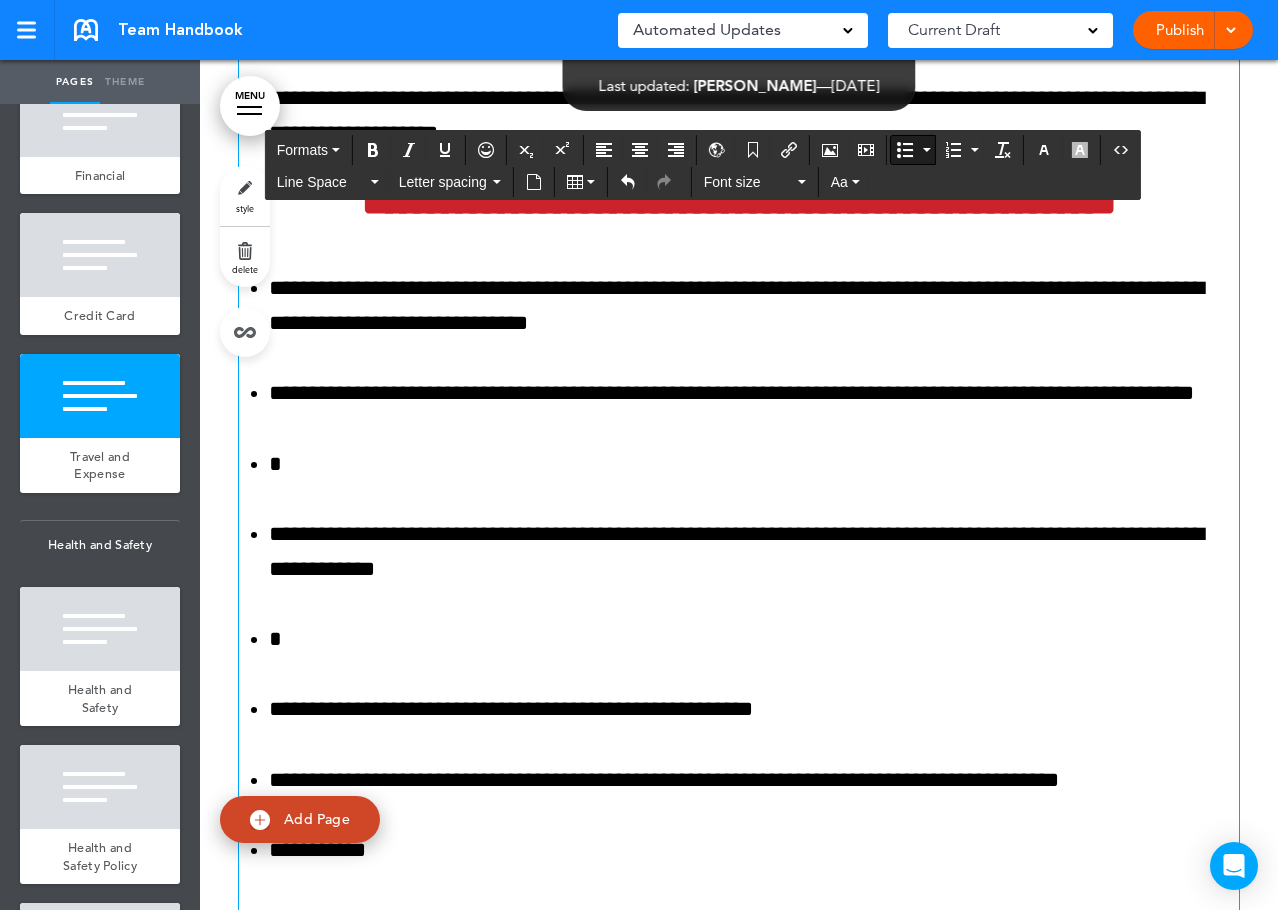 scroll, scrollTop: 135750, scrollLeft: 0, axis: vertical 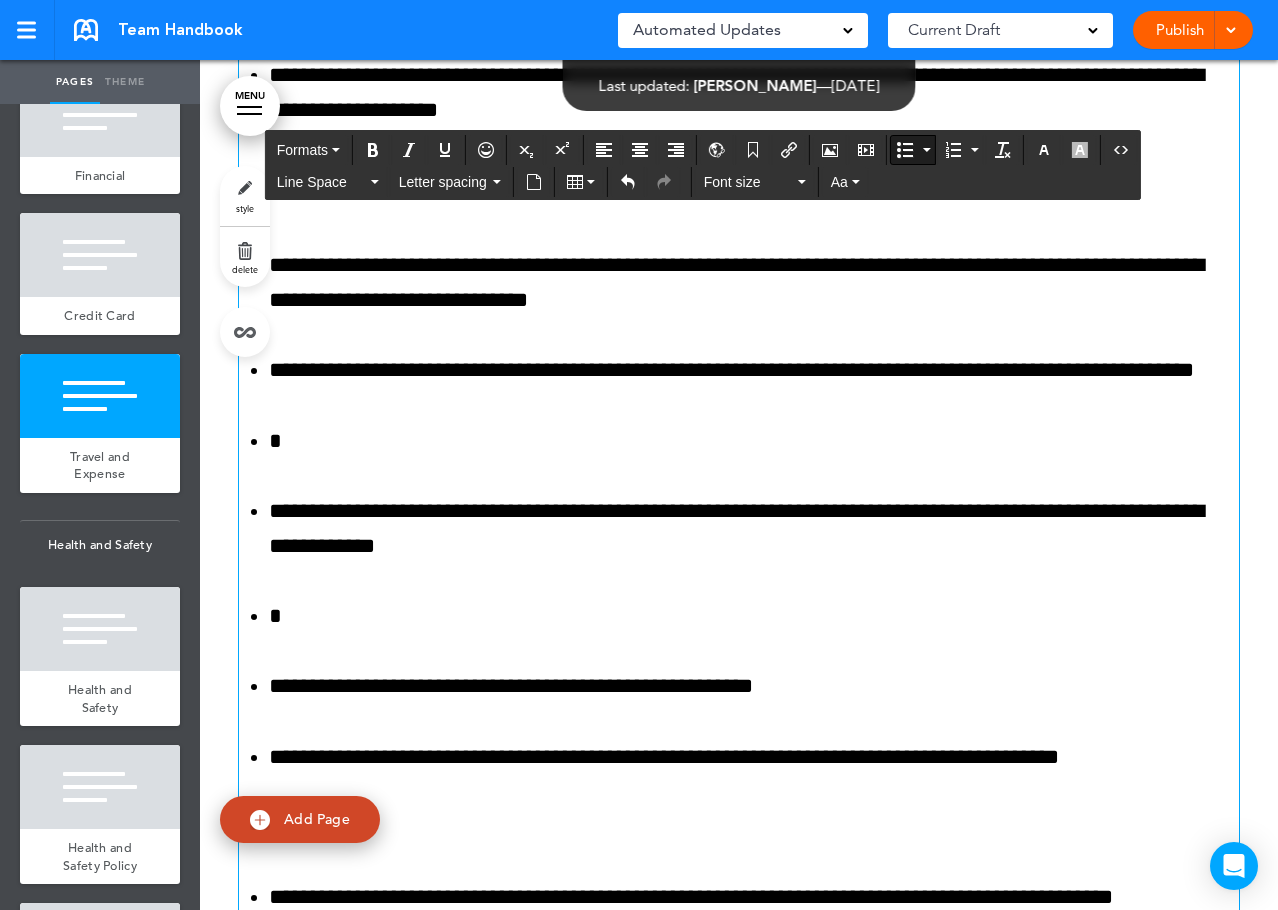 click on "*" at bounding box center (754, 441) 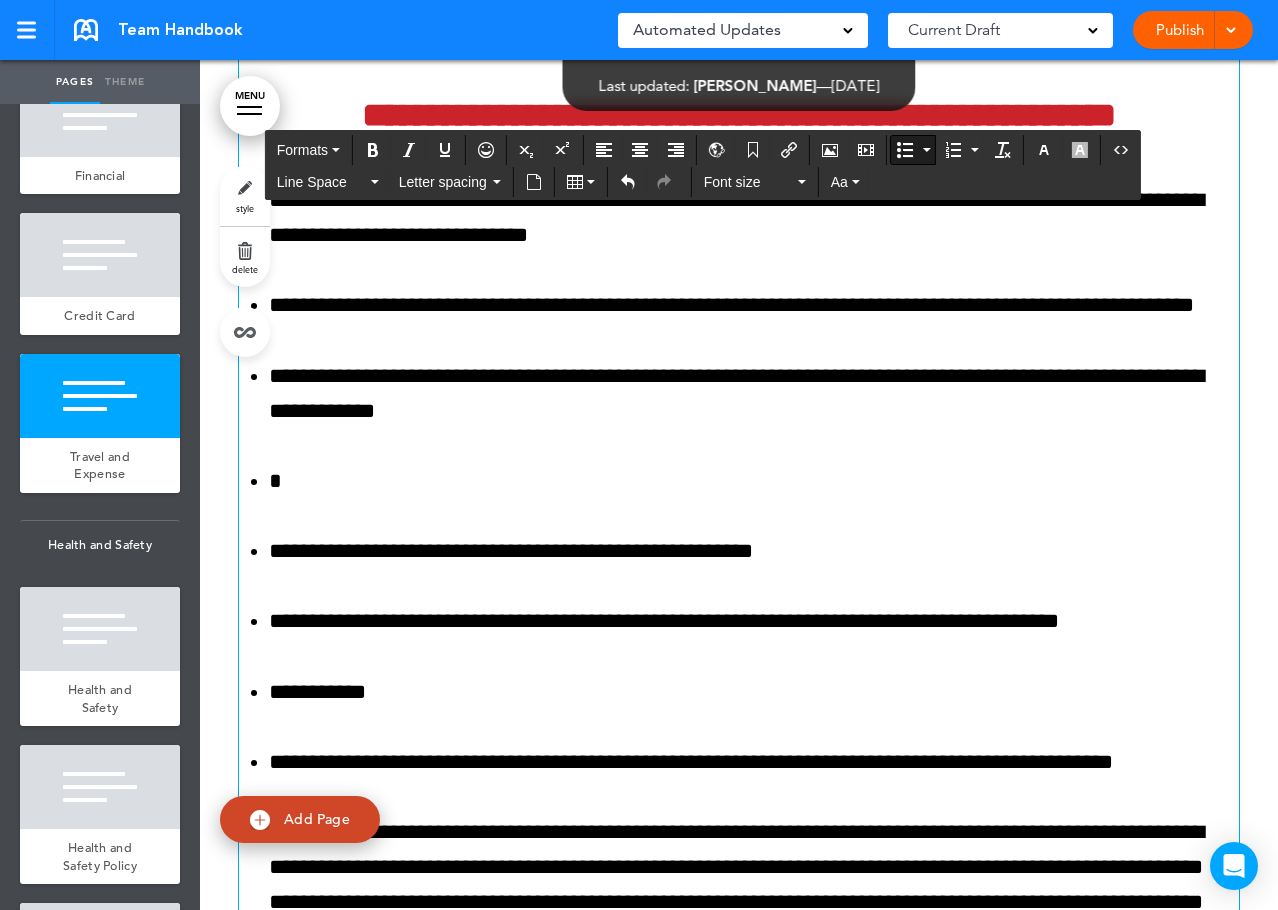 scroll, scrollTop: 135850, scrollLeft: 0, axis: vertical 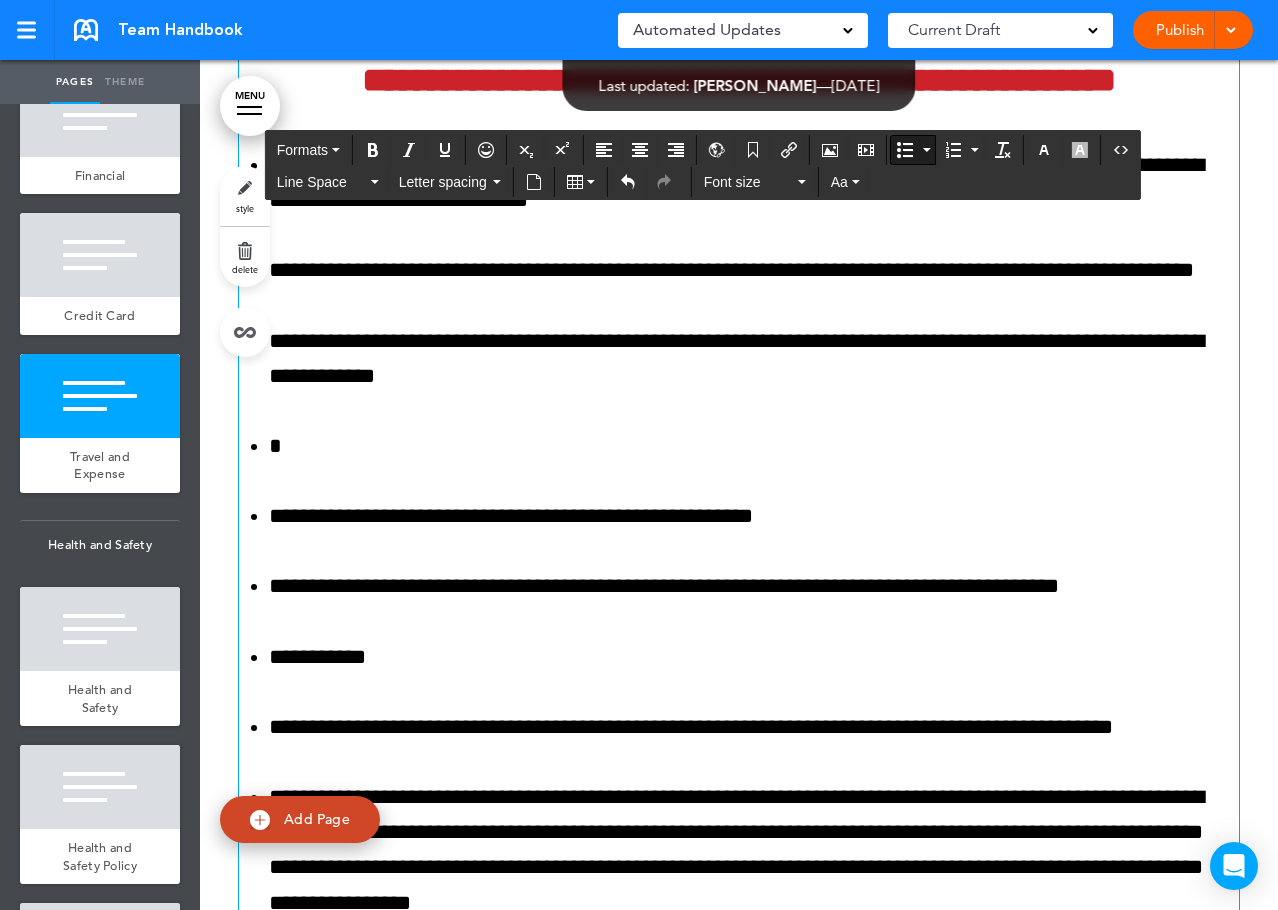click on "*" at bounding box center (754, 446) 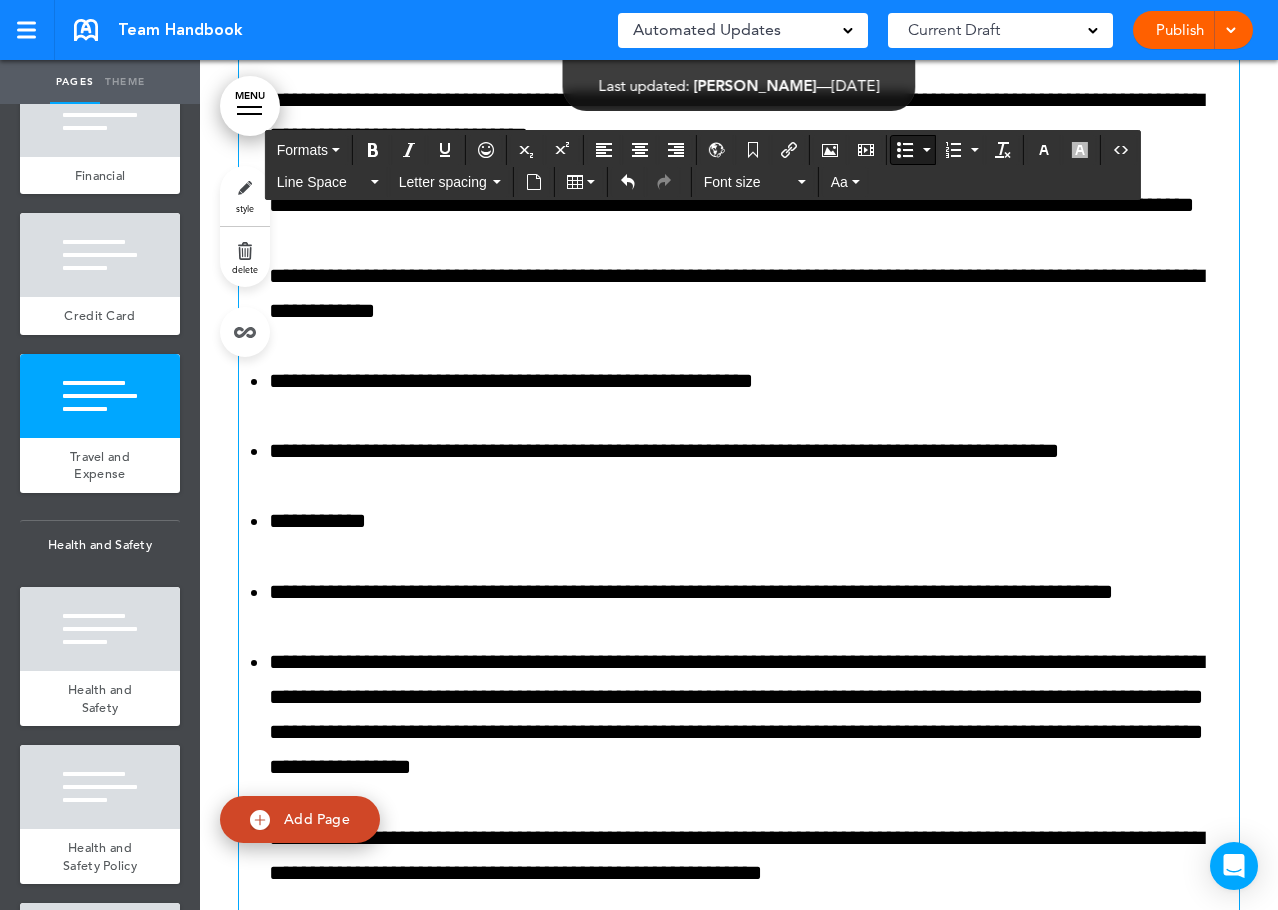 scroll, scrollTop: 135950, scrollLeft: 0, axis: vertical 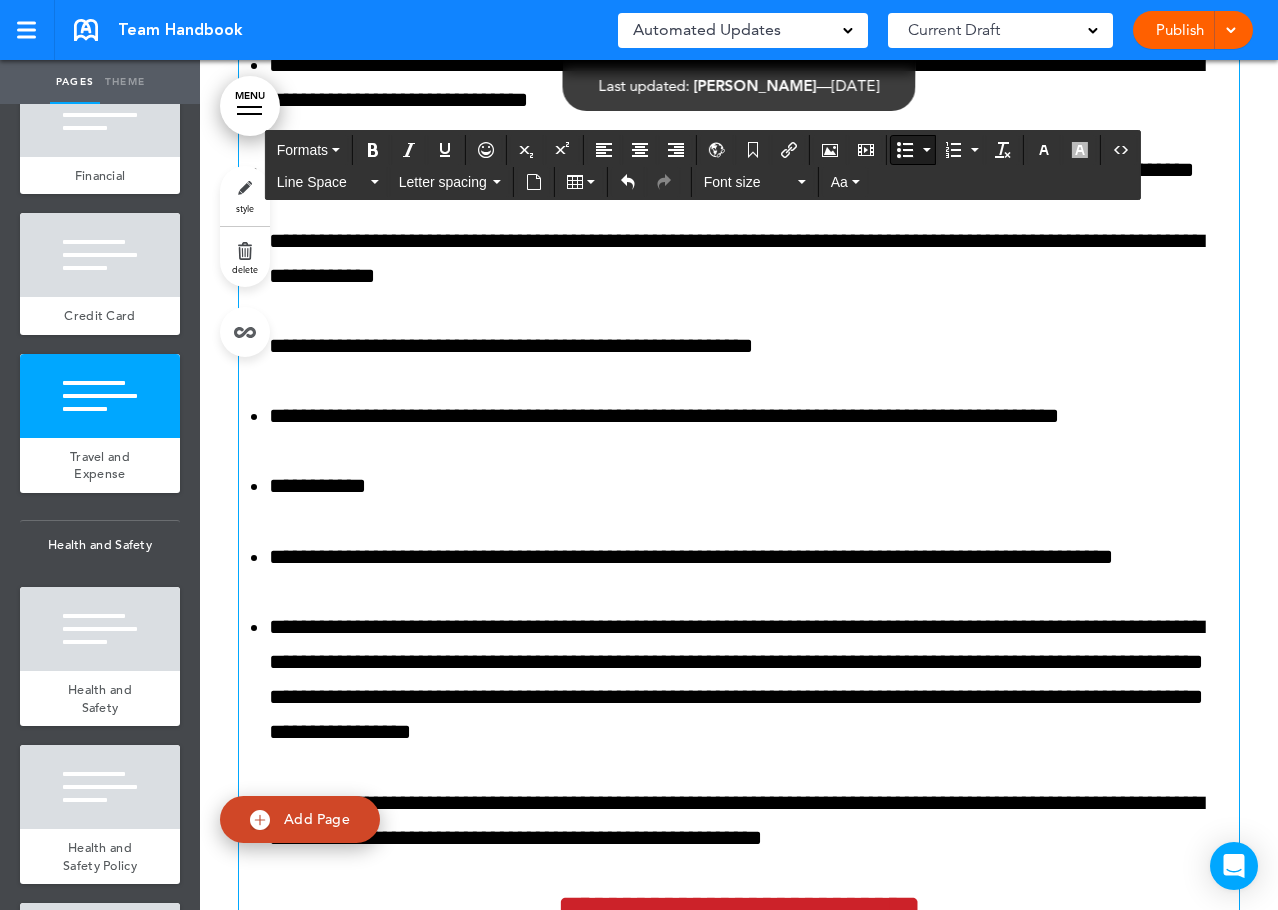 click on "**********" at bounding box center (739, 452) 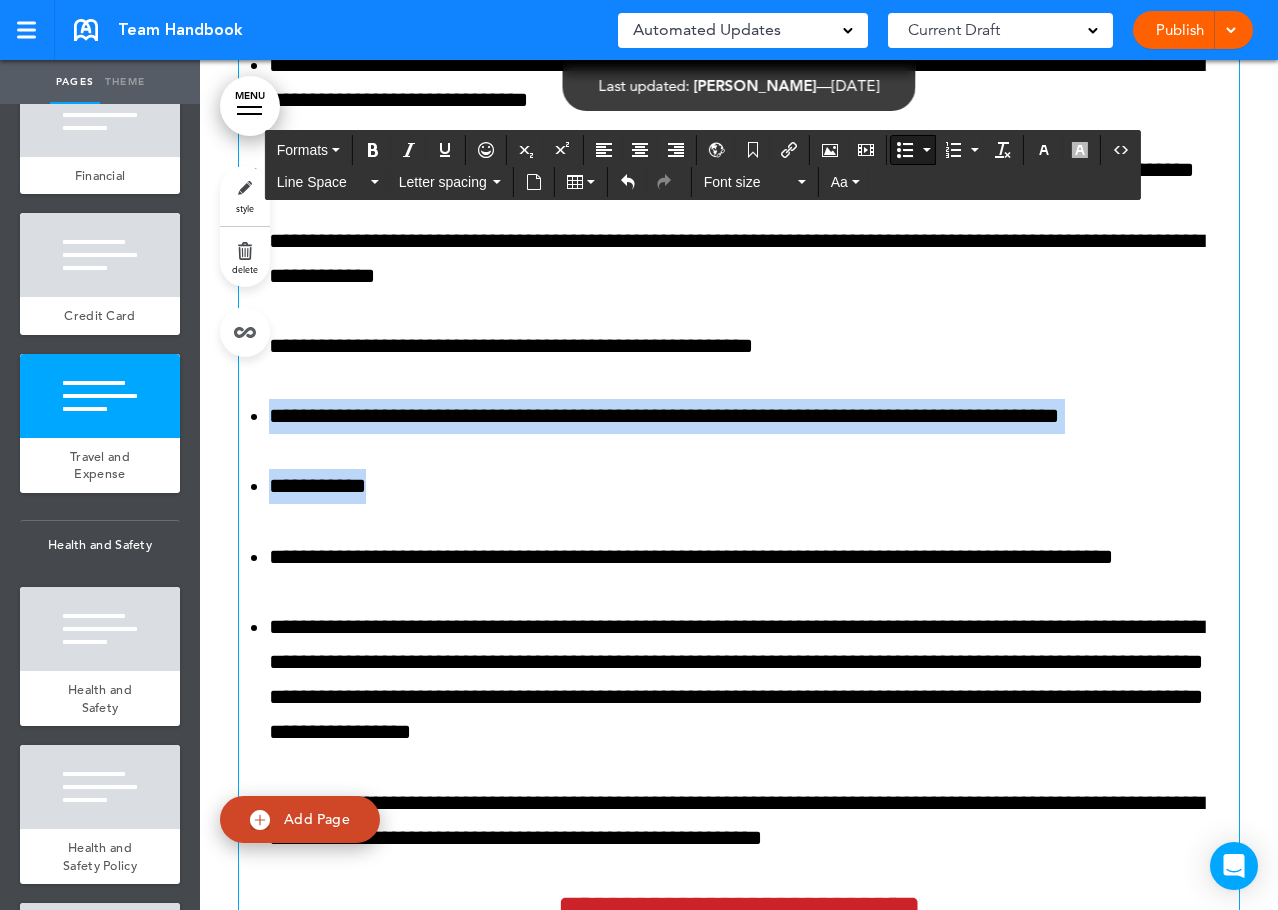 drag, startPoint x: 372, startPoint y: 744, endPoint x: 242, endPoint y: 673, distance: 148.12495 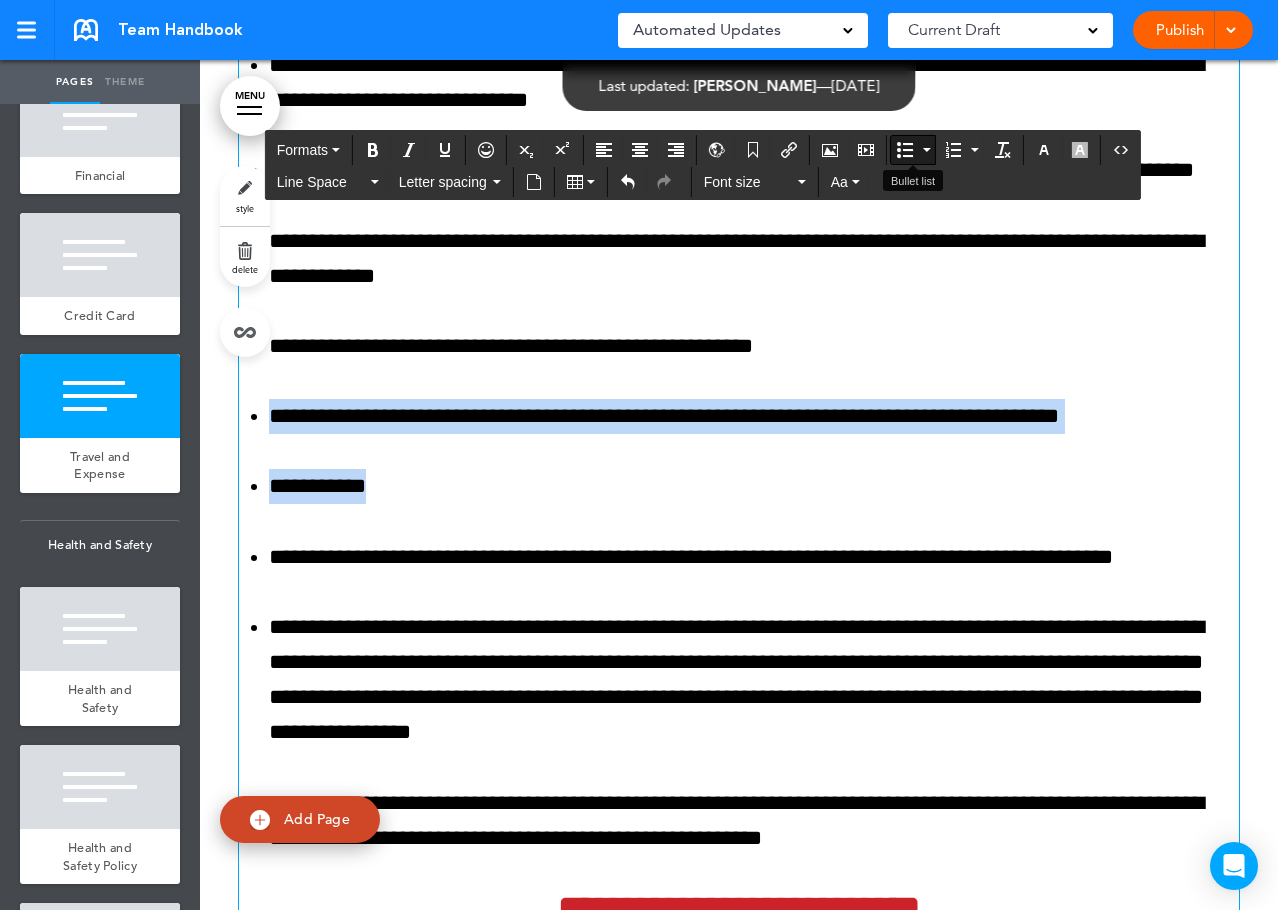 click at bounding box center [927, 150] 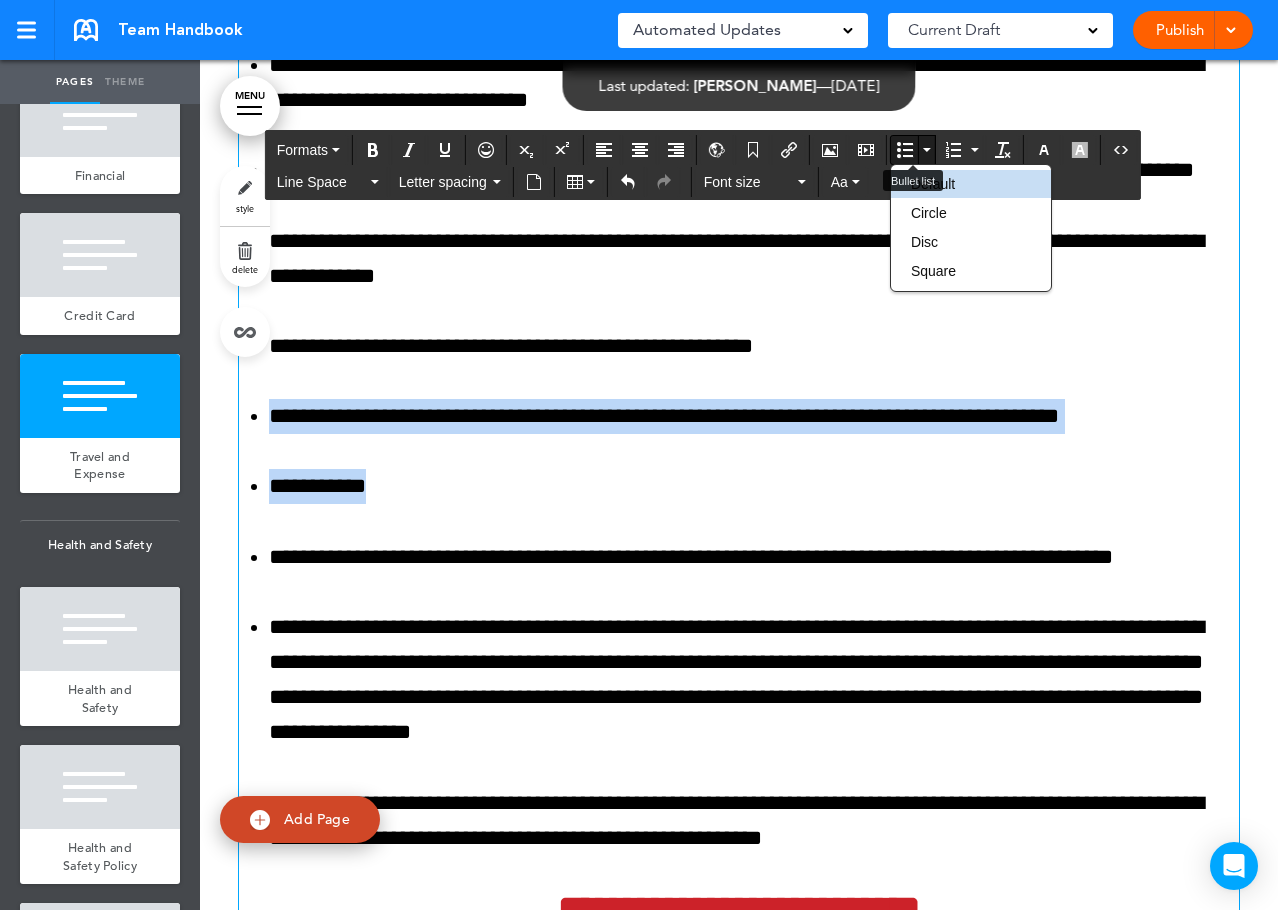 click at bounding box center [905, 150] 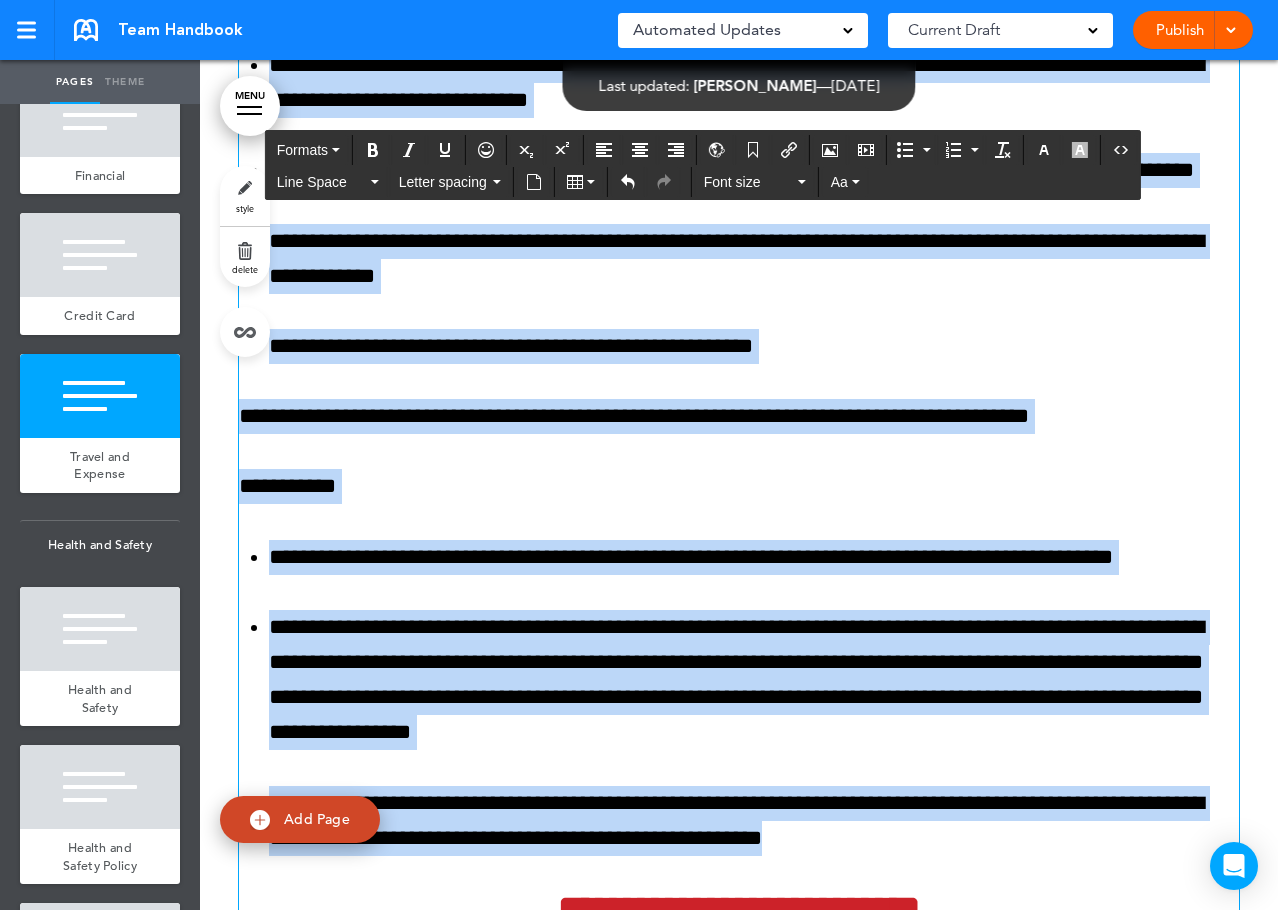 drag, startPoint x: 279, startPoint y: 702, endPoint x: 265, endPoint y: 695, distance: 15.652476 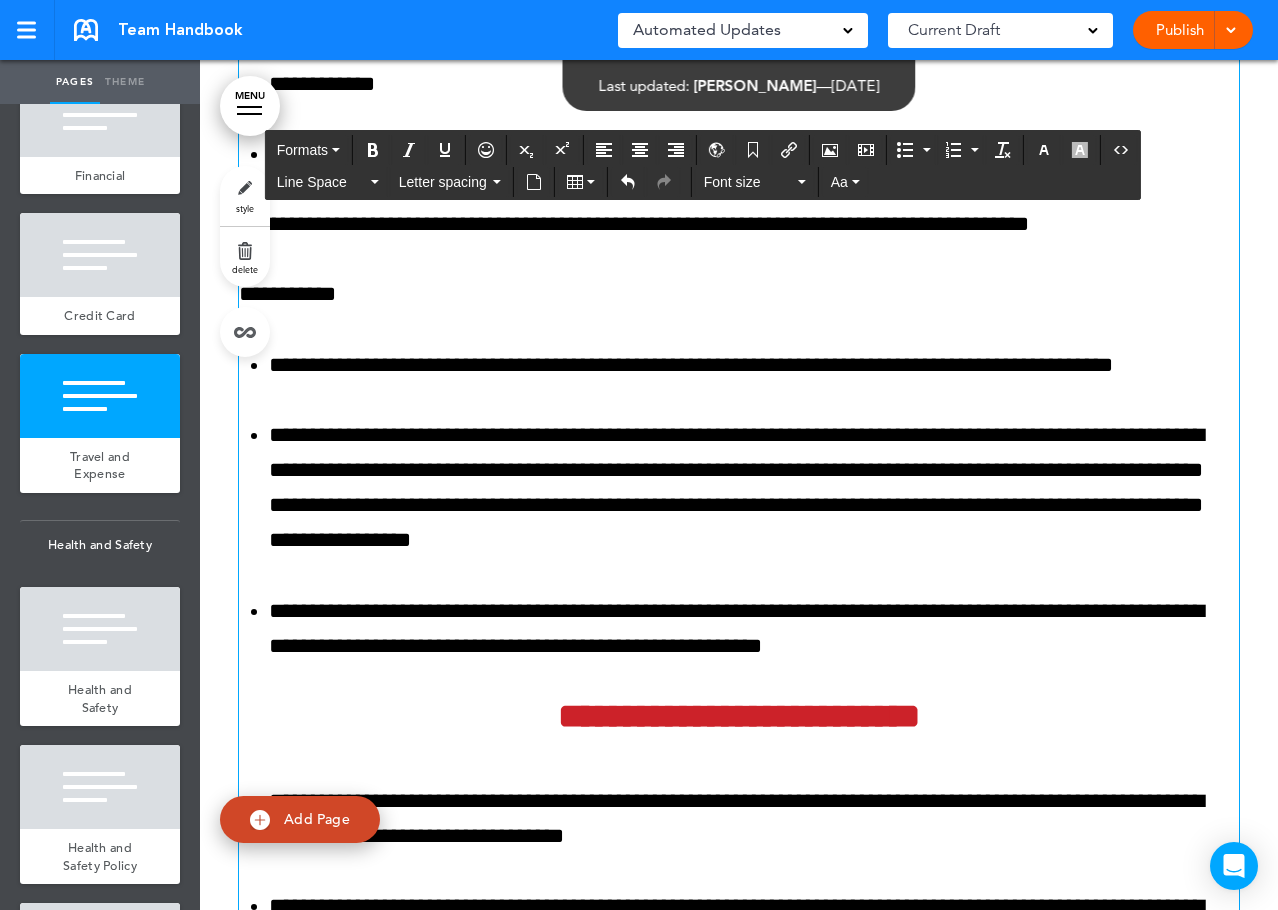 scroll, scrollTop: 136150, scrollLeft: 0, axis: vertical 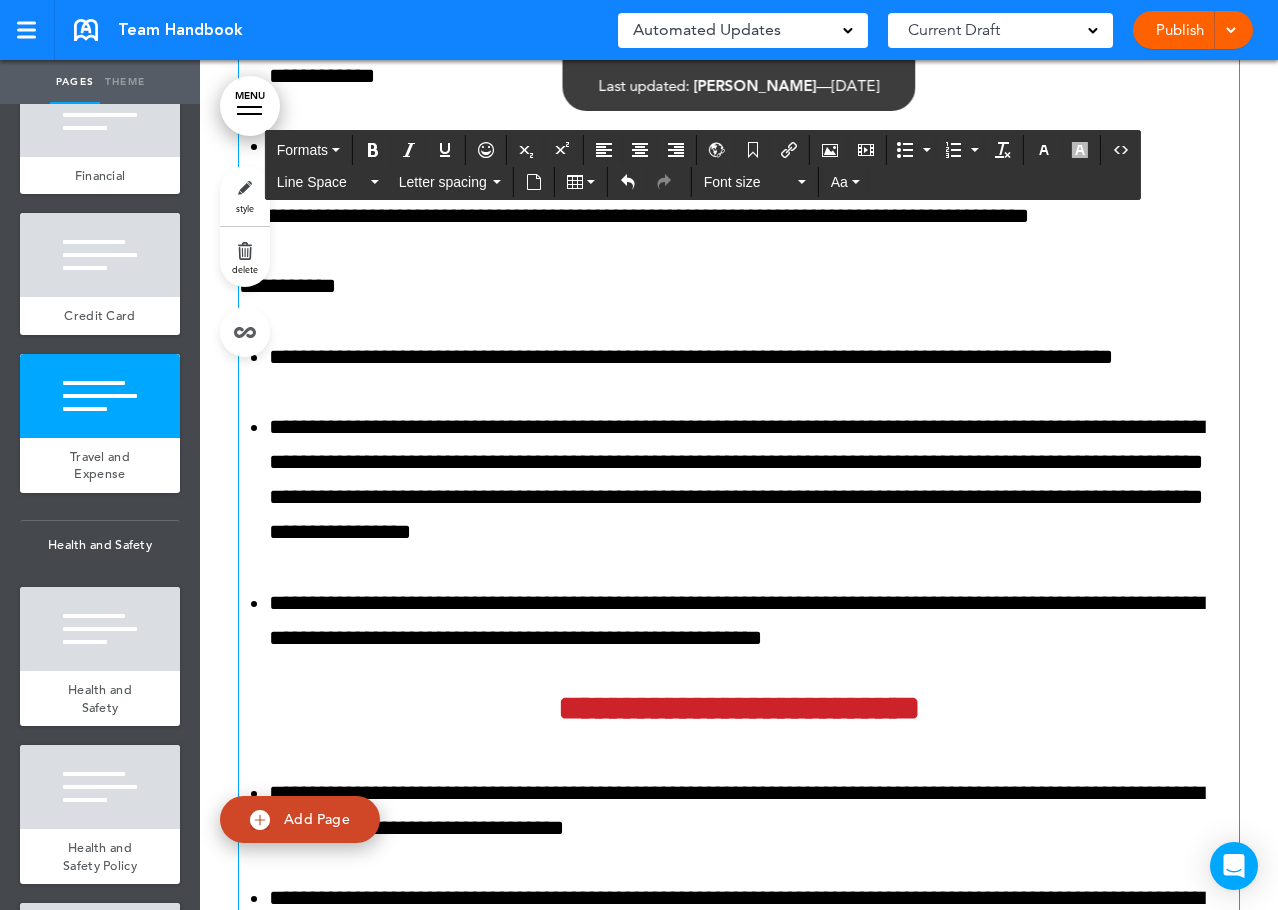 click on "**********" at bounding box center (754, 357) 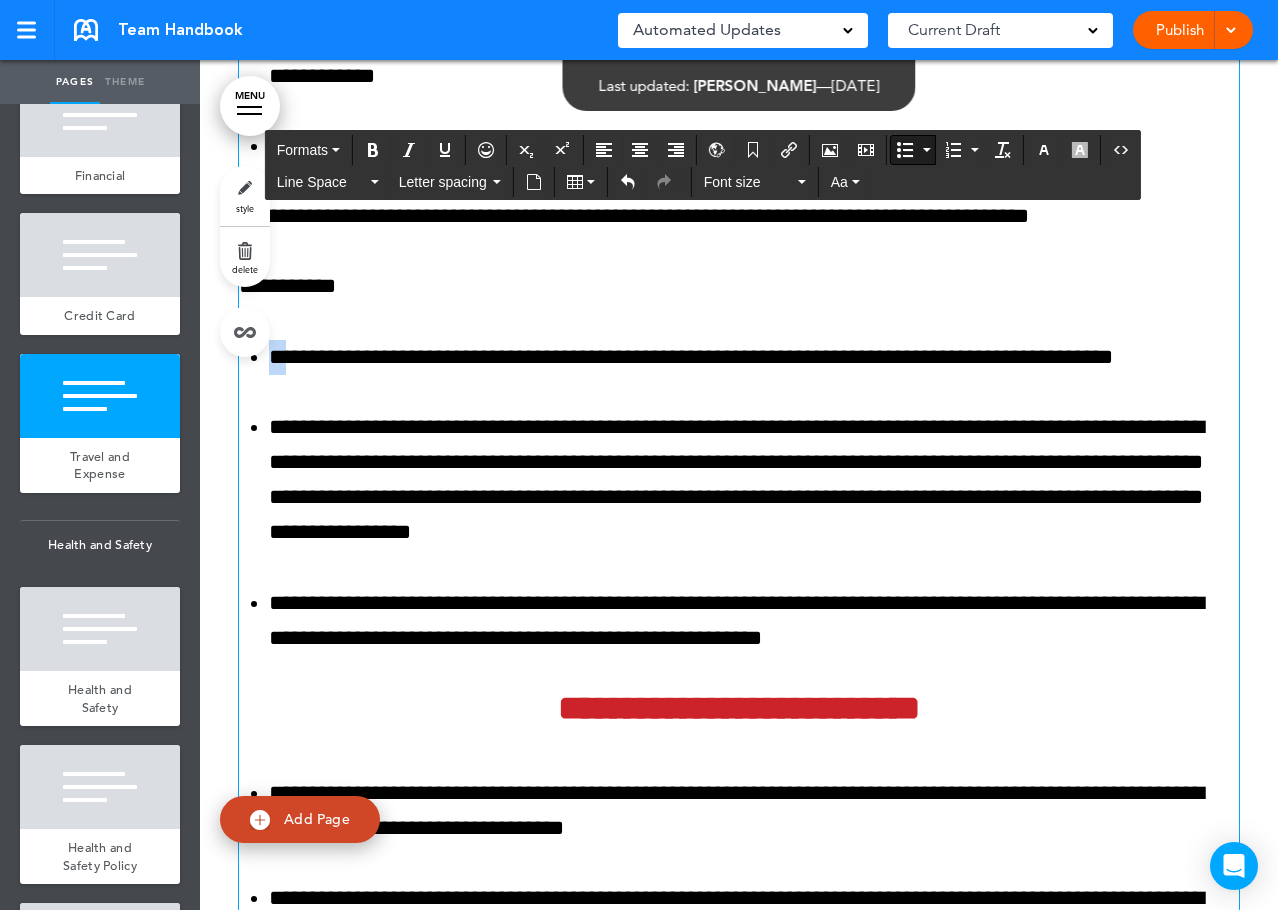 click on "**********" at bounding box center (754, 357) 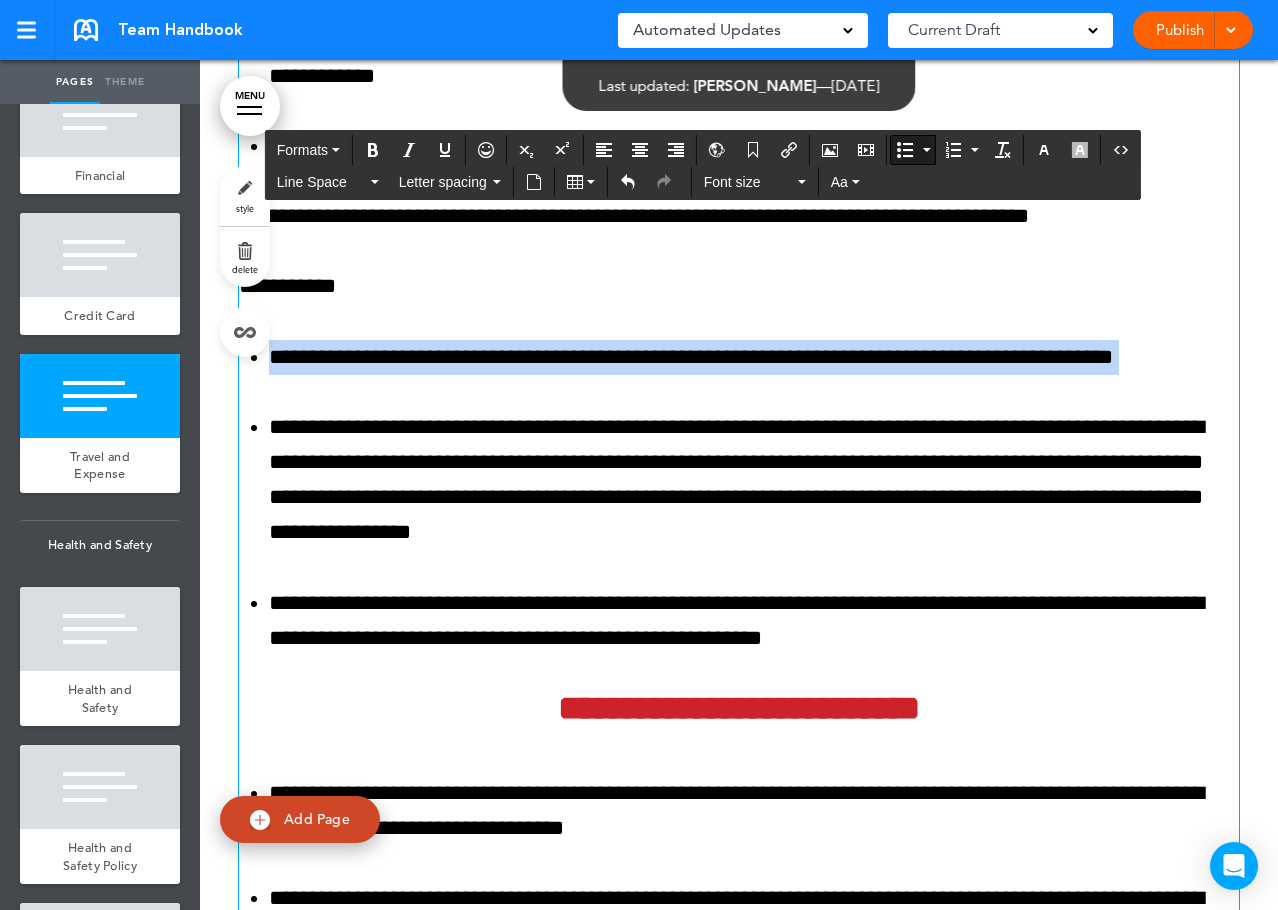 click on "**********" at bounding box center [754, 357] 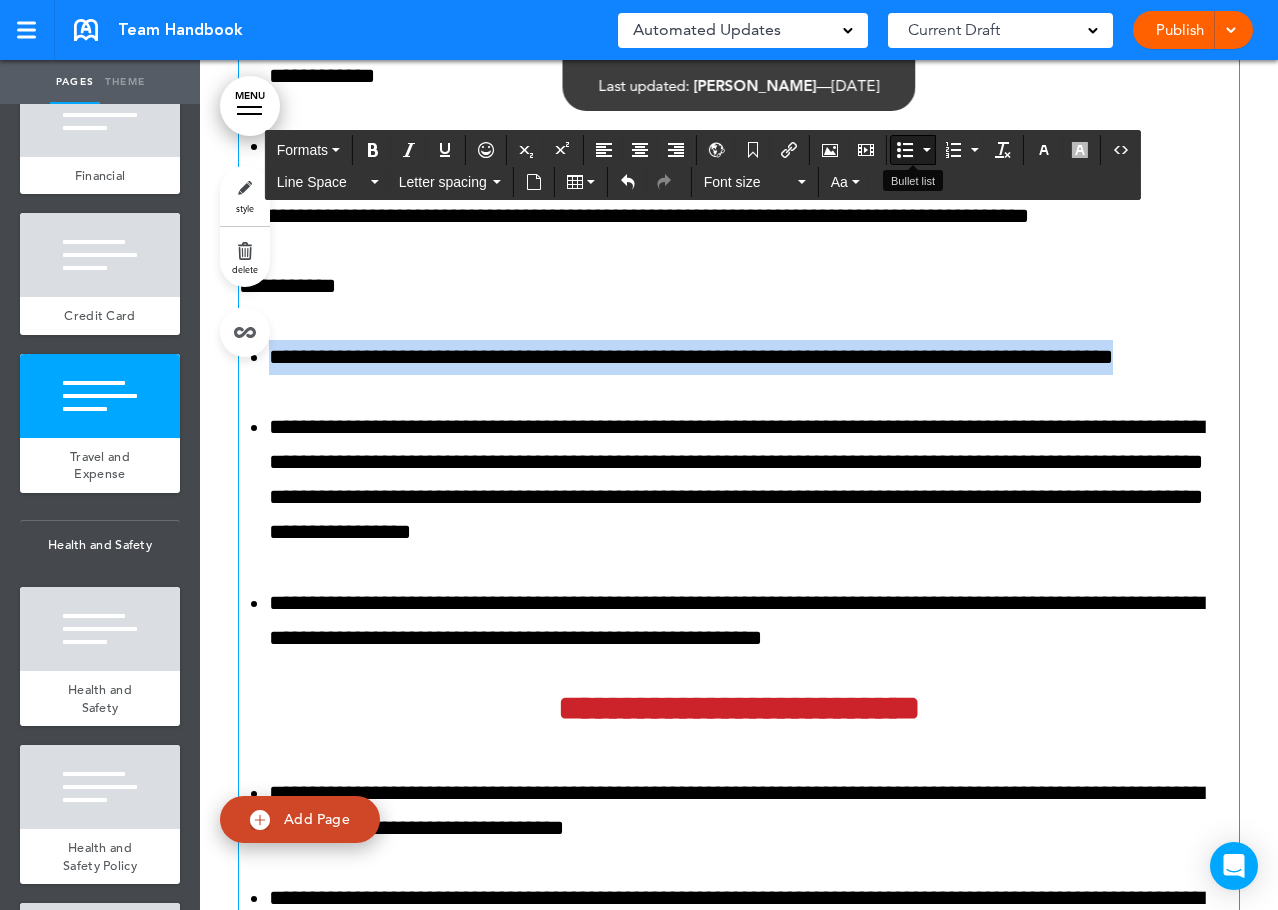 click at bounding box center [905, 150] 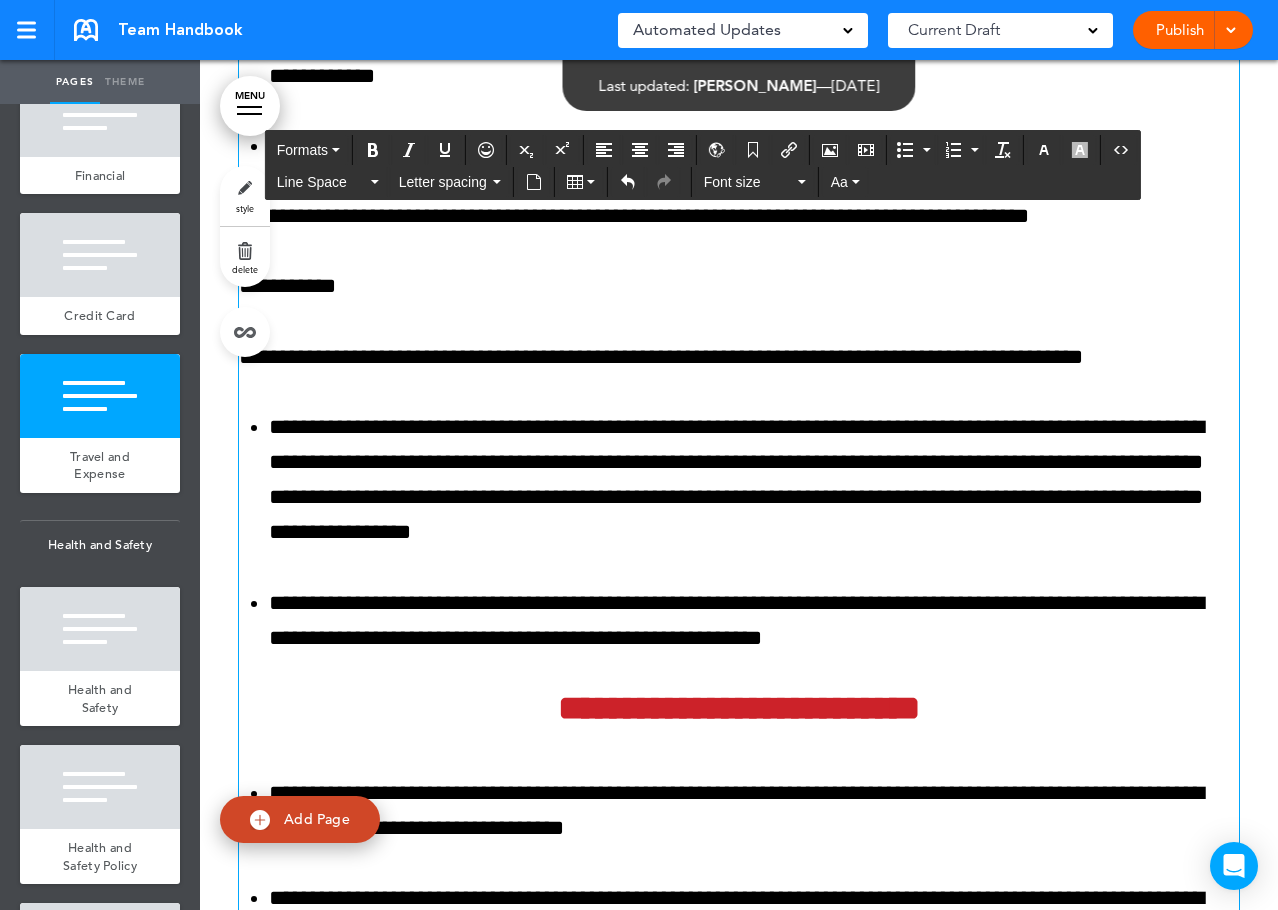 click on "**********" at bounding box center (739, 357) 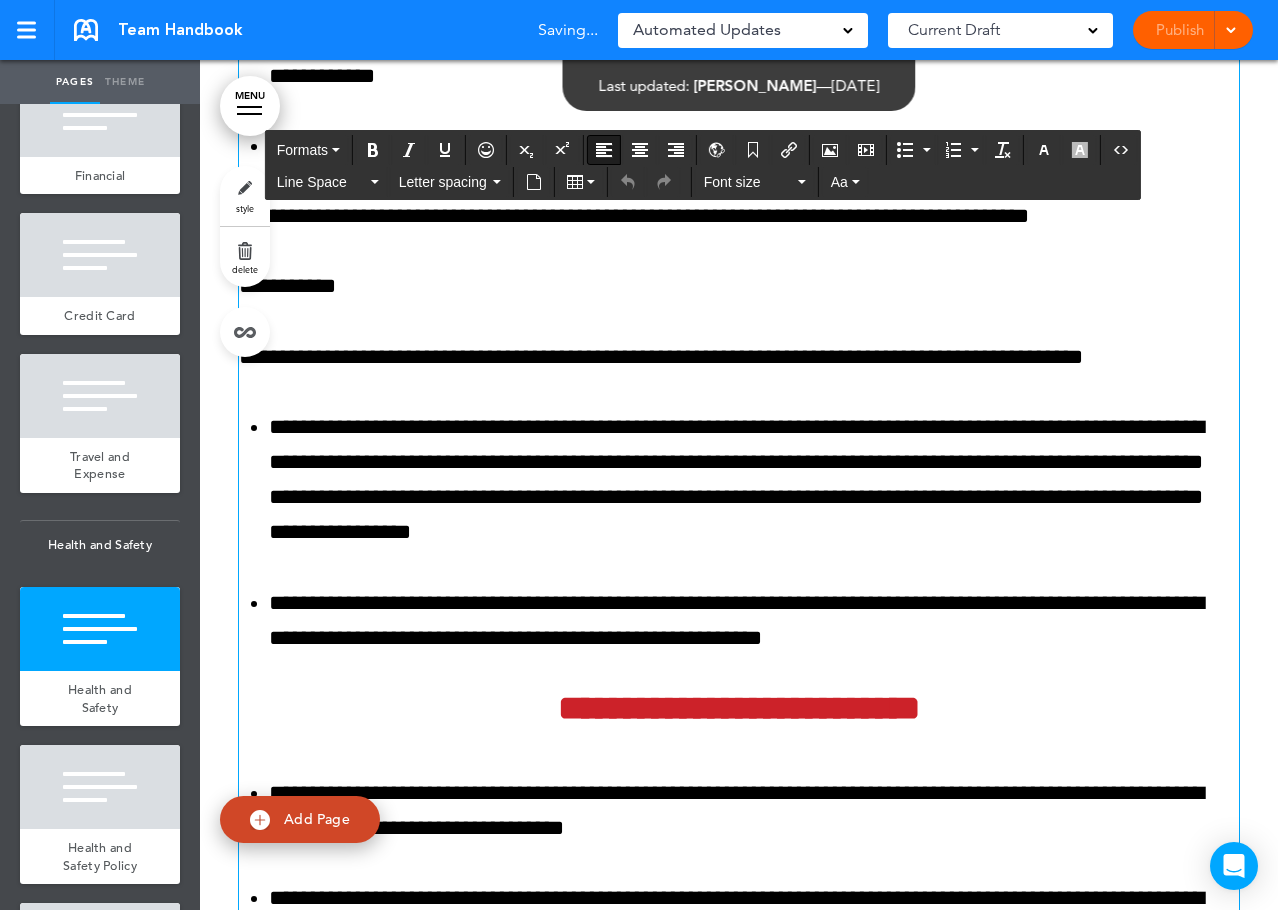 scroll, scrollTop: 138809, scrollLeft: 0, axis: vertical 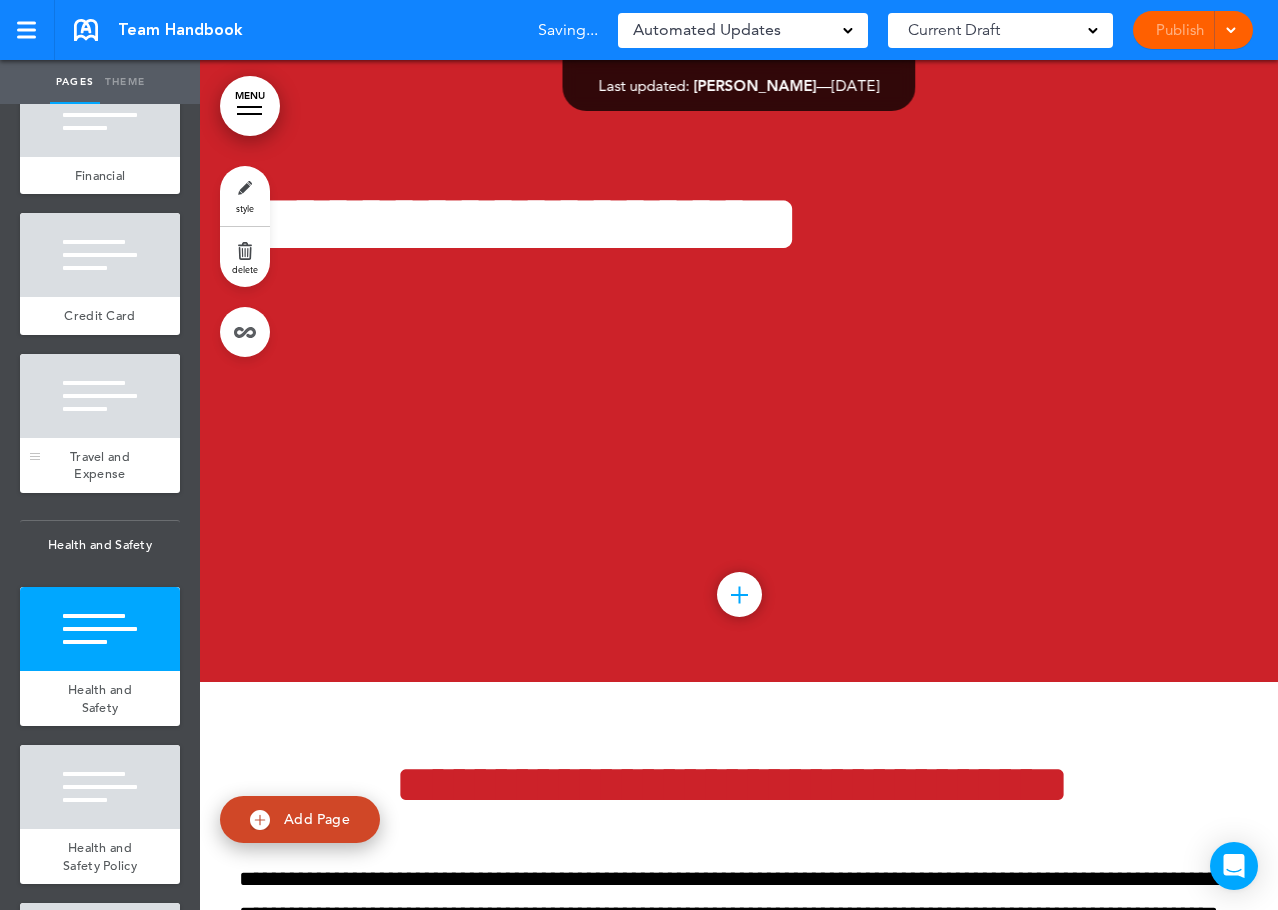 click on "Travel and Expense" at bounding box center [100, 465] 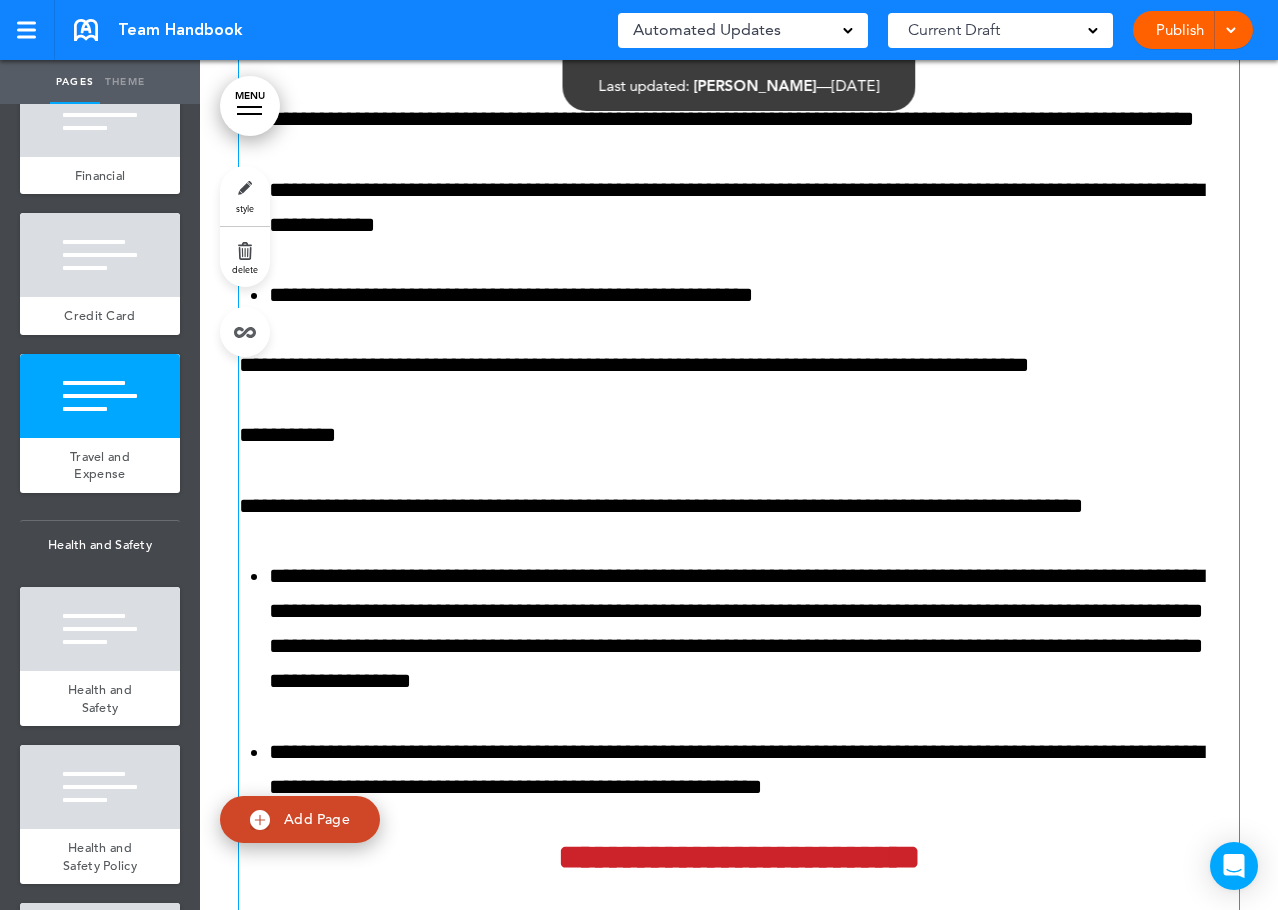 scroll, scrollTop: 136035, scrollLeft: 0, axis: vertical 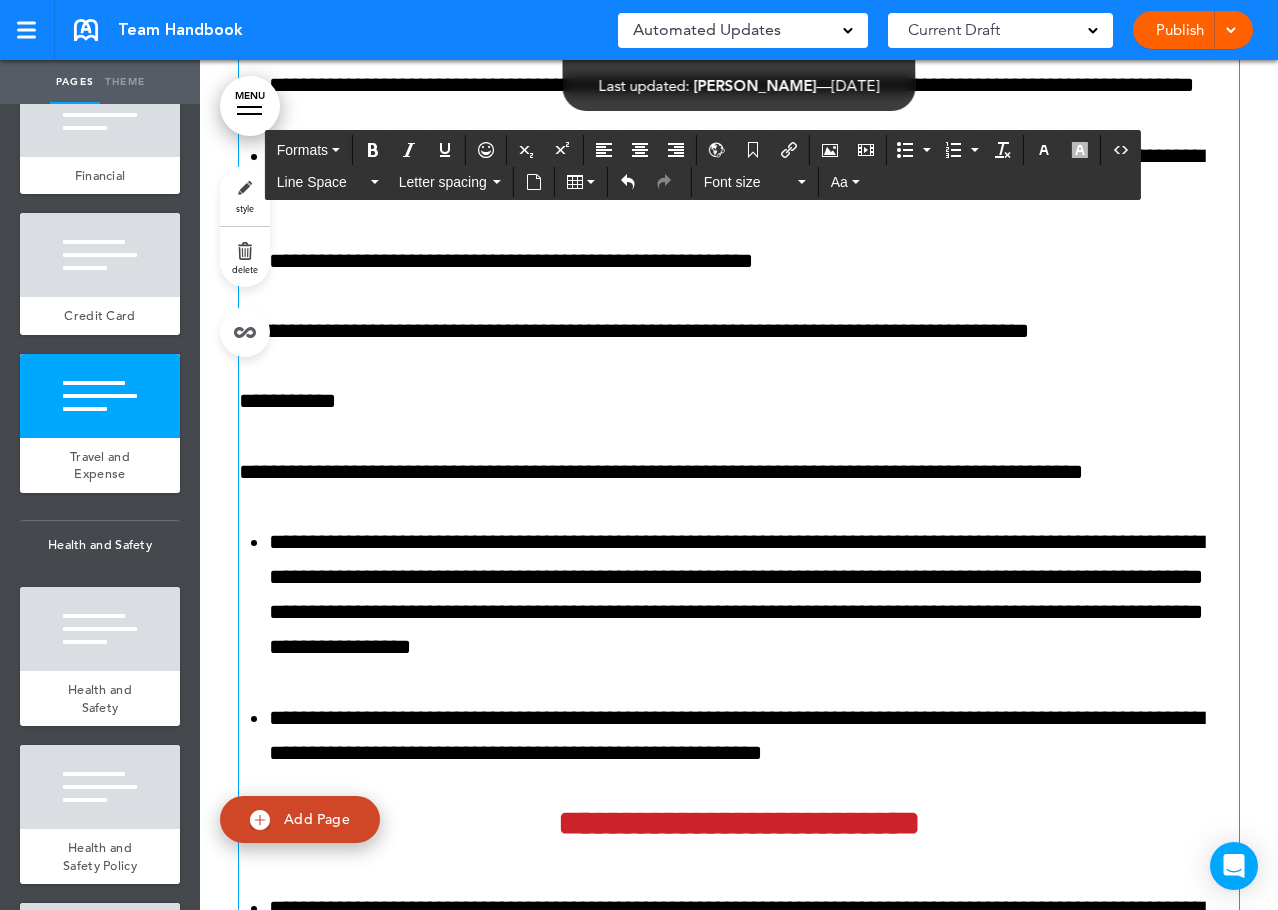 click on "**********" at bounding box center (739, -1223) 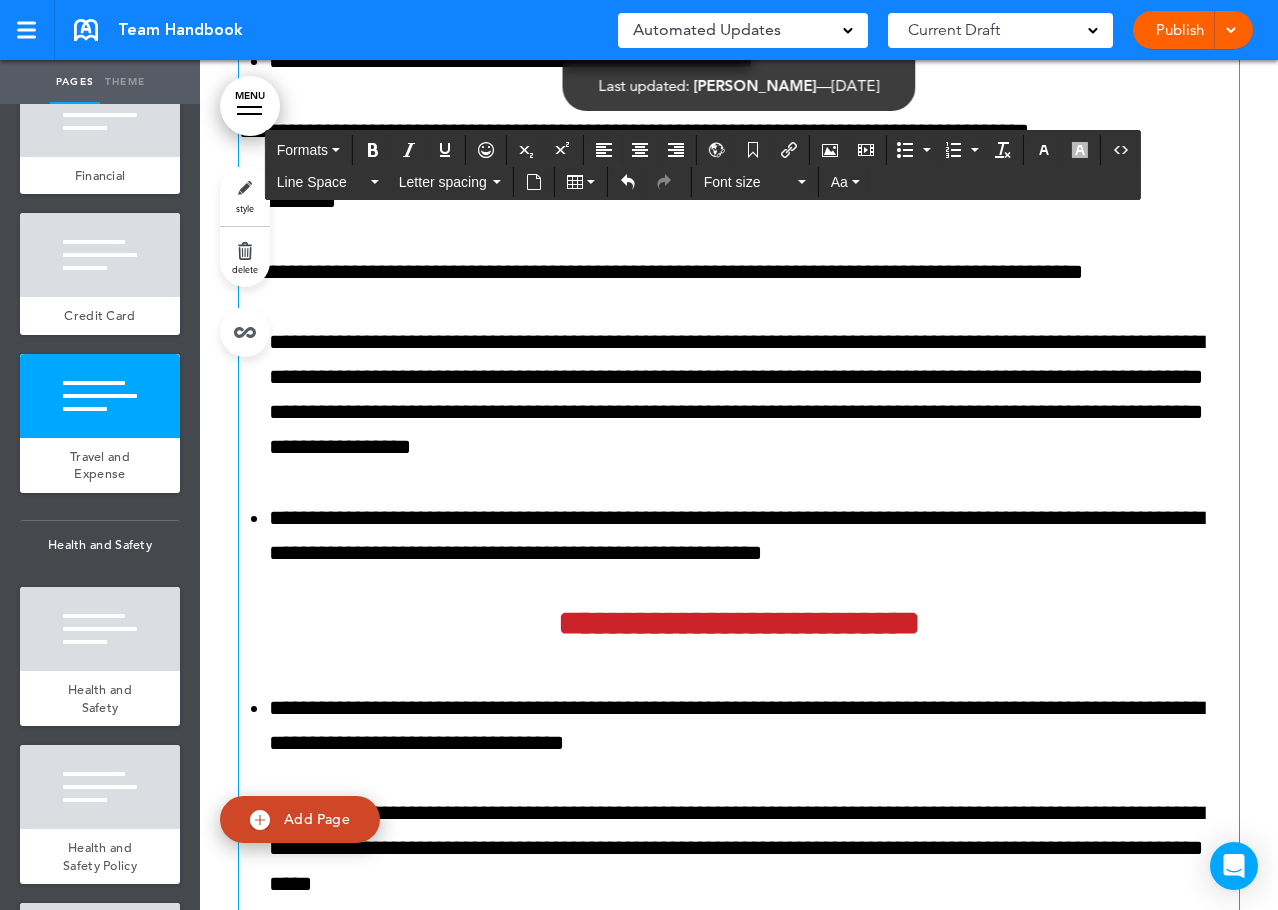 scroll, scrollTop: 136335, scrollLeft: 0, axis: vertical 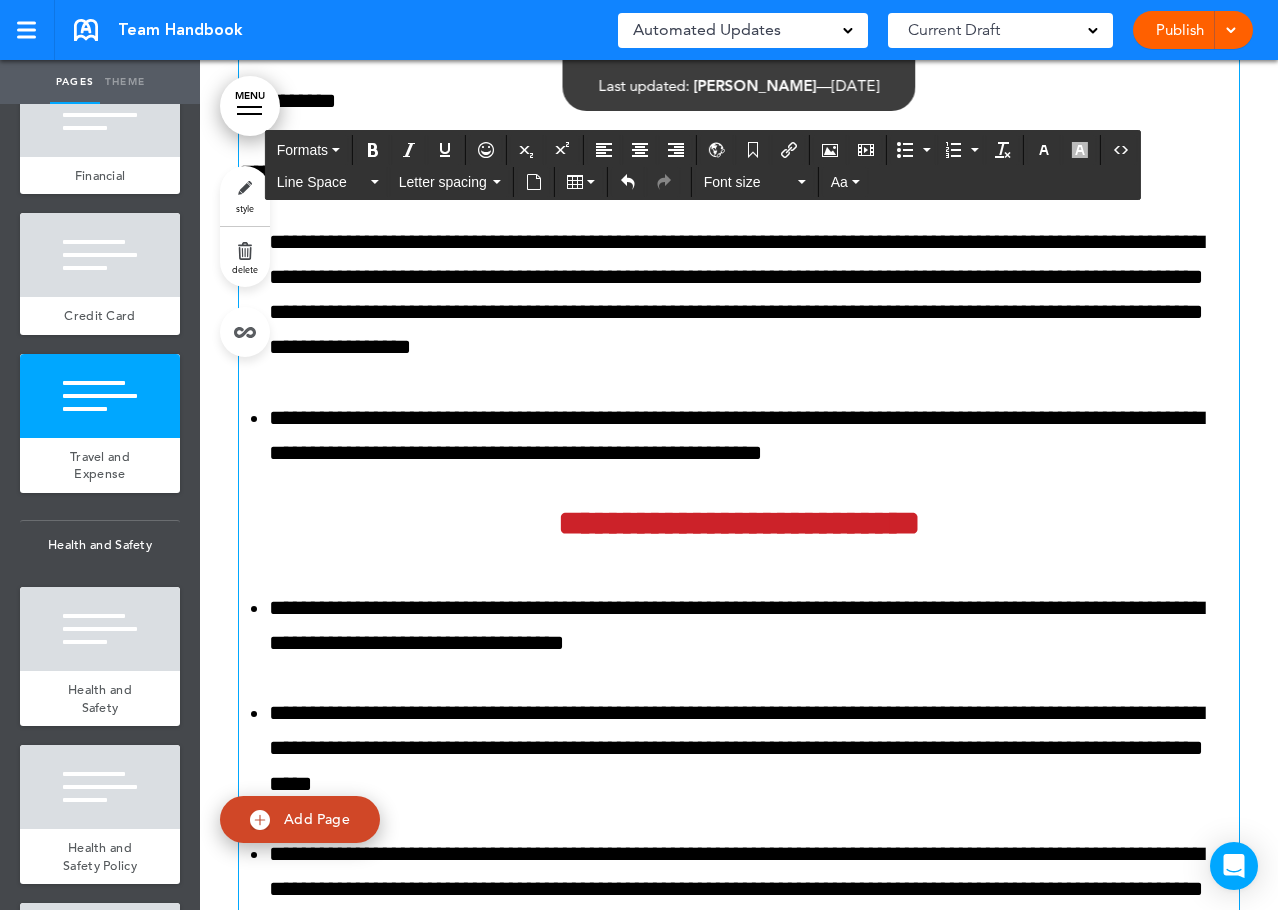 click on "**********" at bounding box center (739, -1523) 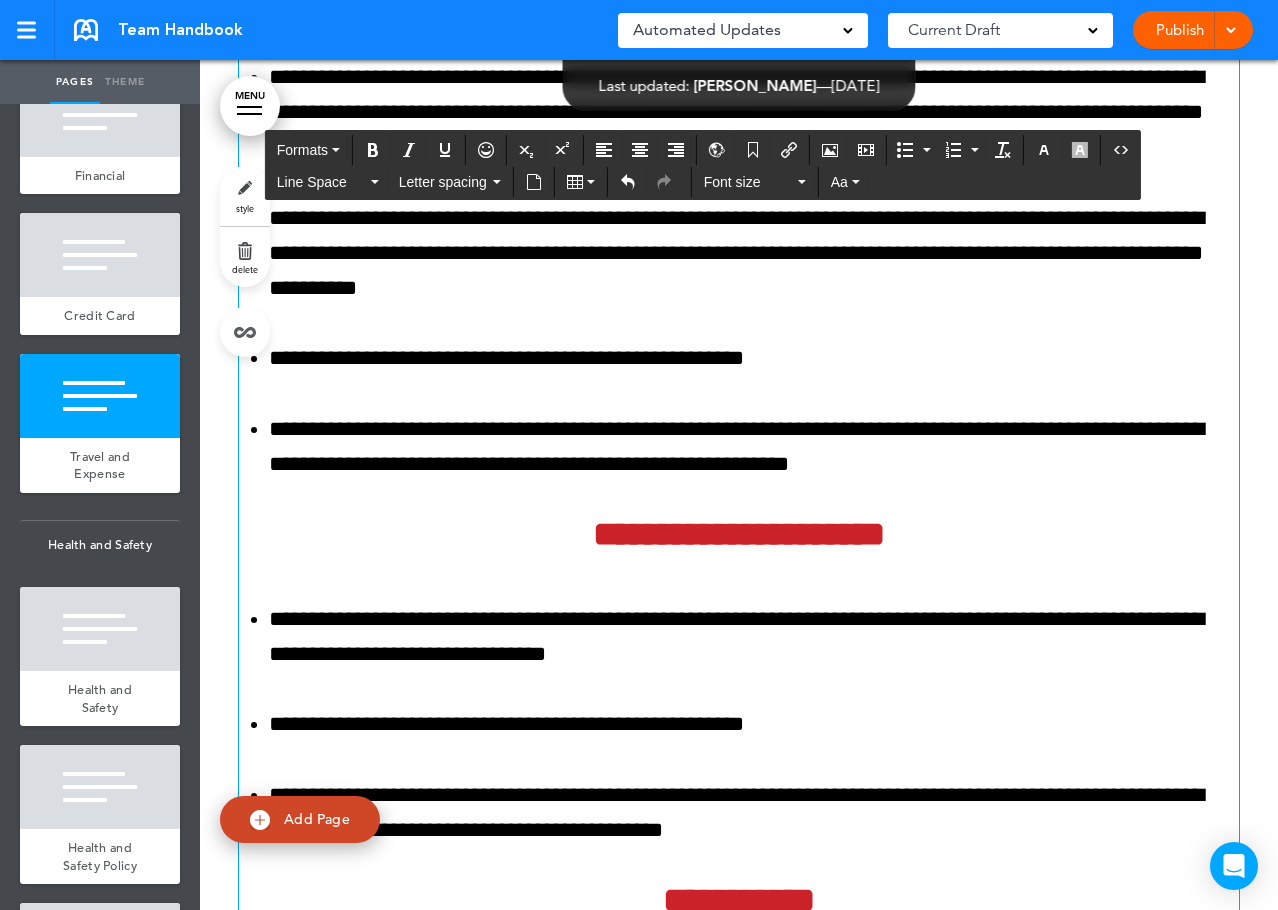 scroll, scrollTop: 137035, scrollLeft: 0, axis: vertical 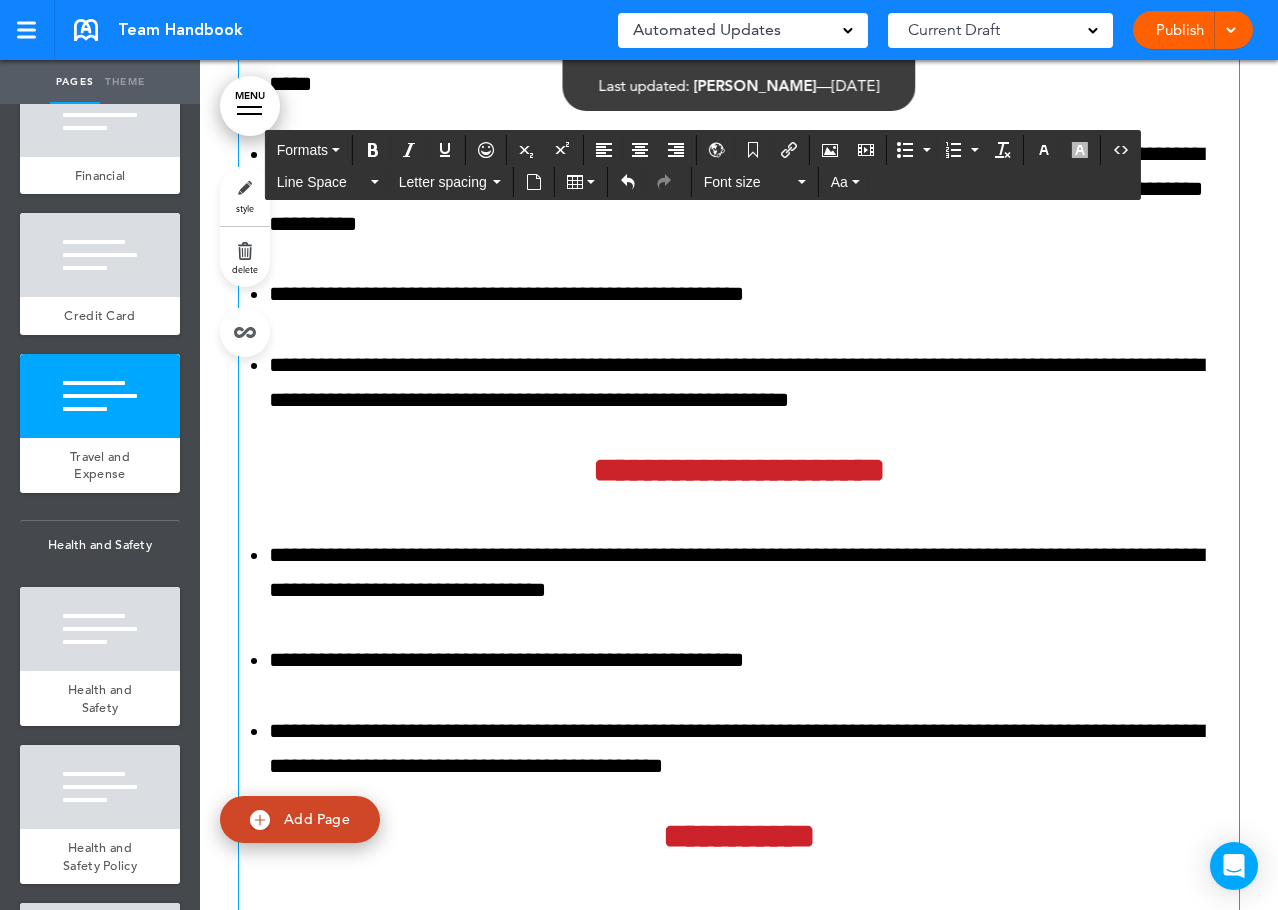 click on "**********" at bounding box center (754, 383) 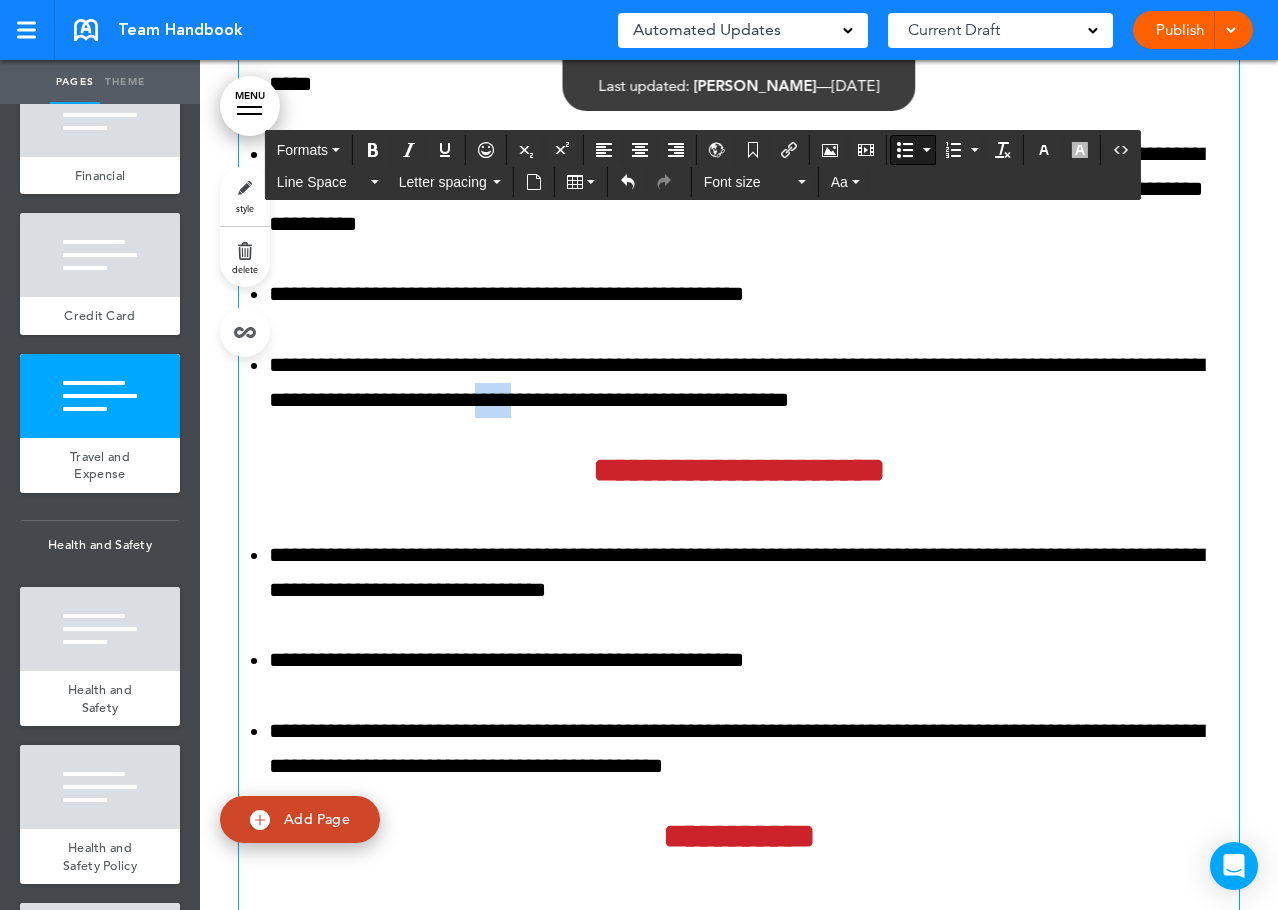 click on "**********" at bounding box center [754, 383] 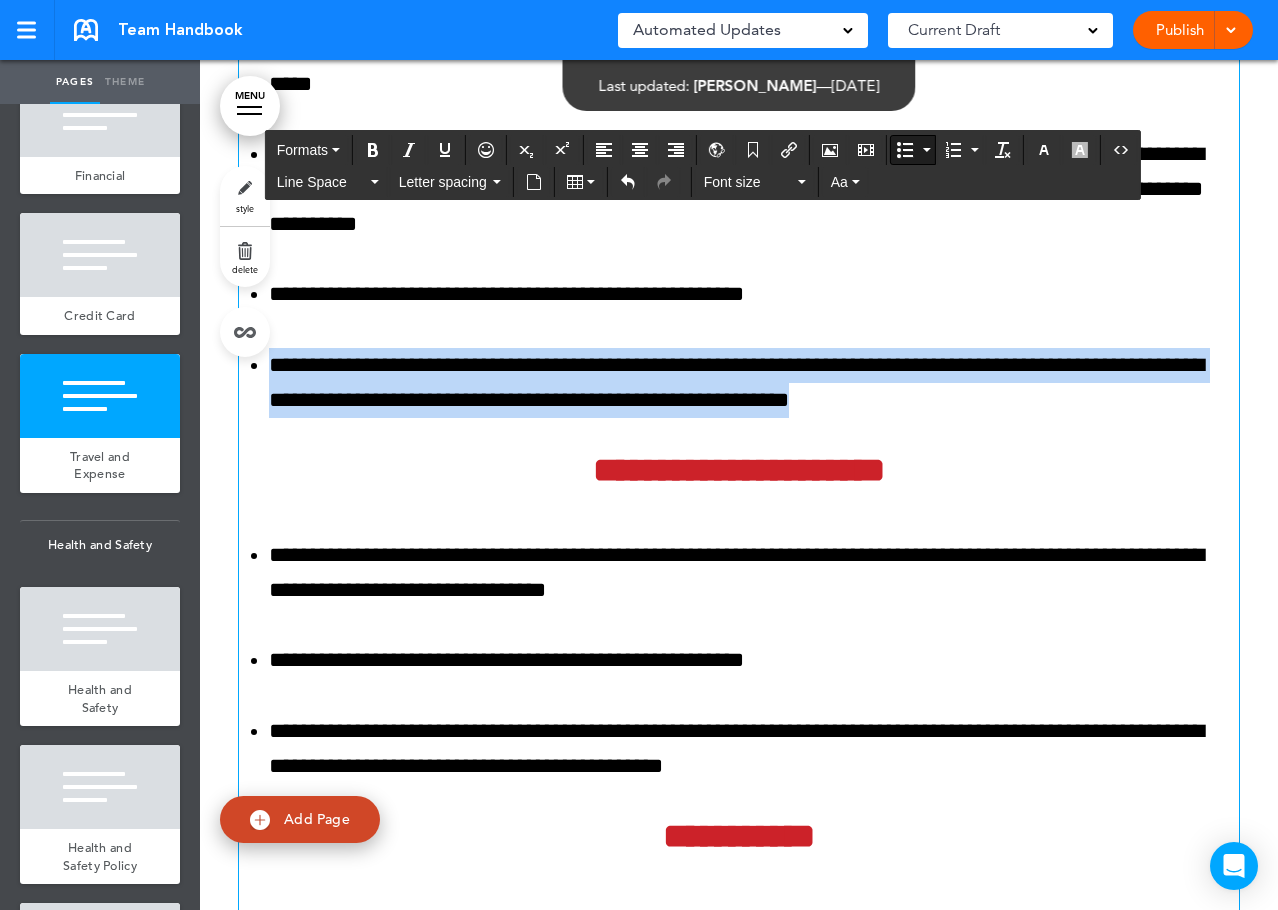 click on "**********" at bounding box center [754, 383] 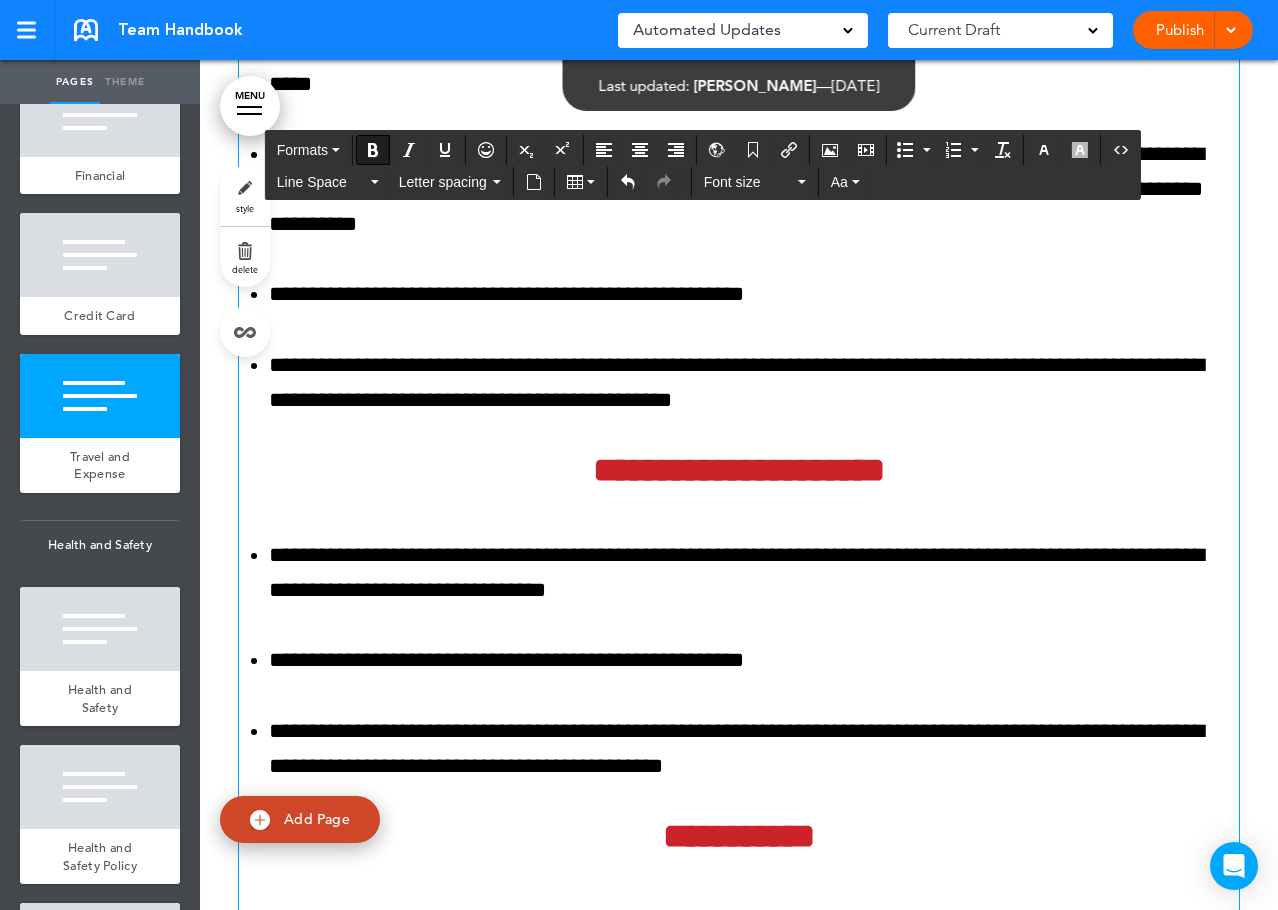 click on "**********" at bounding box center [739, -2223] 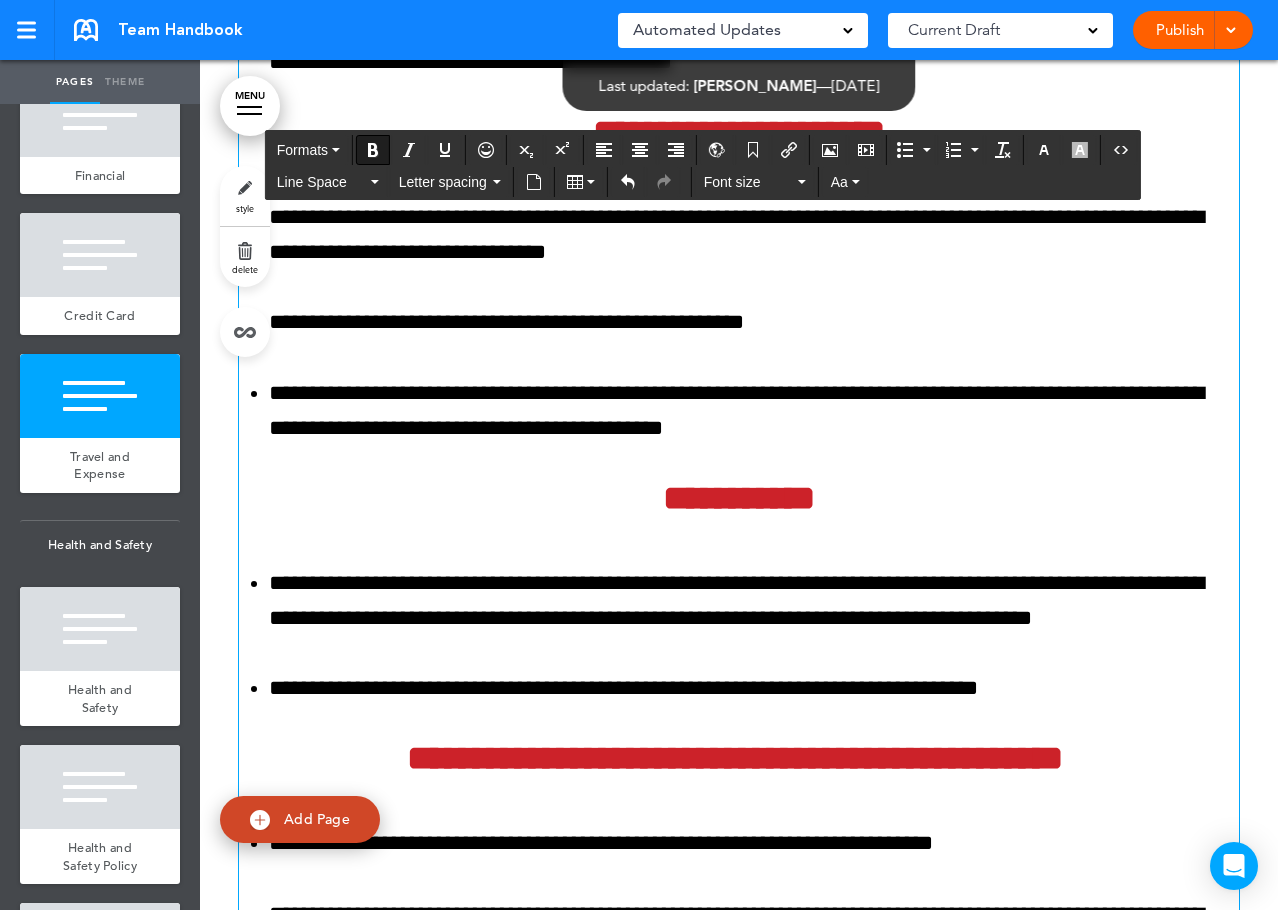 scroll, scrollTop: 137435, scrollLeft: 0, axis: vertical 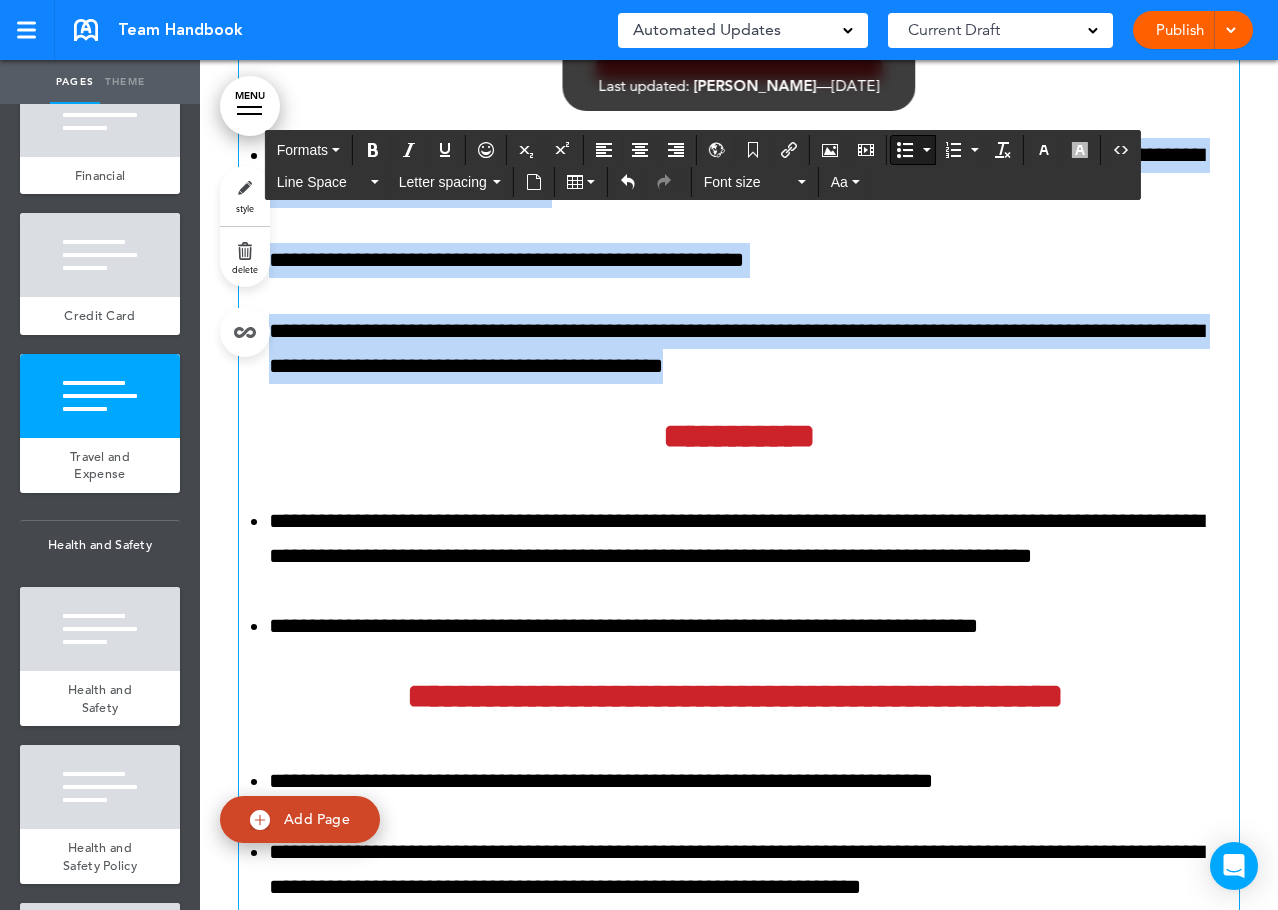 drag, startPoint x: 254, startPoint y: 415, endPoint x: 722, endPoint y: 620, distance: 510.92953 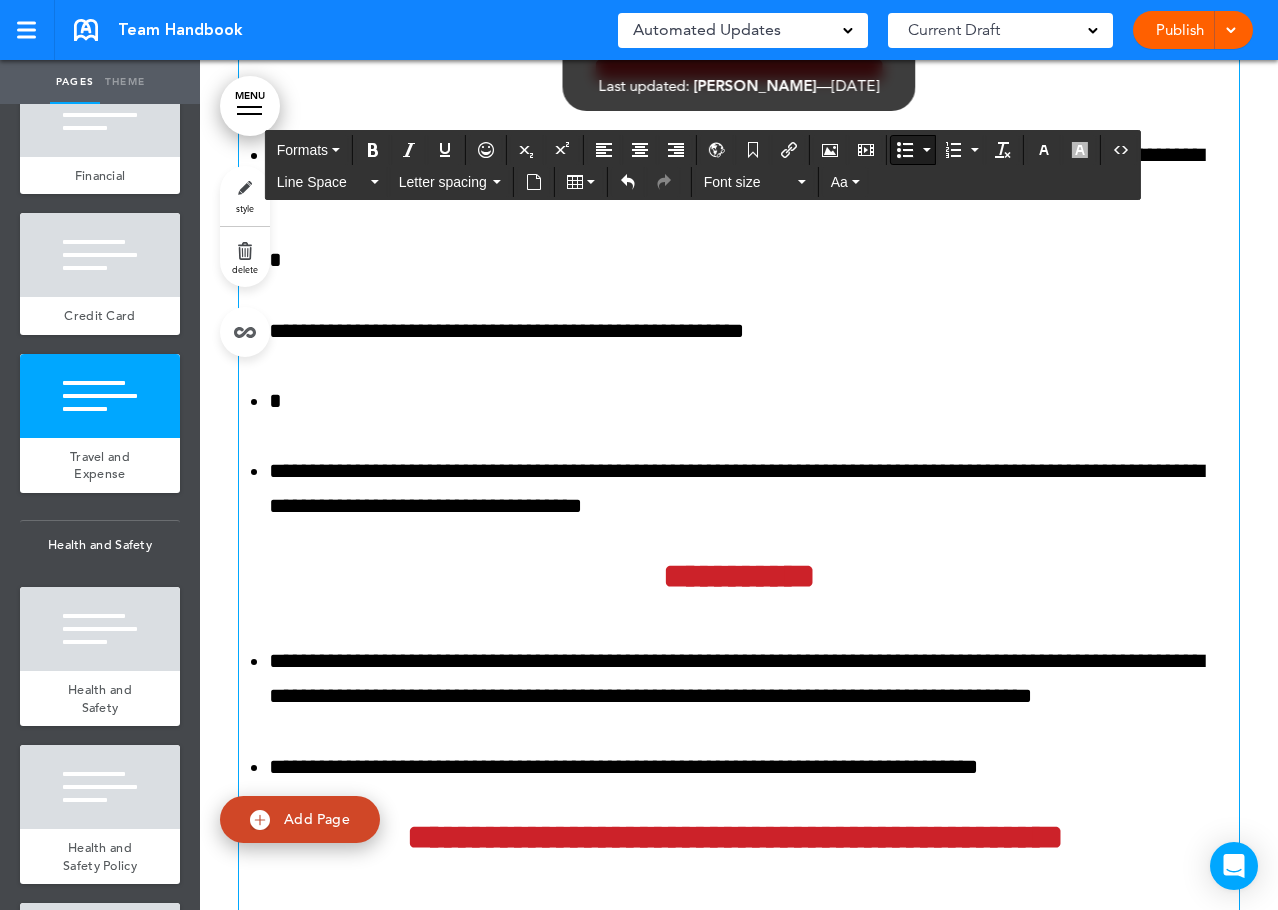 click on "*" at bounding box center [754, 401] 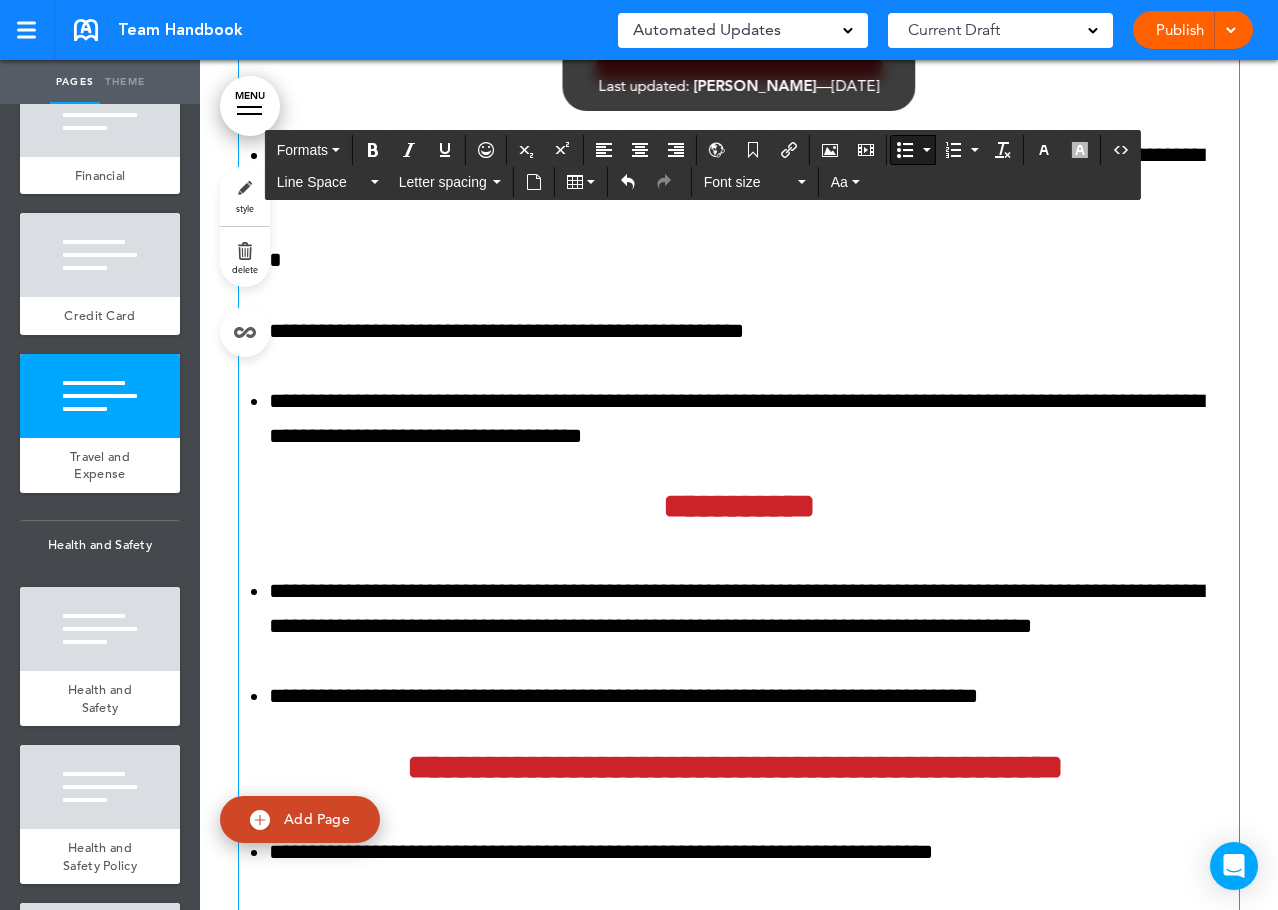 click on "*" at bounding box center [754, 260] 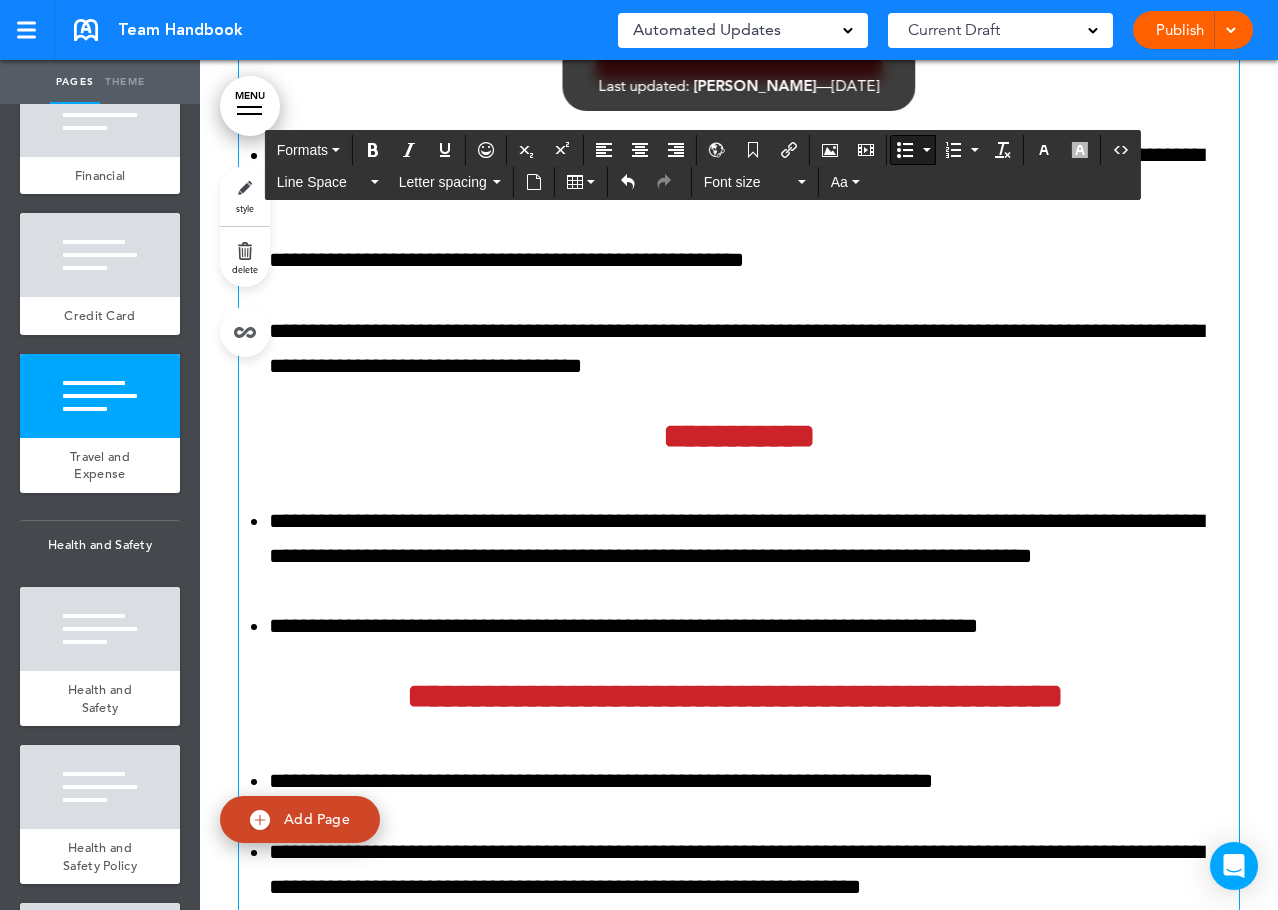 click on "**********" at bounding box center (739, 436) 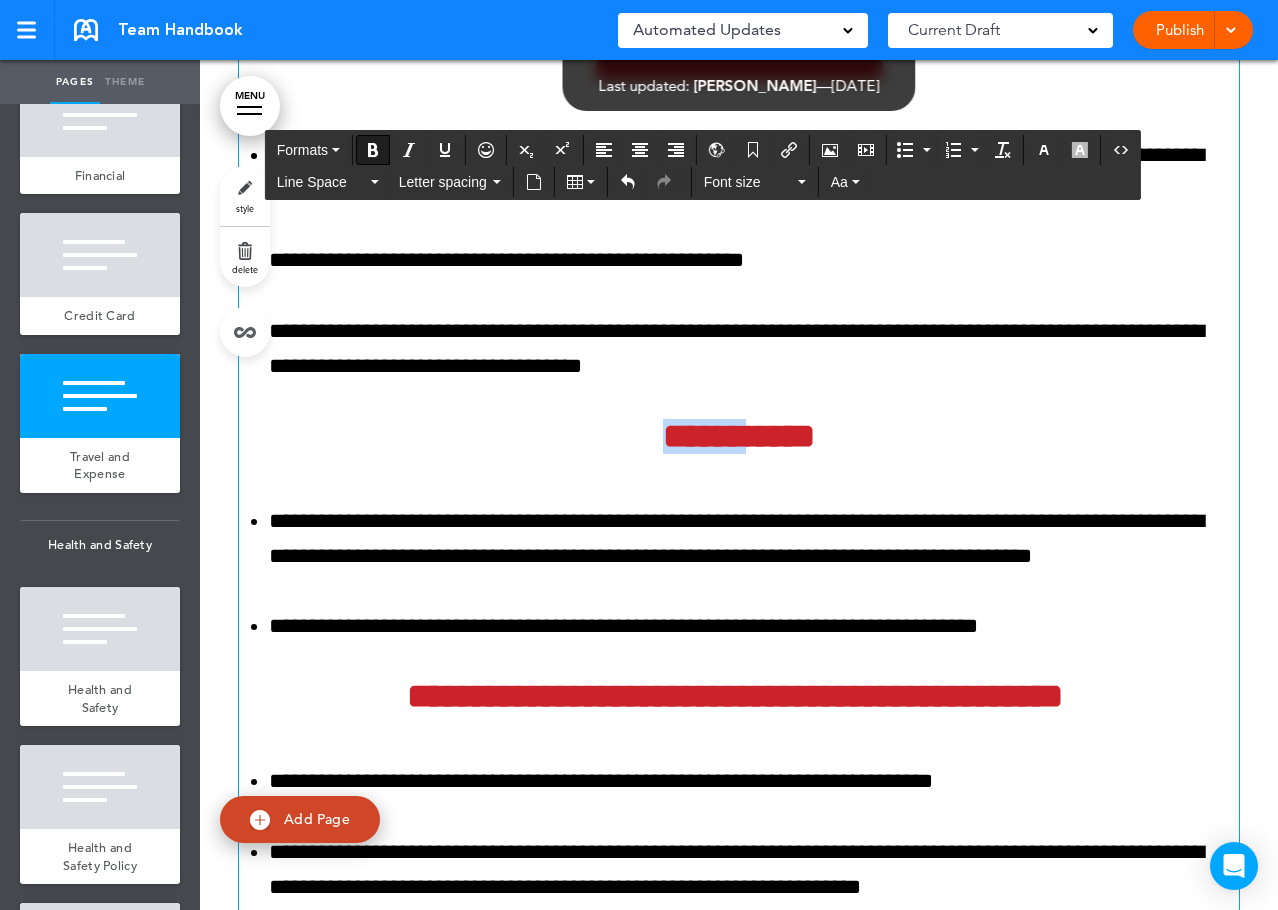 click on "**********" at bounding box center (739, 436) 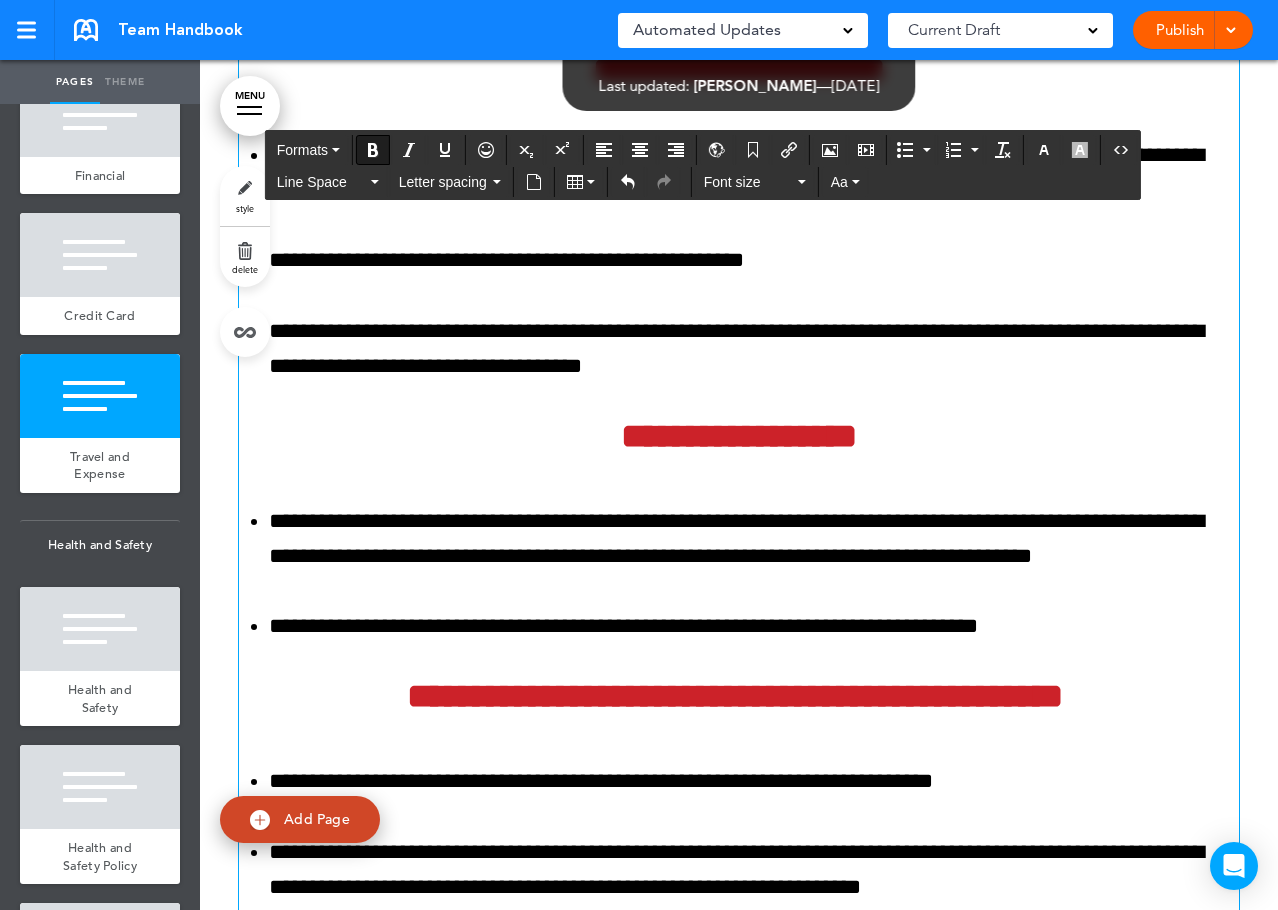 click on "**********" at bounding box center [739, 70] 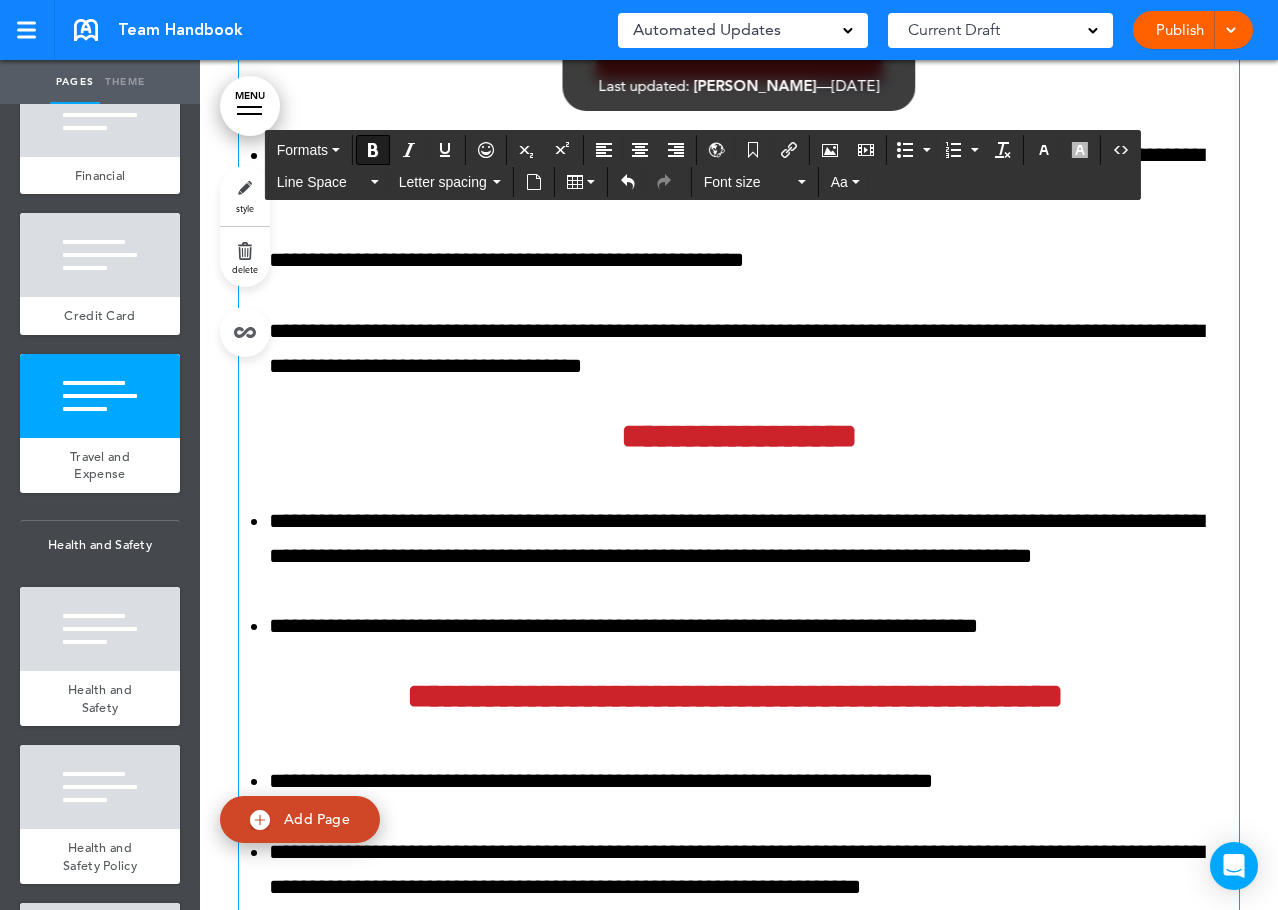 click on "**********" at bounding box center (739, 70) 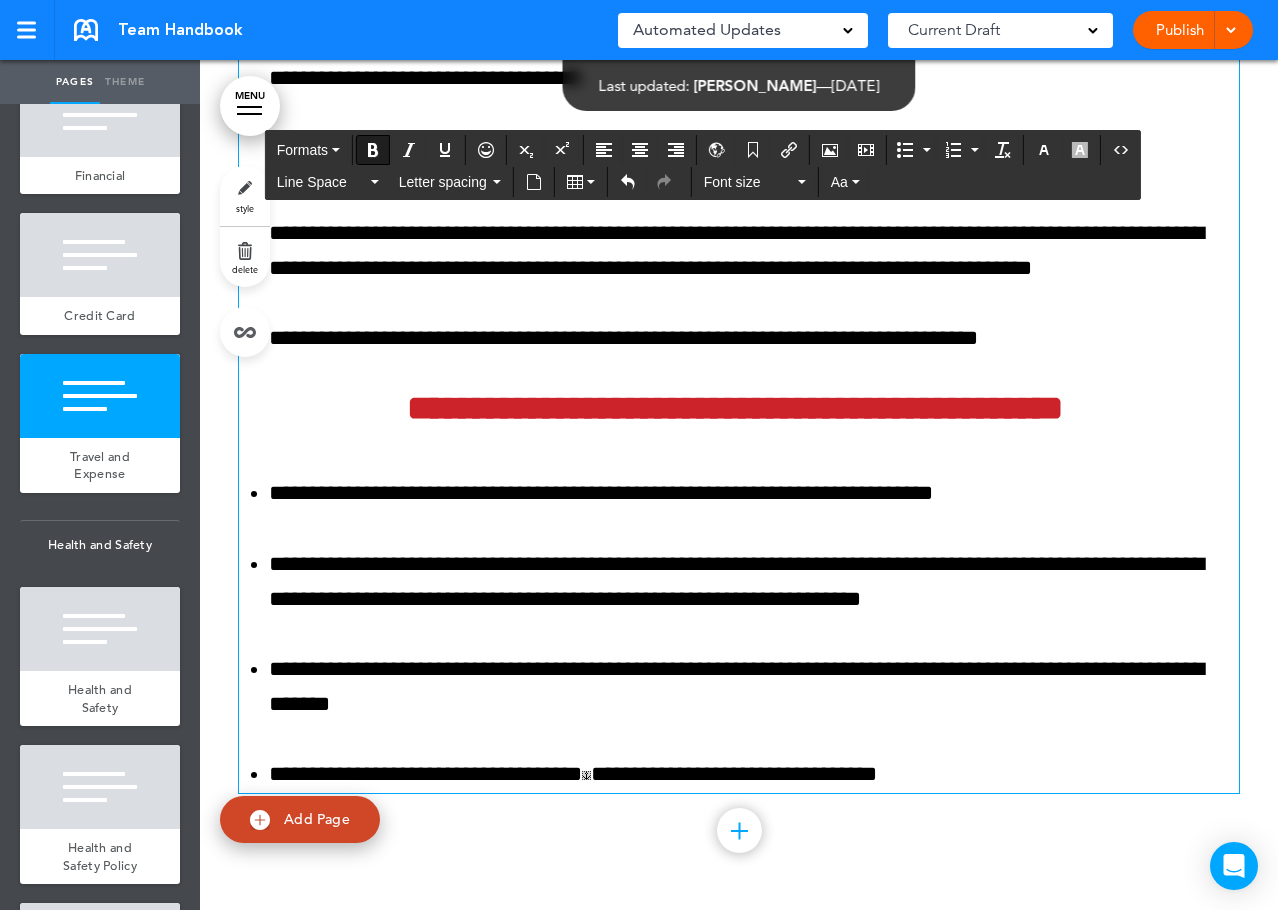 scroll, scrollTop: 137735, scrollLeft: 0, axis: vertical 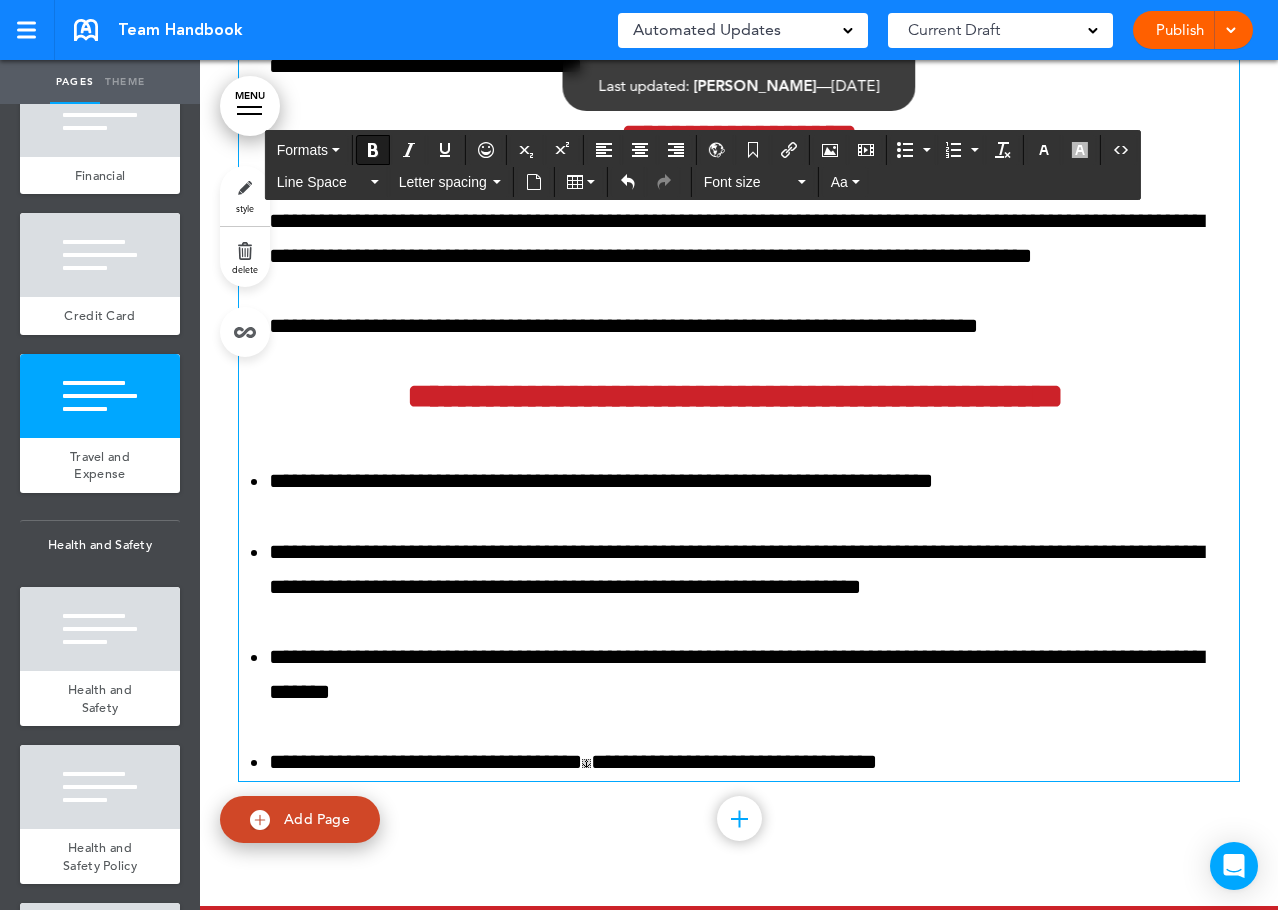 click on "**********" at bounding box center [754, 239] 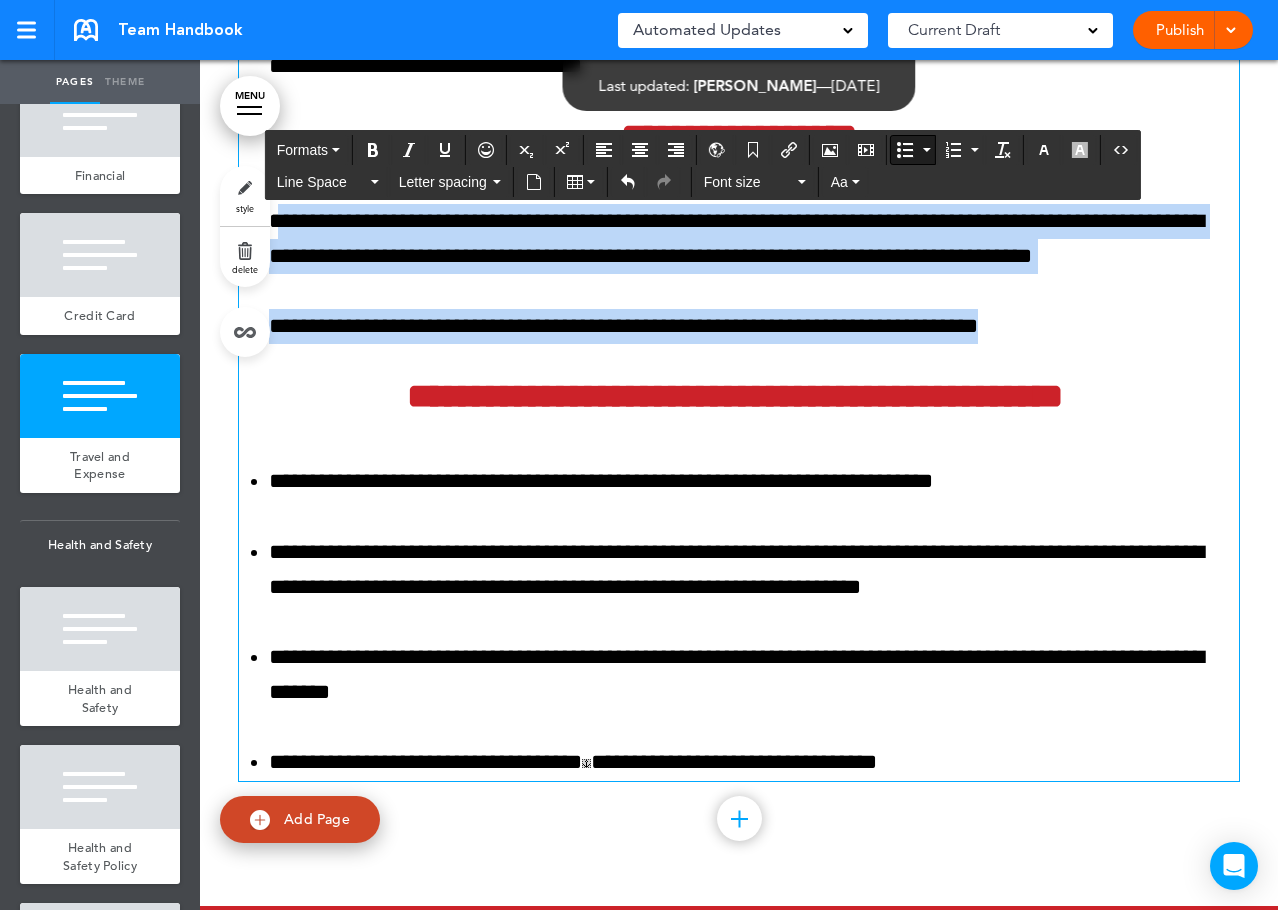drag, startPoint x: 272, startPoint y: 478, endPoint x: 1009, endPoint y: 595, distance: 746.2292 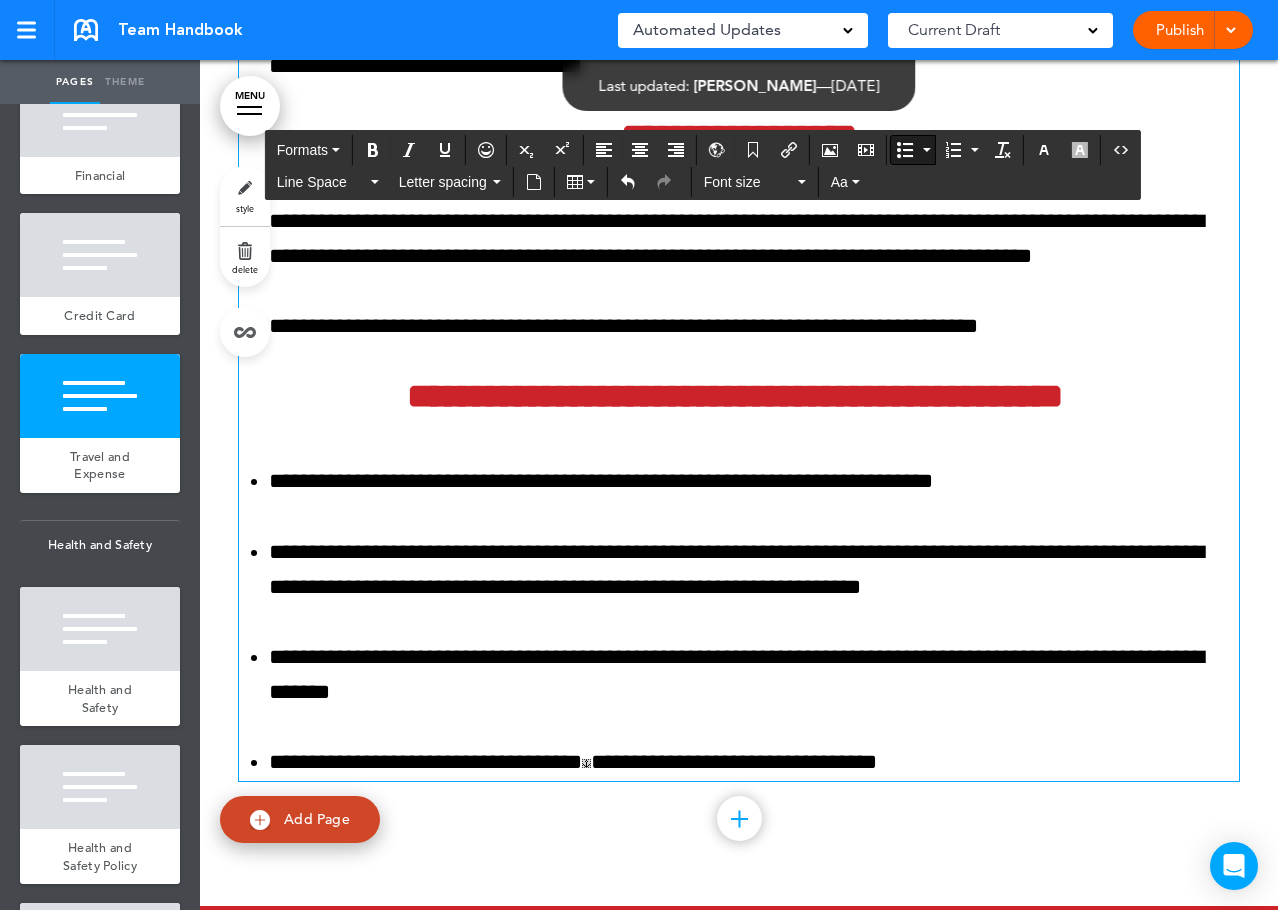 click on "**********" at bounding box center [739, -2923] 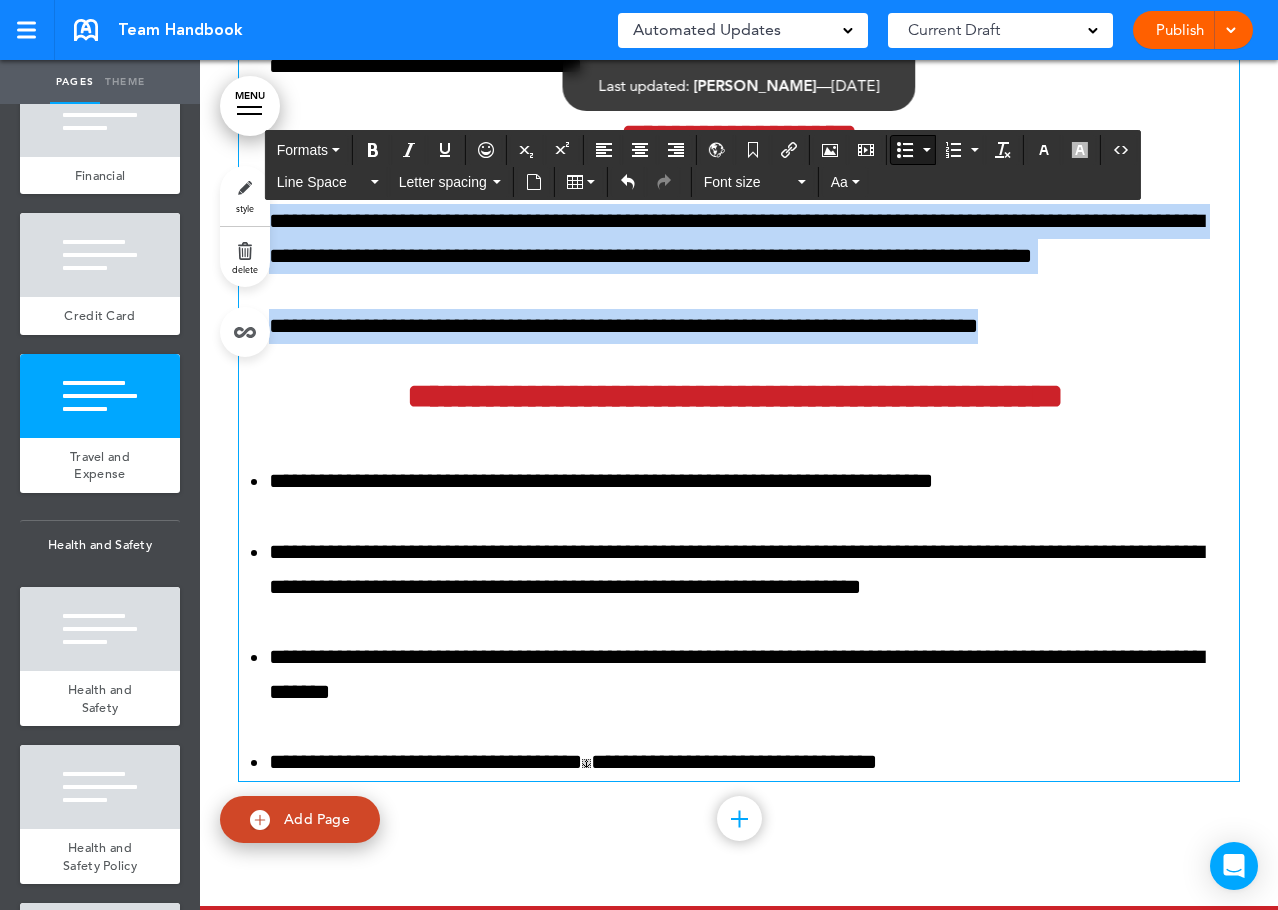 drag, startPoint x: 1020, startPoint y: 578, endPoint x: 265, endPoint y: 486, distance: 760.58466 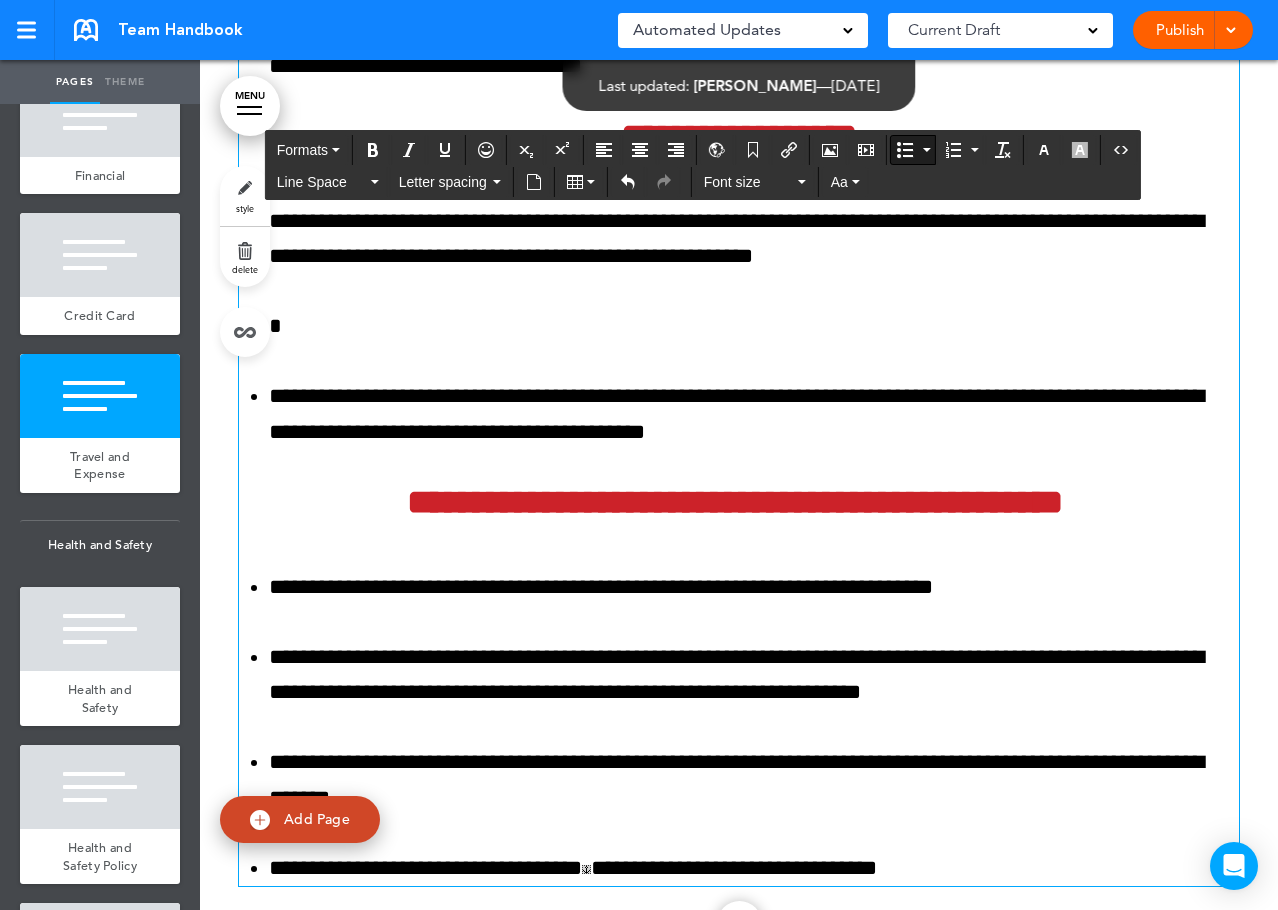 click on "*" at bounding box center (754, 326) 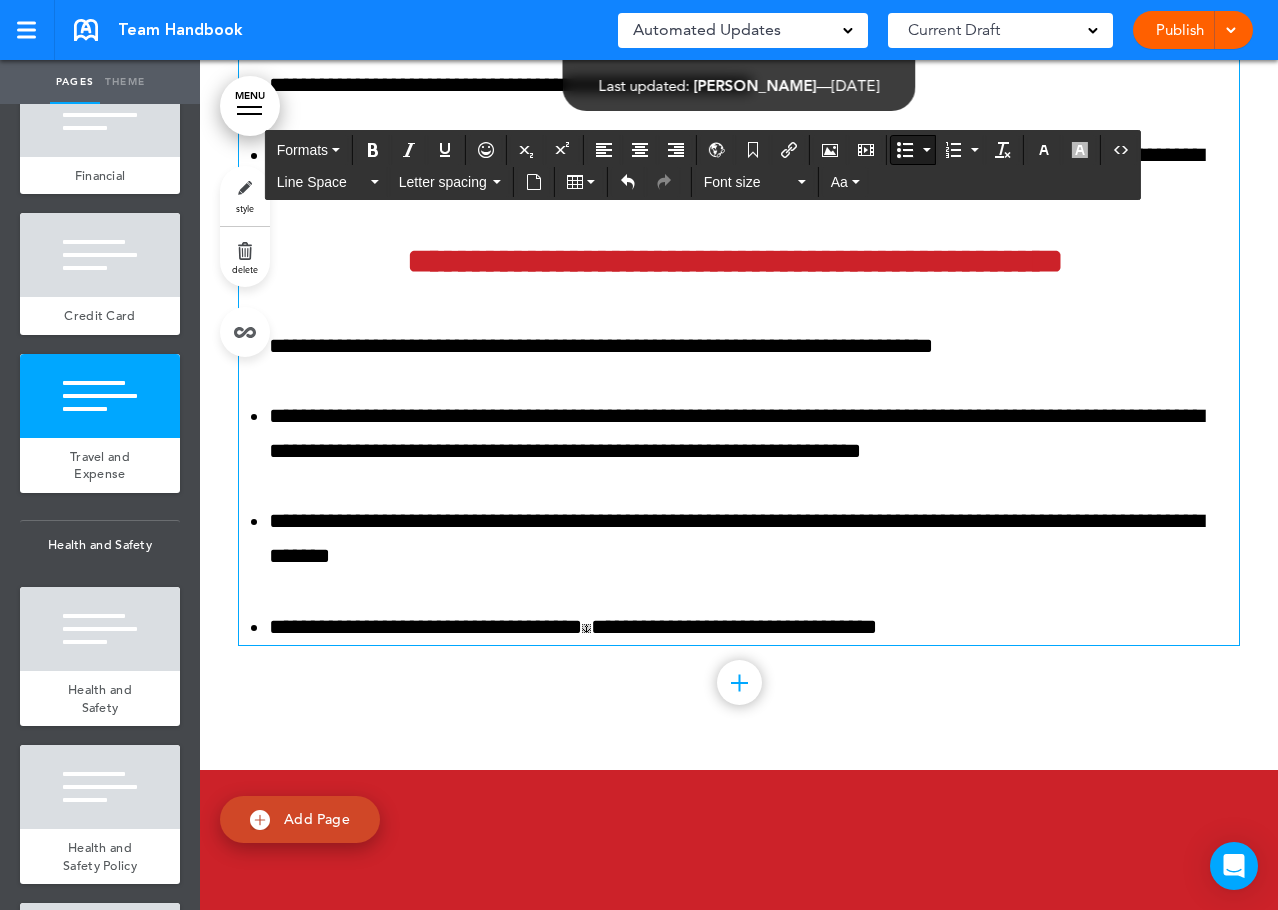 scroll, scrollTop: 138035, scrollLeft: 0, axis: vertical 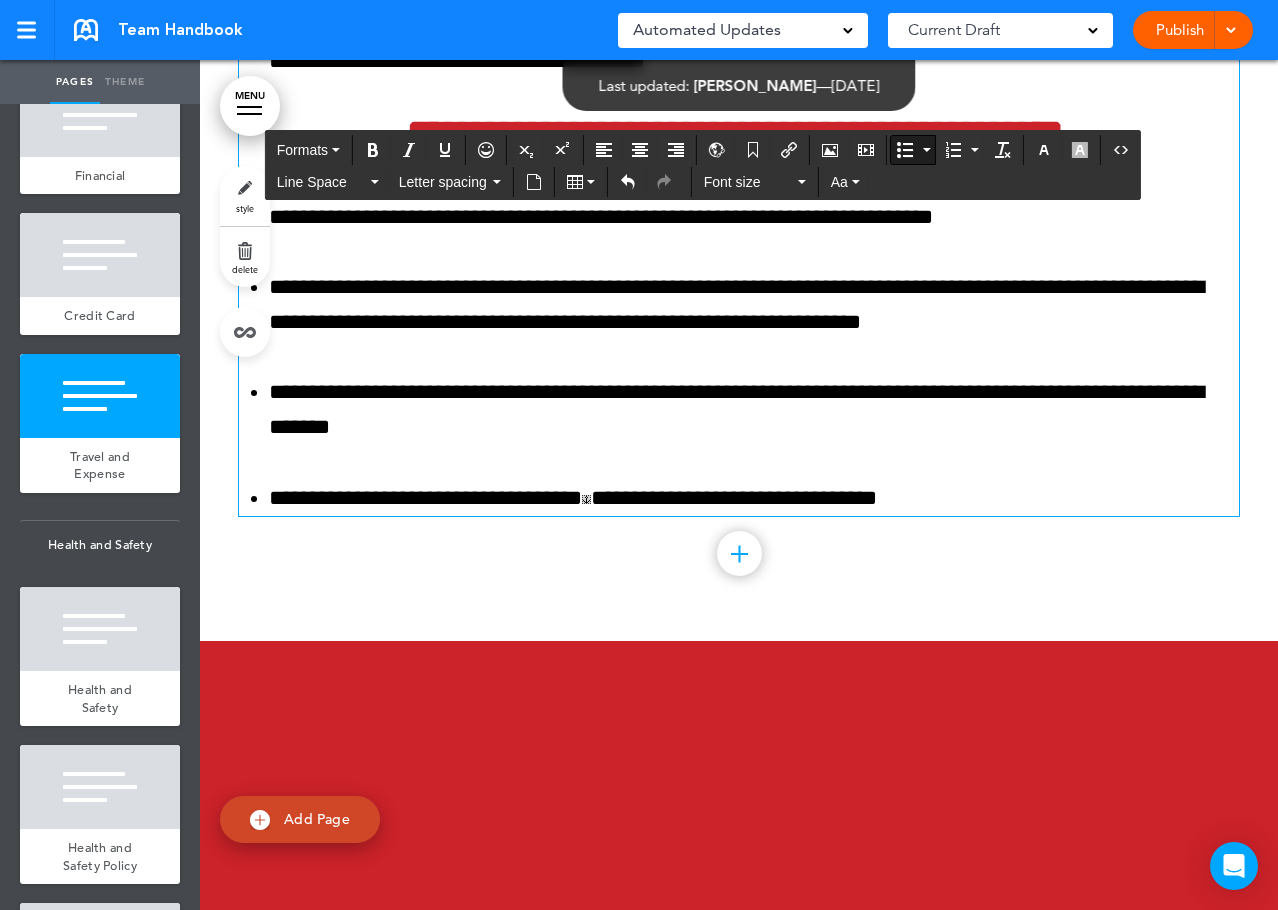 click on "**********" at bounding box center [754, 217] 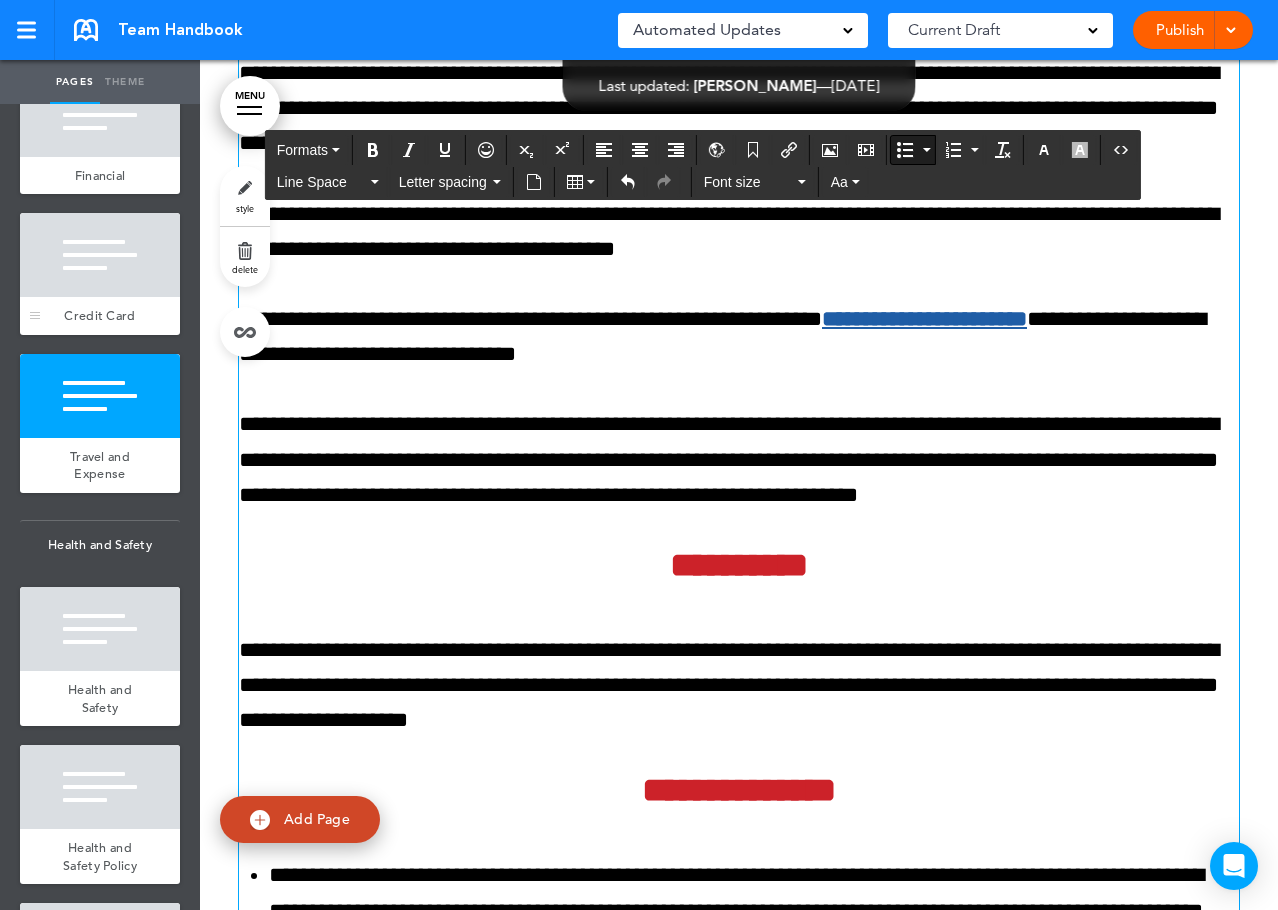 scroll, scrollTop: 131135, scrollLeft: 0, axis: vertical 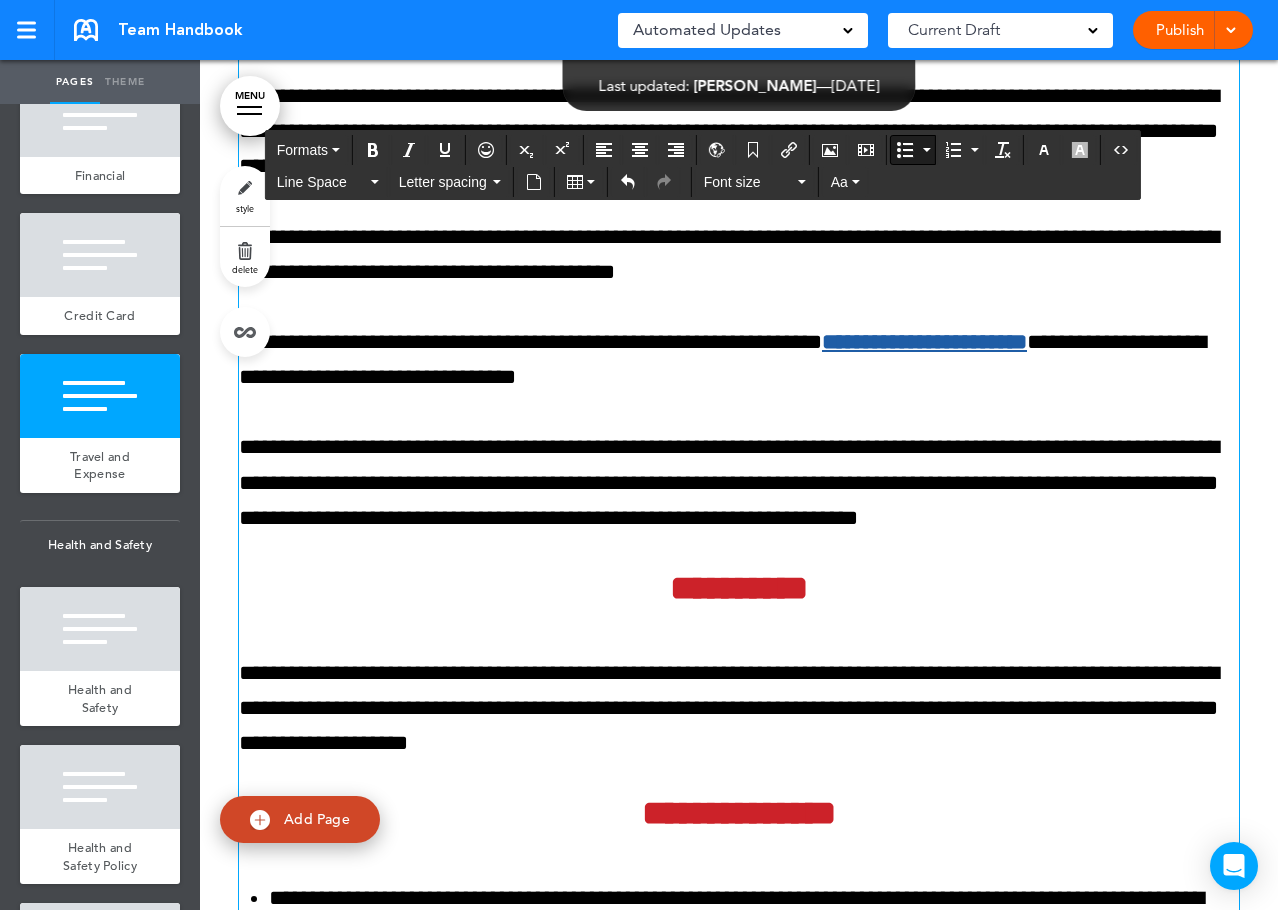 click on "**********" at bounding box center (739, 255) 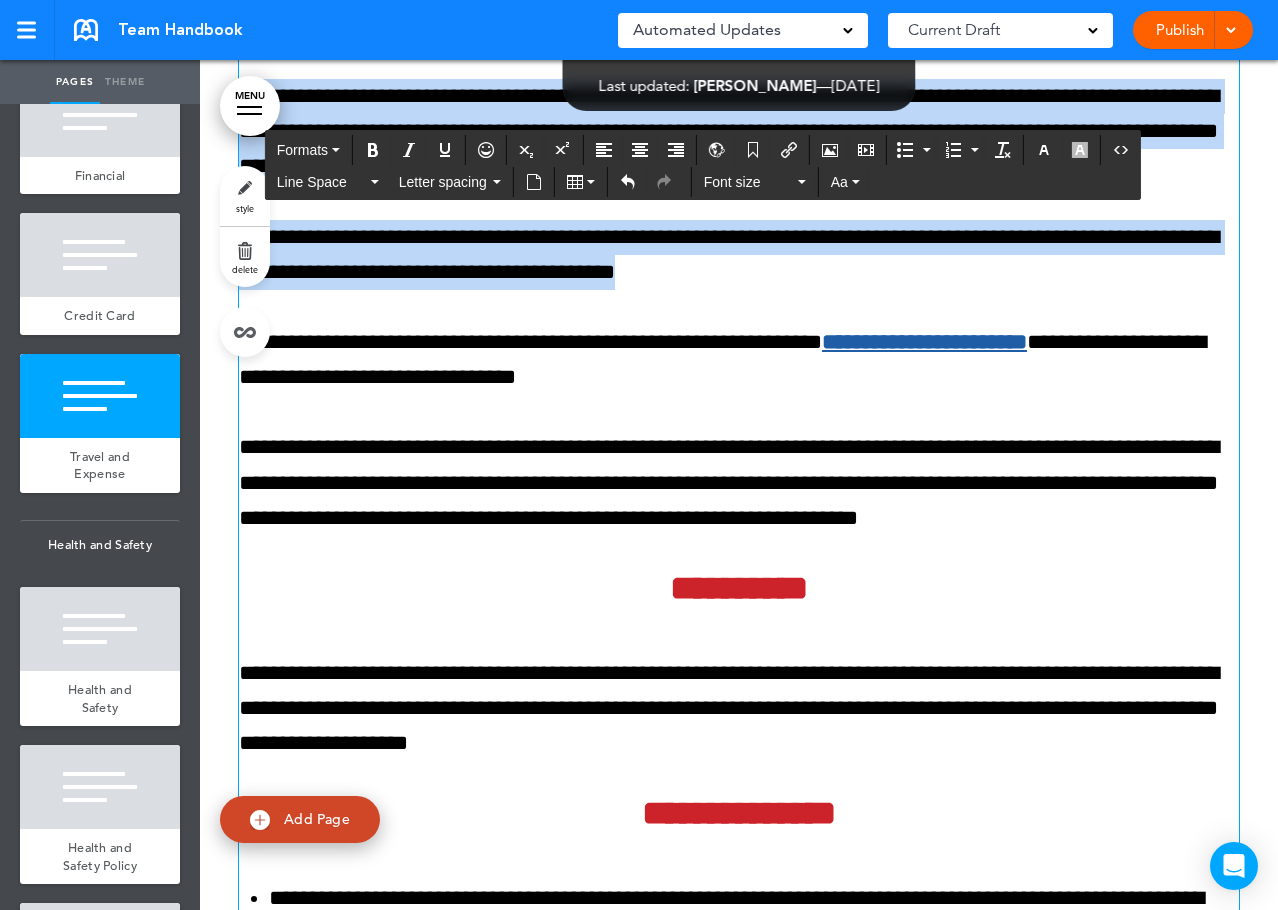 drag, startPoint x: 677, startPoint y: 538, endPoint x: 234, endPoint y: 363, distance: 476.31293 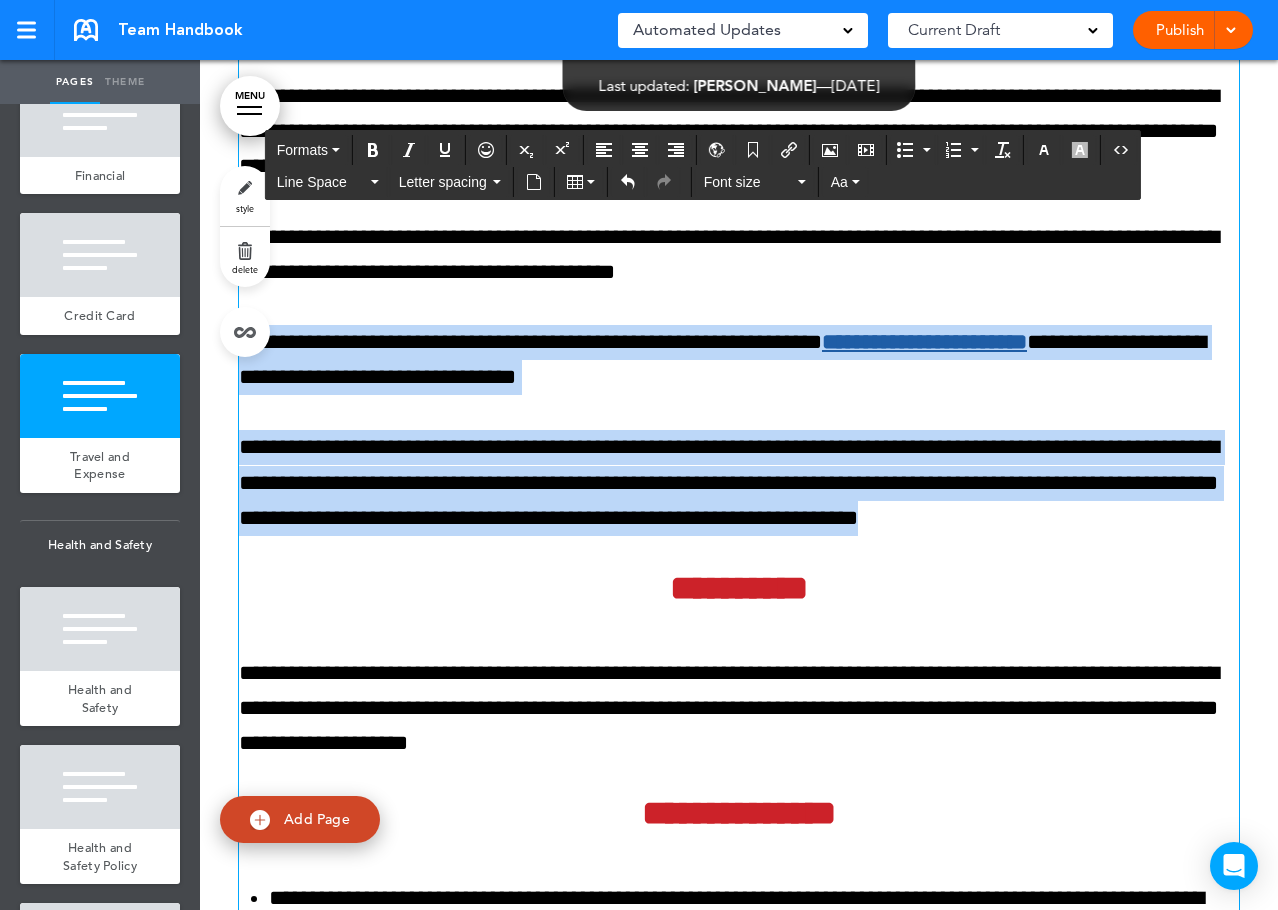 drag, startPoint x: 893, startPoint y: 769, endPoint x: 233, endPoint y: 598, distance: 681.7925 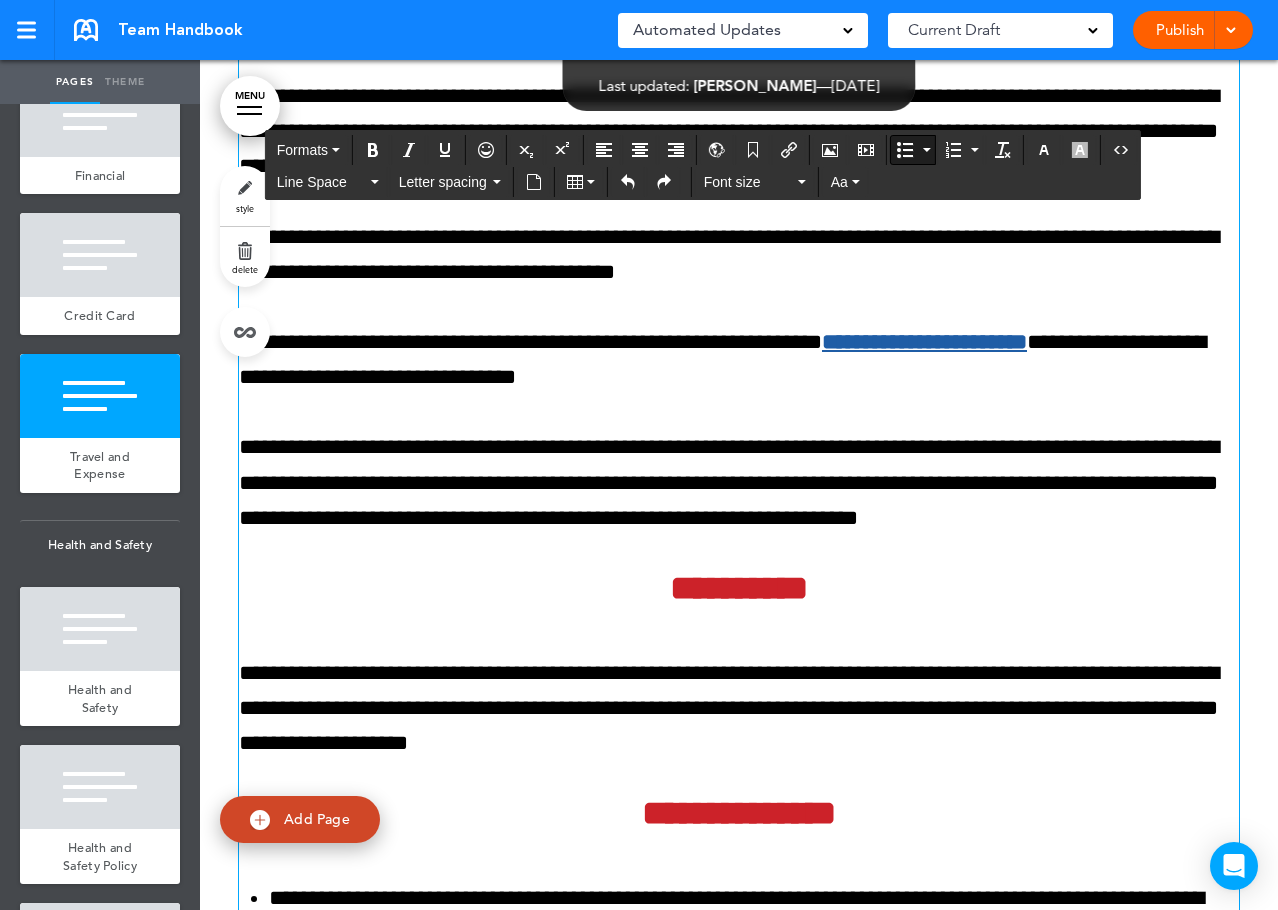 click on "**********" at bounding box center [739, 3695] 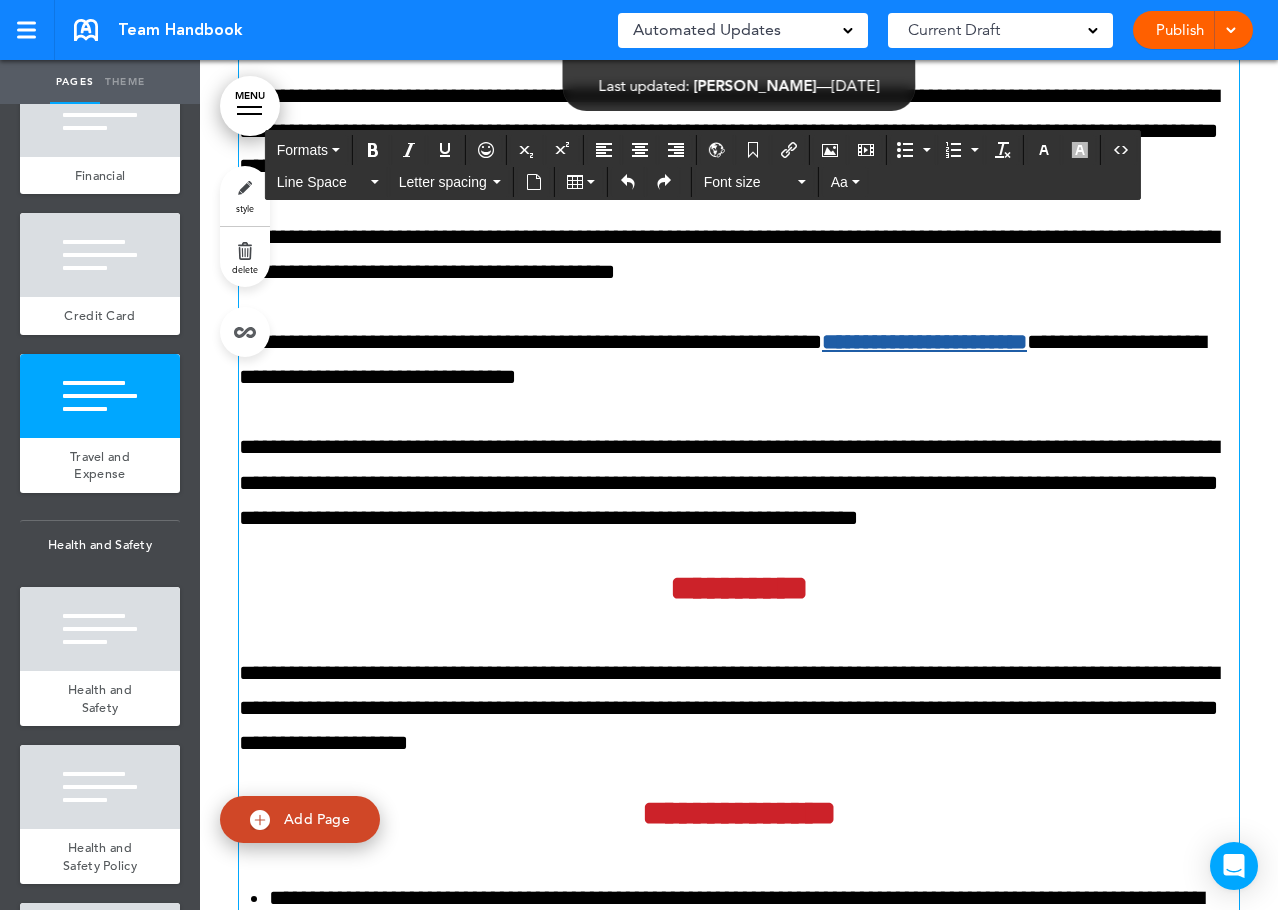 click on "**********" at bounding box center [739, 3695] 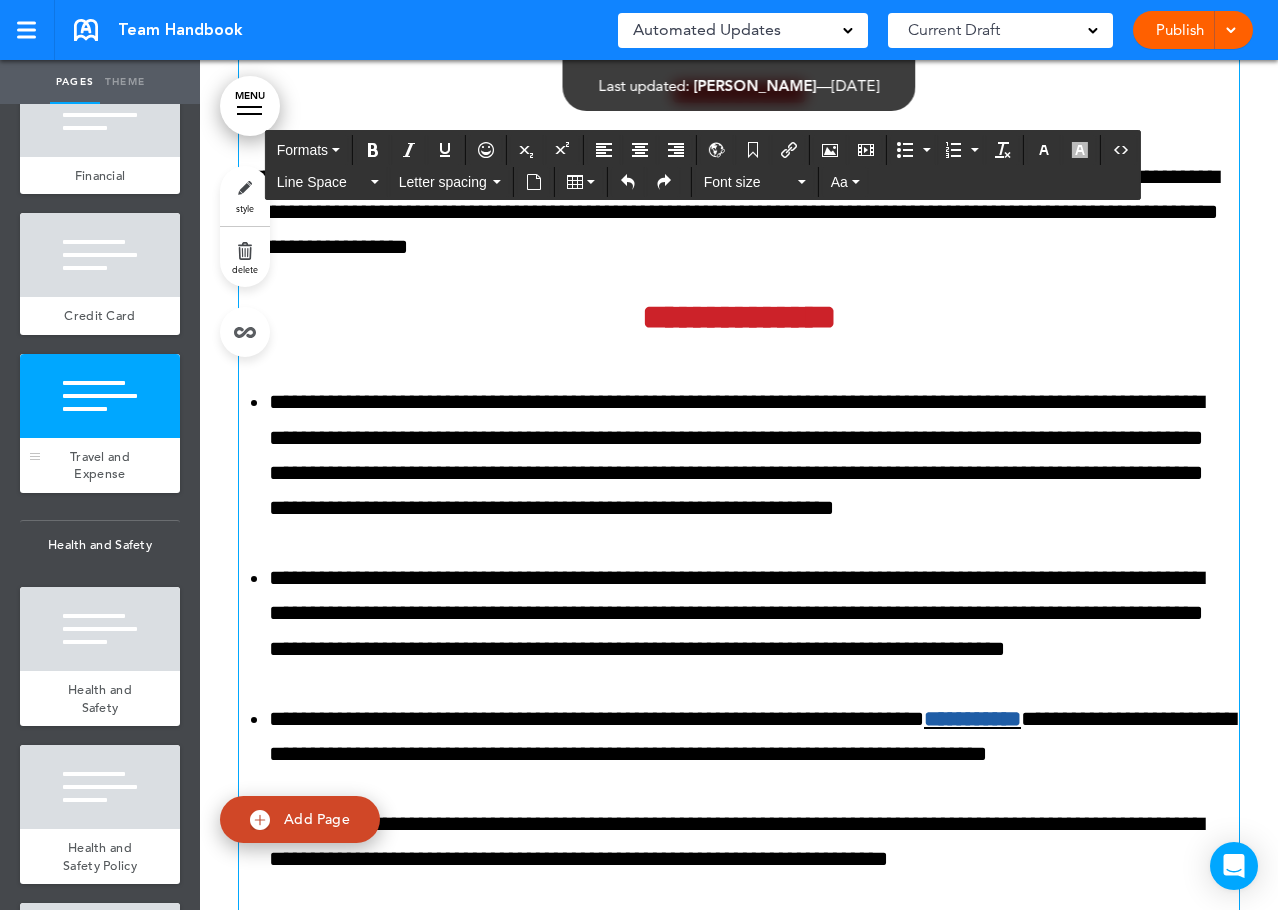 scroll, scrollTop: 131635, scrollLeft: 0, axis: vertical 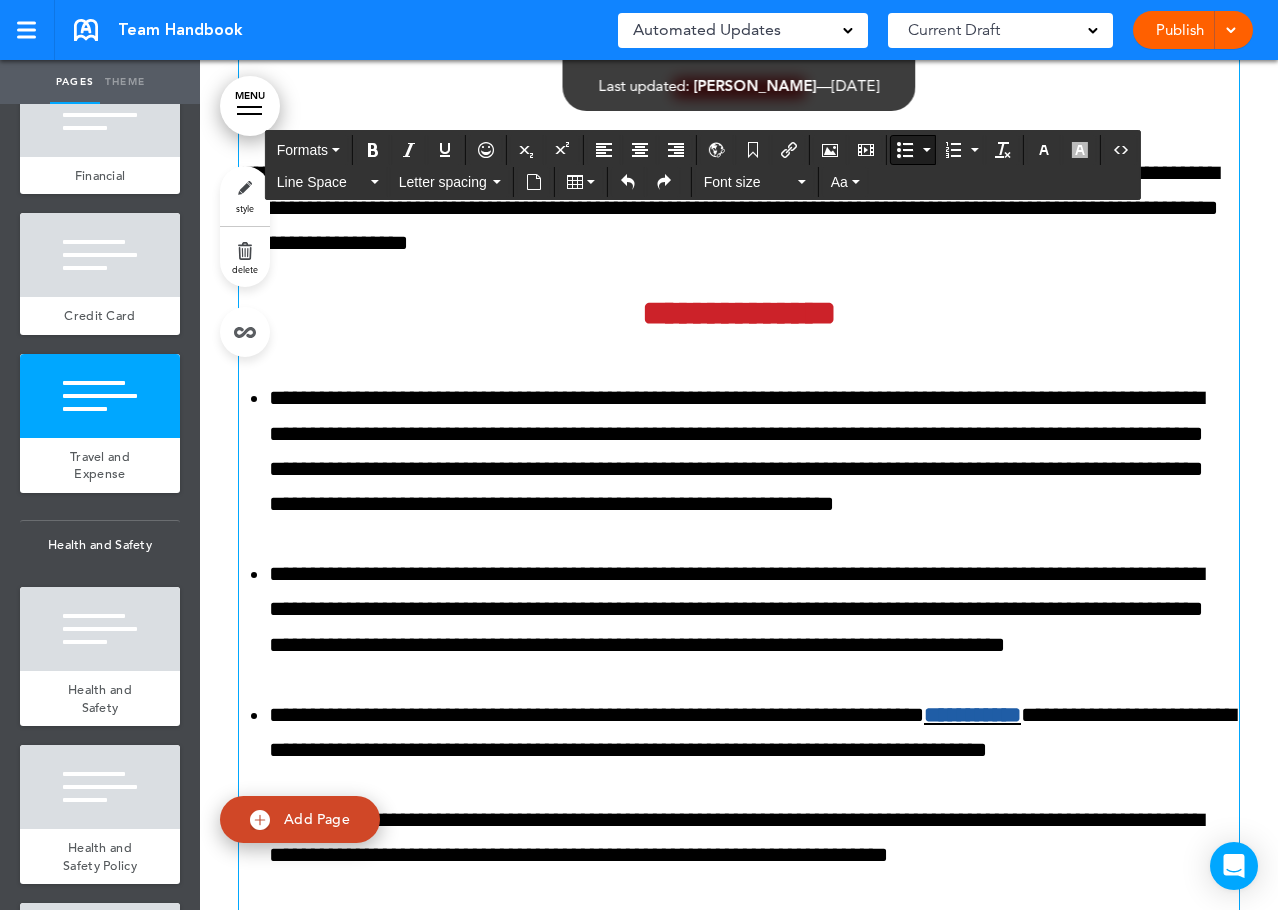 click on "**********" at bounding box center [754, 451] 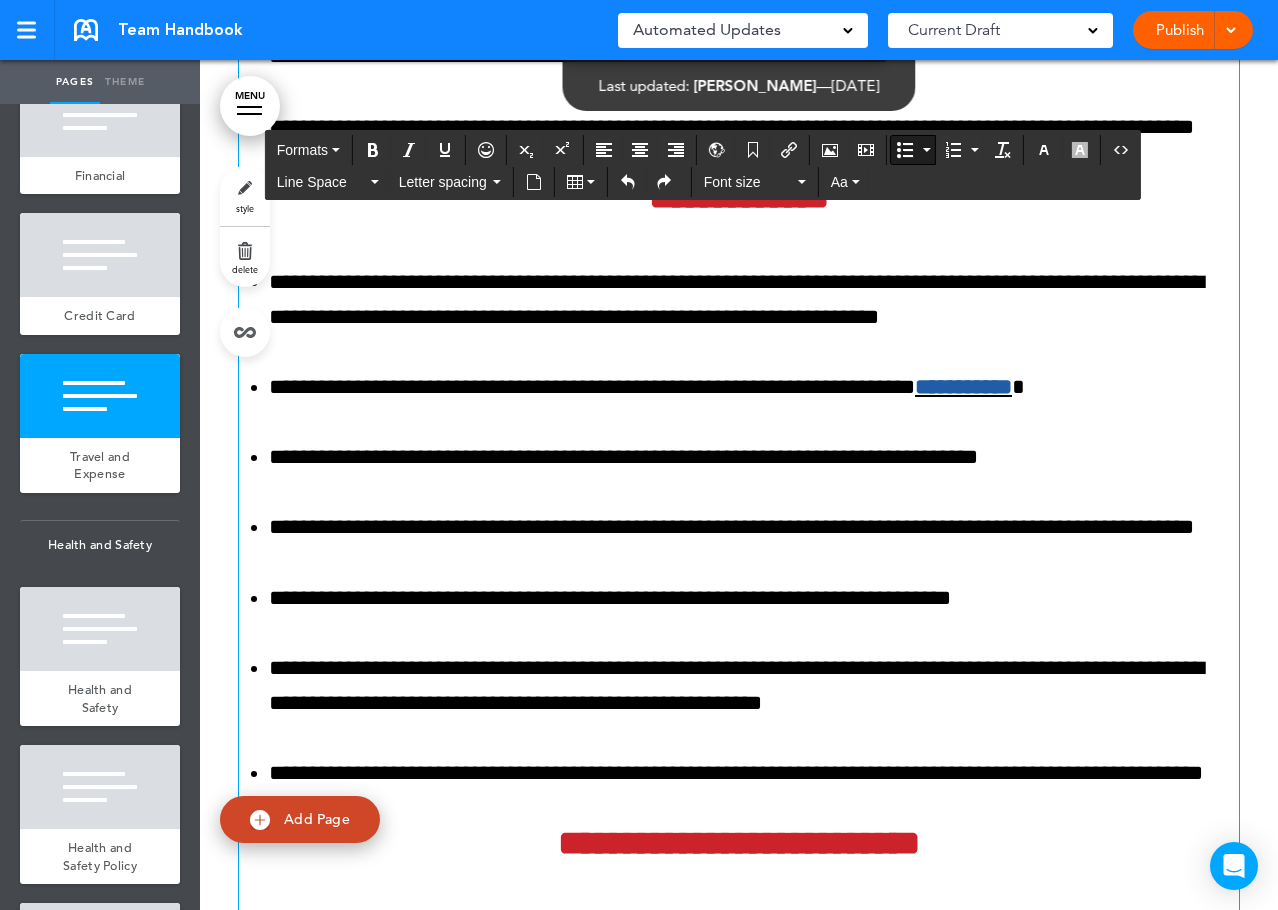 scroll, scrollTop: 132535, scrollLeft: 0, axis: vertical 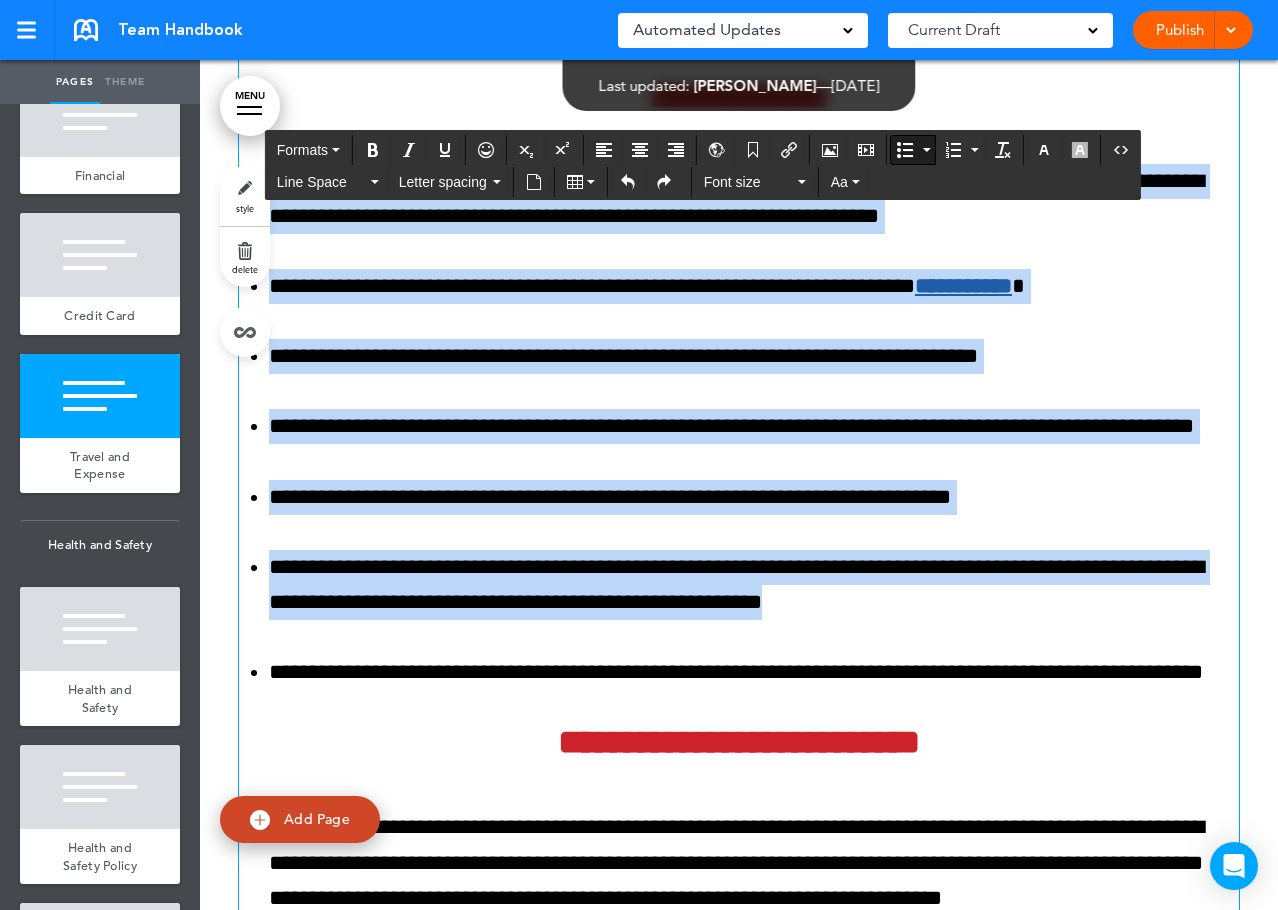 drag, startPoint x: 260, startPoint y: 435, endPoint x: 804, endPoint y: 858, distance: 689.1045 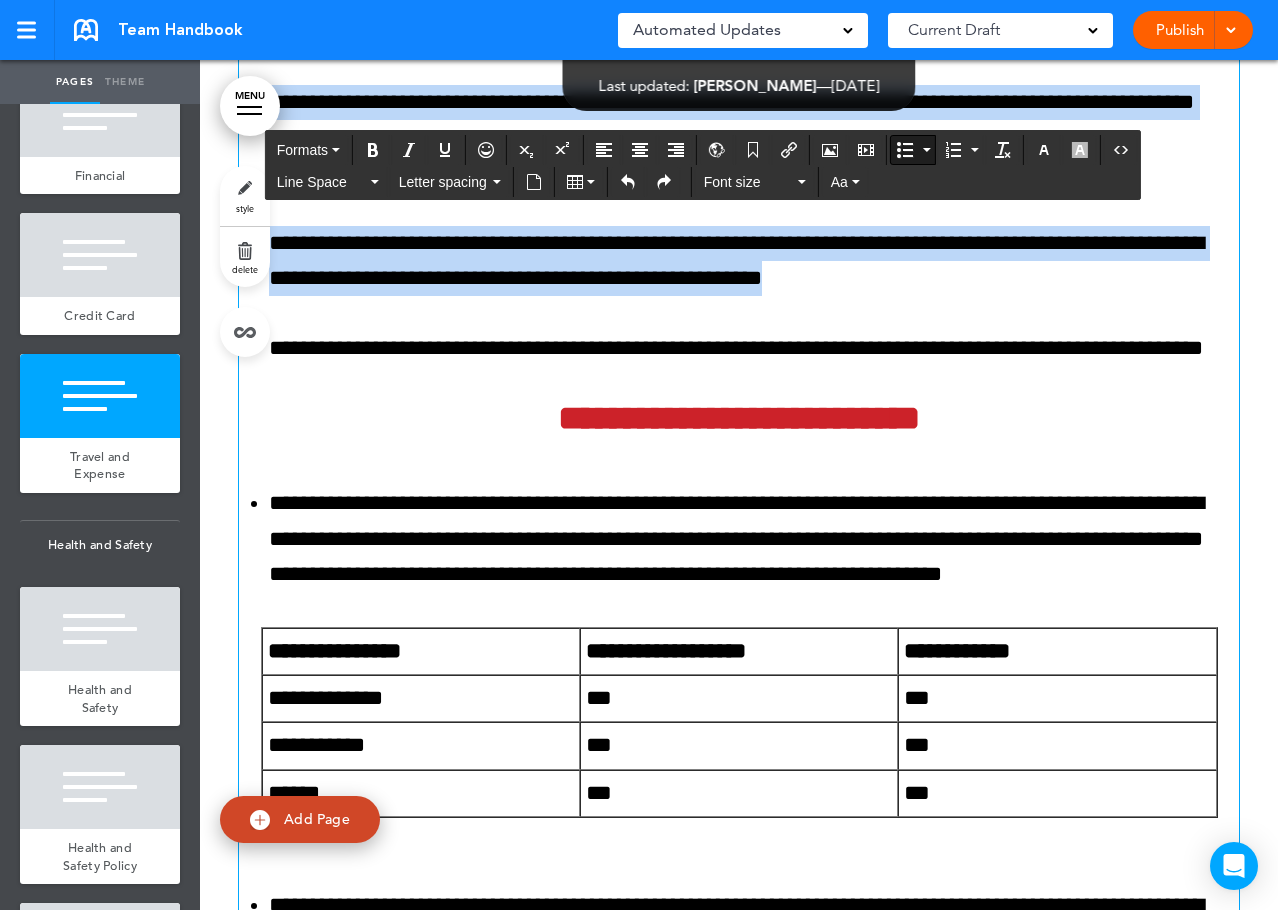 scroll, scrollTop: 132935, scrollLeft: 0, axis: vertical 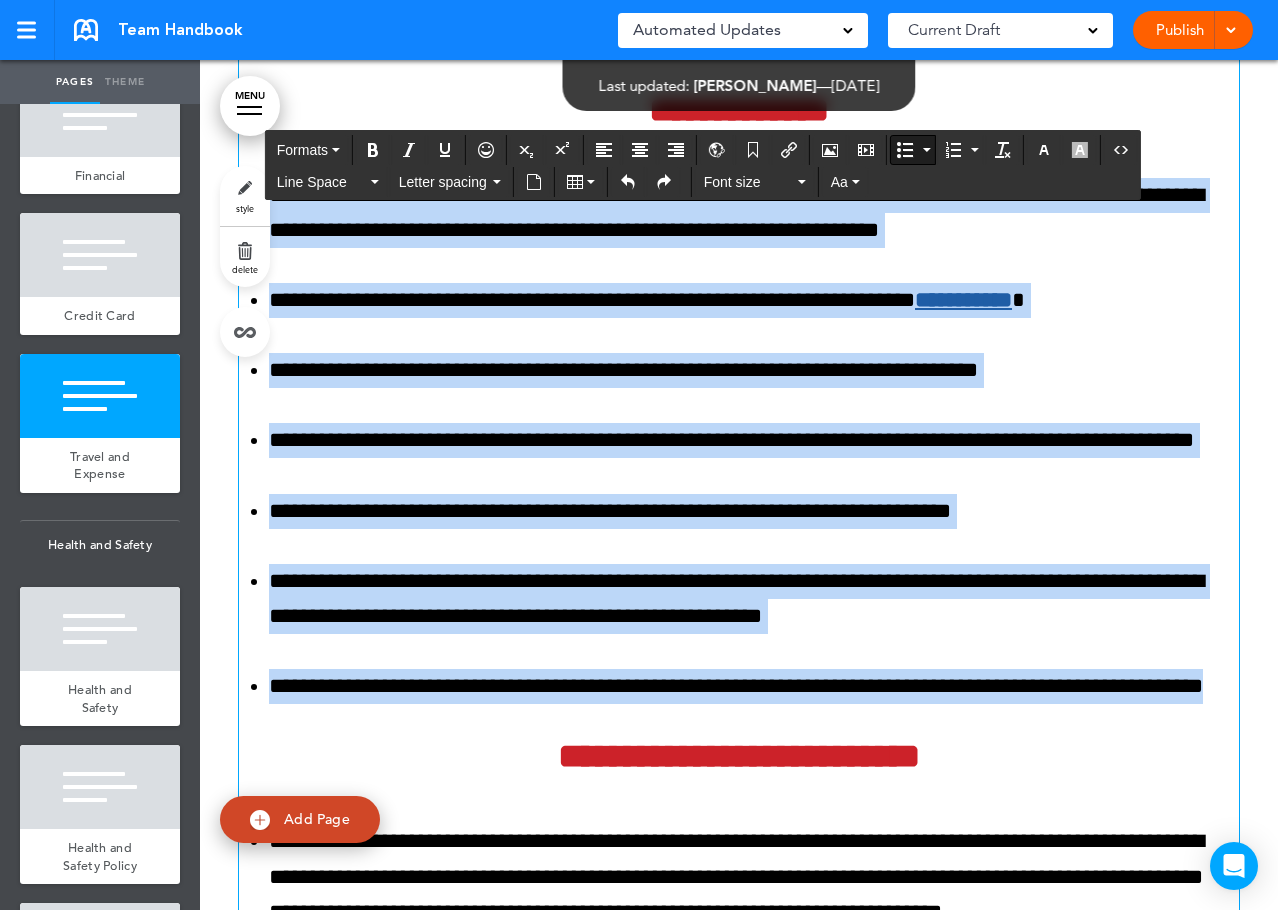 drag, startPoint x: 1200, startPoint y: 530, endPoint x: 264, endPoint y: 447, distance: 939.6728 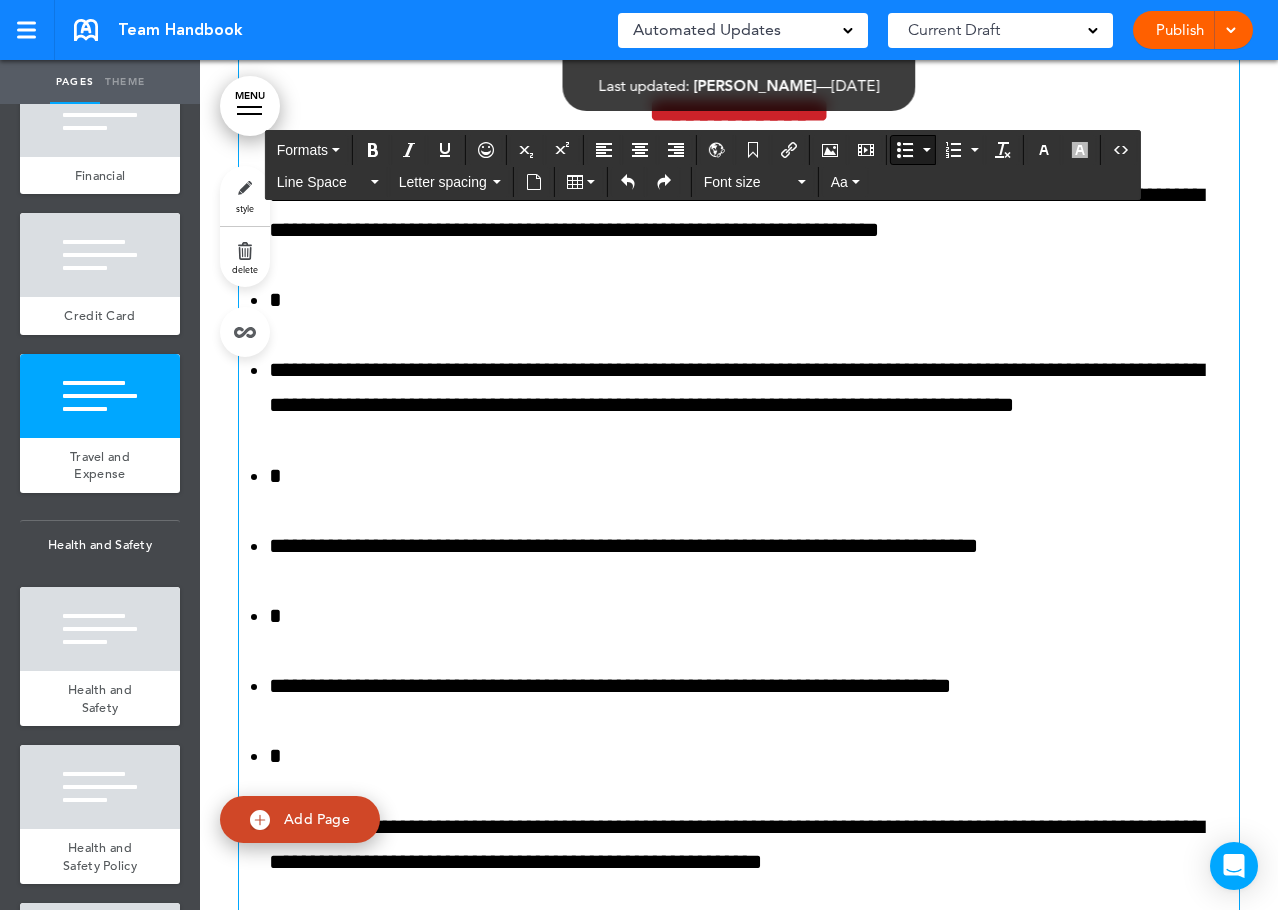 scroll, scrollTop: 132888, scrollLeft: 0, axis: vertical 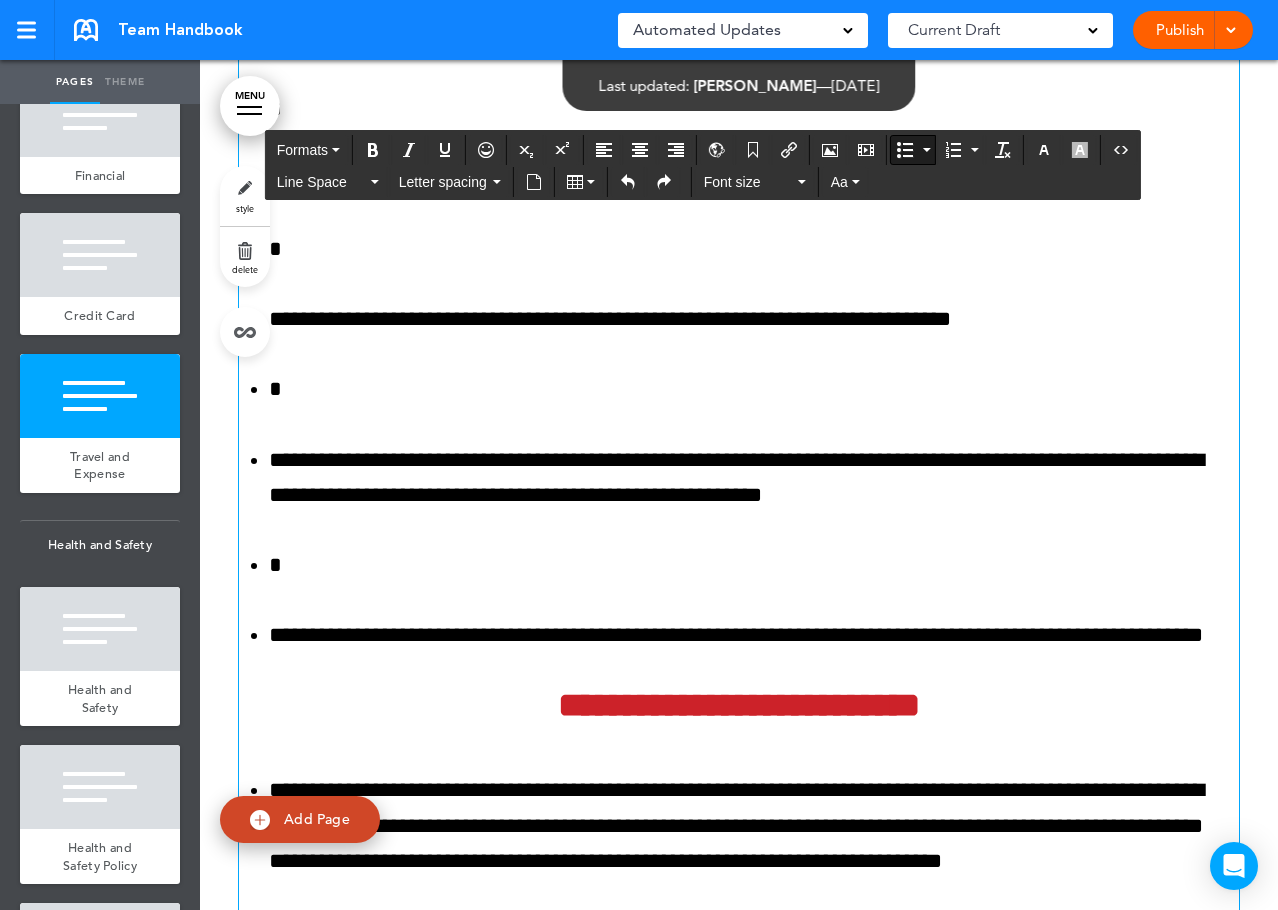 click on "**********" at bounding box center (739, 232) 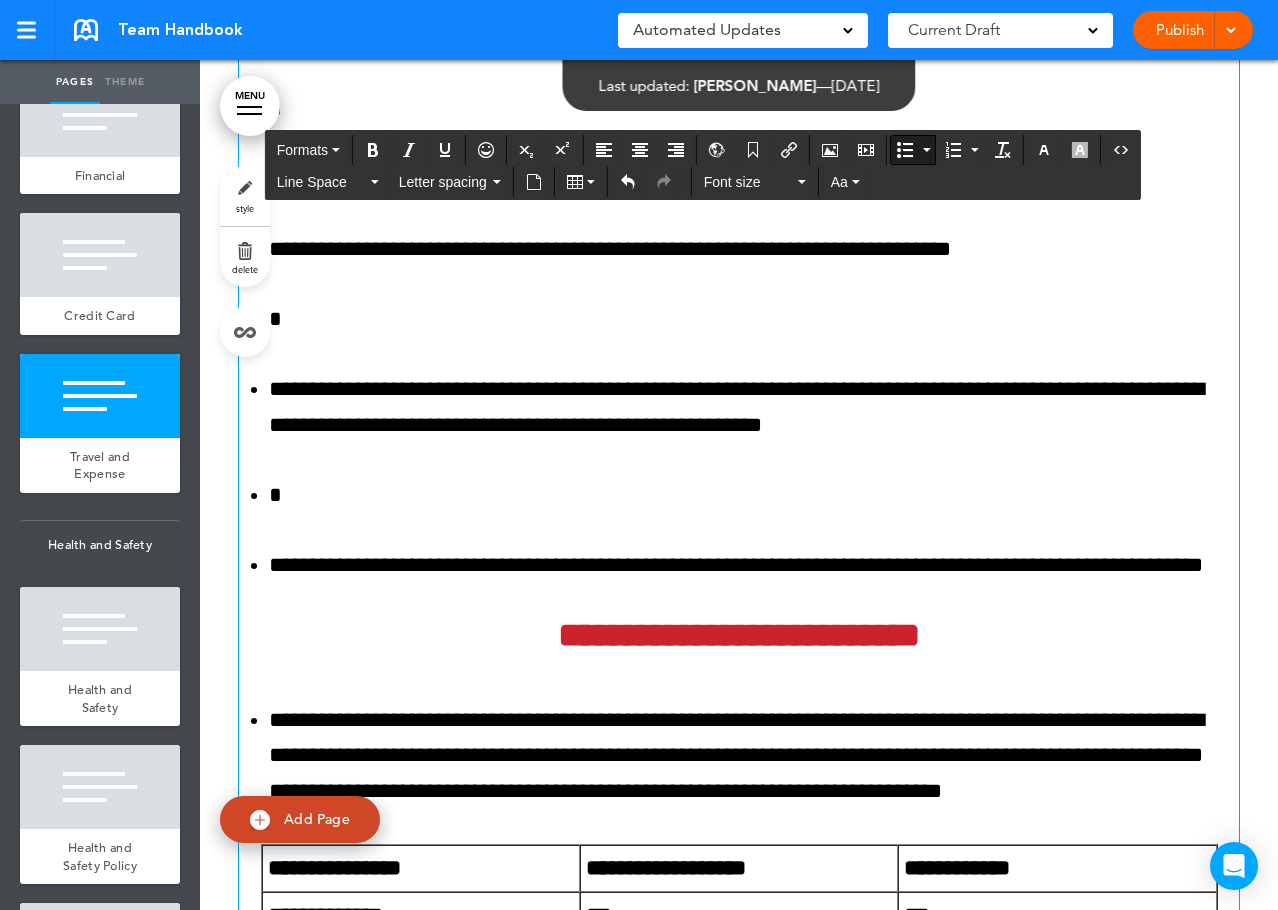 click on "*" at bounding box center [754, 319] 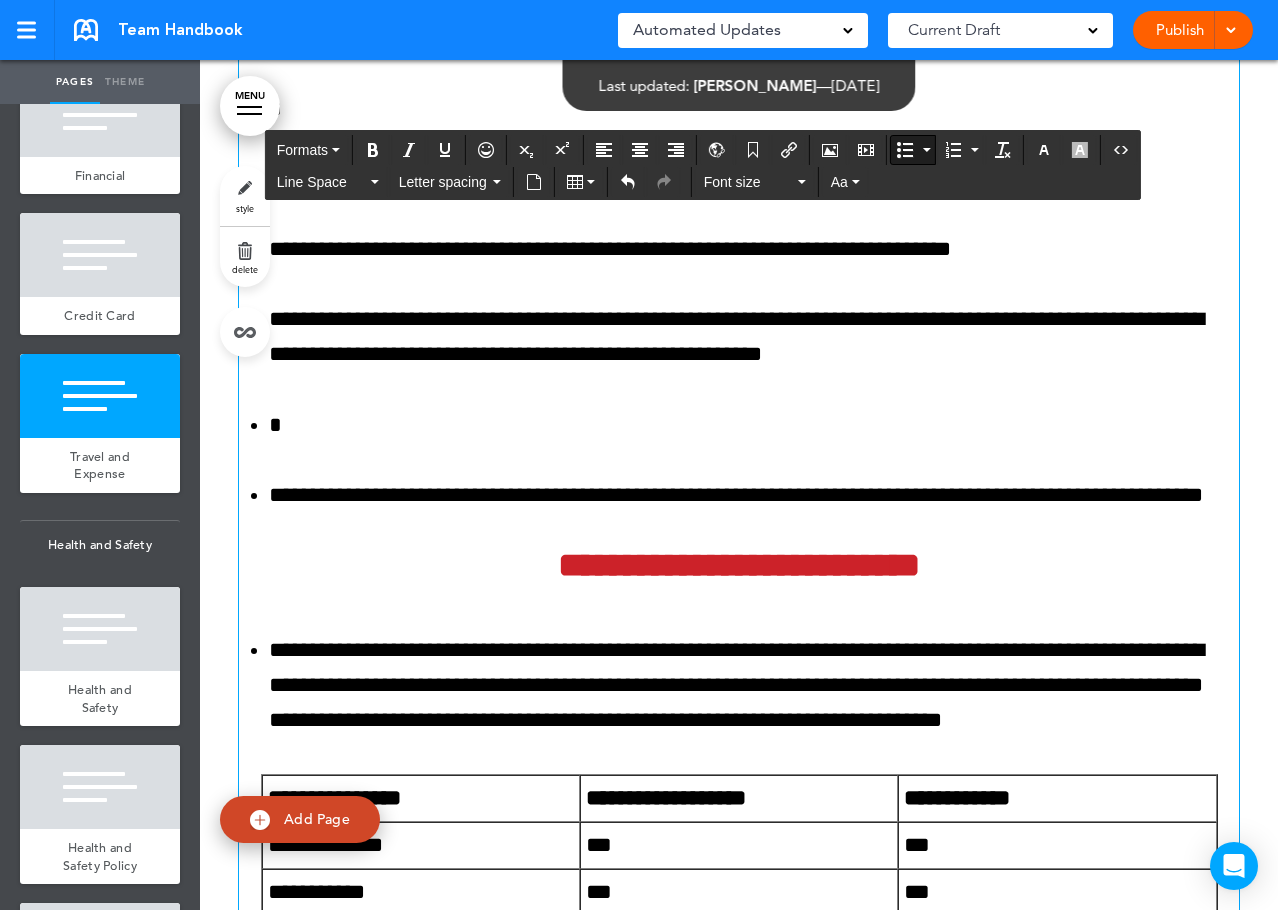 click on "*" at bounding box center (754, 425) 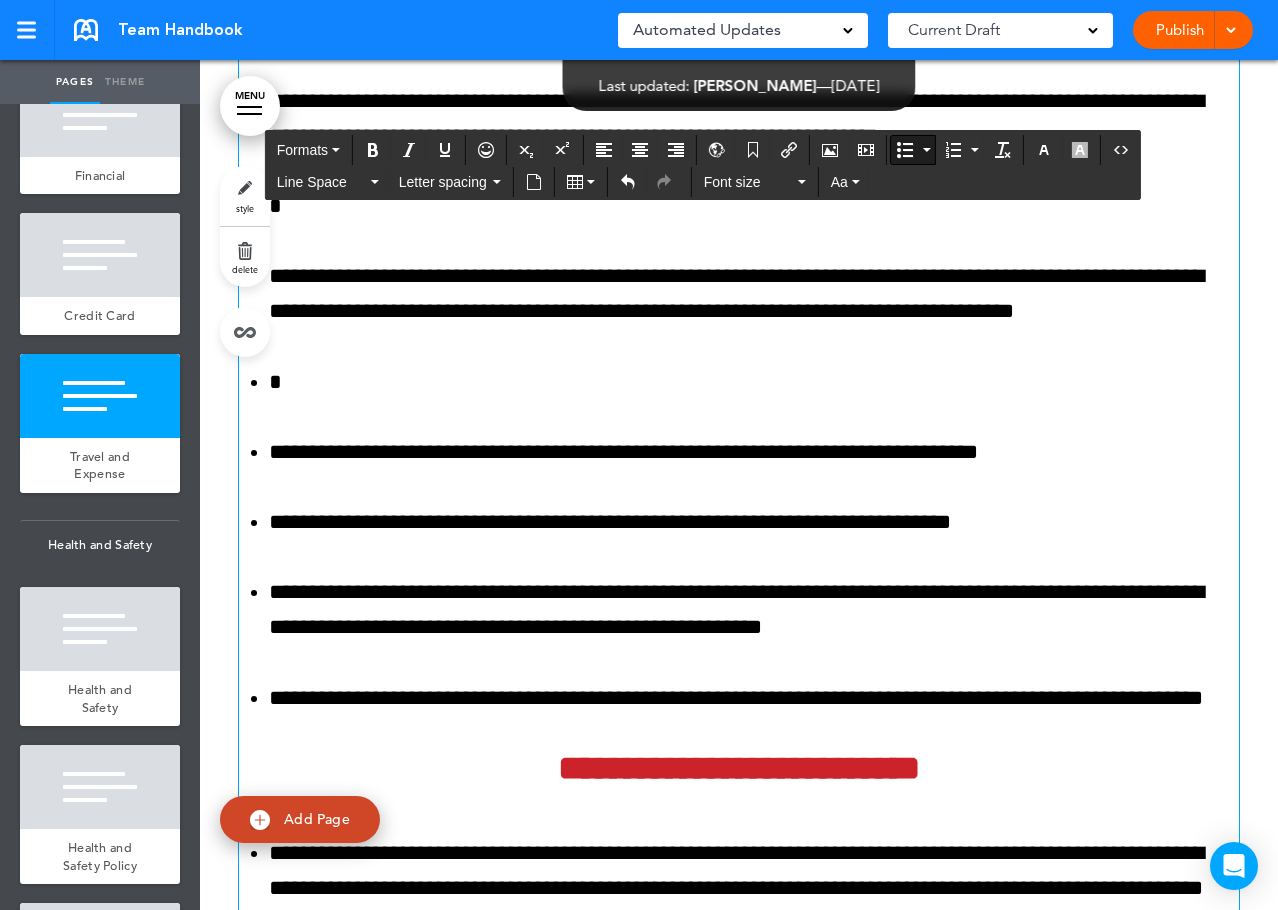 scroll, scrollTop: 132588, scrollLeft: 0, axis: vertical 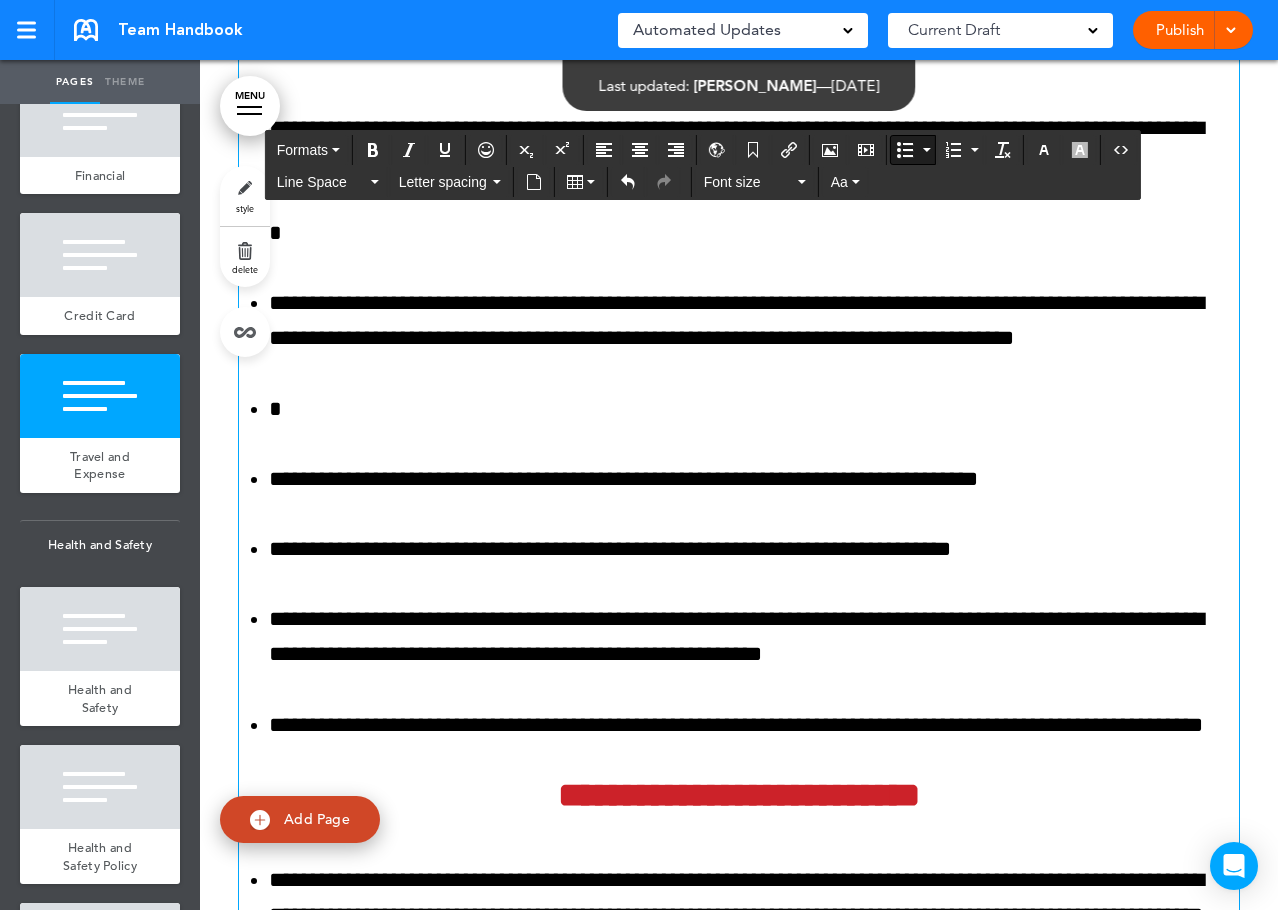 click on "*" at bounding box center (754, 409) 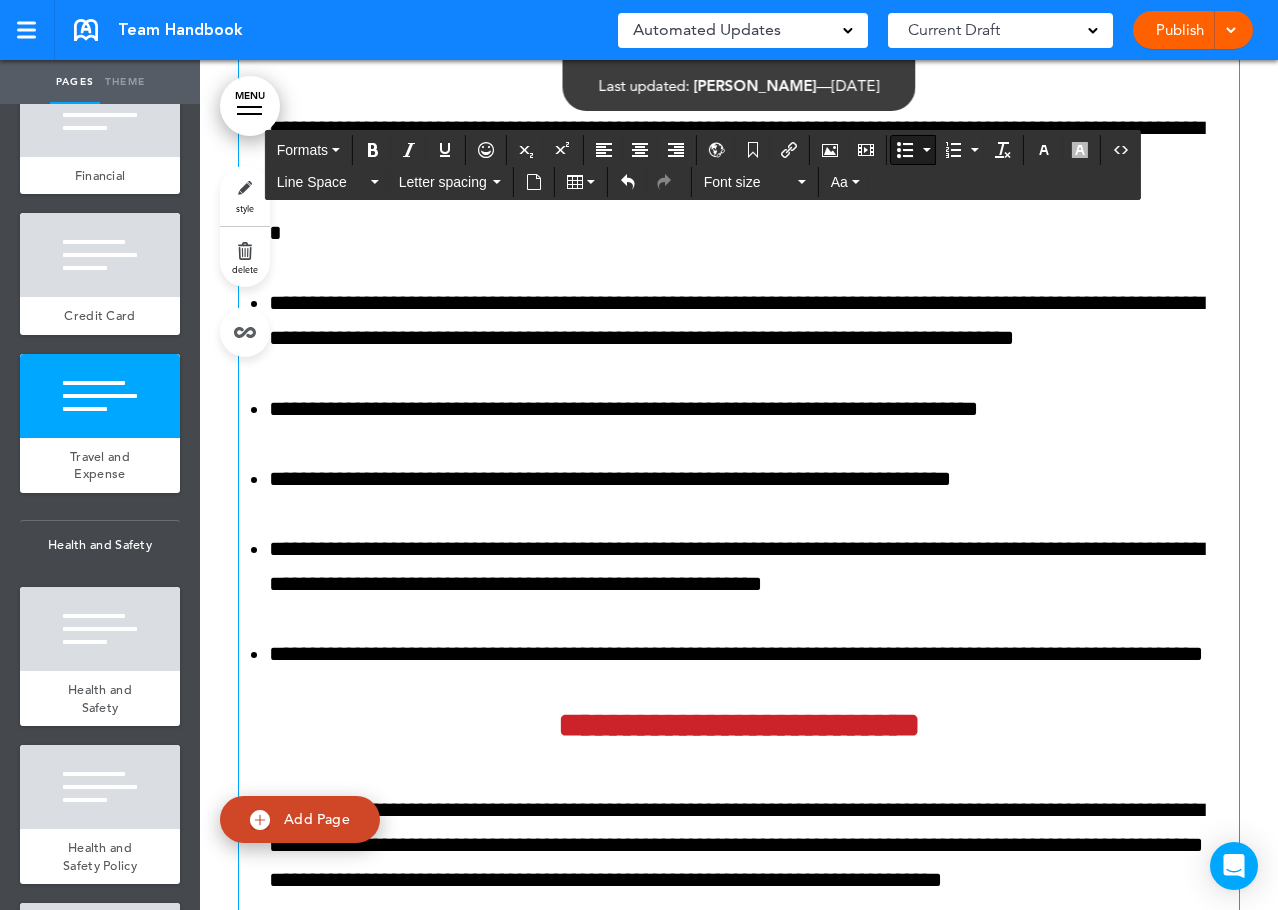 click on "*" at bounding box center [754, 233] 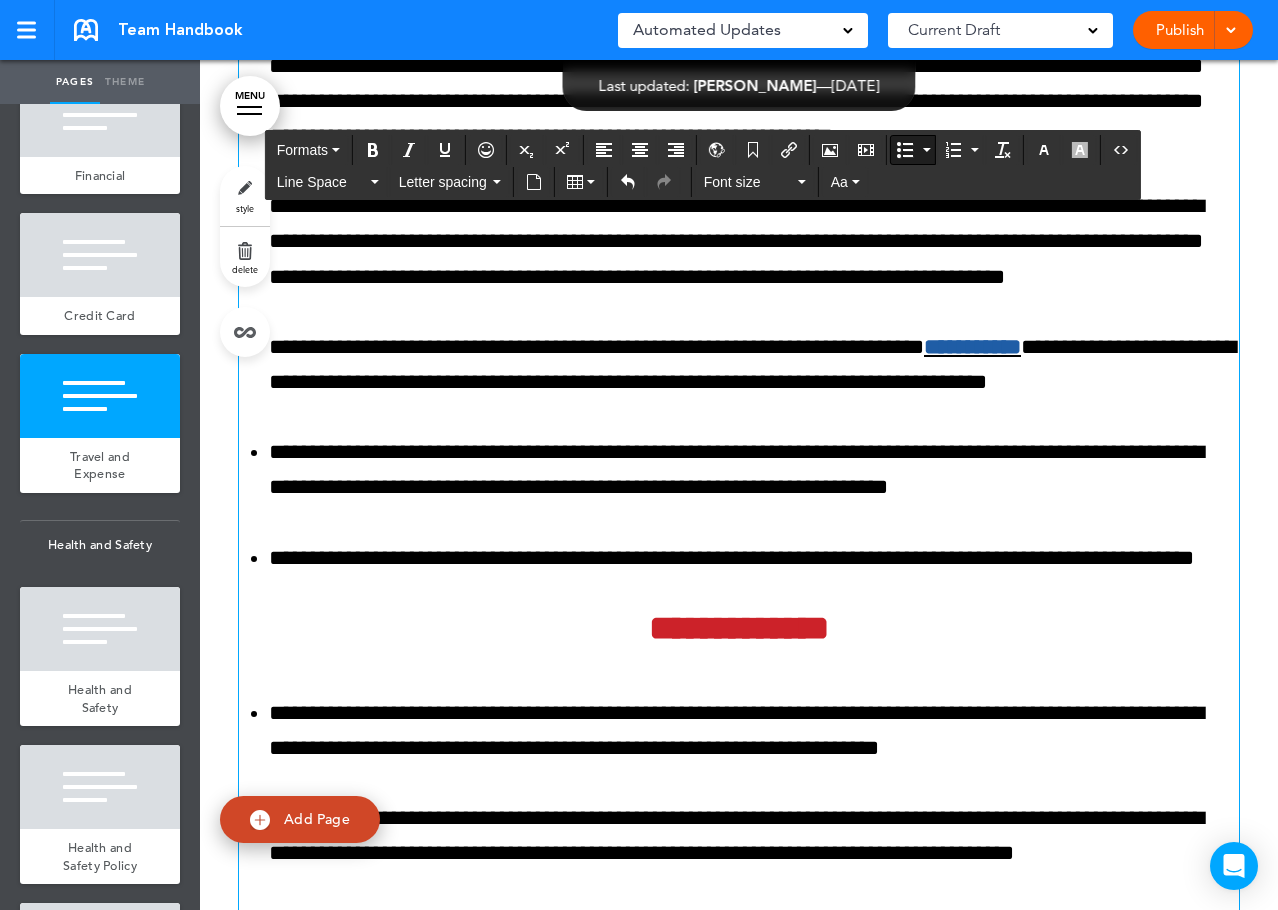 scroll, scrollTop: 132088, scrollLeft: 0, axis: vertical 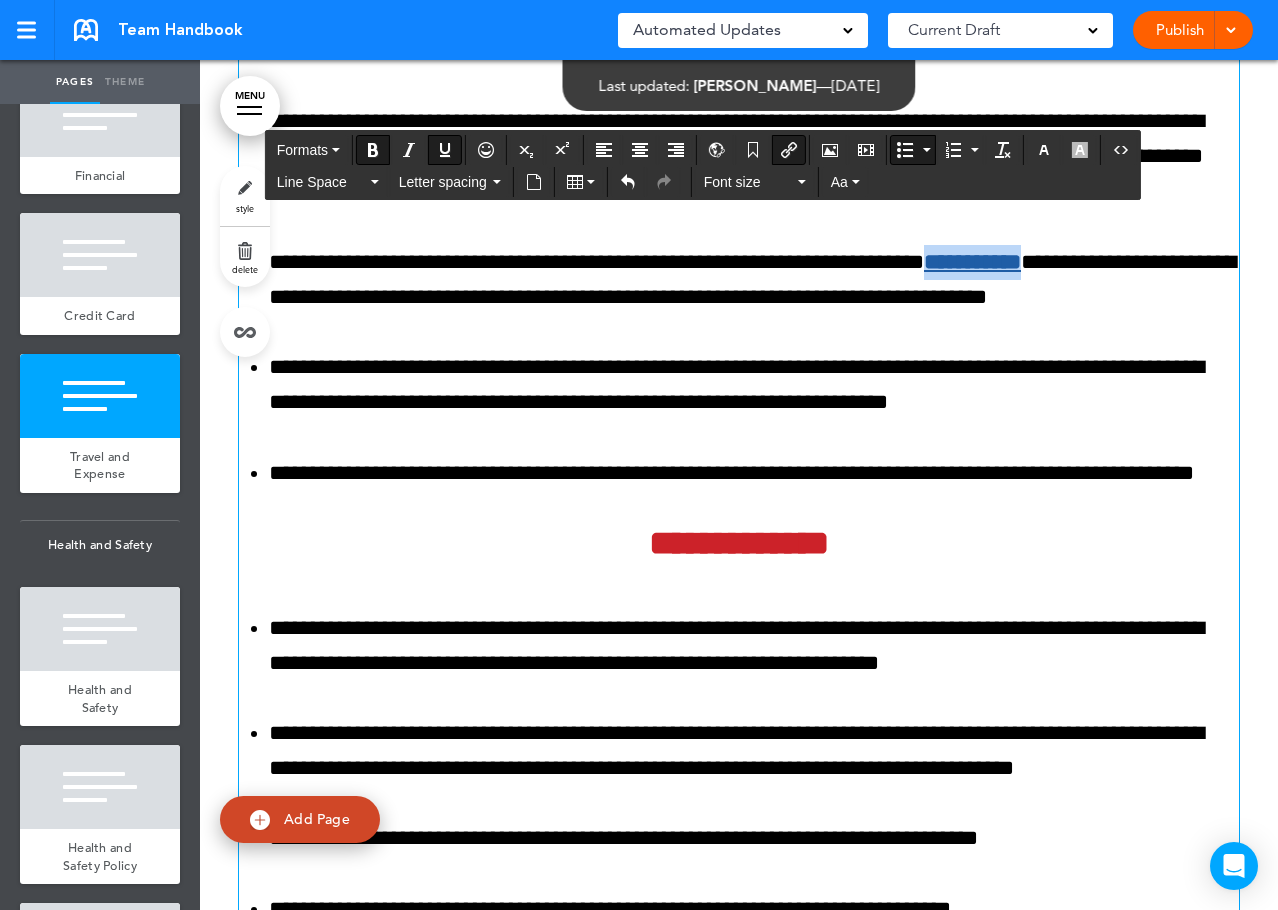 drag, startPoint x: 910, startPoint y: 528, endPoint x: 1007, endPoint y: 522, distance: 97.18539 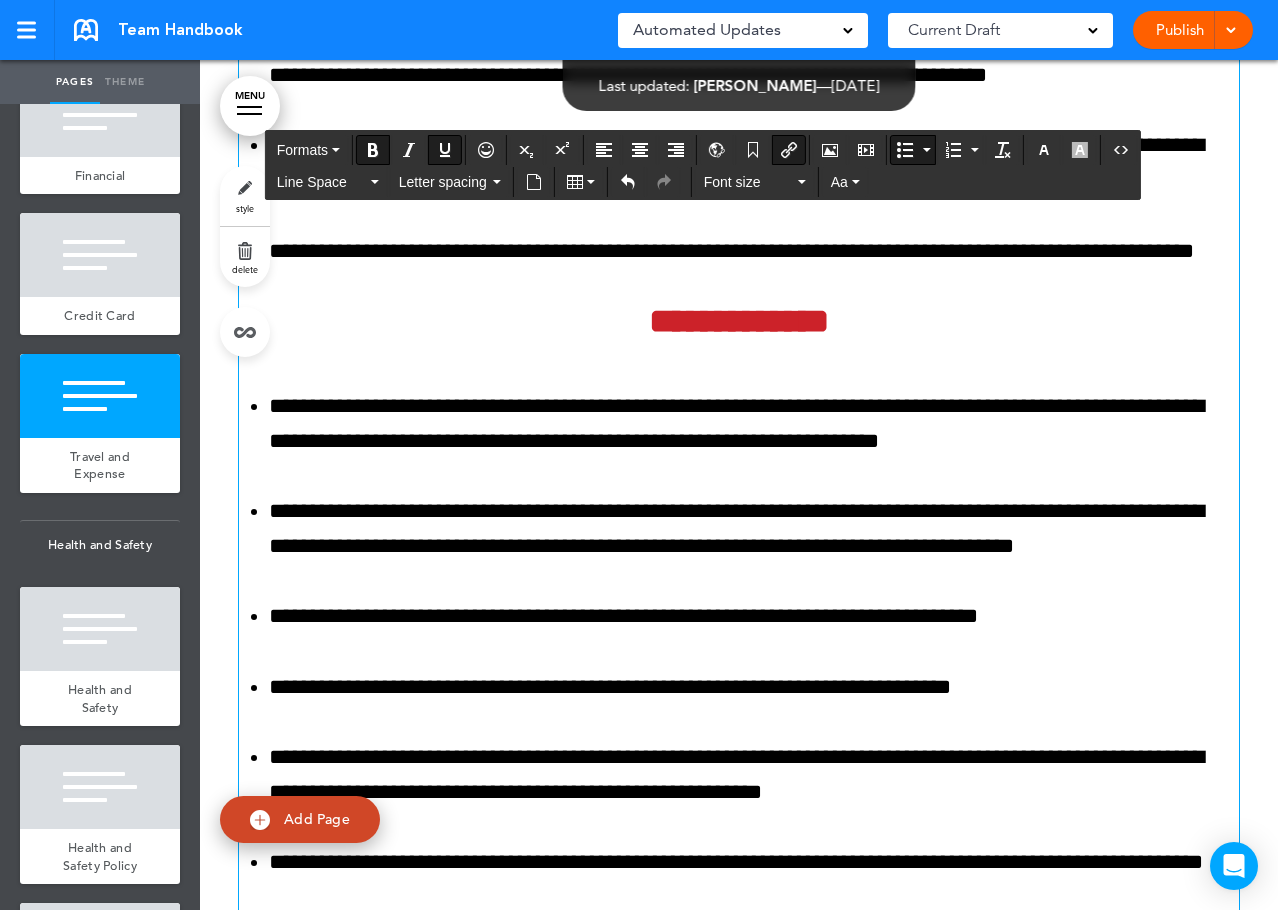scroll, scrollTop: 132588, scrollLeft: 0, axis: vertical 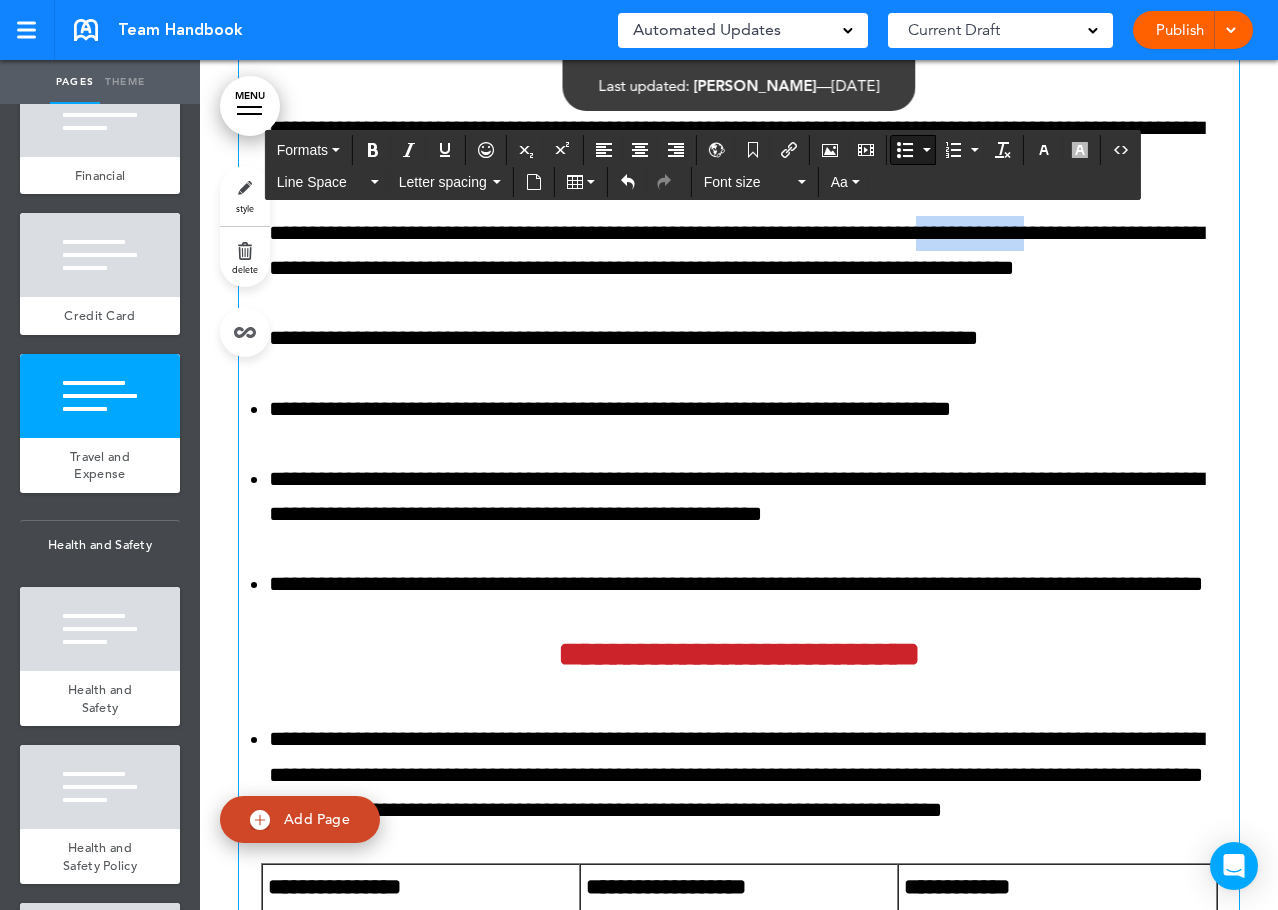 drag, startPoint x: 907, startPoint y: 490, endPoint x: 1005, endPoint y: 487, distance: 98.045906 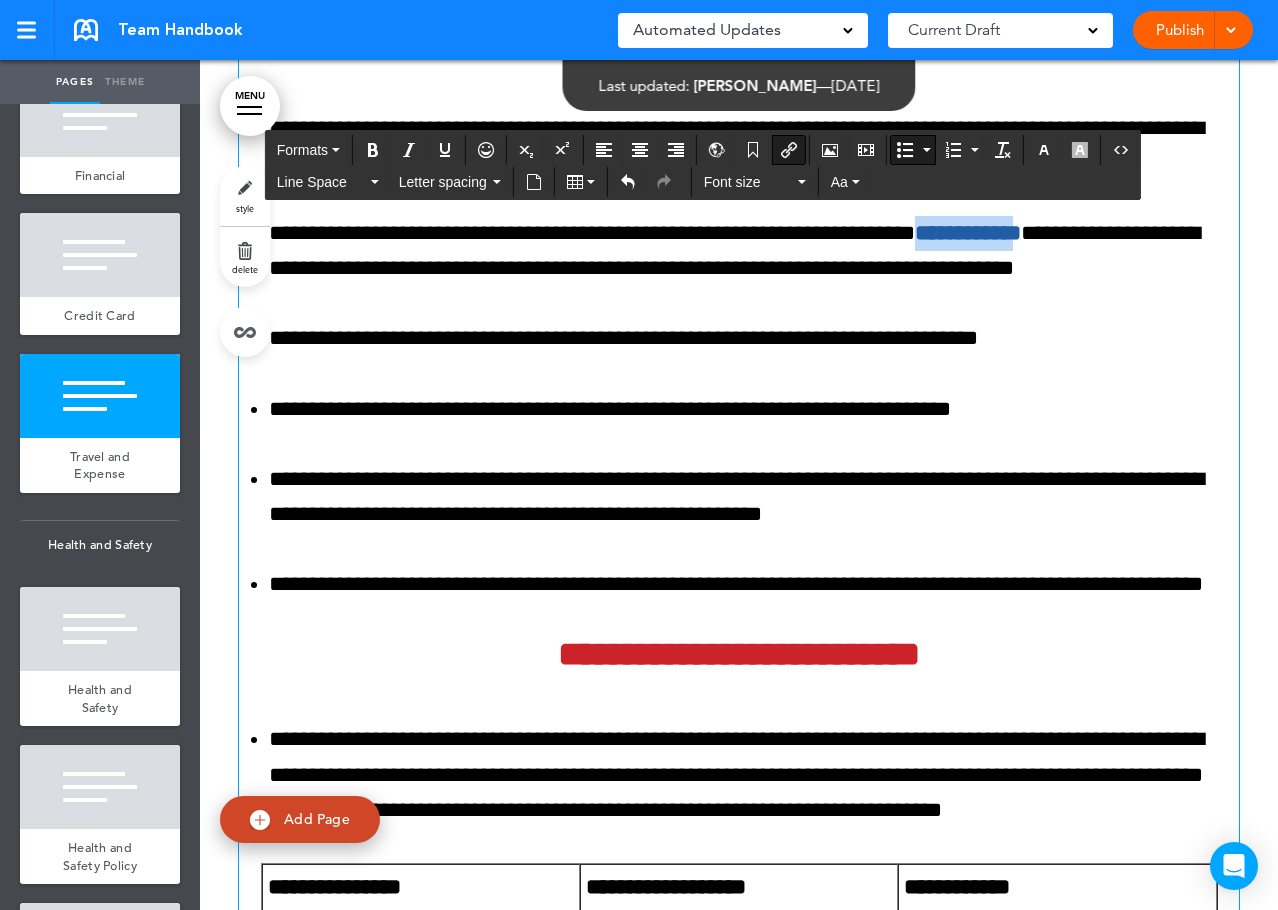 drag, startPoint x: 905, startPoint y: 503, endPoint x: 999, endPoint y: 505, distance: 94.02127 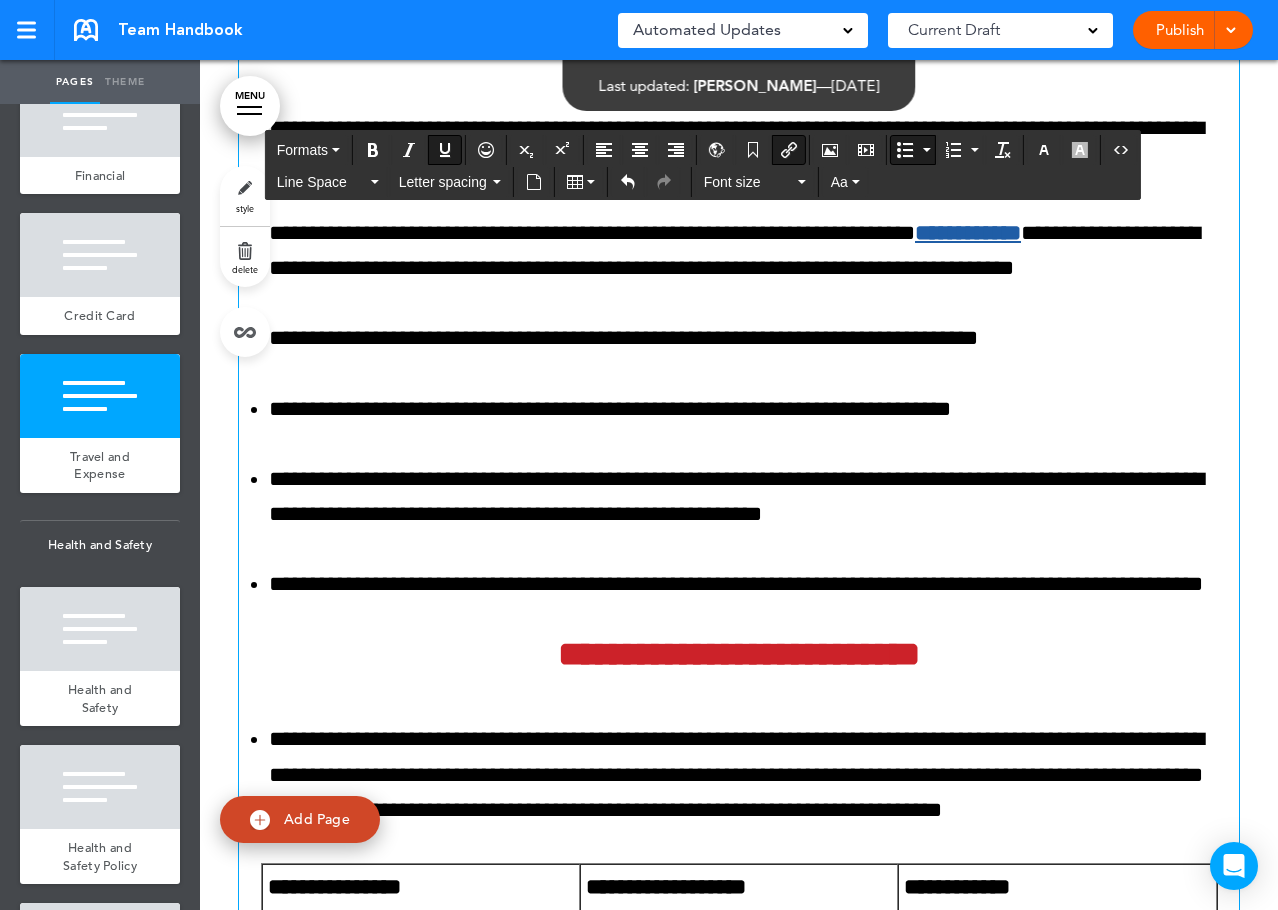 copy on "**********" 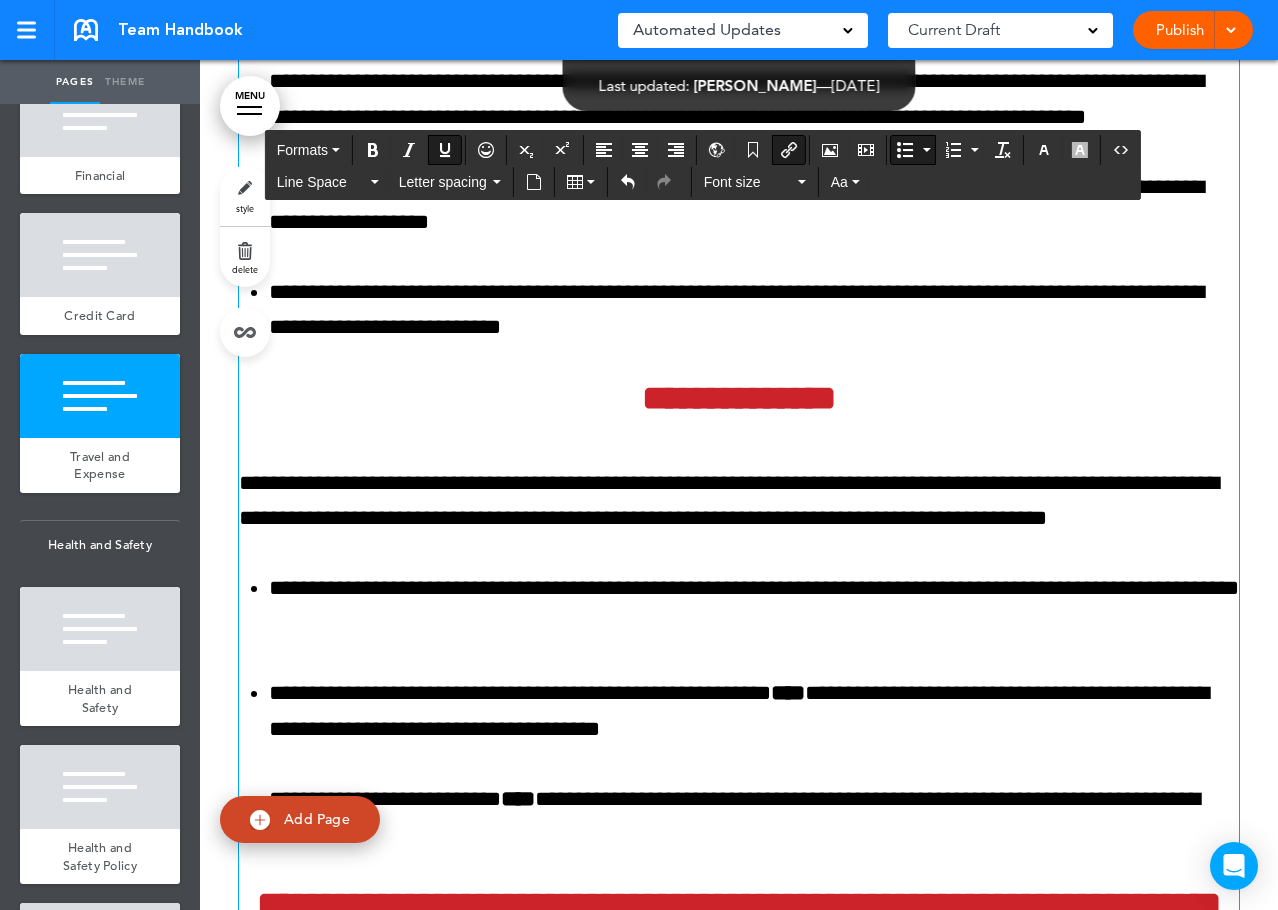 scroll, scrollTop: 133588, scrollLeft: 0, axis: vertical 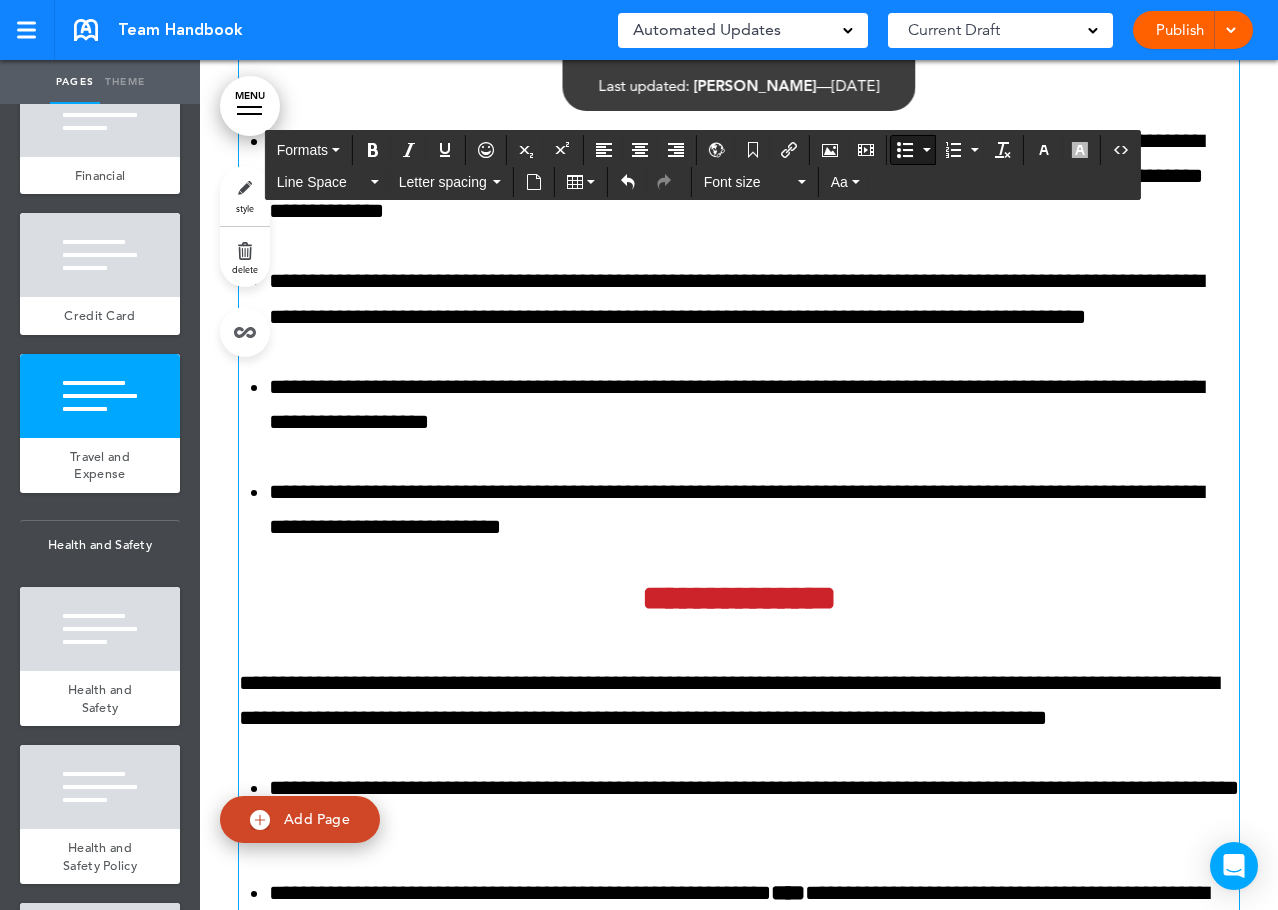 click on "**********" at bounding box center [739, 335] 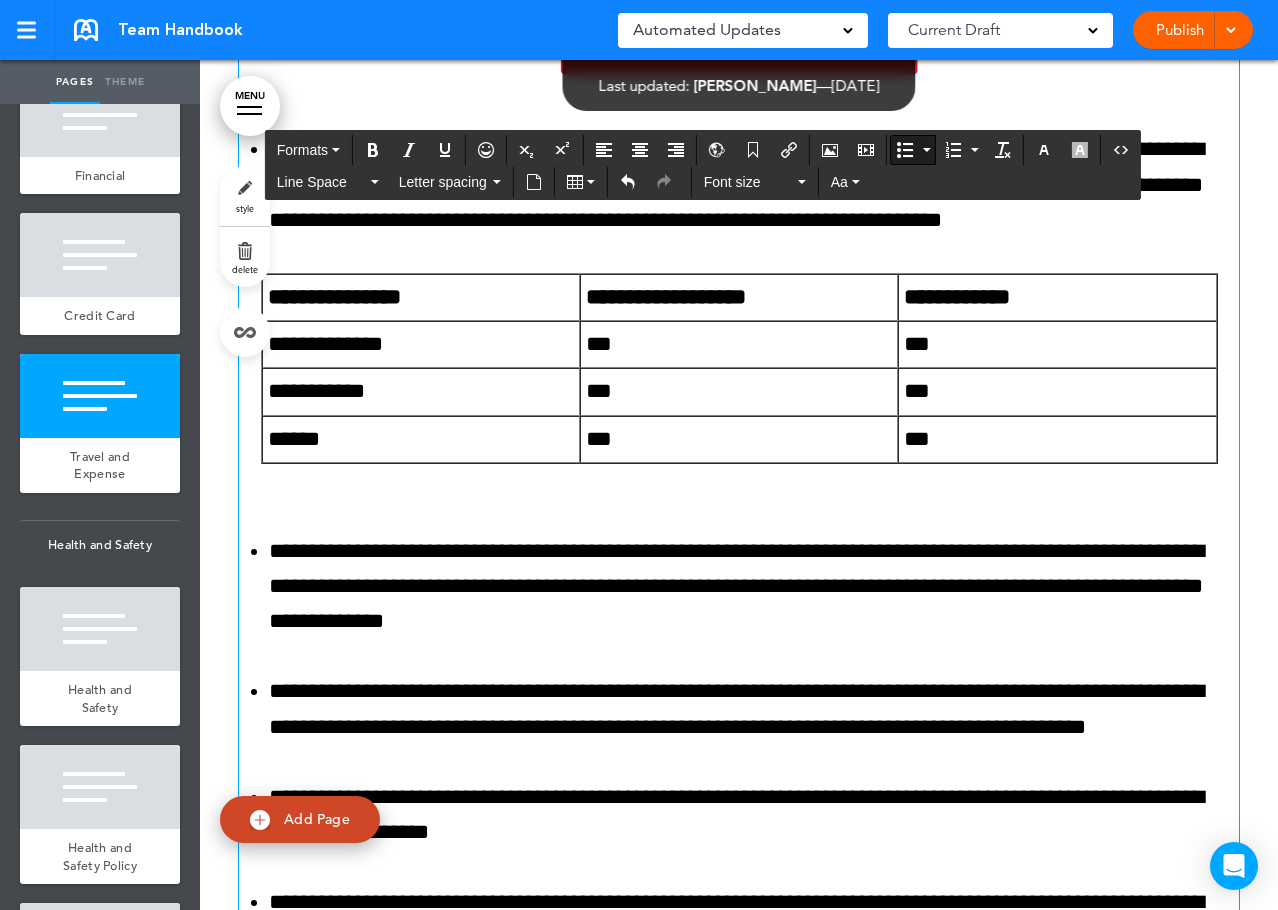 scroll, scrollTop: 133088, scrollLeft: 0, axis: vertical 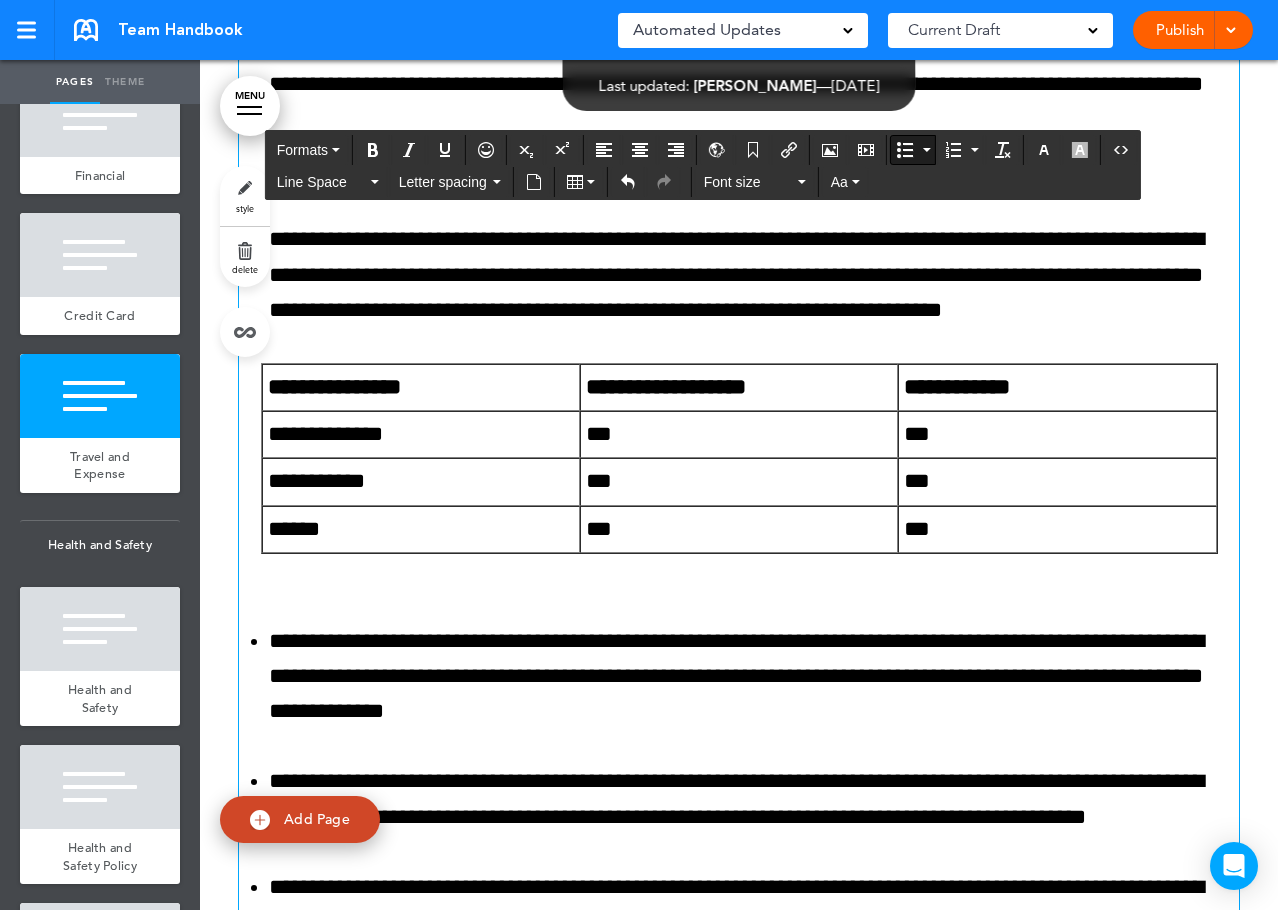 click on "**********" at bounding box center (754, 275) 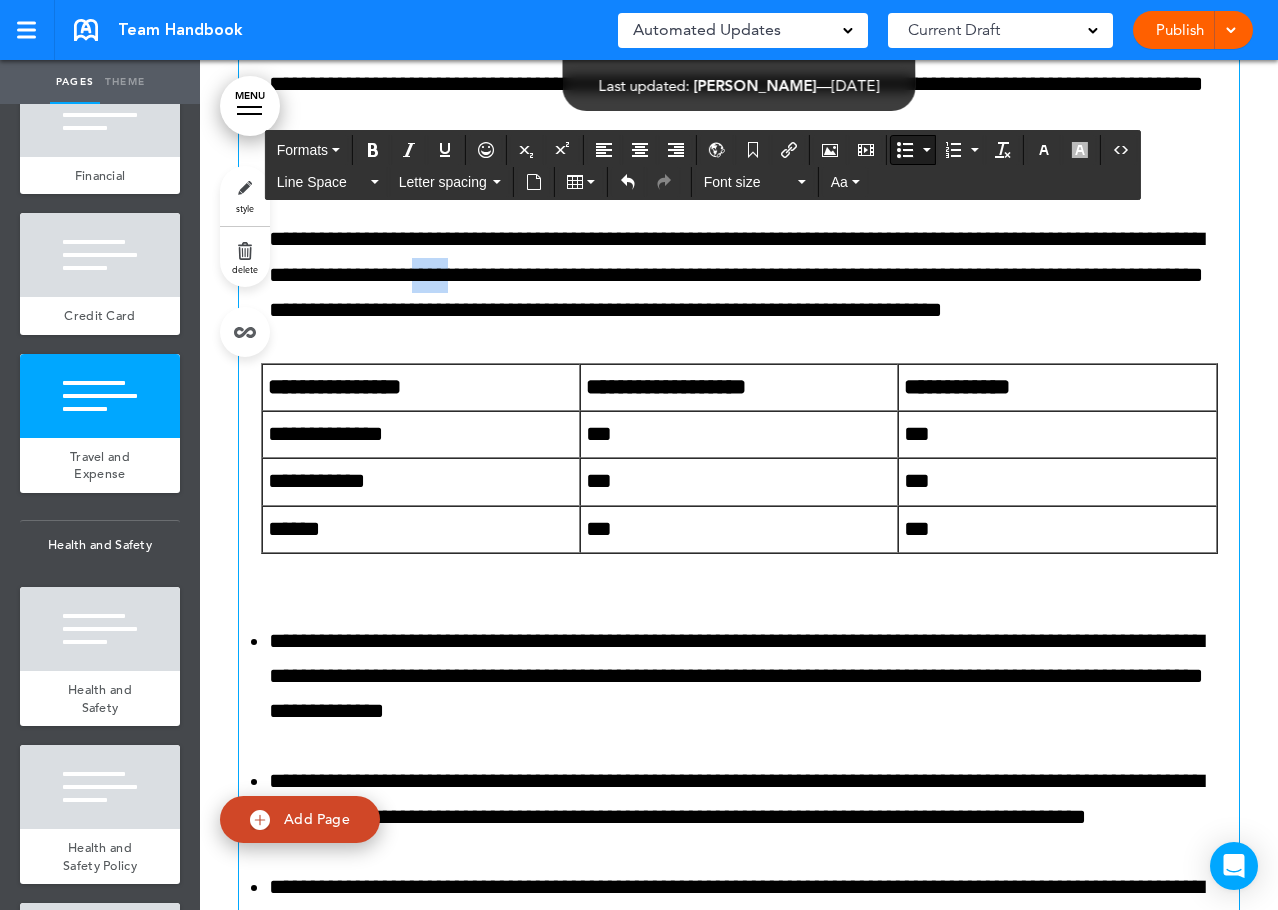 click on "**********" at bounding box center (754, 275) 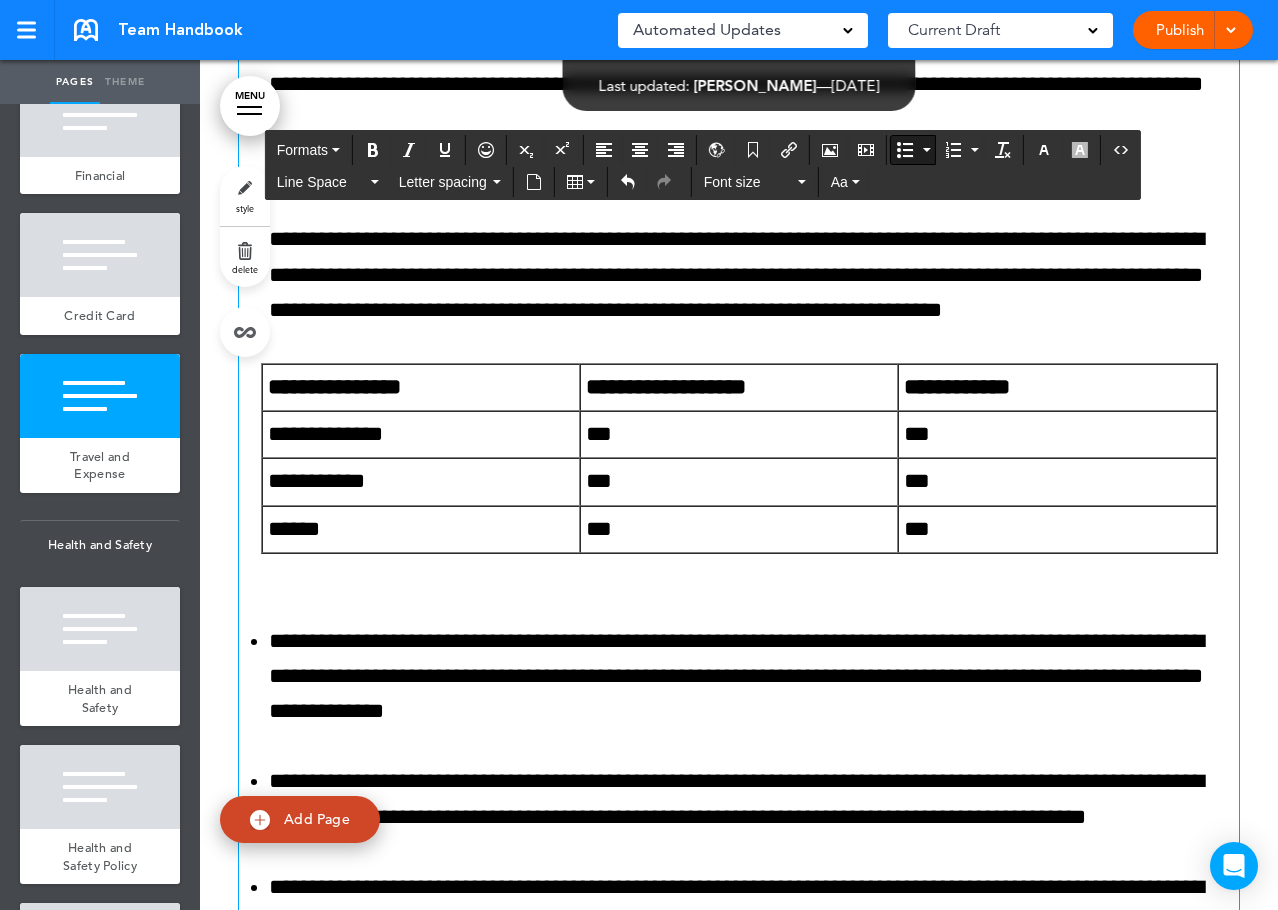 click on "**********" at bounding box center [754, 275] 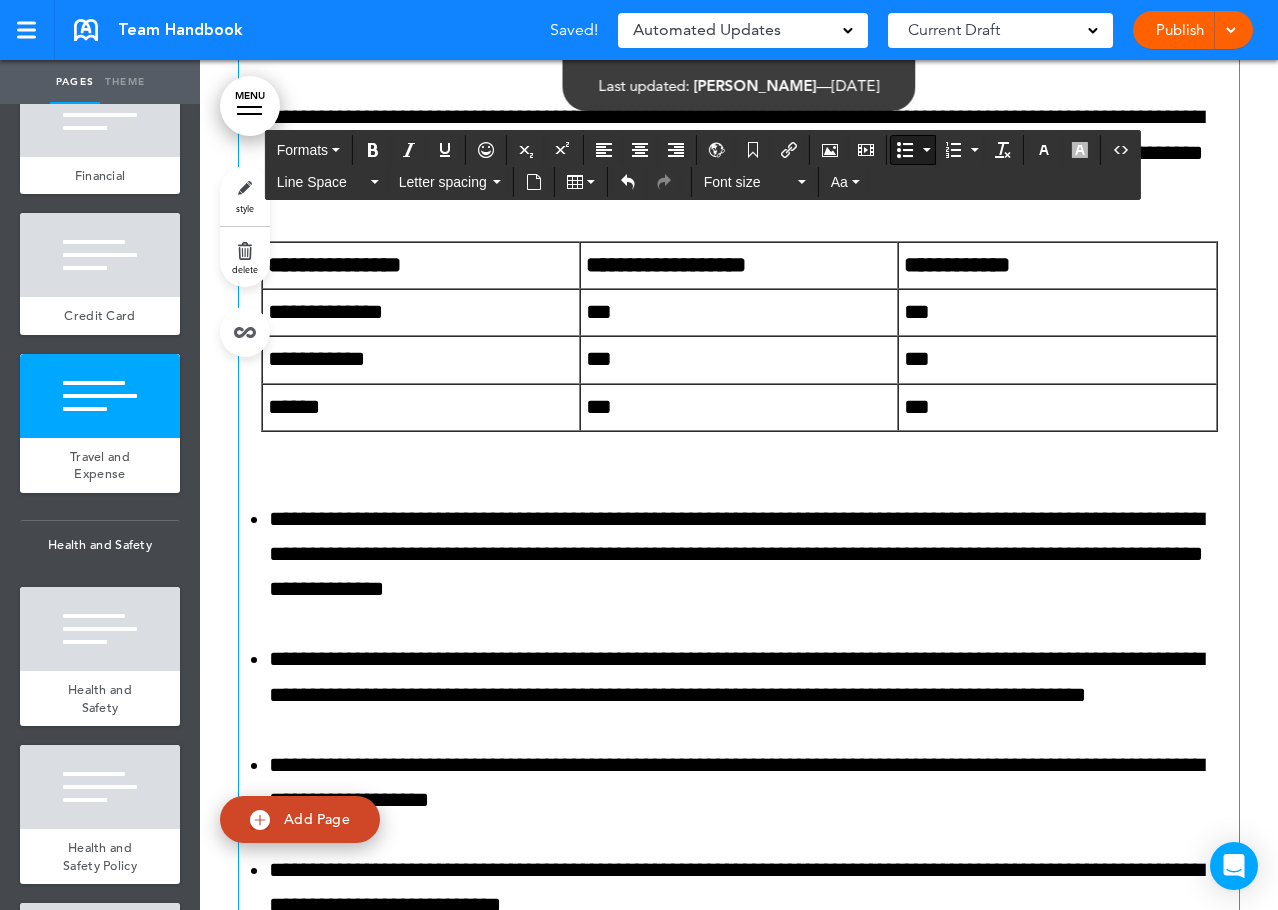 scroll, scrollTop: 133588, scrollLeft: 0, axis: vertical 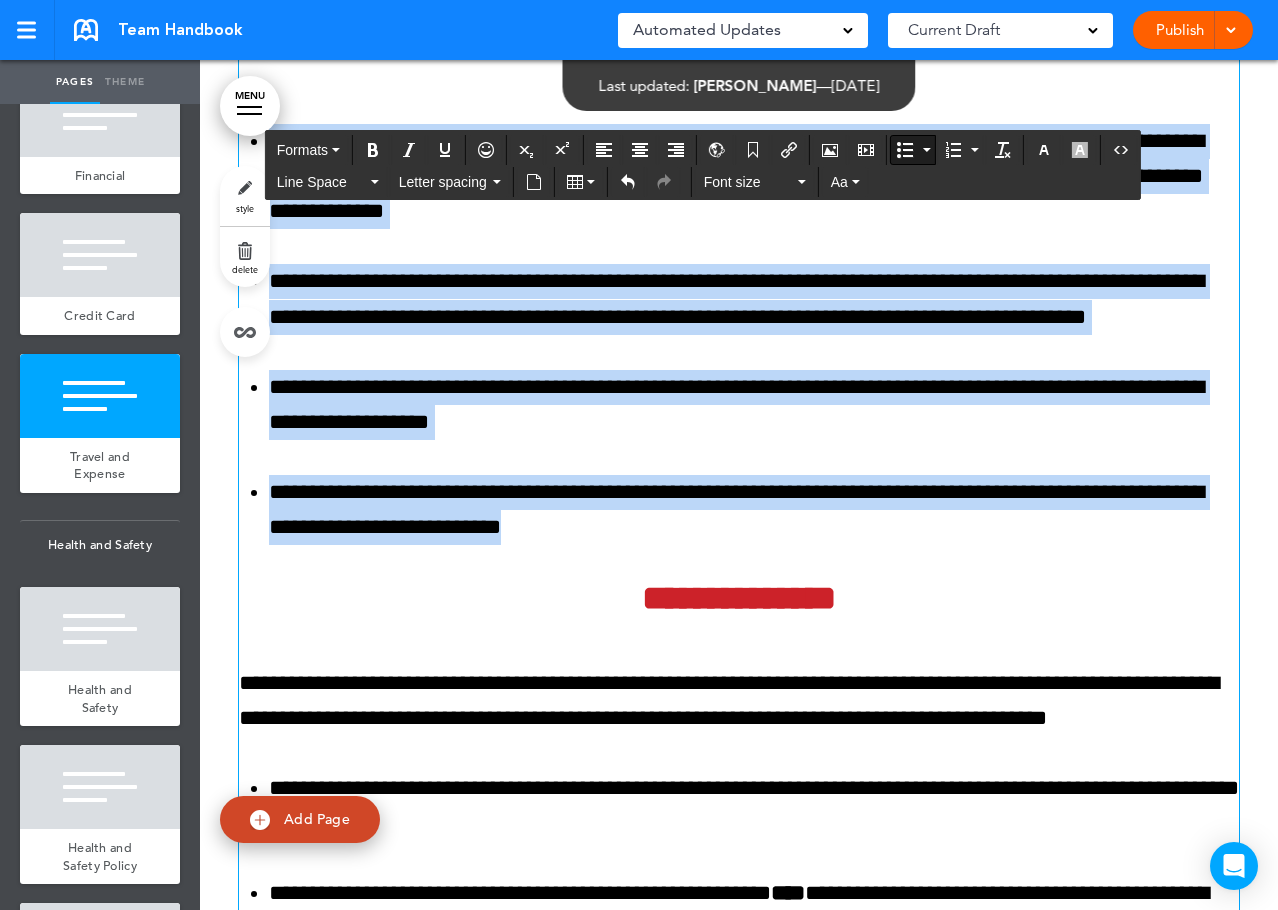 drag, startPoint x: 259, startPoint y: 398, endPoint x: 517, endPoint y: 795, distance: 473.46912 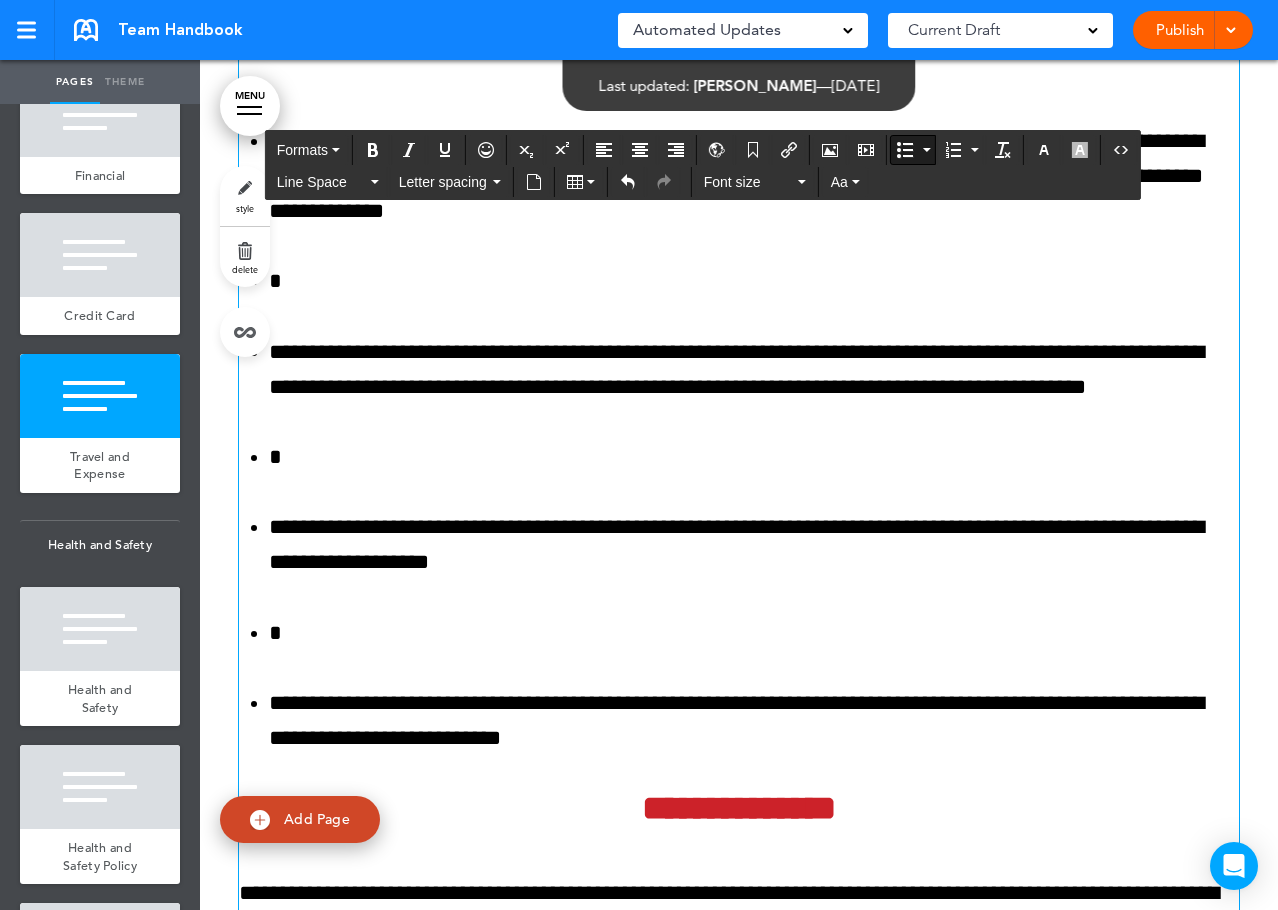 scroll, scrollTop: 133691, scrollLeft: 0, axis: vertical 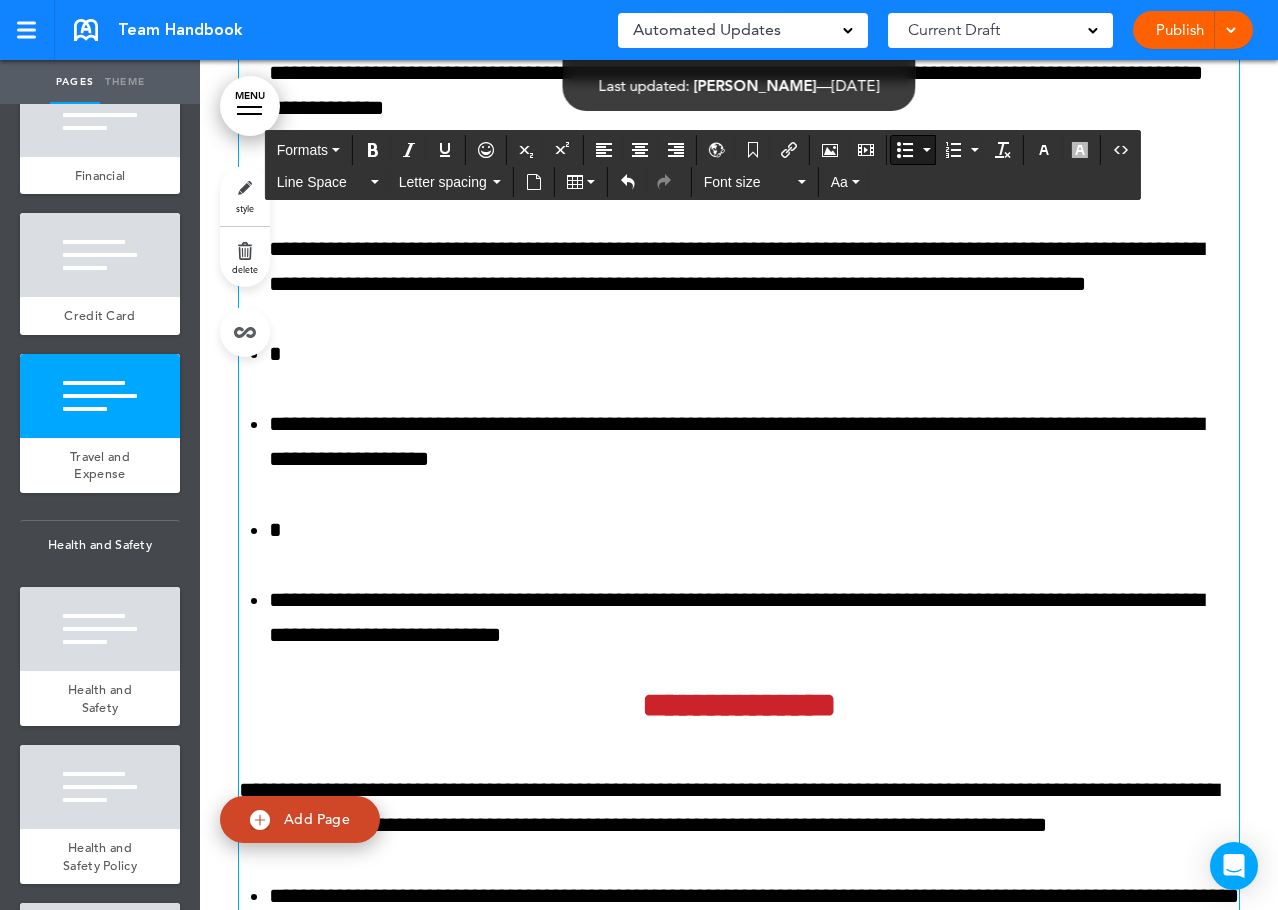click on "*" at bounding box center (754, 530) 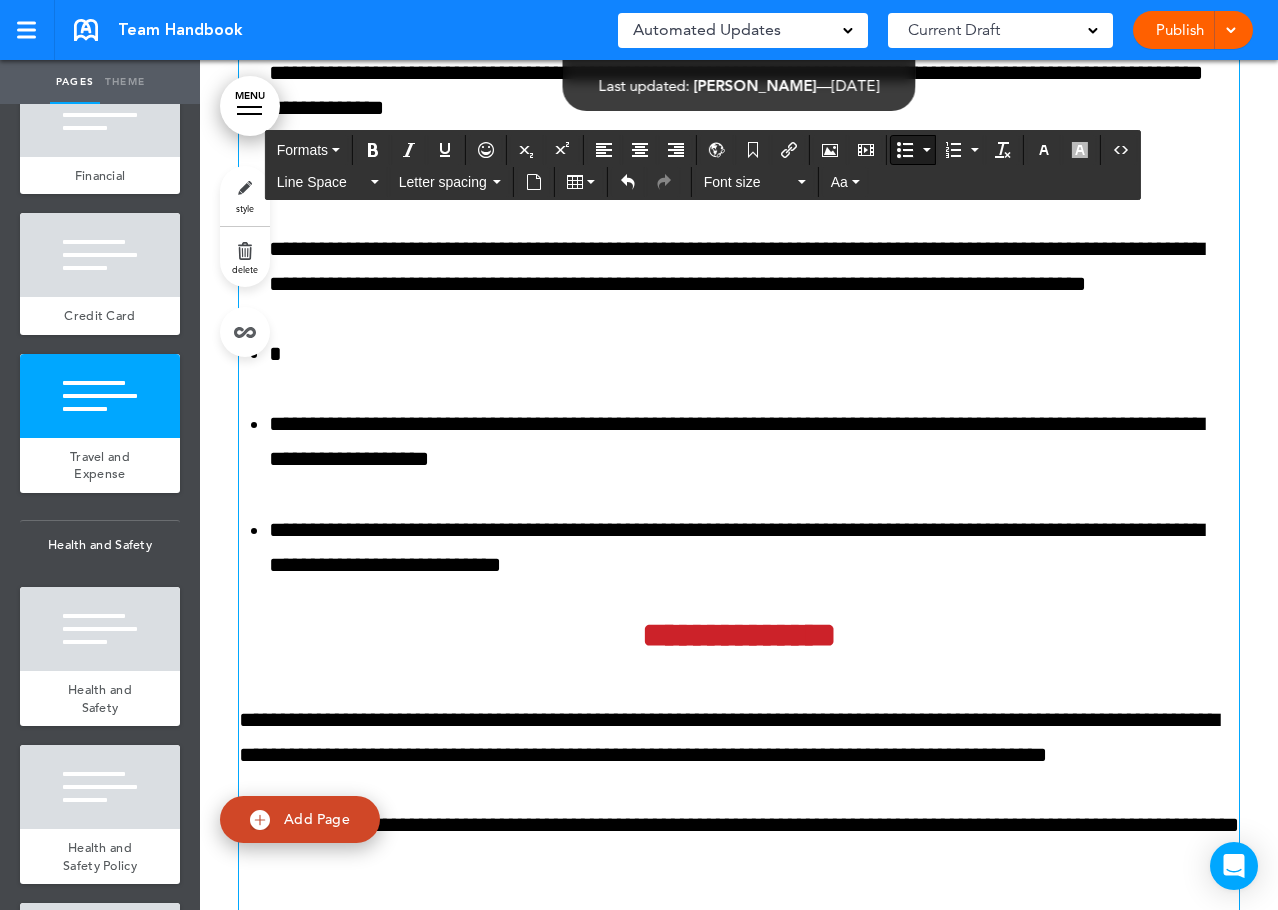 click on "*" at bounding box center [754, 354] 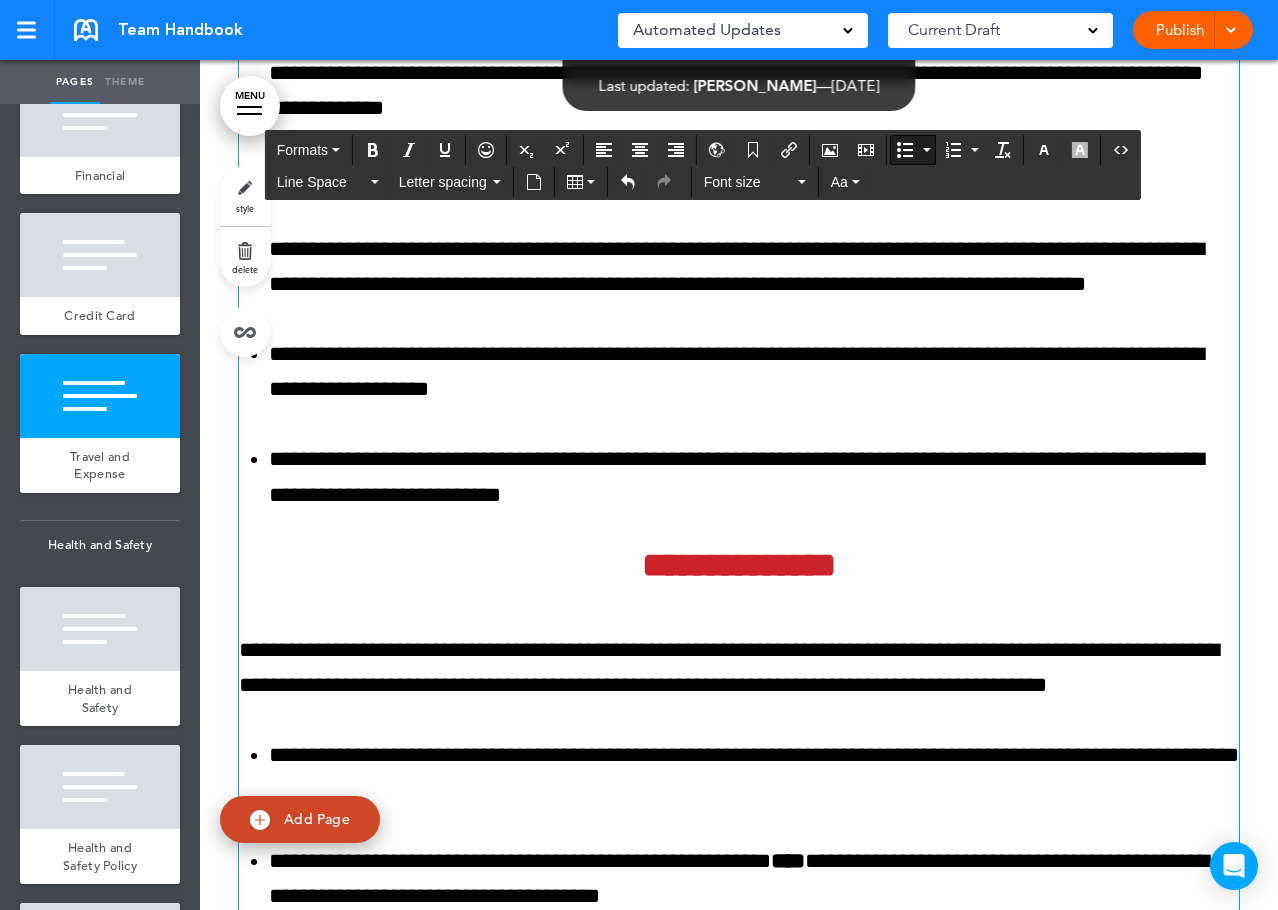 click on "*" at bounding box center [754, 178] 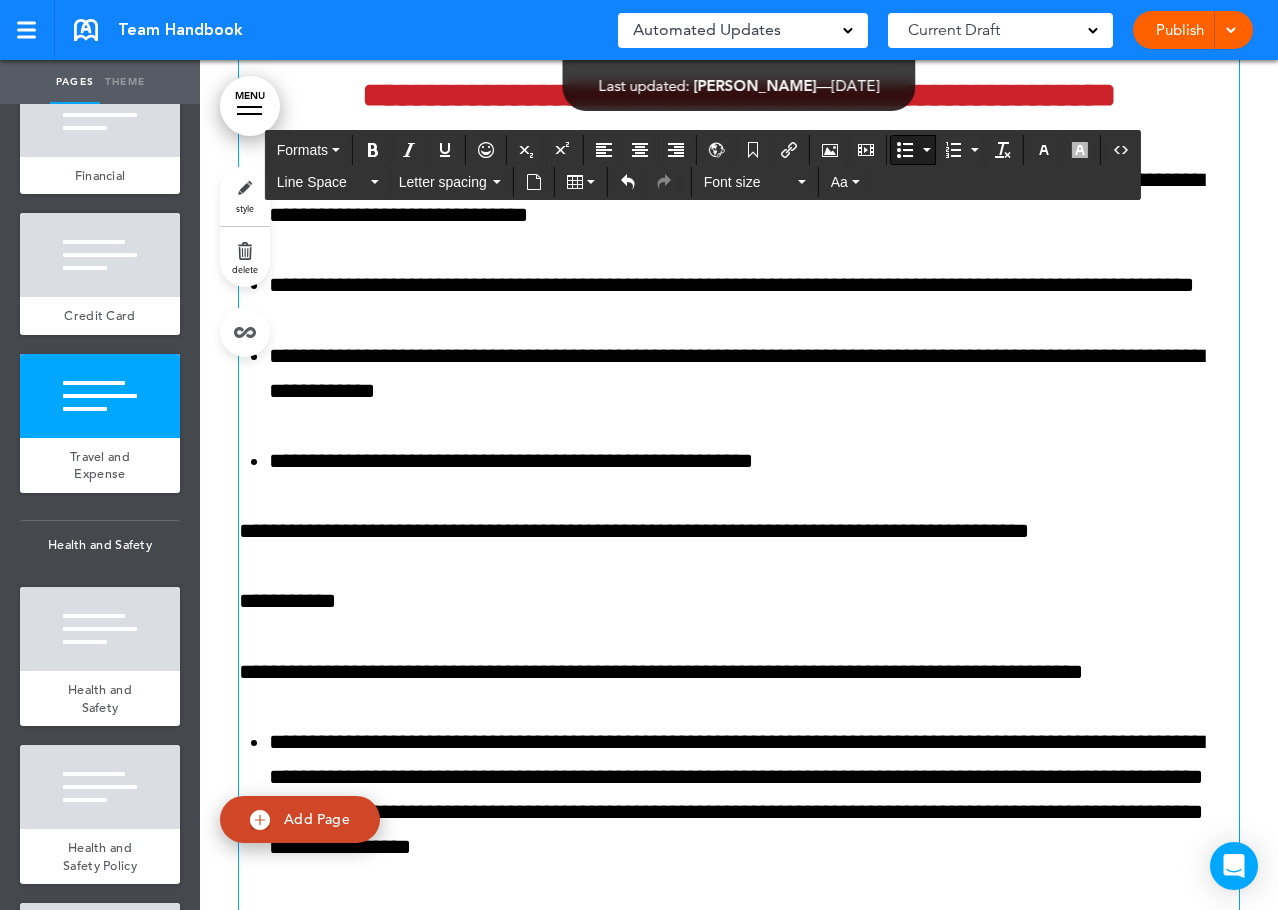 scroll, scrollTop: 135491, scrollLeft: 0, axis: vertical 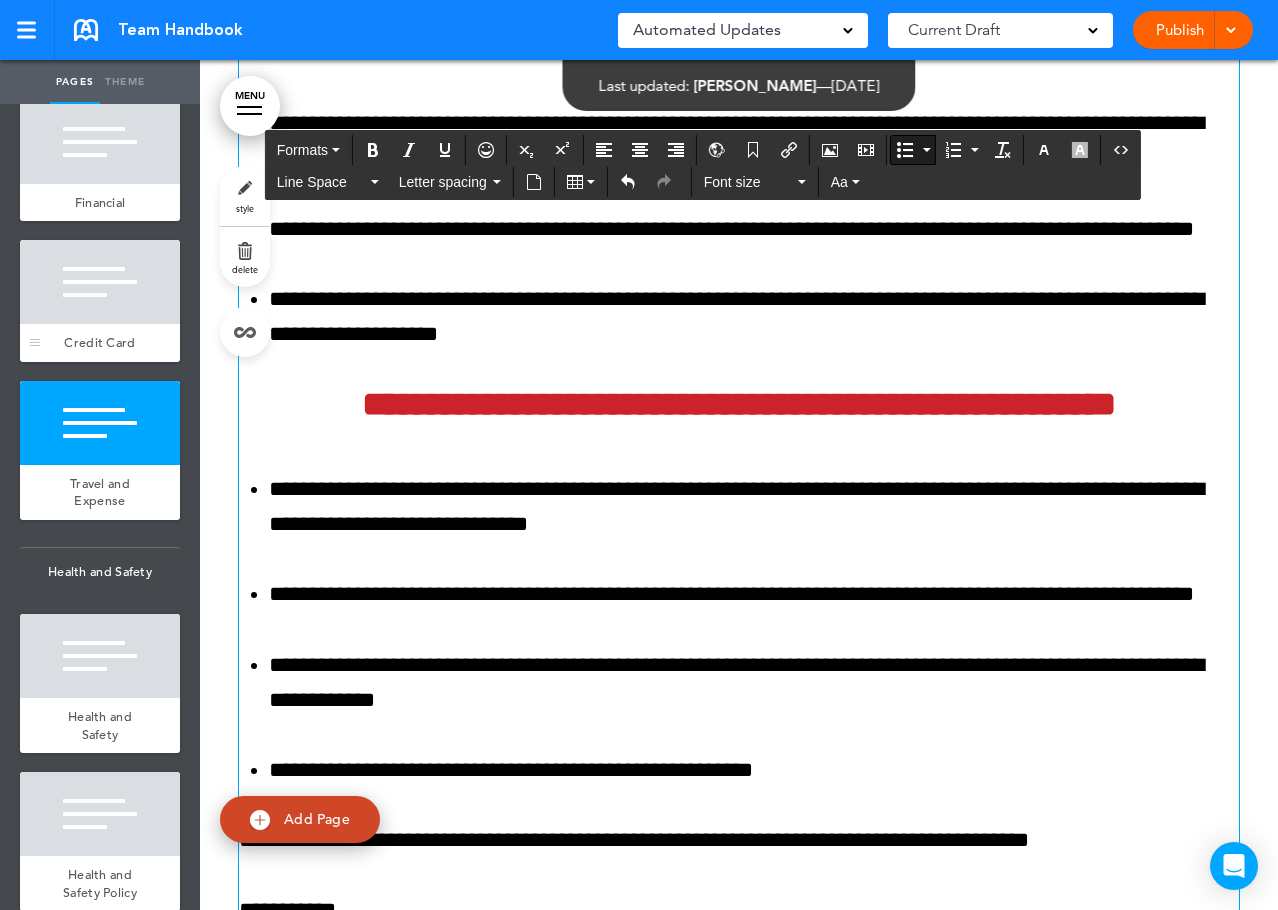 click at bounding box center [100, 282] 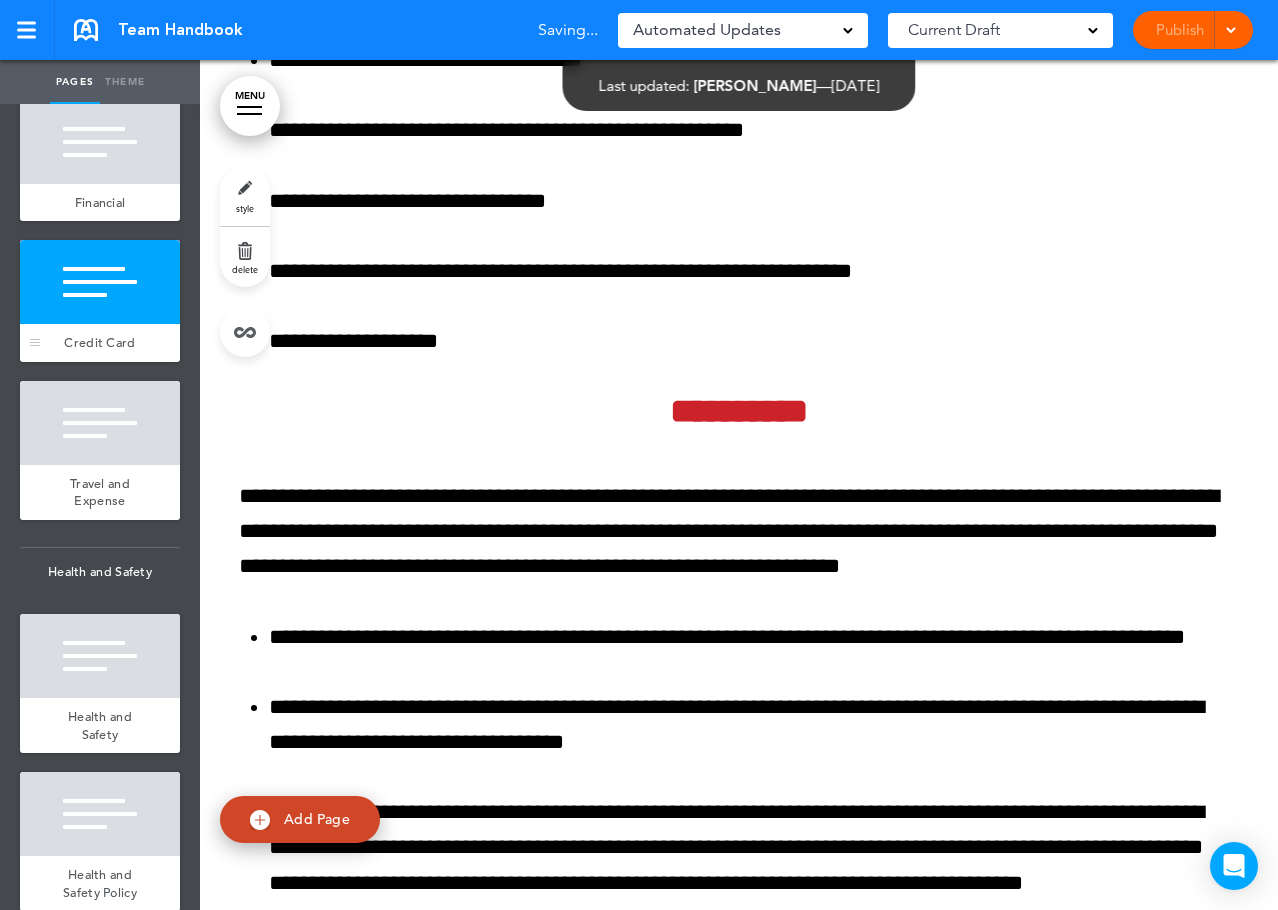 scroll, scrollTop: 127513, scrollLeft: 0, axis: vertical 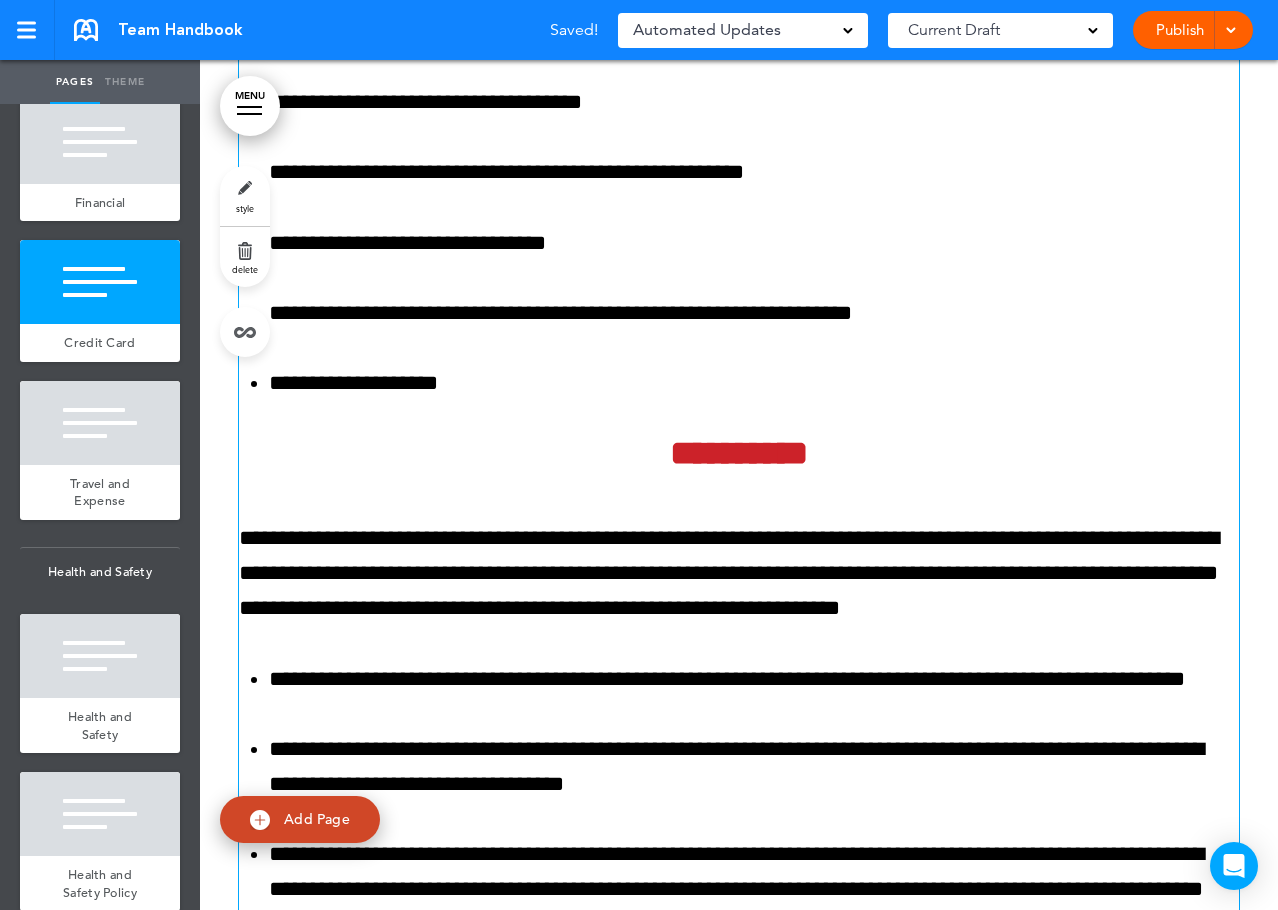 click on "MENU
Formats       Line Space   Letter spacing     Font size   Aa   Formats       Line Space   Letter spacing     Font size   Aa
Cancel
Reorder
?
Move or rearrange pages
easily by selecting whole  sections or individual pages.
Go back
People's Postcode Lottery
Hide page in   table of contents
1
Together we make a difference
2 3" at bounding box center [739, -127028] 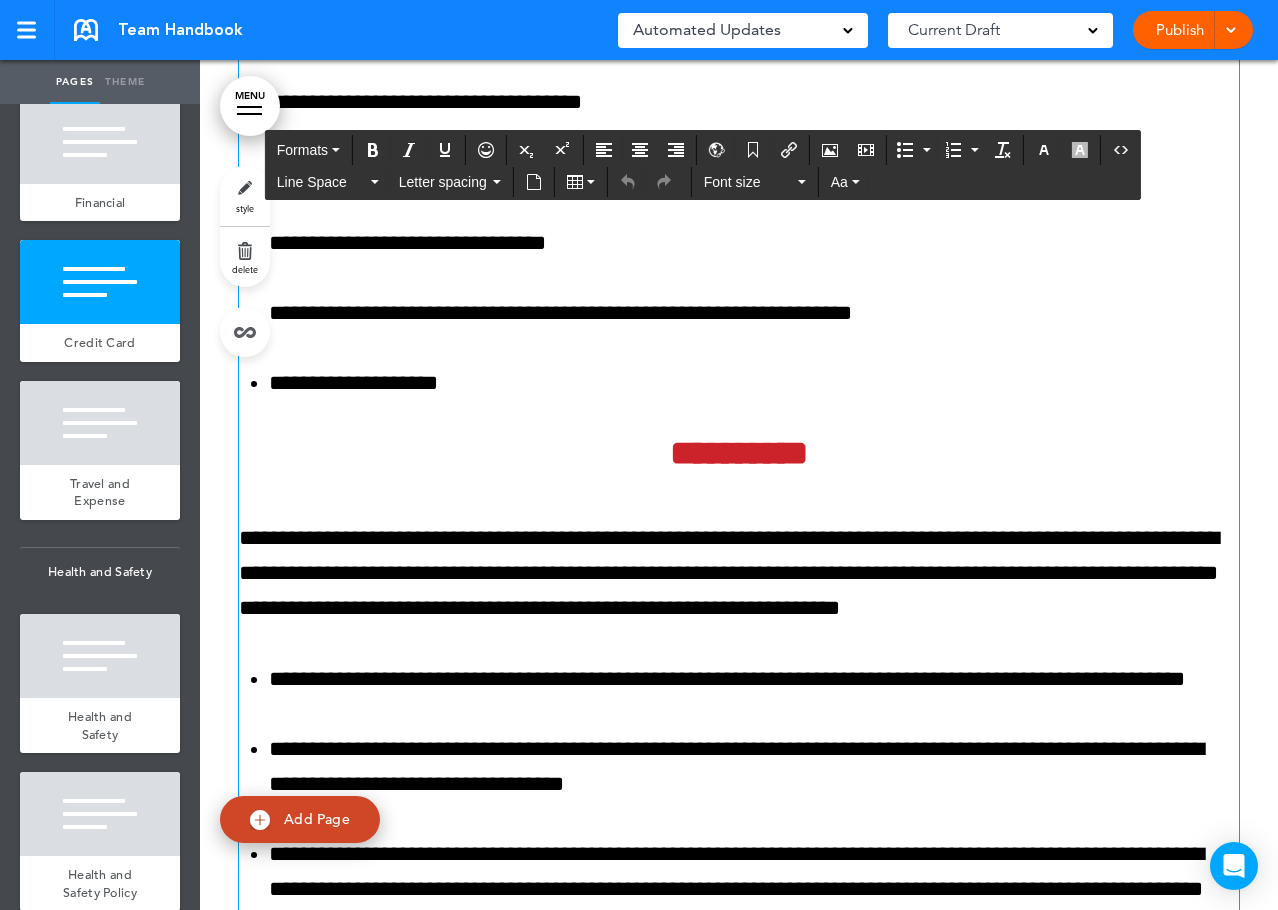 click on "**********" at bounding box center (739, 1635) 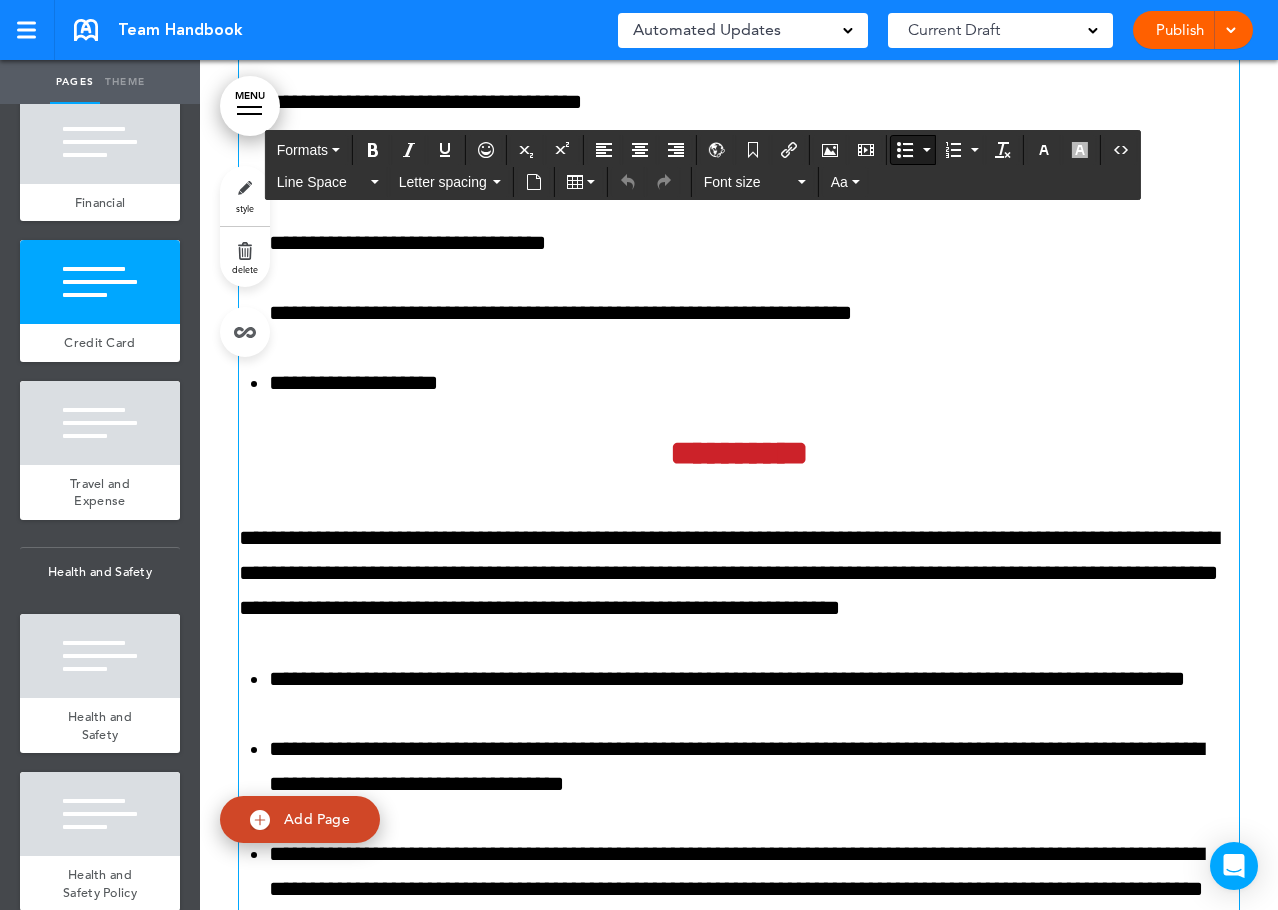 click on "**********" at bounding box center (739, 1635) 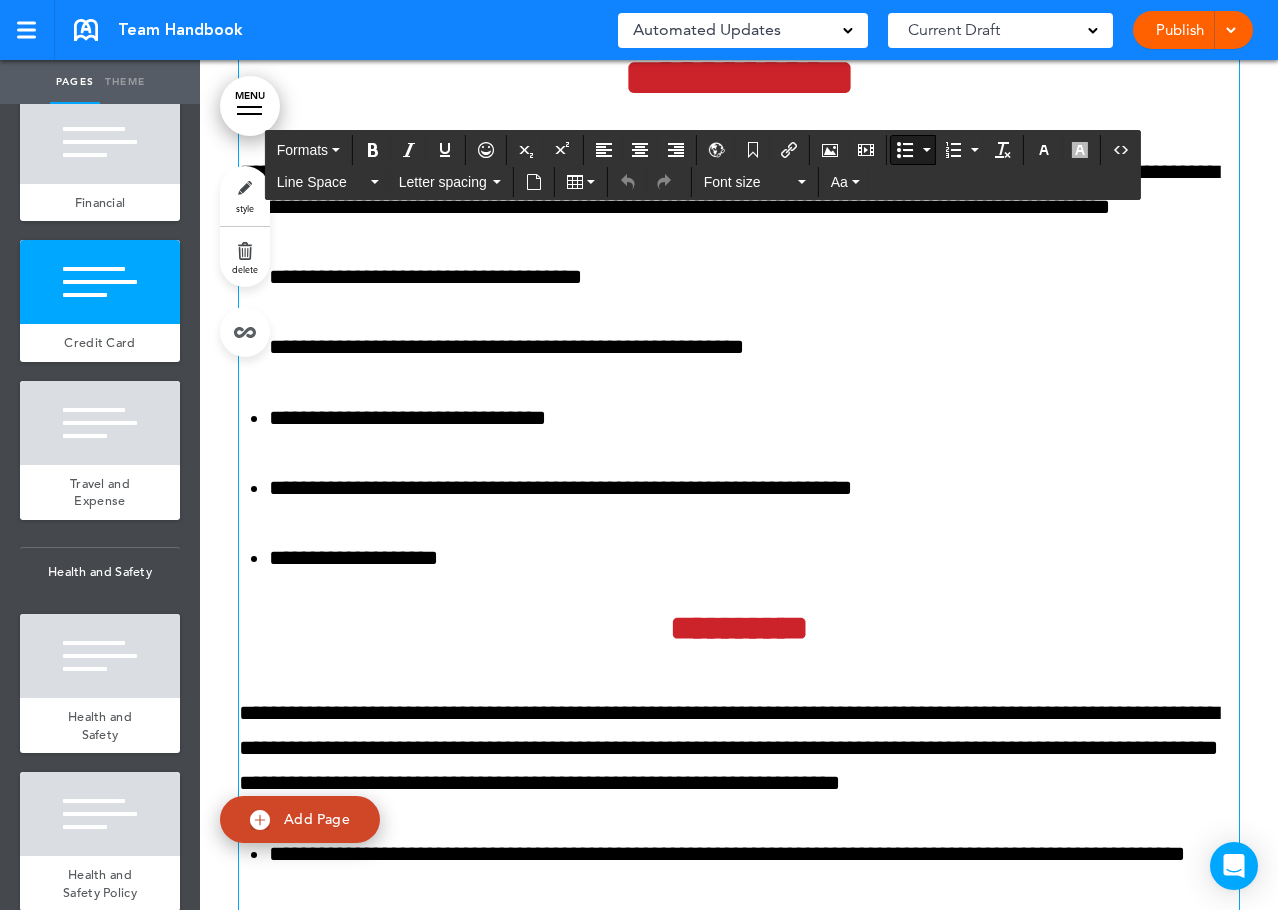 scroll, scrollTop: 127313, scrollLeft: 0, axis: vertical 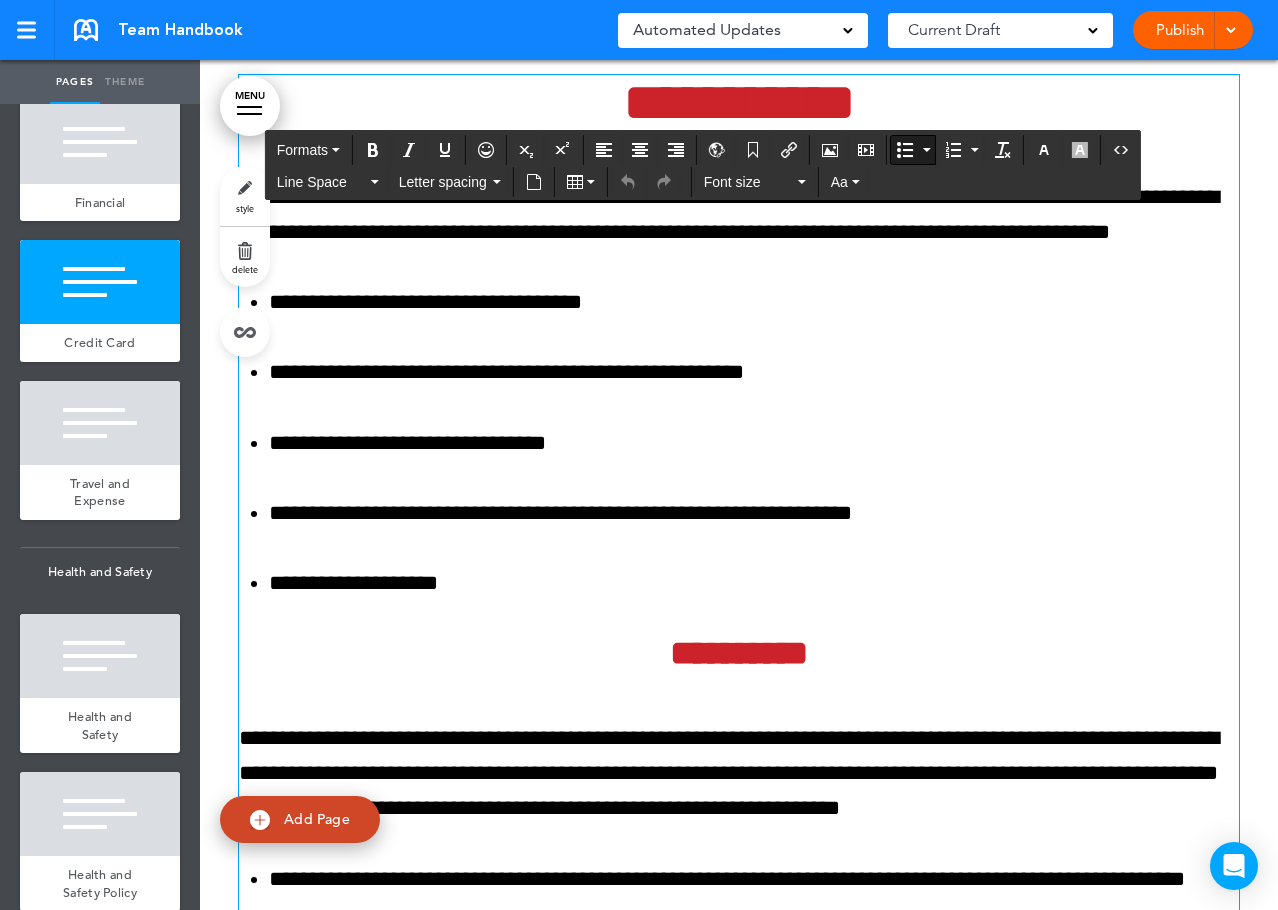 click on "**********" at bounding box center (739, 102) 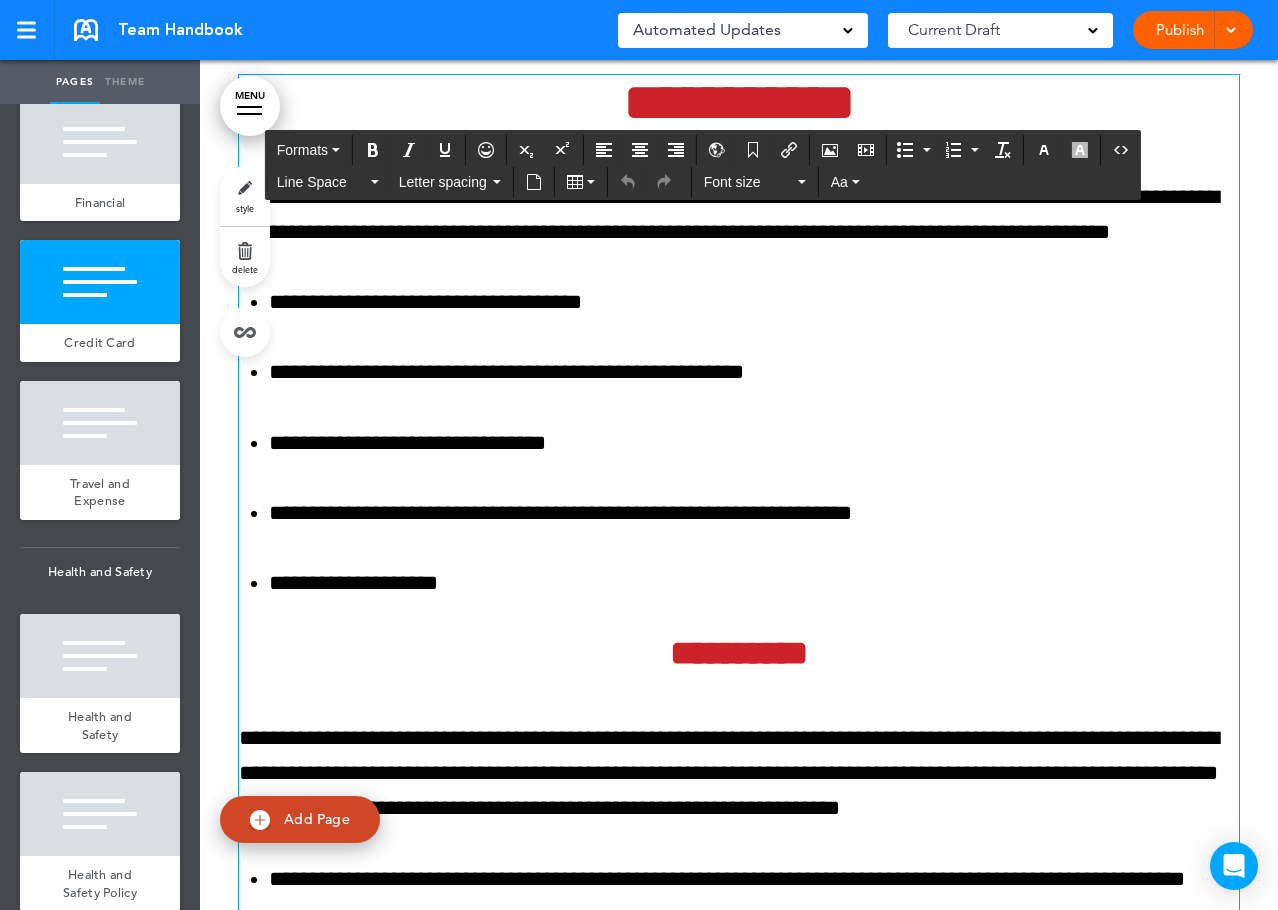 type 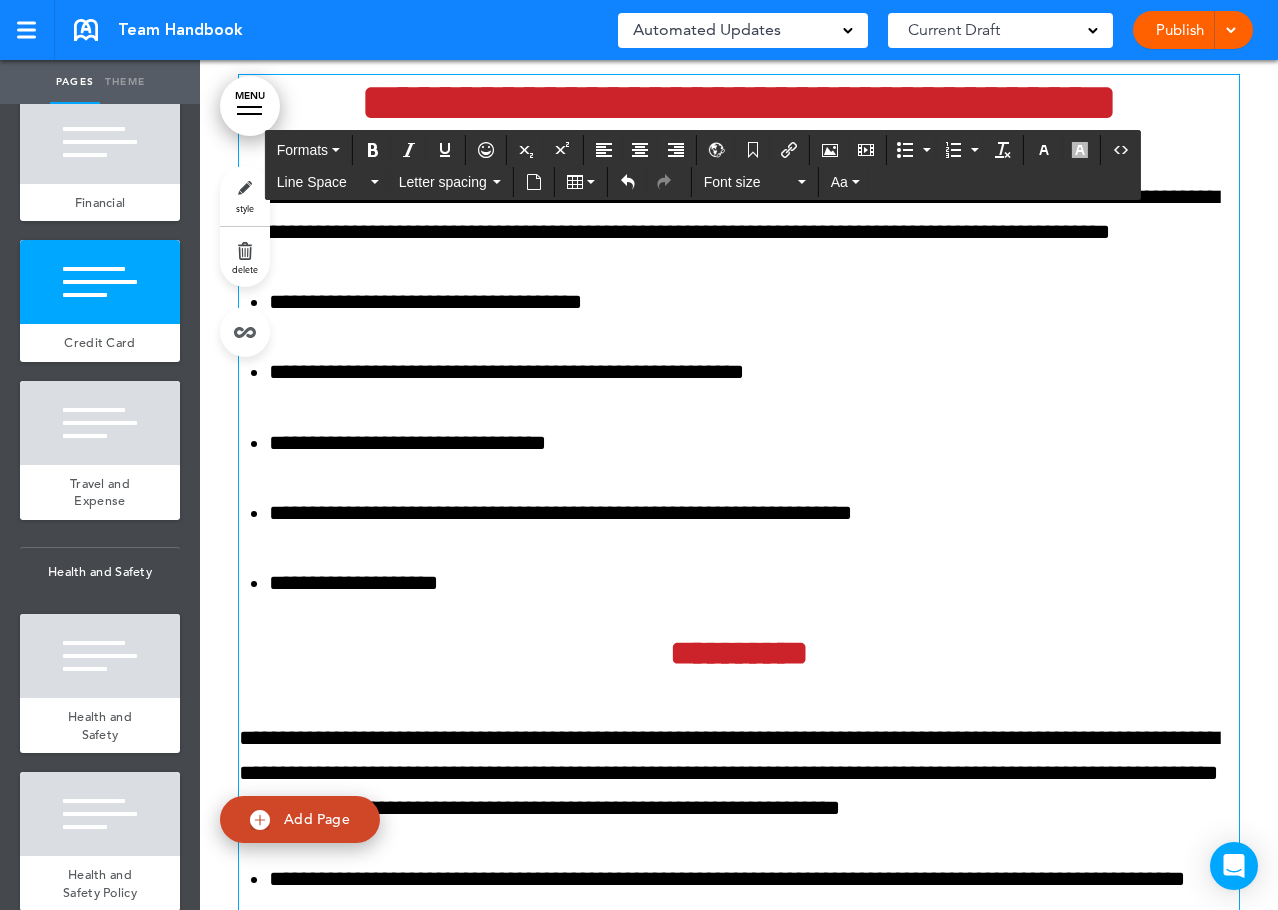 click on "**********" at bounding box center [739, 102] 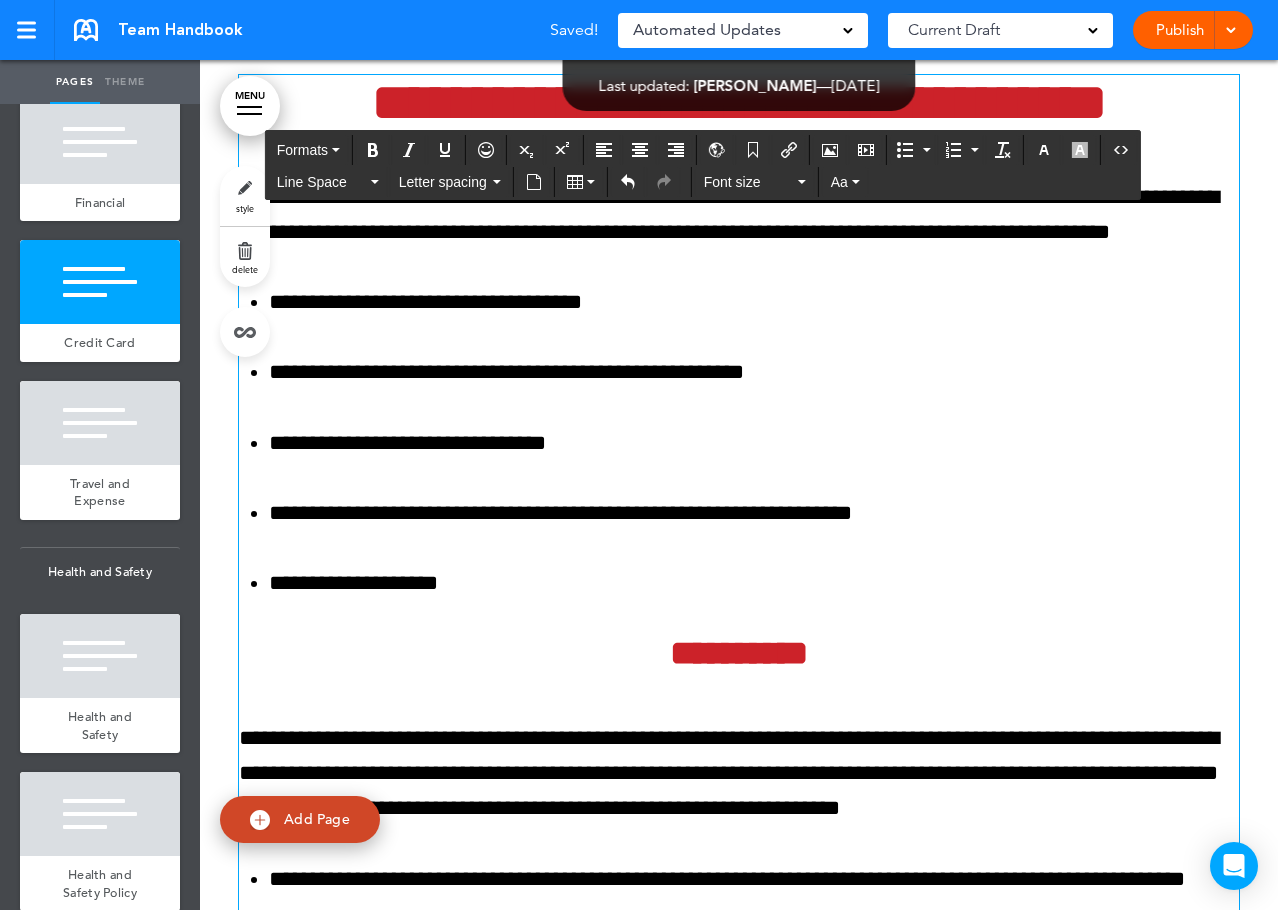click on "**********" at bounding box center [739, 215] 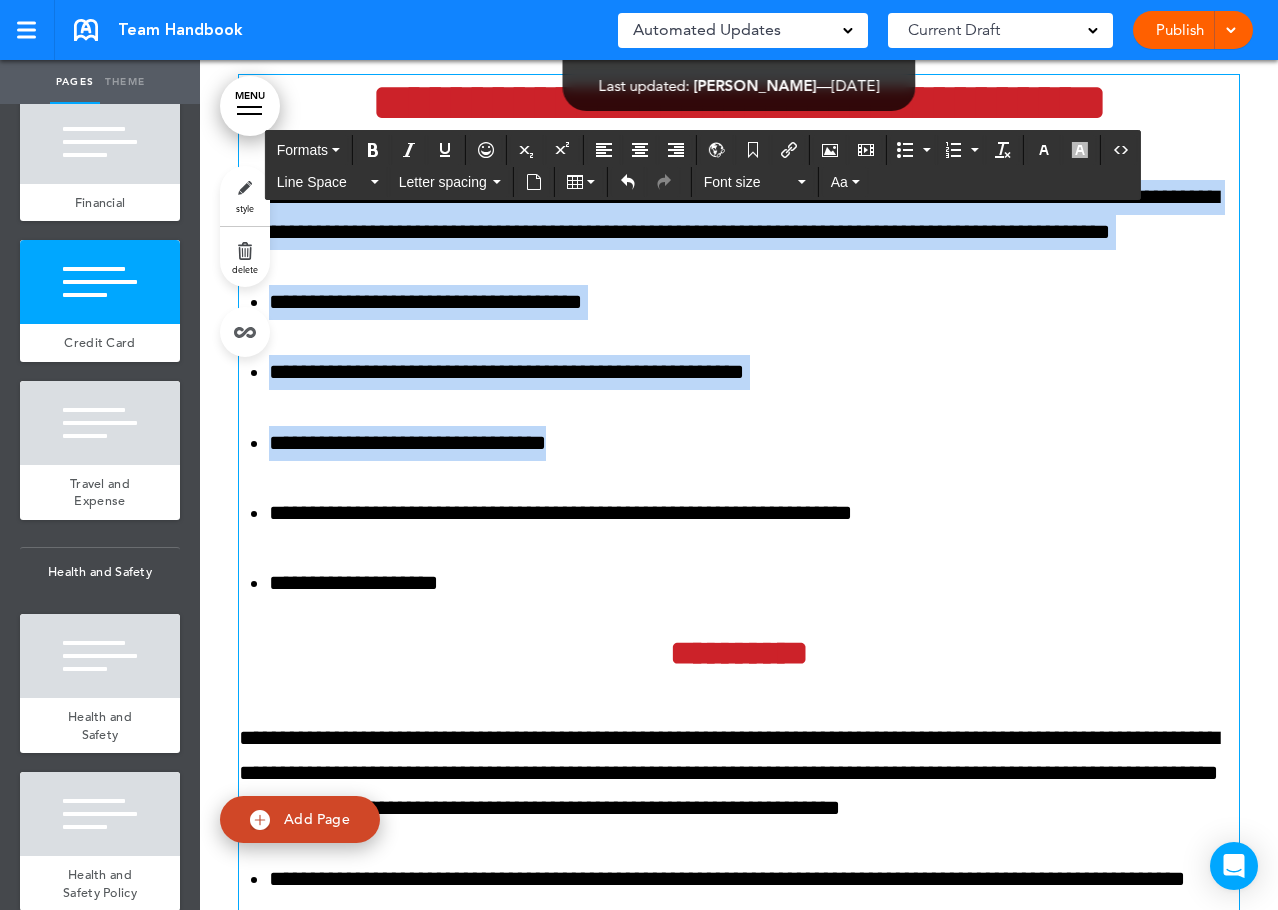 drag, startPoint x: 238, startPoint y: 454, endPoint x: 668, endPoint y: 703, distance: 496.89133 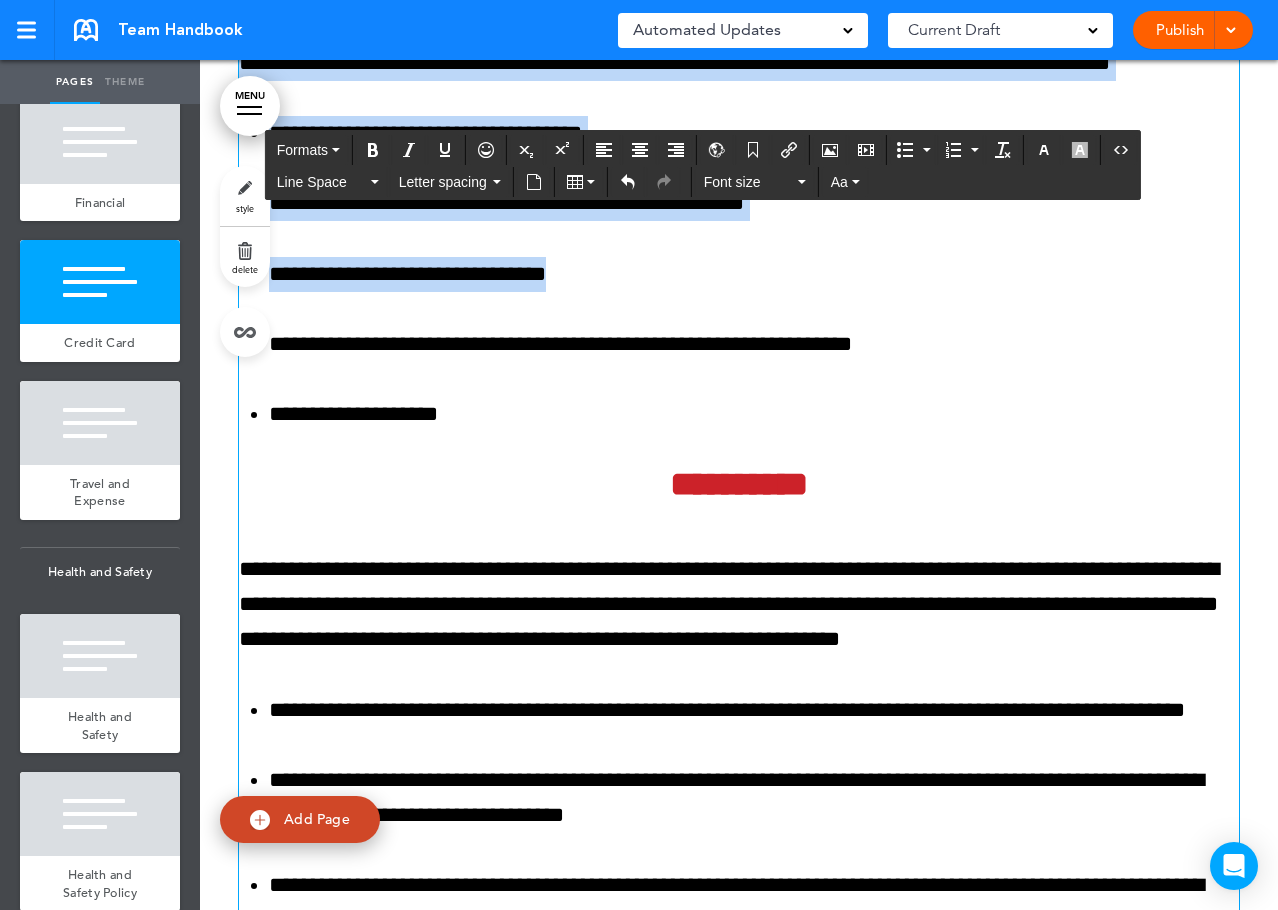 scroll, scrollTop: 127513, scrollLeft: 0, axis: vertical 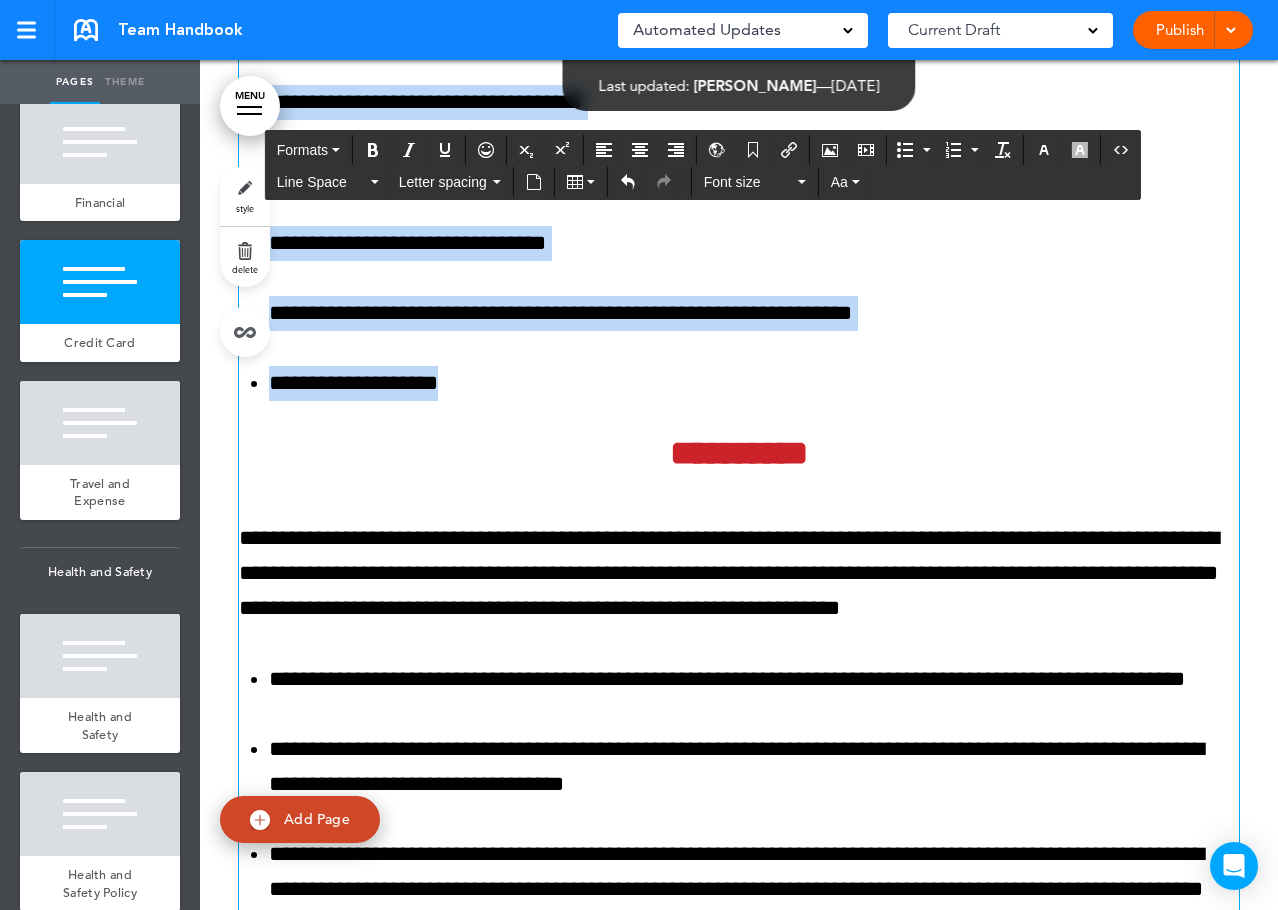 drag, startPoint x: 238, startPoint y: 308, endPoint x: 248, endPoint y: 267, distance: 42.201897 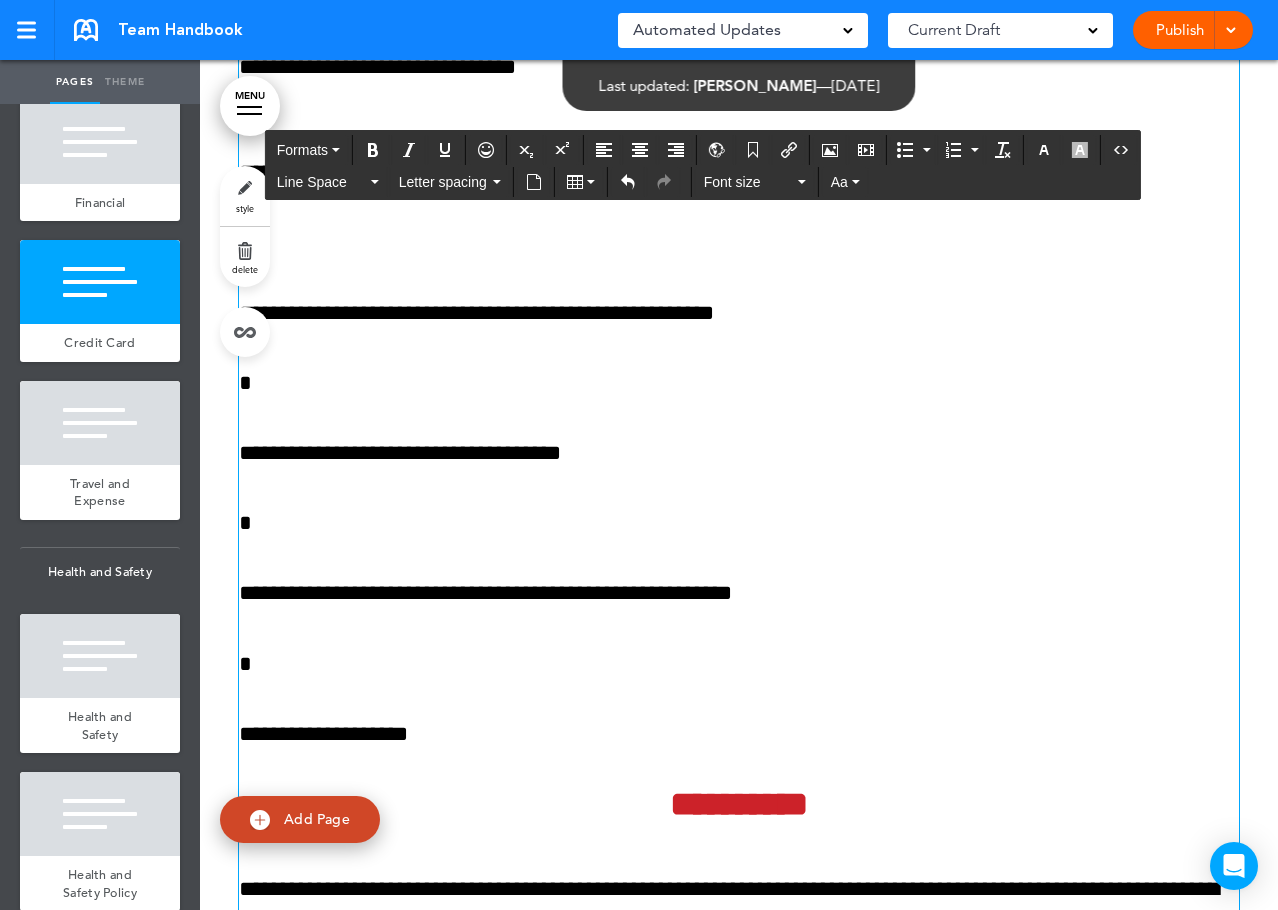 scroll, scrollTop: 127647, scrollLeft: 0, axis: vertical 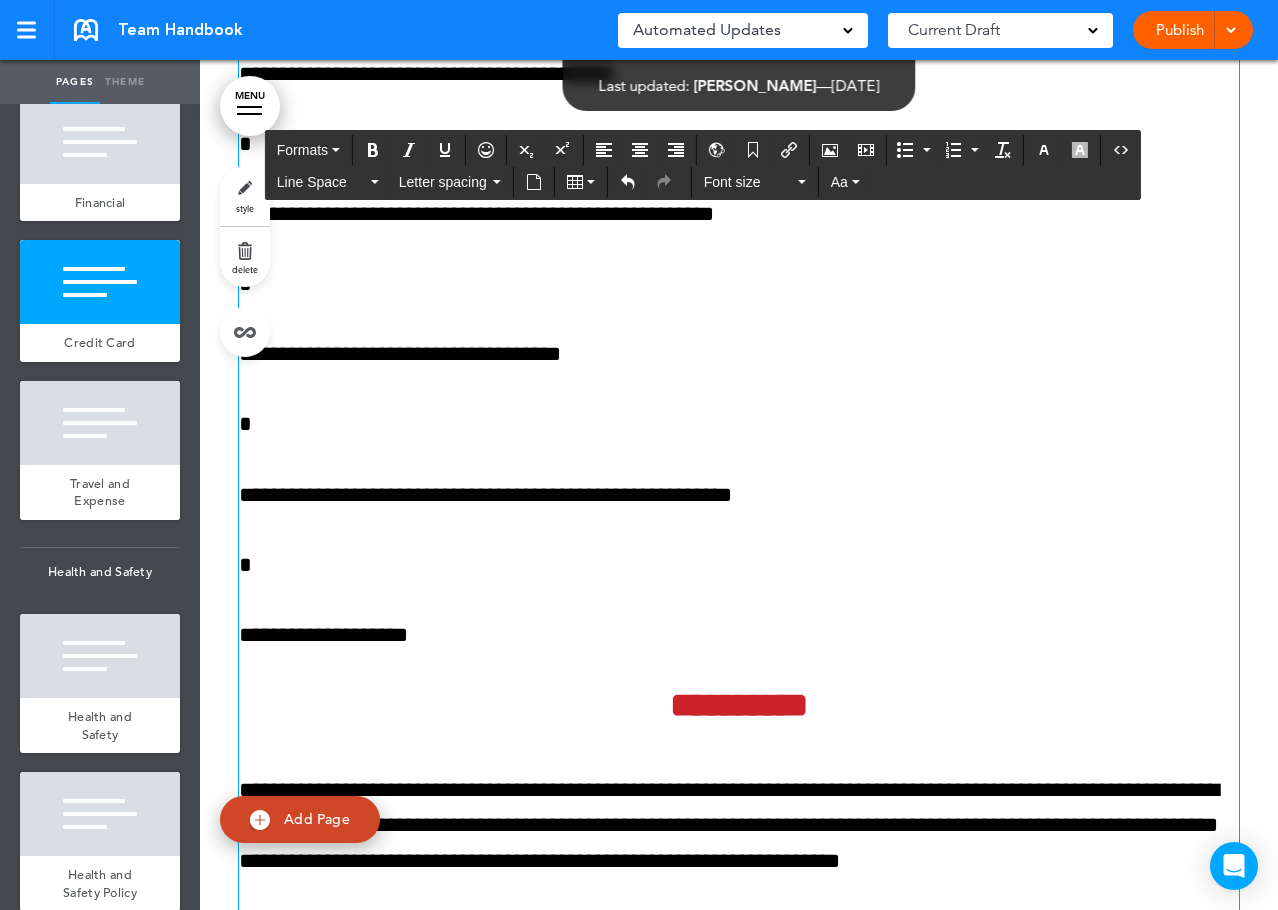 click on "*" at bounding box center [739, 144] 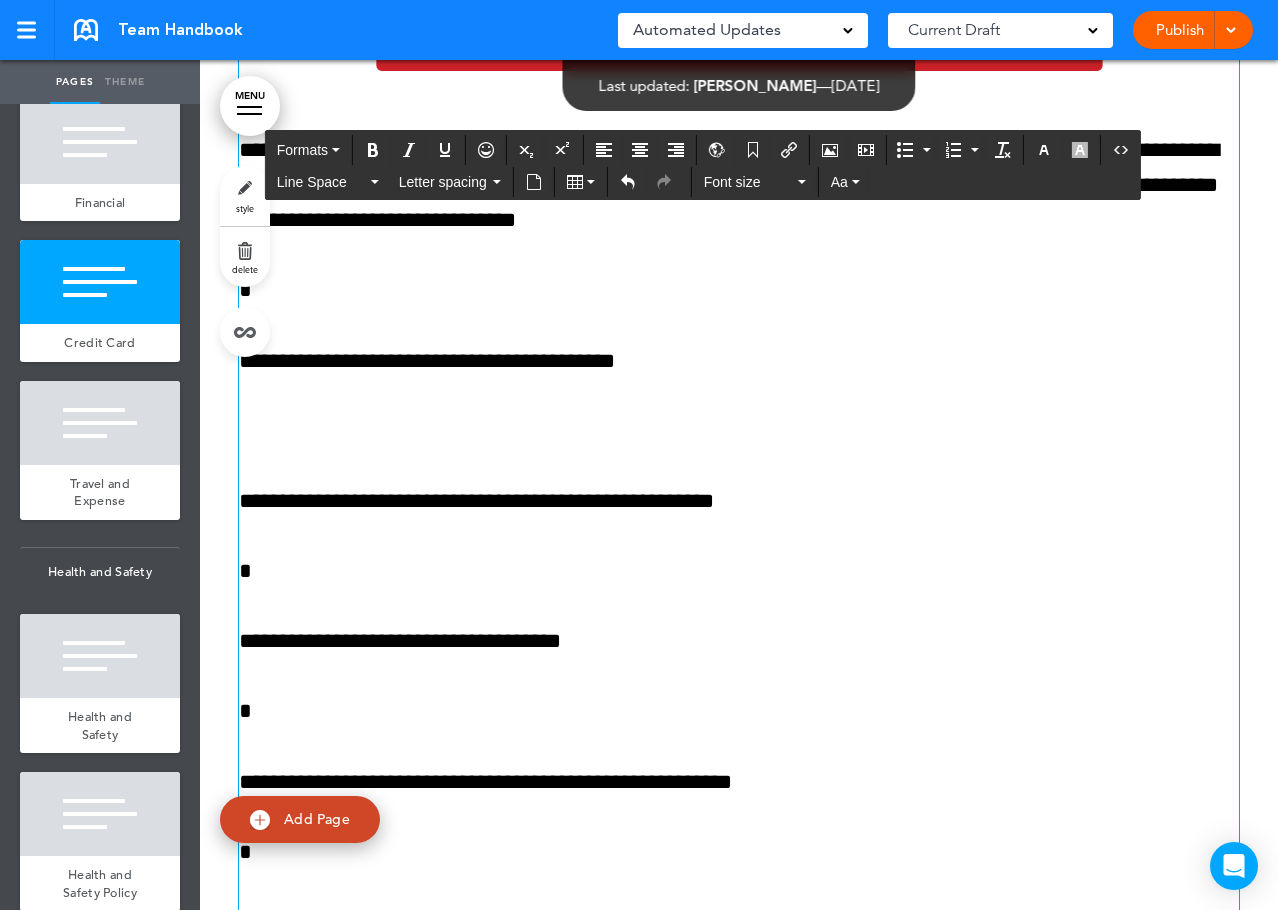 scroll, scrollTop: 127347, scrollLeft: 0, axis: vertical 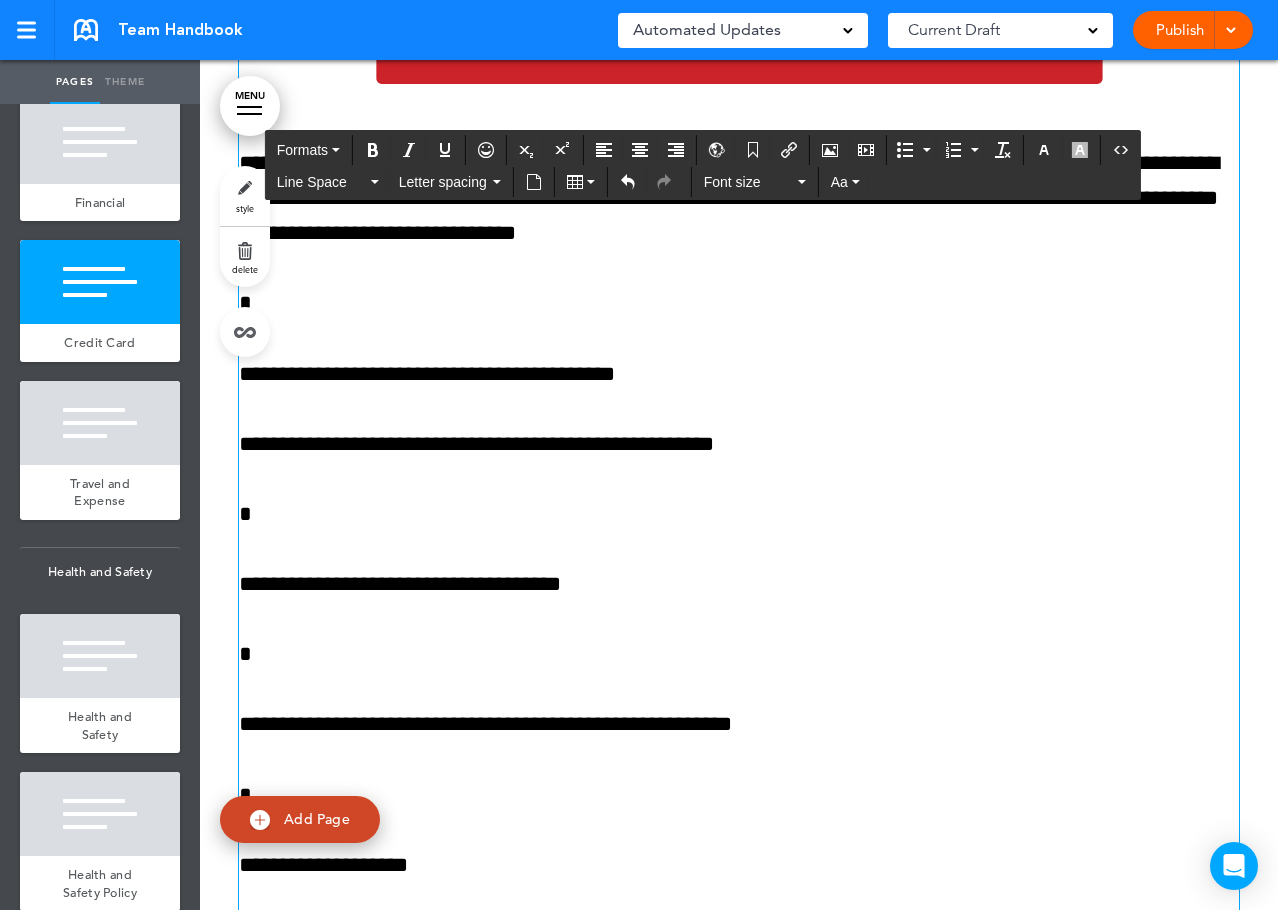 click on "*" at bounding box center (739, 303) 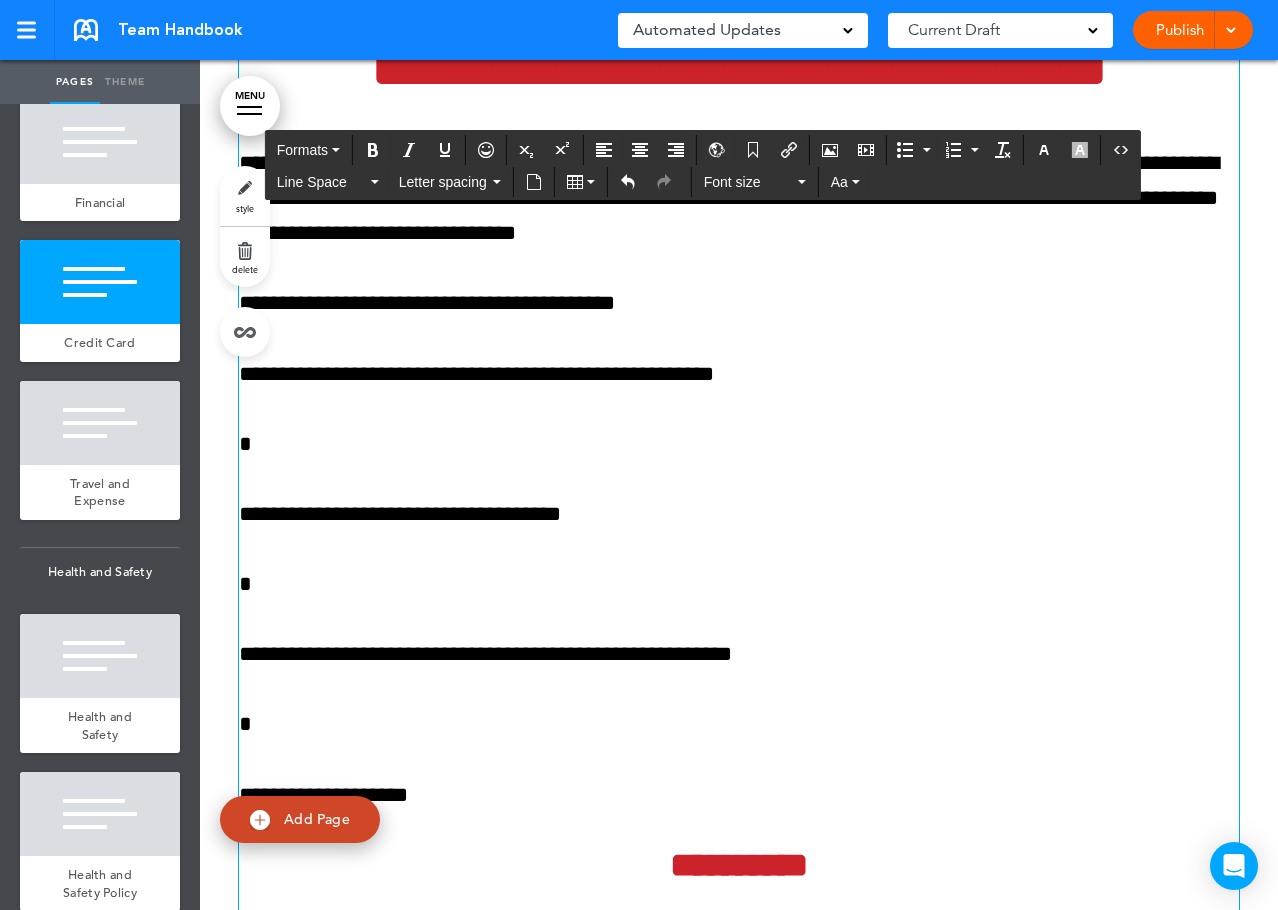 click on "*" at bounding box center [739, 444] 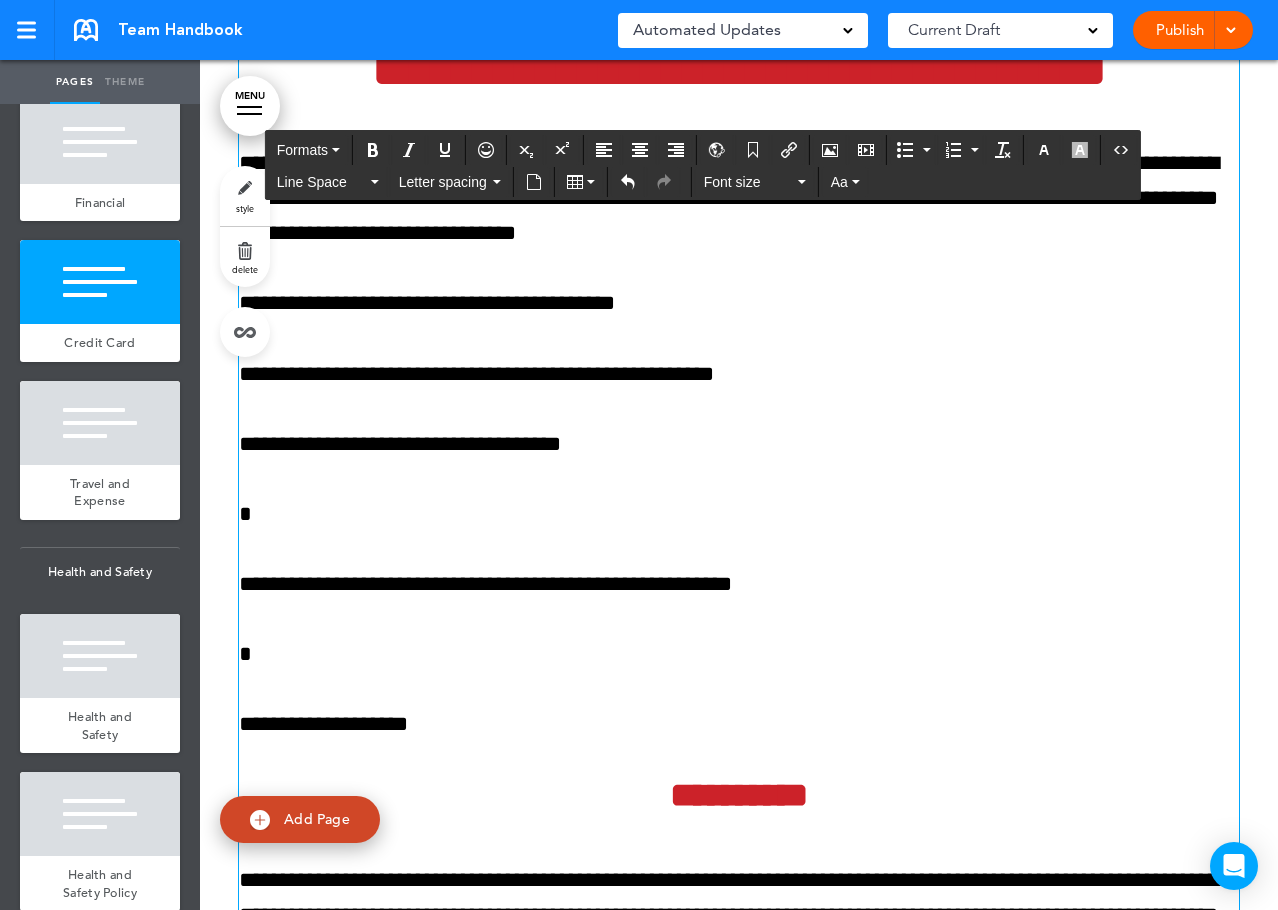 scroll, scrollTop: 127447, scrollLeft: 0, axis: vertical 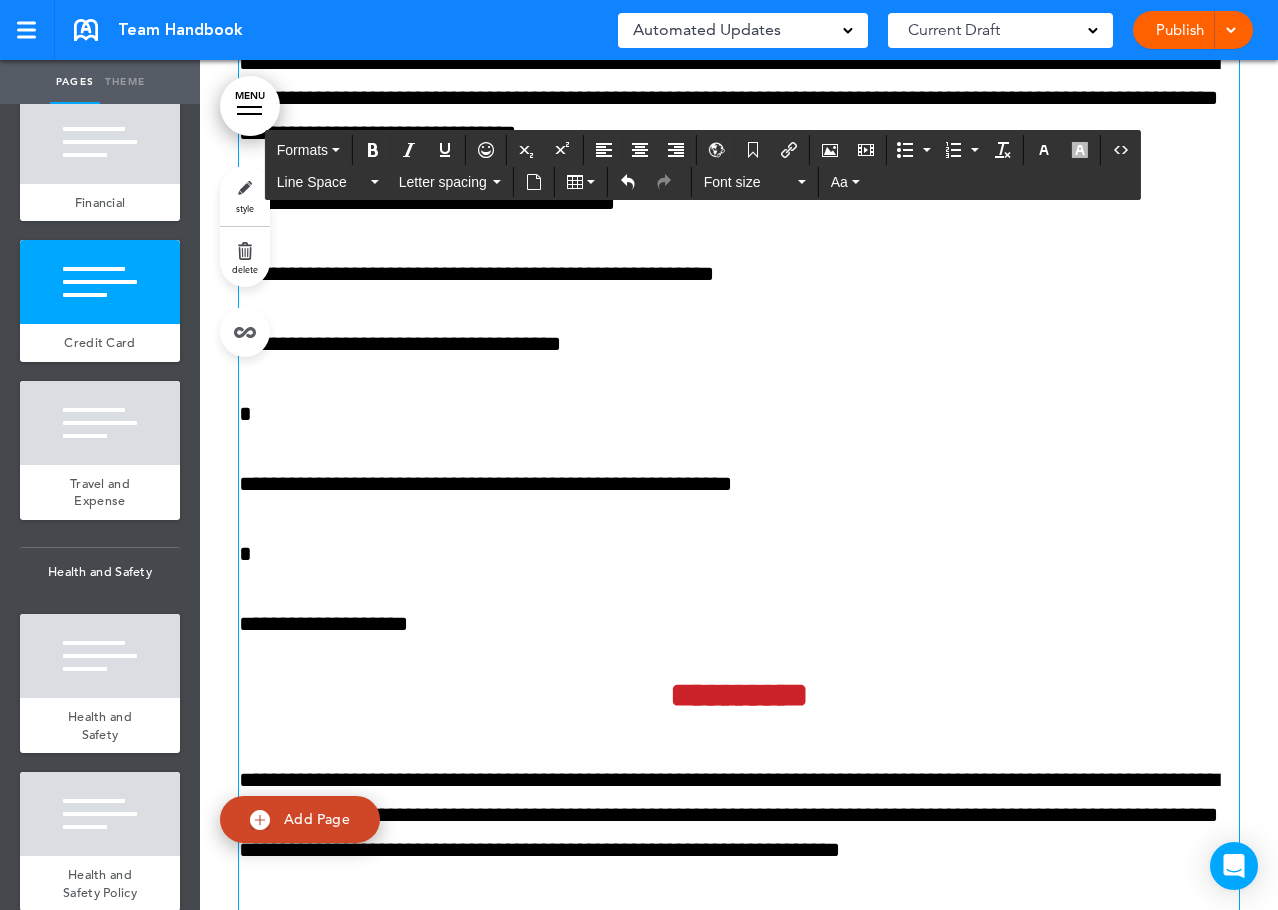 click on "**********" at bounding box center (739, 1789) 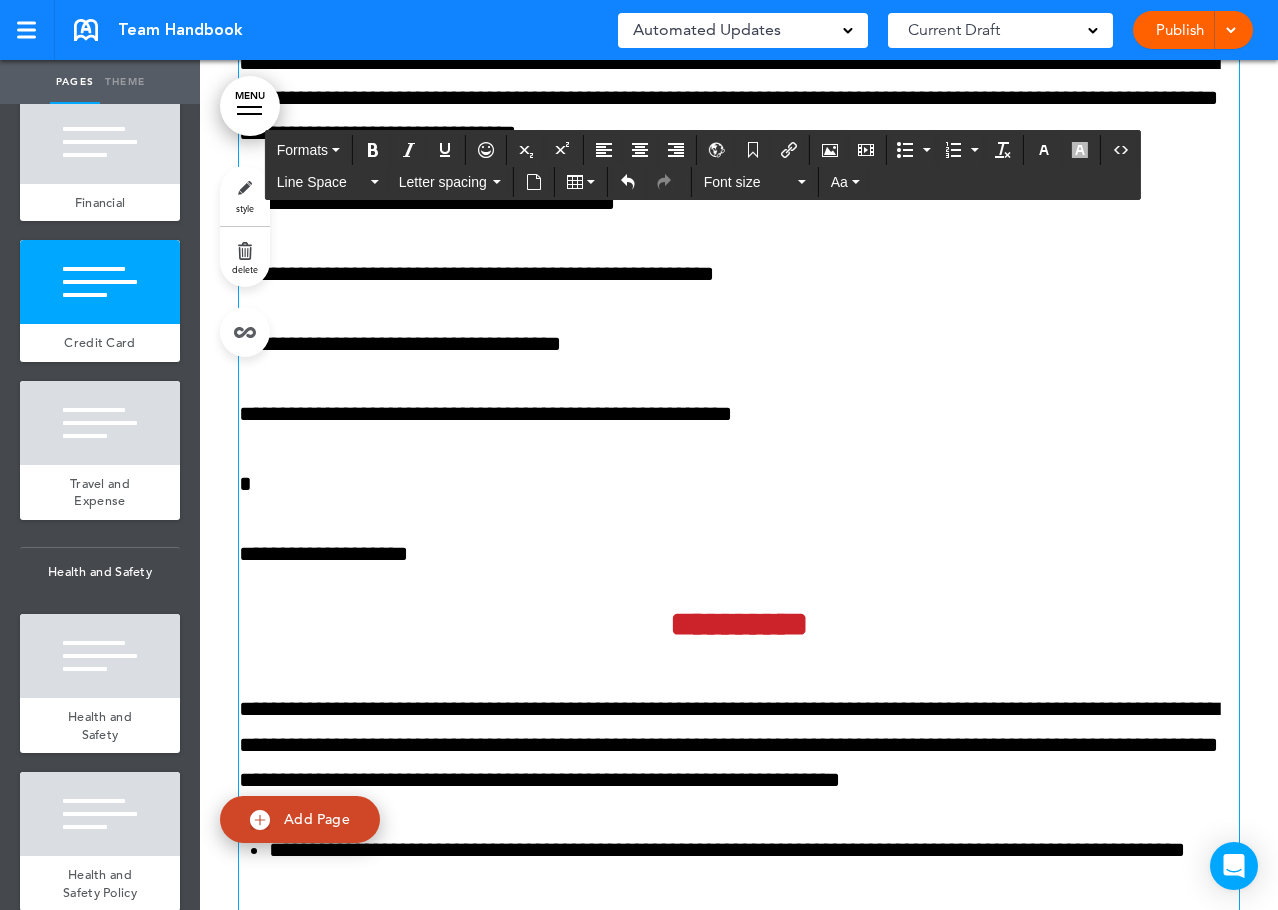 click on "*" at bounding box center [739, 484] 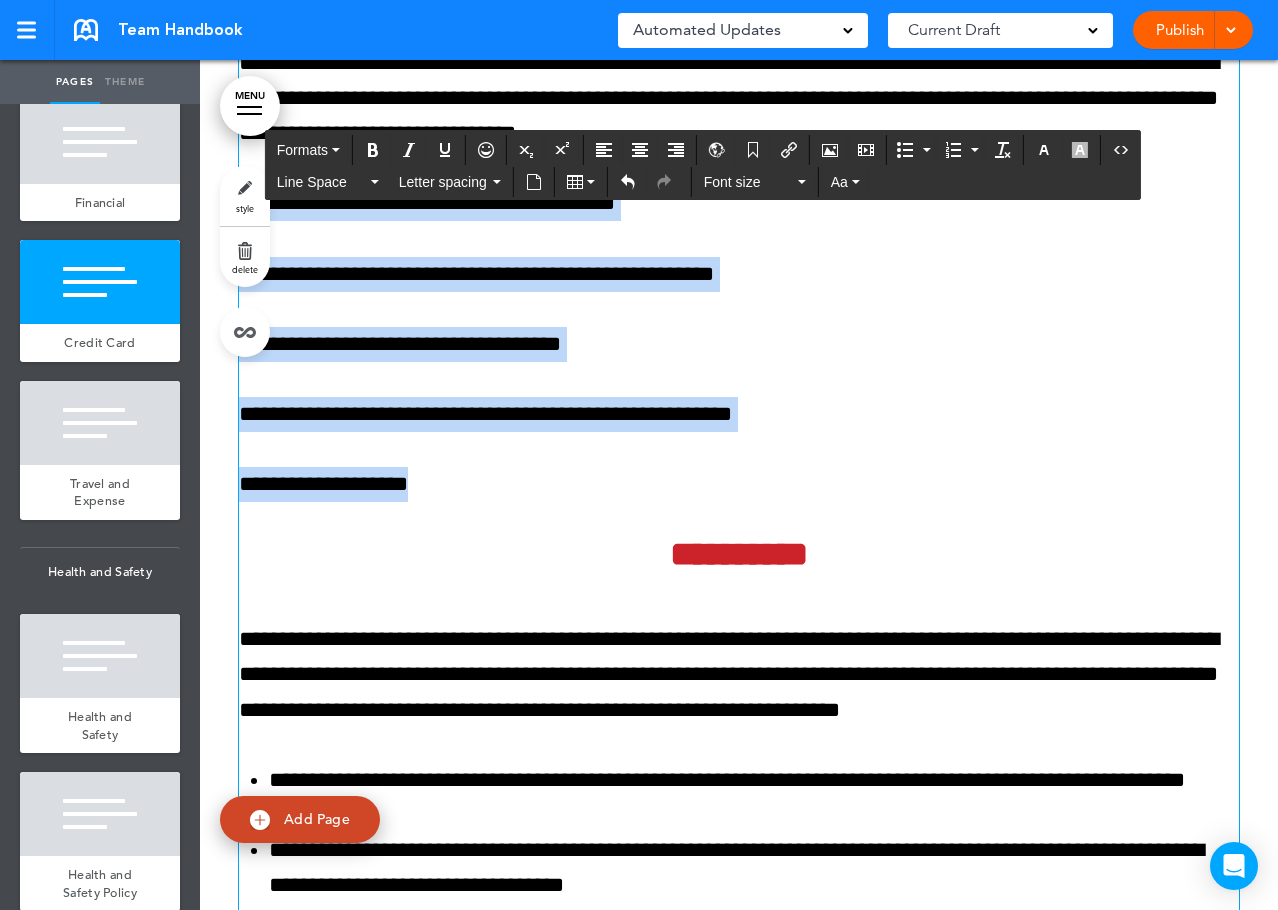 drag, startPoint x: 439, startPoint y: 753, endPoint x: 234, endPoint y: 430, distance: 382.5624 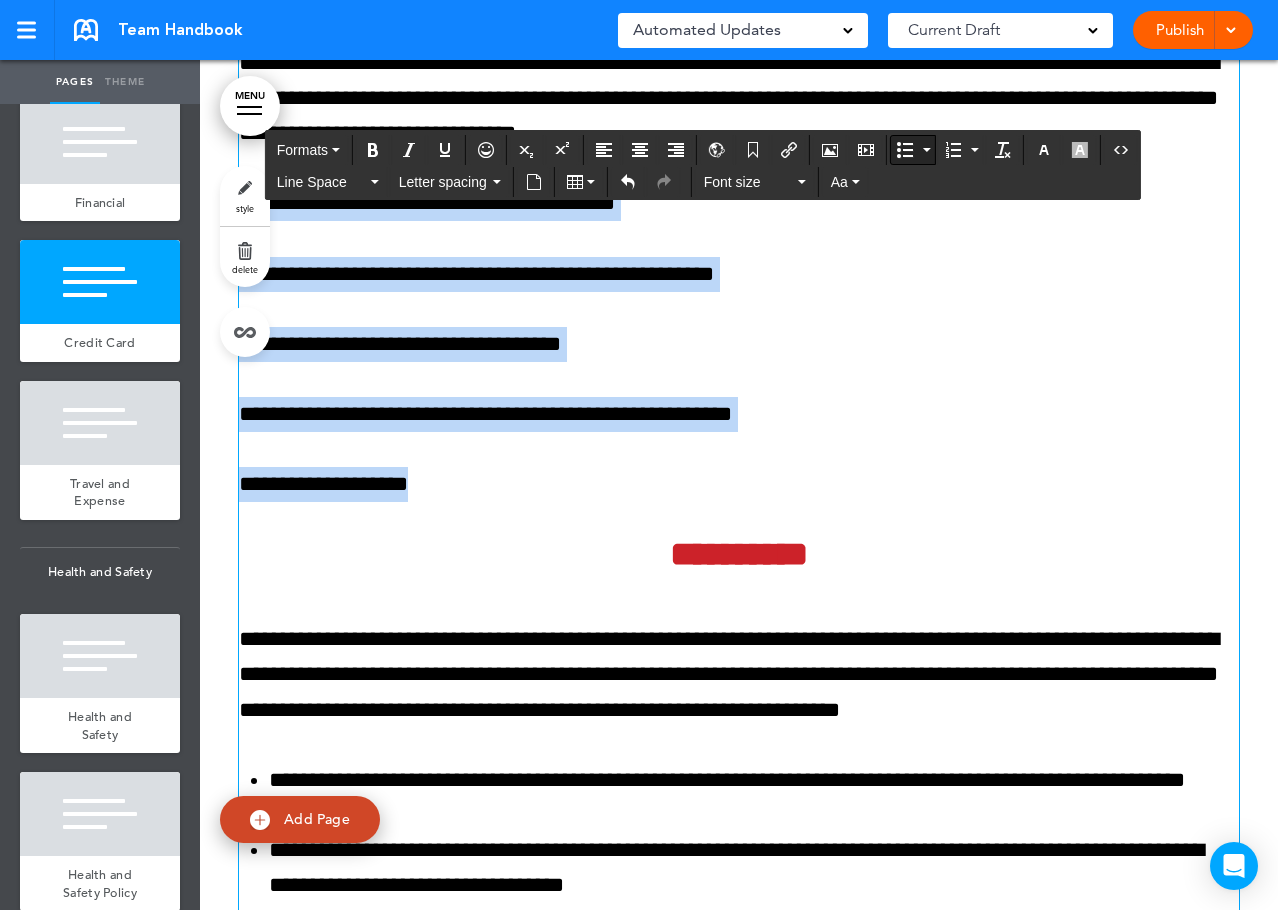click at bounding box center [905, 150] 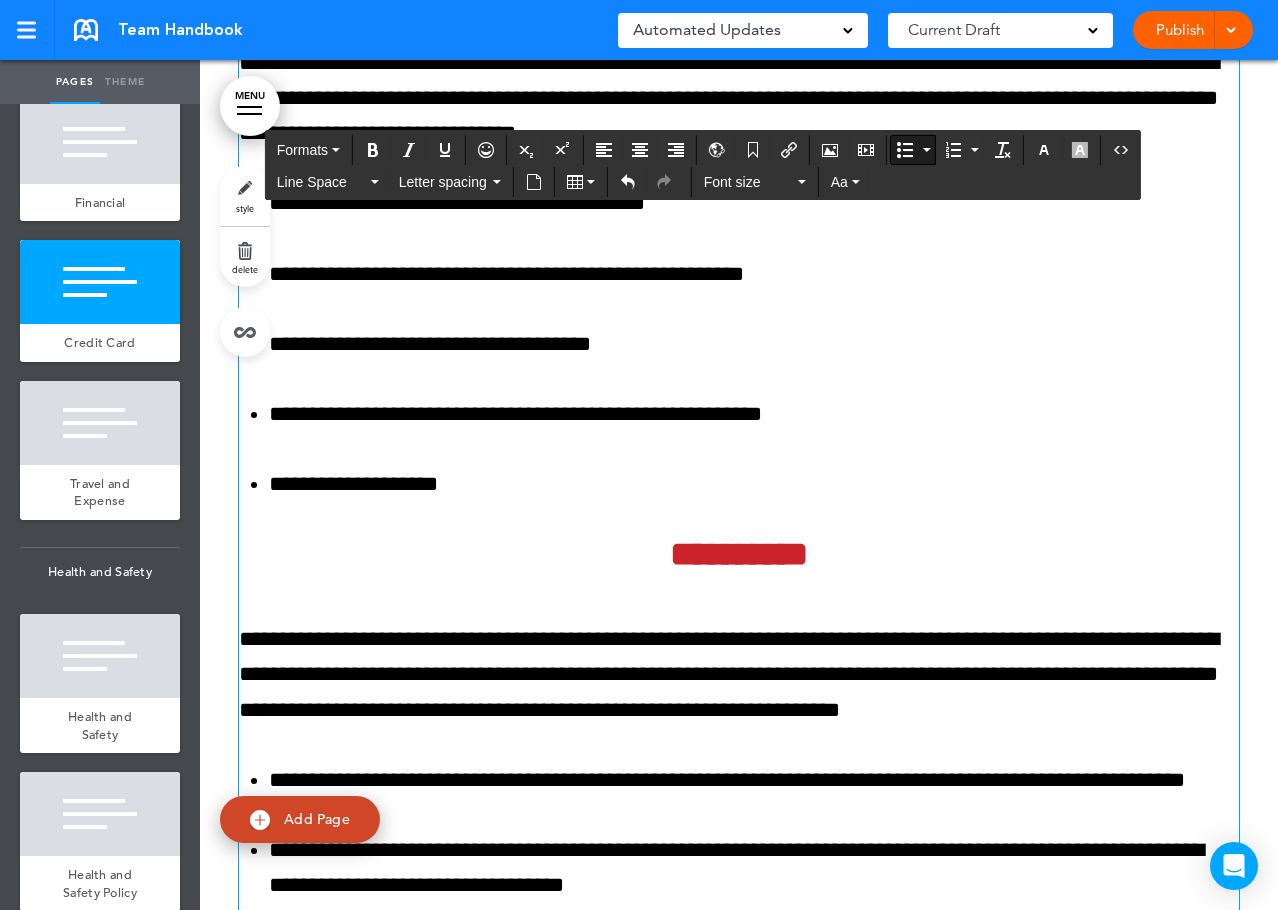 click on "**********" at bounding box center (739, 344) 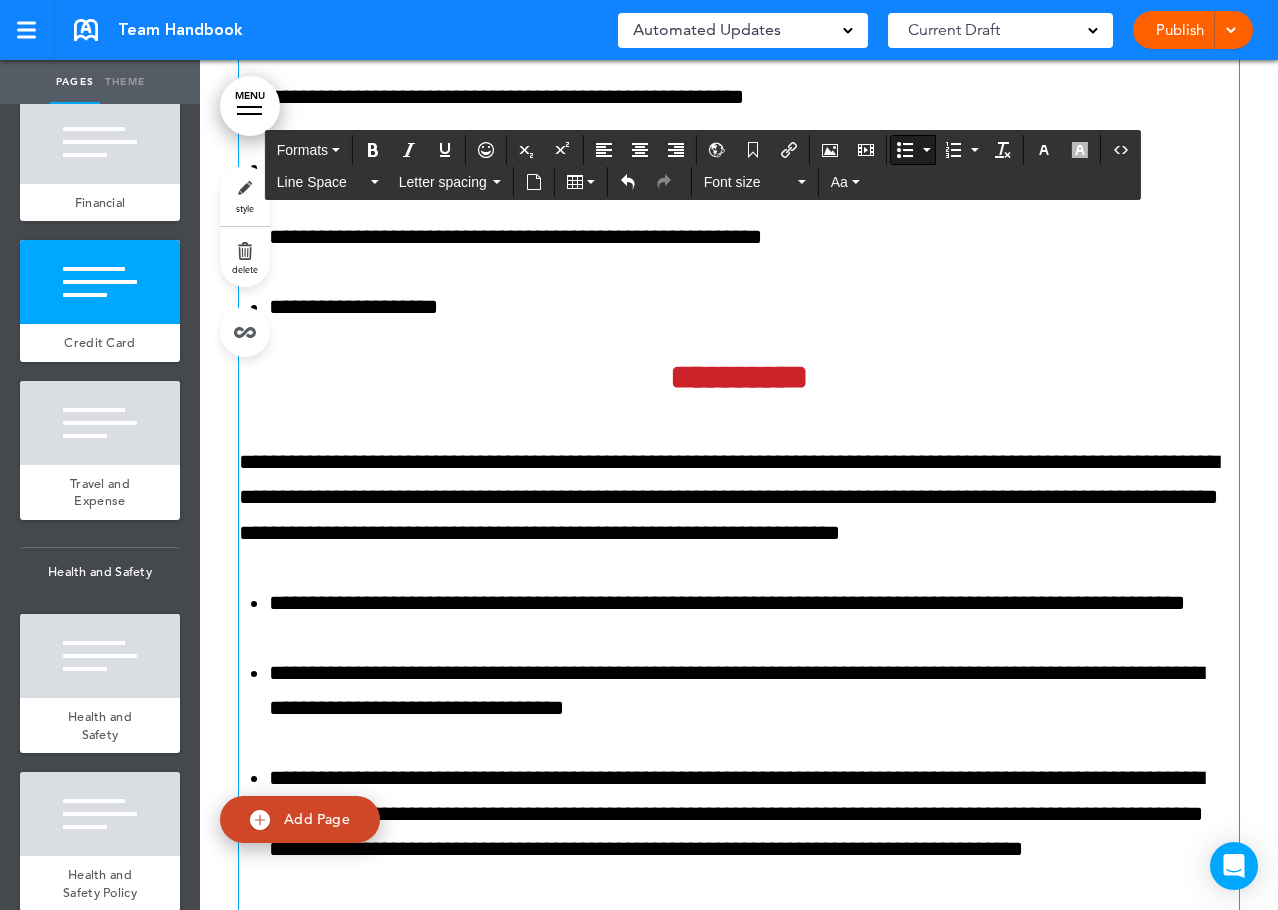 scroll, scrollTop: 127647, scrollLeft: 0, axis: vertical 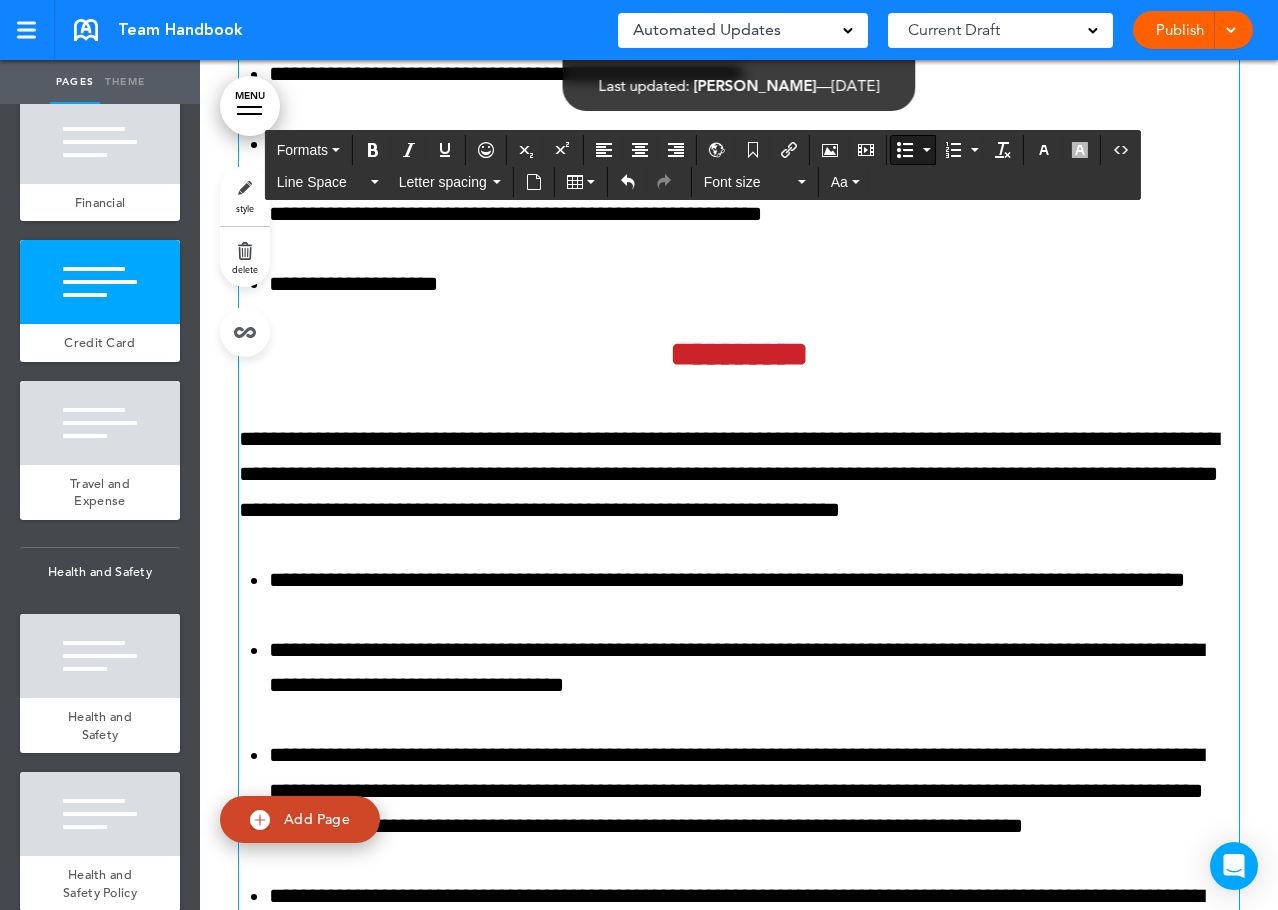 click on "**********" at bounding box center (739, 354) 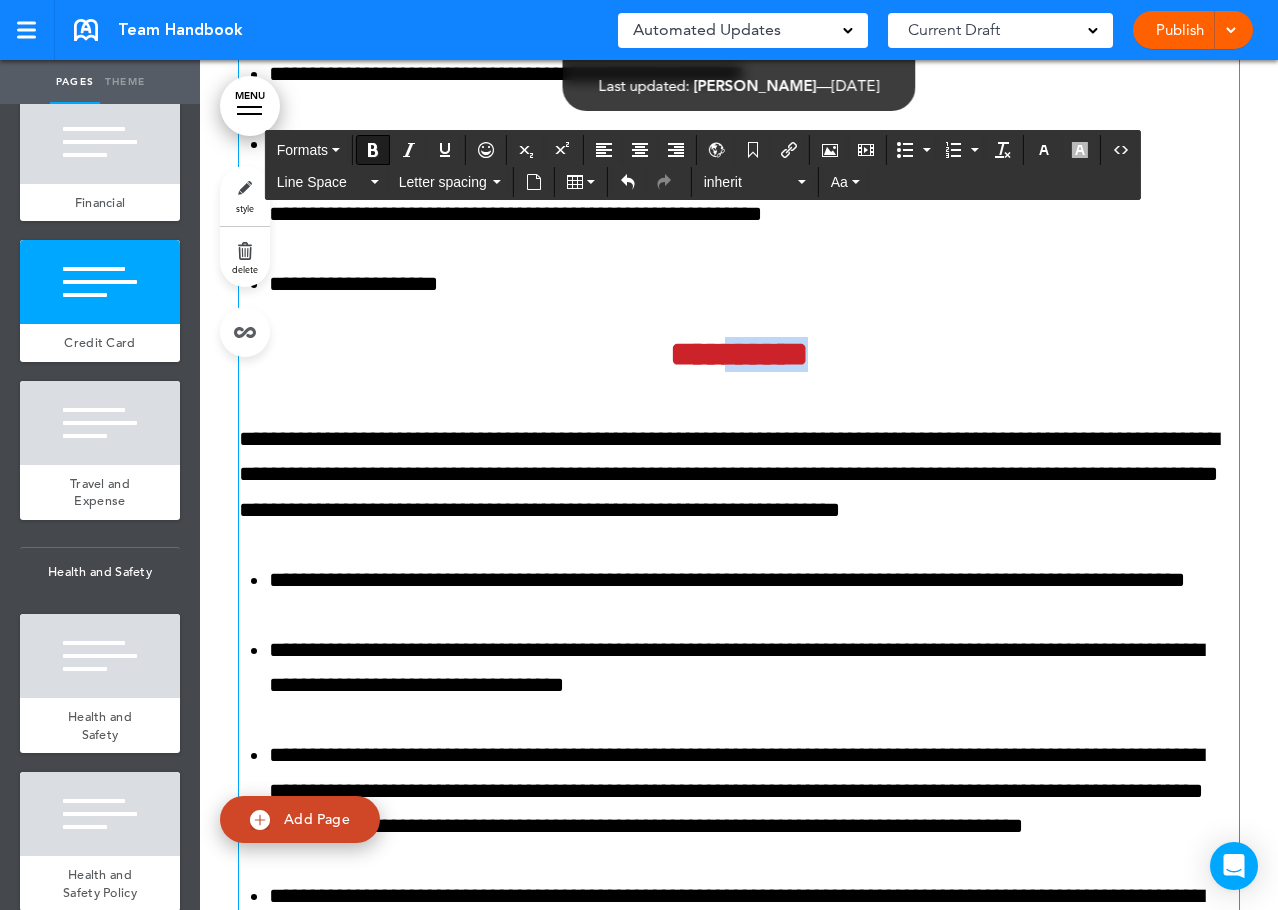 click on "**********" at bounding box center [739, 354] 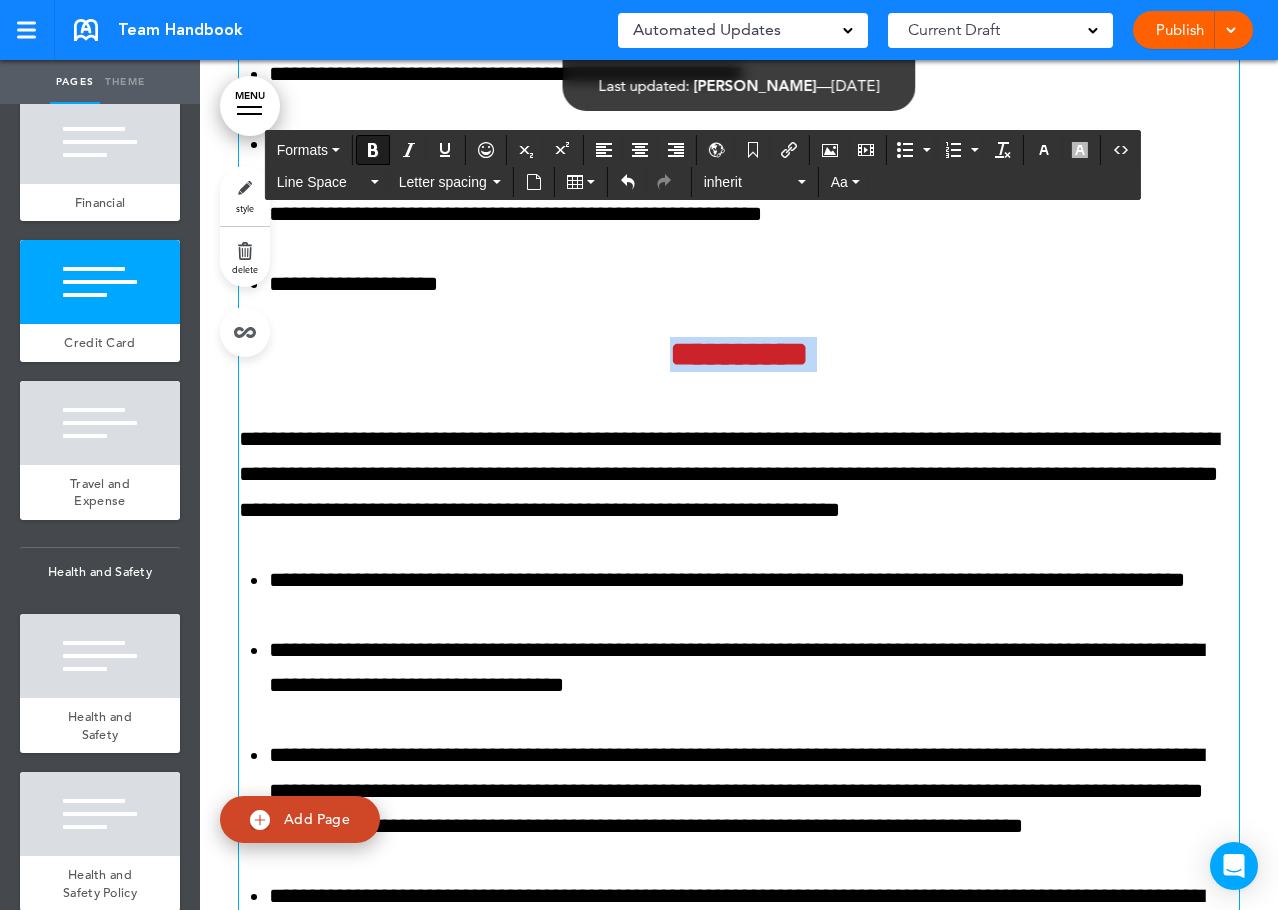 click on "**********" at bounding box center (739, 354) 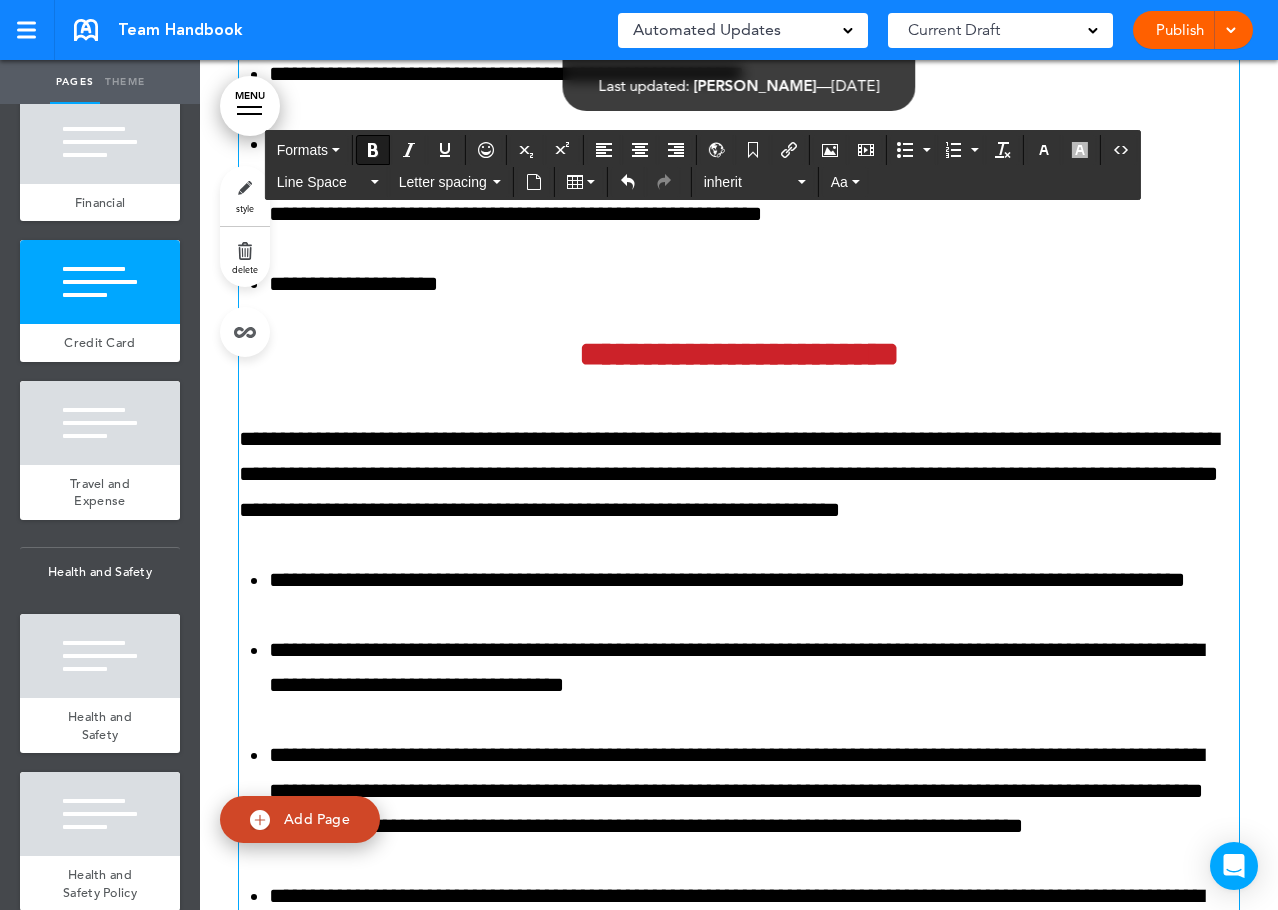 click on "**********" at bounding box center (739, 354) 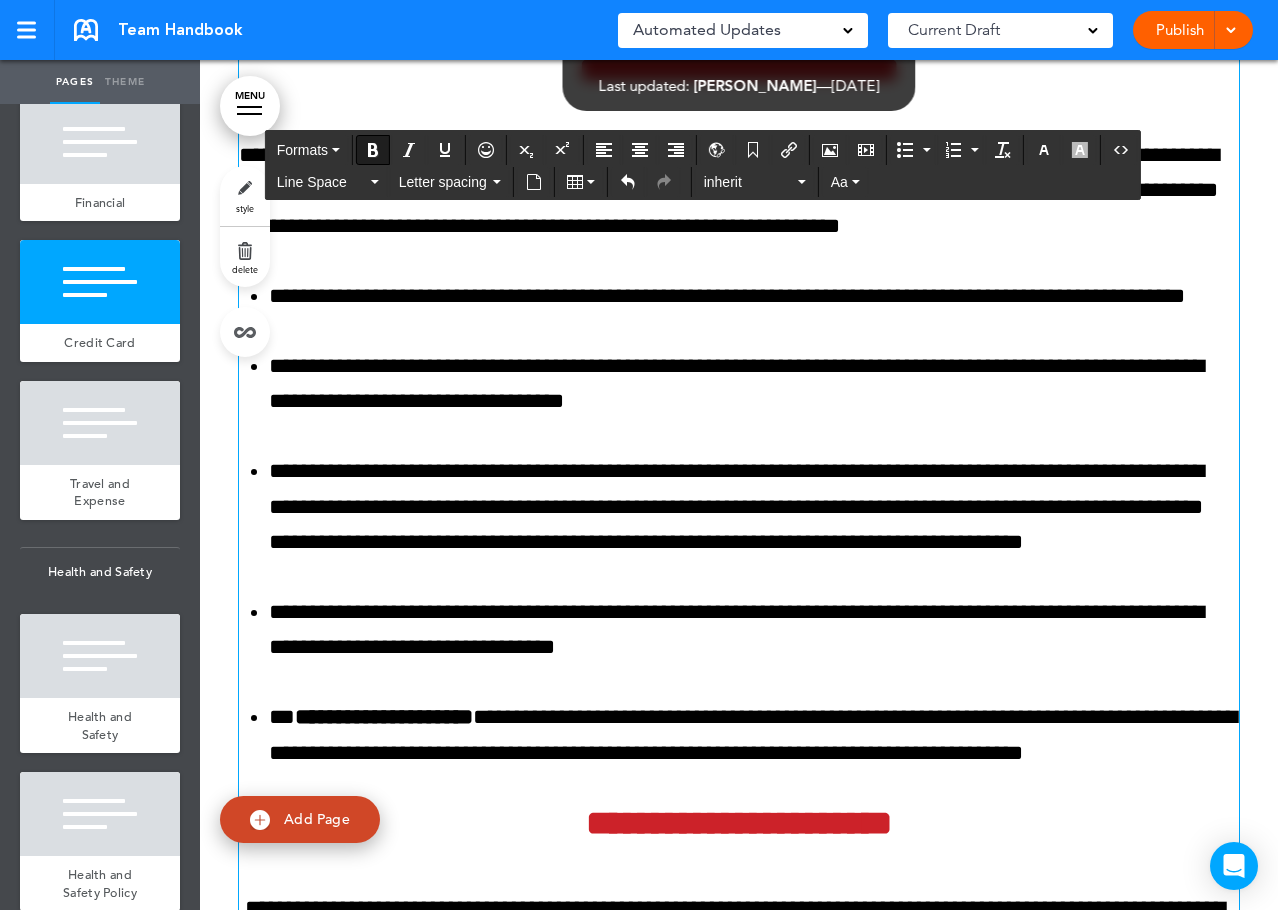 scroll, scrollTop: 128047, scrollLeft: 0, axis: vertical 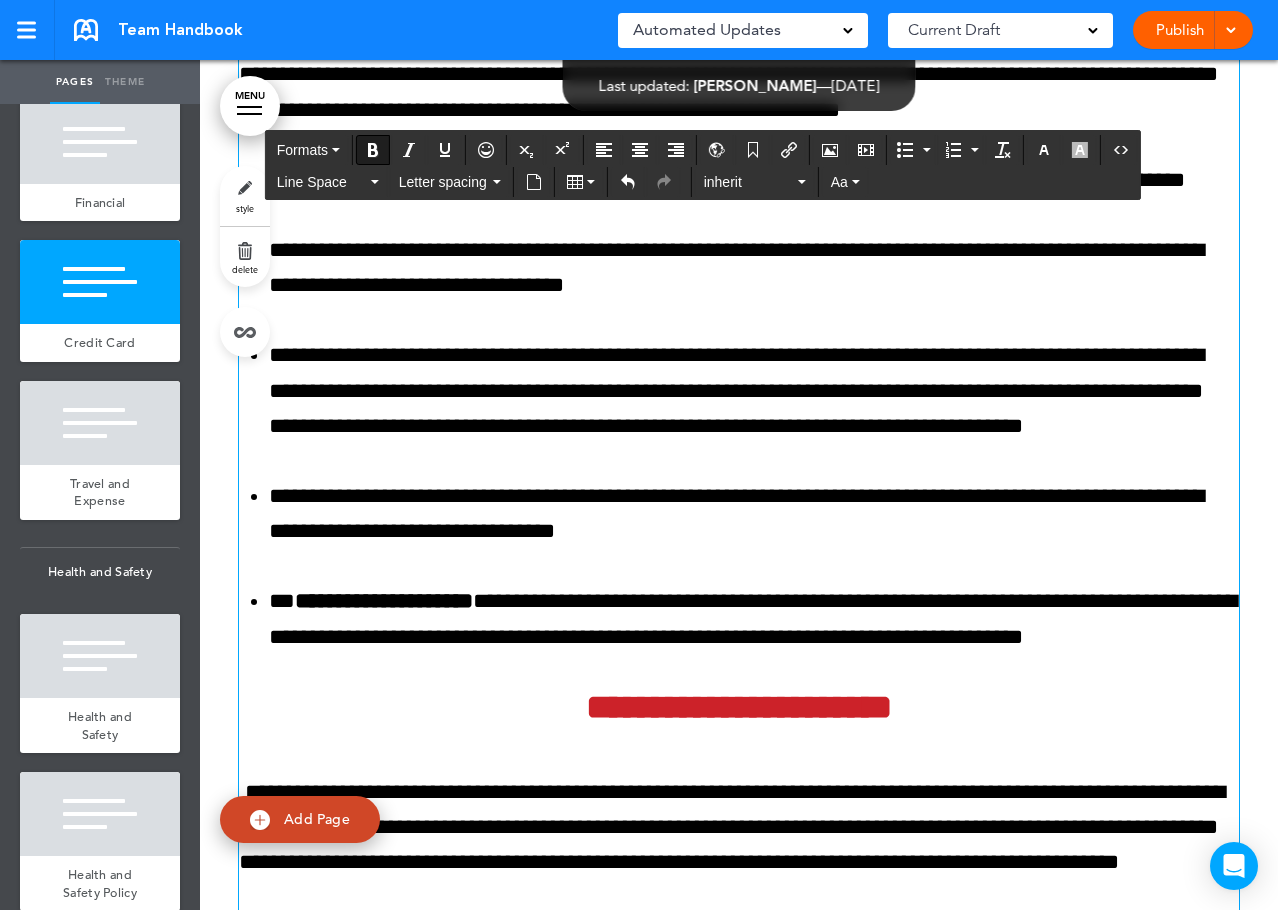 click on "**********" at bounding box center [739, 75] 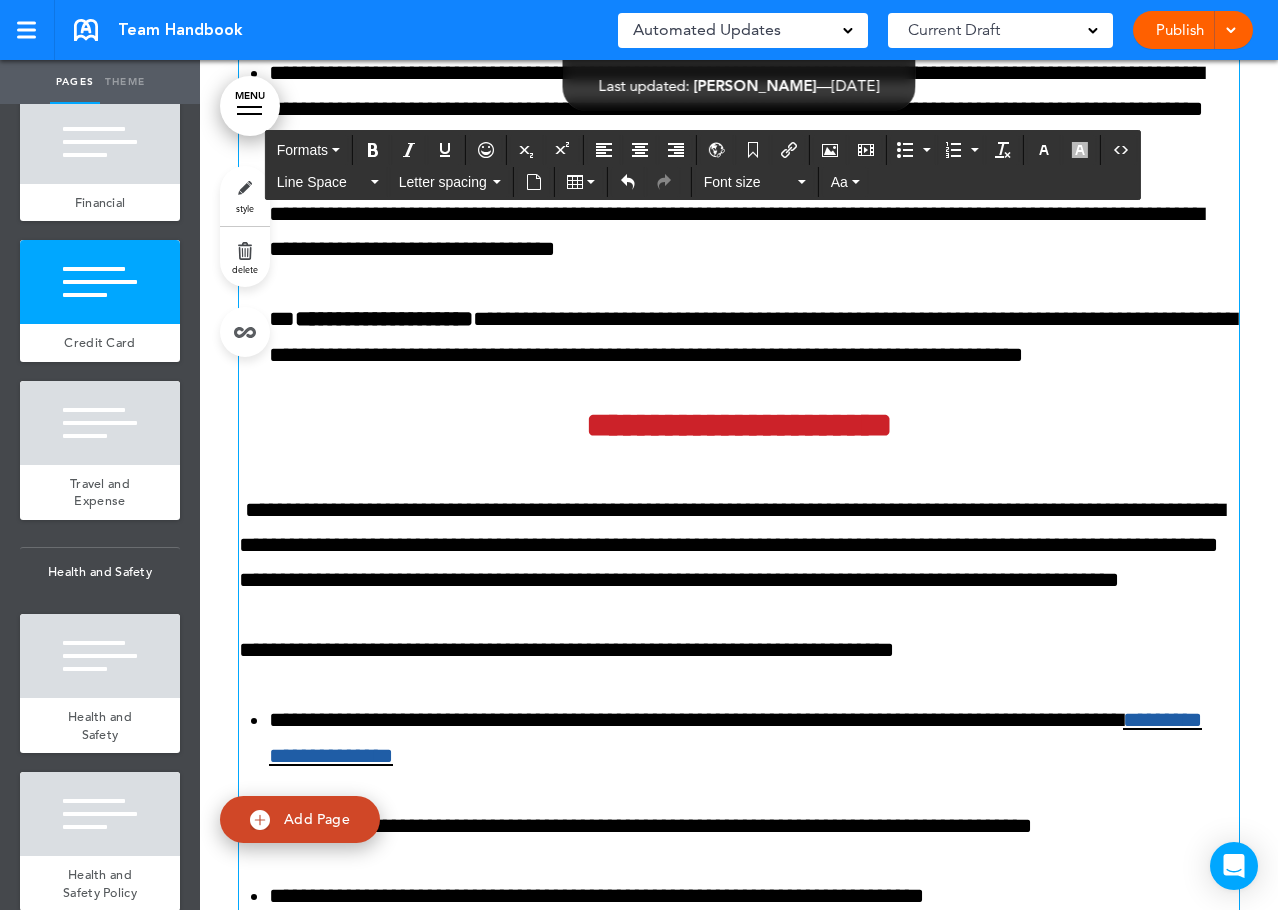 scroll, scrollTop: 128347, scrollLeft: 0, axis: vertical 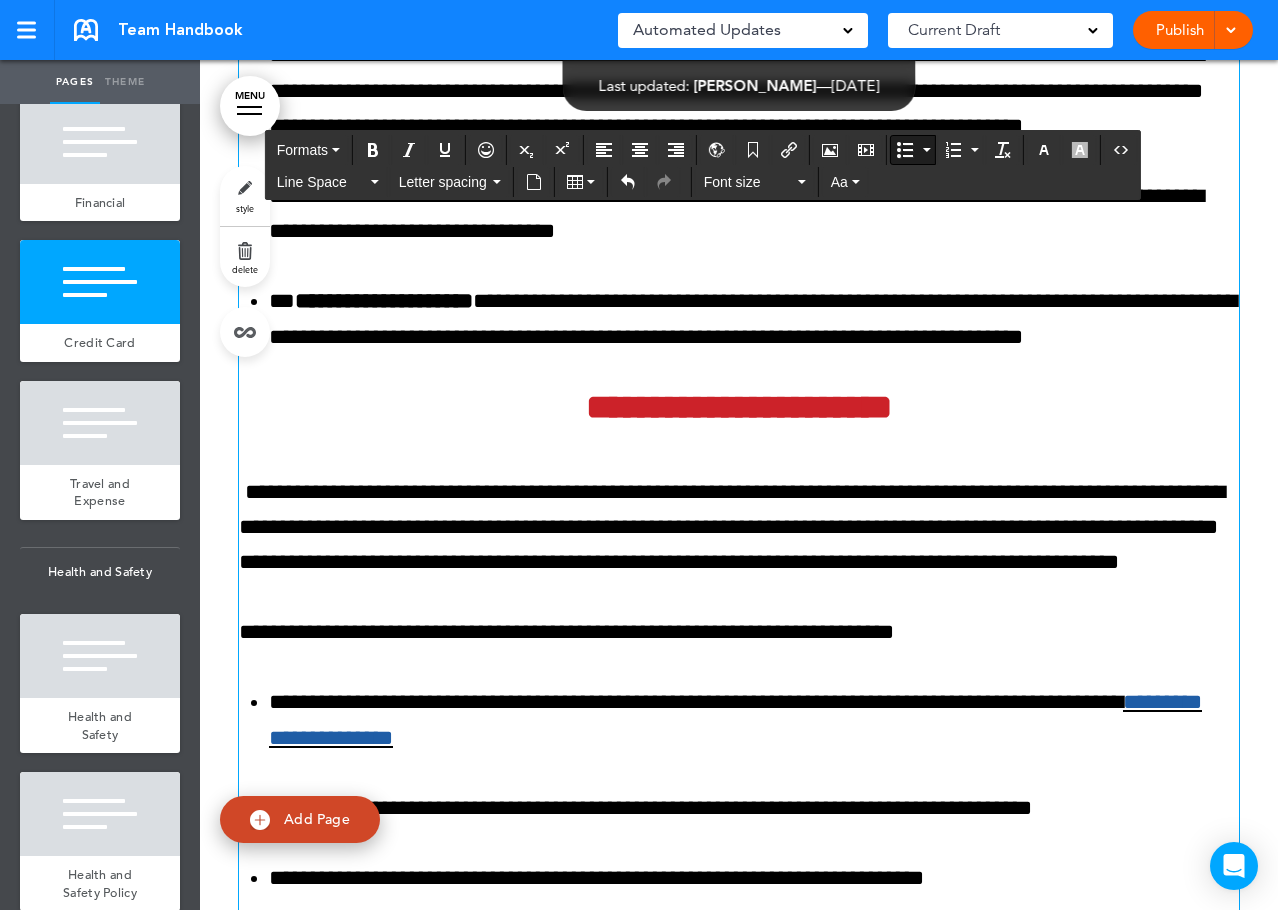 click on "**********" at bounding box center [754, 319] 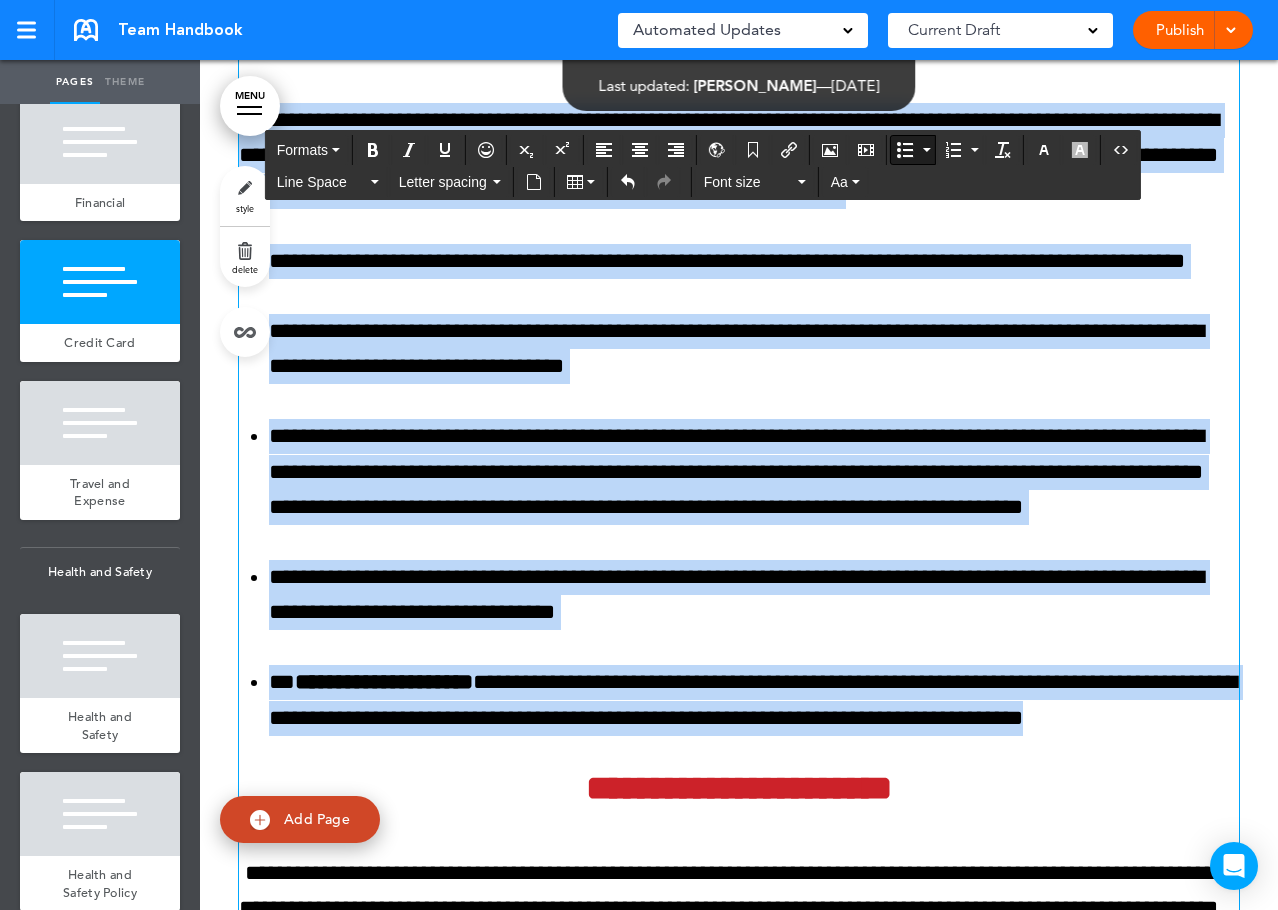 scroll, scrollTop: 127945, scrollLeft: 0, axis: vertical 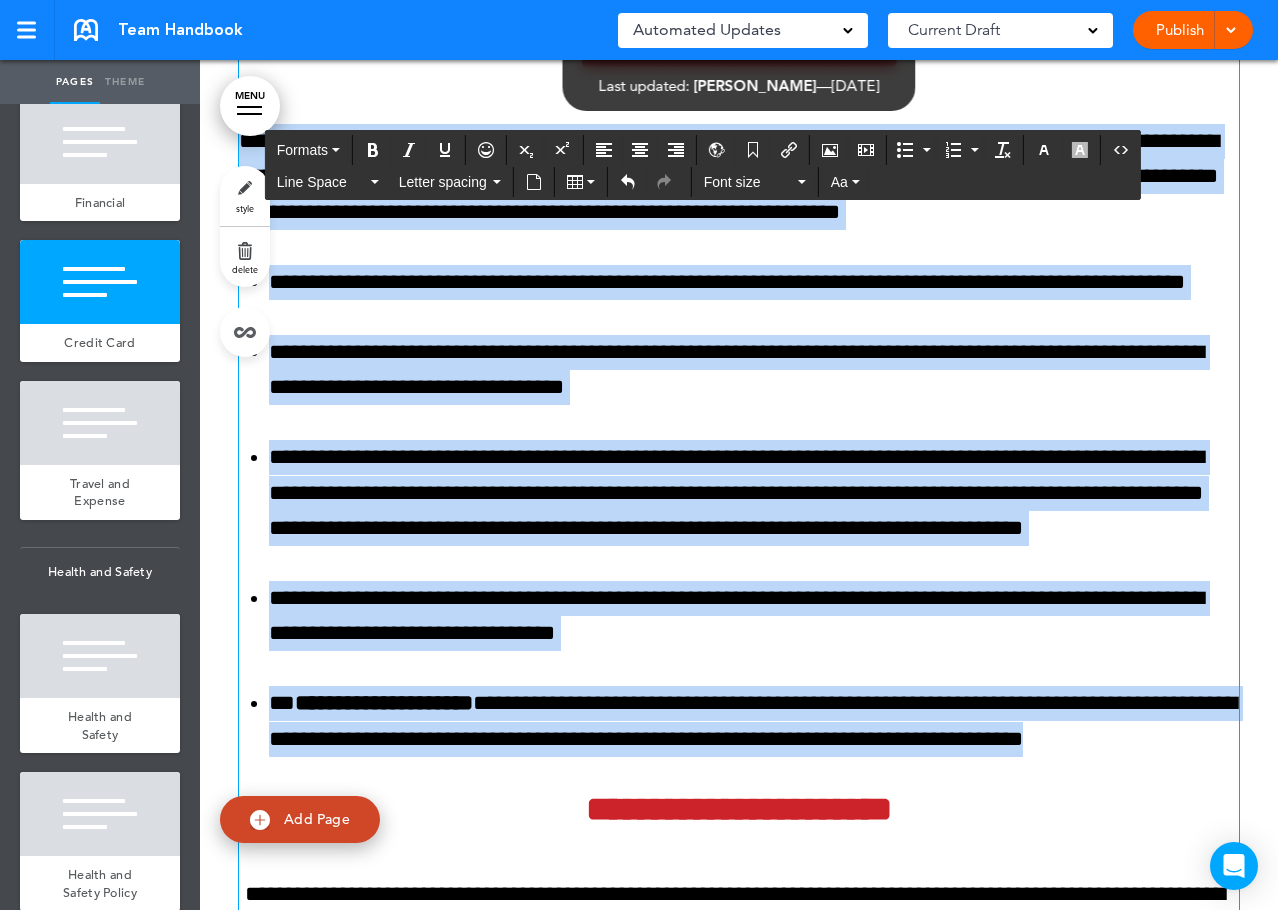 drag, startPoint x: 1034, startPoint y: 595, endPoint x: 233, endPoint y: 397, distance: 825.1091 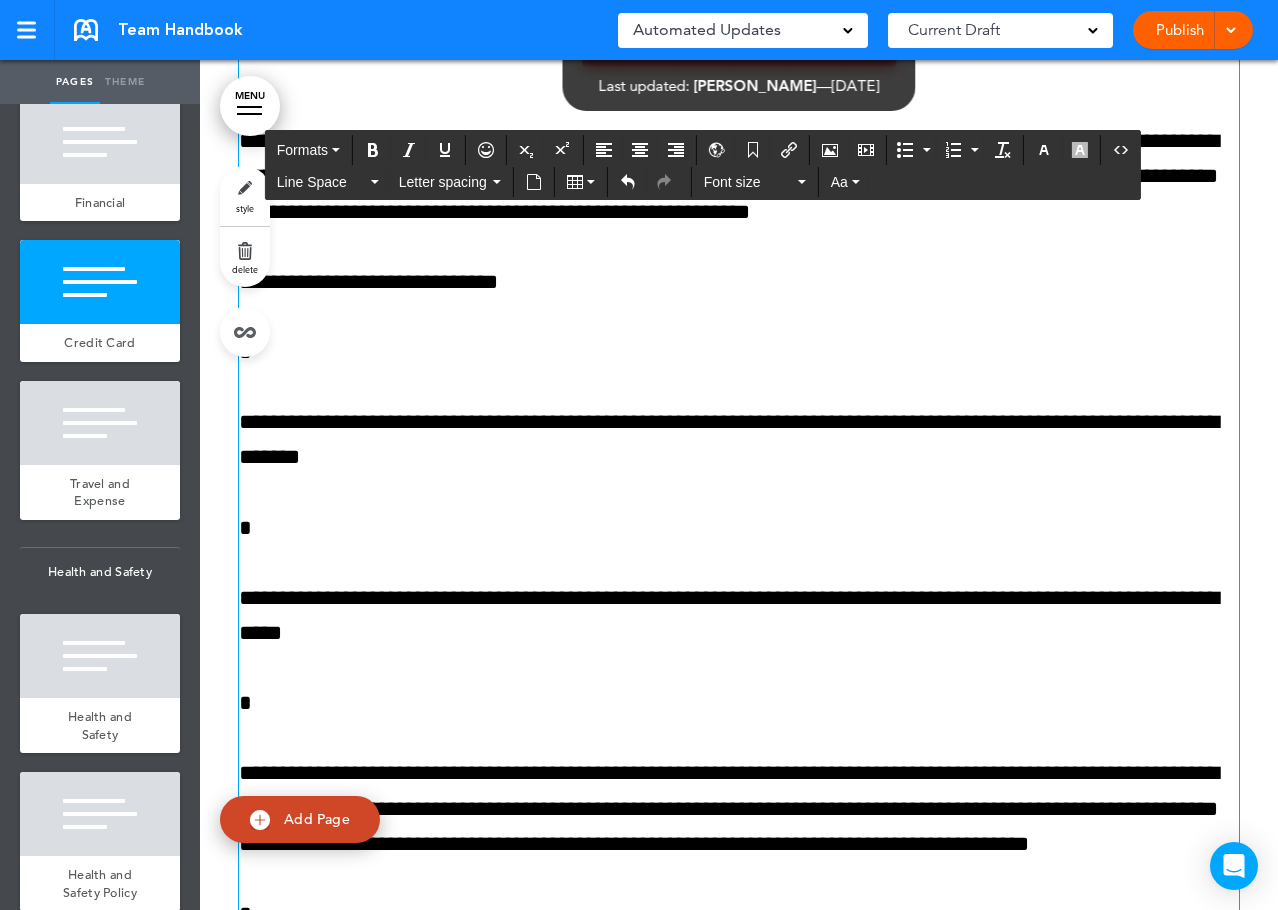 scroll, scrollTop: 128505, scrollLeft: 0, axis: vertical 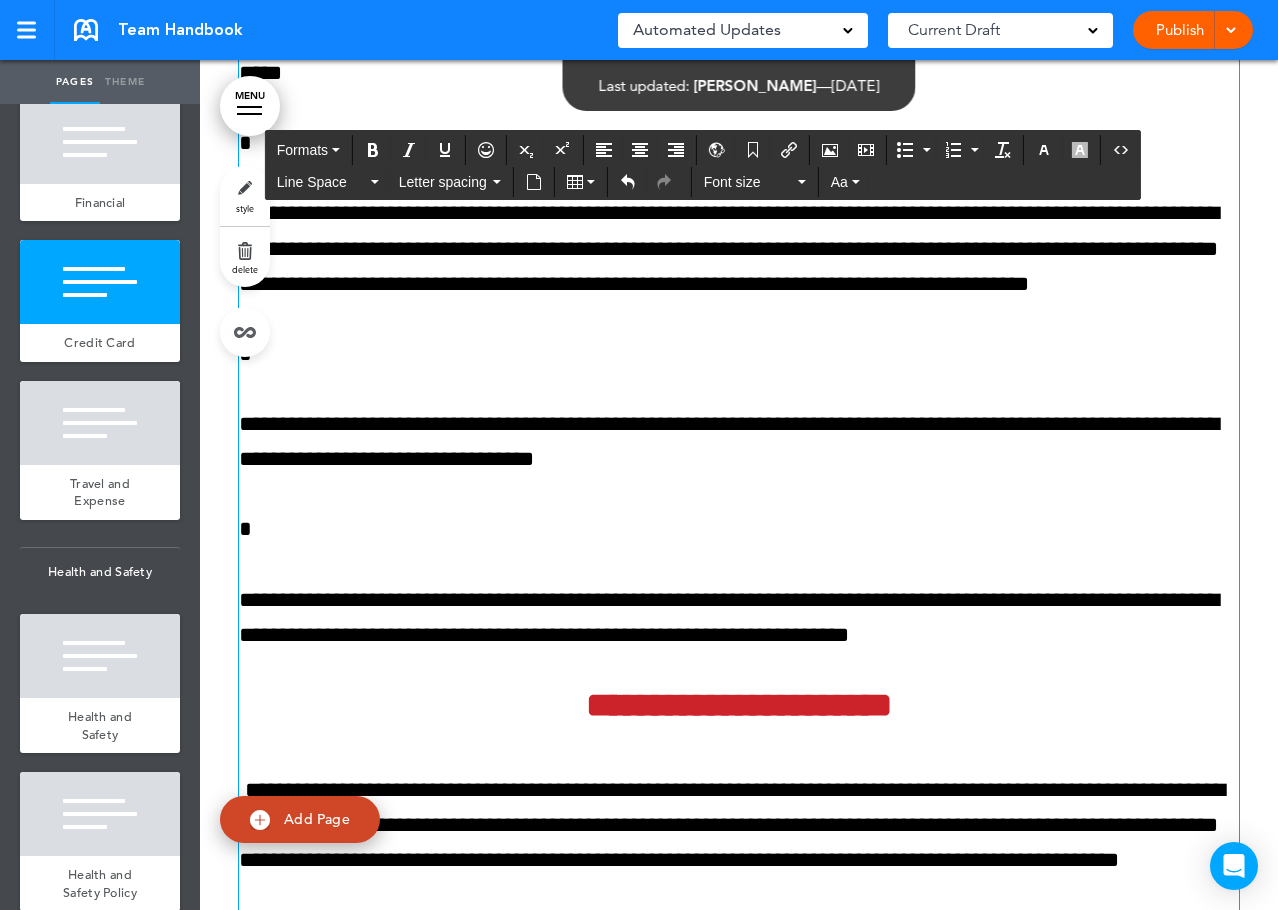 click on "*" at bounding box center [739, 143] 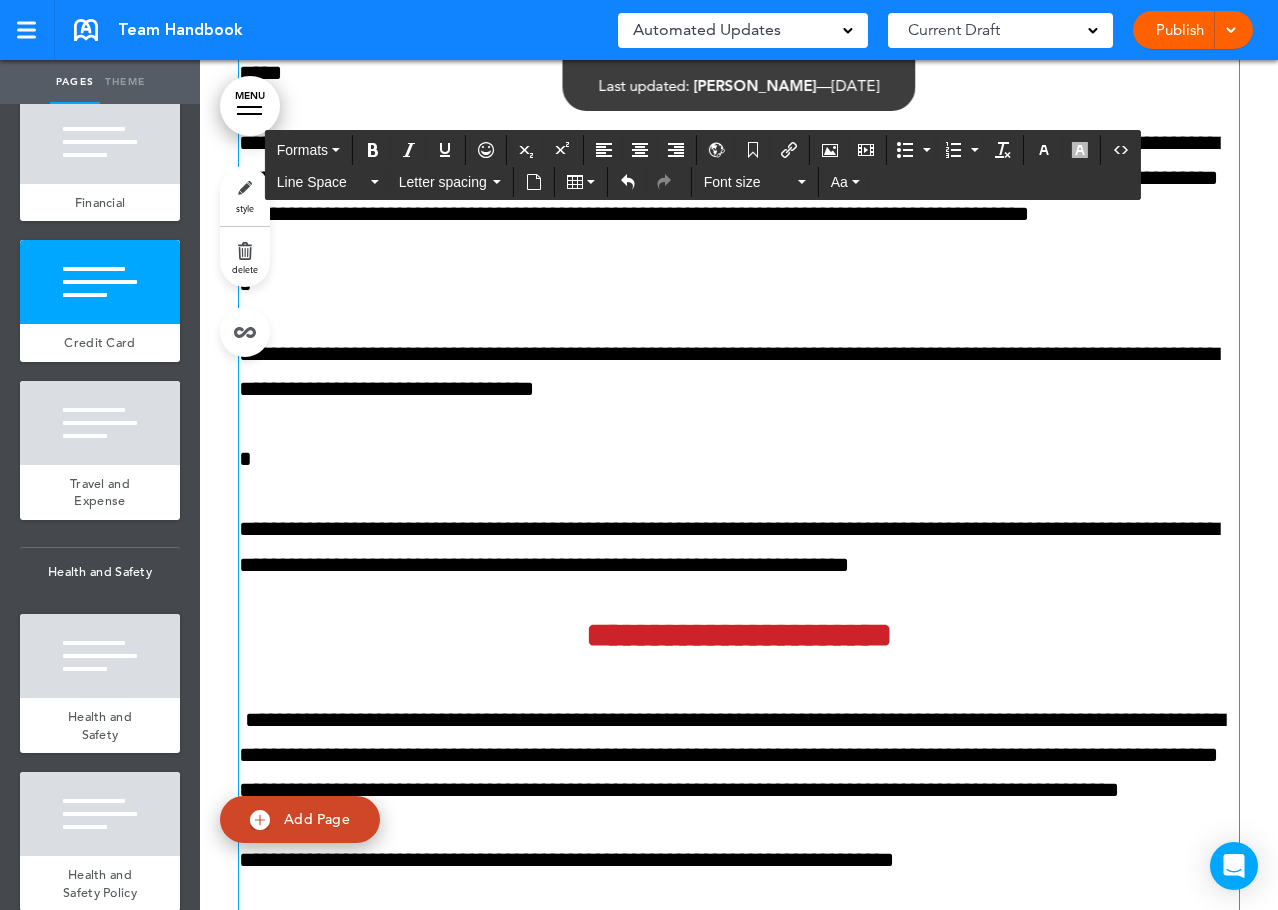 click on "*" at bounding box center (739, 284) 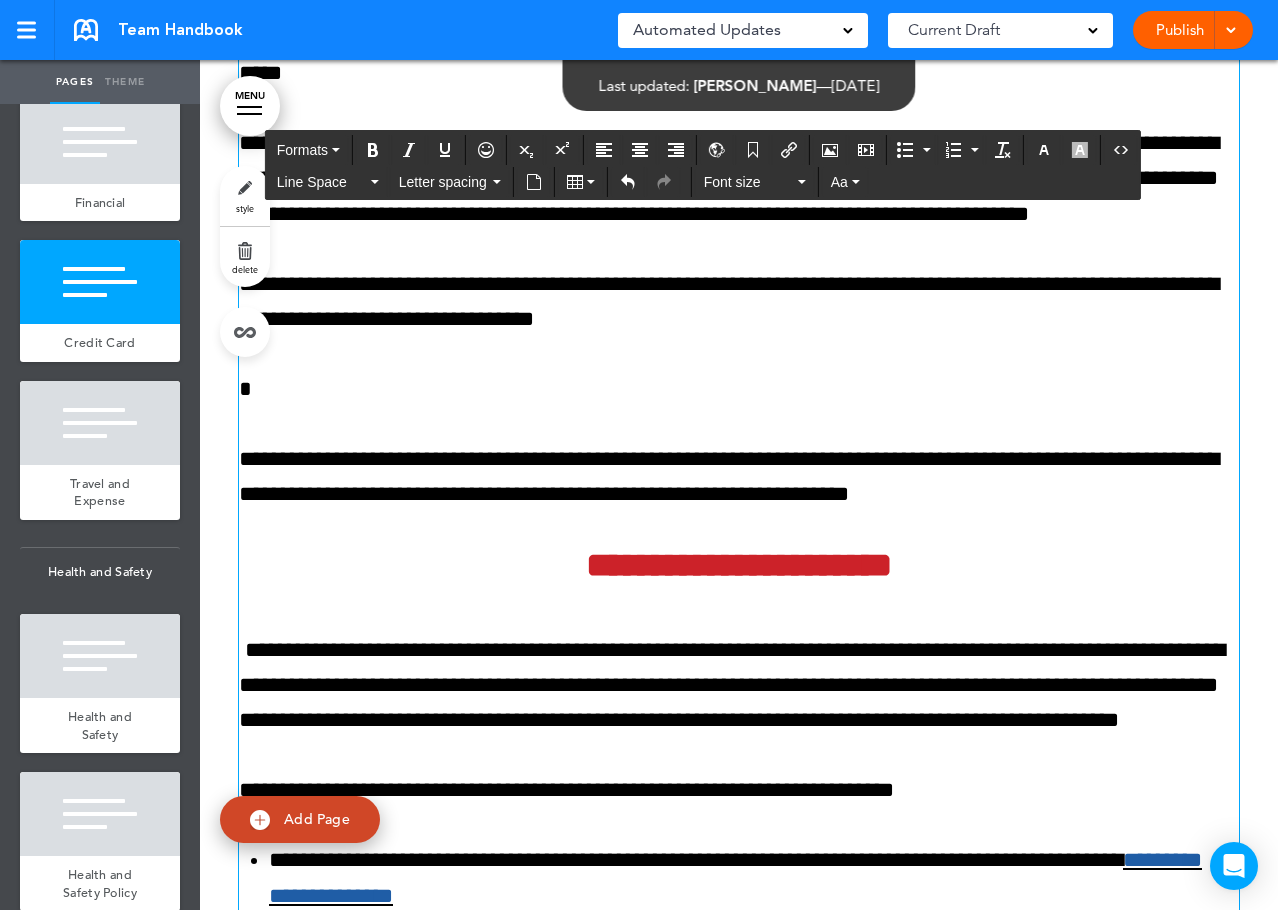 click on "*" at bounding box center [739, 389] 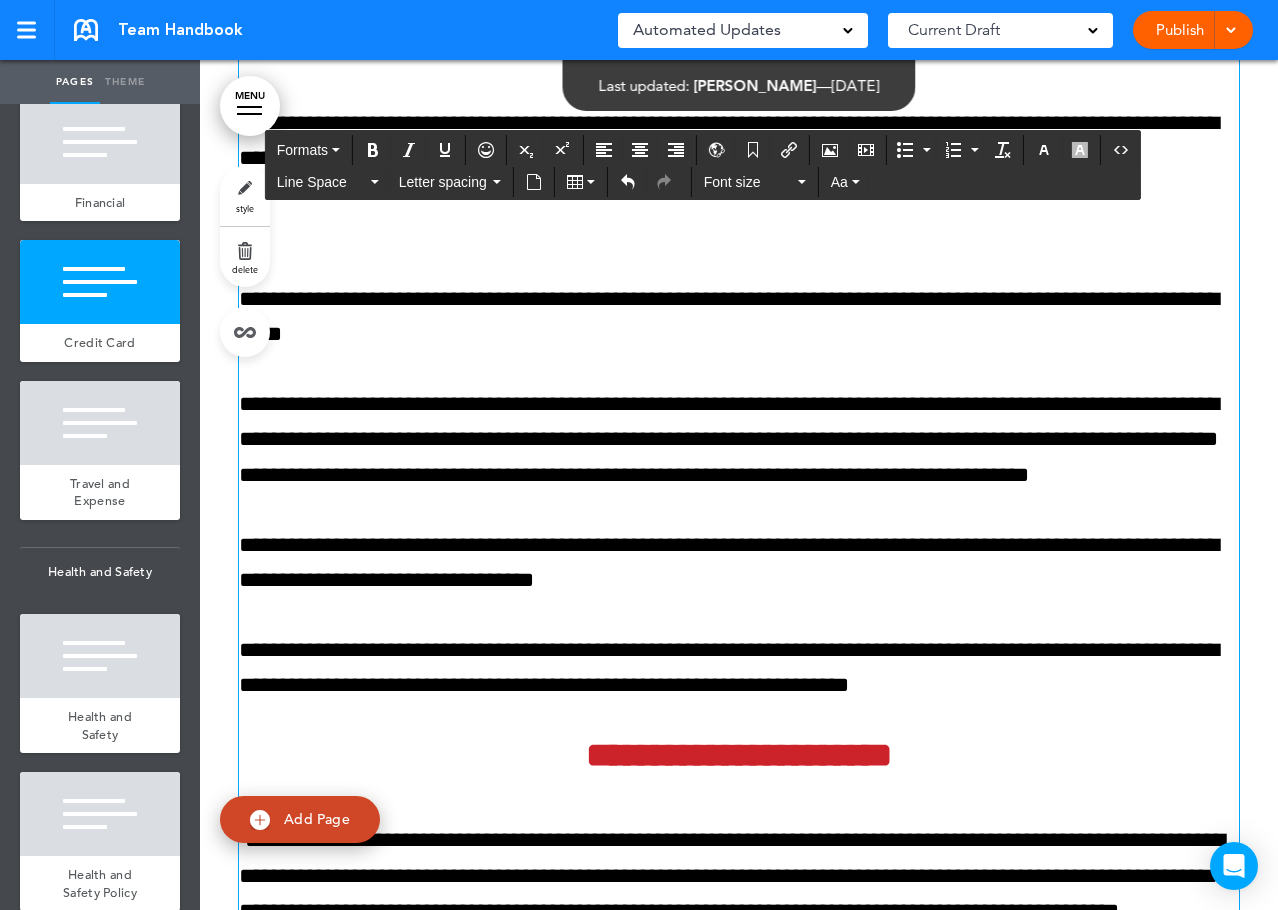 scroll, scrollTop: 128205, scrollLeft: 0, axis: vertical 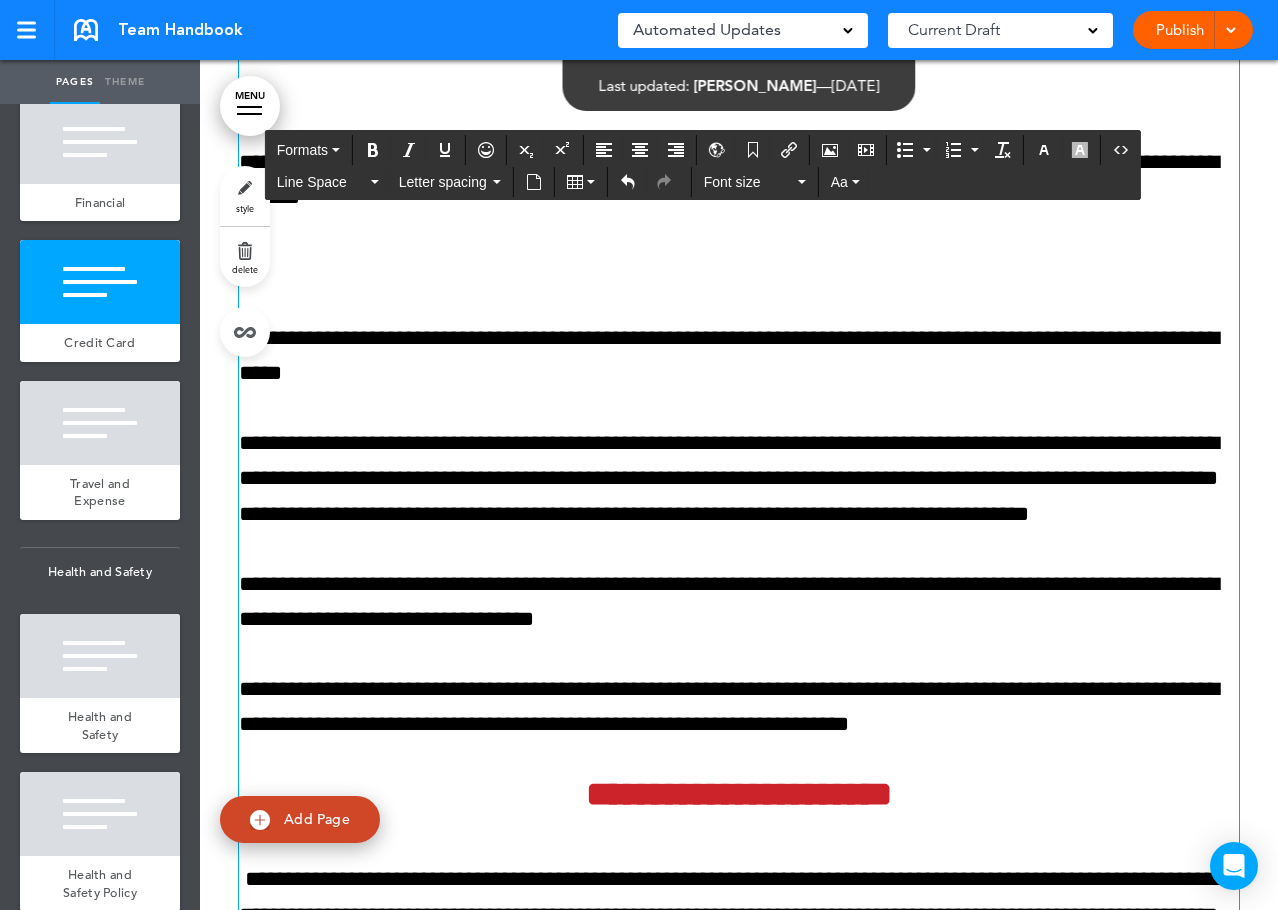 click on "*" at bounding box center (739, 268) 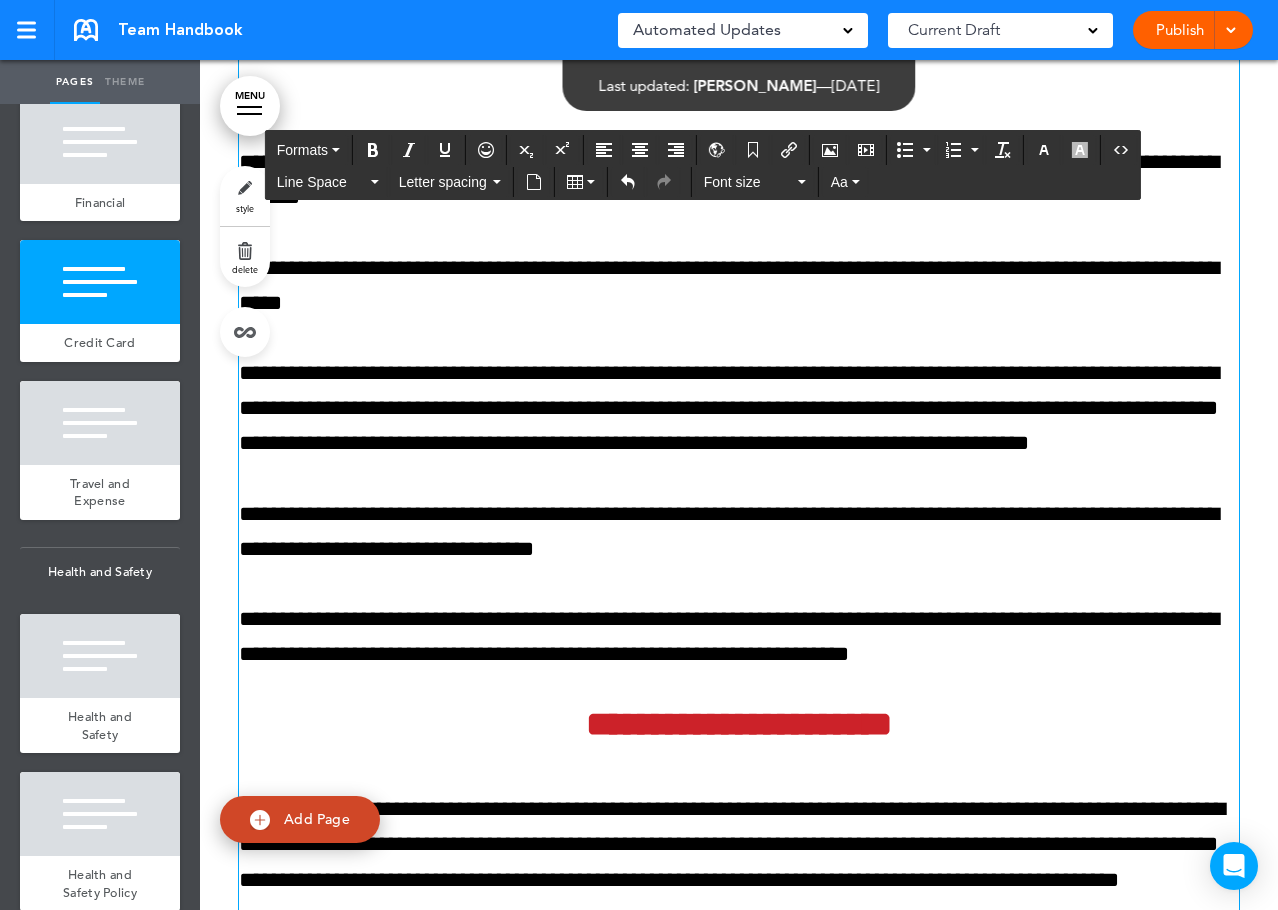 click on "*" at bounding box center (739, 92) 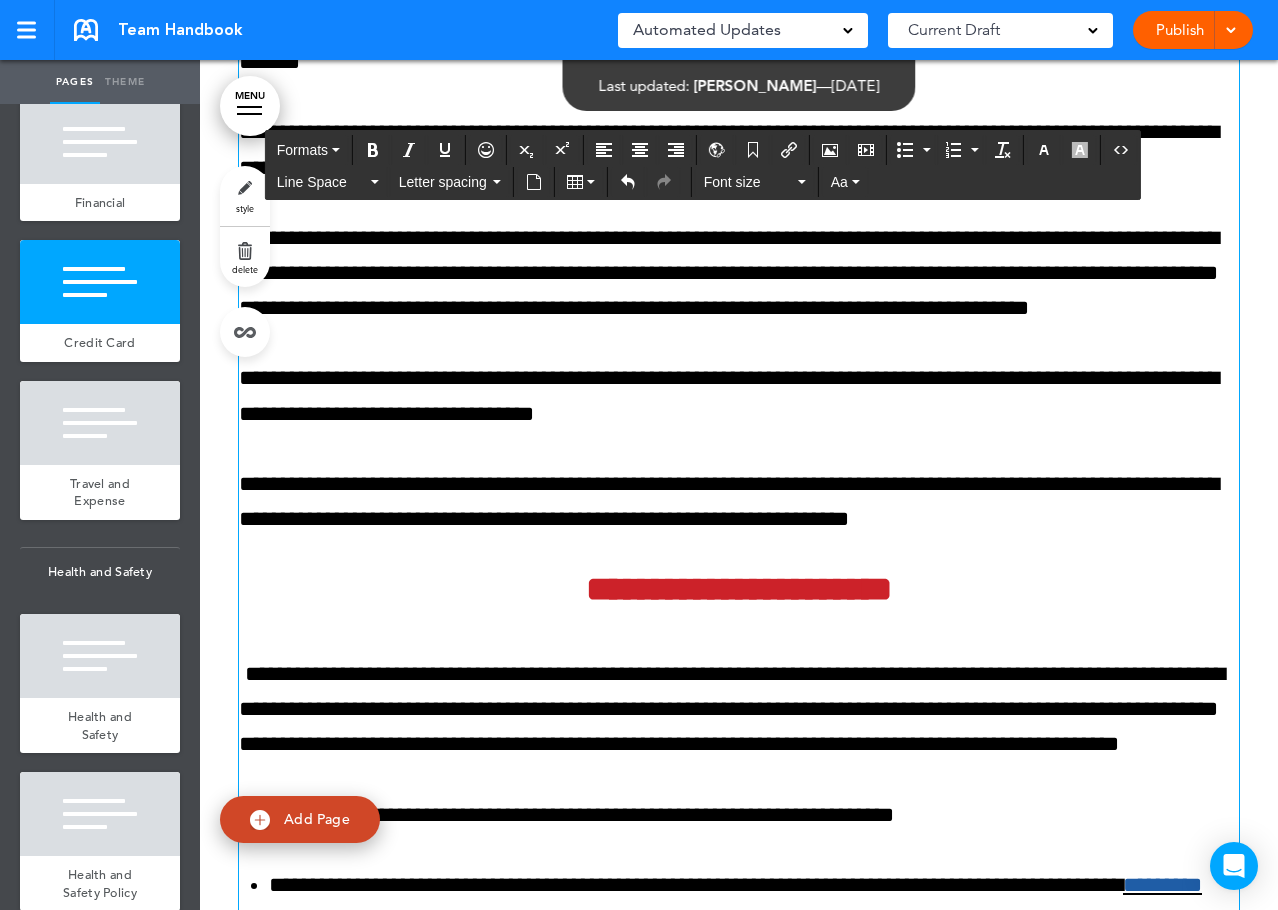 scroll, scrollTop: 128305, scrollLeft: 0, axis: vertical 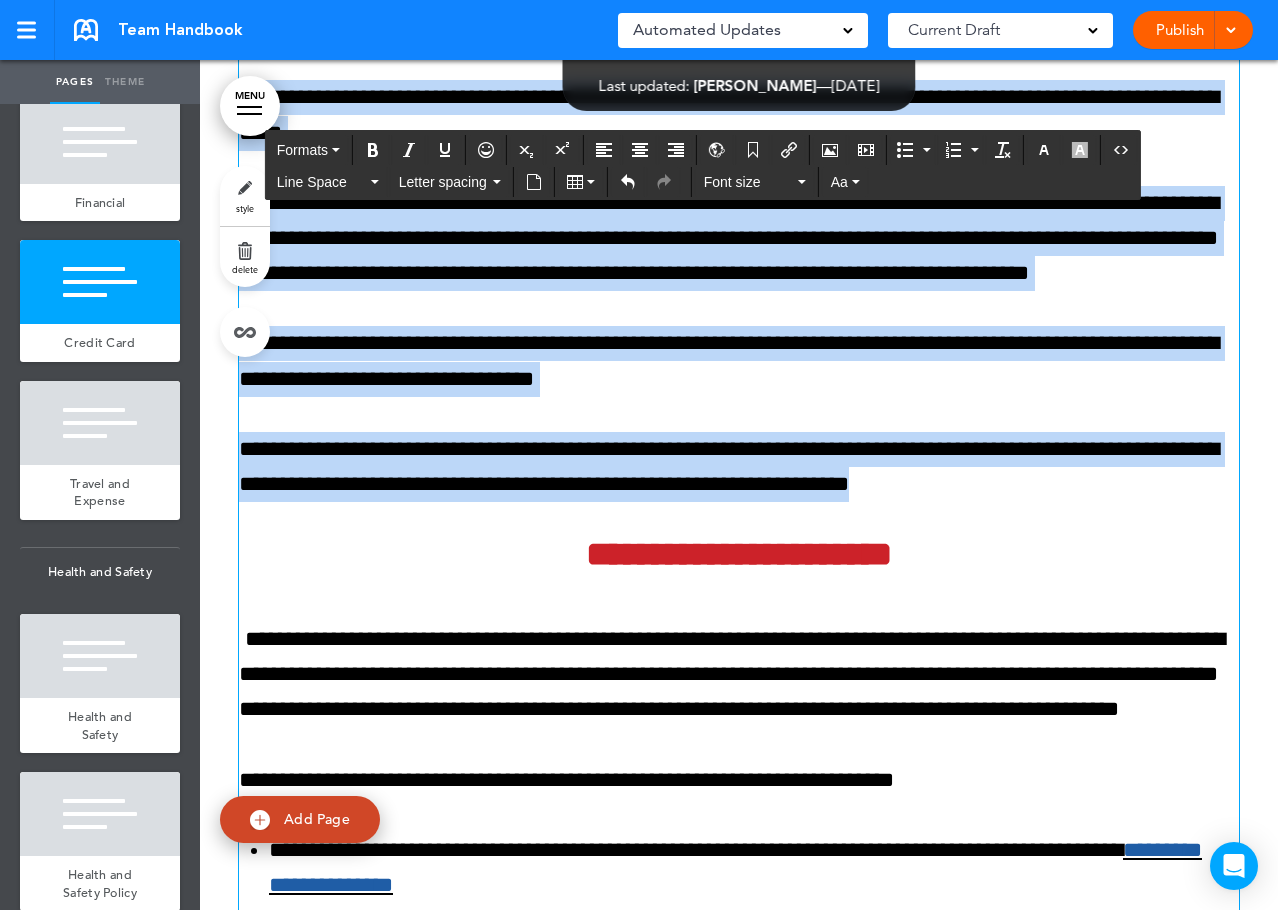 drag, startPoint x: 859, startPoint y: 739, endPoint x: 209, endPoint y: 238, distance: 820.6711 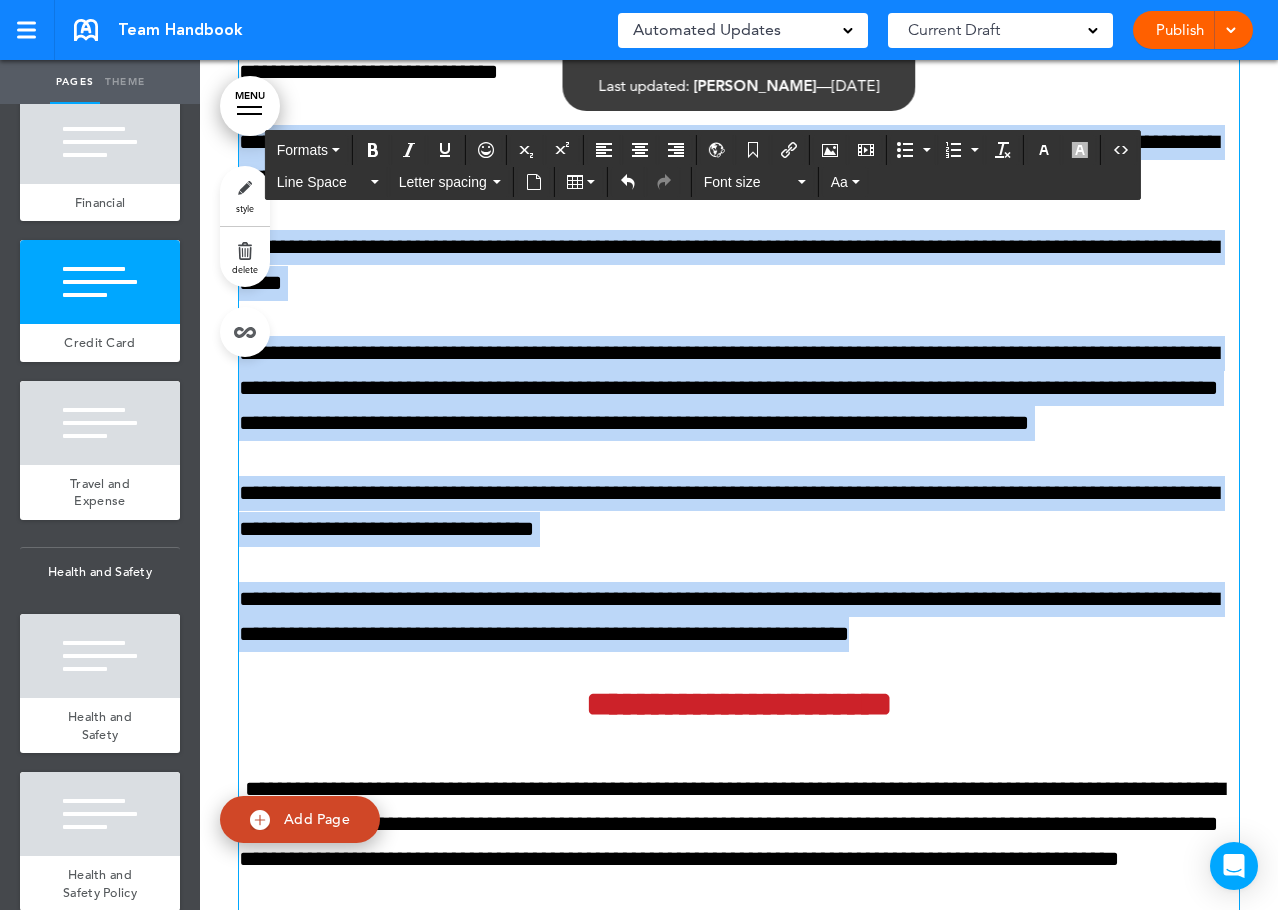scroll, scrollTop: 128105, scrollLeft: 0, axis: vertical 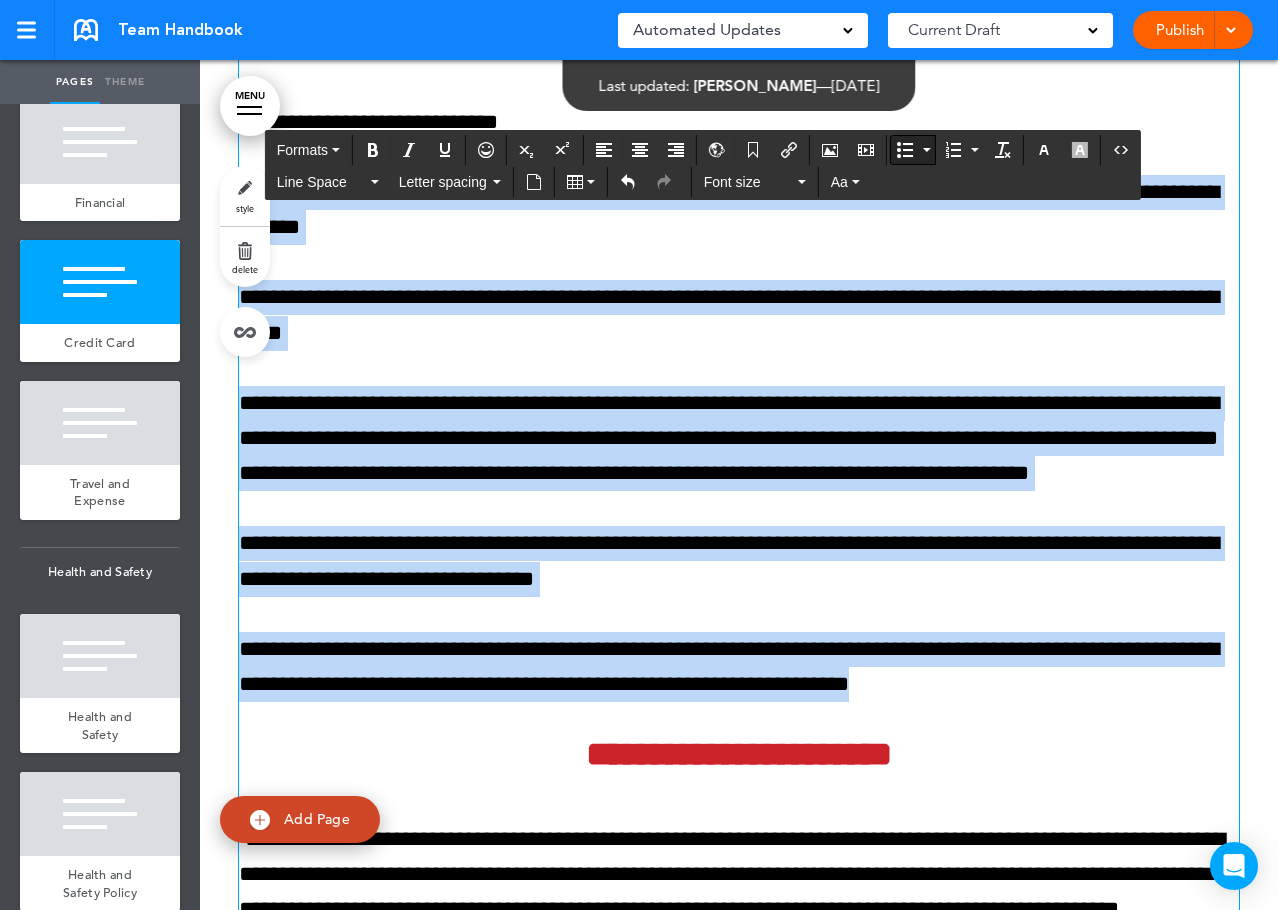 click at bounding box center [905, 150] 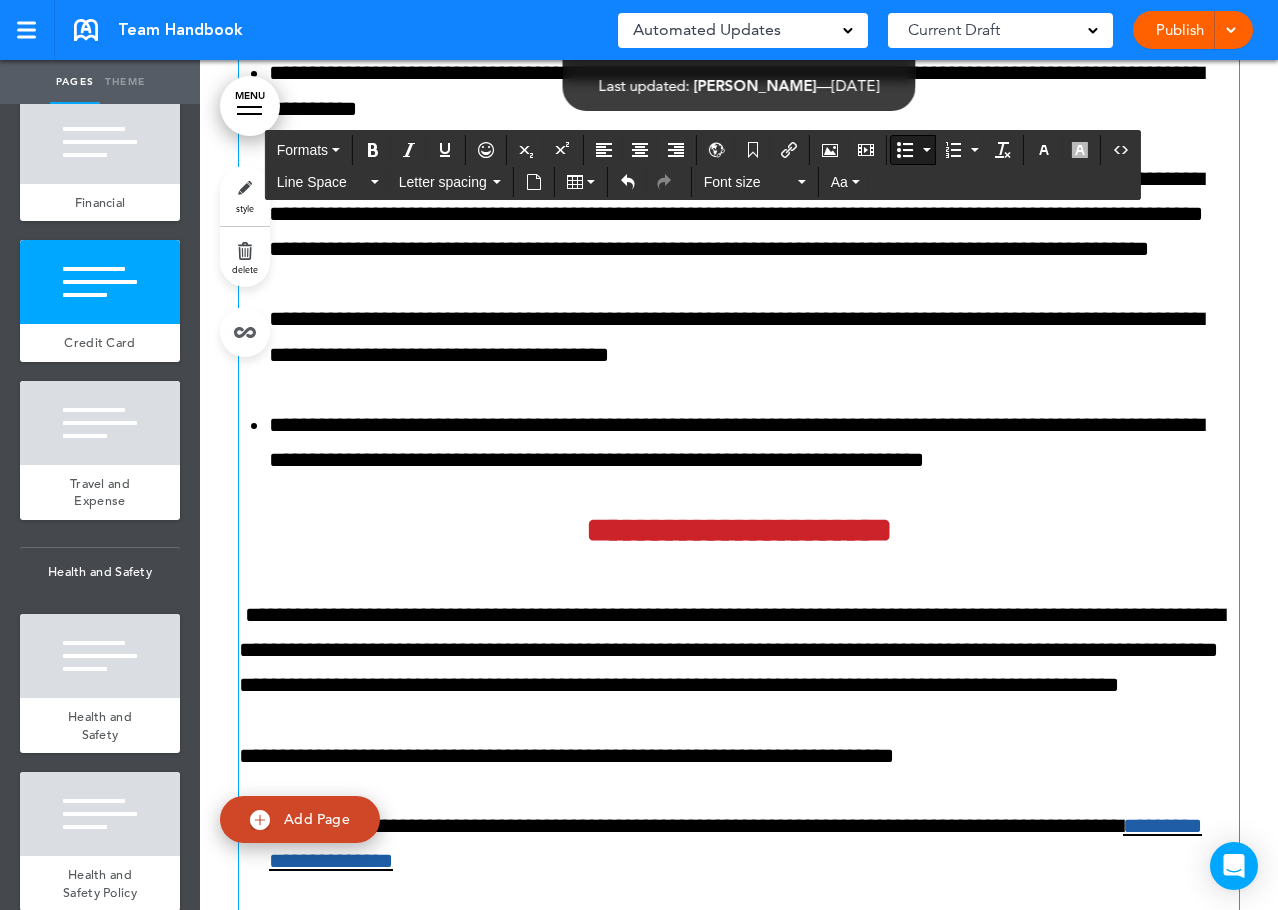 scroll, scrollTop: 128405, scrollLeft: 0, axis: vertical 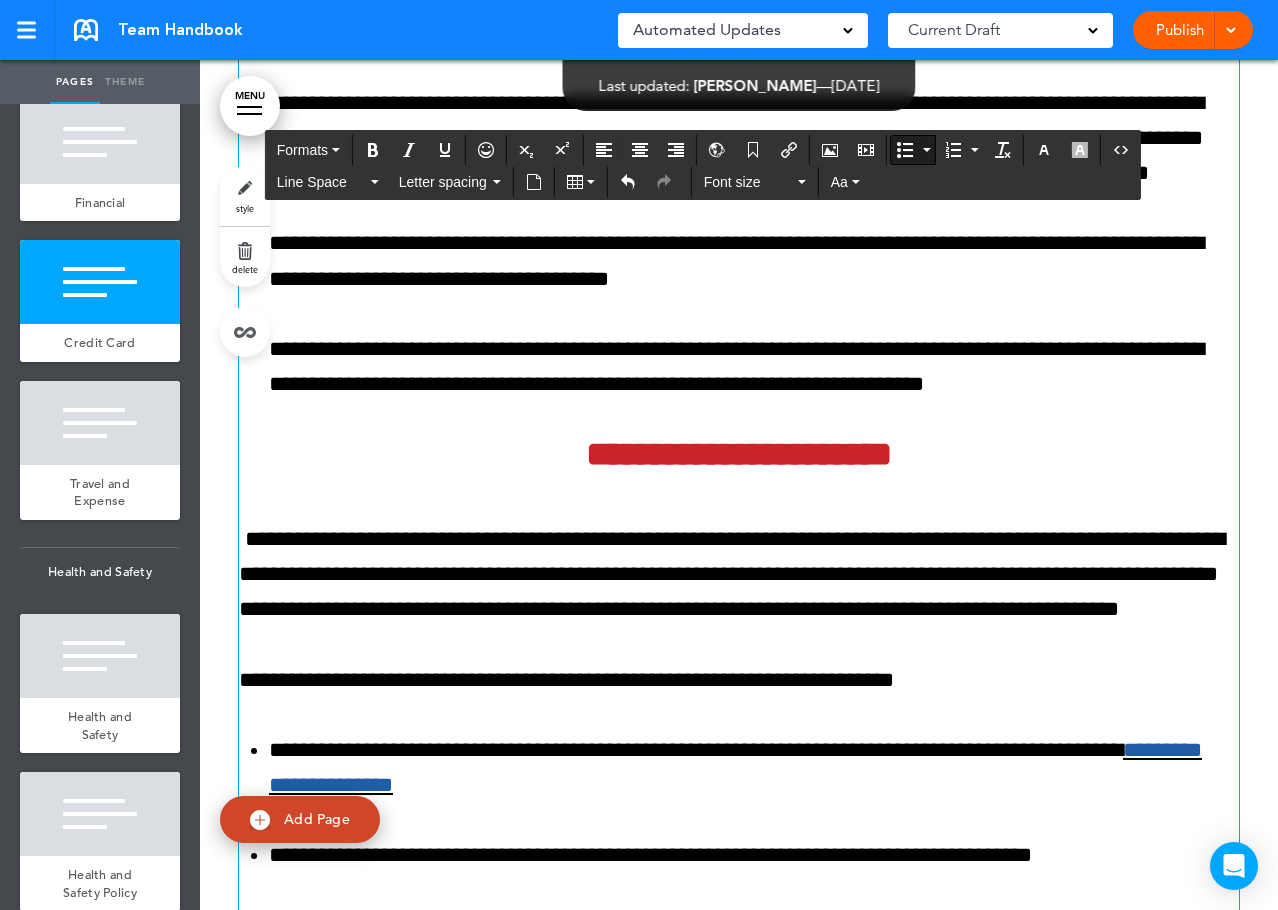 drag, startPoint x: 478, startPoint y: 601, endPoint x: 389, endPoint y: 609, distance: 89.358826 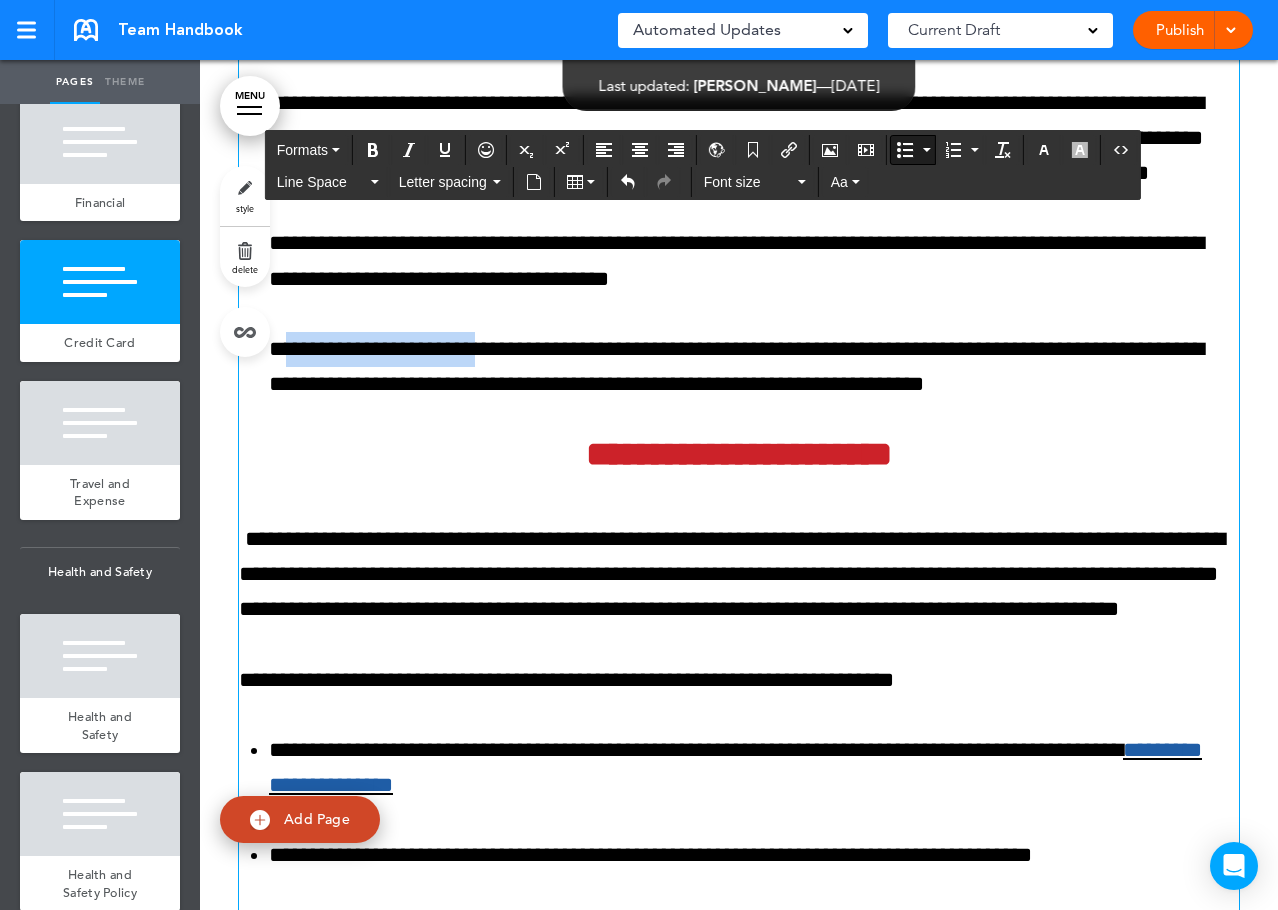 drag, startPoint x: 289, startPoint y: 609, endPoint x: 476, endPoint y: 603, distance: 187.09624 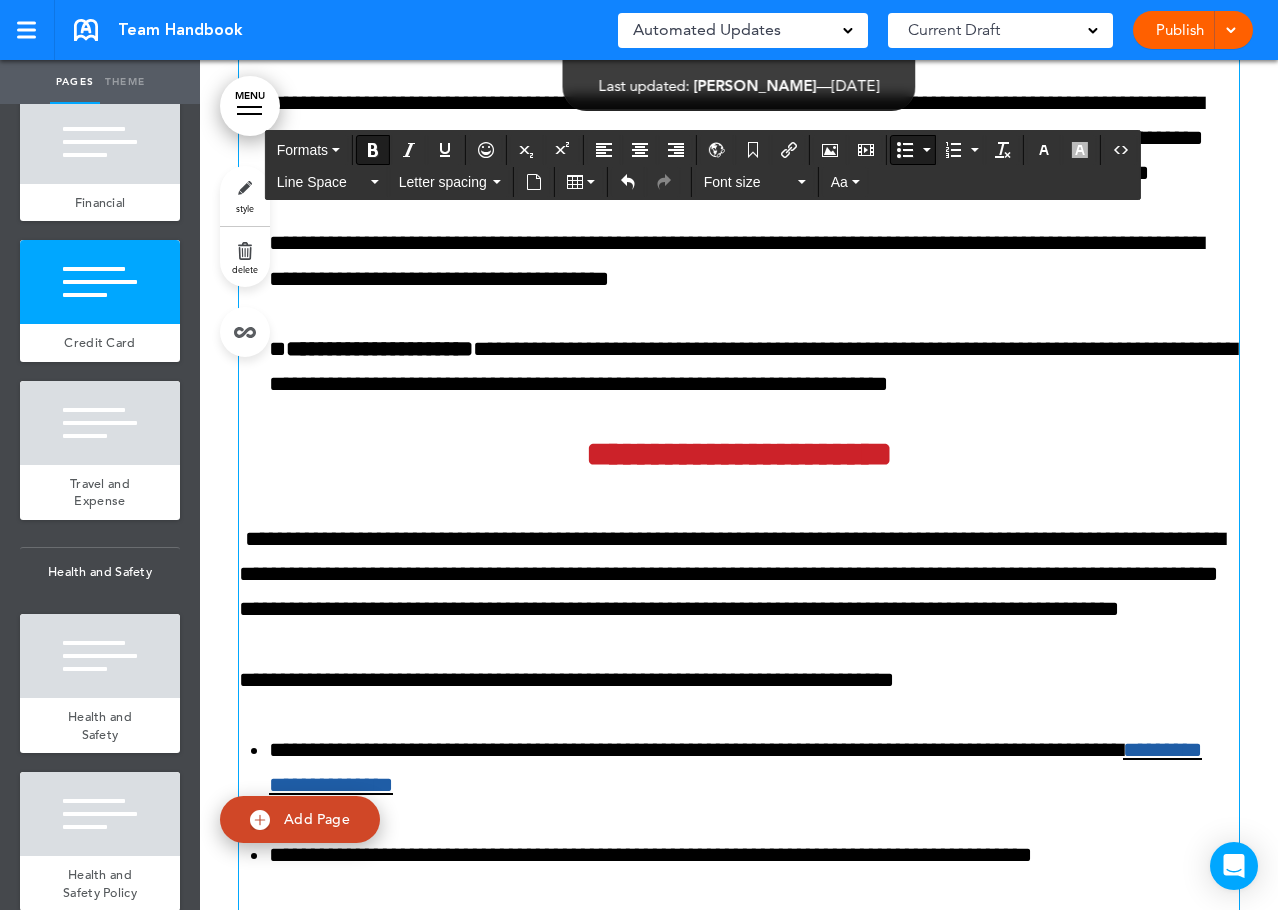 drag, startPoint x: 556, startPoint y: 558, endPoint x: 543, endPoint y: 578, distance: 23.853722 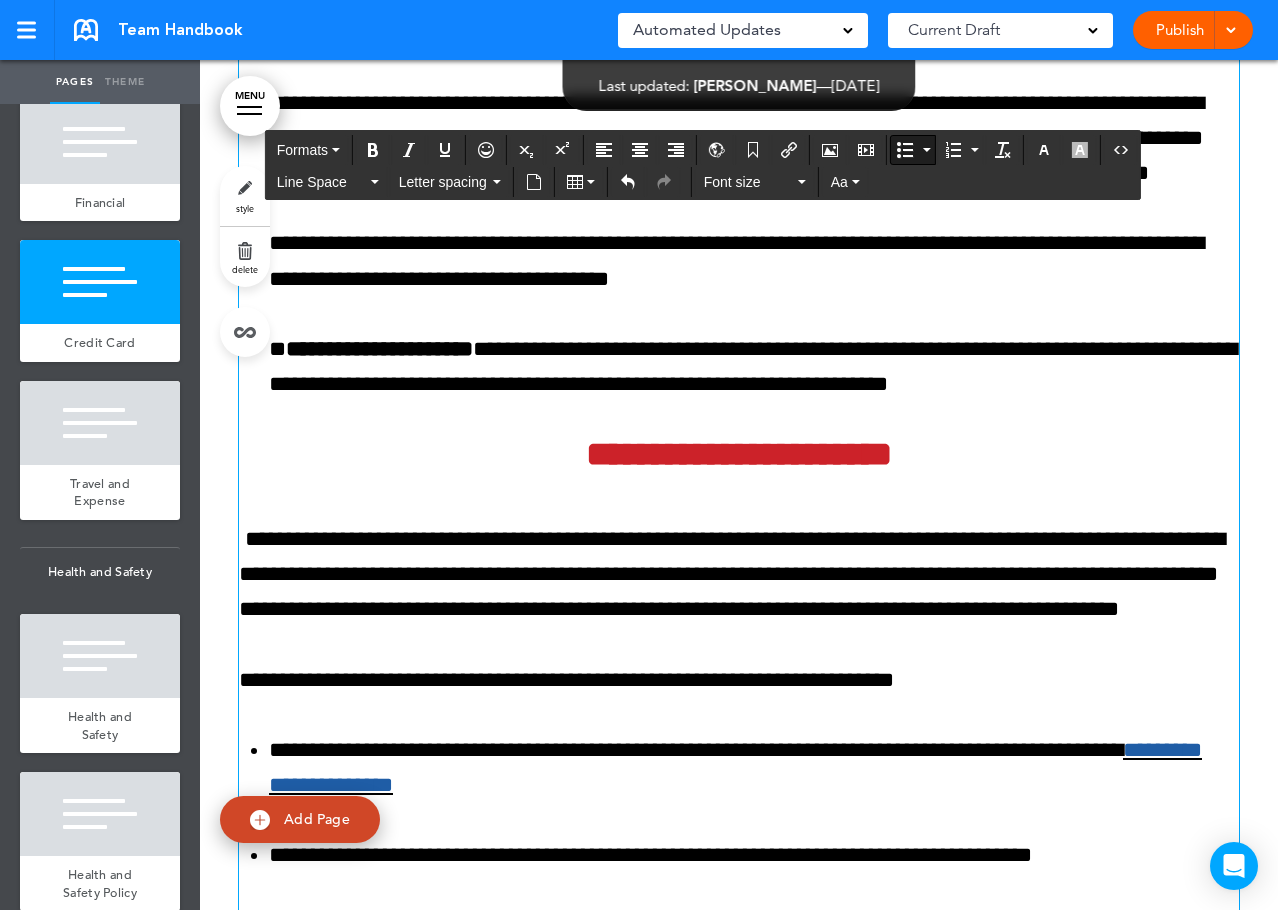 click on "**********" at bounding box center [754, 367] 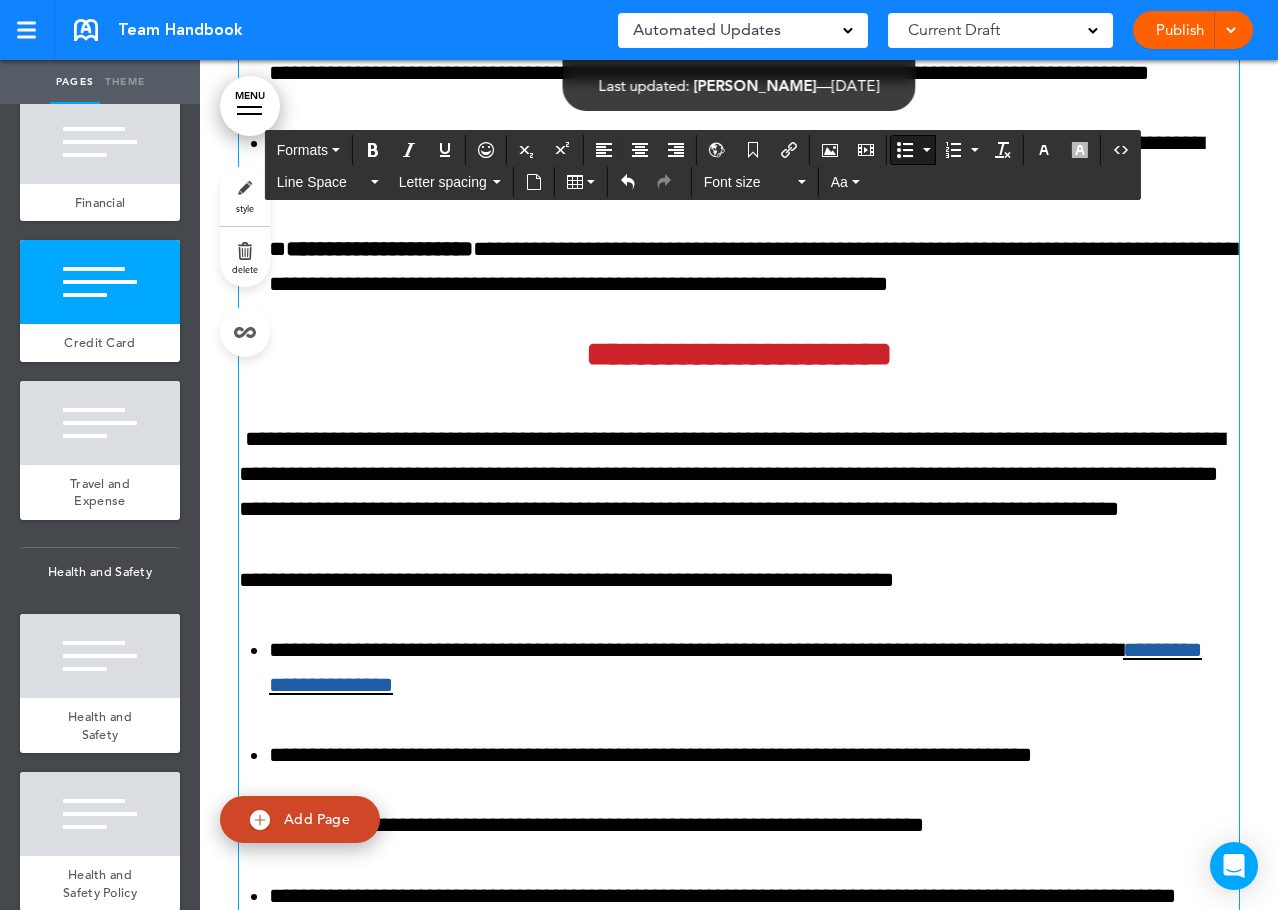 scroll, scrollTop: 128605, scrollLeft: 0, axis: vertical 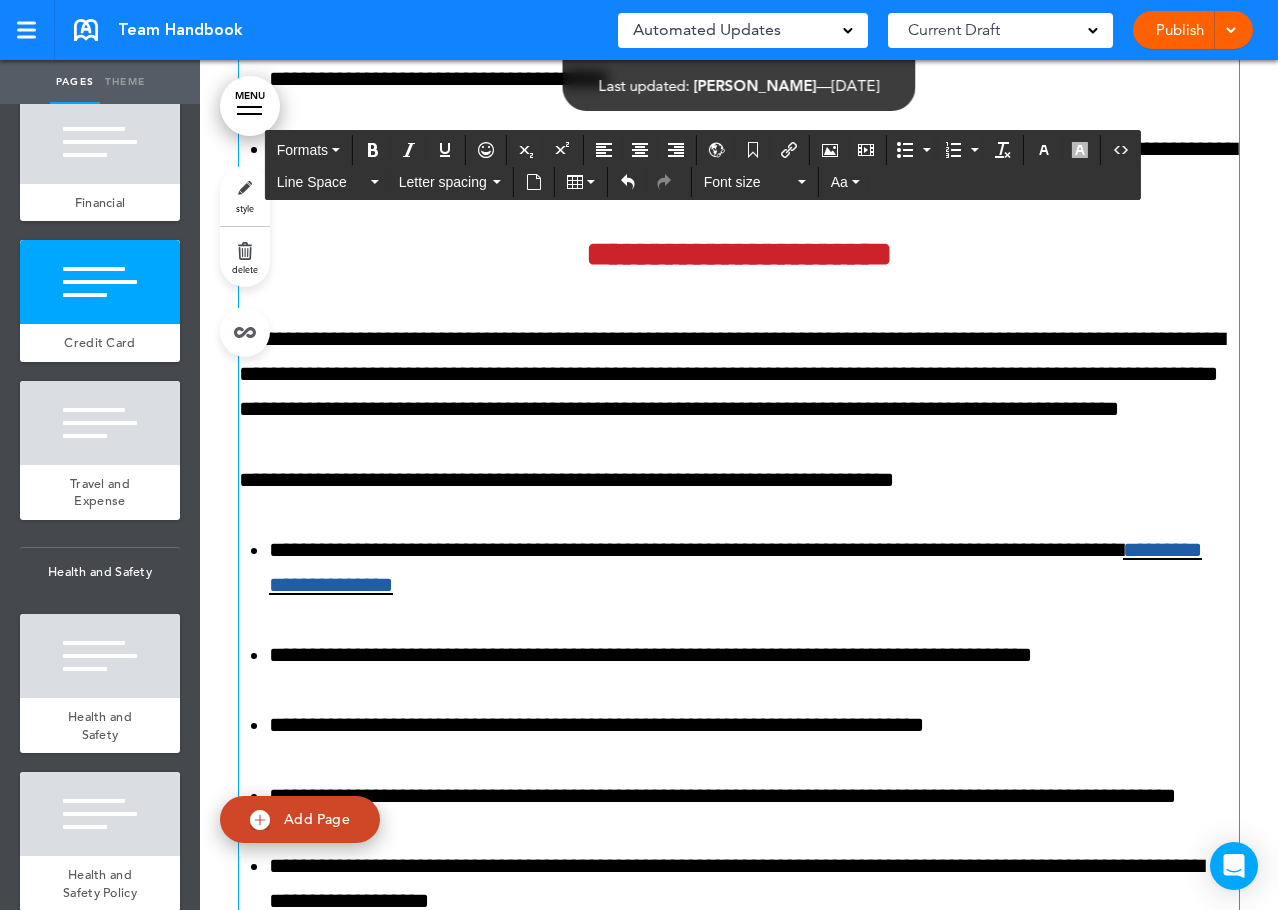 click on "**********" at bounding box center (739, 375) 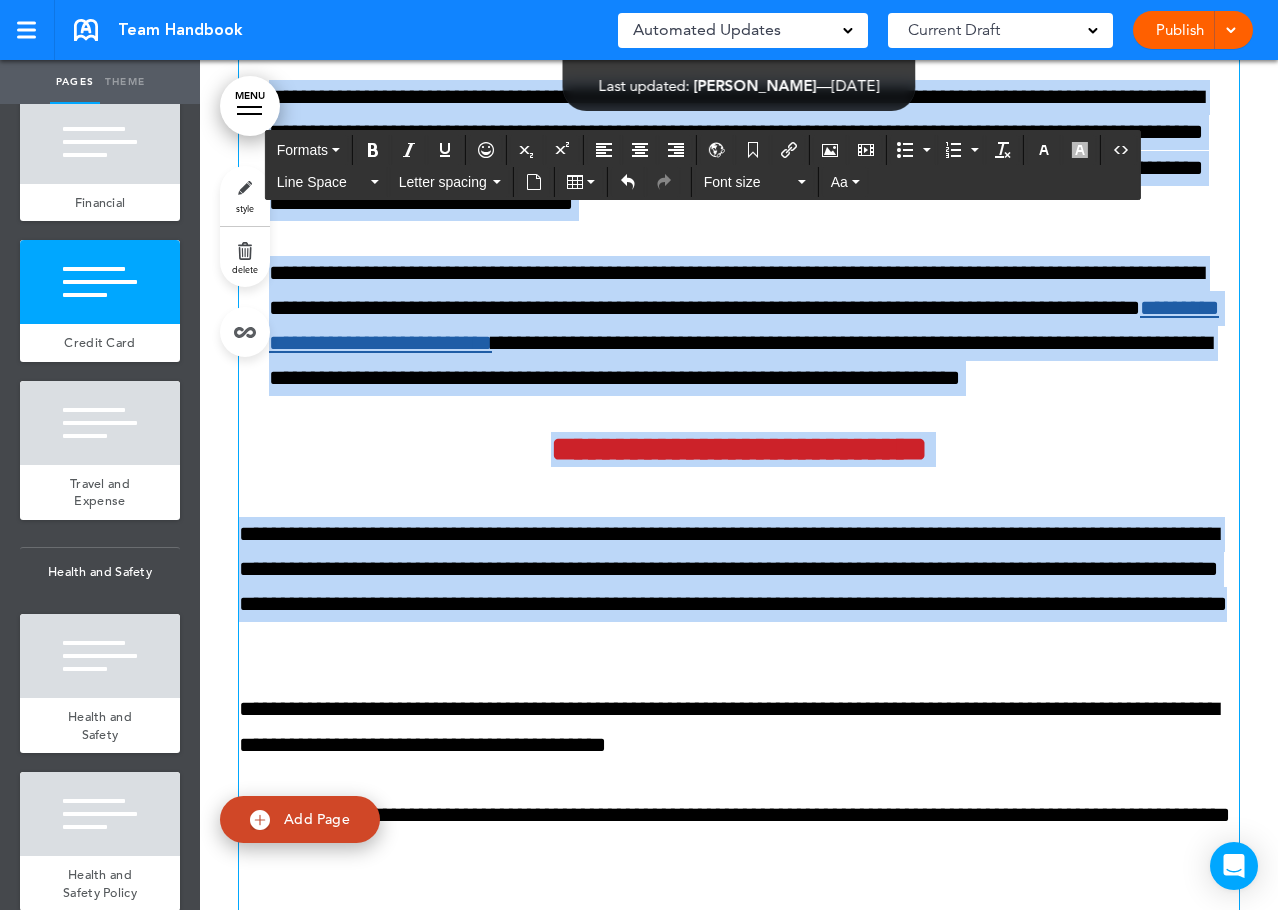 scroll, scrollTop: 129504, scrollLeft: 0, axis: vertical 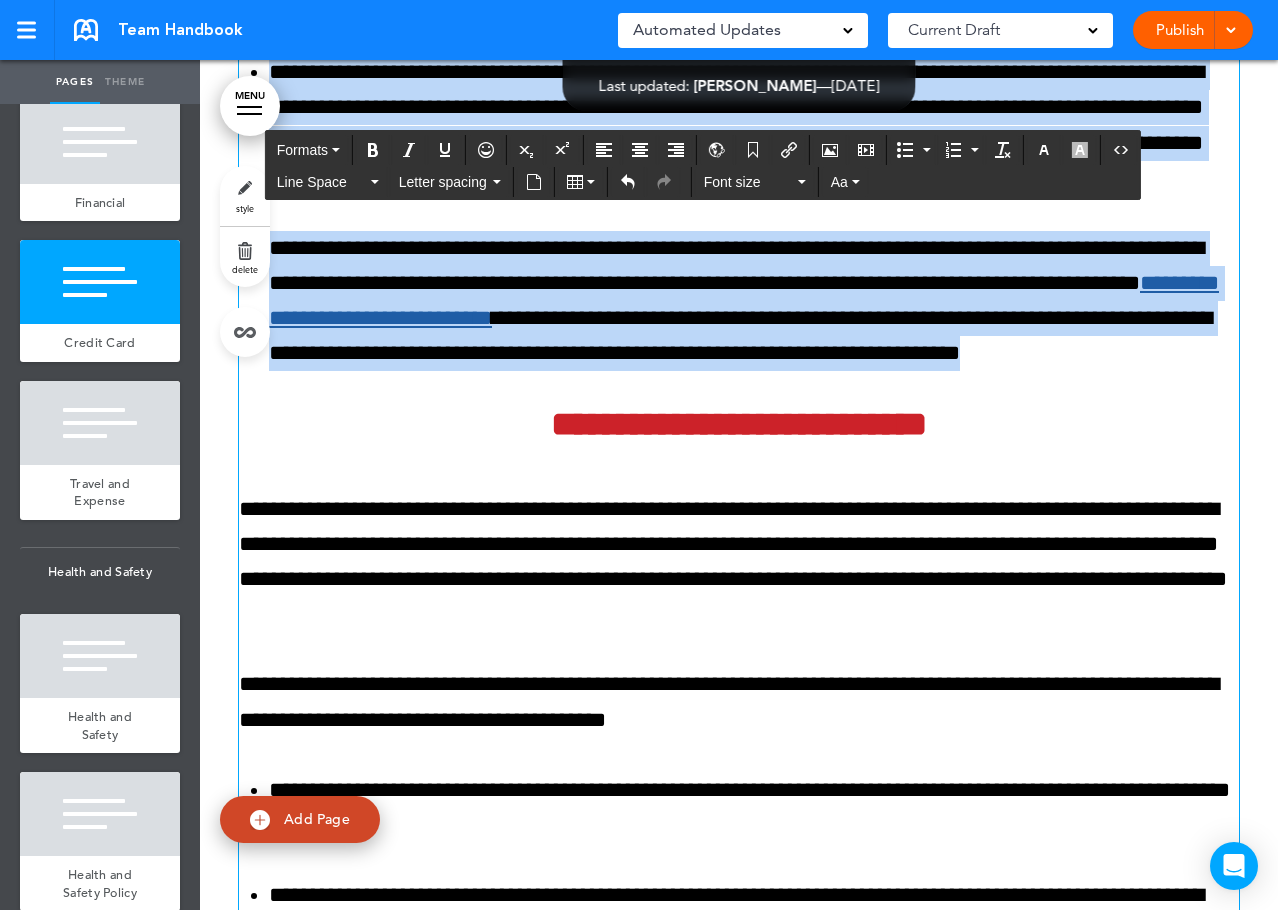 drag, startPoint x: 239, startPoint y: 598, endPoint x: 1171, endPoint y: 612, distance: 932.10516 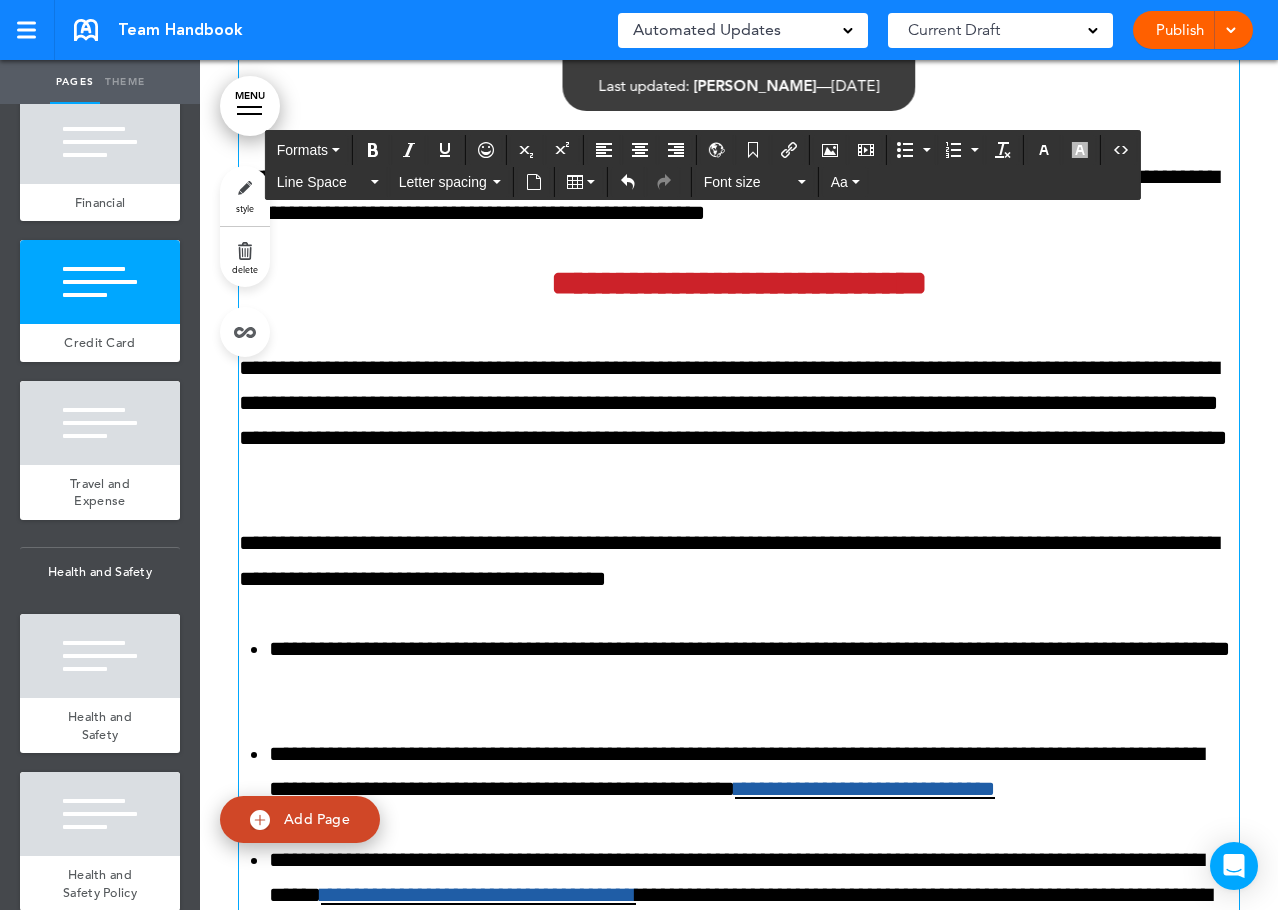 scroll, scrollTop: 129304, scrollLeft: 0, axis: vertical 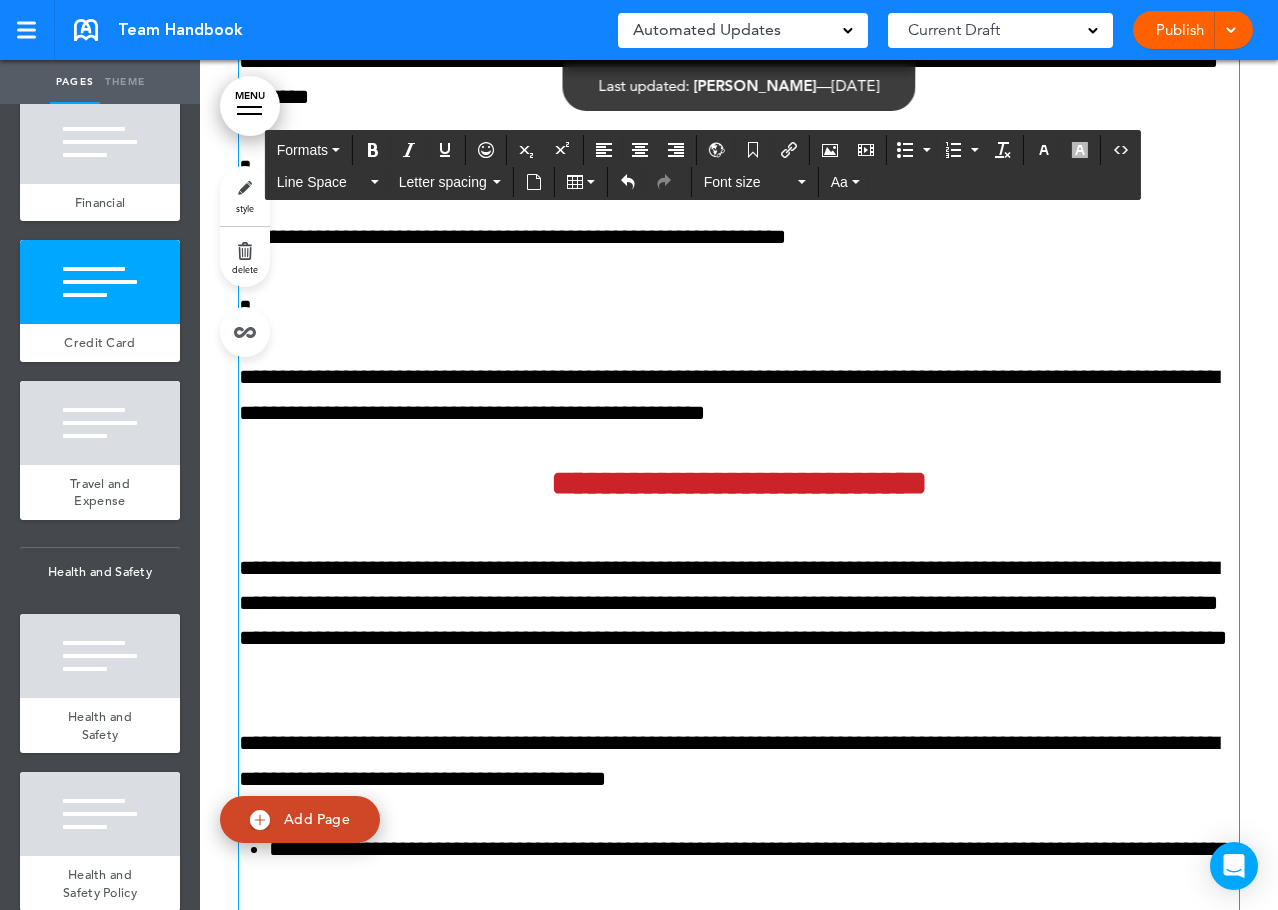 click on "**********" at bounding box center (739, -156) 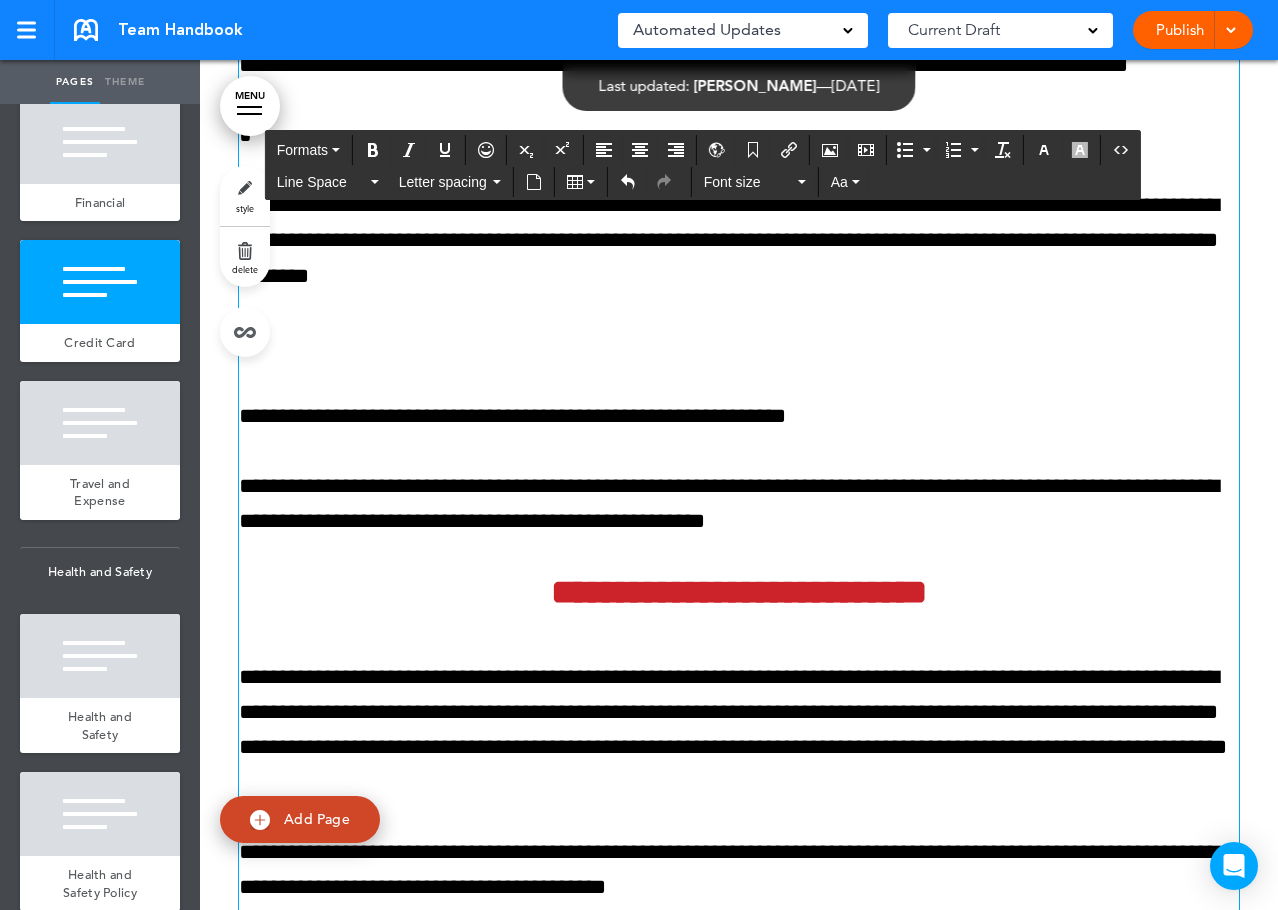 scroll, scrollTop: 129104, scrollLeft: 0, axis: vertical 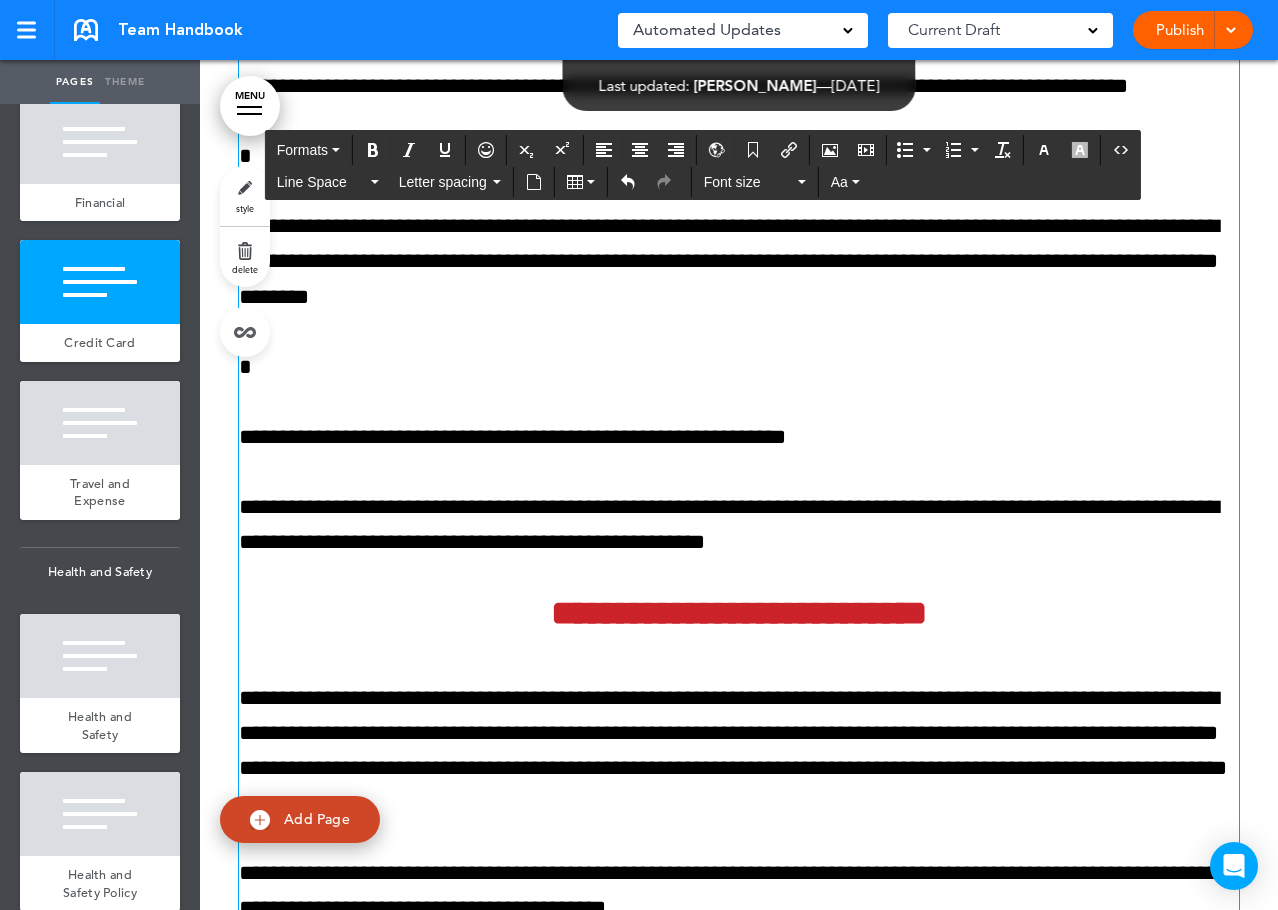 click on "*" at bounding box center [739, 367] 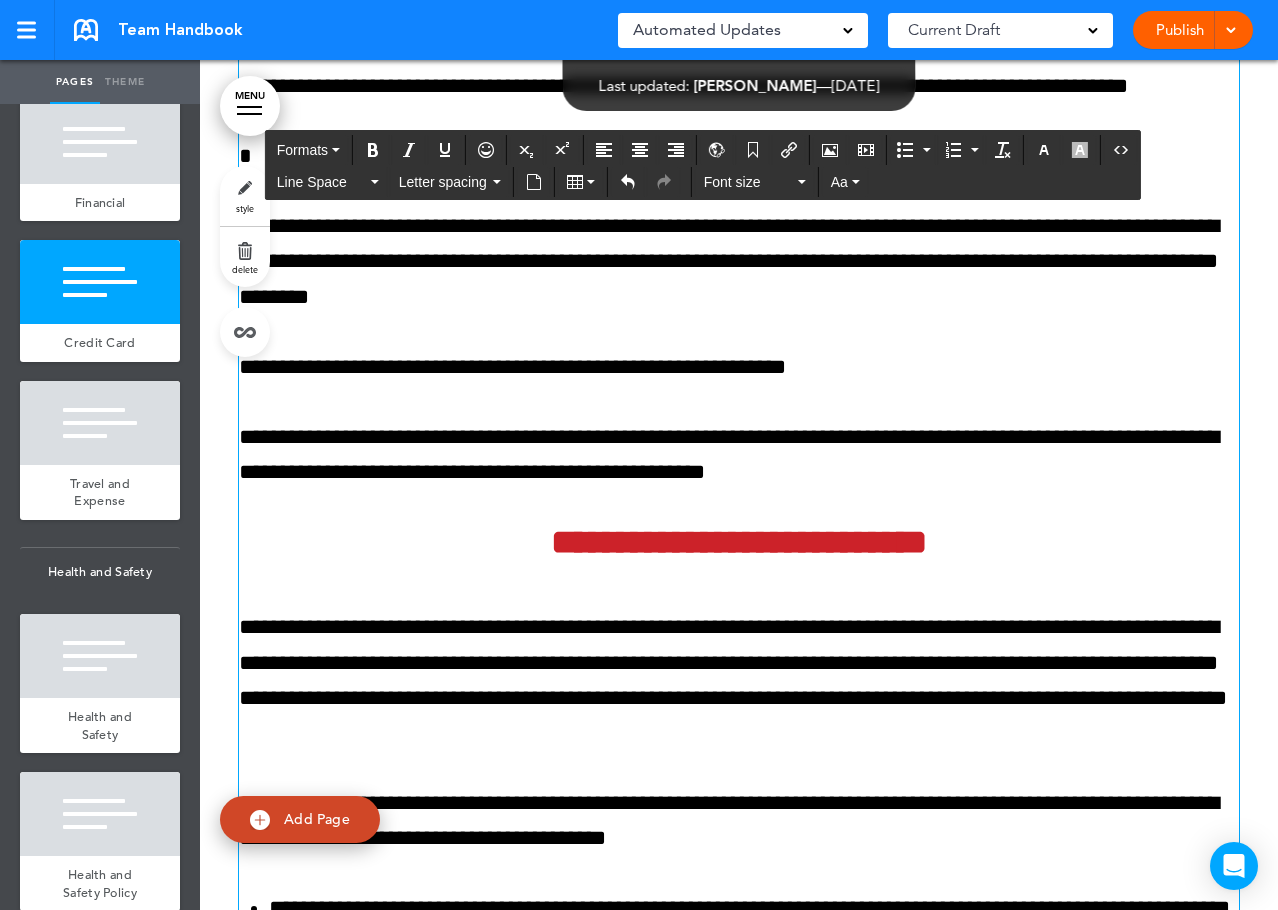 click on "*" at bounding box center [739, 156] 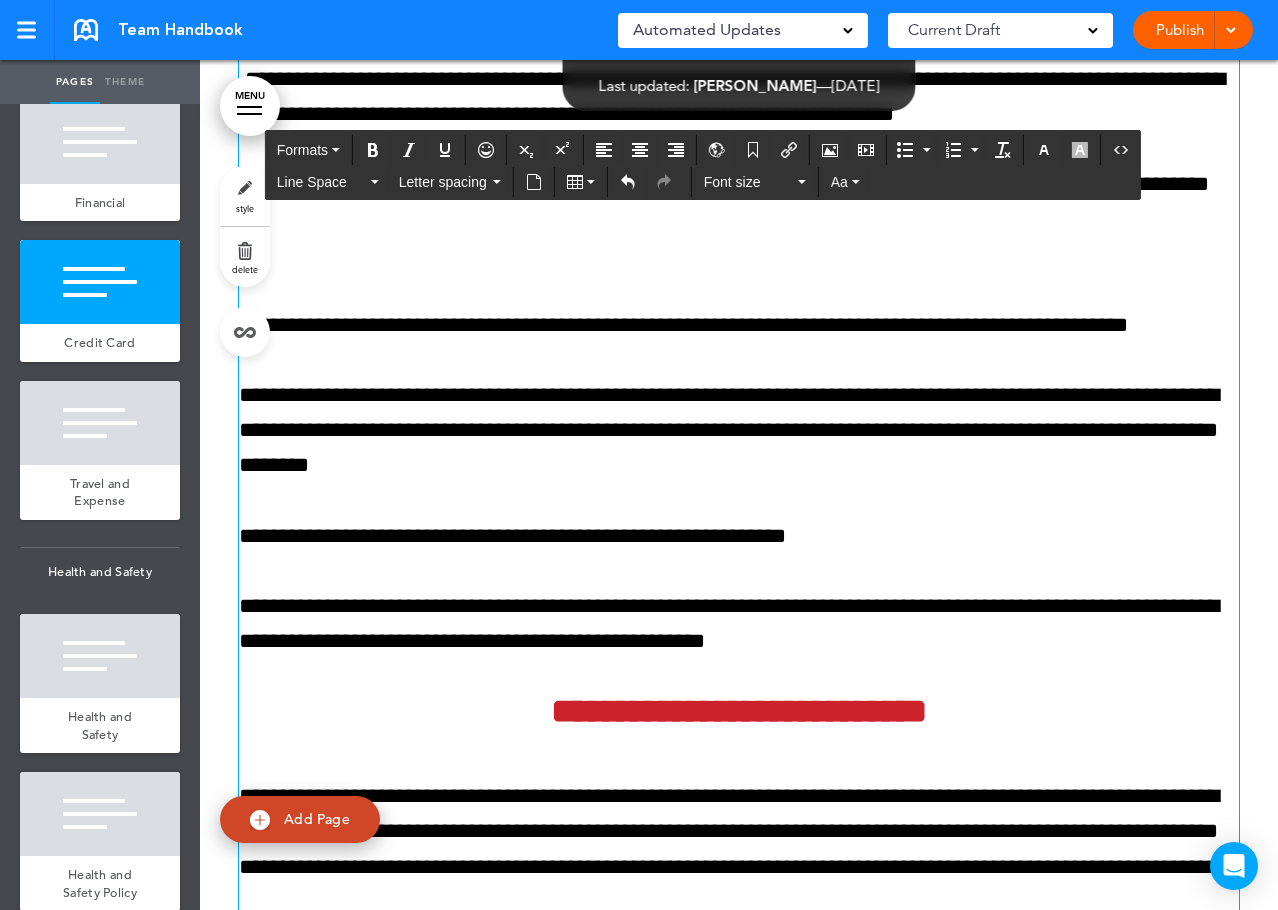 scroll, scrollTop: 128804, scrollLeft: 0, axis: vertical 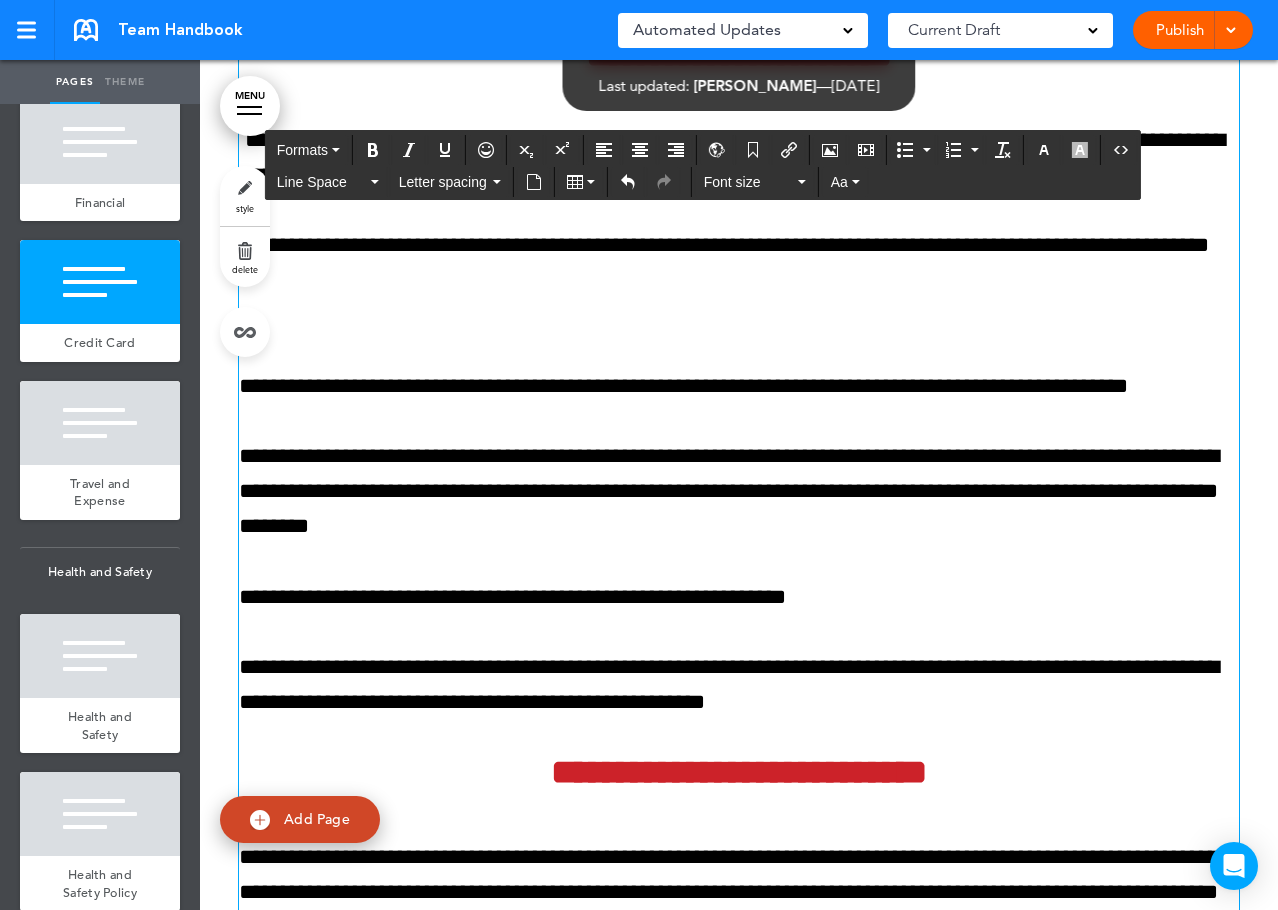 click on "**********" at bounding box center [739, 239] 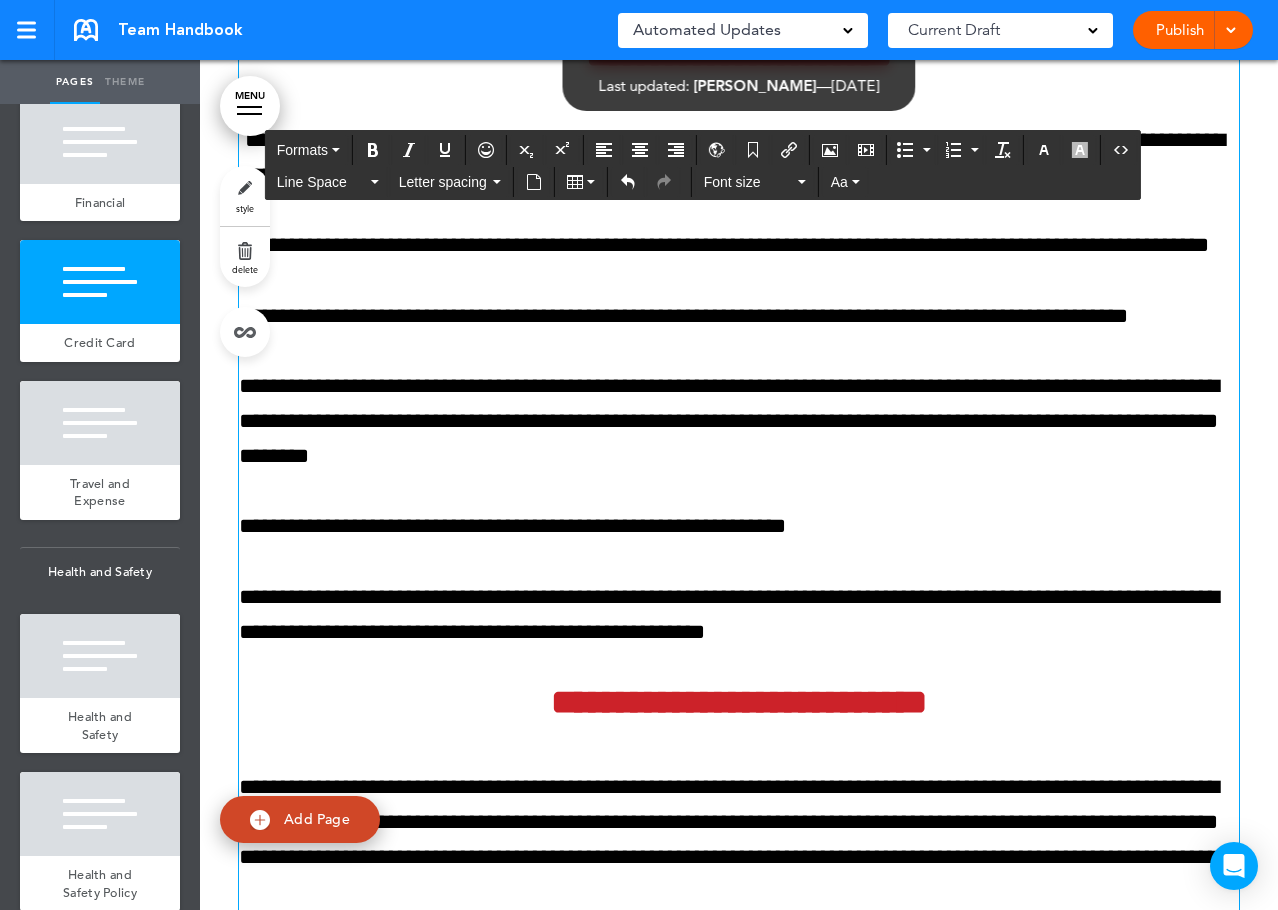 click on "**********" at bounding box center (739, 245) 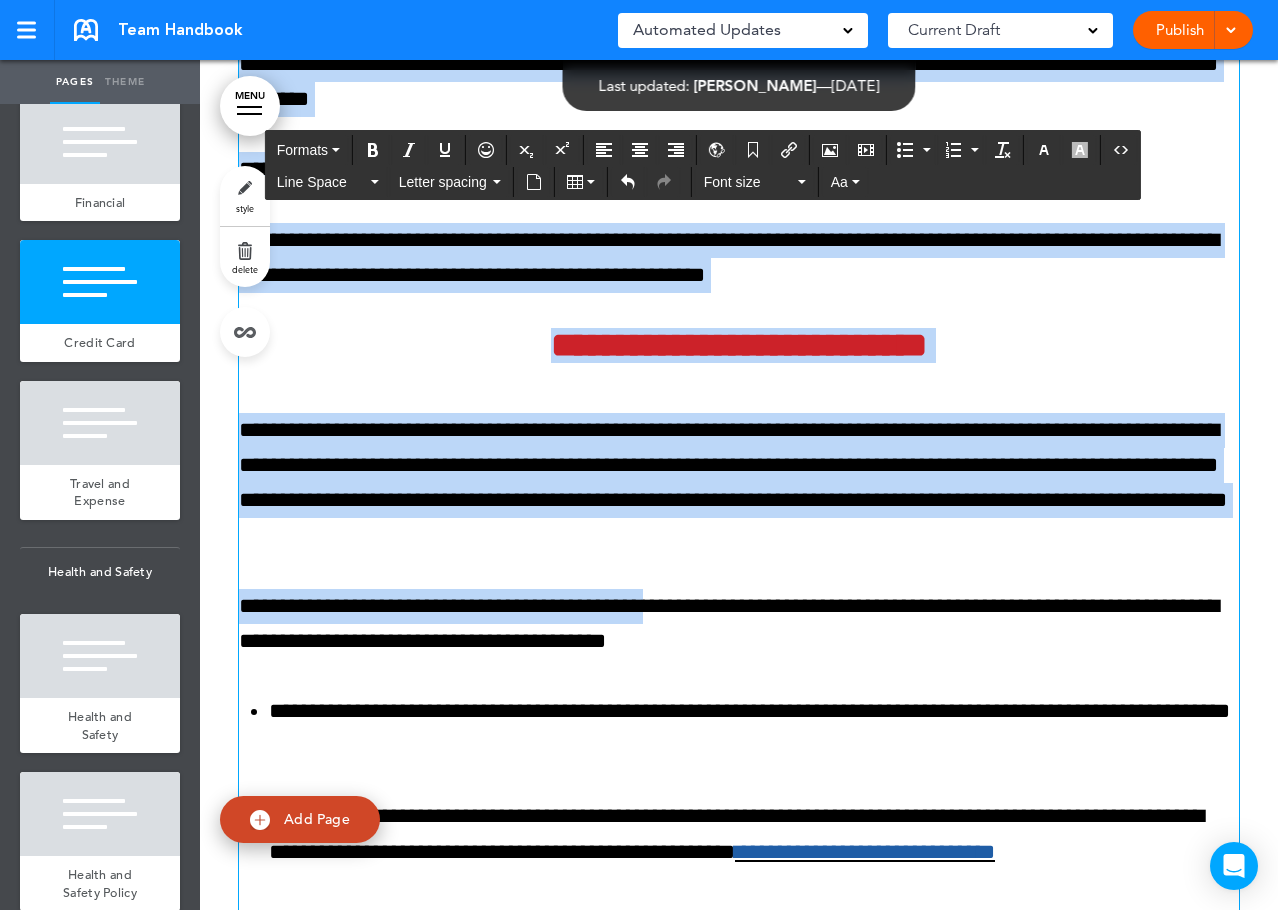 scroll, scrollTop: 129185, scrollLeft: 0, axis: vertical 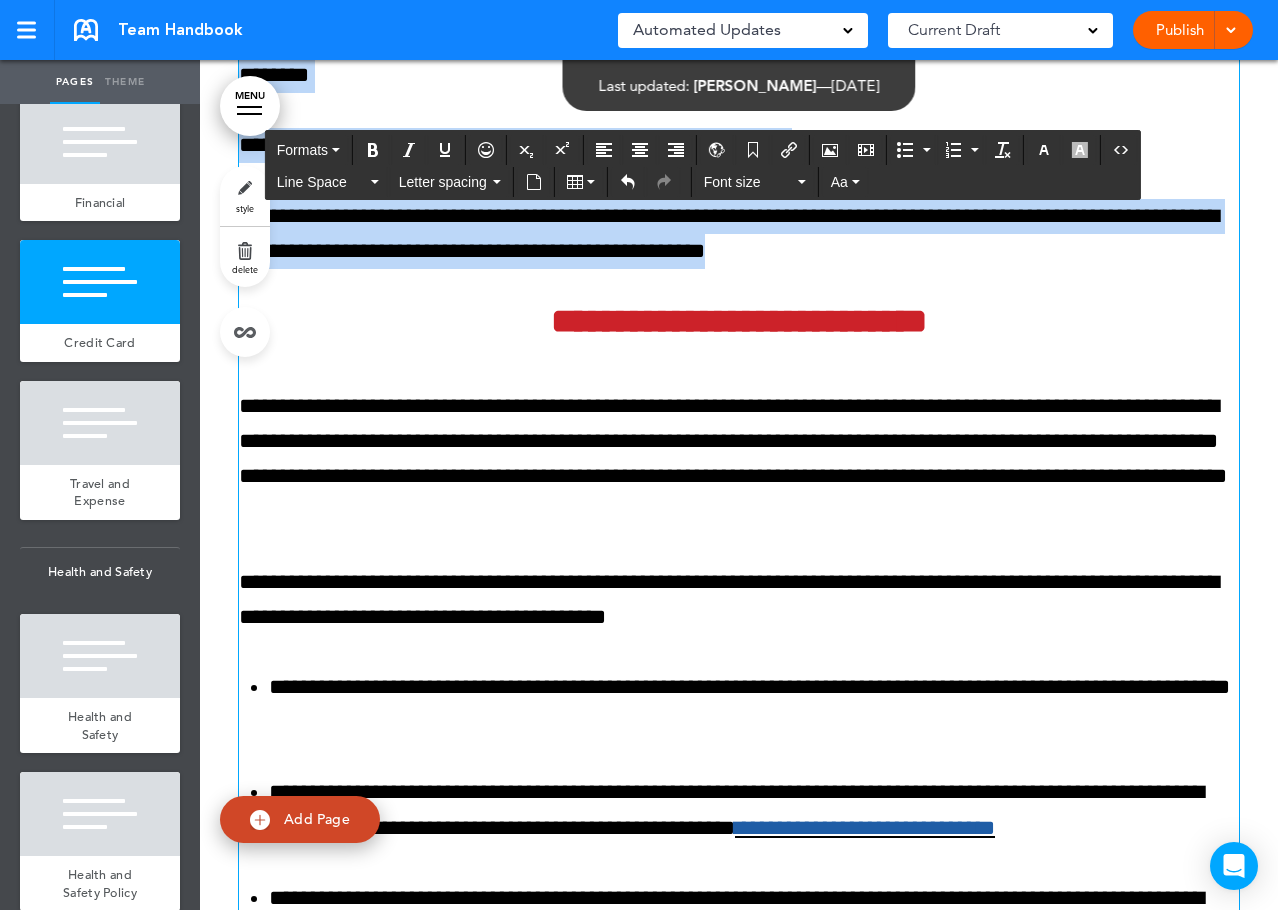 drag, startPoint x: 234, startPoint y: 500, endPoint x: 748, endPoint y: 511, distance: 514.1177 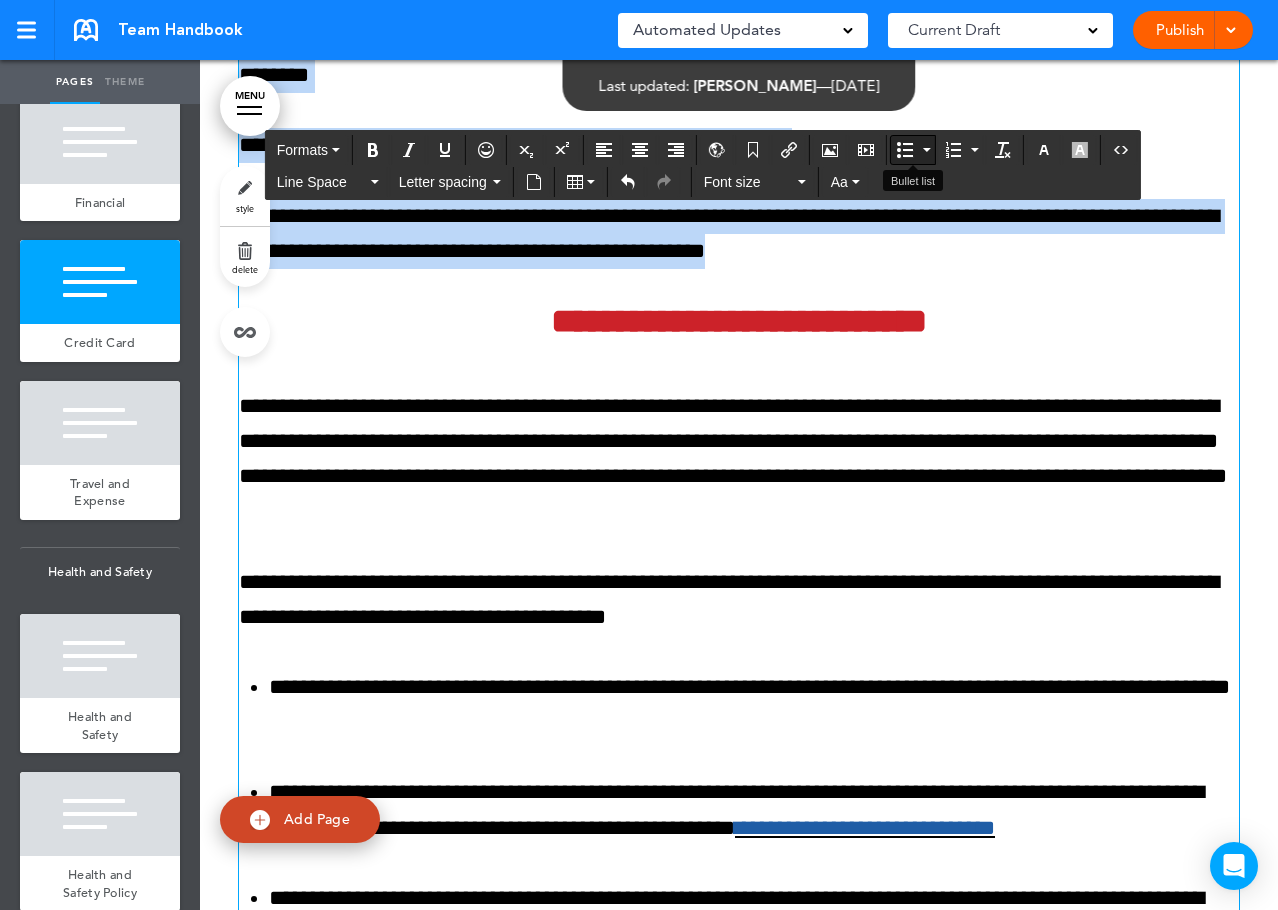 click at bounding box center (905, 150) 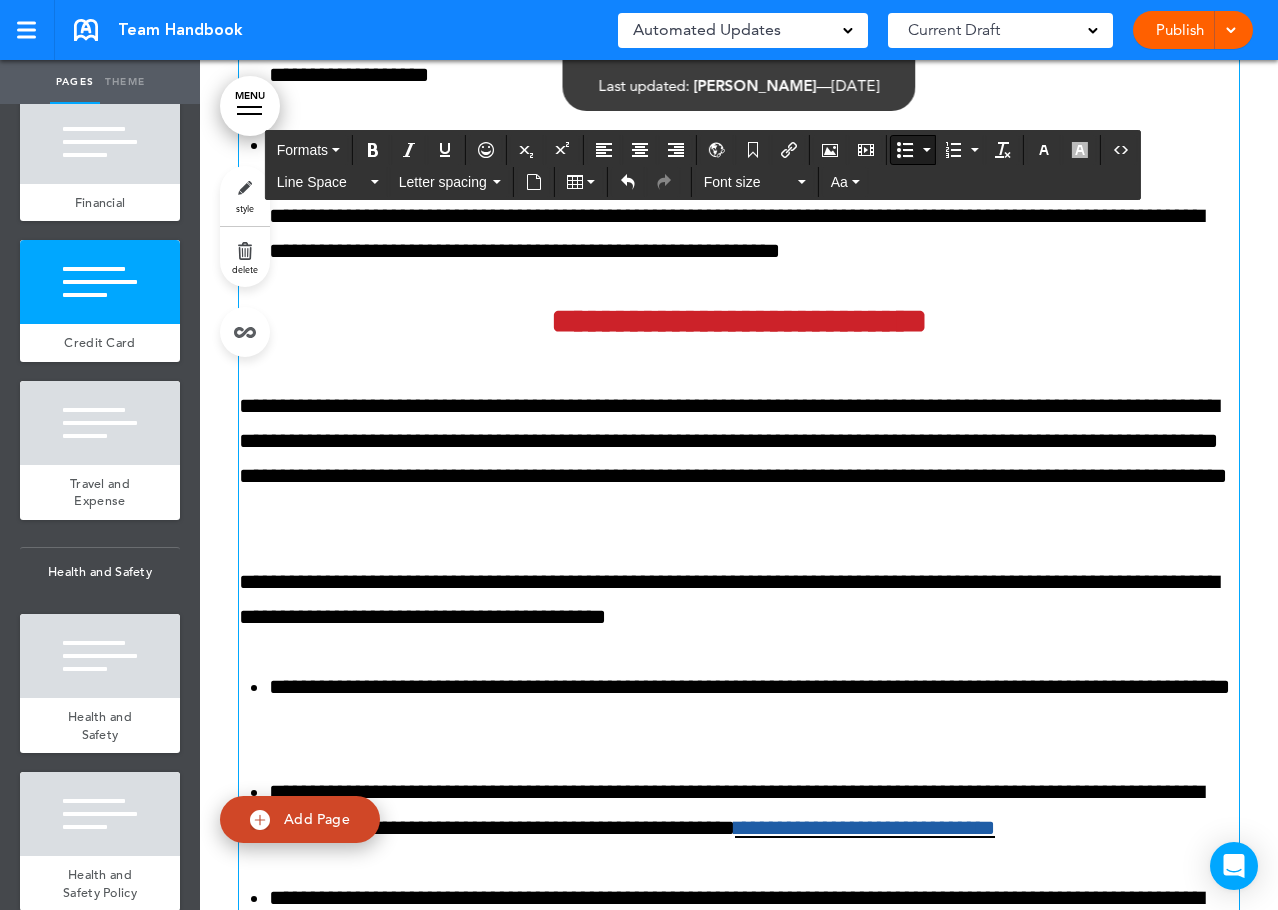 click on "**********" at bounding box center [739, 58] 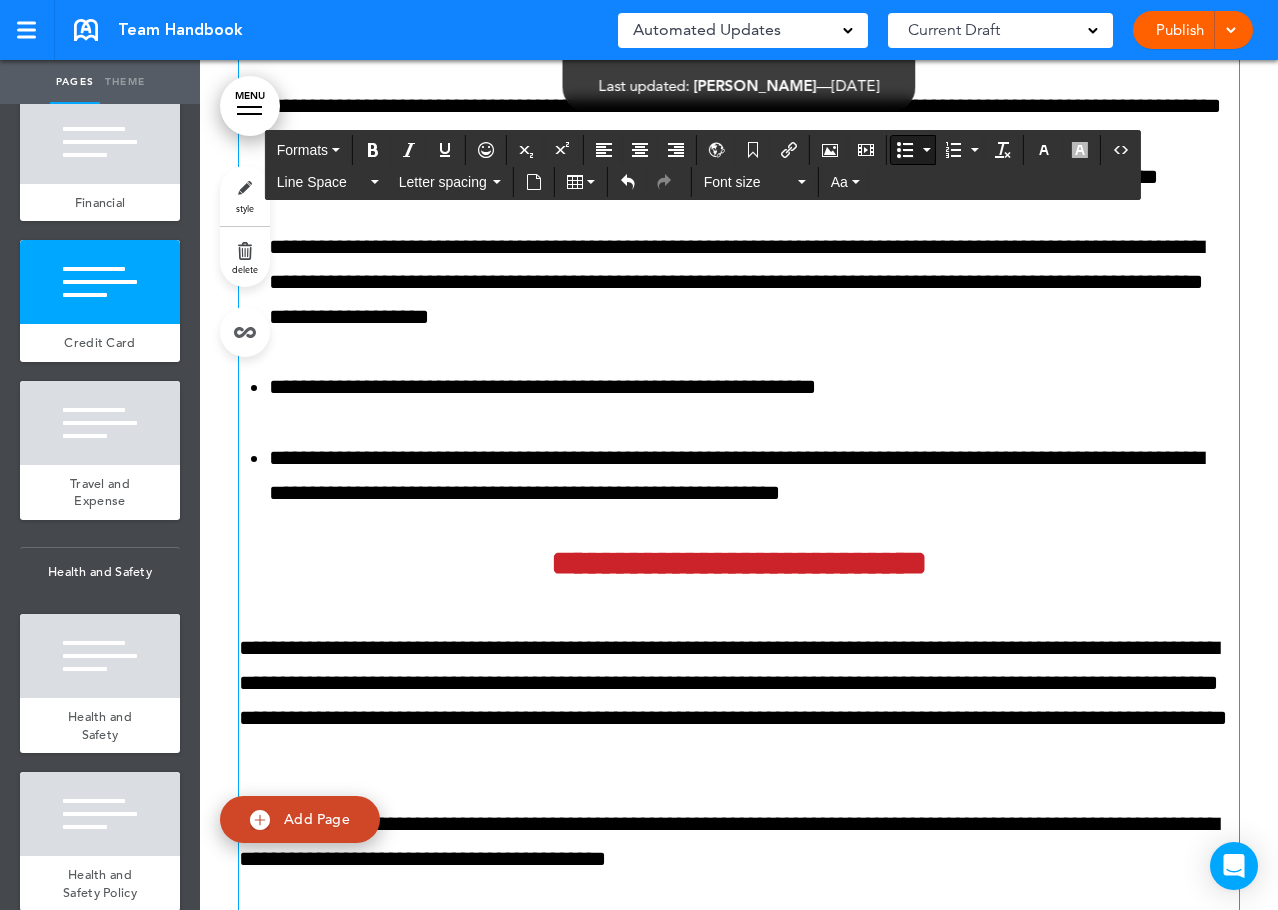 scroll, scrollTop: 128885, scrollLeft: 0, axis: vertical 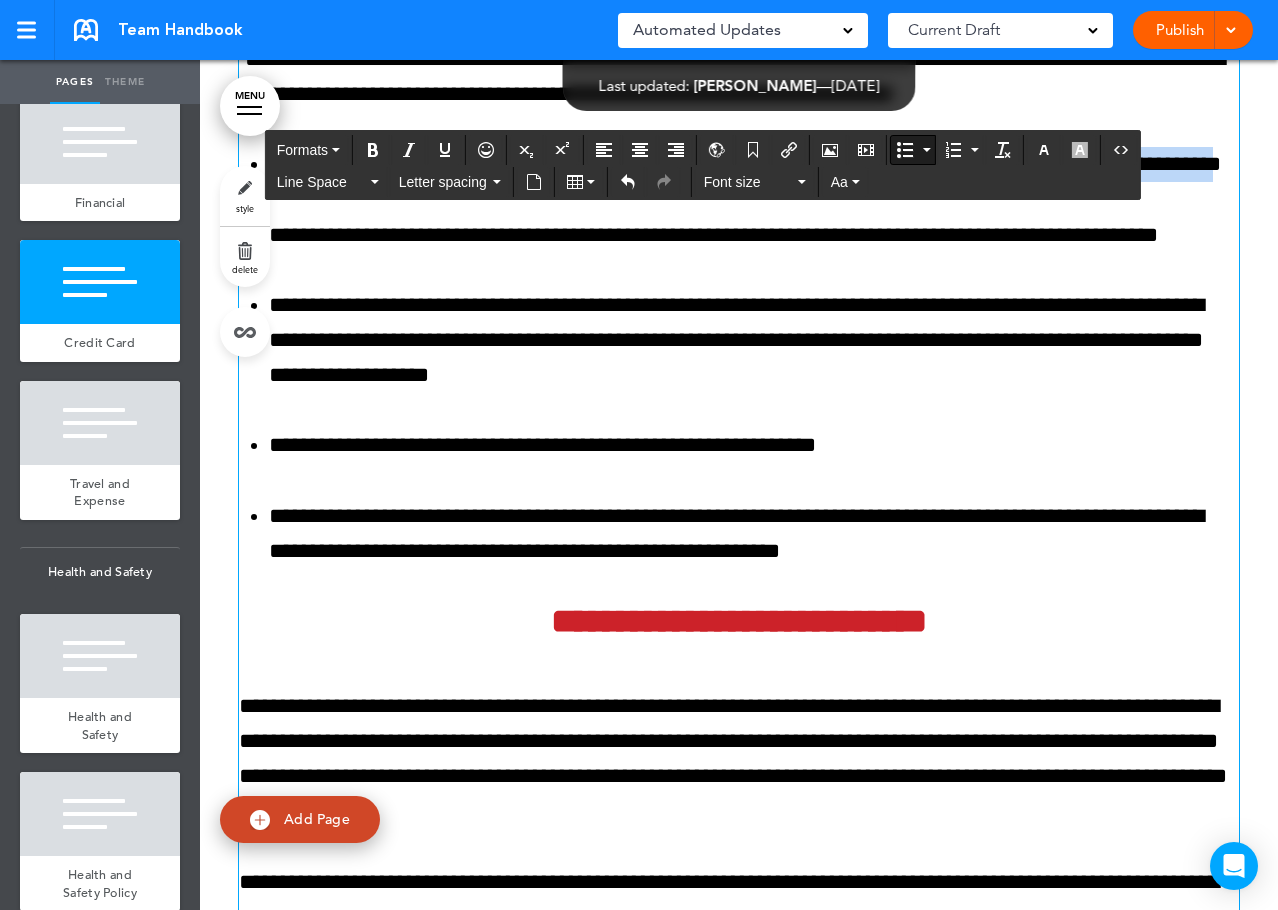 drag, startPoint x: 988, startPoint y: 425, endPoint x: 1199, endPoint y: 427, distance: 211.00948 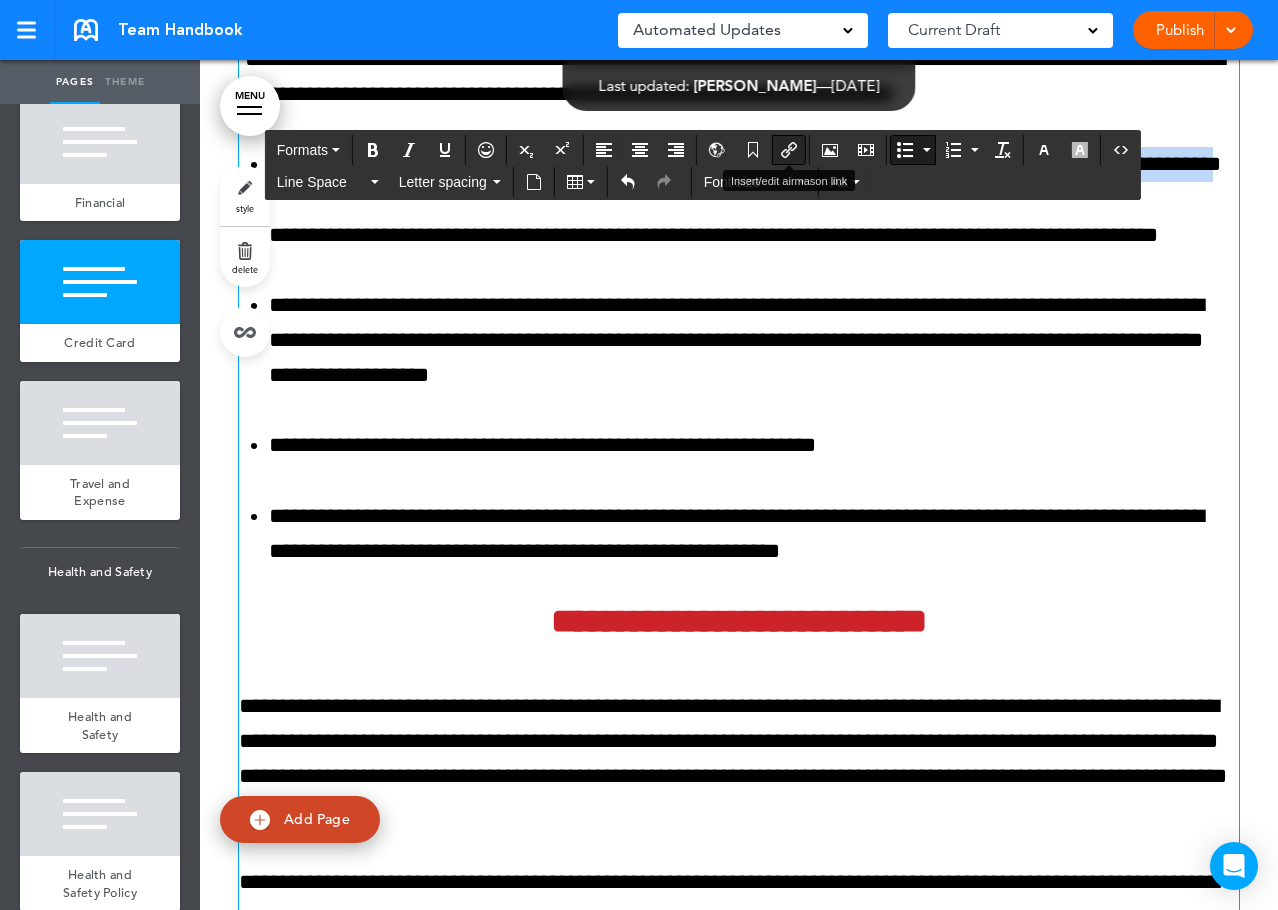 click at bounding box center [789, 150] 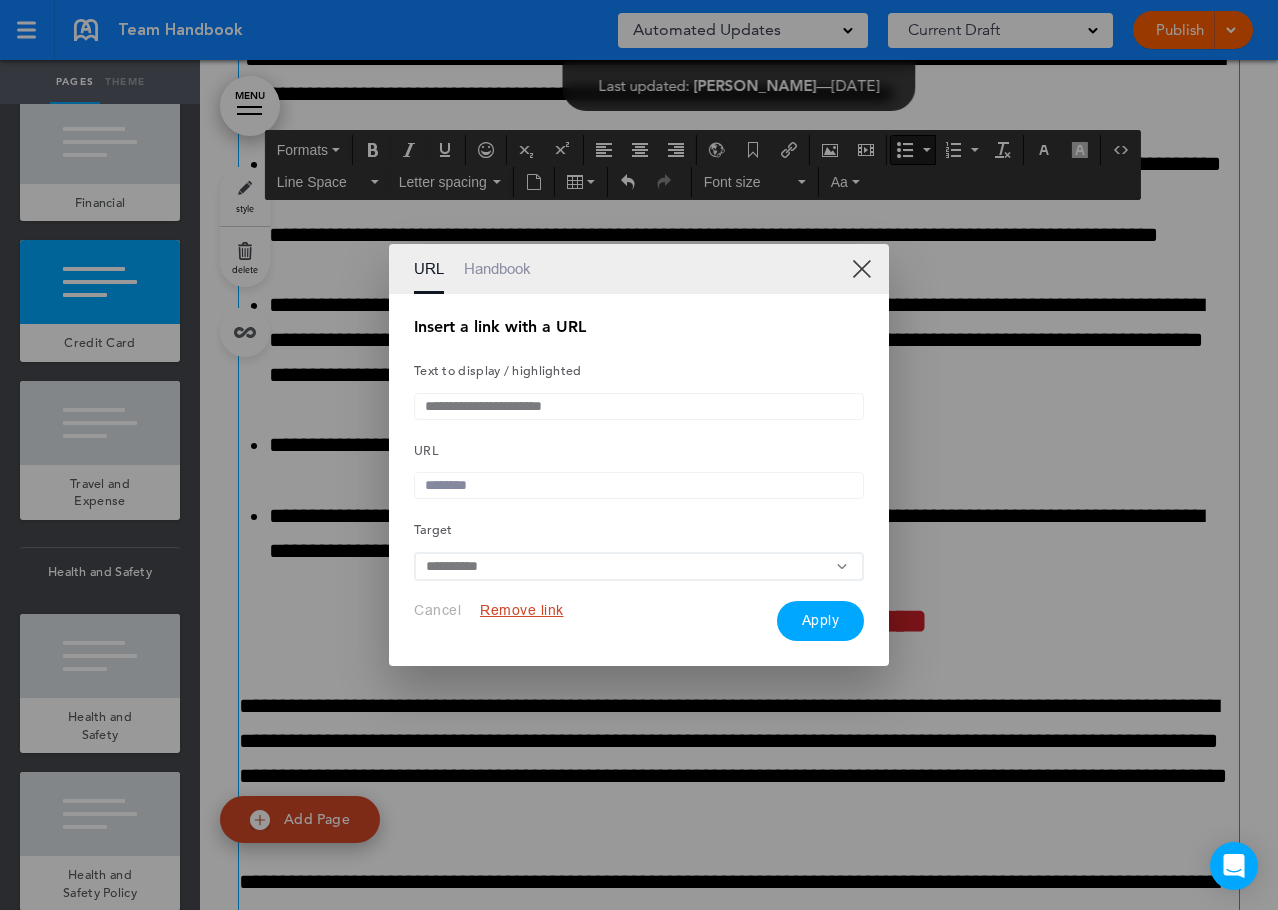 click on "**********" at bounding box center (639, 406) 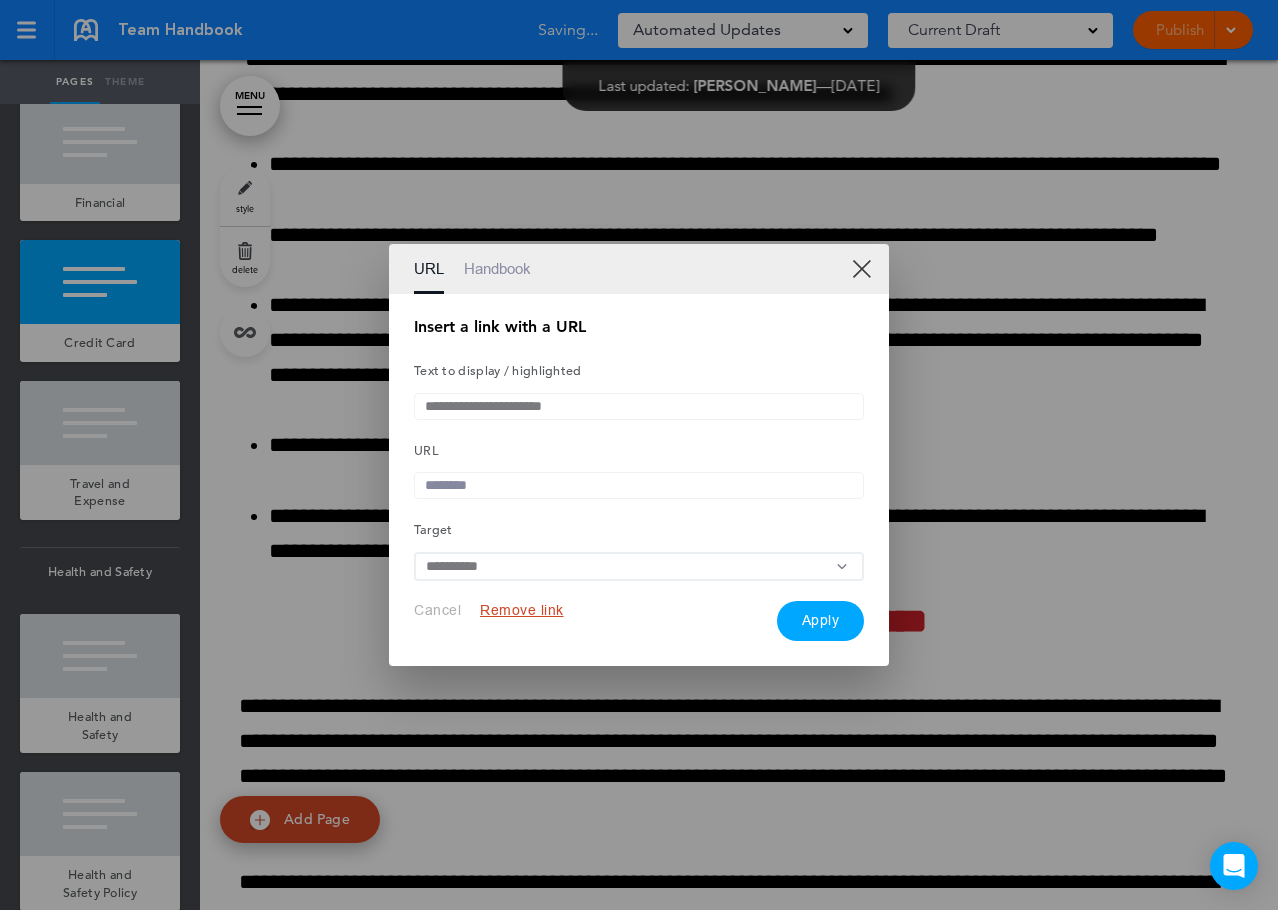 click on "**********" at bounding box center [639, 406] 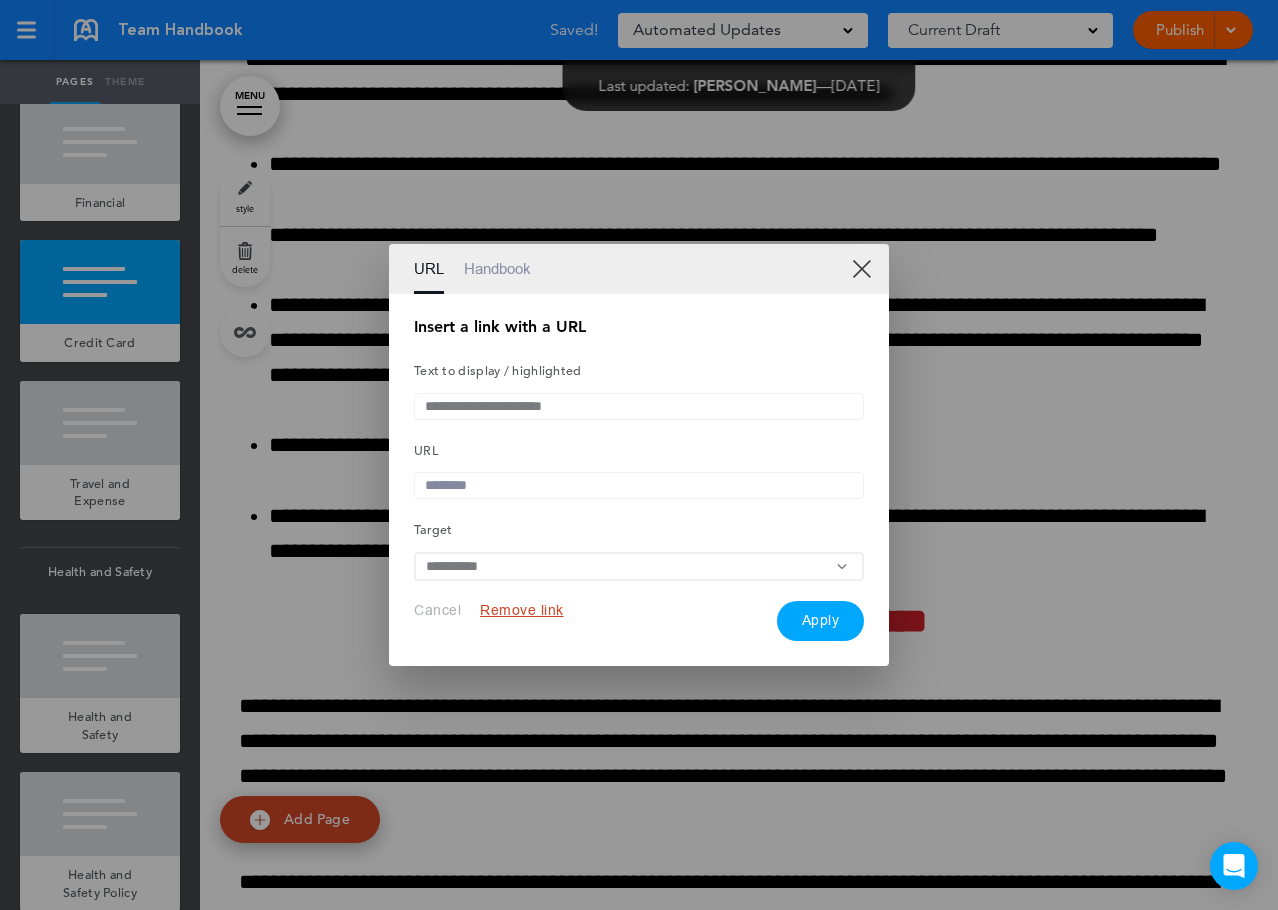 click on "**********" at bounding box center (639, 406) 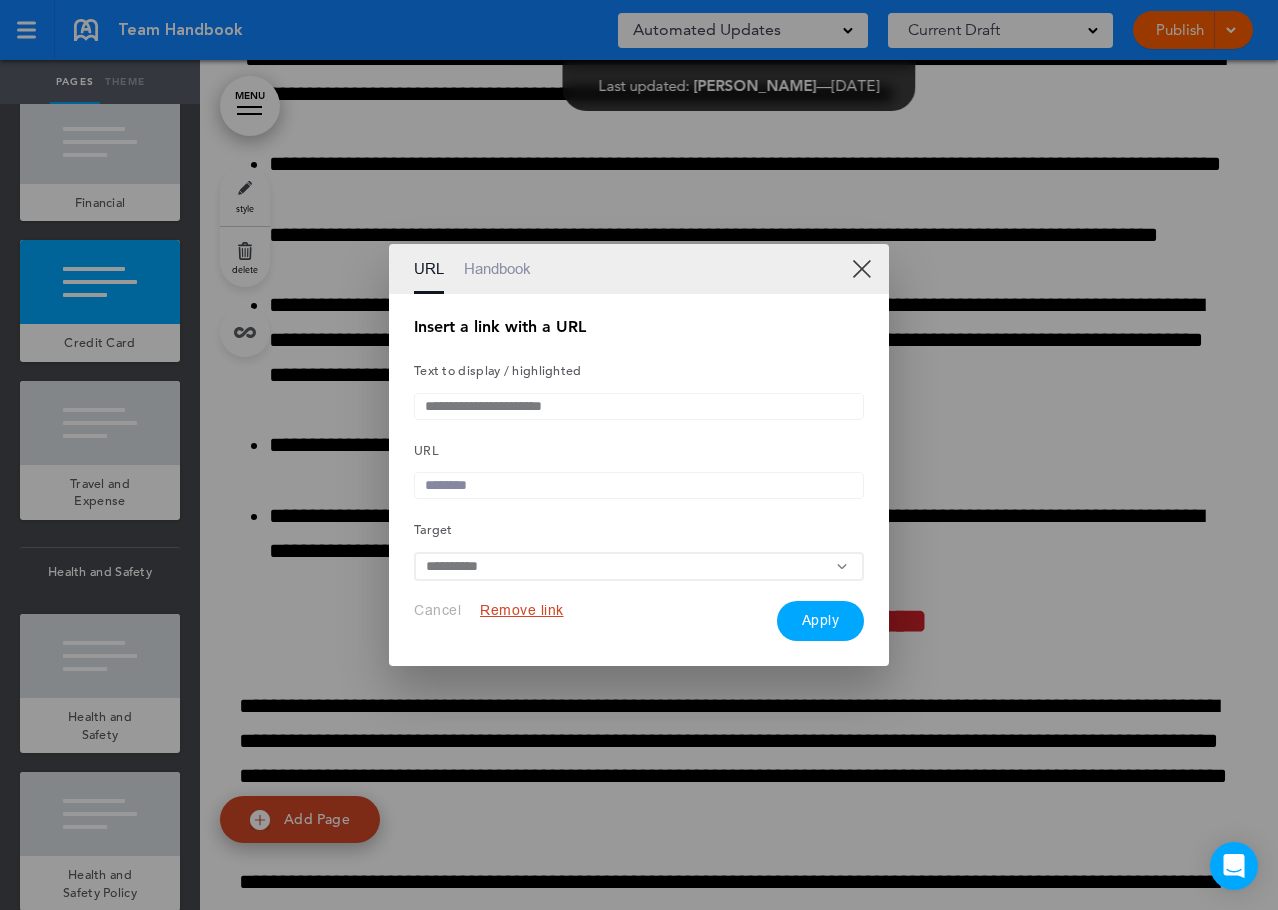 click on "**********" at bounding box center (639, 406) 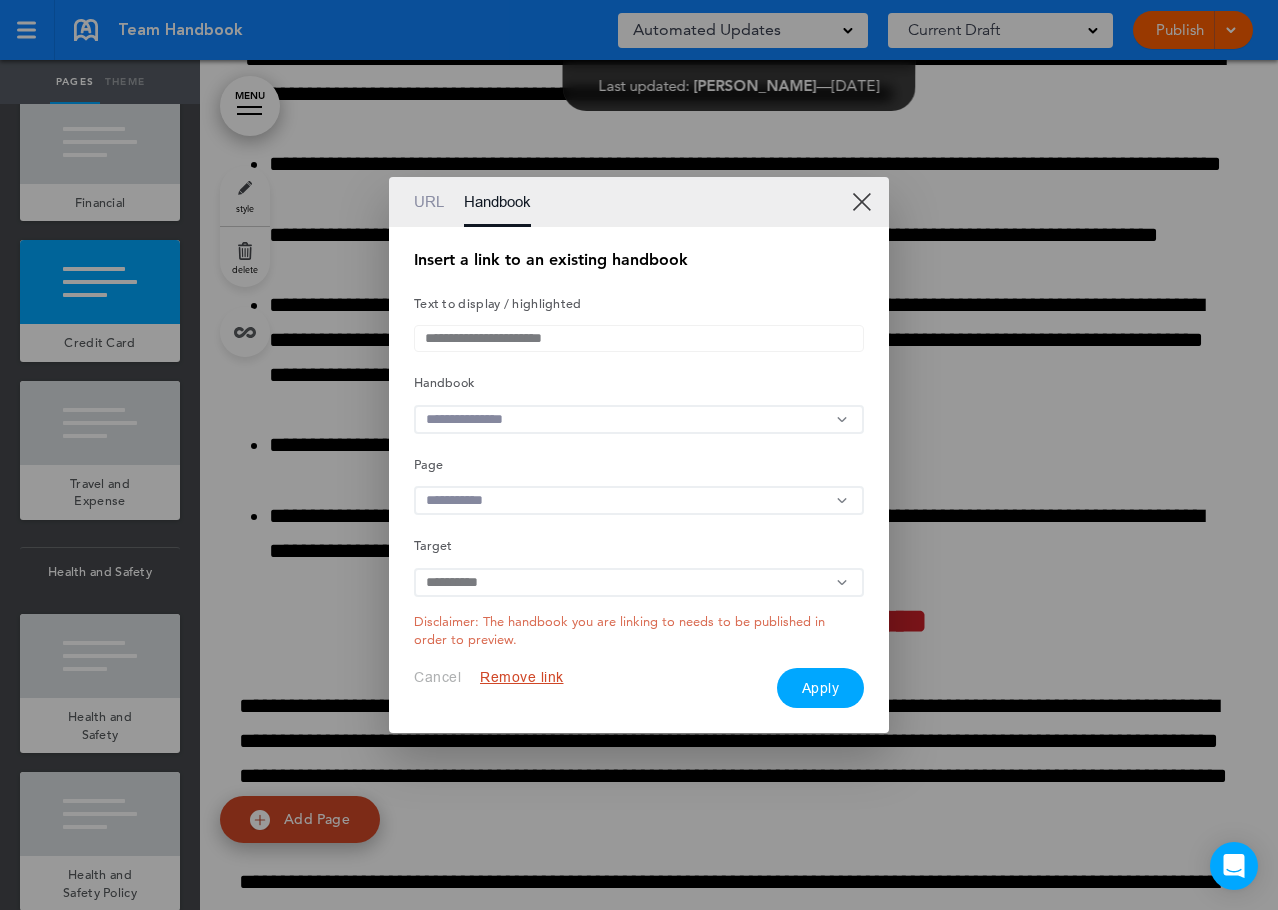 click at bounding box center [639, 419] 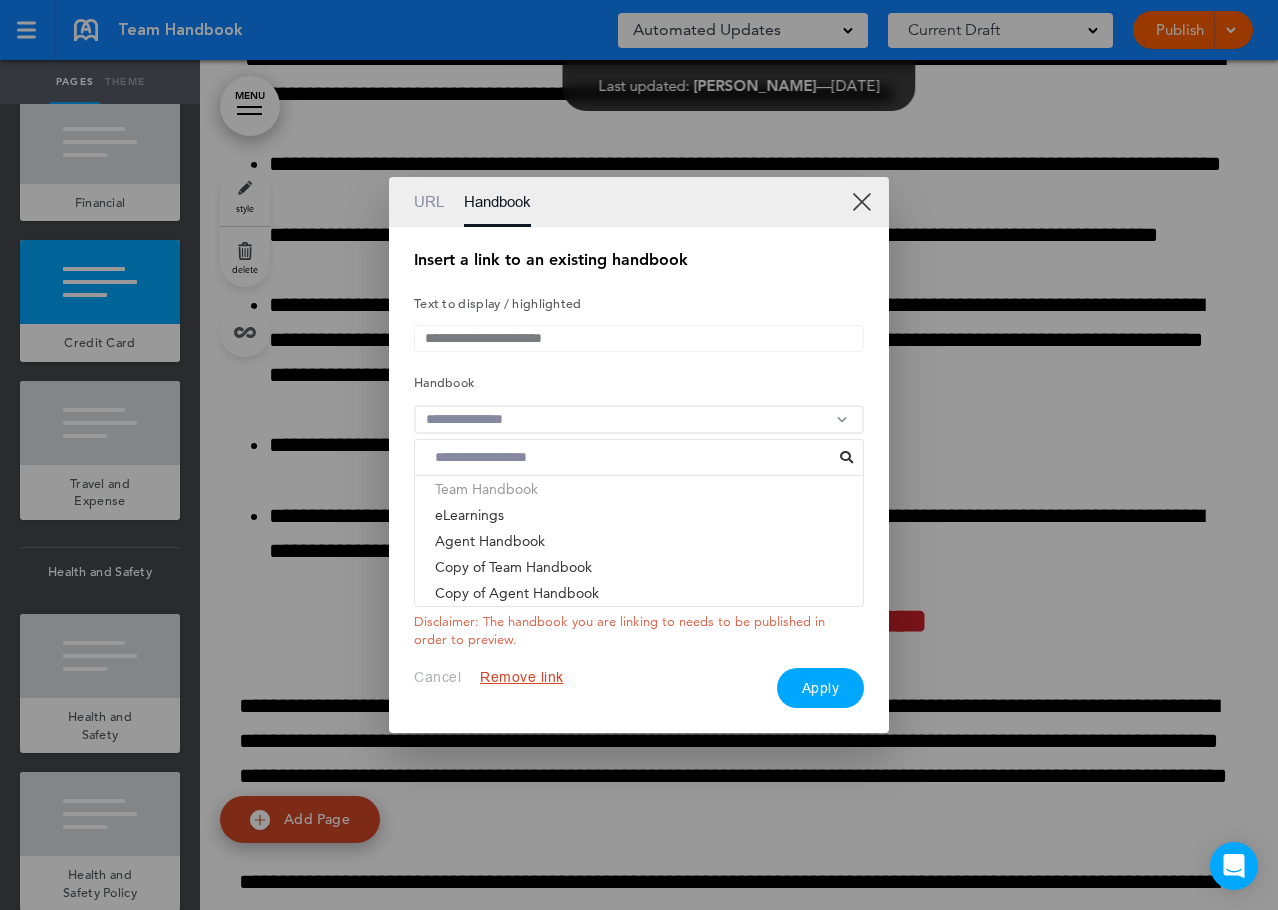 click on "Team Handbook" at bounding box center (639, 489) 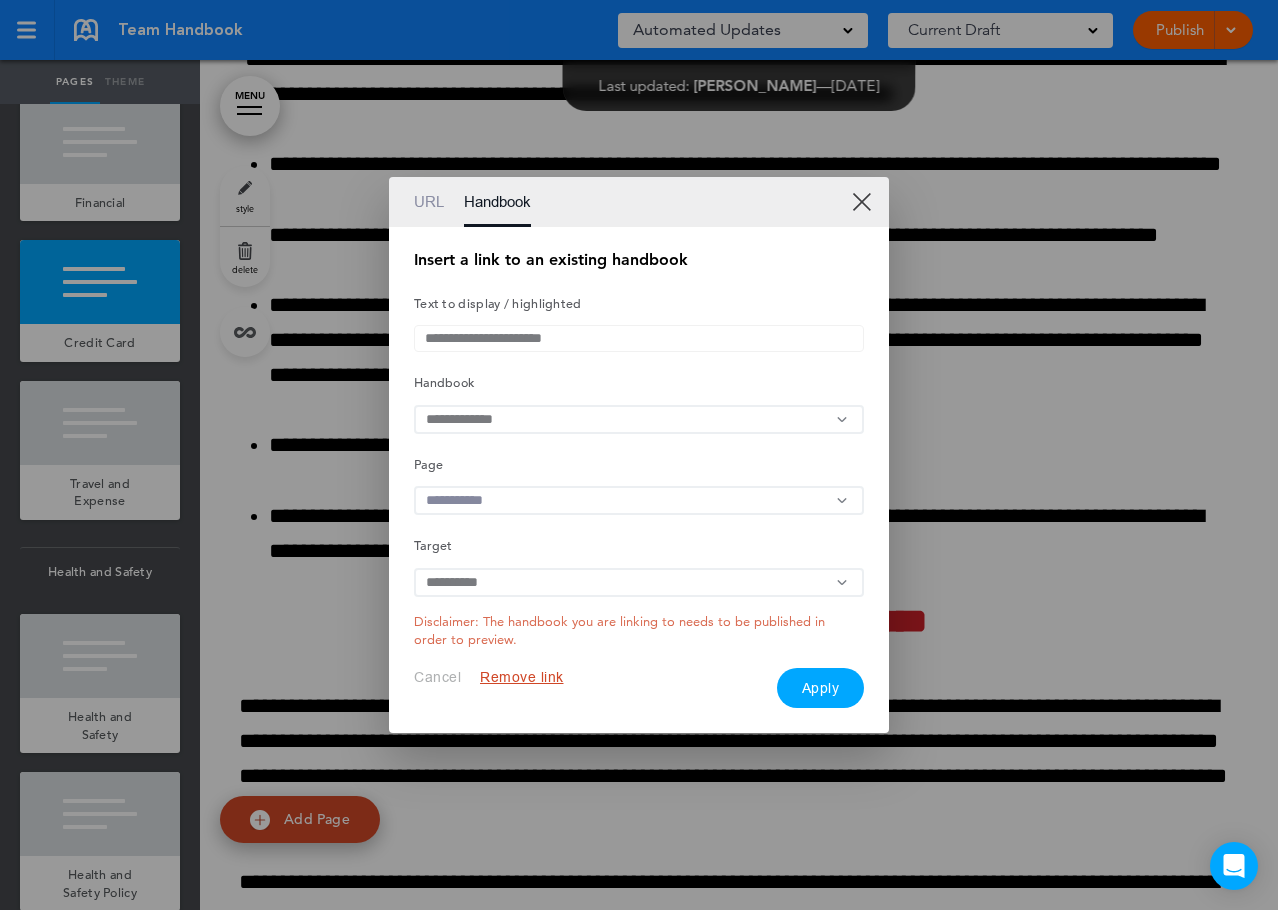 click at bounding box center [639, 500] 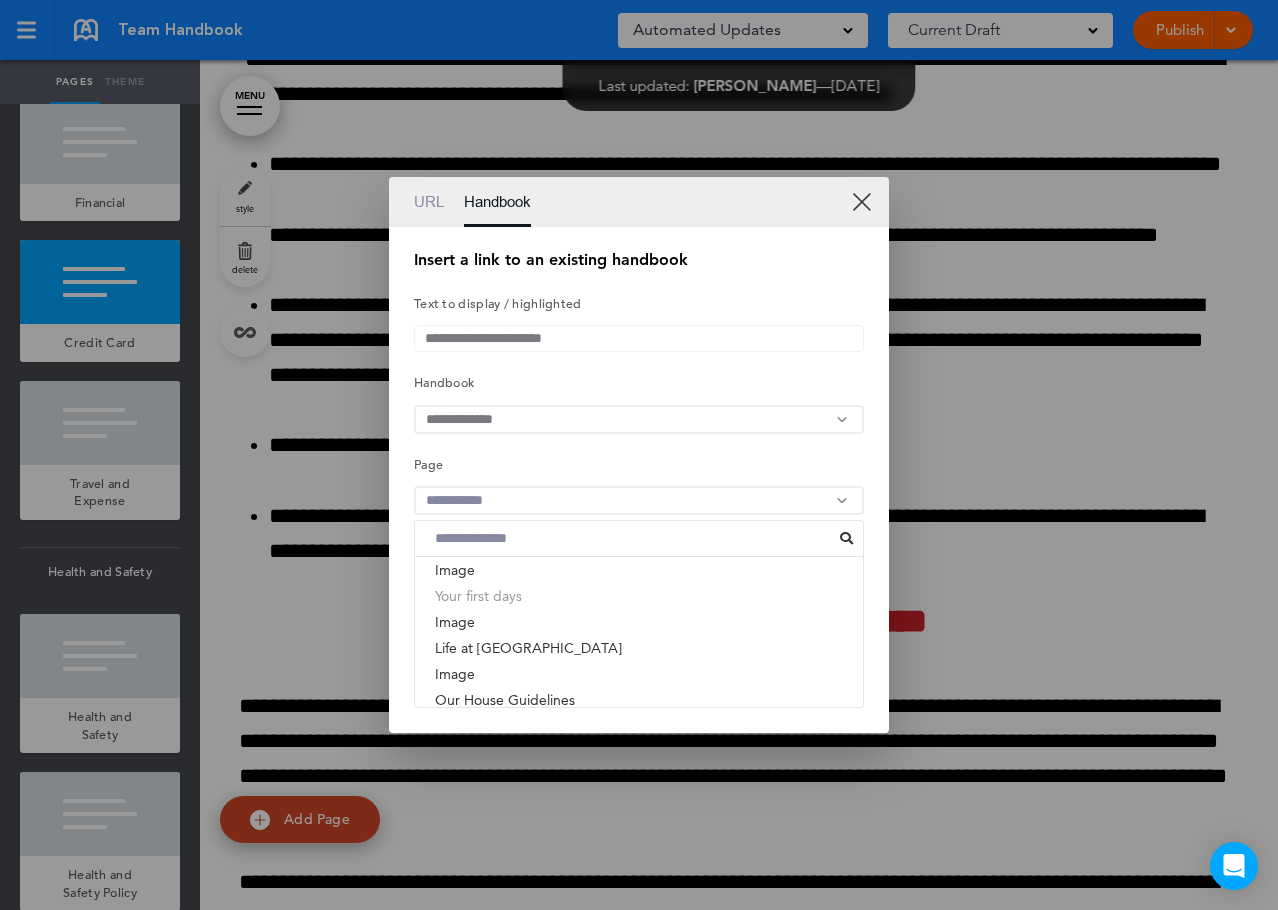 scroll, scrollTop: 500, scrollLeft: 0, axis: vertical 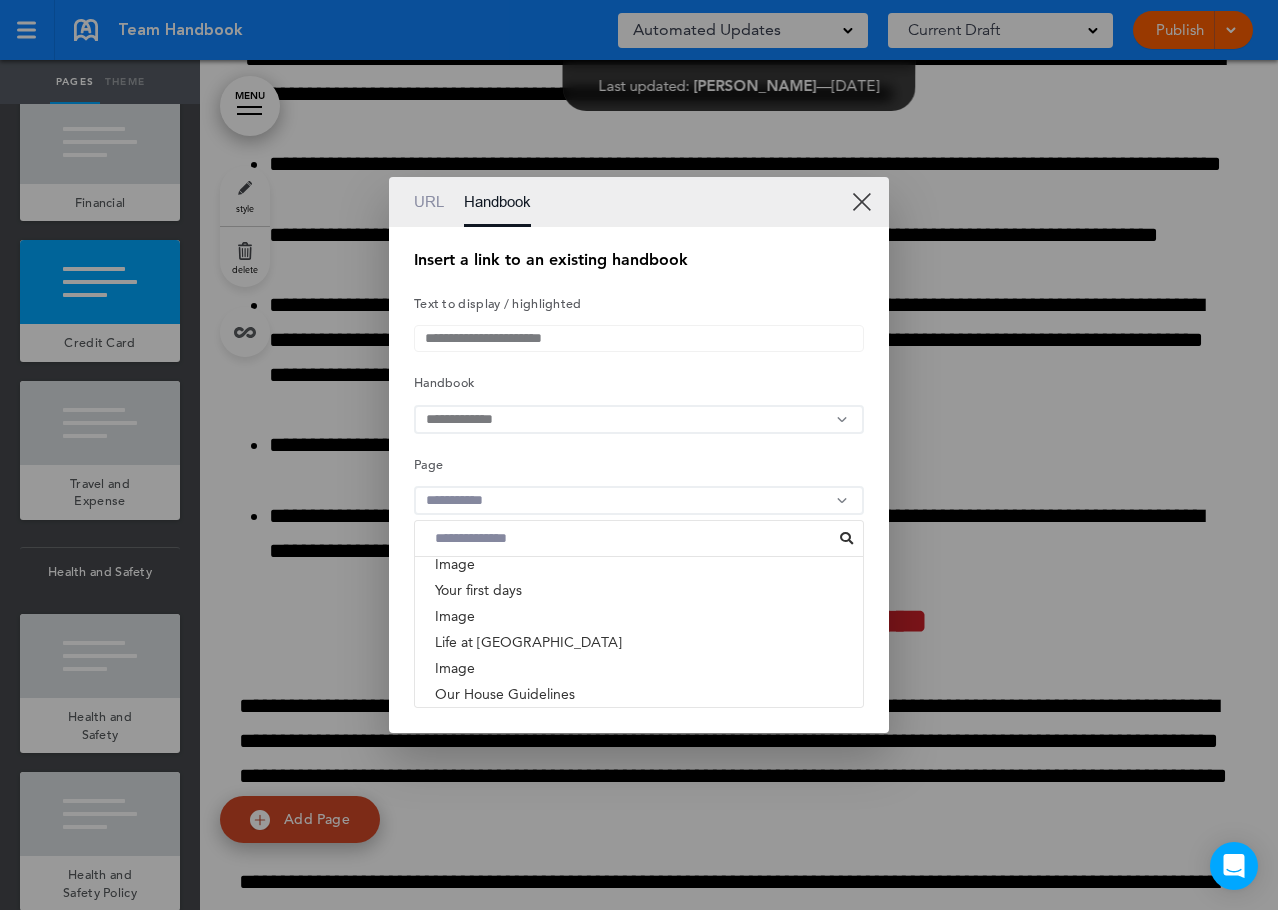 click at bounding box center (632, 538) 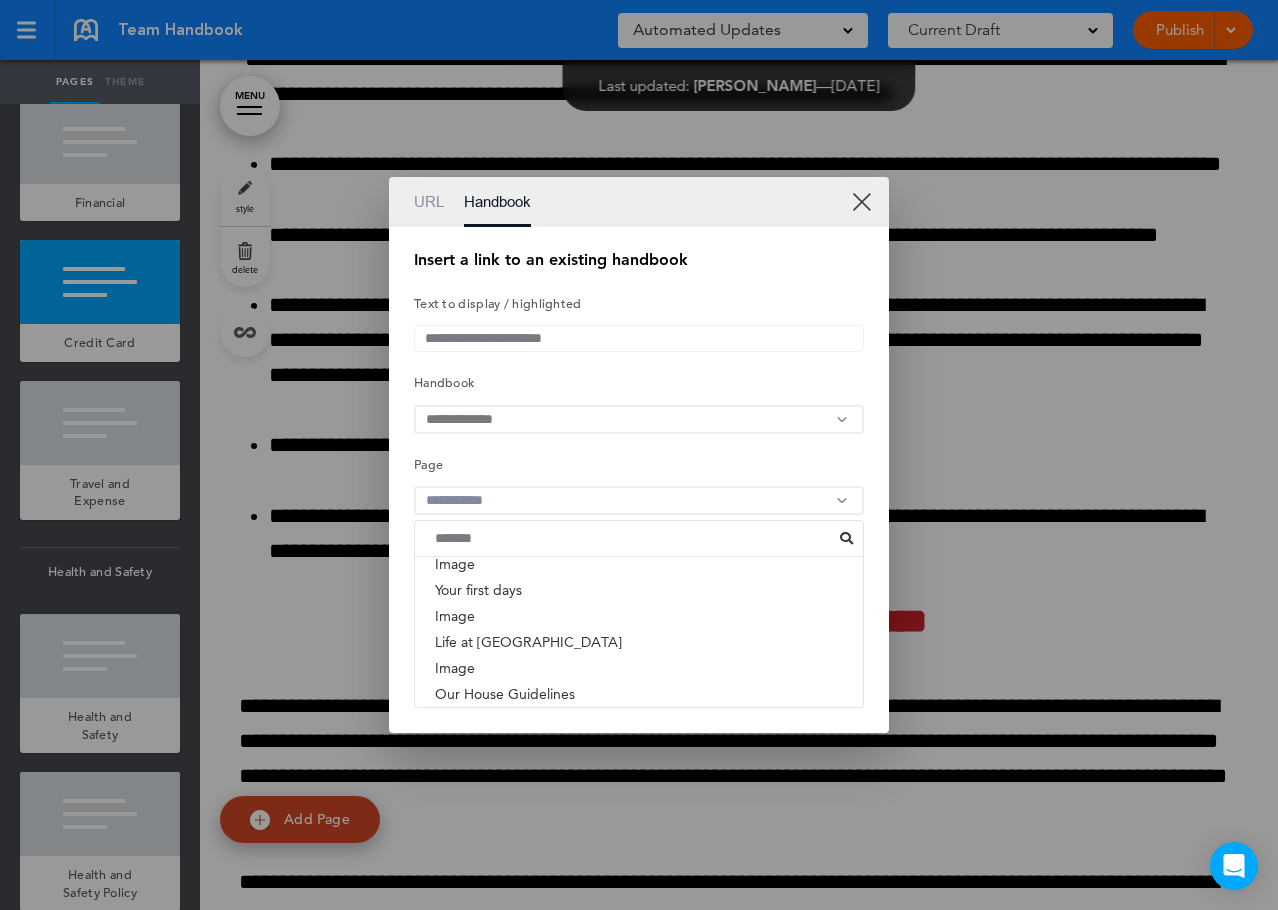 scroll, scrollTop: 0, scrollLeft: 0, axis: both 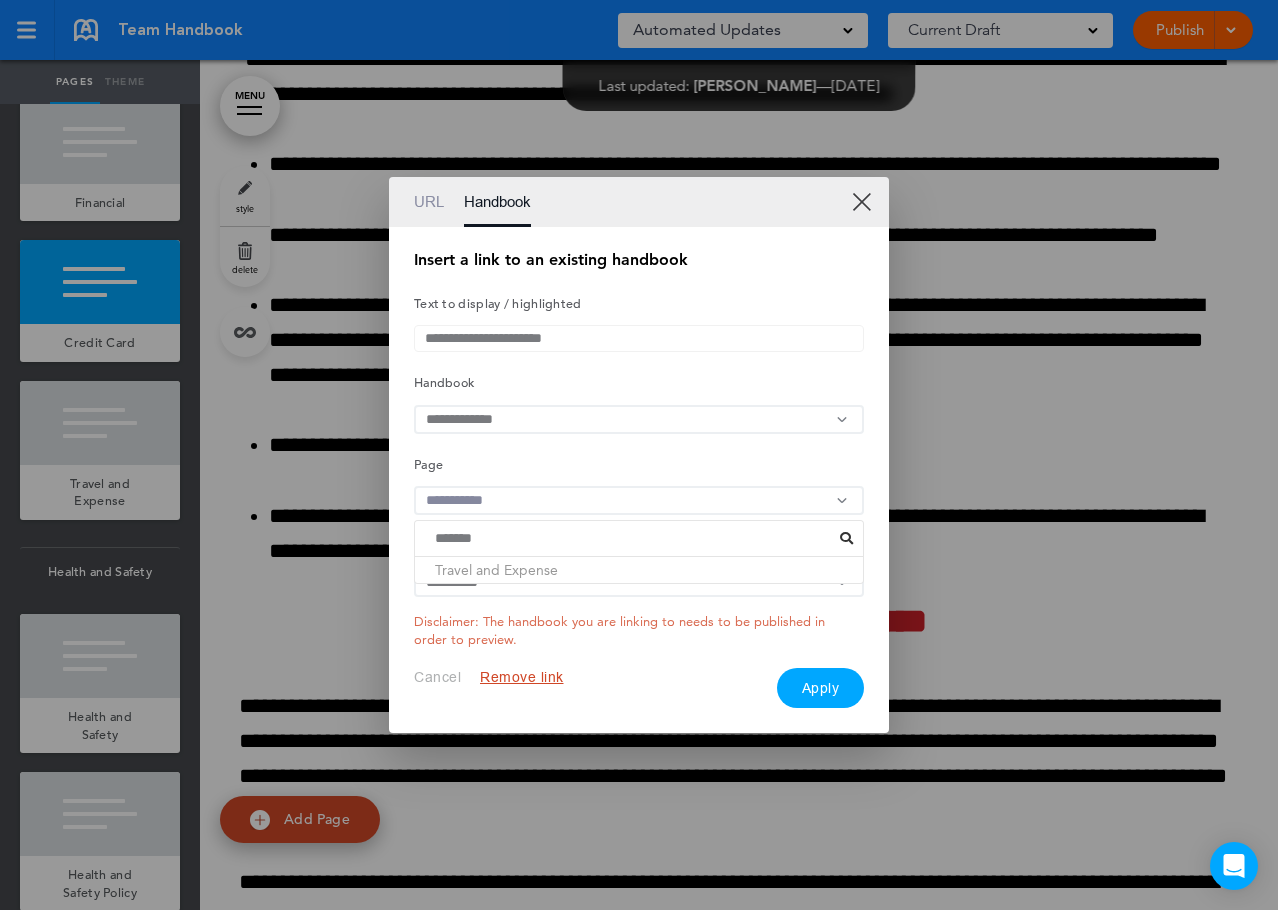 type on "*******" 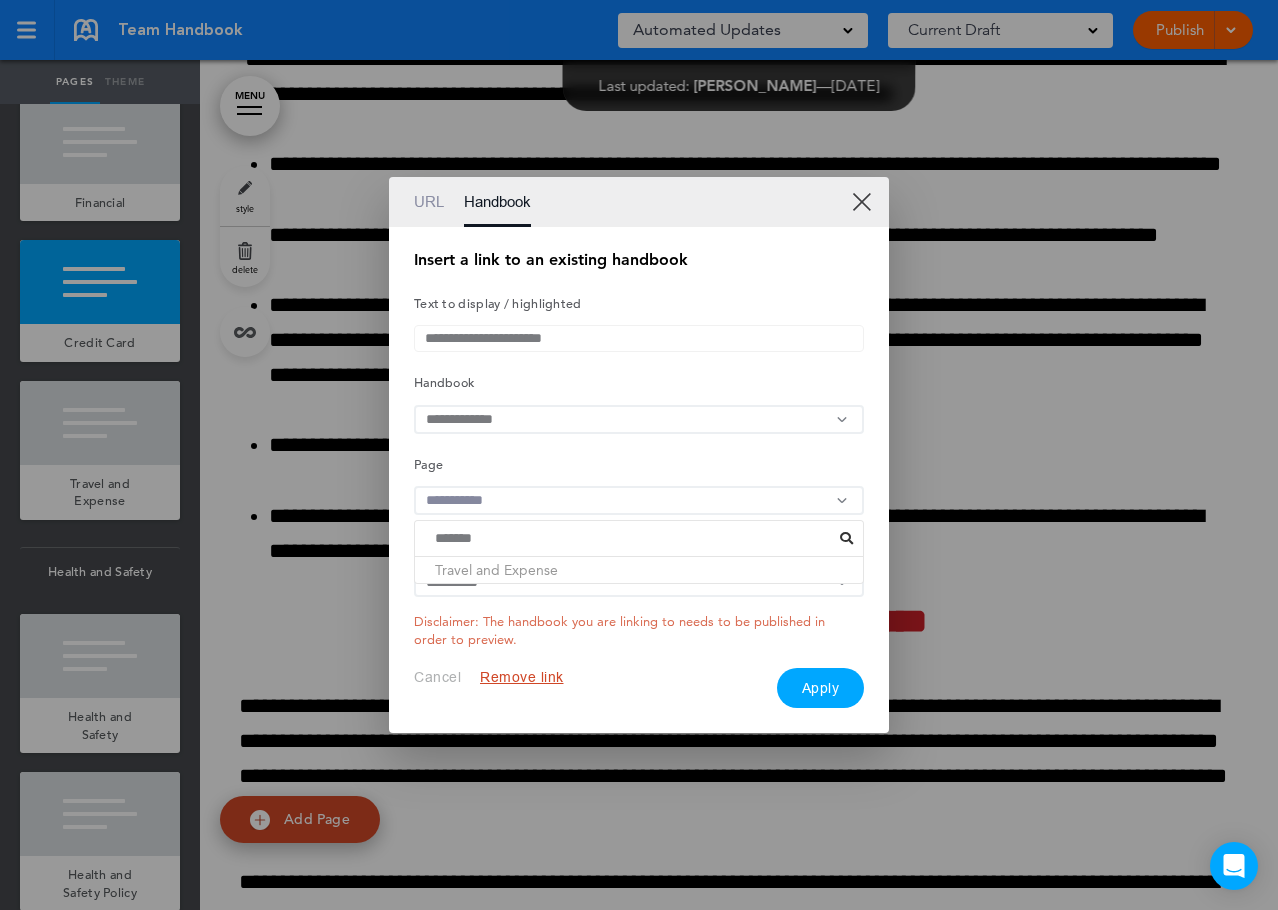 click on "Travel and Expense" at bounding box center [639, 570] 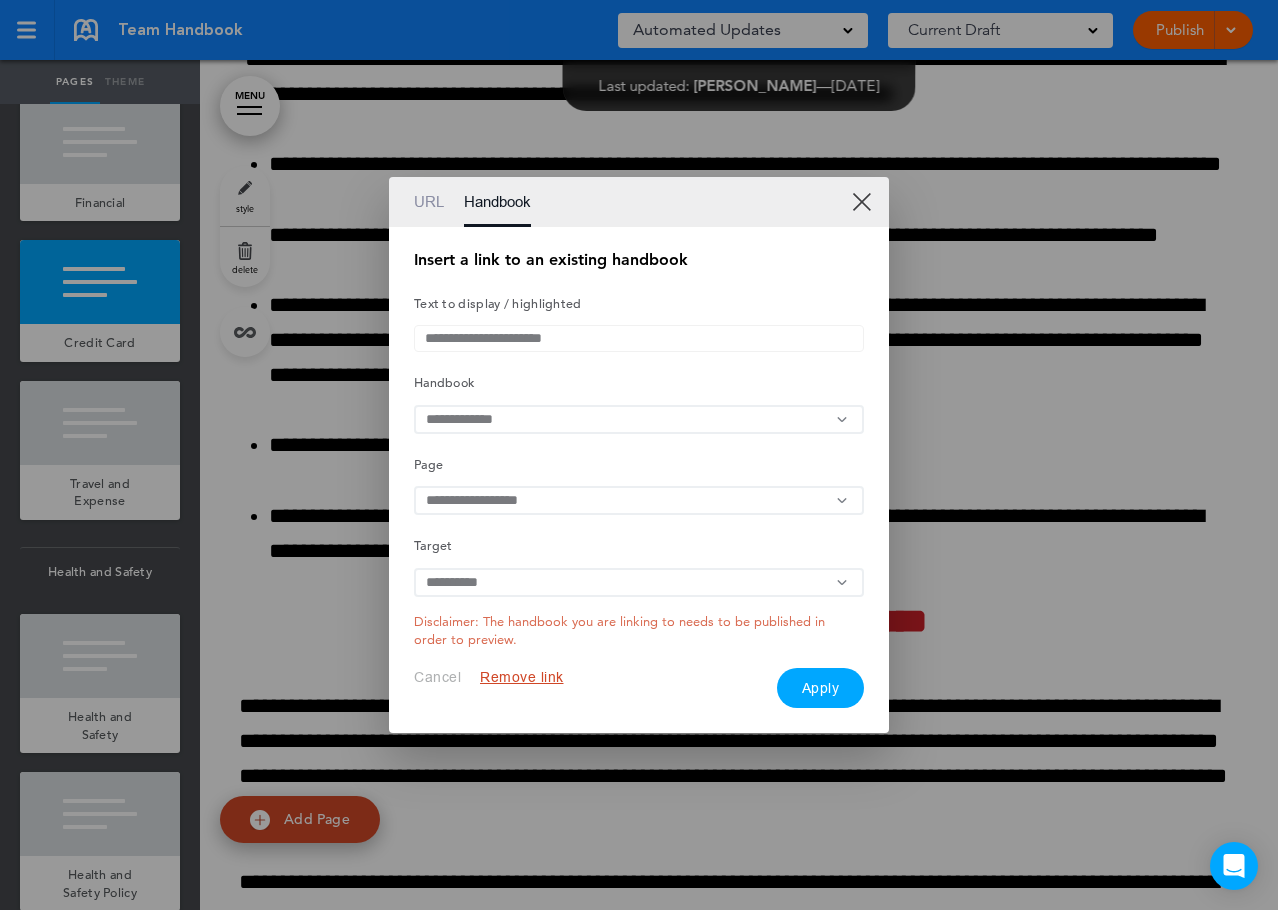 click on "Apply" at bounding box center (821, 688) 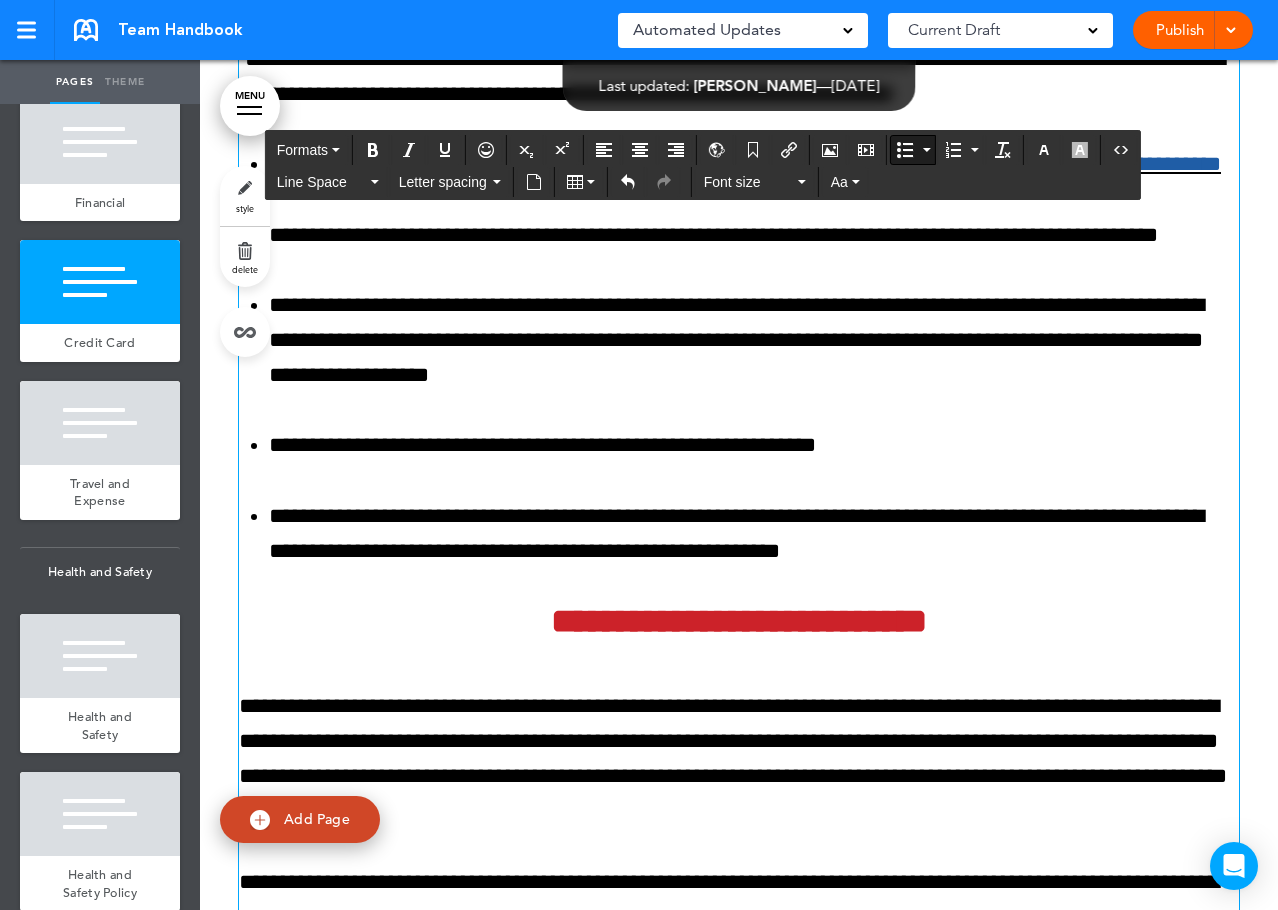 click on "**********" at bounding box center [754, 341] 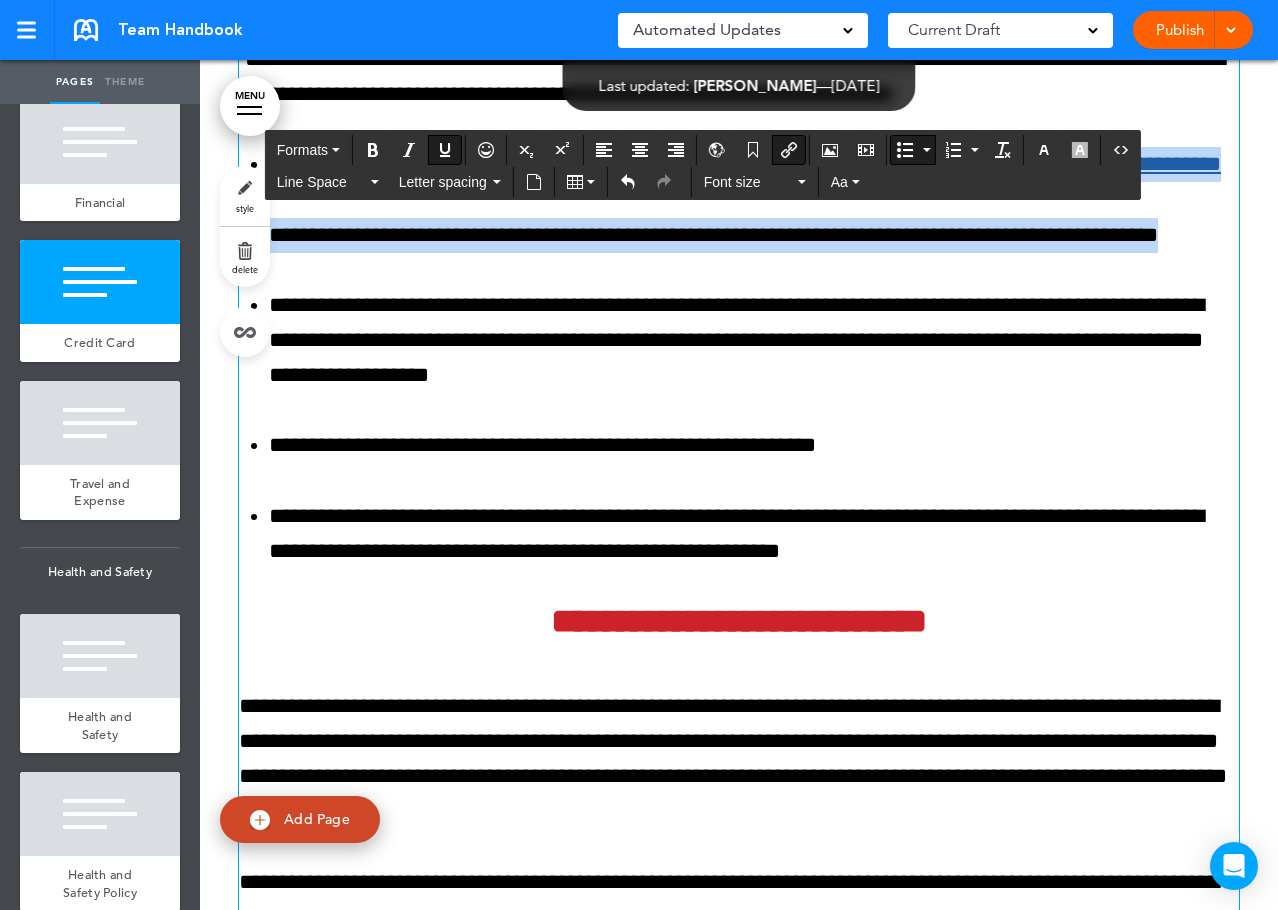 drag, startPoint x: 987, startPoint y: 427, endPoint x: 1149, endPoint y: 450, distance: 163.62457 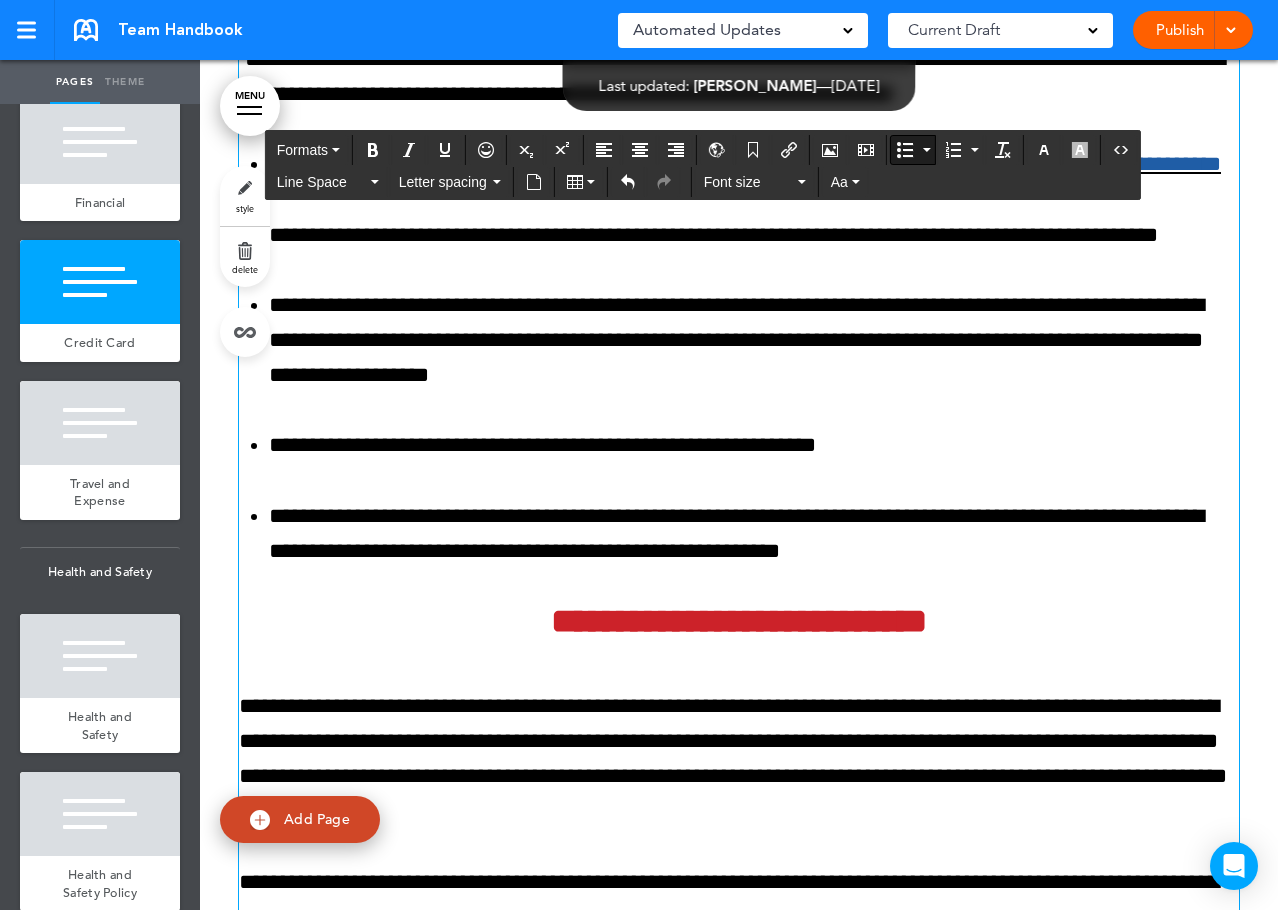 click on "**********" at bounding box center (754, 341) 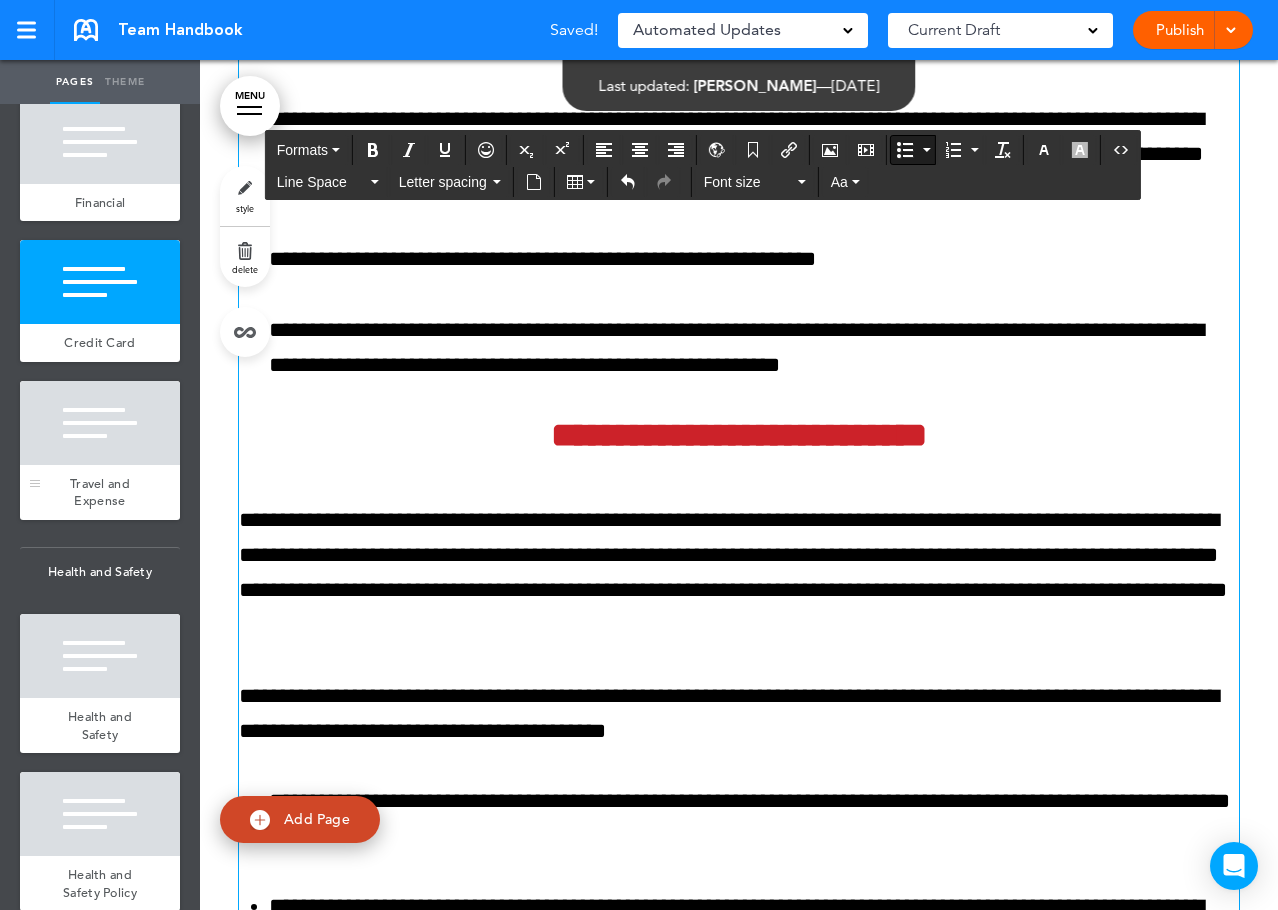scroll, scrollTop: 129085, scrollLeft: 0, axis: vertical 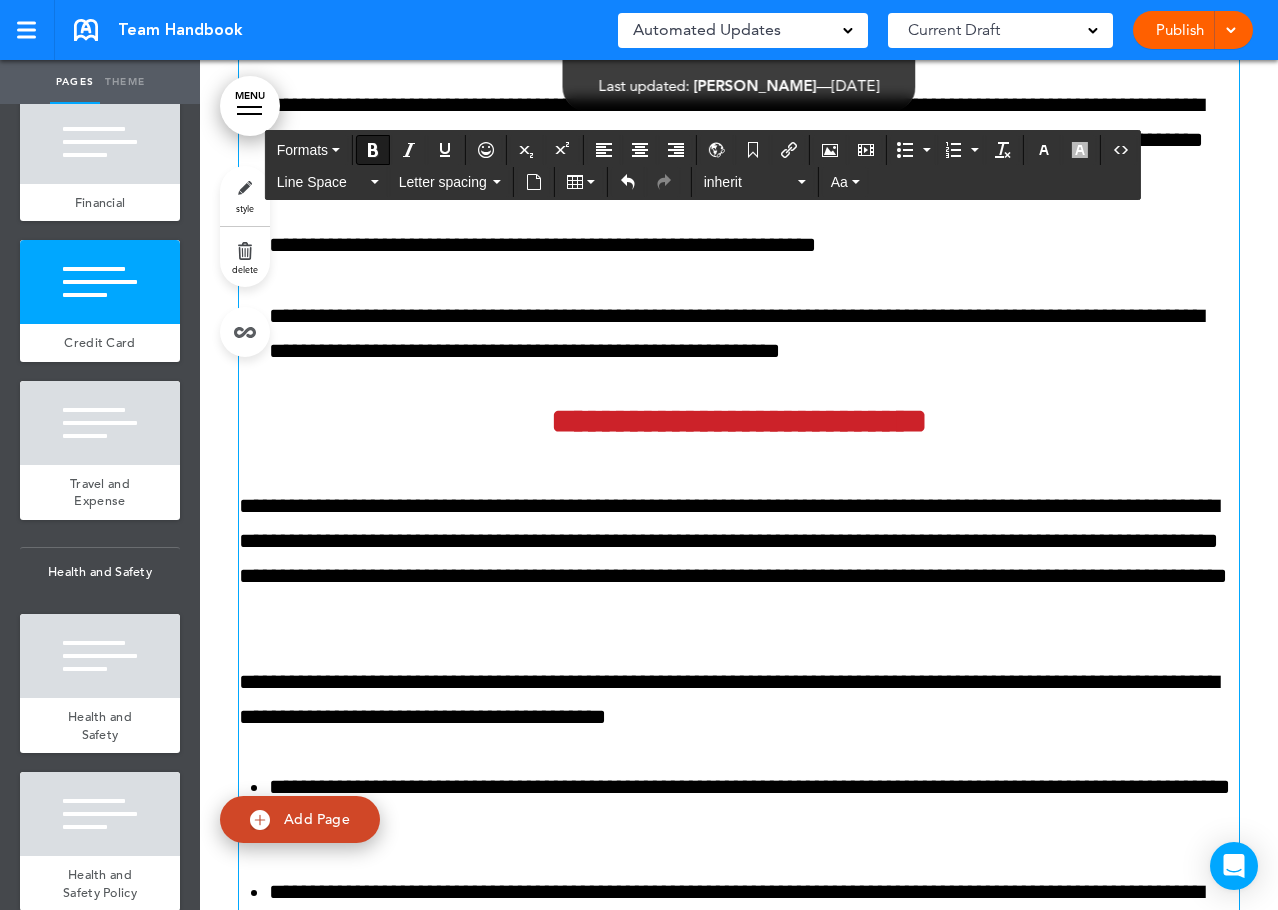 click on "**********" at bounding box center (739, 421) 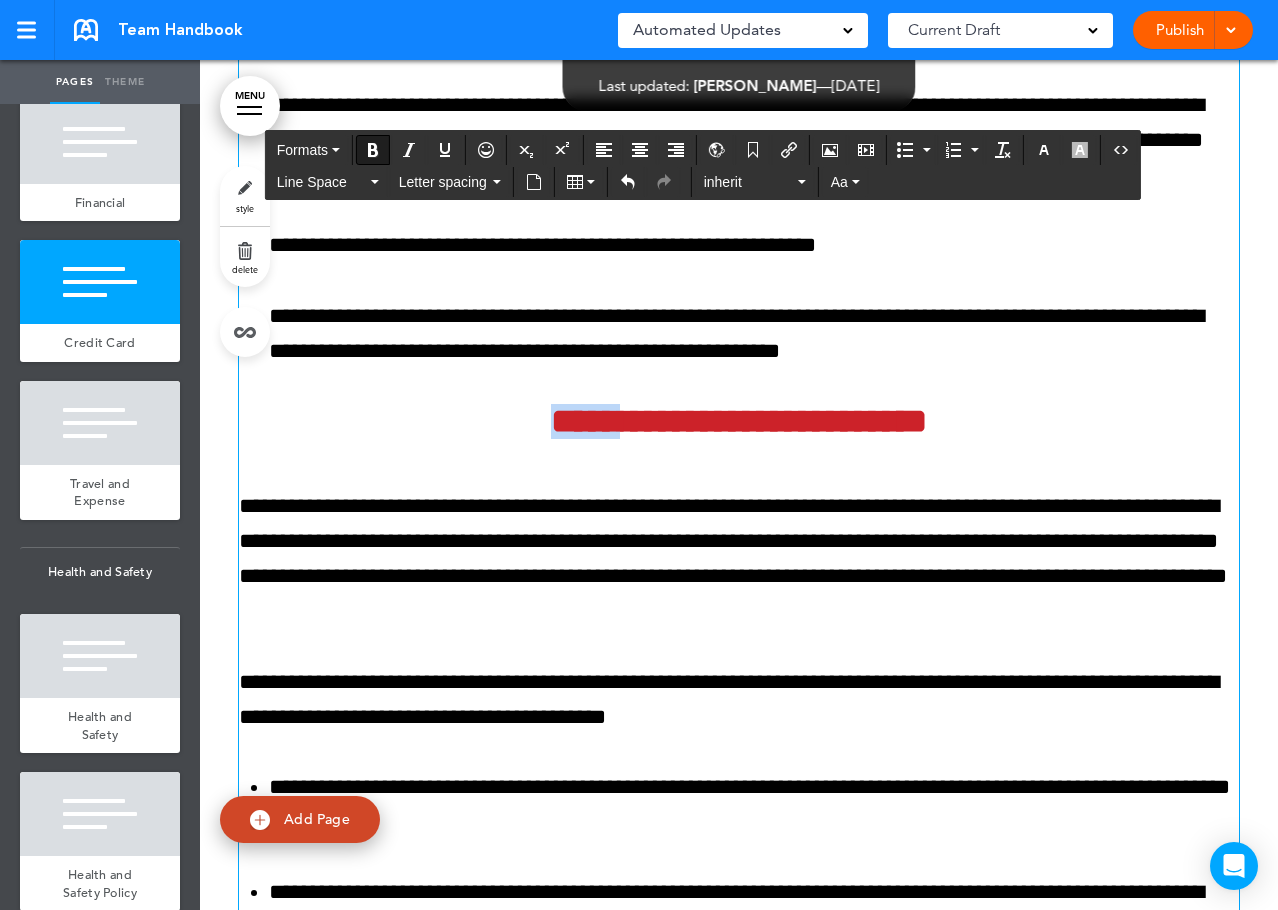 click on "**********" at bounding box center [739, 421] 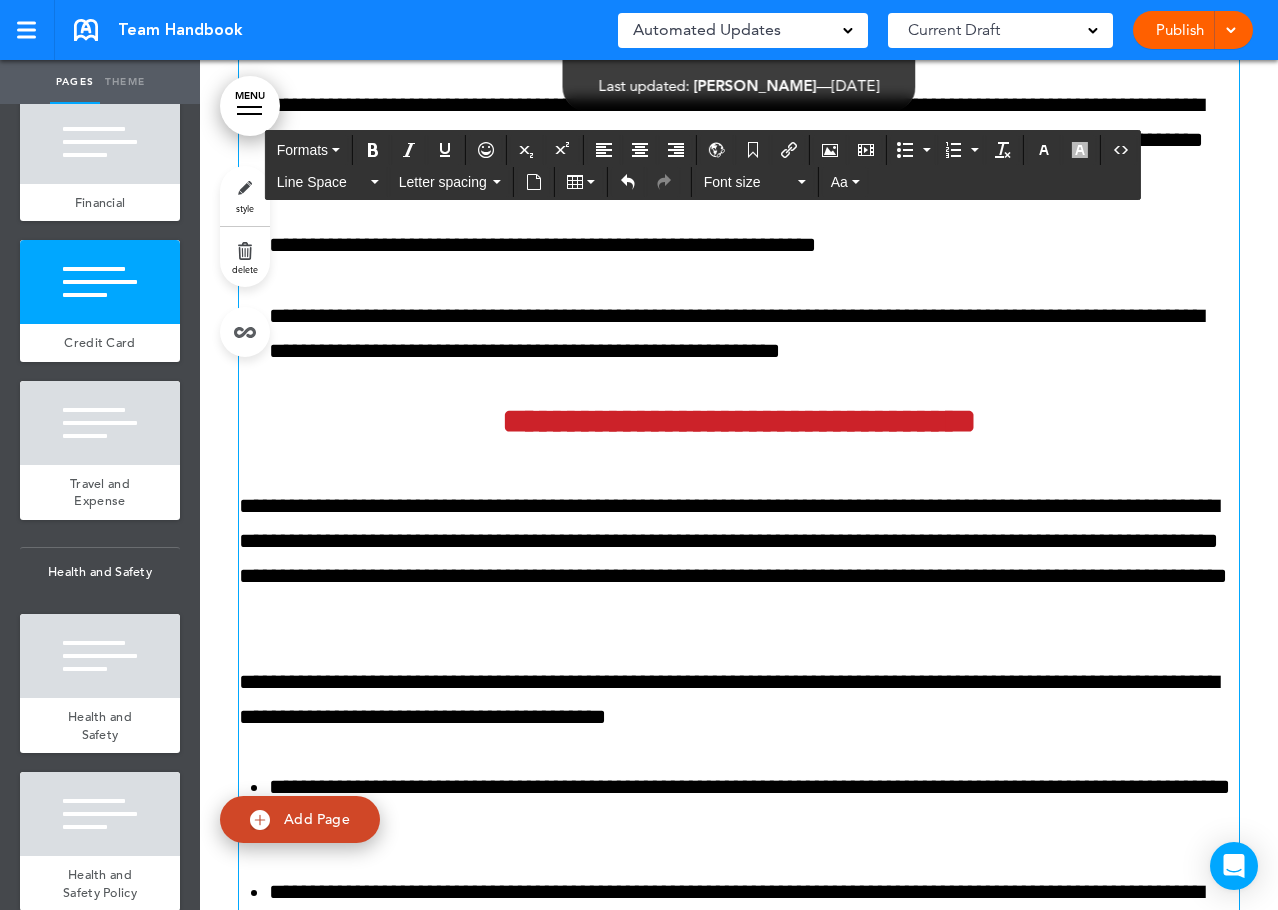 click on "**********" at bounding box center [739, -77] 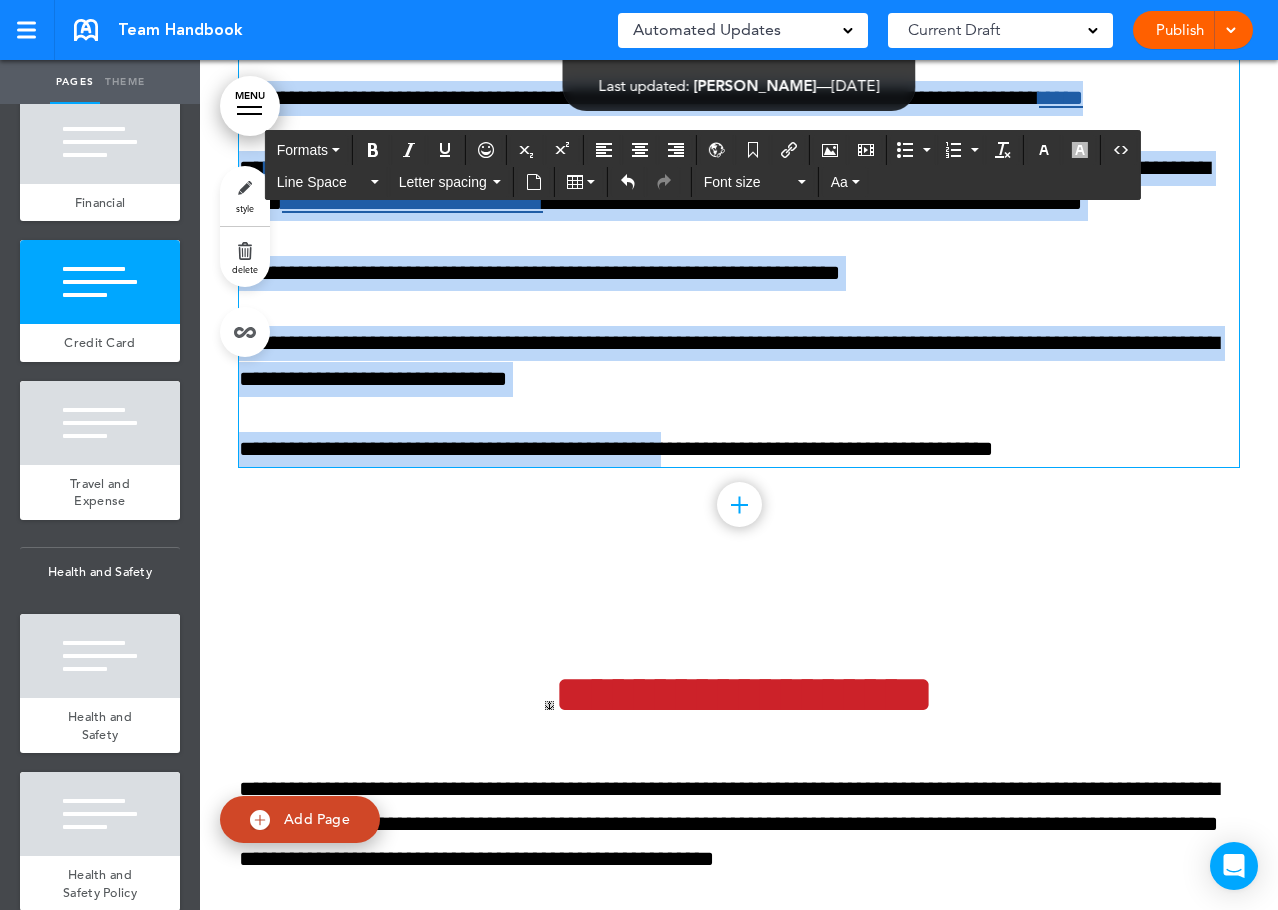 scroll, scrollTop: 130181, scrollLeft: 0, axis: vertical 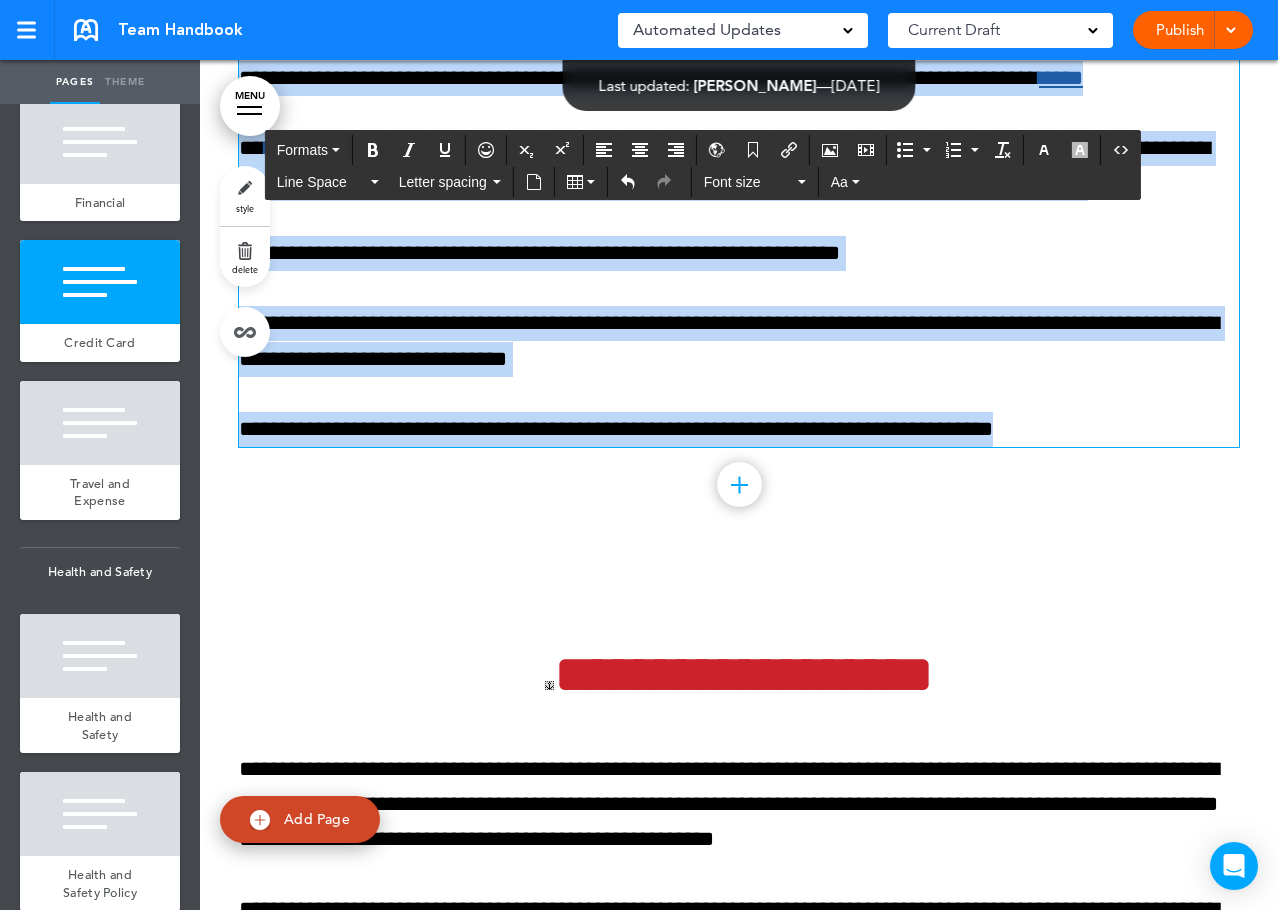drag, startPoint x: 233, startPoint y: 766, endPoint x: 993, endPoint y: 708, distance: 762.20996 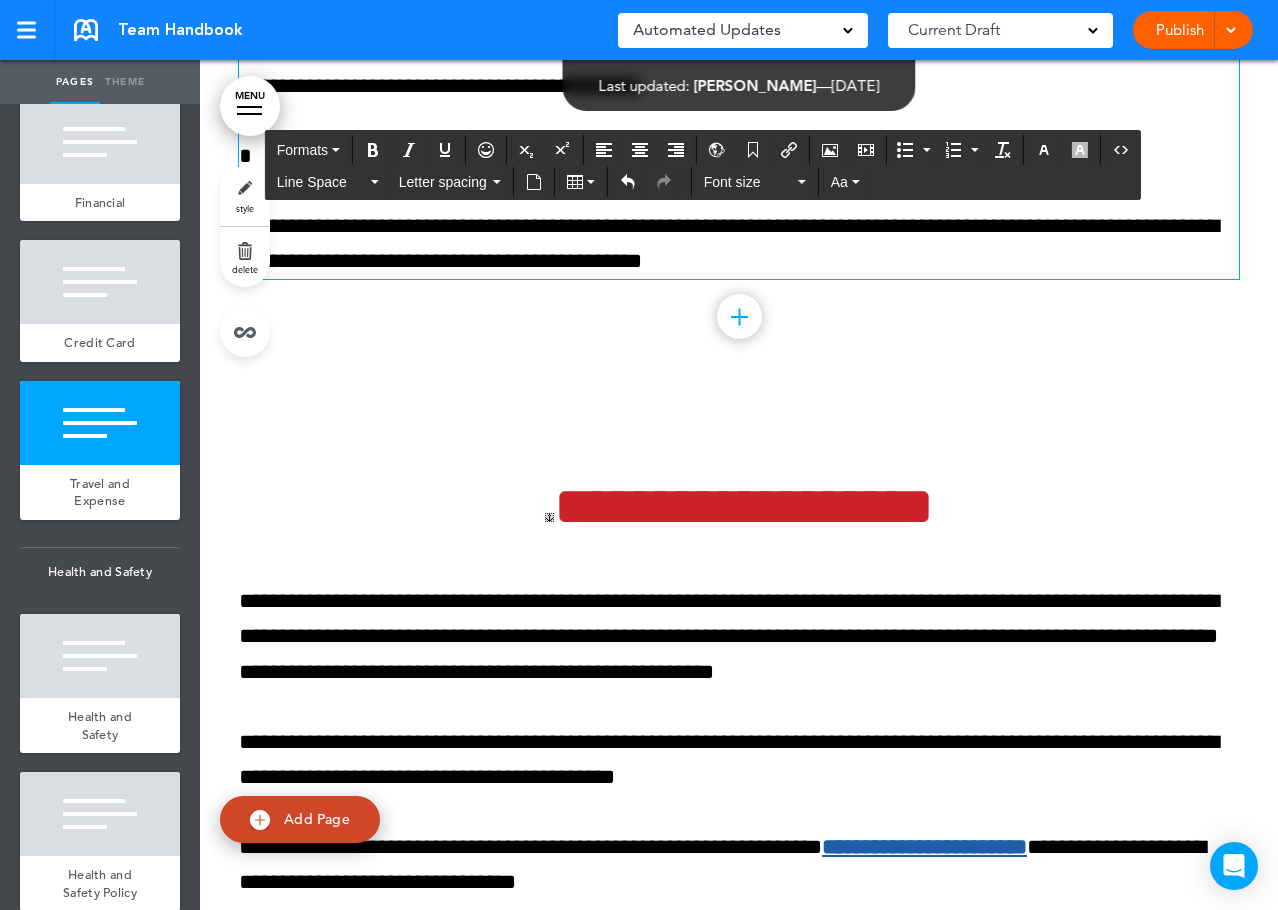 scroll, scrollTop: 129594, scrollLeft: 0, axis: vertical 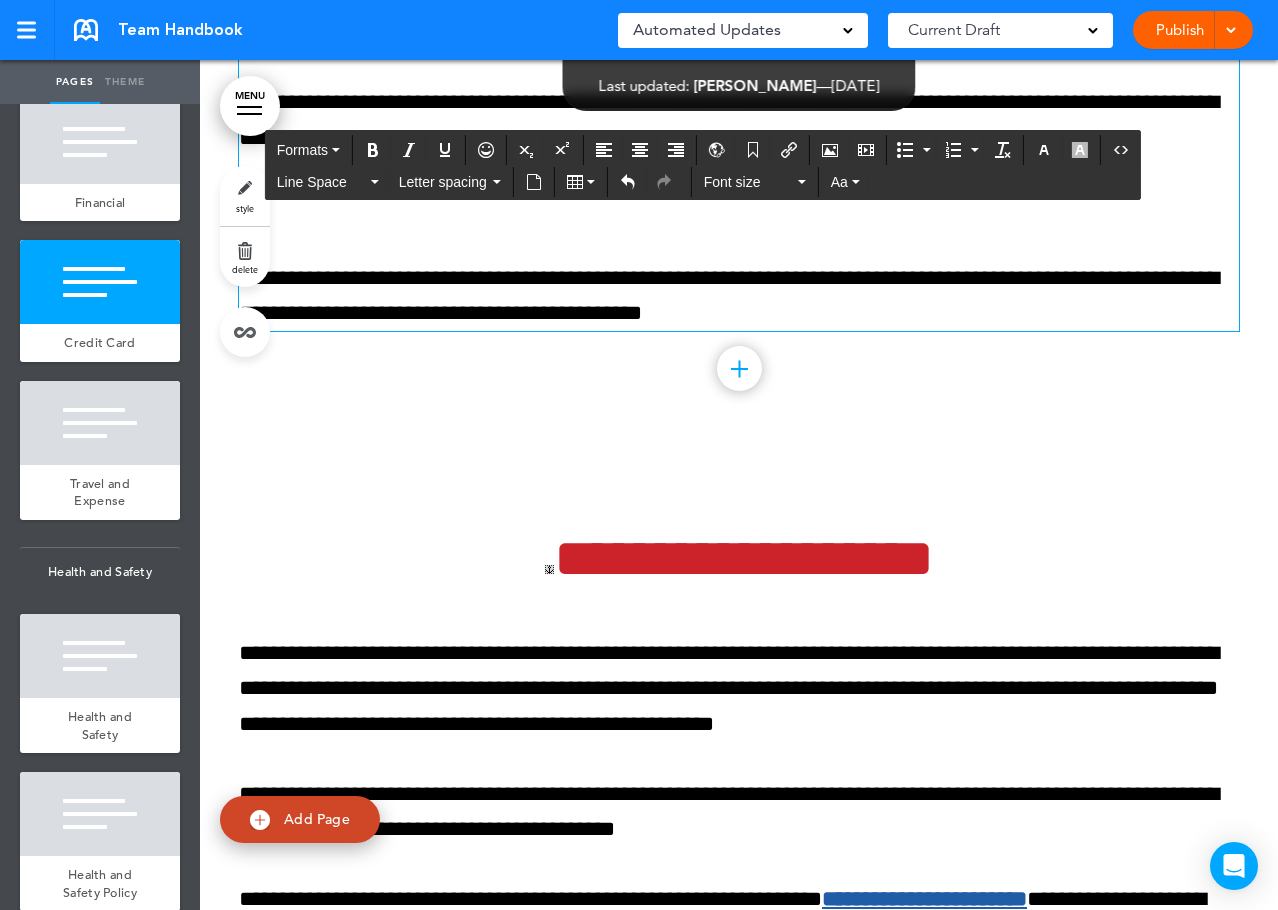 click on "*" at bounding box center [739, 208] 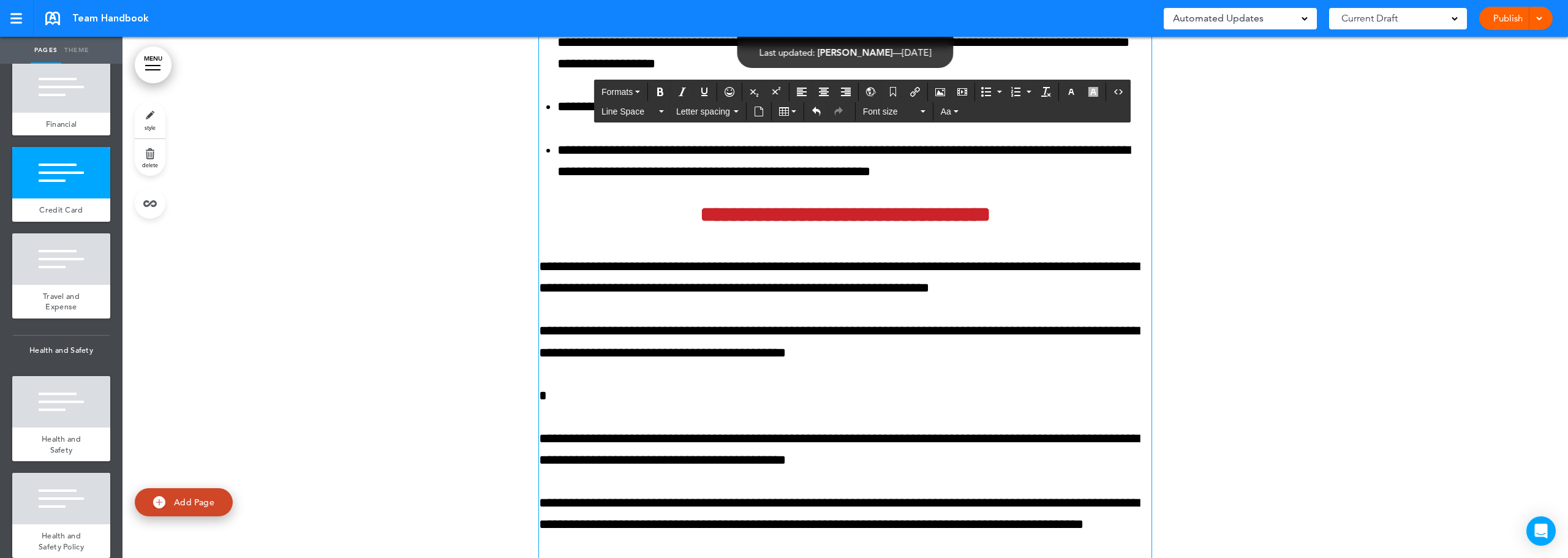 scroll, scrollTop: 79194, scrollLeft: 0, axis: vertical 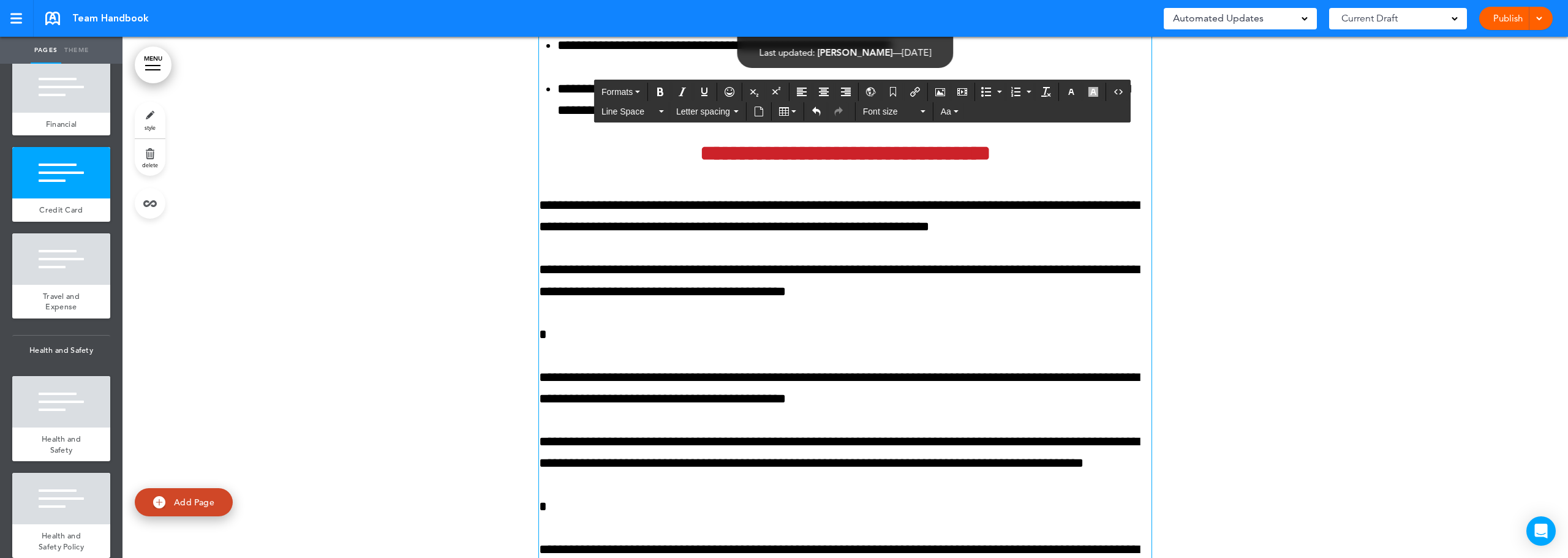 click on "*" at bounding box center [845, 334] 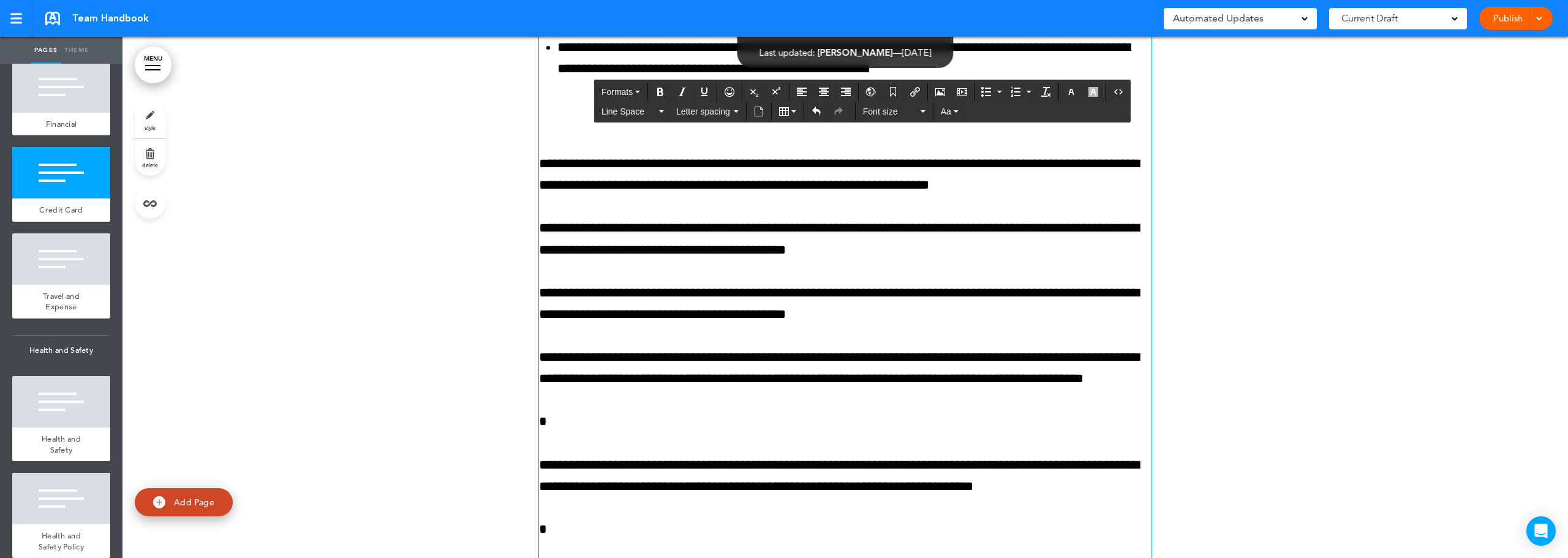 scroll, scrollTop: 79256, scrollLeft: 0, axis: vertical 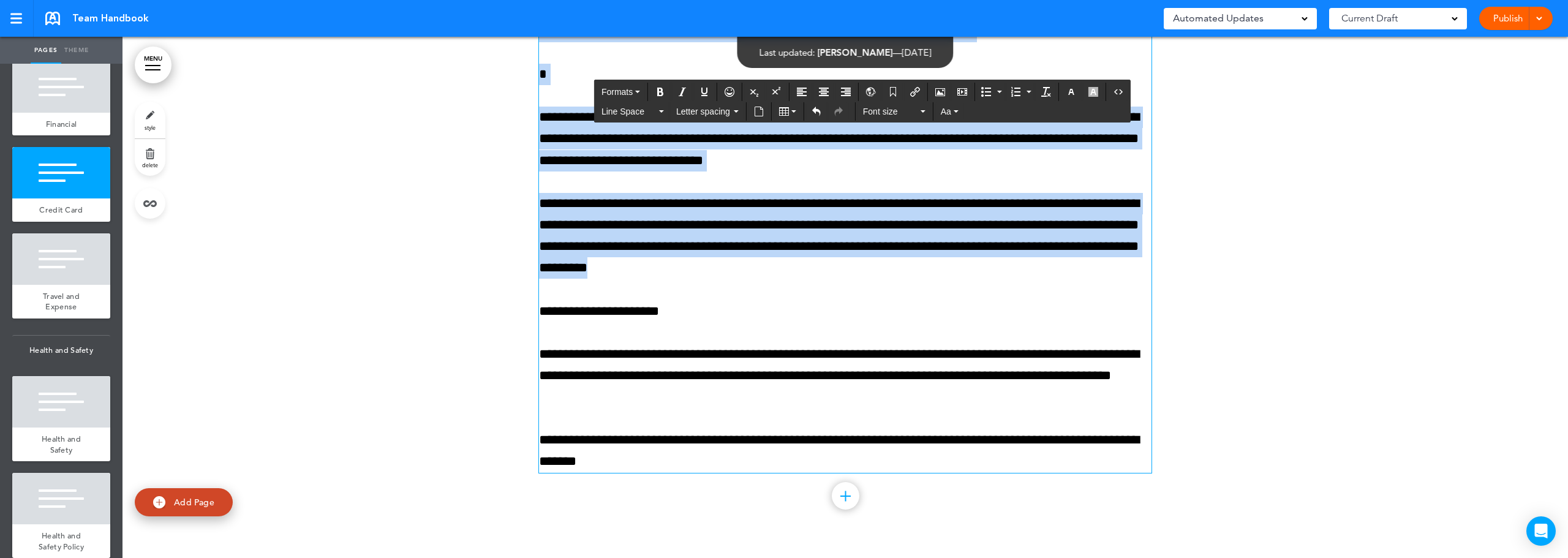 drag, startPoint x: 536, startPoint y: 430, endPoint x: 657, endPoint y: 424, distance: 121.14867 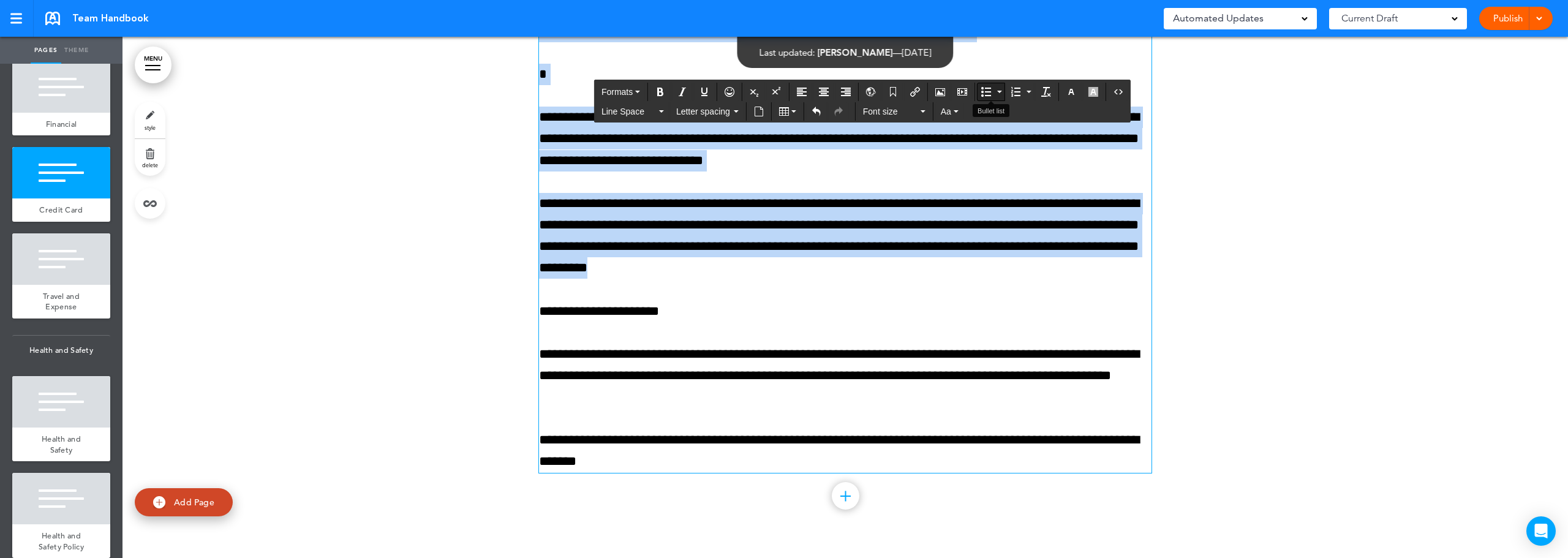 click at bounding box center [986, 92] 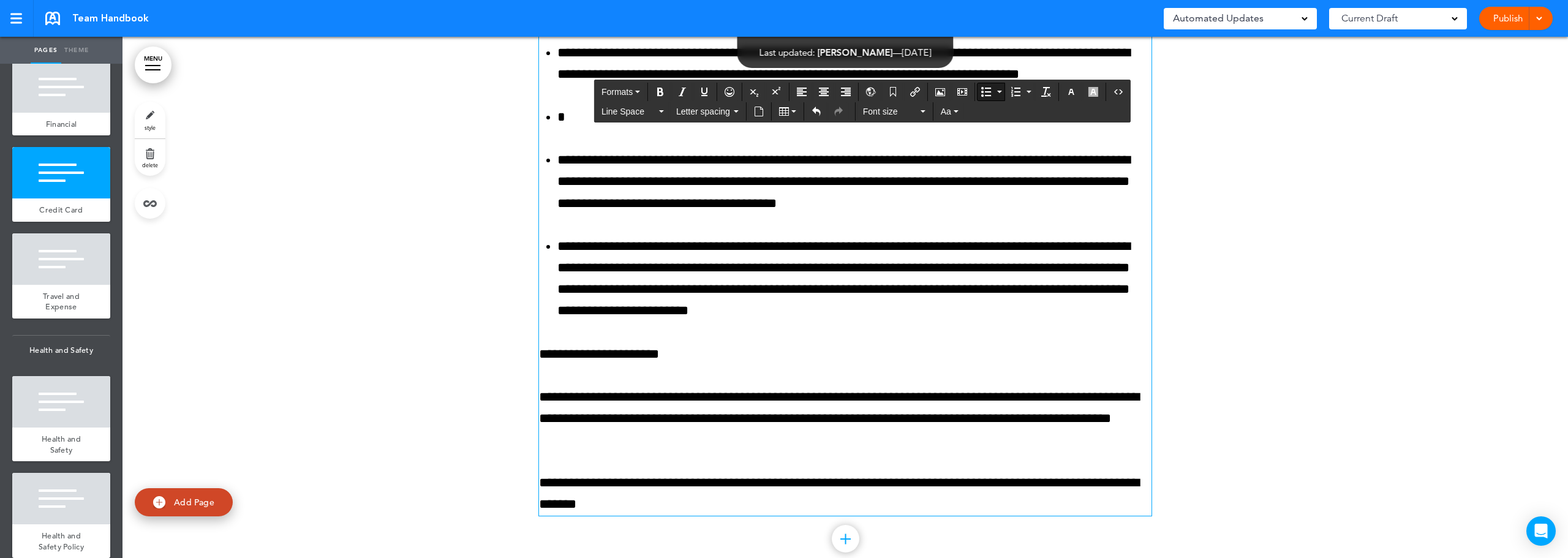 scroll, scrollTop: 79630, scrollLeft: 0, axis: vertical 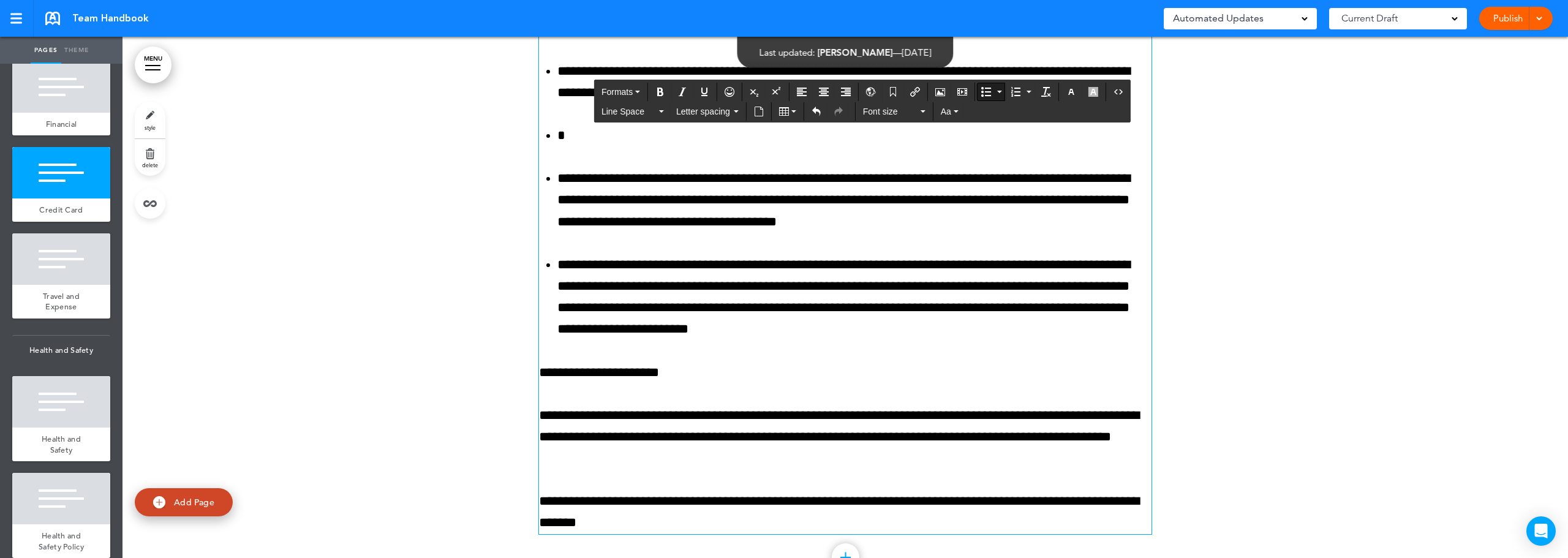 click on "*" at bounding box center [854, 135] 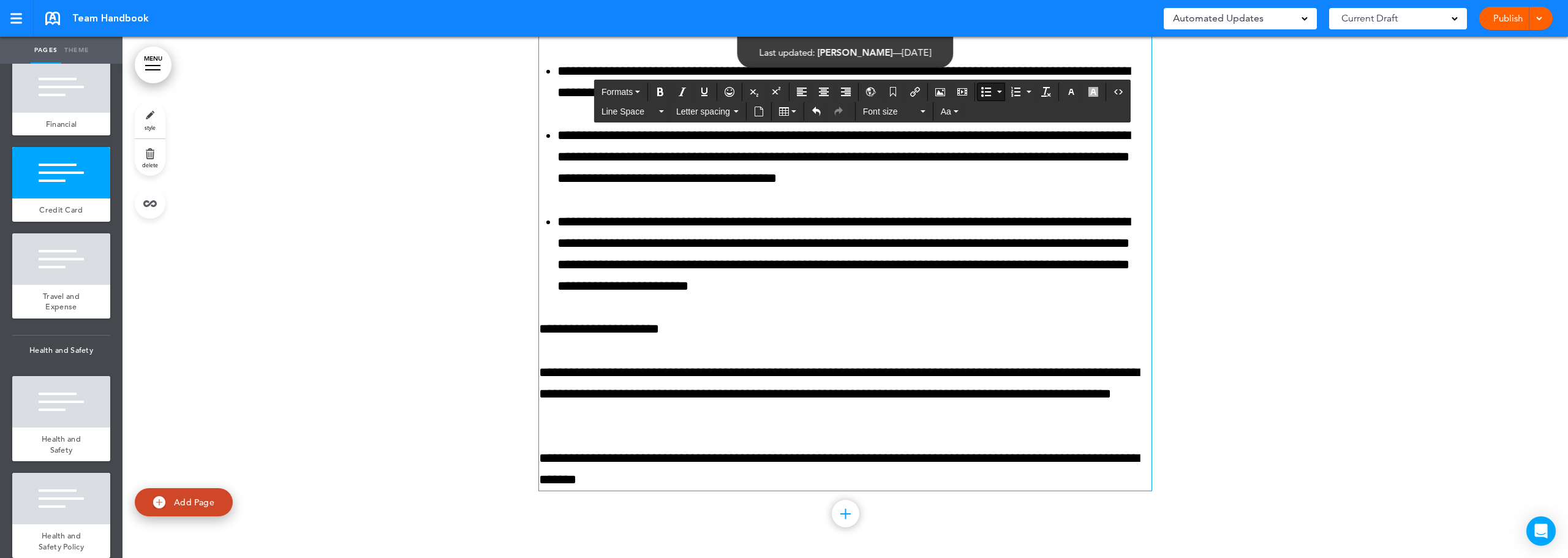 click on "*" at bounding box center [854, 28] 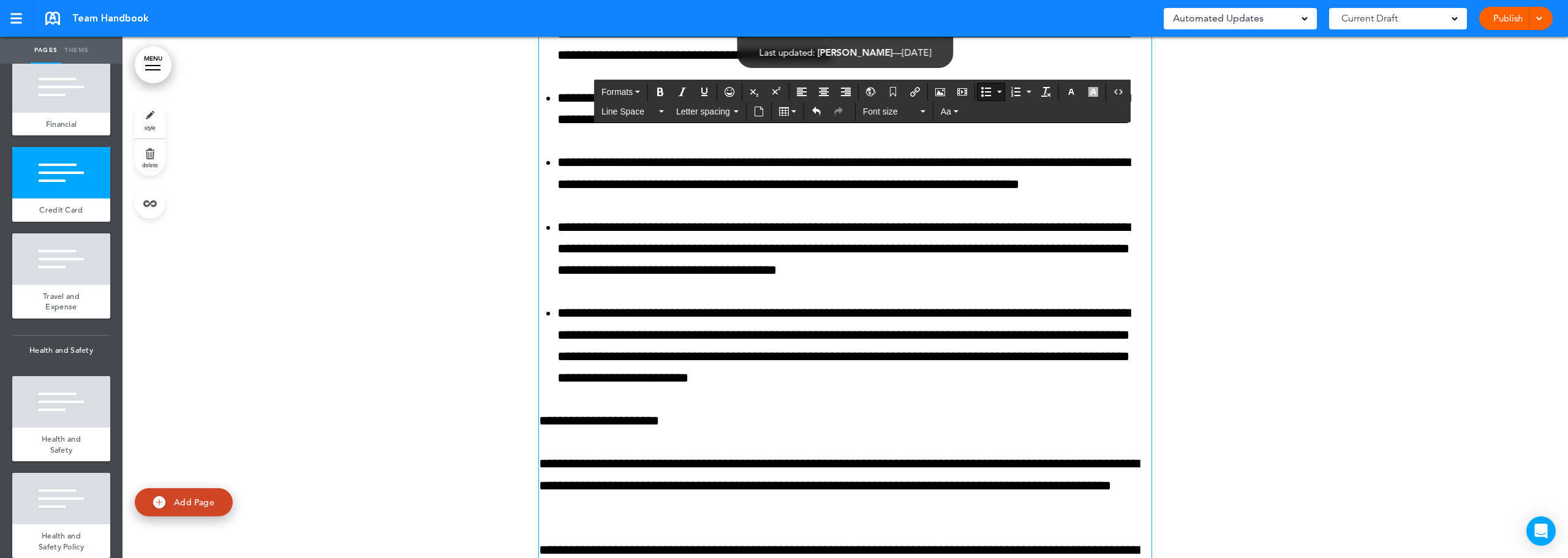 scroll, scrollTop: 79446, scrollLeft: 0, axis: vertical 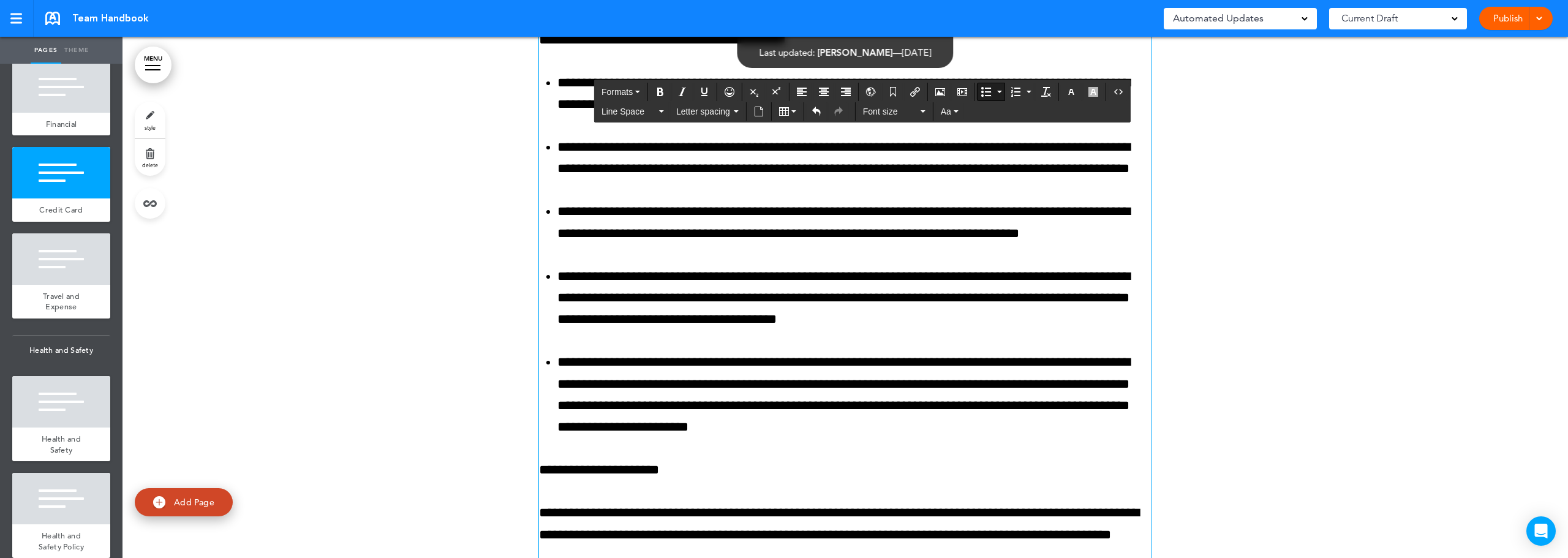 click on "**********" at bounding box center (854, 94) 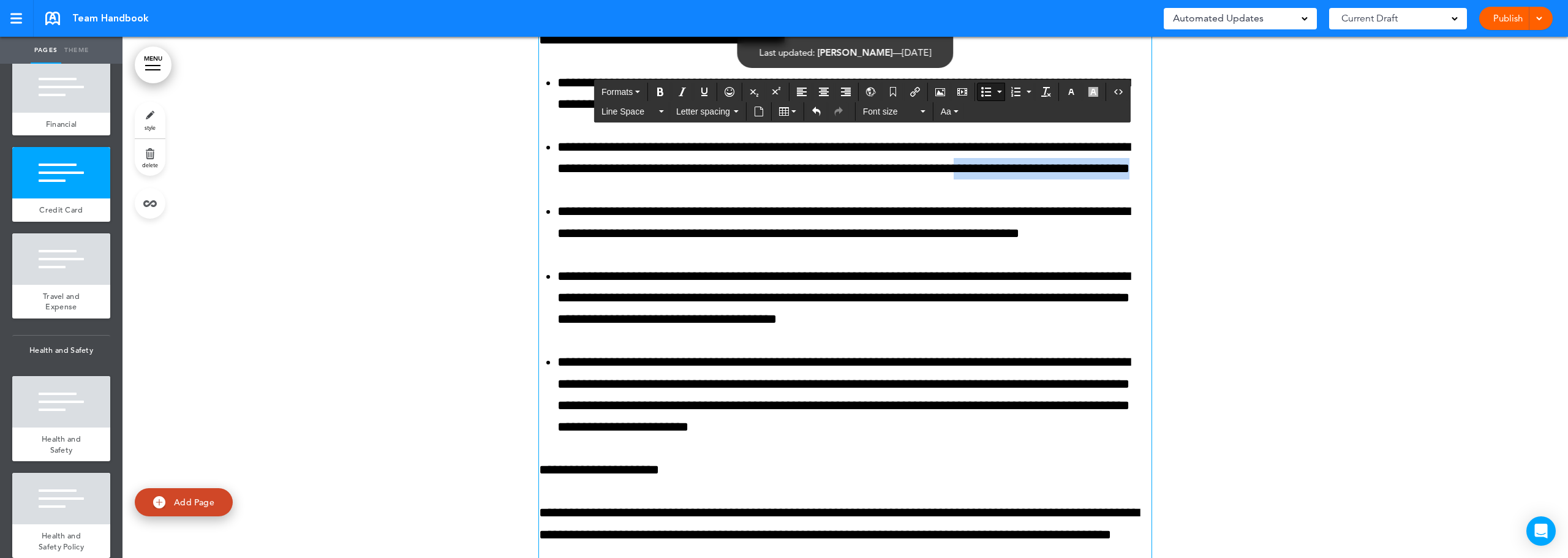 drag, startPoint x: 933, startPoint y: 330, endPoint x: 1129, endPoint y: 327, distance: 196.023 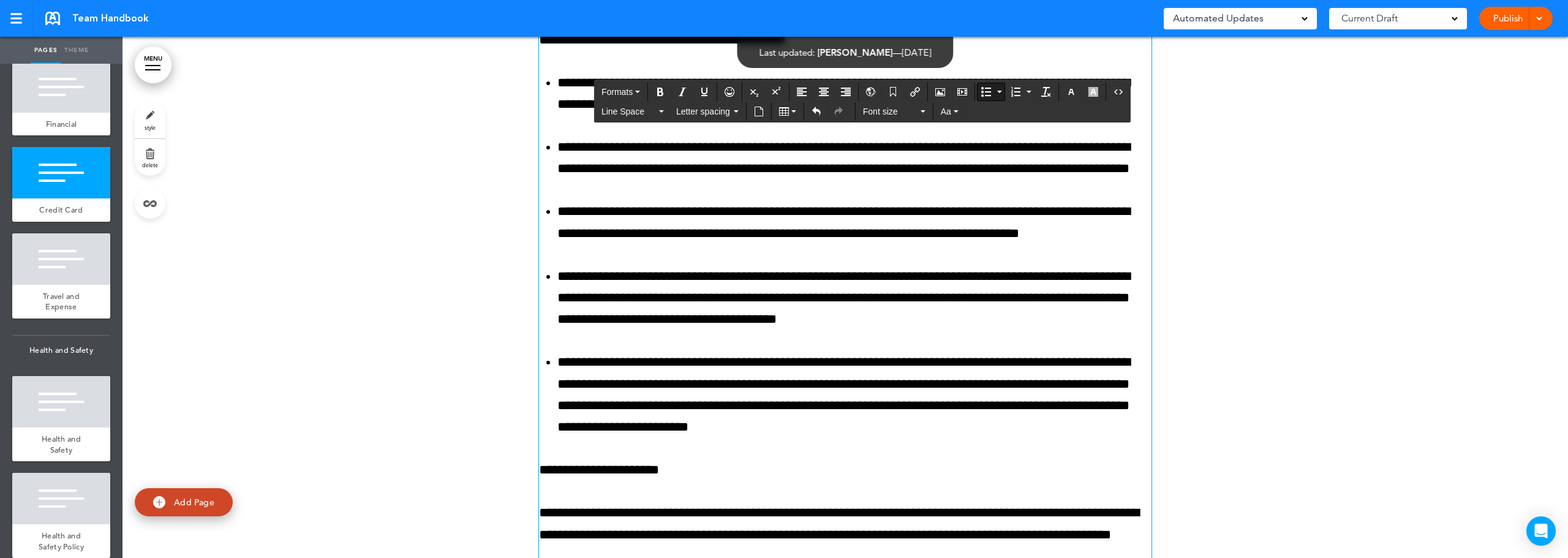 click on "**********" at bounding box center (854, 94) 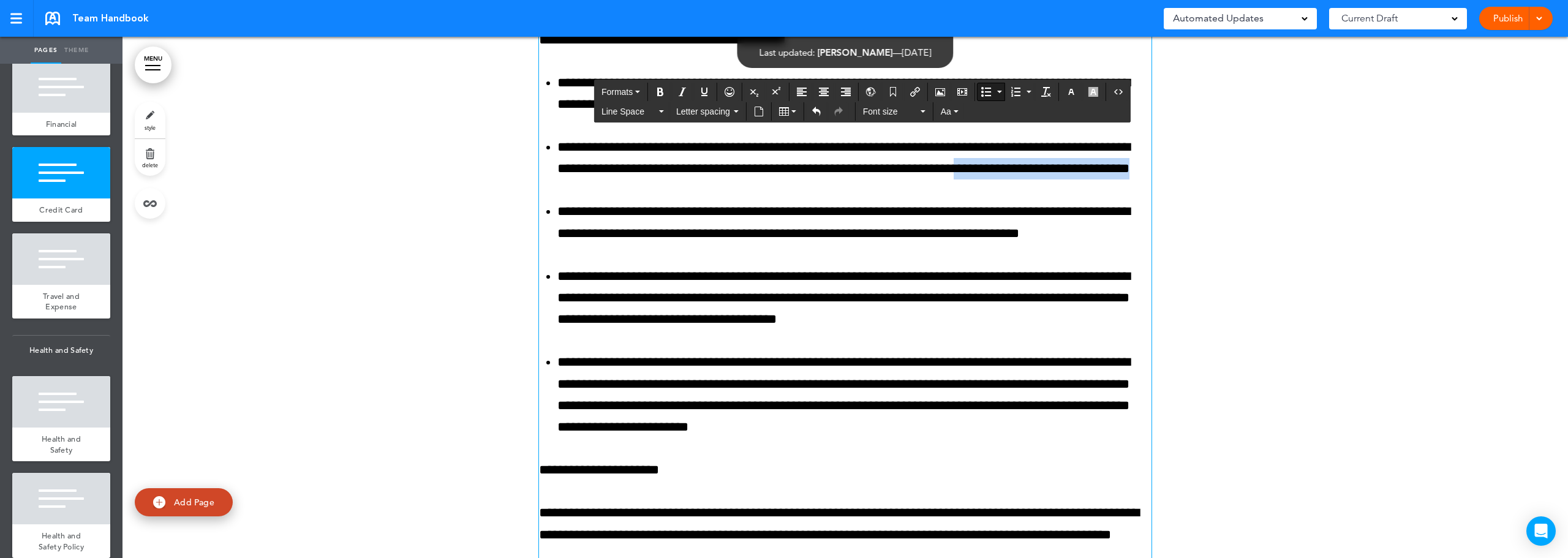drag, startPoint x: 933, startPoint y: 328, endPoint x: 1125, endPoint y: 322, distance: 192.0937 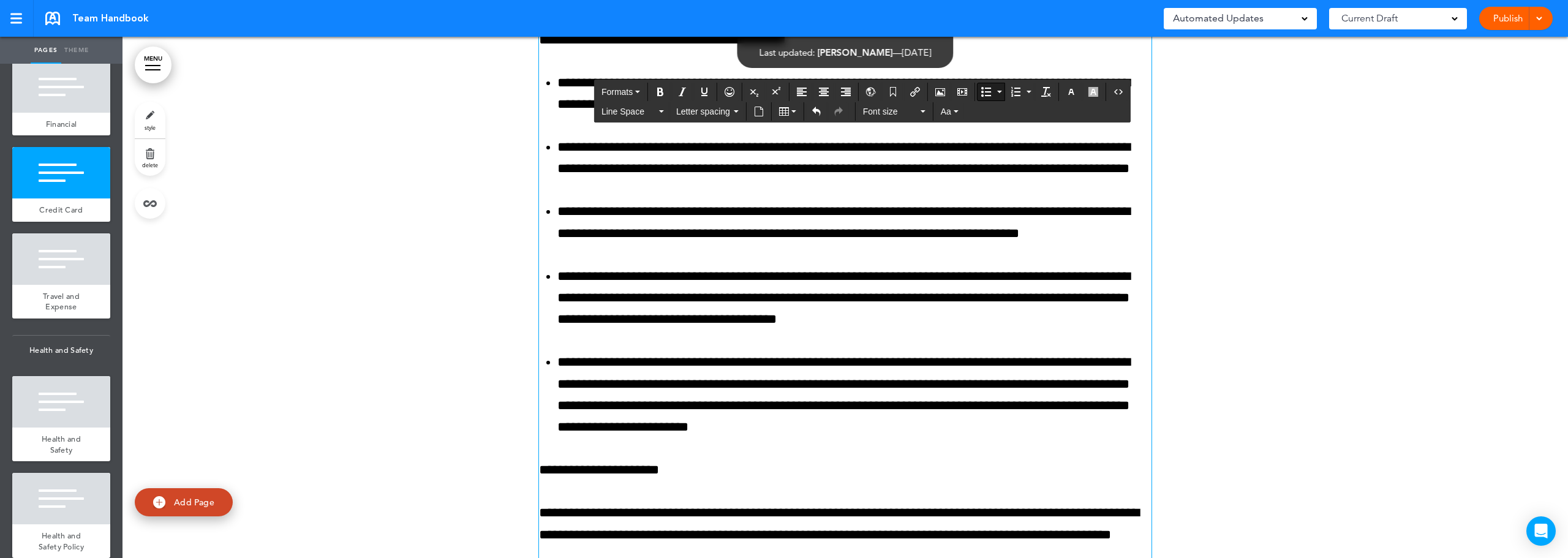 click on "**********" at bounding box center [845, 255] 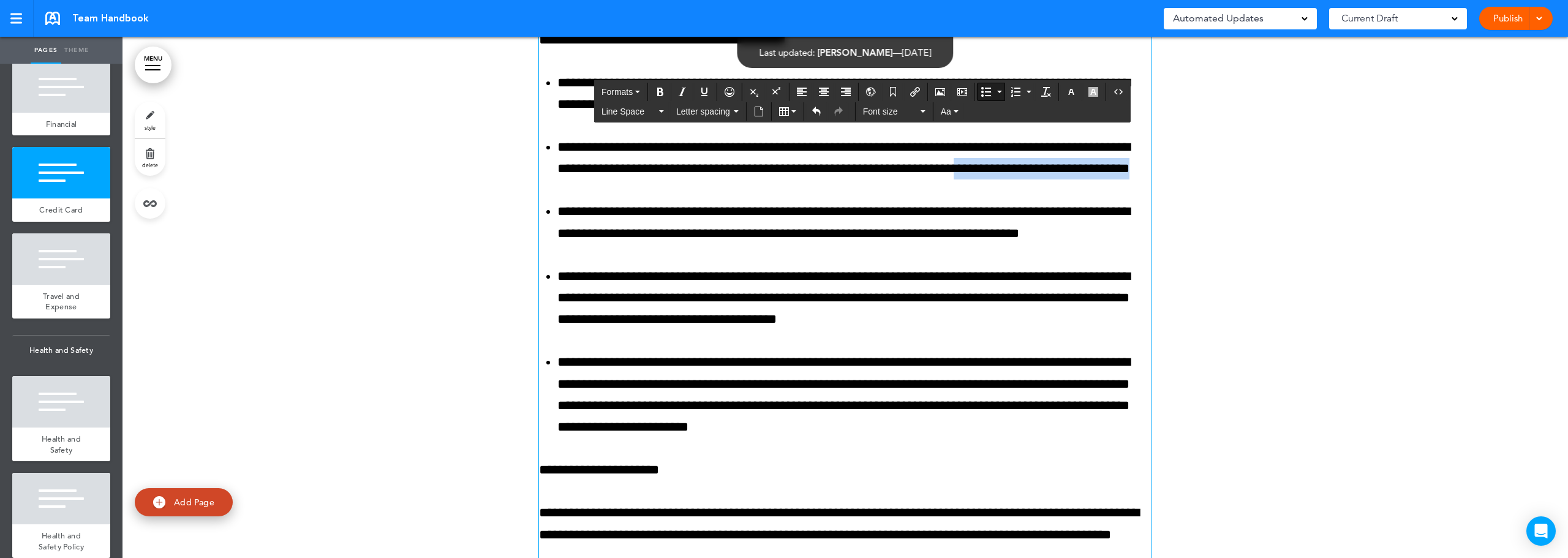 drag, startPoint x: 933, startPoint y: 330, endPoint x: 1129, endPoint y: 328, distance: 196.01 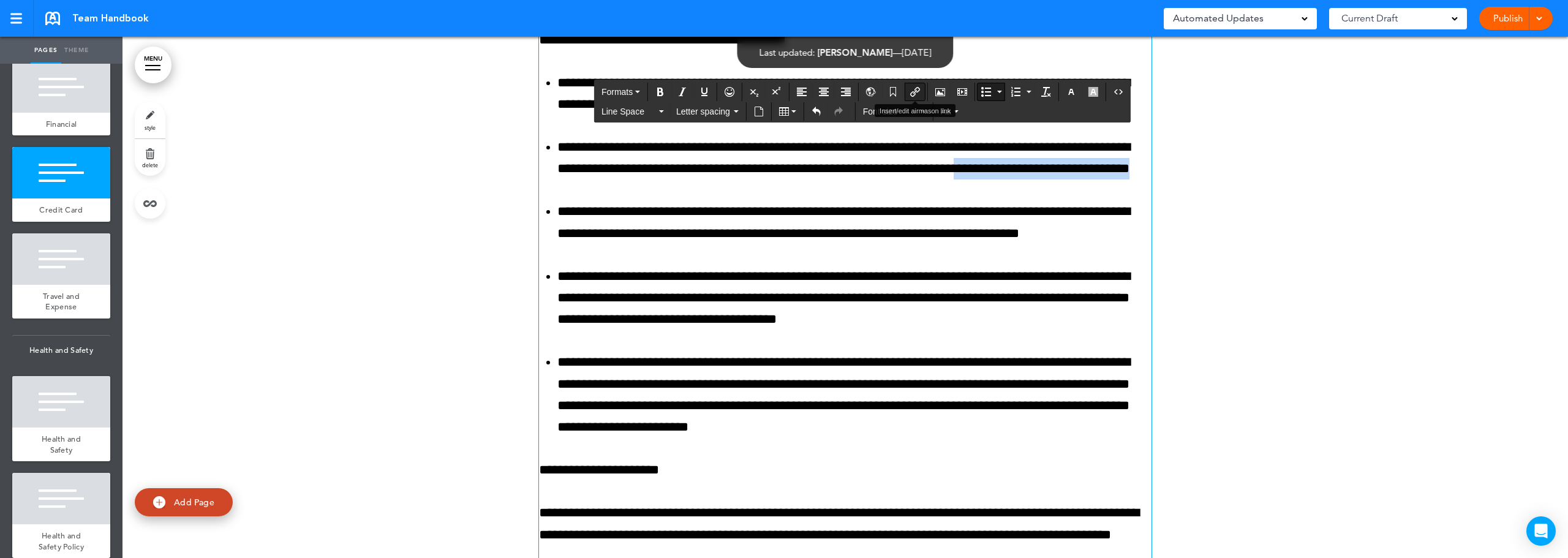 click at bounding box center (915, 92) 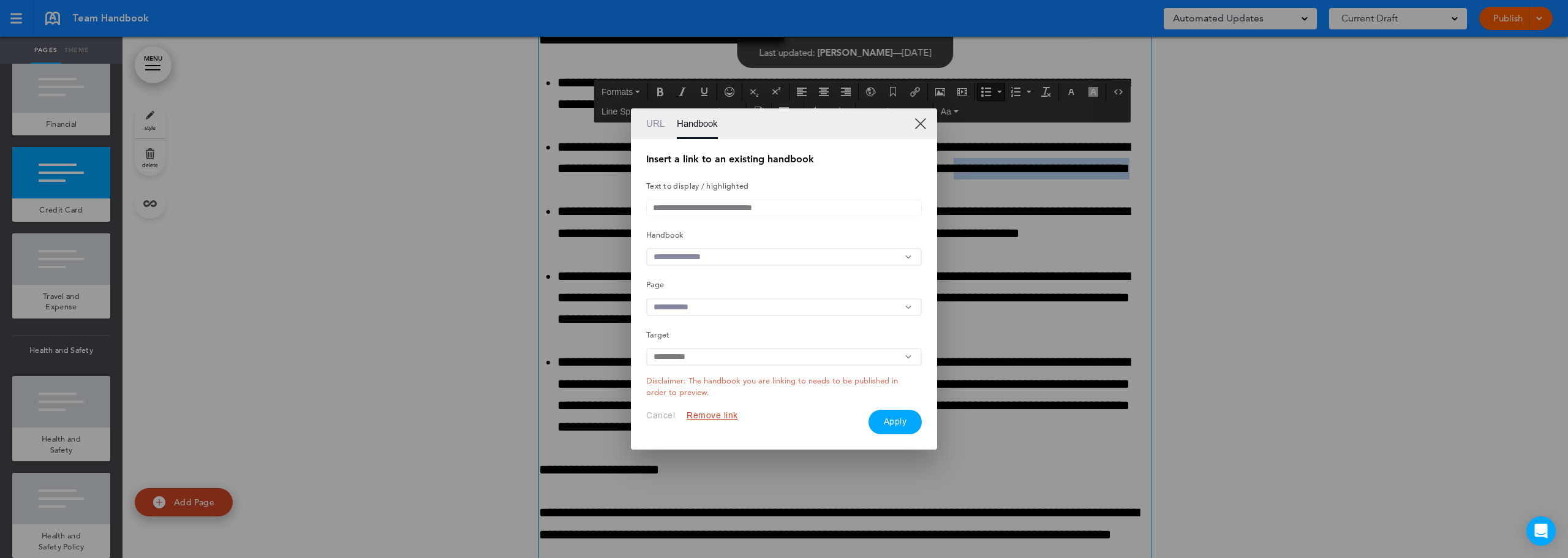 click on "URL" at bounding box center (655, 124) 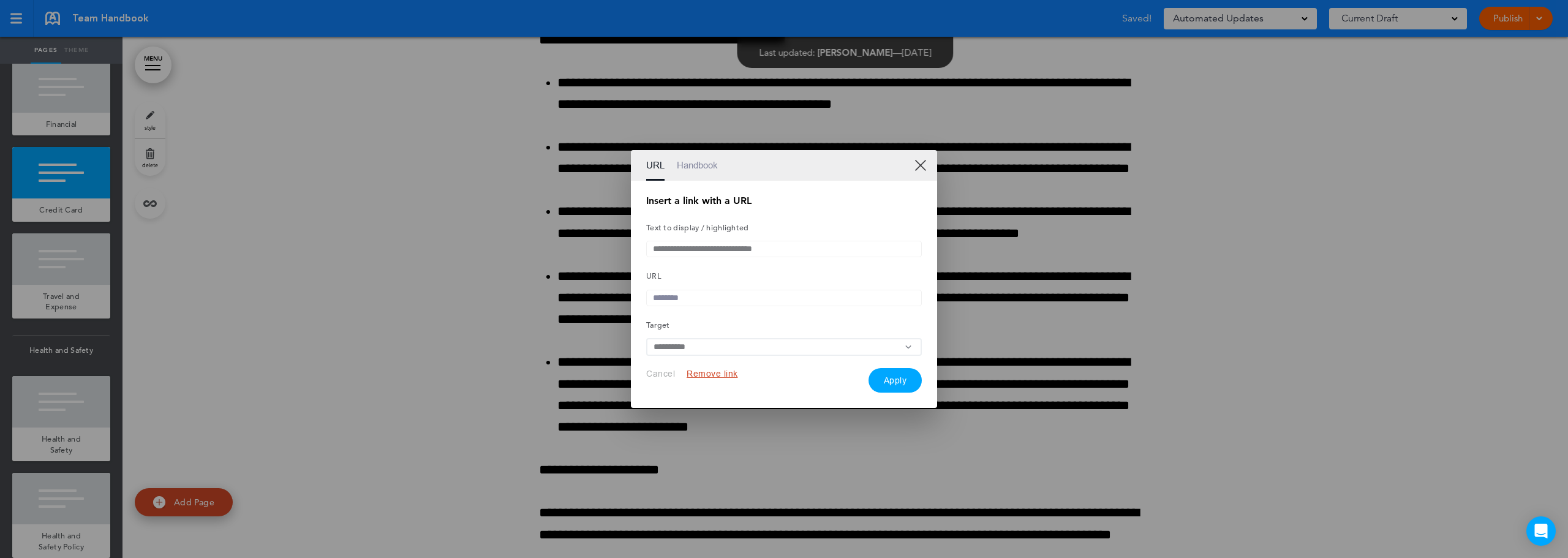 click on "**********" at bounding box center (784, 249) 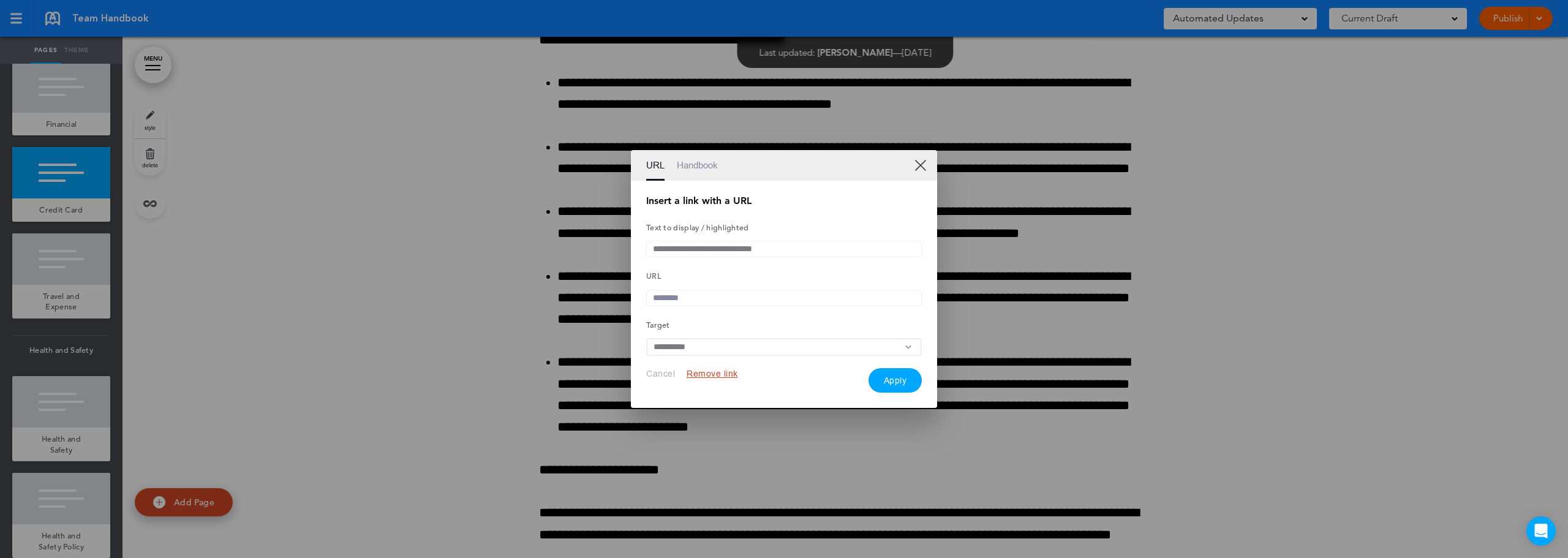 click on "URL
Handbook" at bounding box center (784, 165) 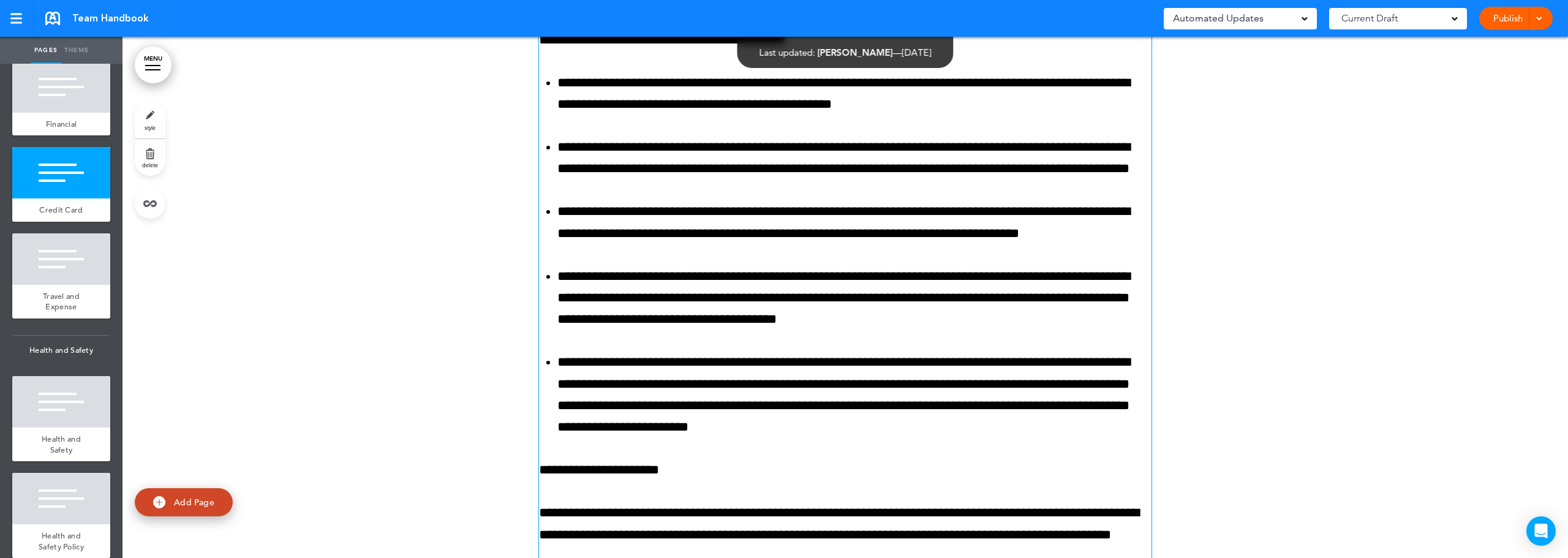 click on "**********" at bounding box center (854, 158) 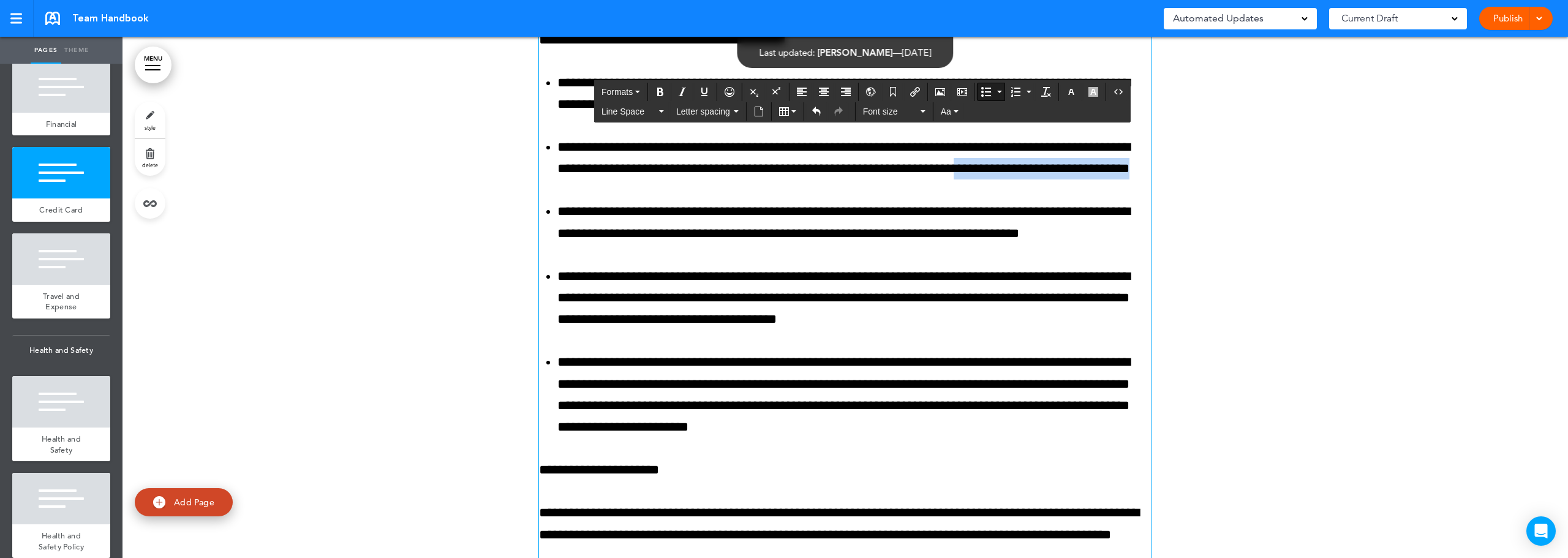 drag, startPoint x: 970, startPoint y: 330, endPoint x: 1126, endPoint y: 325, distance: 156.08011 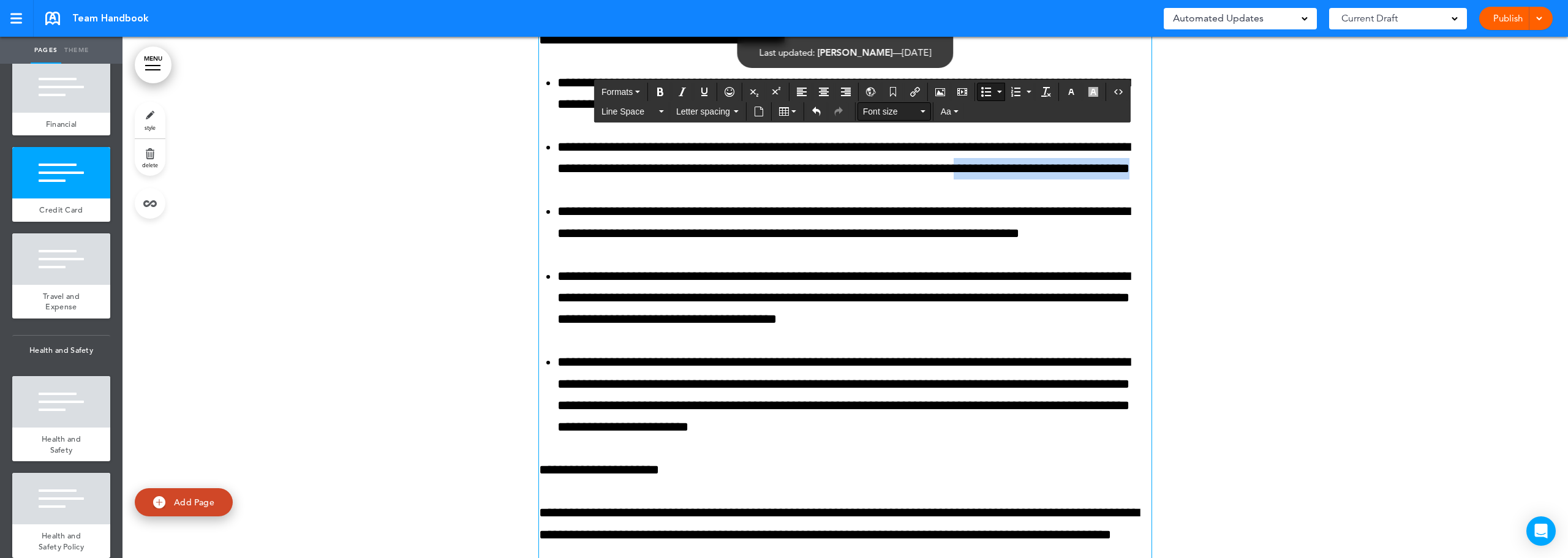 click on "Font size" at bounding box center [894, 111] 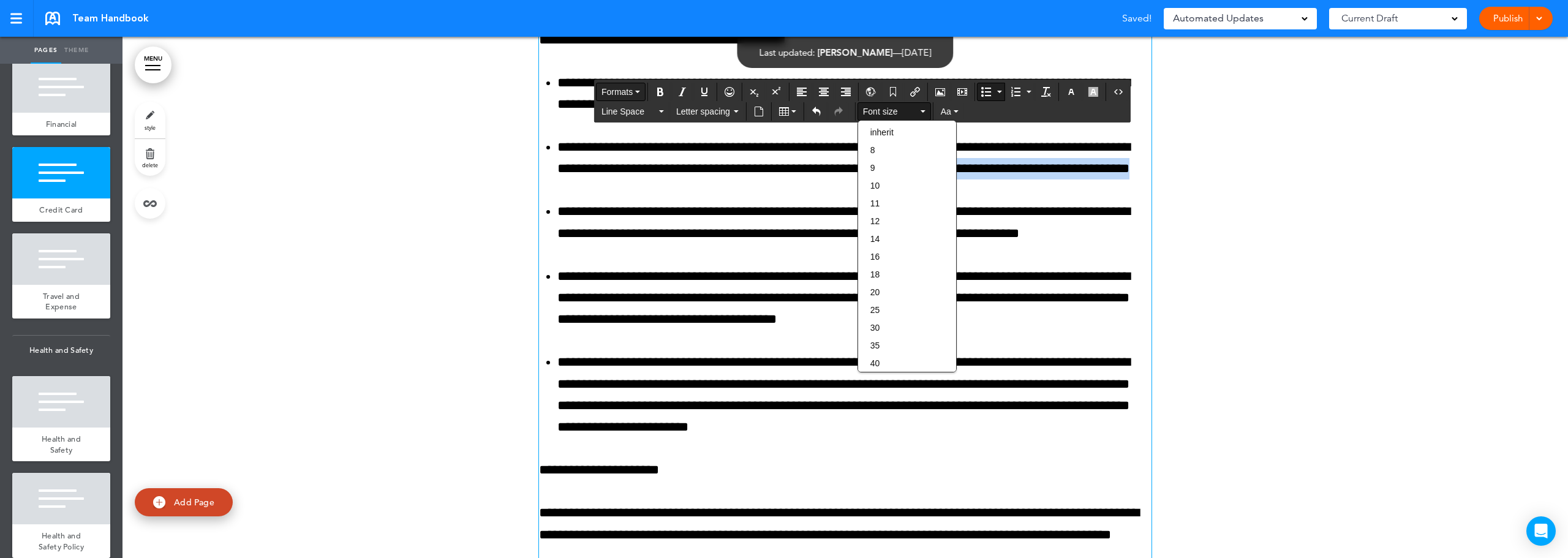 click at bounding box center [638, 92] 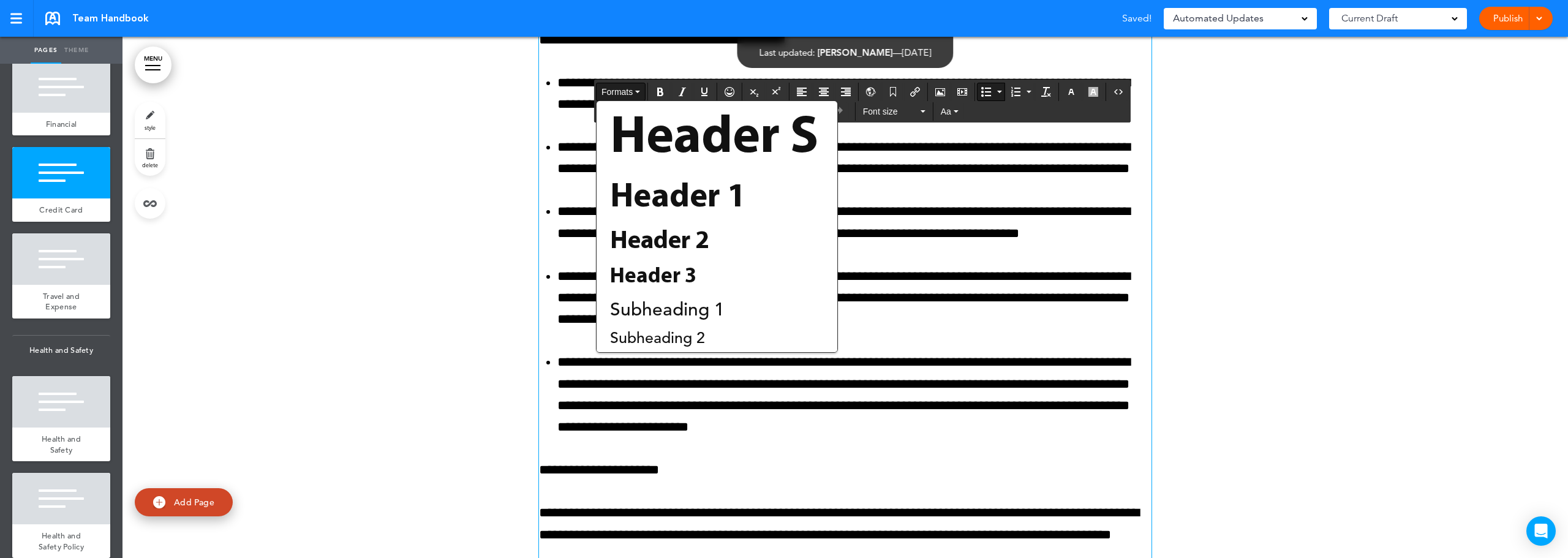 click on "**********" at bounding box center (854, 94) 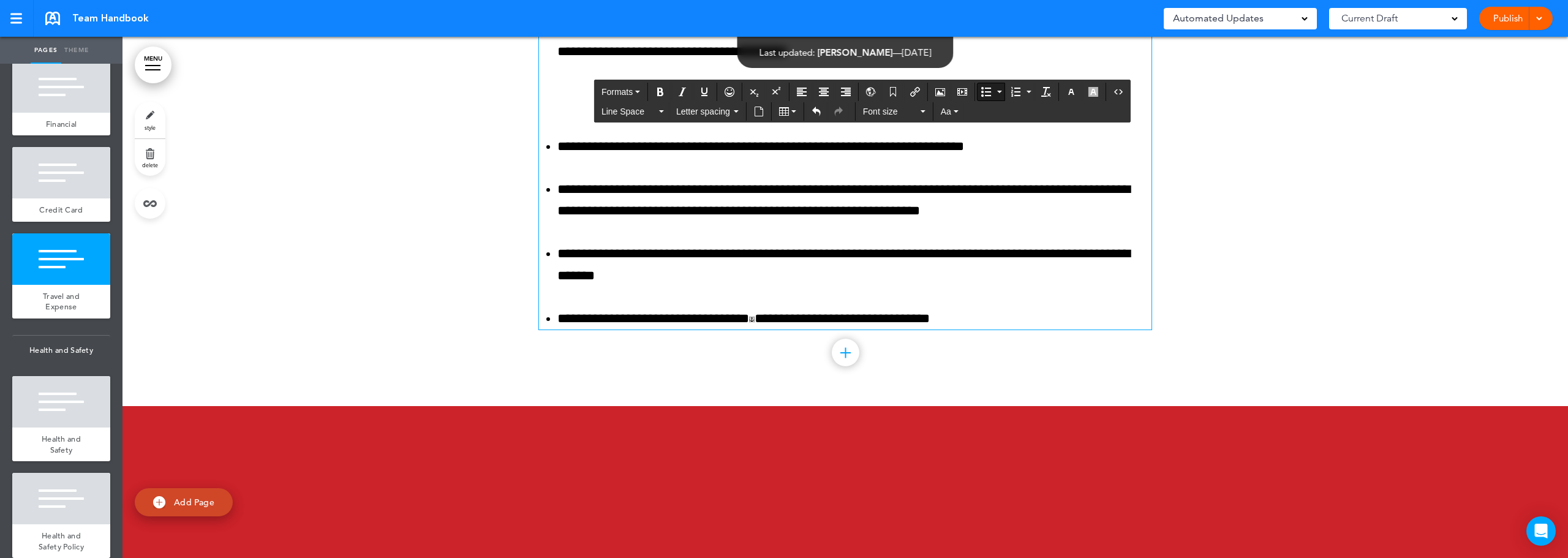 scroll, scrollTop: 84469, scrollLeft: 0, axis: vertical 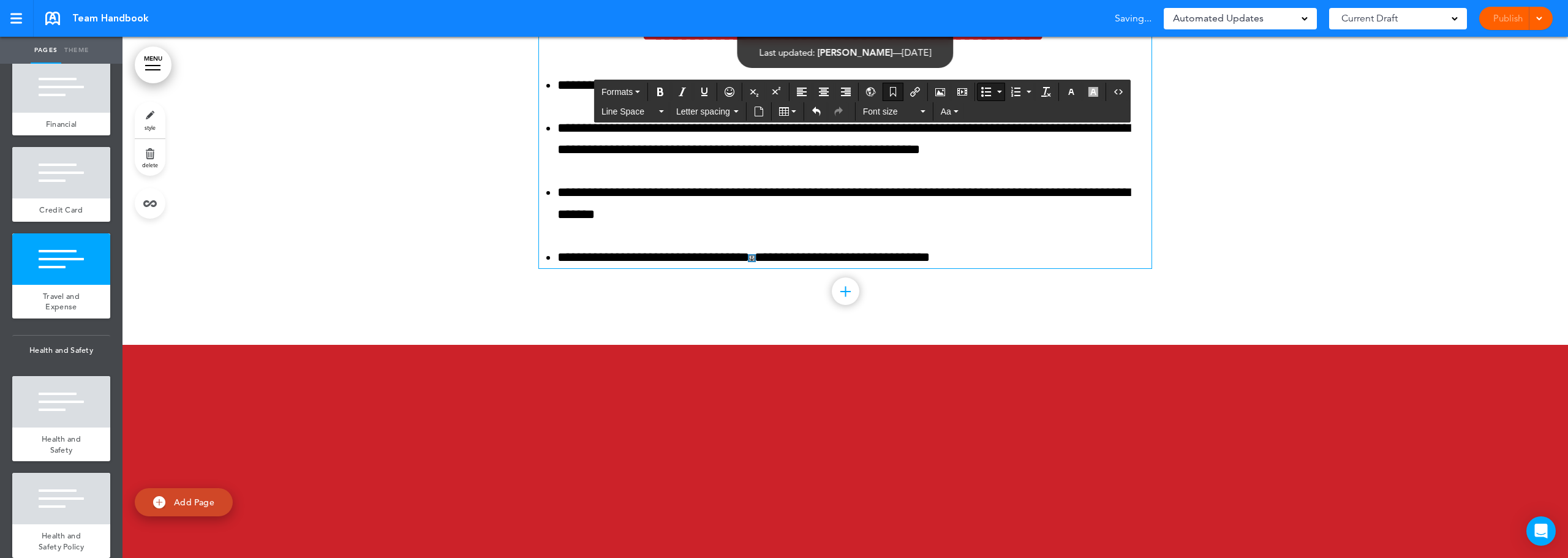 click at bounding box center (752, 258) 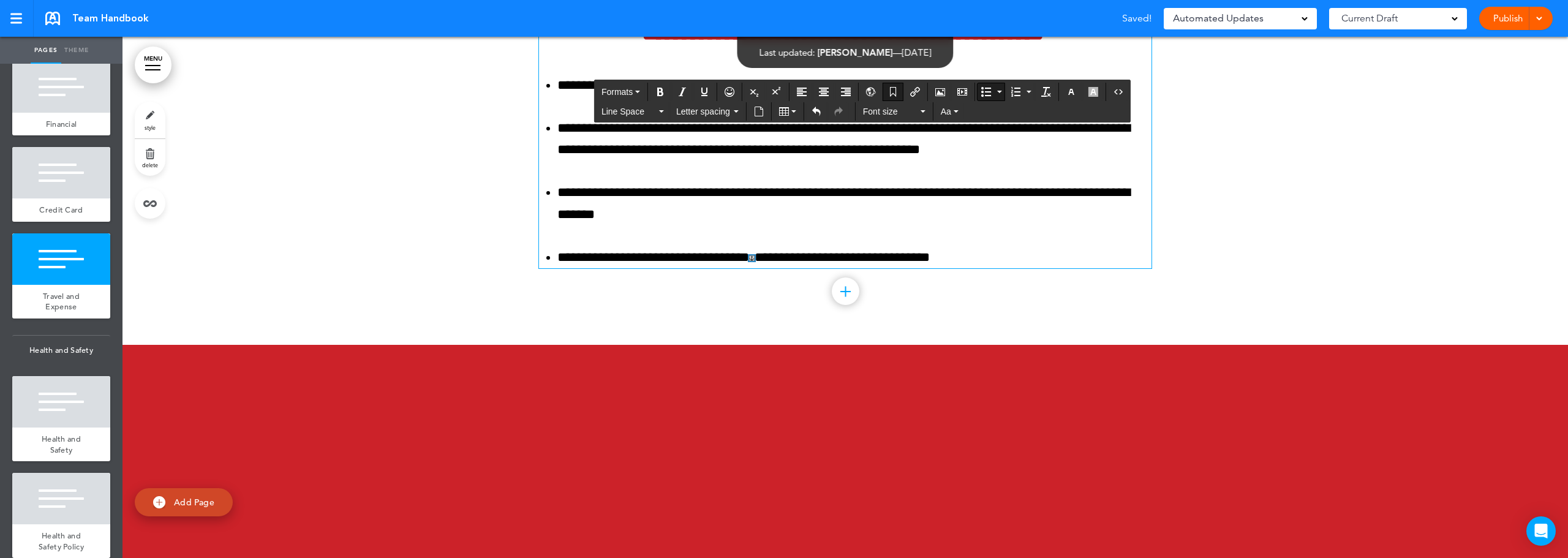 click at bounding box center (752, 258) 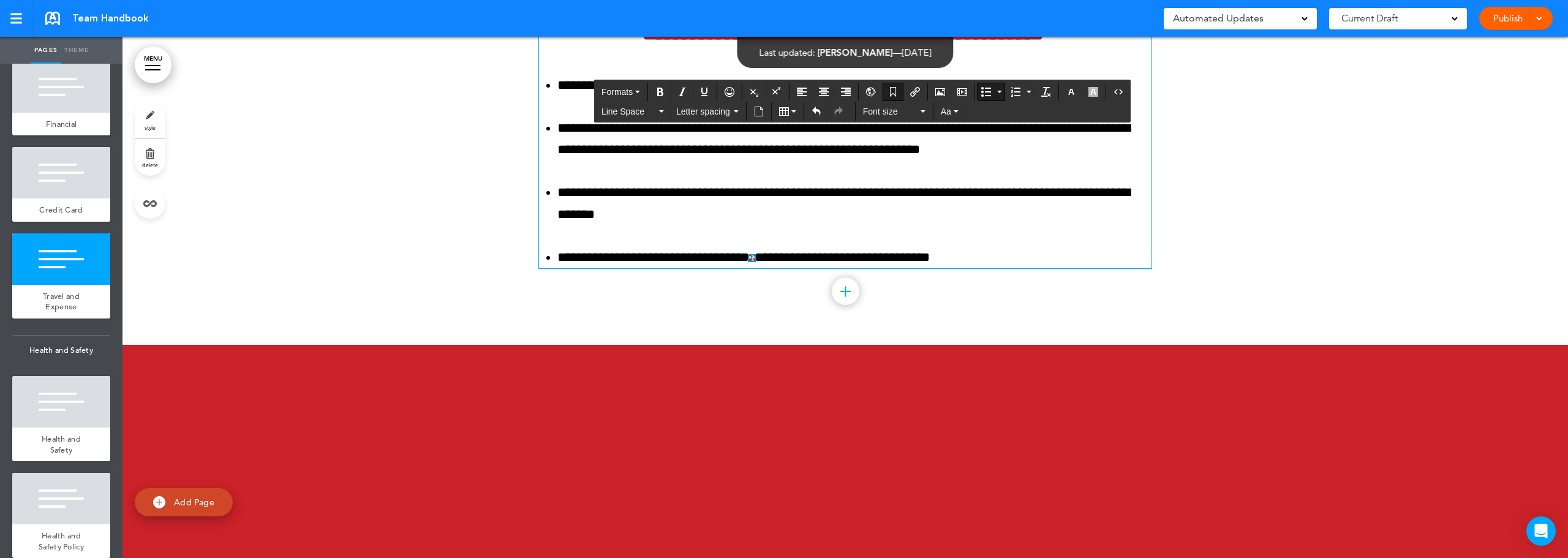click at bounding box center [752, 258] 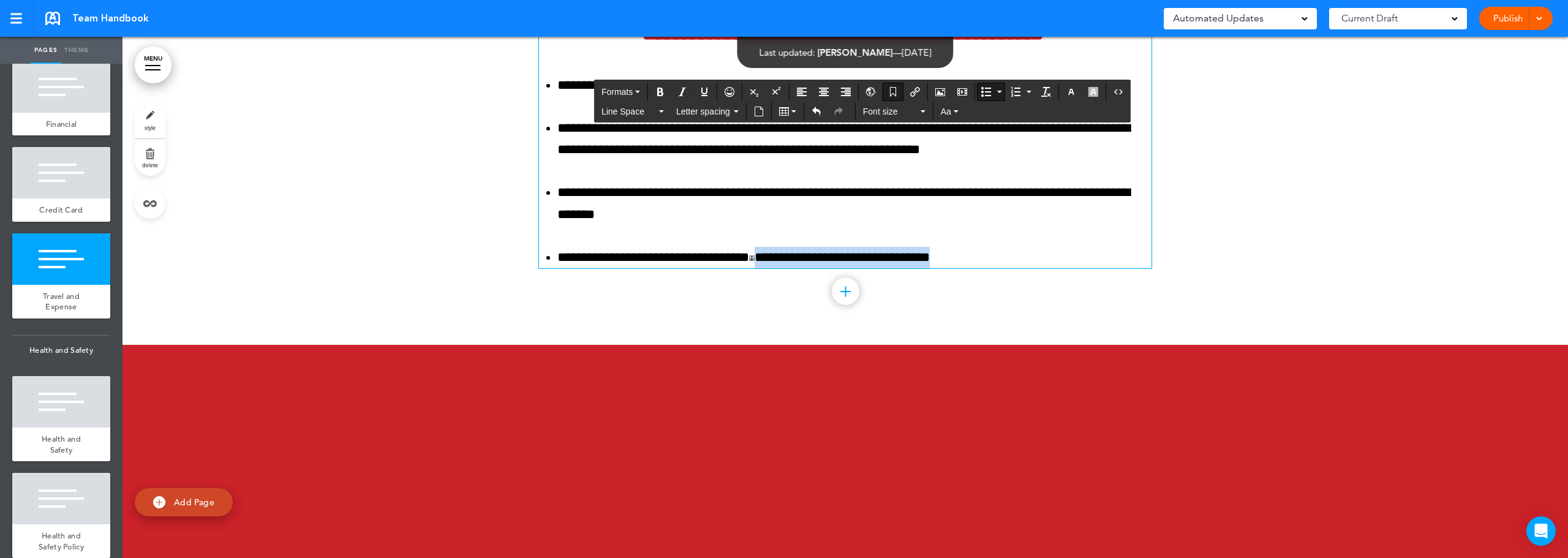 drag, startPoint x: 954, startPoint y: 412, endPoint x: 744, endPoint y: 411, distance: 210.00238 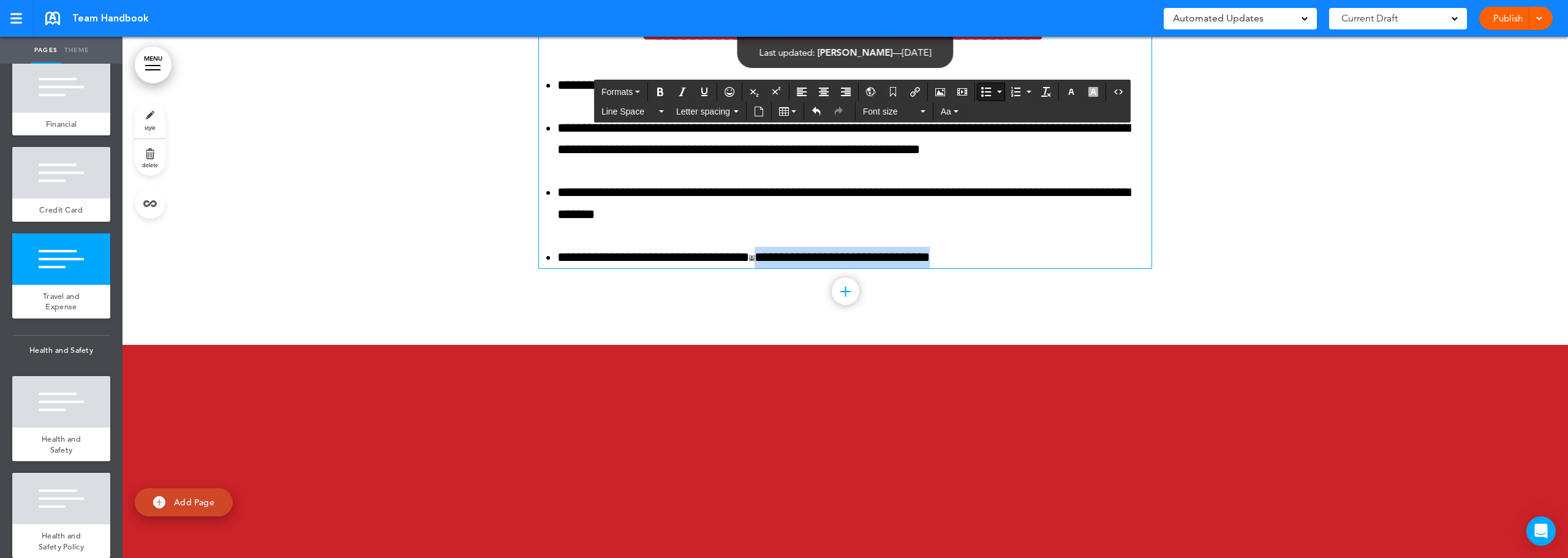 copy on "**********" 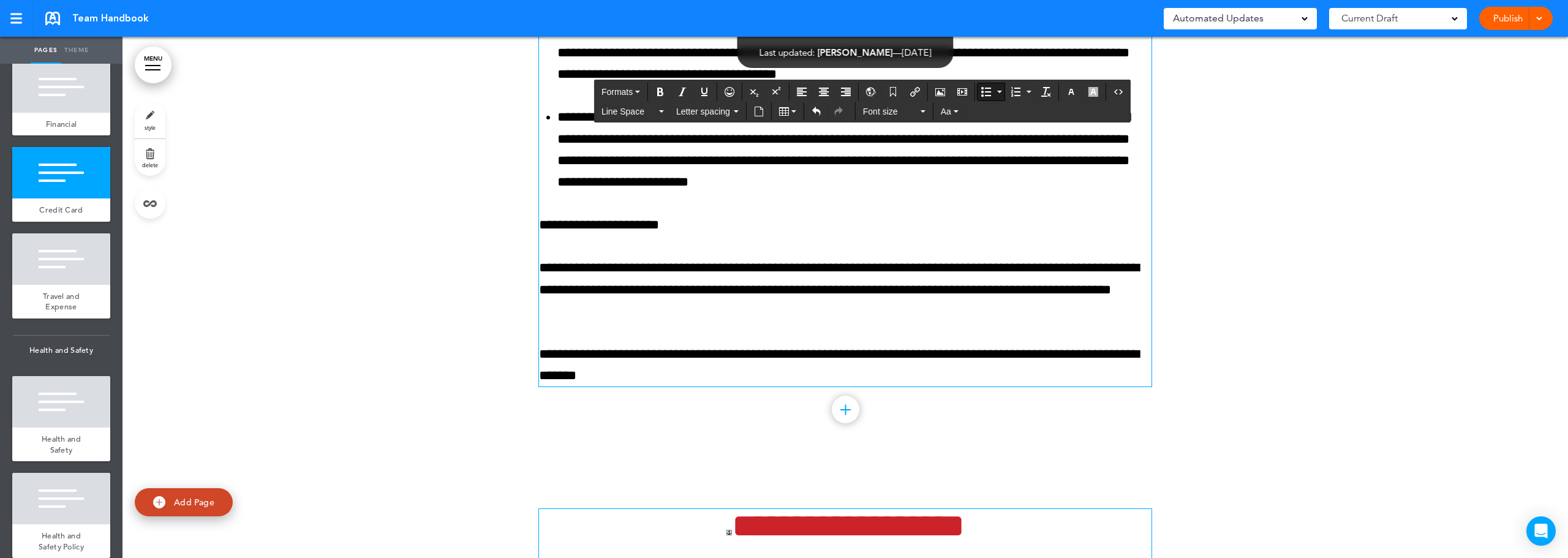 scroll, scrollTop: 79507, scrollLeft: 0, axis: vertical 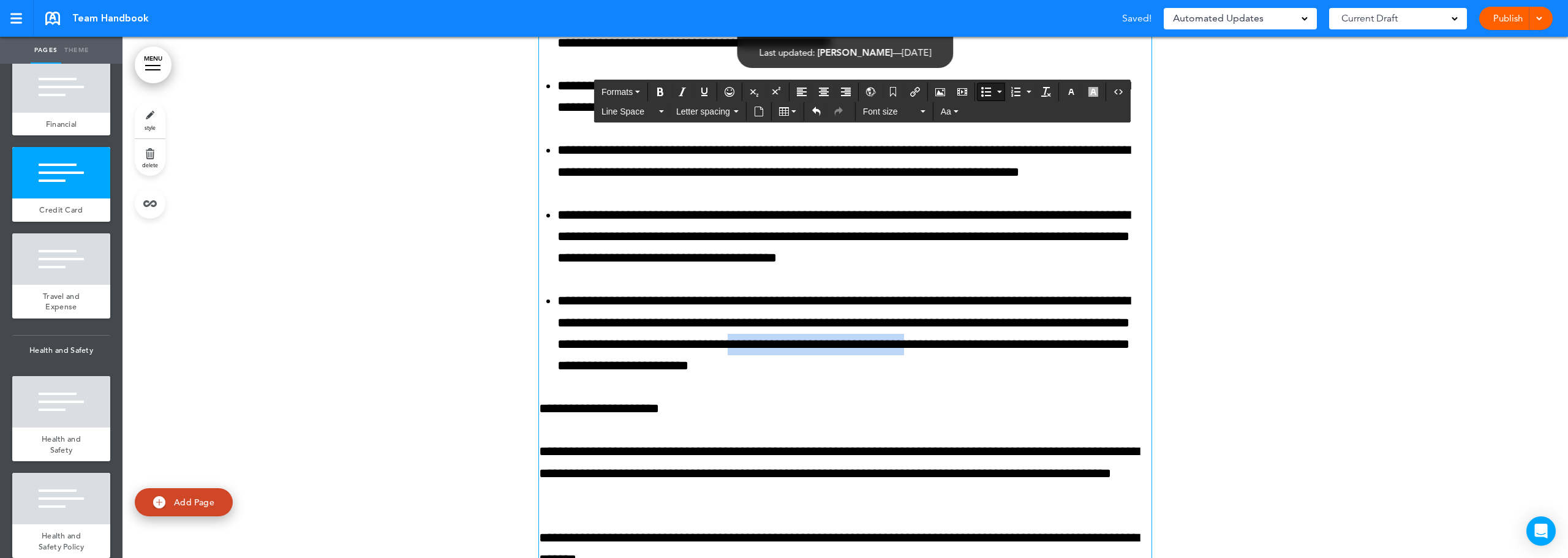 drag, startPoint x: 757, startPoint y: 502, endPoint x: 952, endPoint y: 504, distance: 195.01026 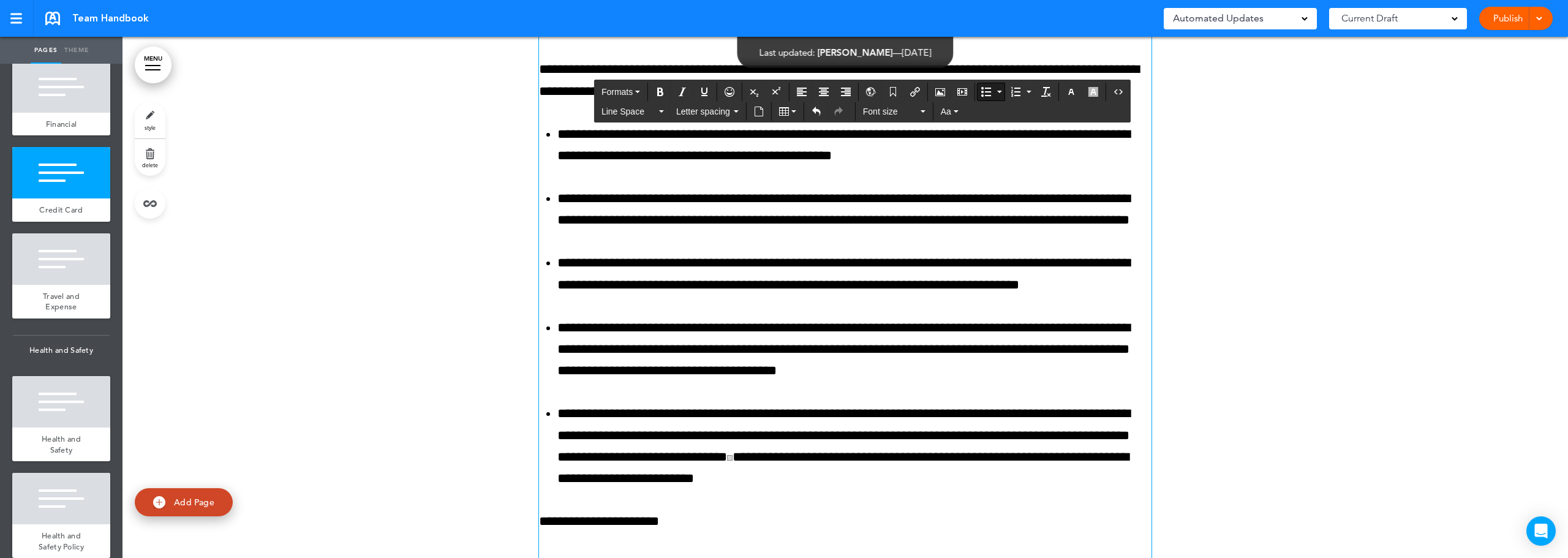 scroll, scrollTop: 79324, scrollLeft: 0, axis: vertical 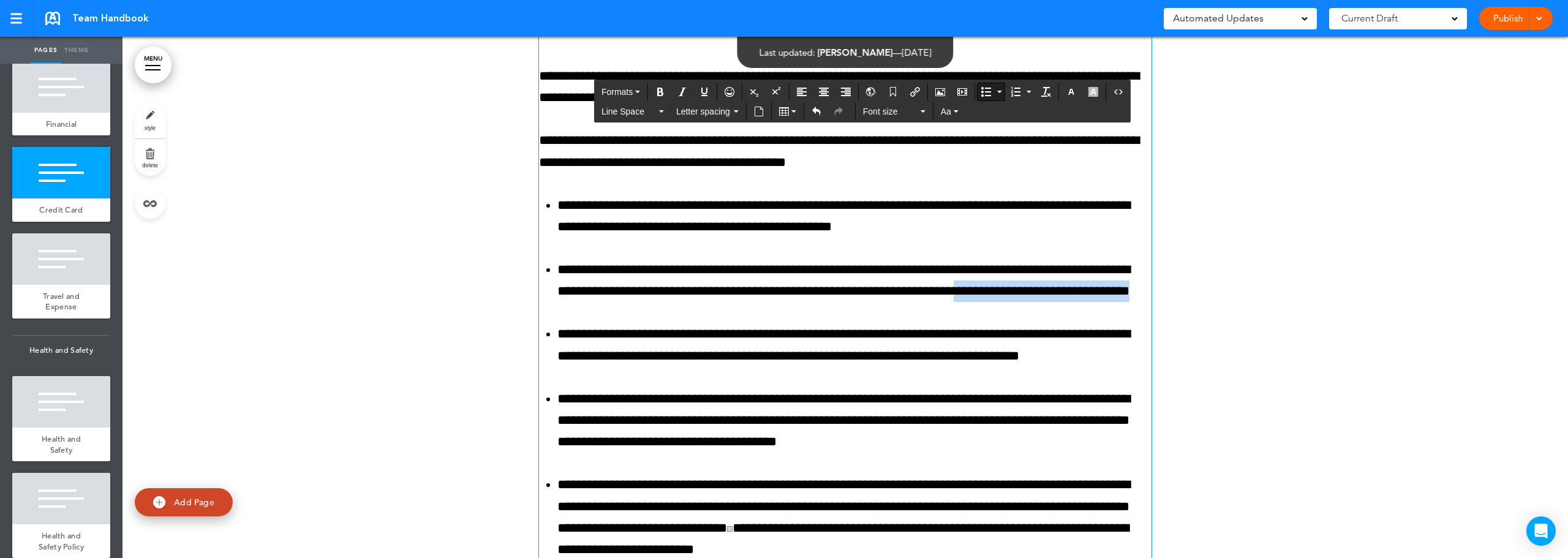 drag, startPoint x: 932, startPoint y: 451, endPoint x: 1129, endPoint y: 451, distance: 197 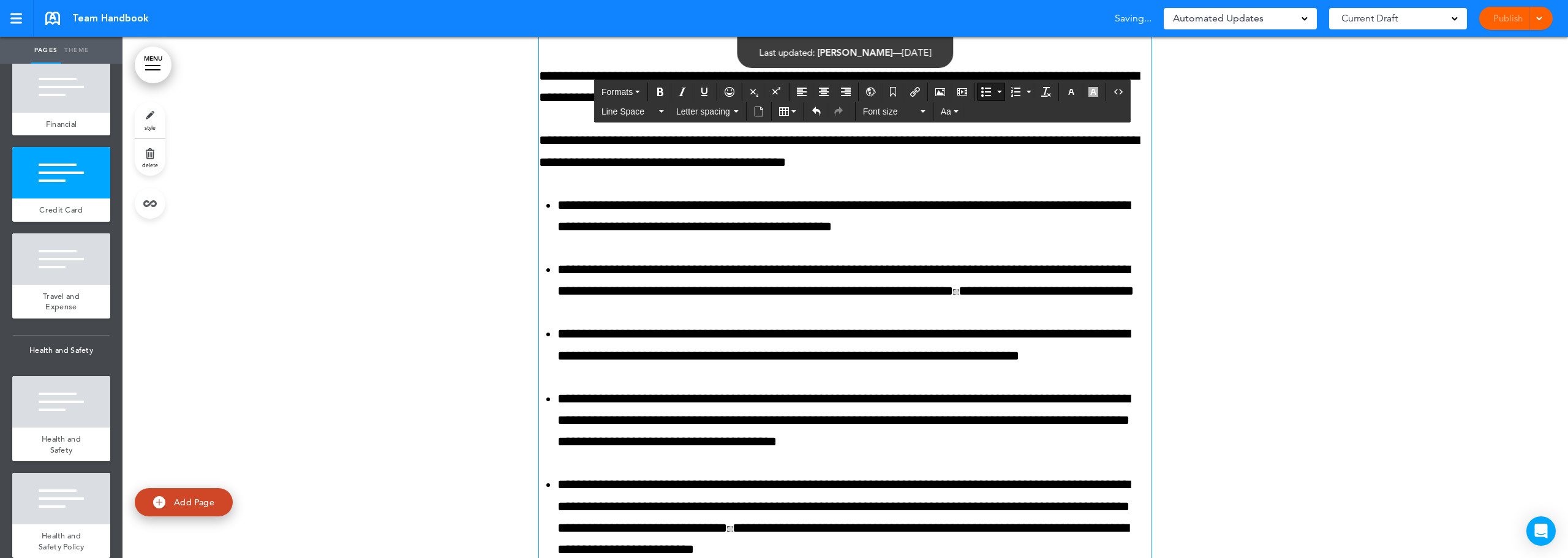 click on "**********" at bounding box center (845, -260) 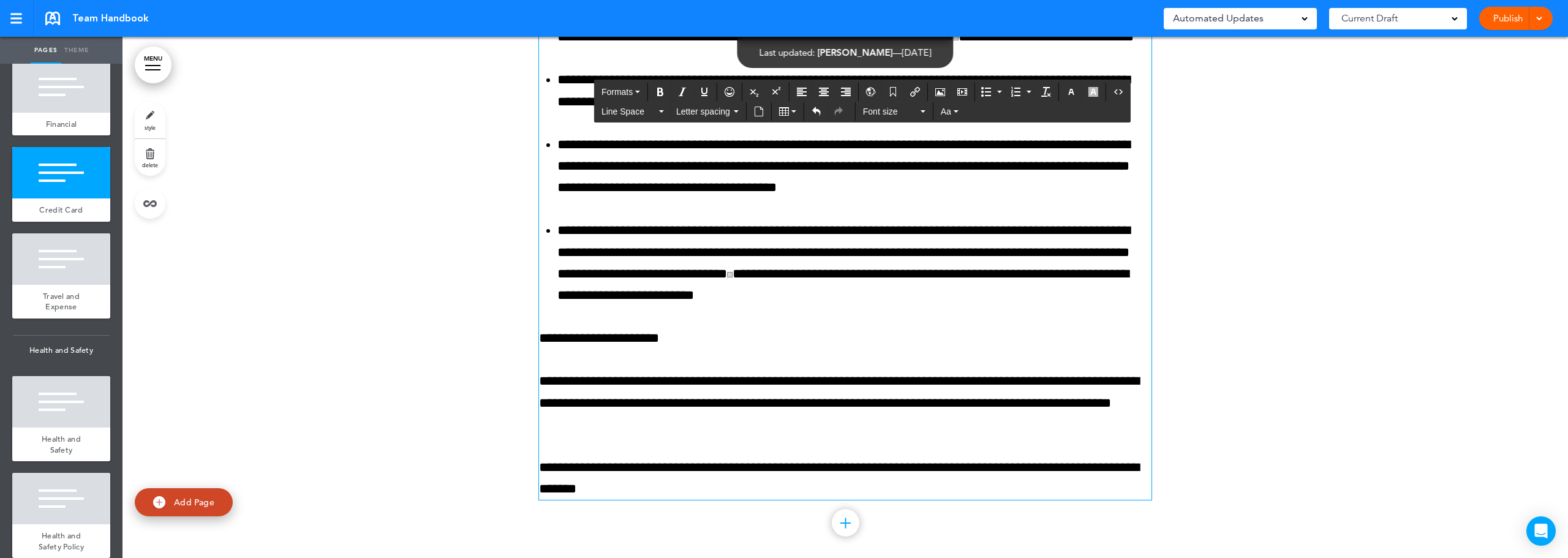 scroll, scrollTop: 79569, scrollLeft: 0, axis: vertical 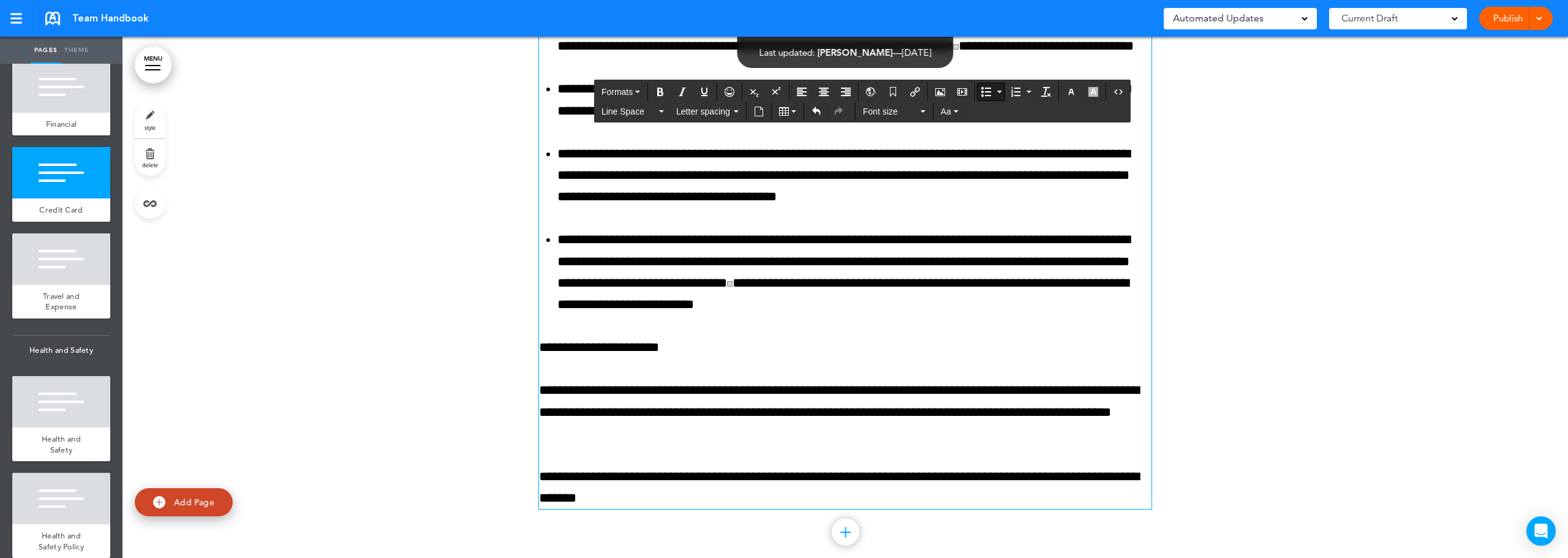 click on "**********" at bounding box center [854, 176] 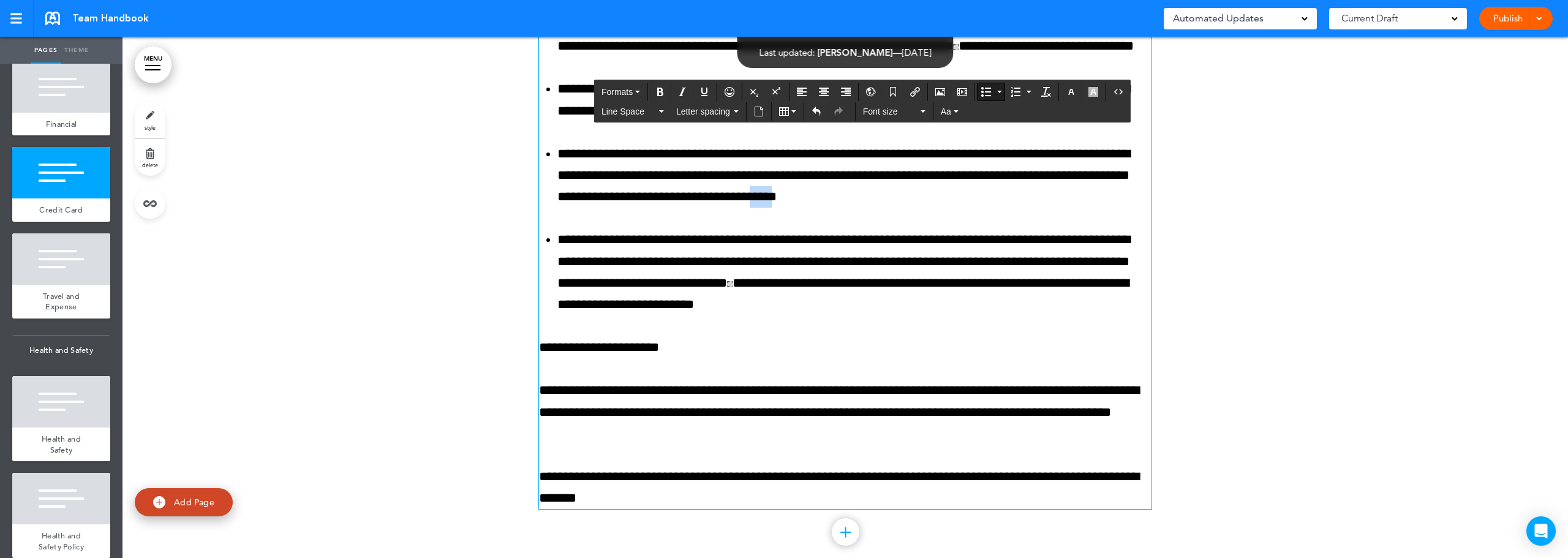 click on "**********" at bounding box center (854, 176) 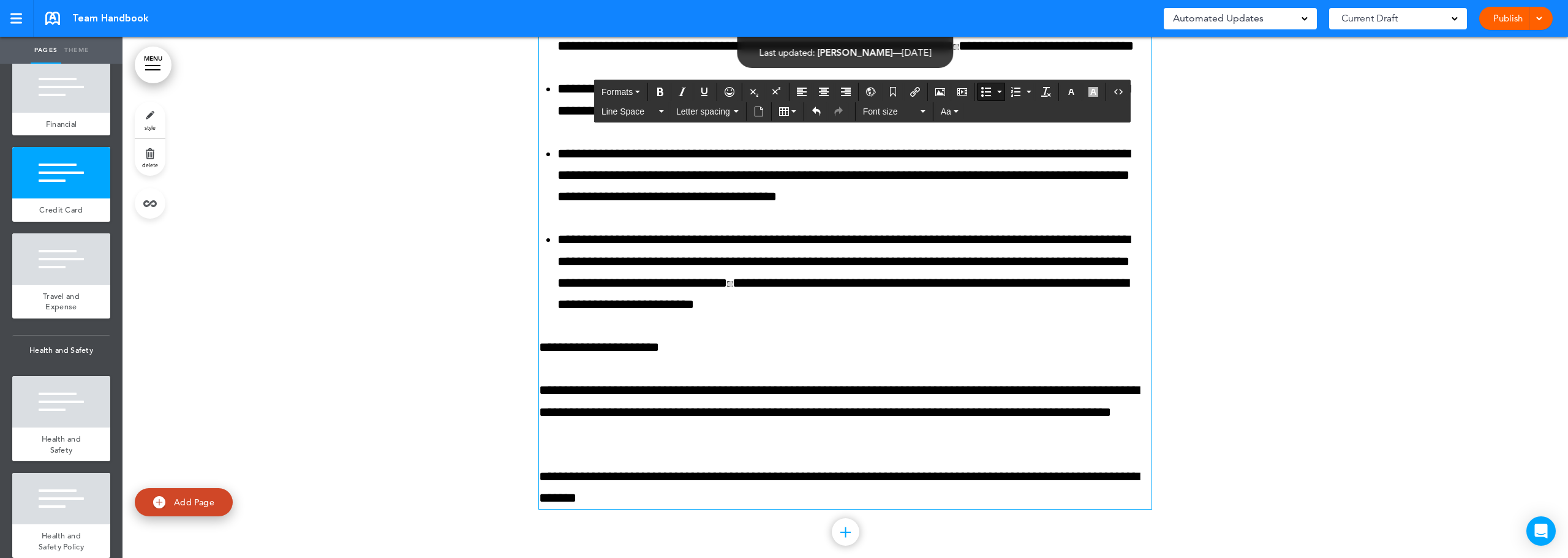 click on "**********" at bounding box center (854, 176) 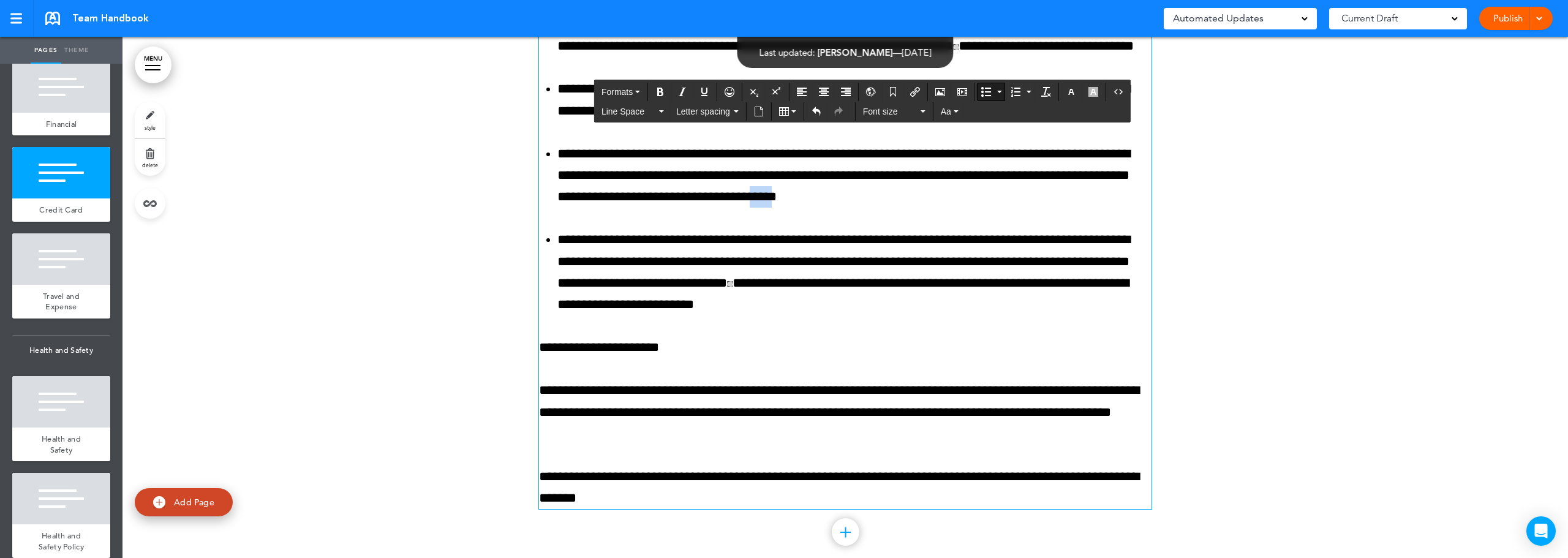 click on "**********" at bounding box center (854, 176) 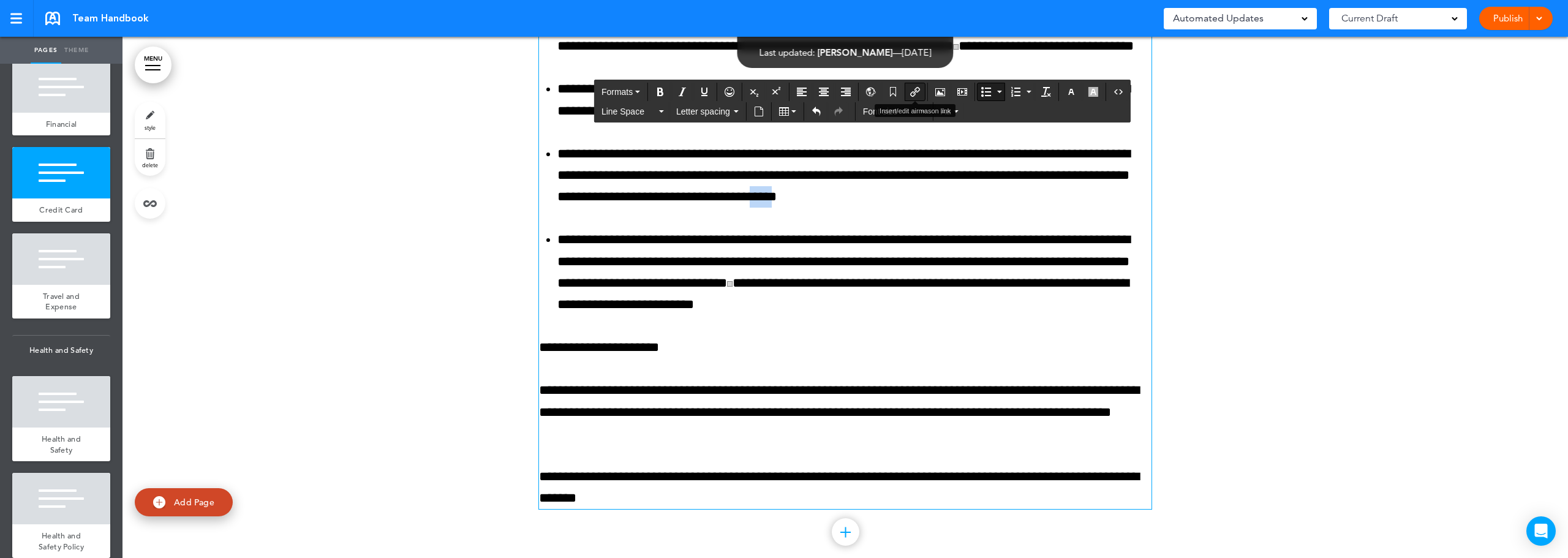 click at bounding box center [915, 92] 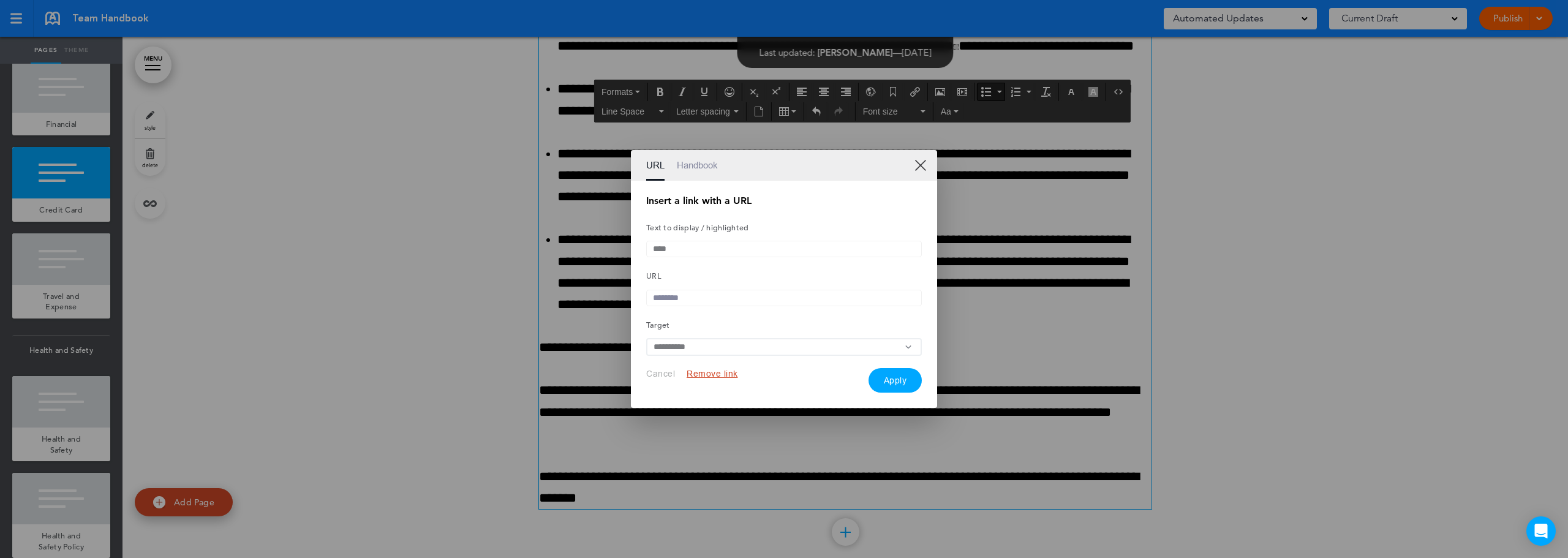 click on "****" at bounding box center (784, 249) 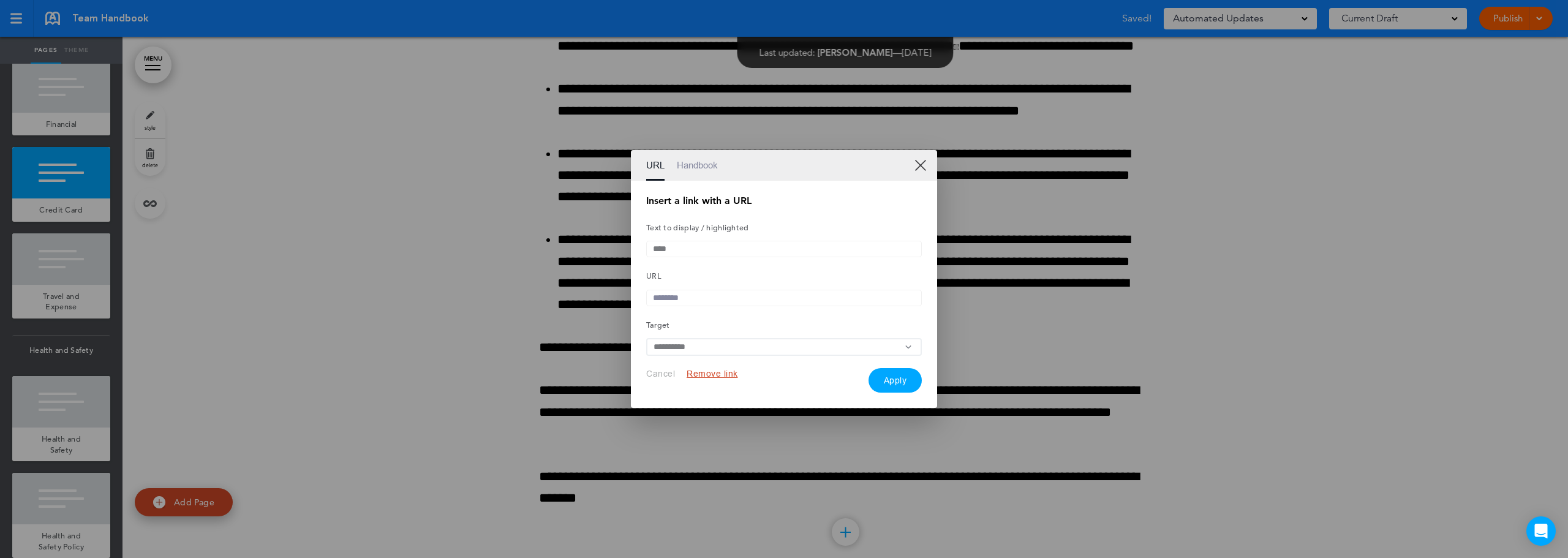 click at bounding box center [784, 298] 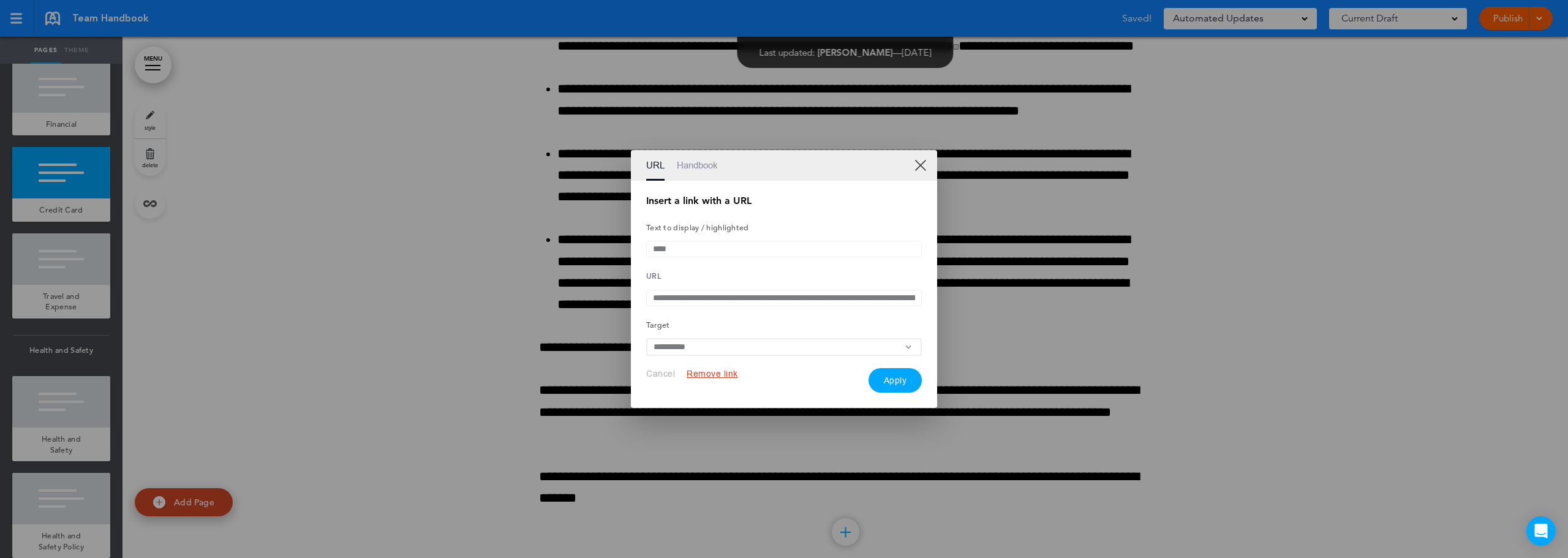 scroll, scrollTop: 0, scrollLeft: 532, axis: horizontal 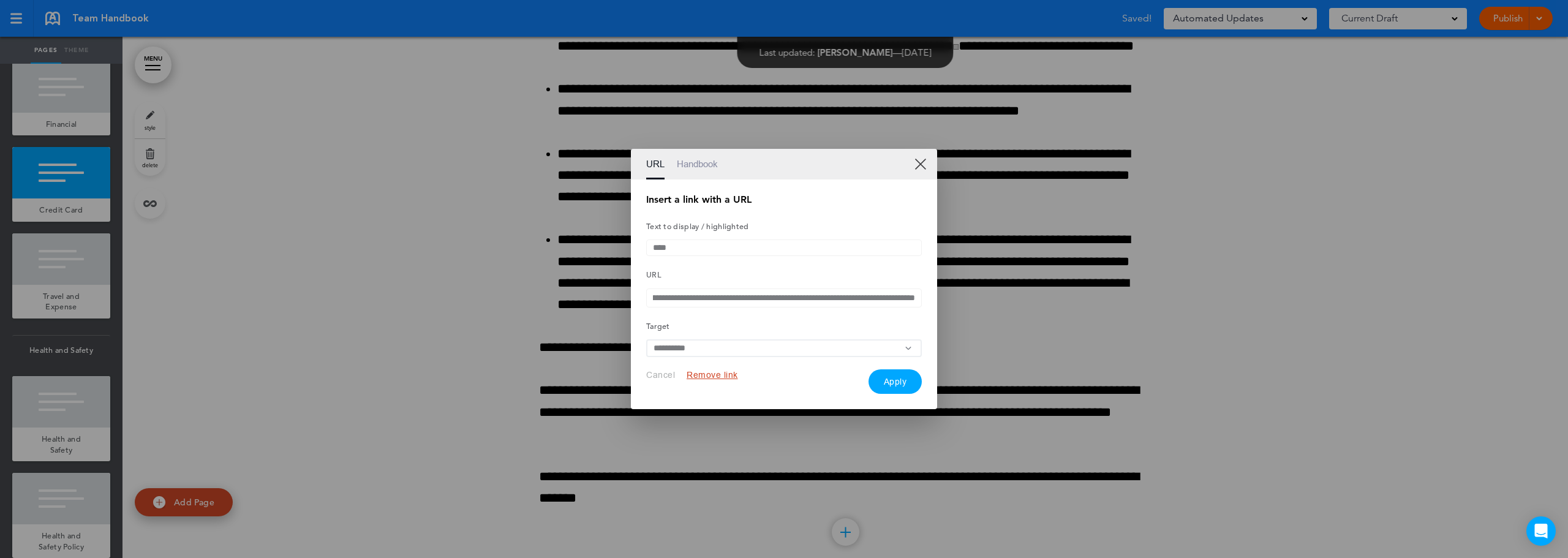 type on "**********" 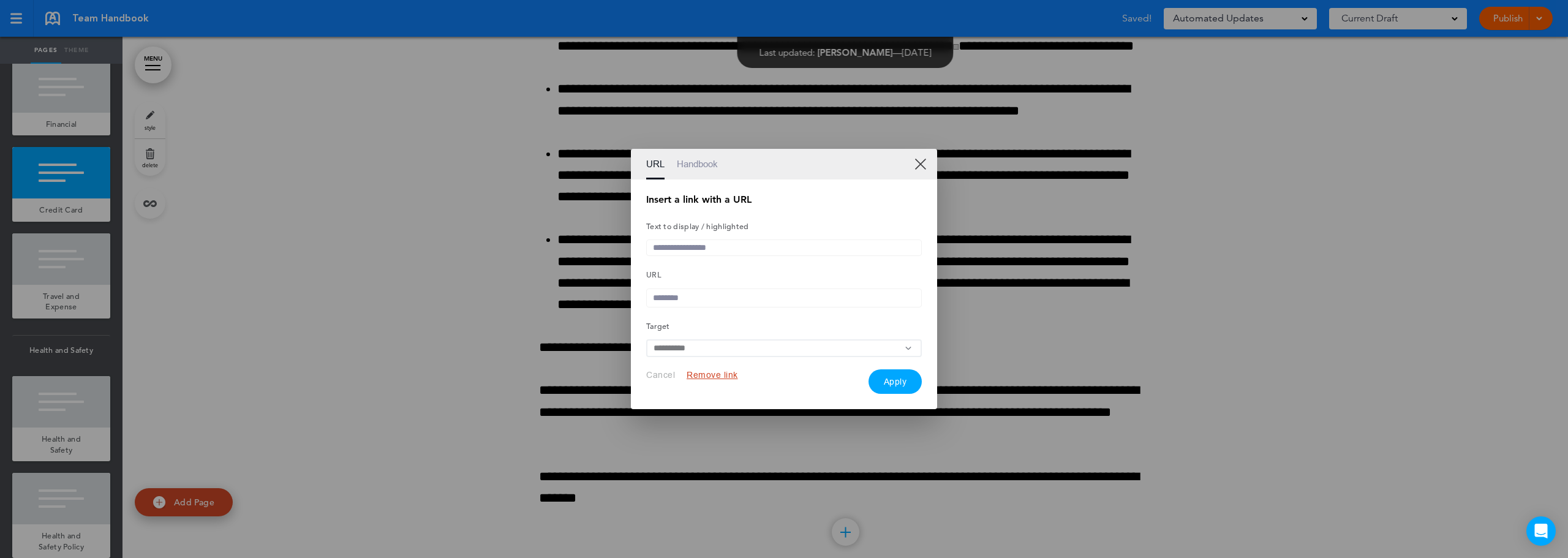 scroll, scrollTop: 0, scrollLeft: 0, axis: both 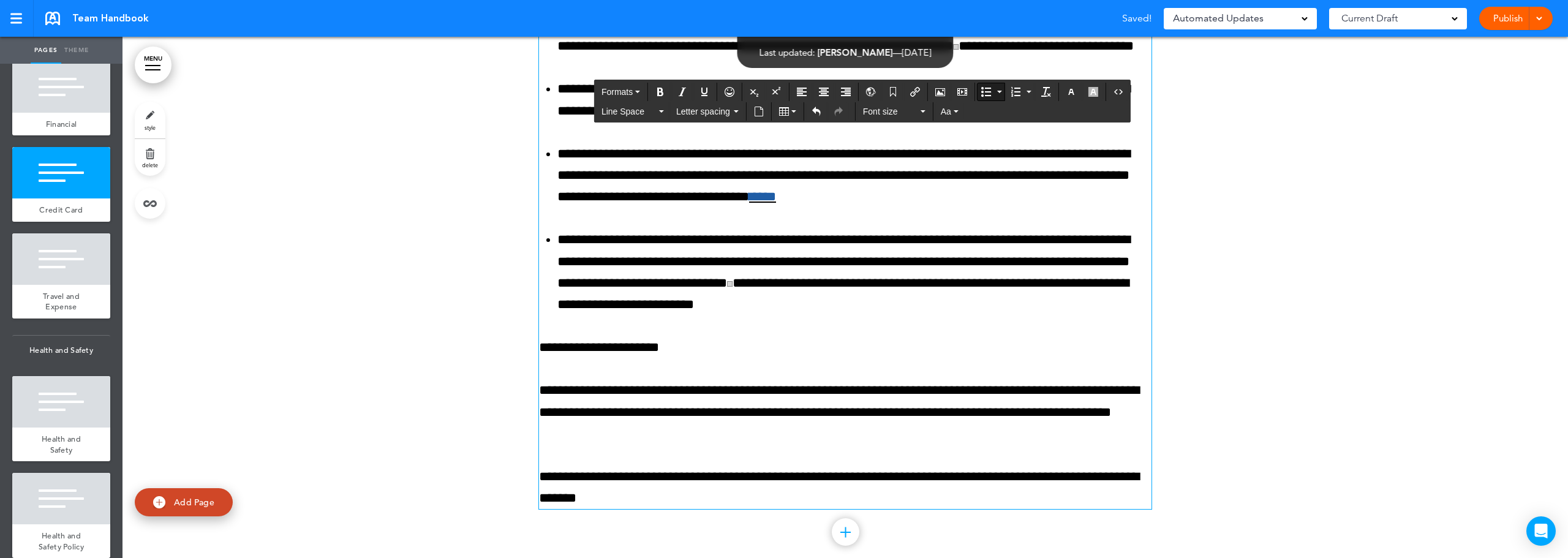 drag, startPoint x: 919, startPoint y: 377, endPoint x: 929, endPoint y: 376, distance: 10.049876 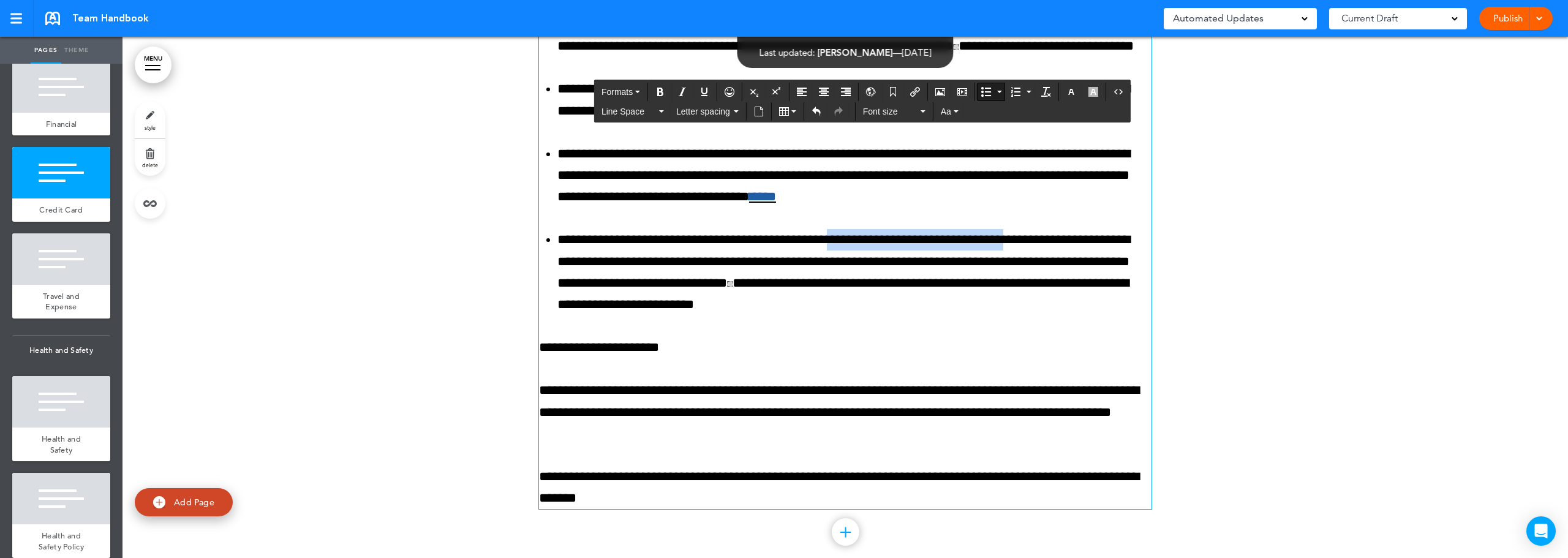 drag, startPoint x: 829, startPoint y: 397, endPoint x: 1021, endPoint y: 392, distance: 192.0651 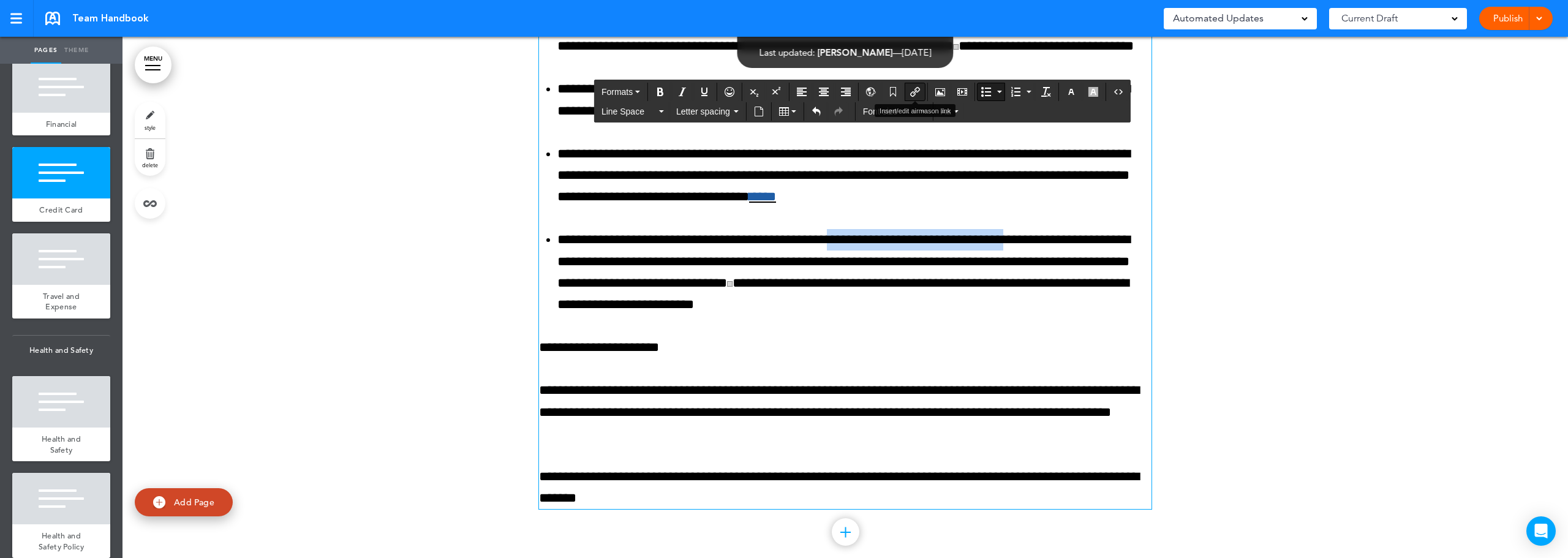 click at bounding box center [915, 92] 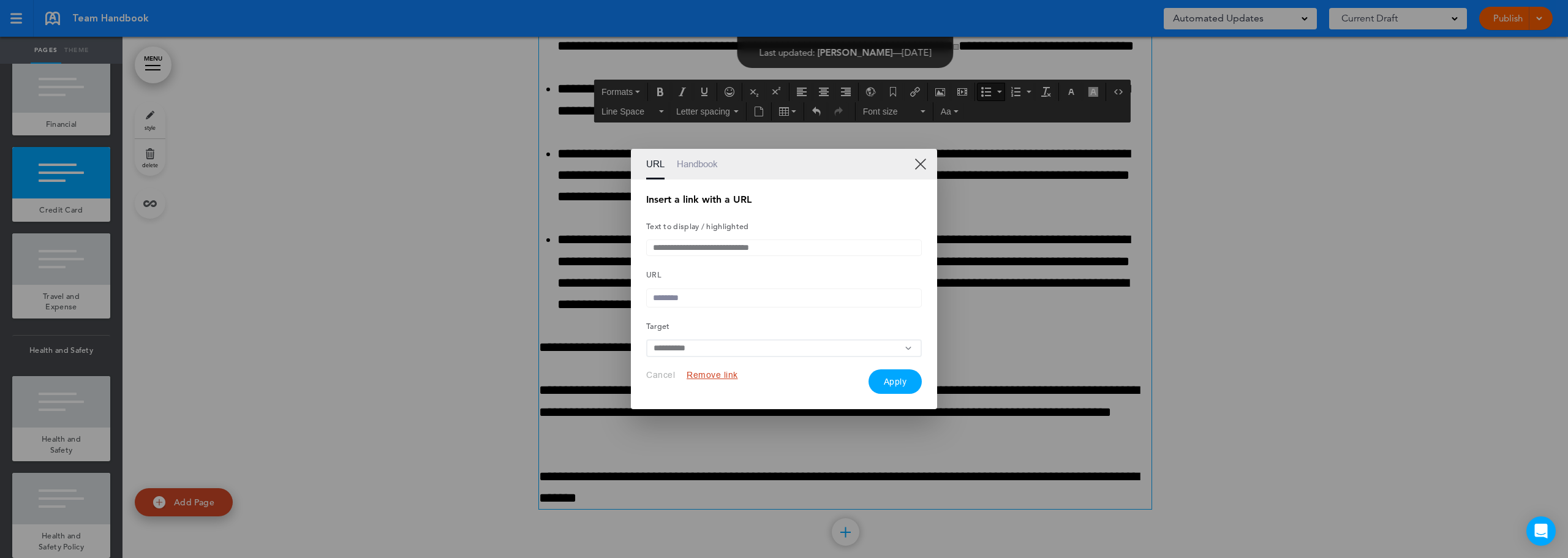 click at bounding box center (784, 298) 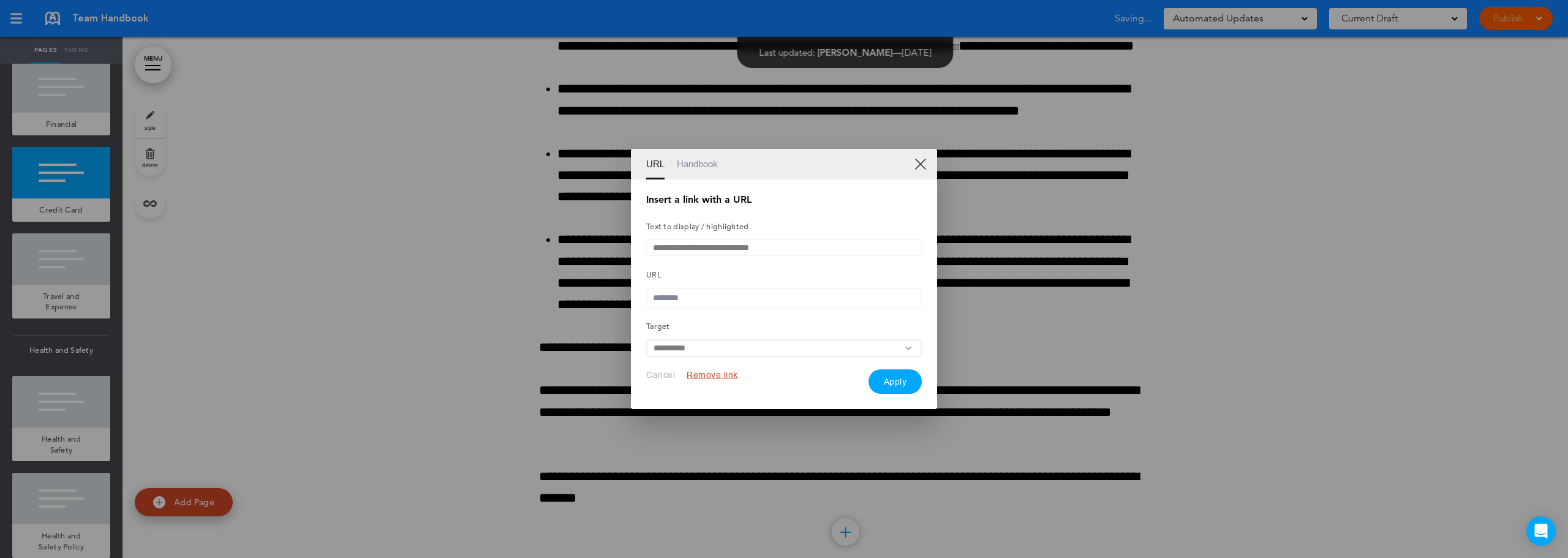 paste on "**********" 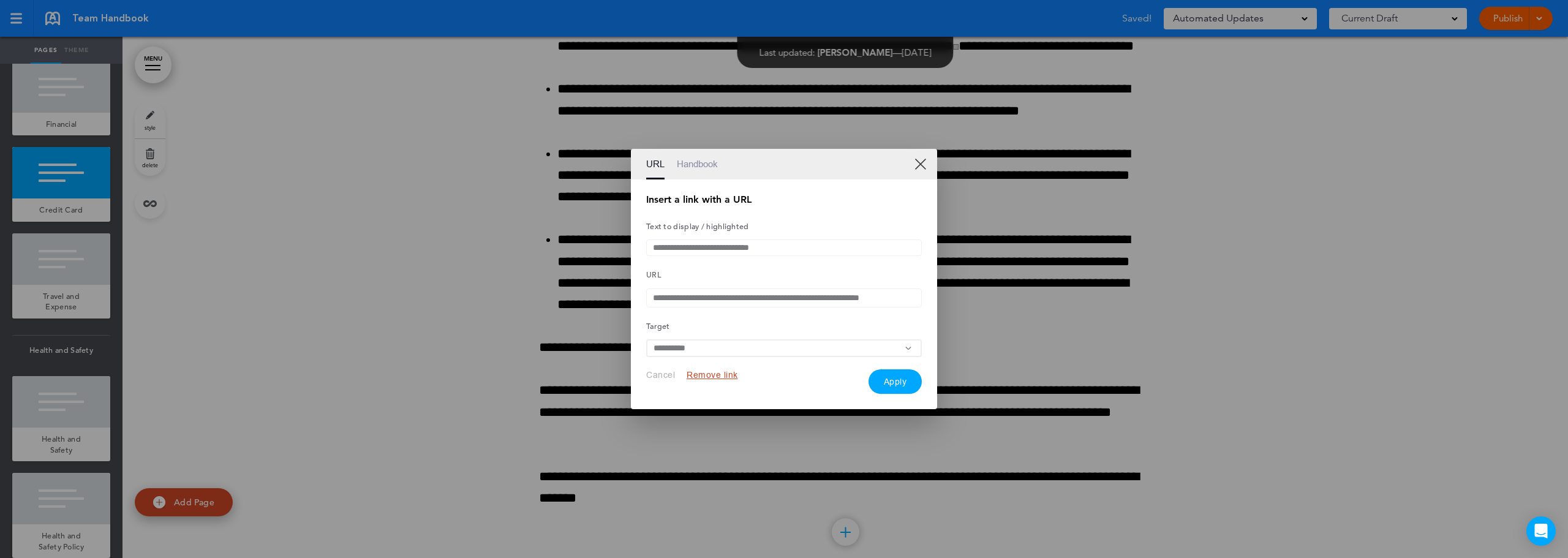 type on "**********" 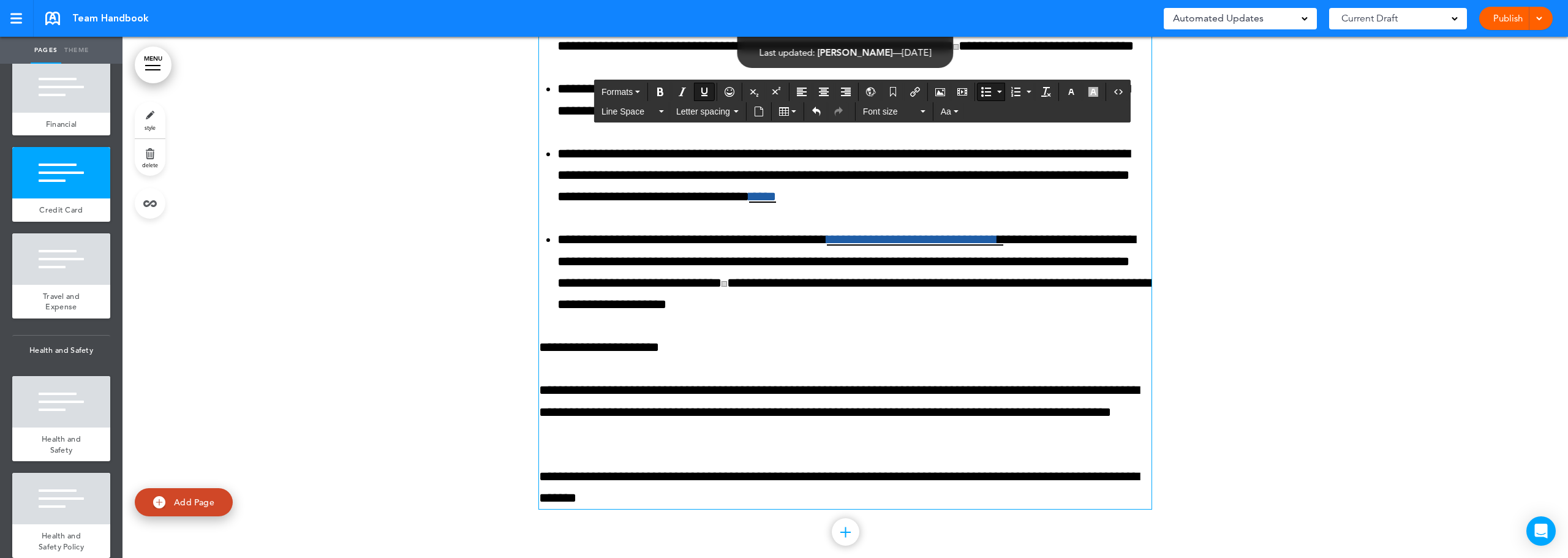 click on "**********" at bounding box center [854, 272] 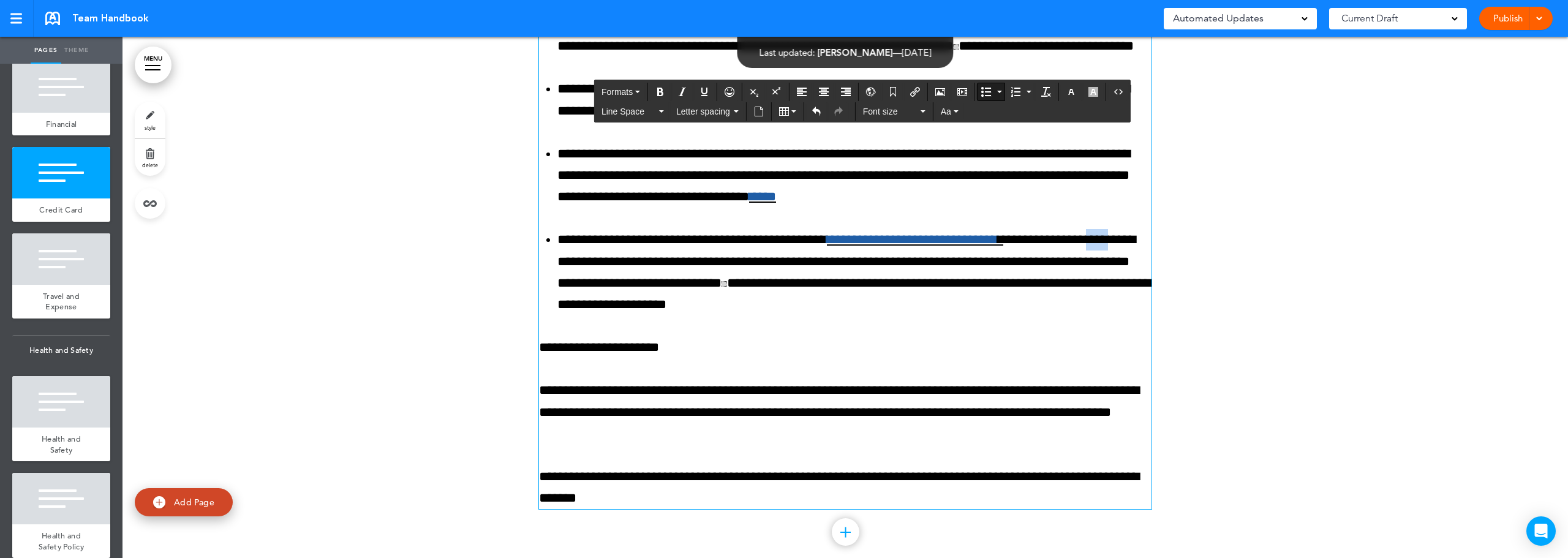 click on "**********" at bounding box center (854, 272) 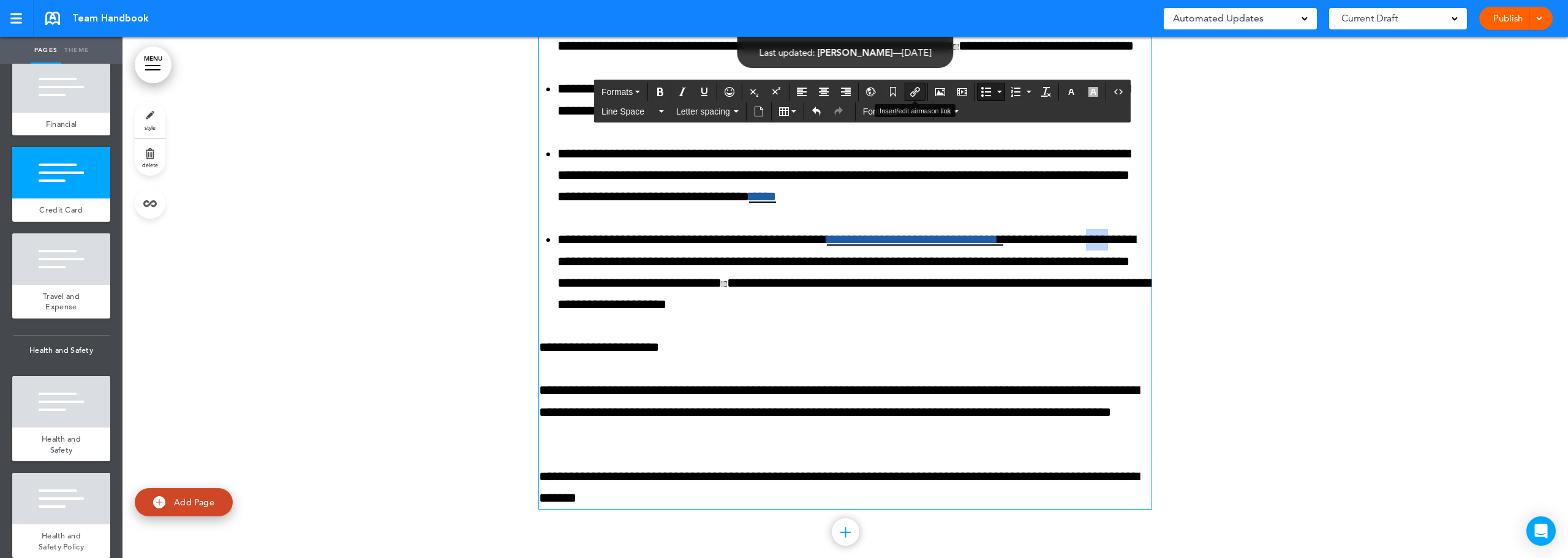 click at bounding box center [915, 92] 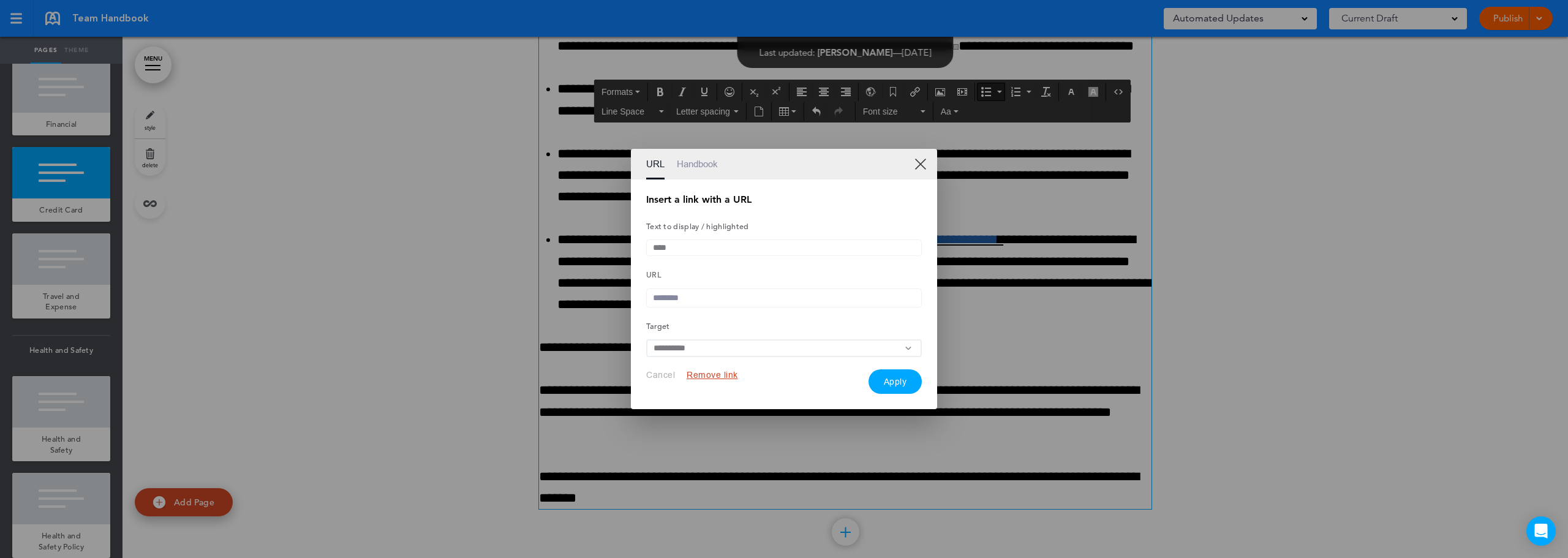click at bounding box center [784, 298] 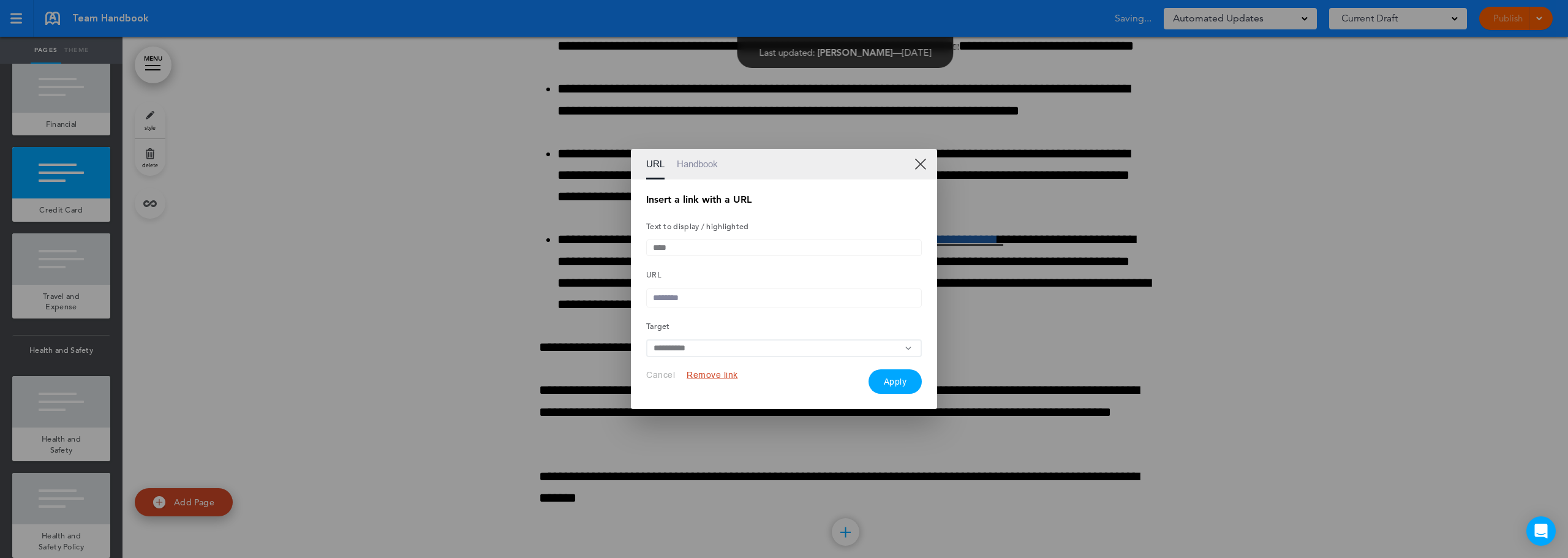 paste on "**********" 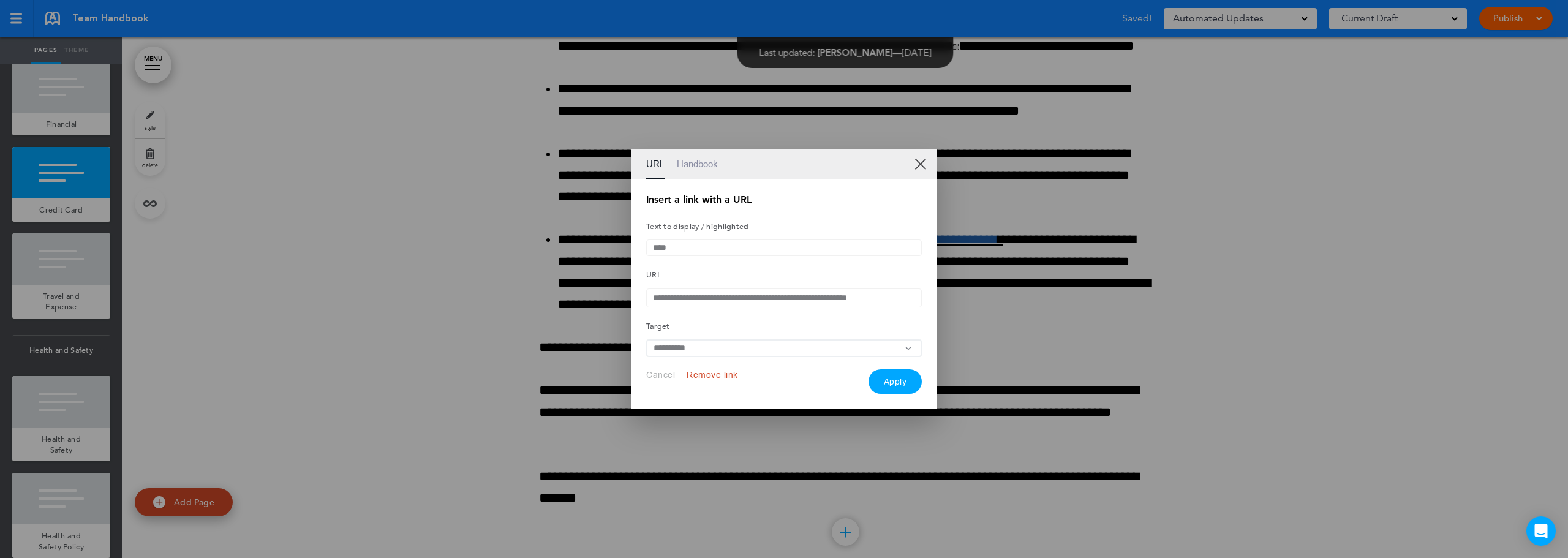 type on "**********" 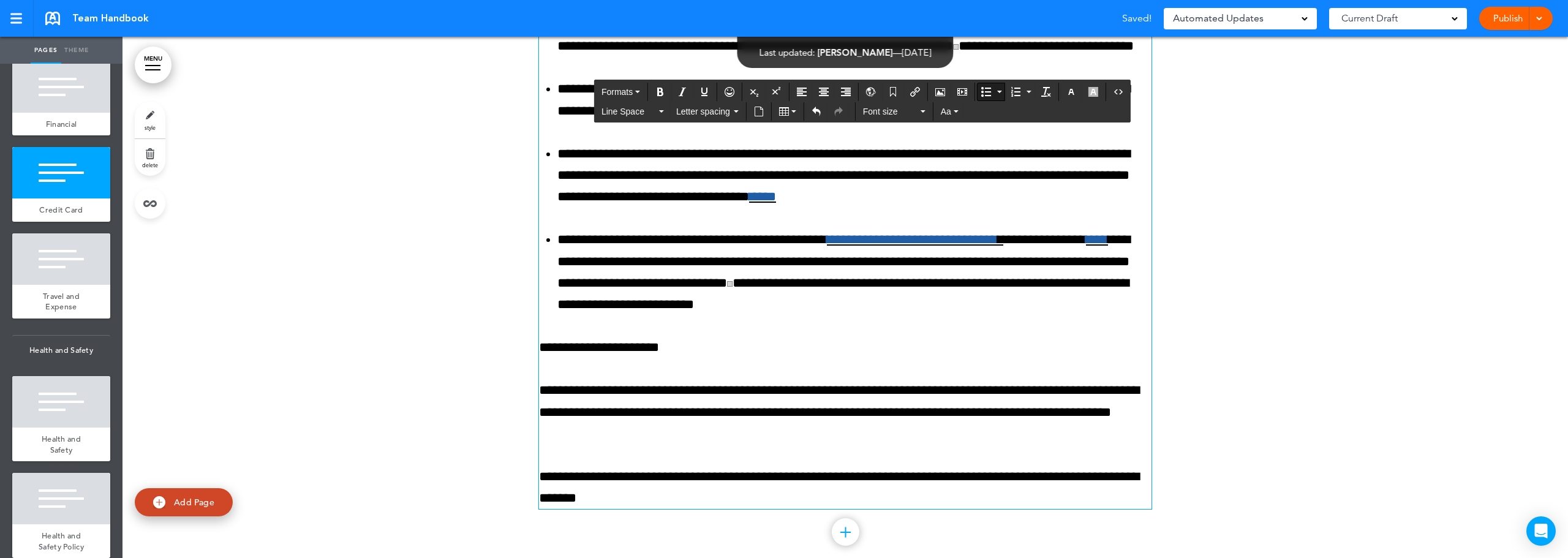 click on "**********" at bounding box center [854, 176] 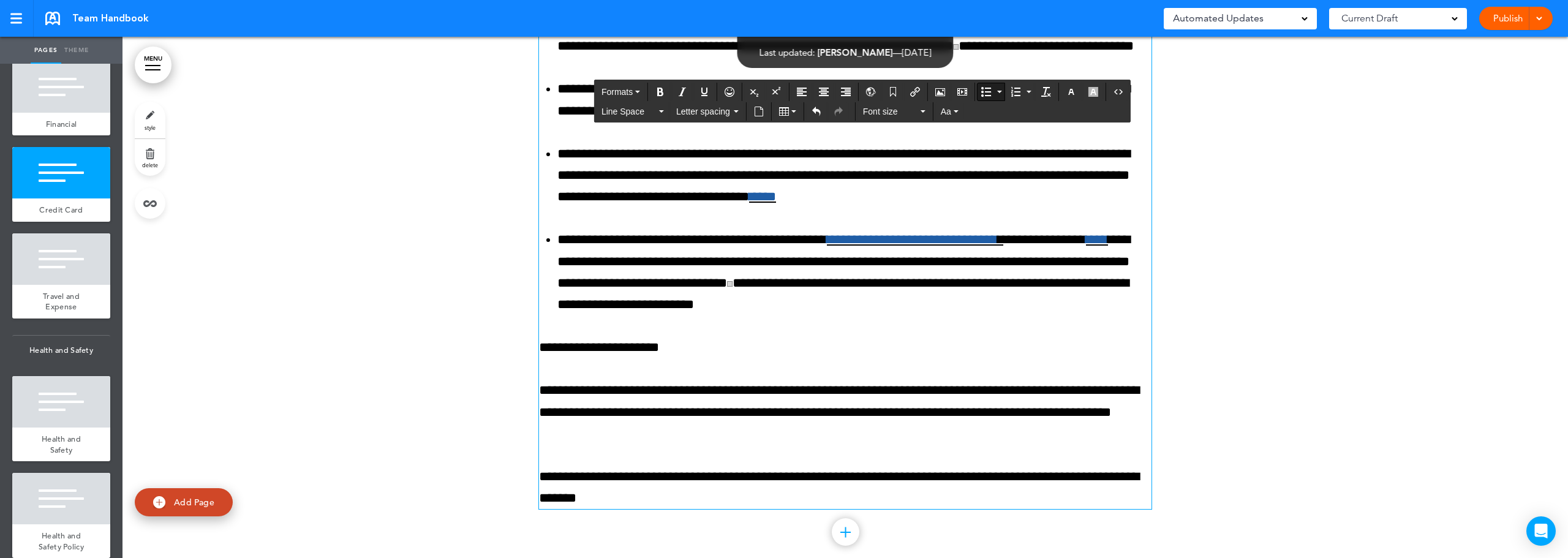 click on "**********" at bounding box center [854, 272] 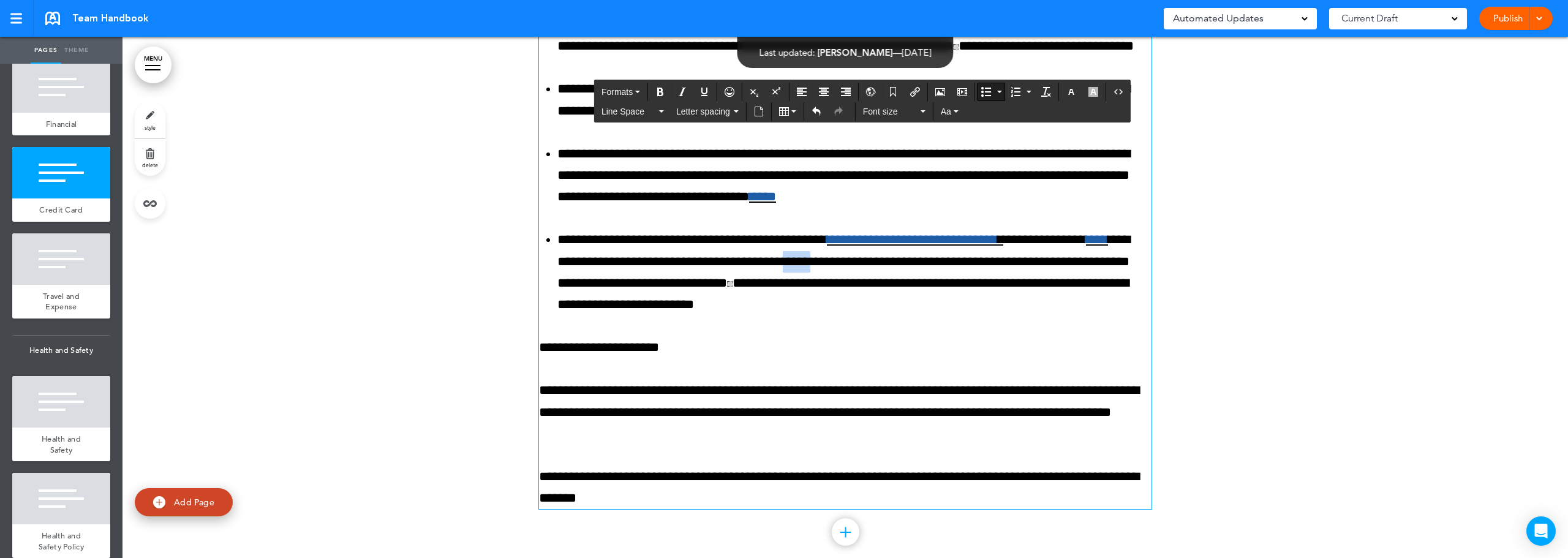click on "**********" at bounding box center [854, 272] 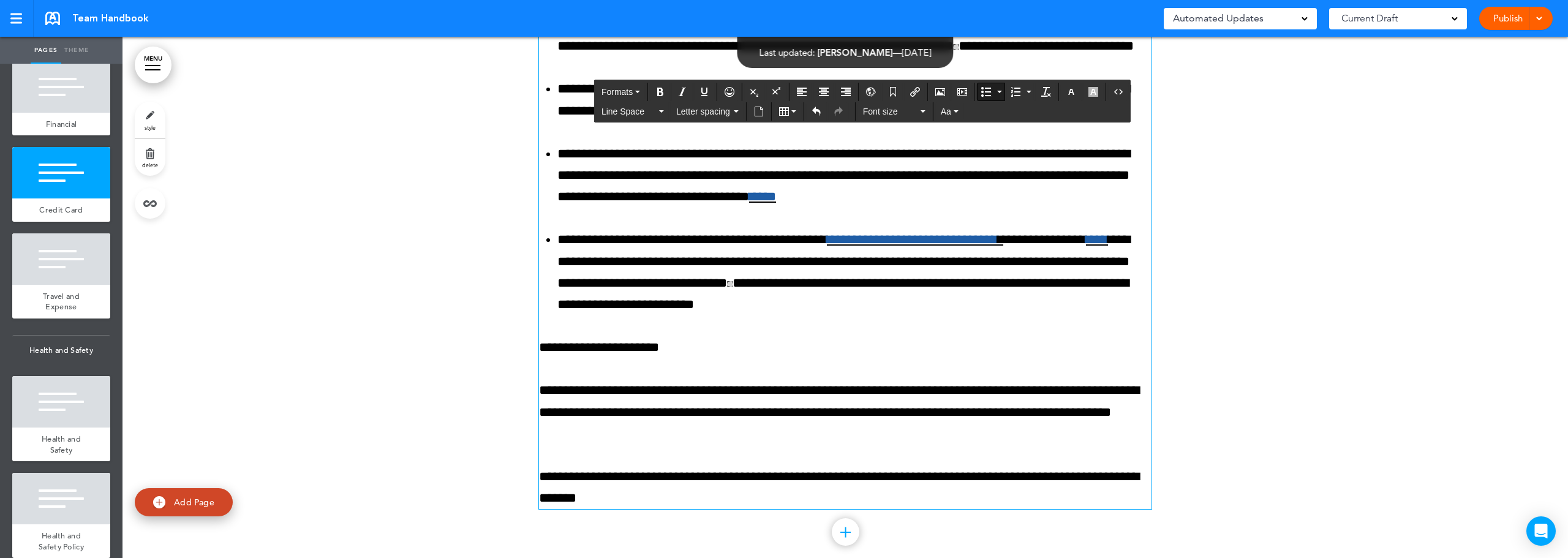 click on "**********" at bounding box center (854, 272) 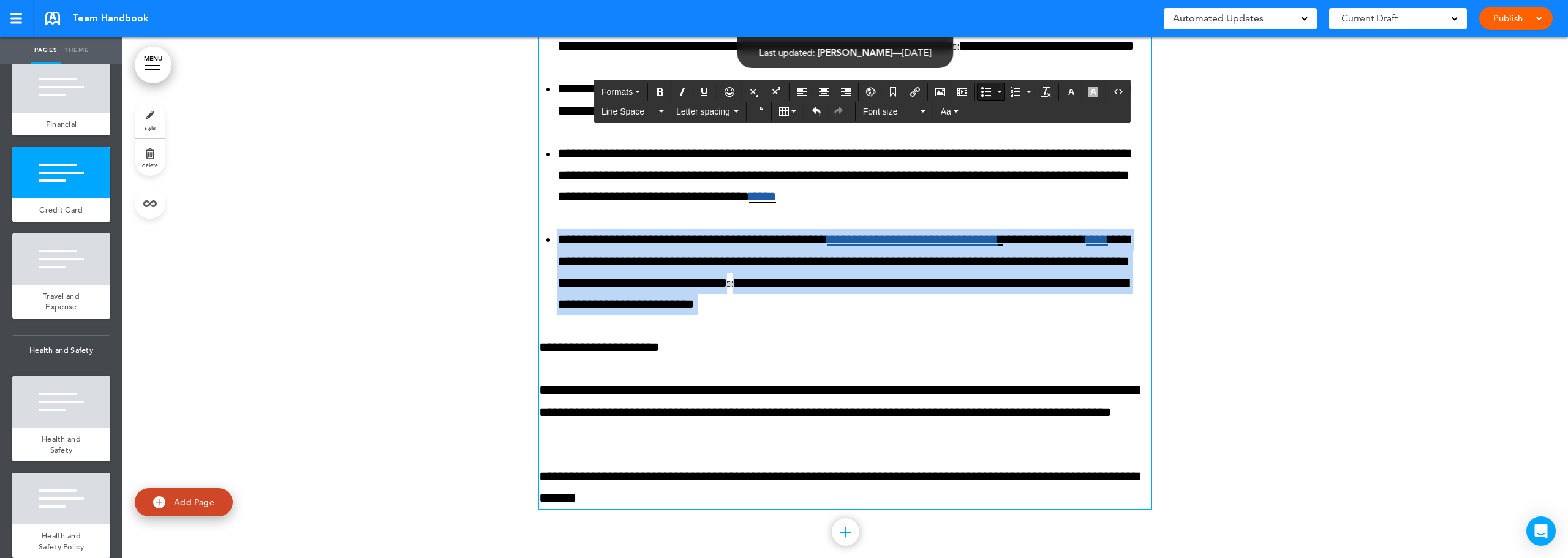 click on "**********" at bounding box center [854, 272] 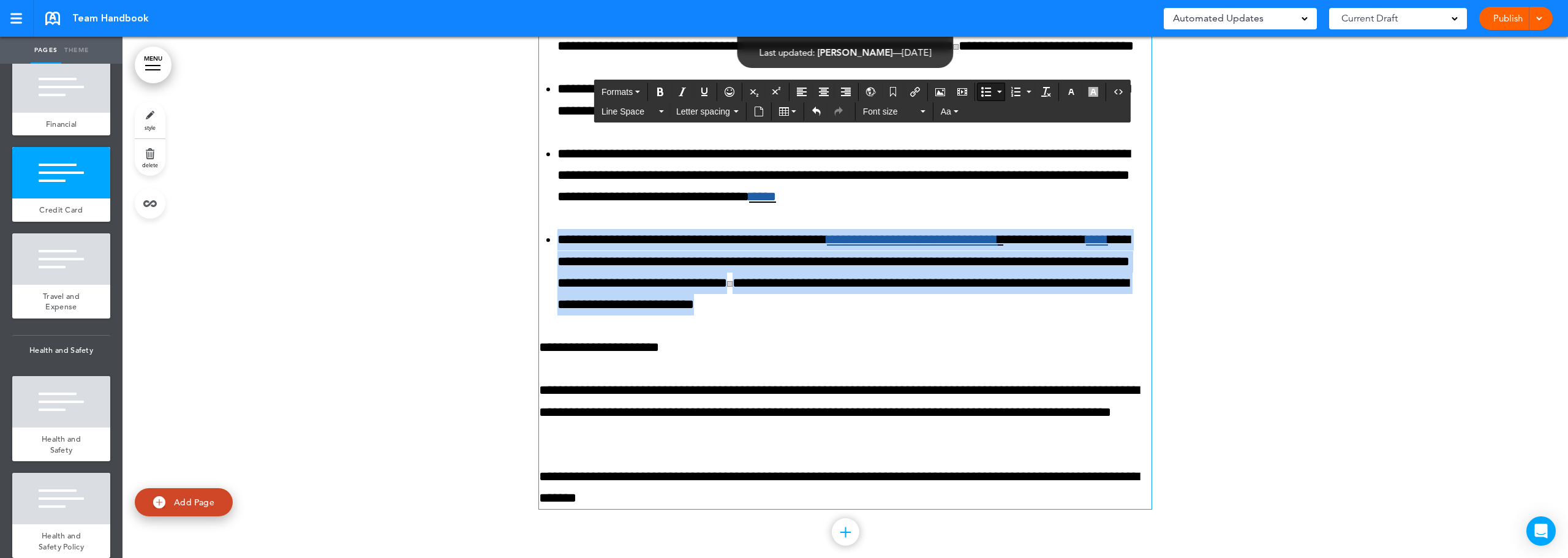 click on "**********" at bounding box center [854, 272] 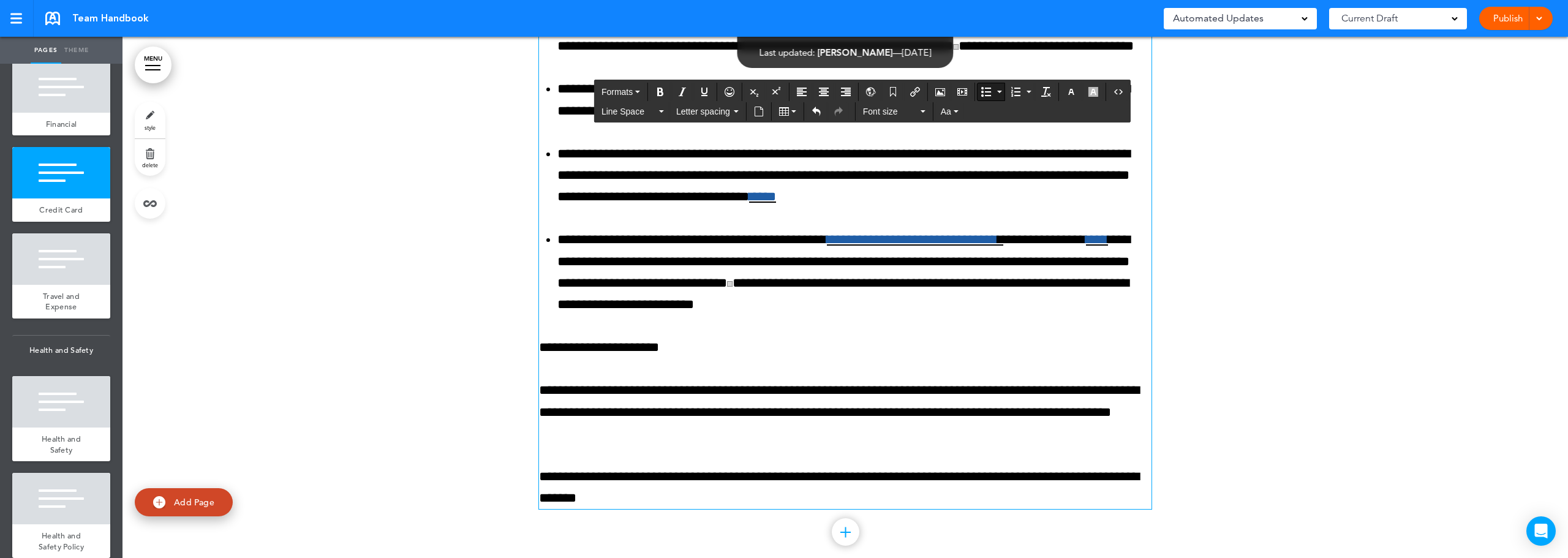click on "**********" at bounding box center (854, 272) 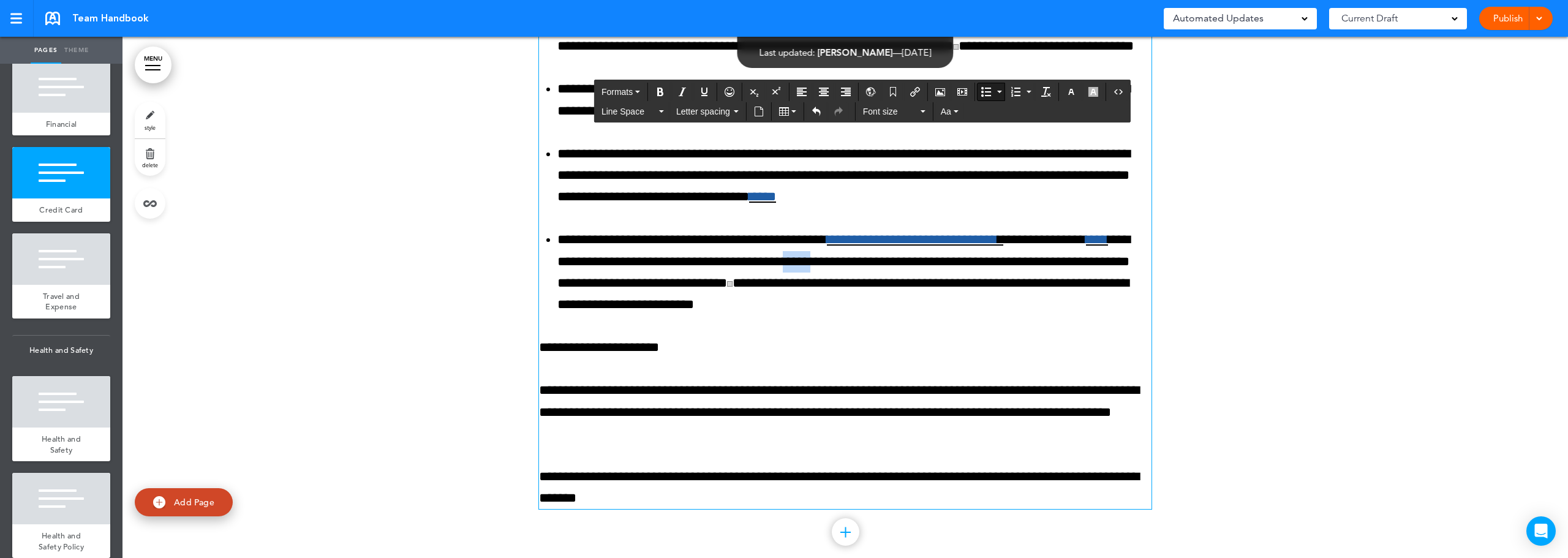 click on "**********" at bounding box center (854, 272) 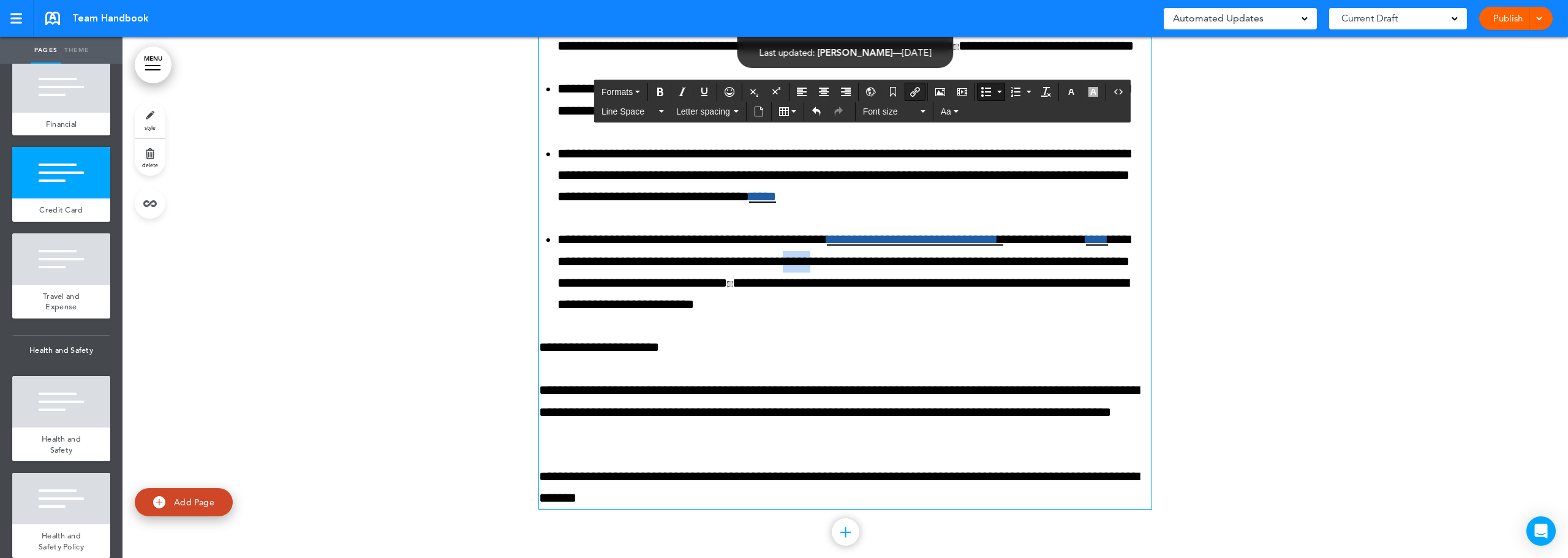 click at bounding box center [915, 92] 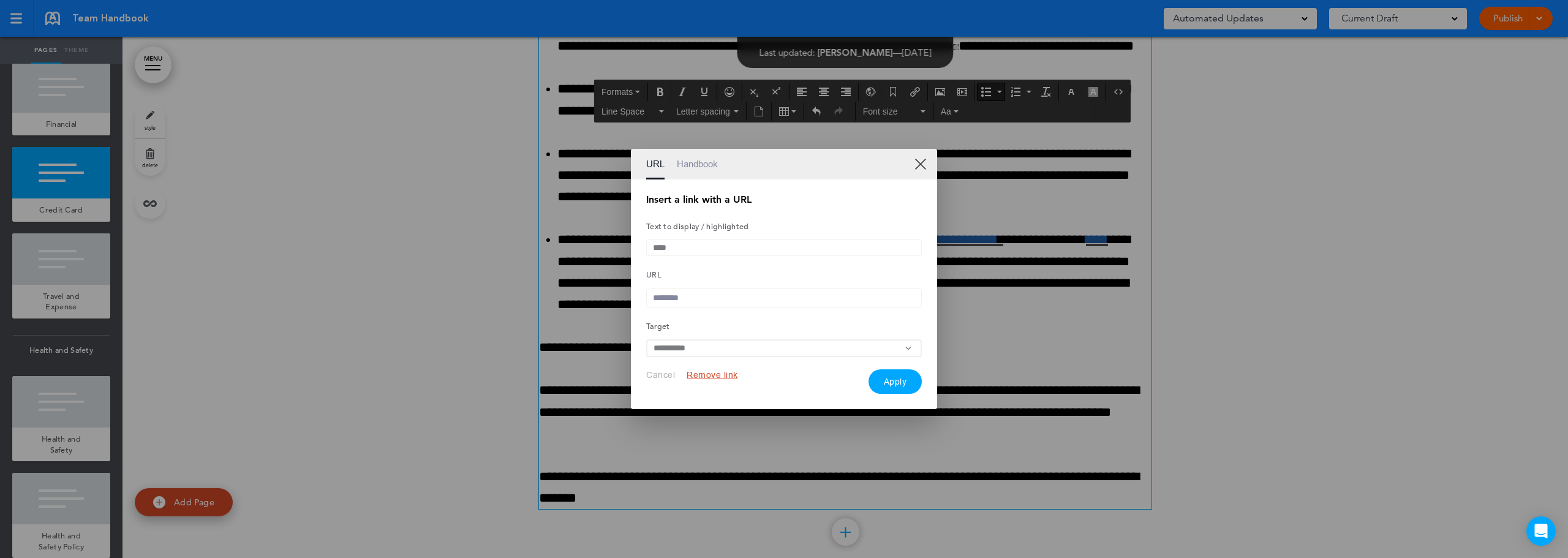 click at bounding box center [784, 298] 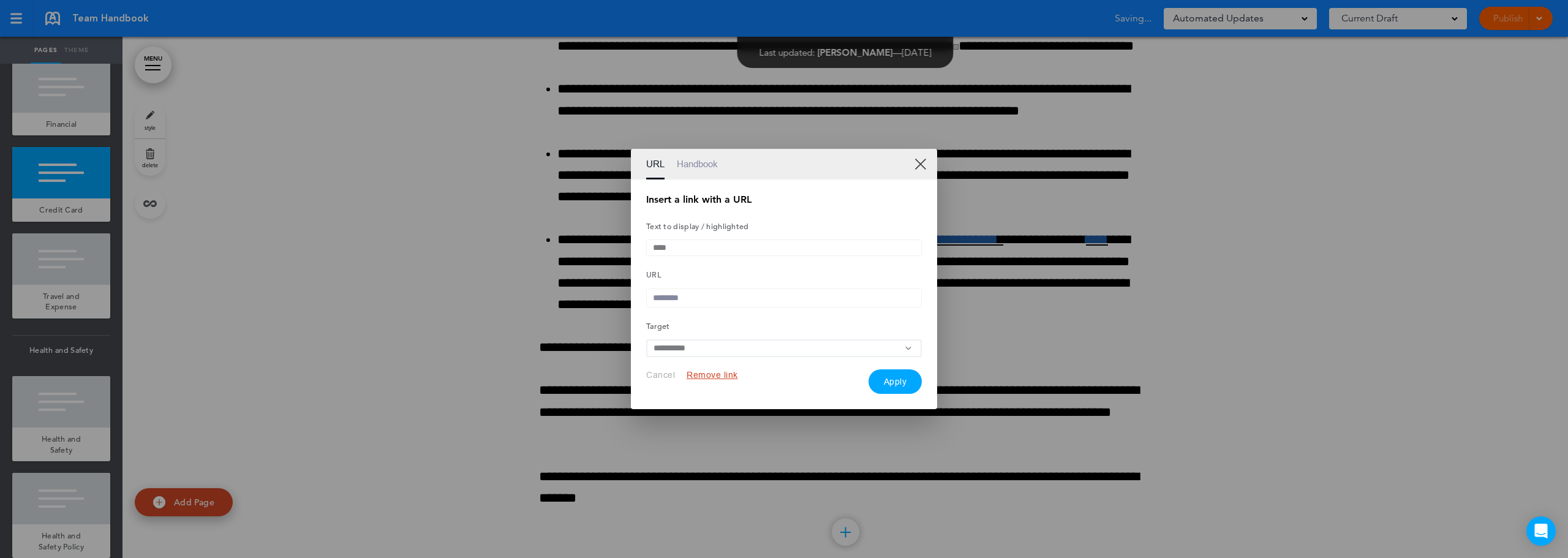 paste on "**********" 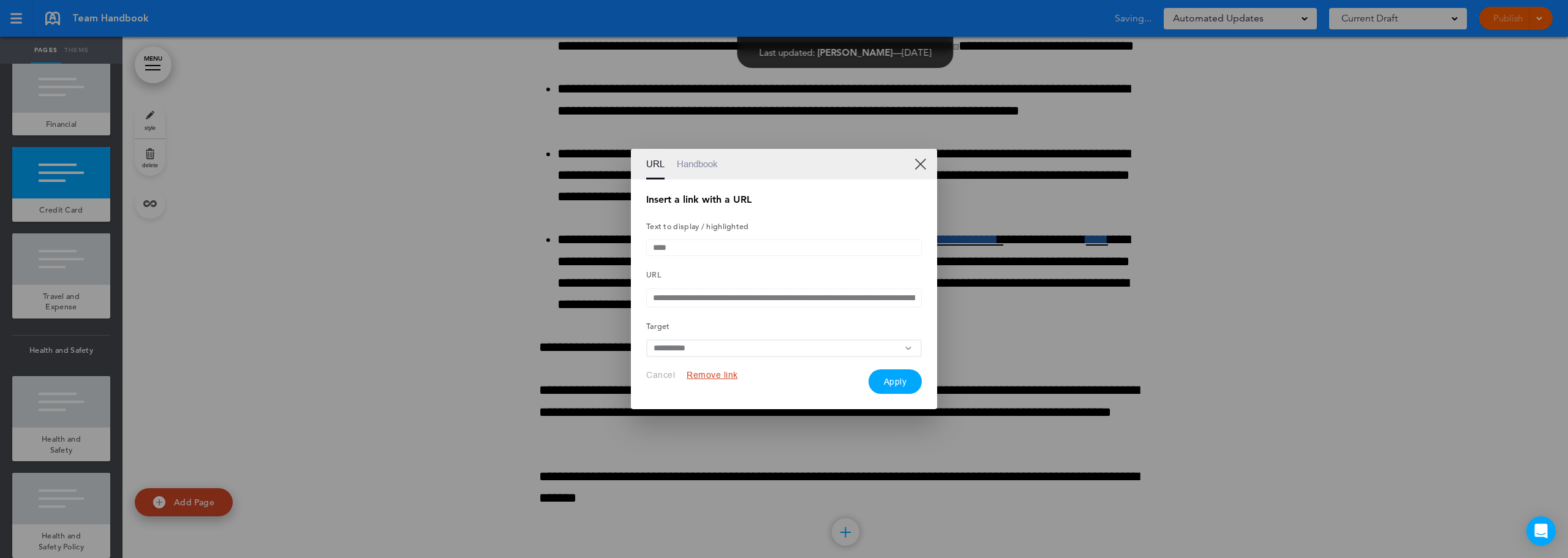 scroll, scrollTop: 0, scrollLeft: 660, axis: horizontal 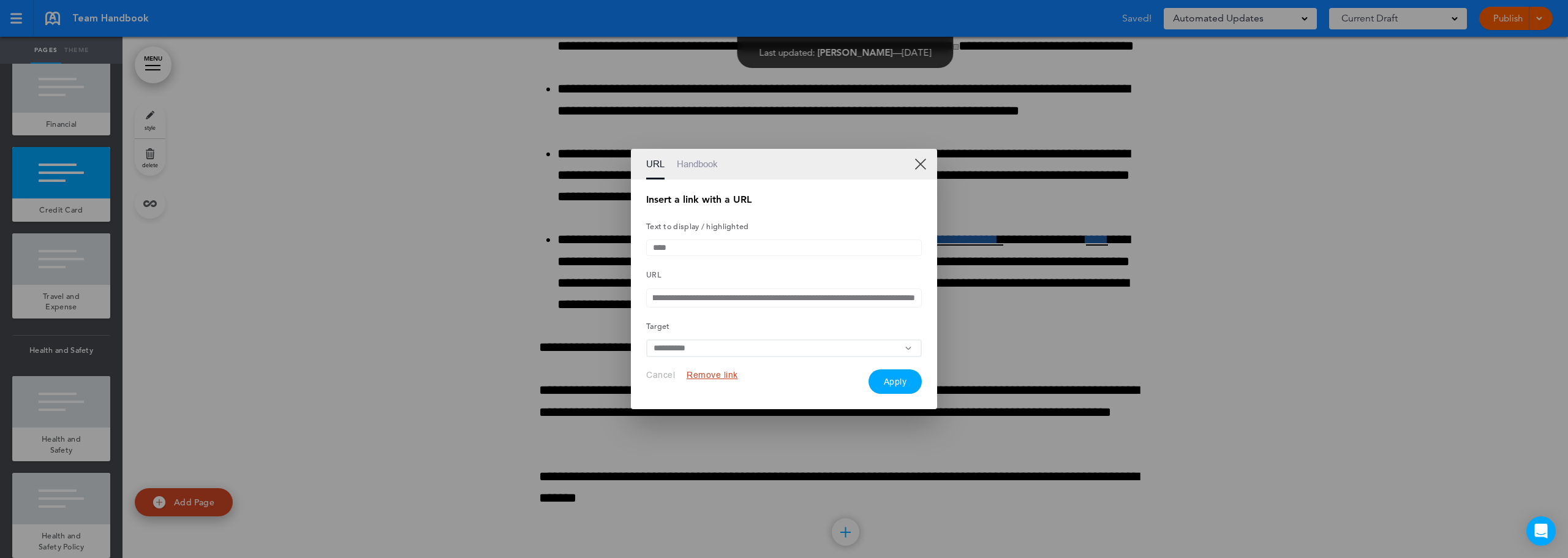 type on "**********" 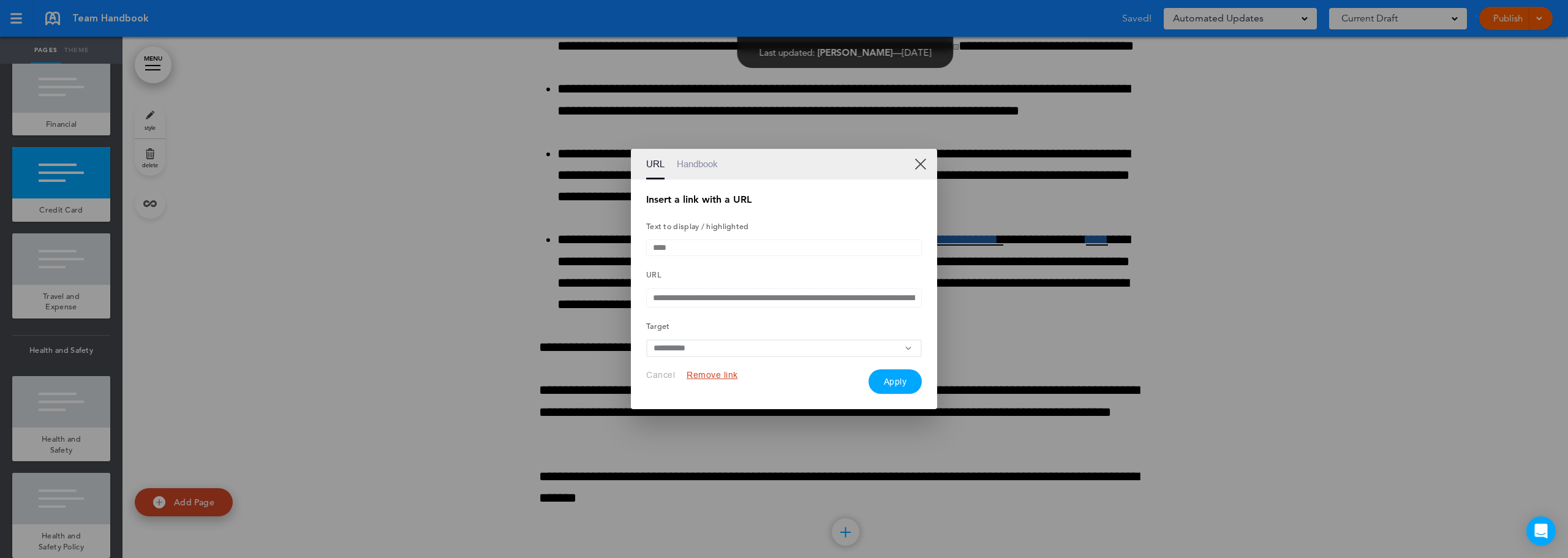 click on "Apply" at bounding box center (895, 382) 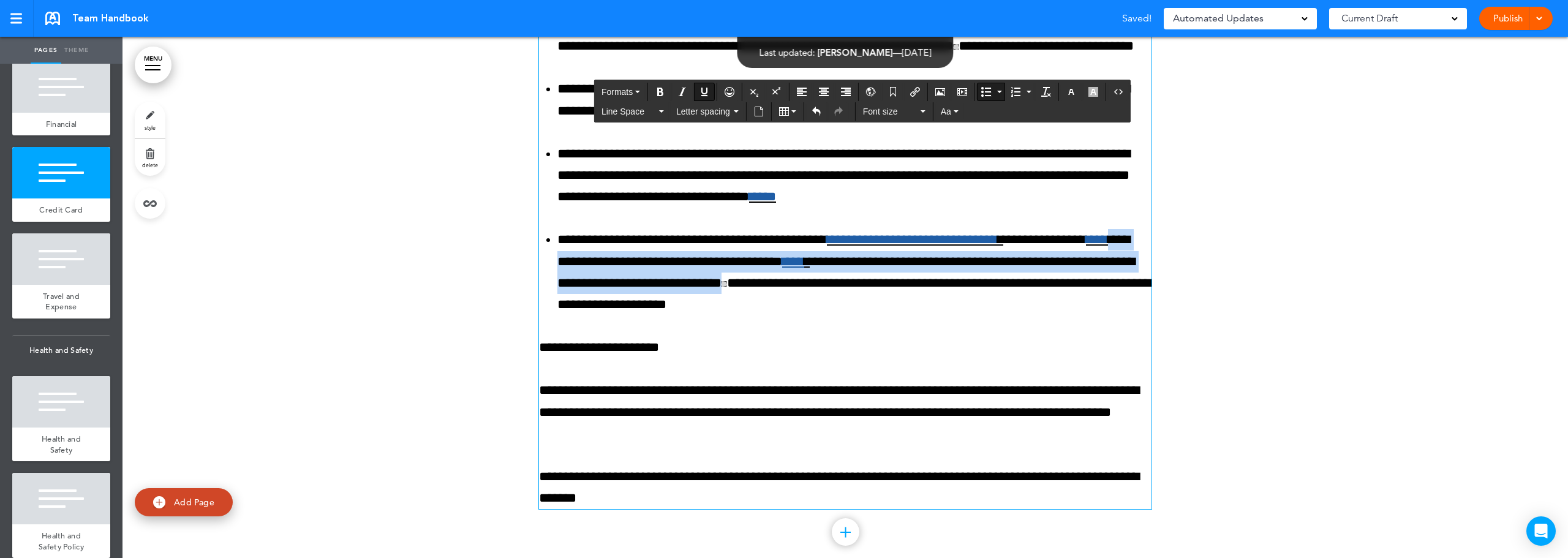click on "**********" at bounding box center [854, 176] 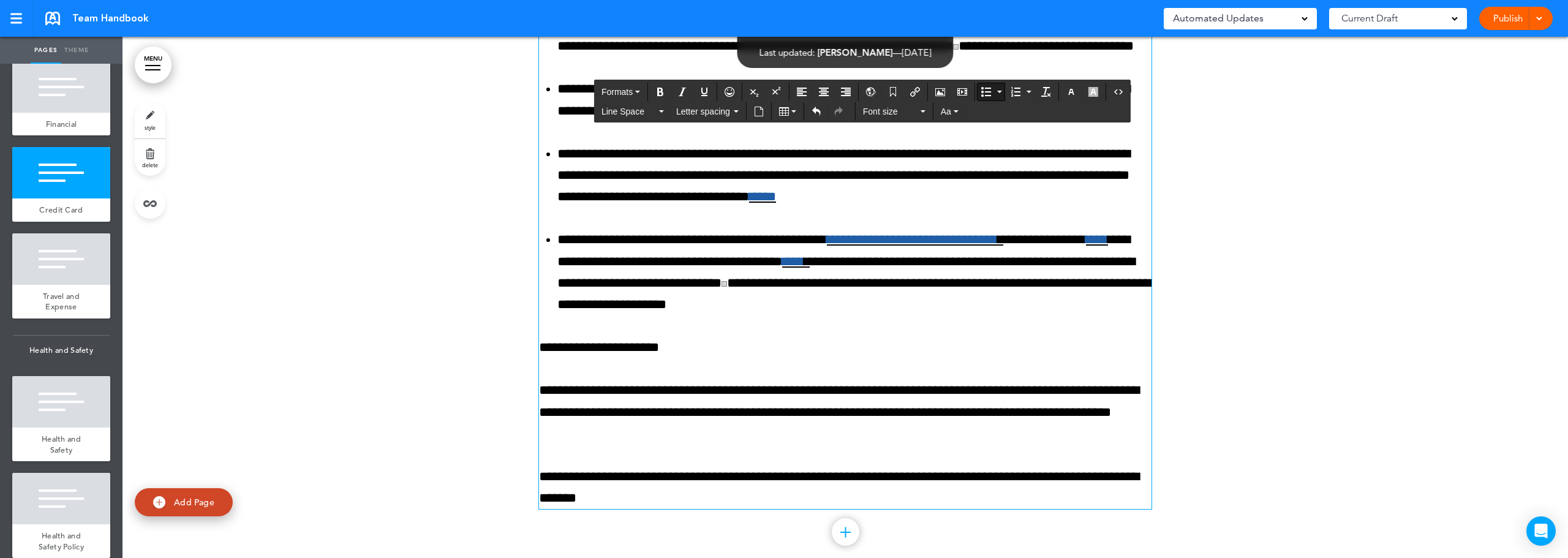 click on "**********" at bounding box center [845, 347] 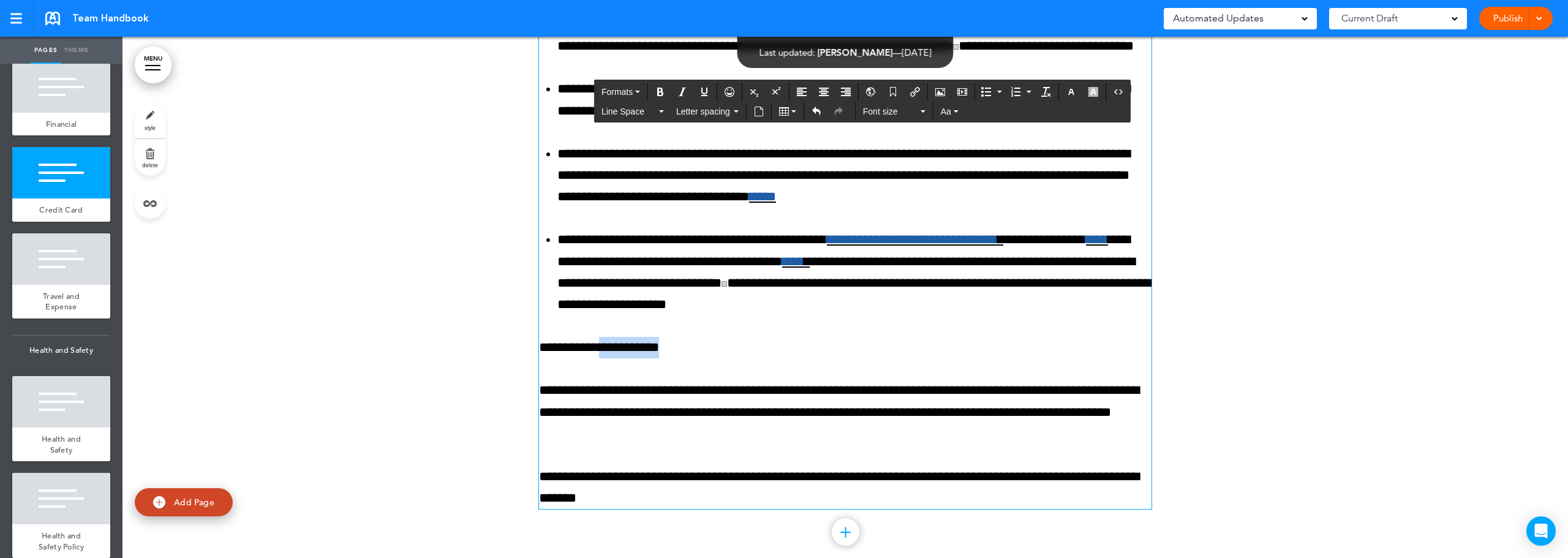 click on "**********" at bounding box center [845, 347] 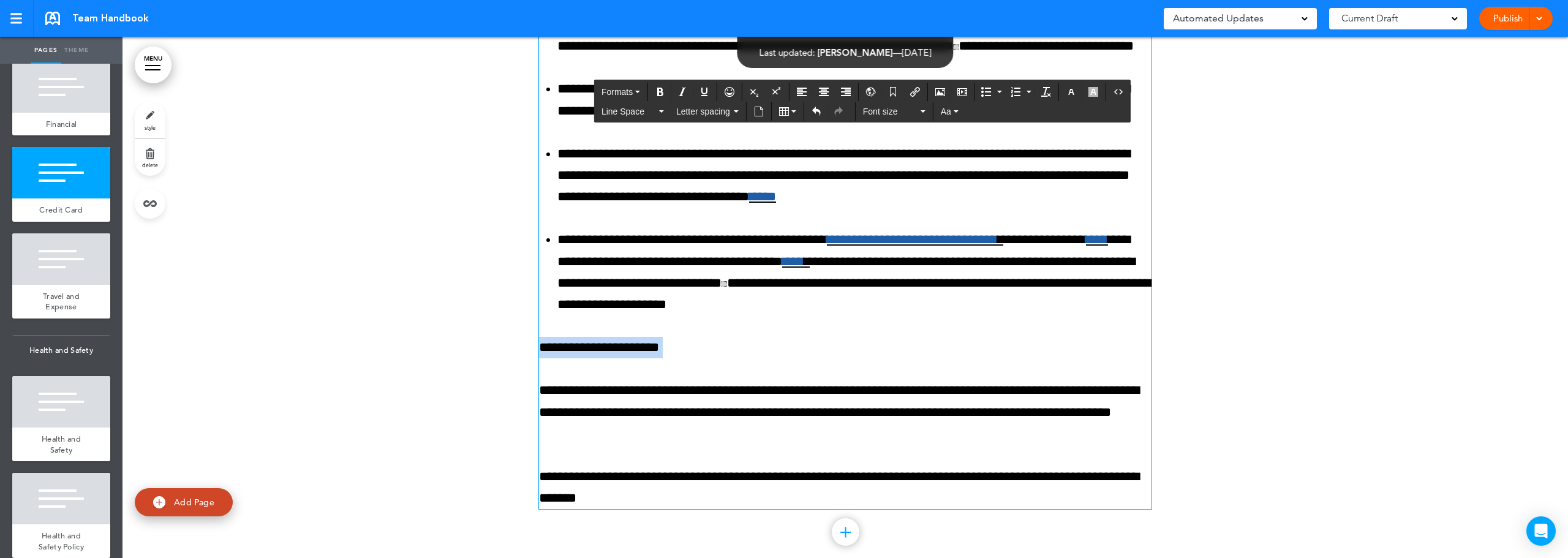click on "**********" at bounding box center (845, 347) 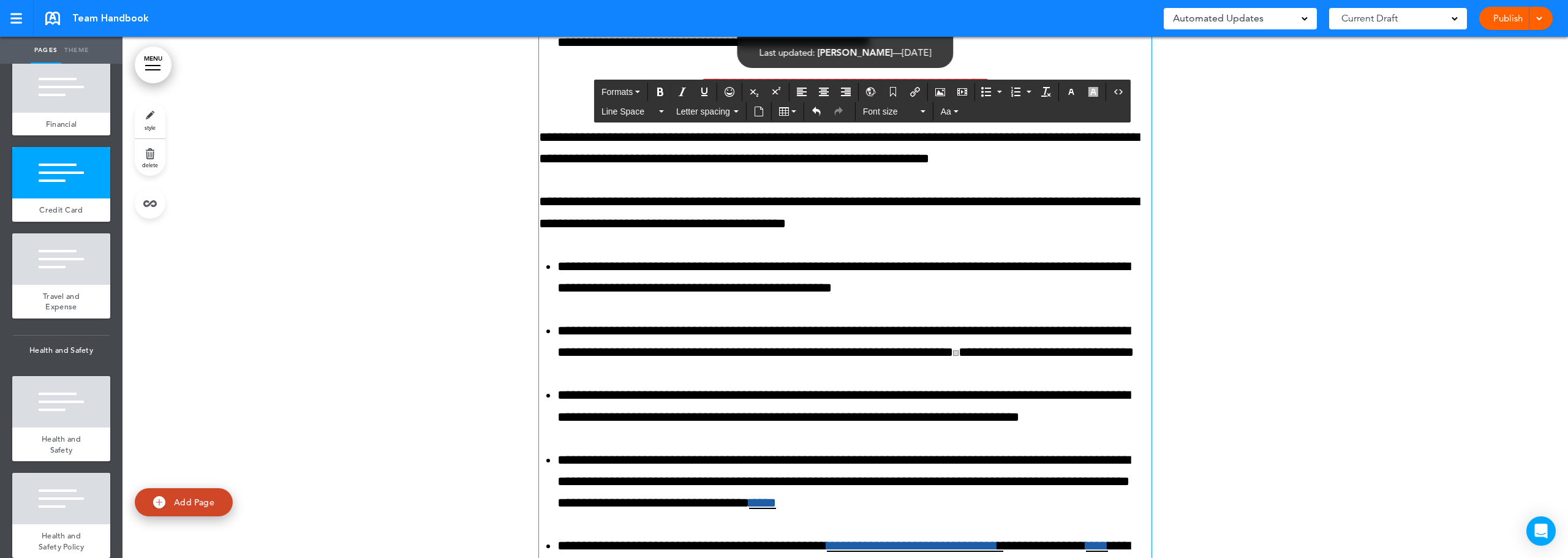 scroll, scrollTop: 79140, scrollLeft: 0, axis: vertical 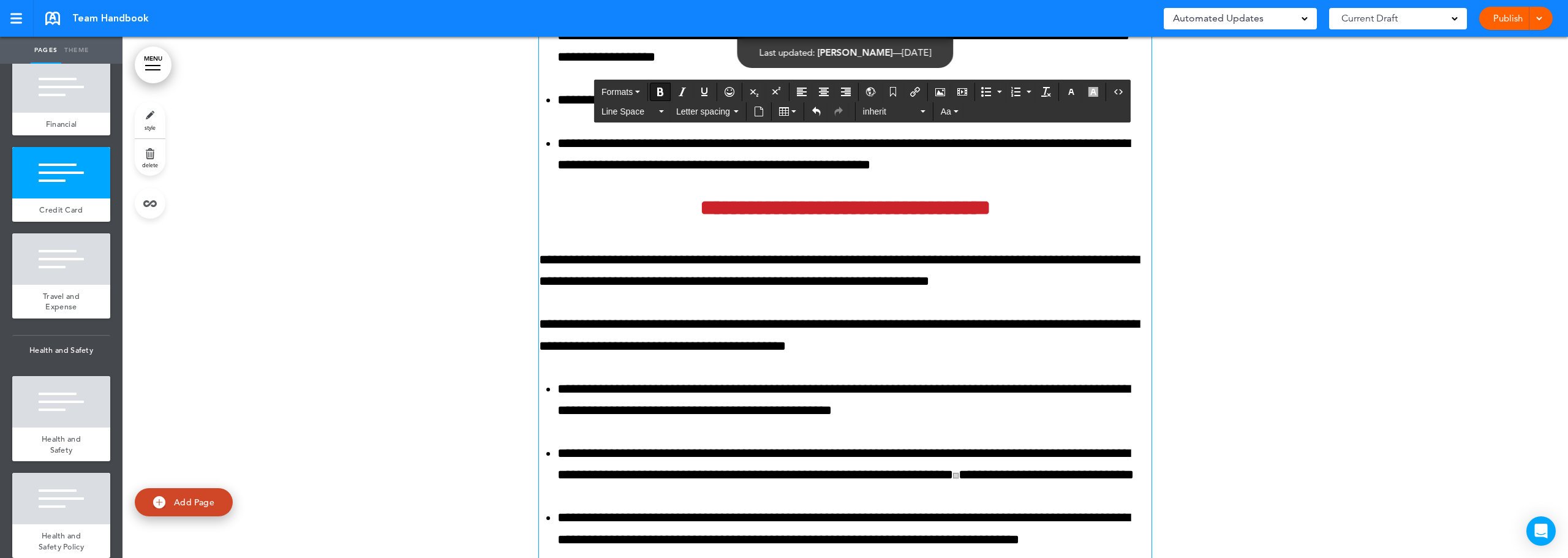 click on "**********" at bounding box center [845, 208] 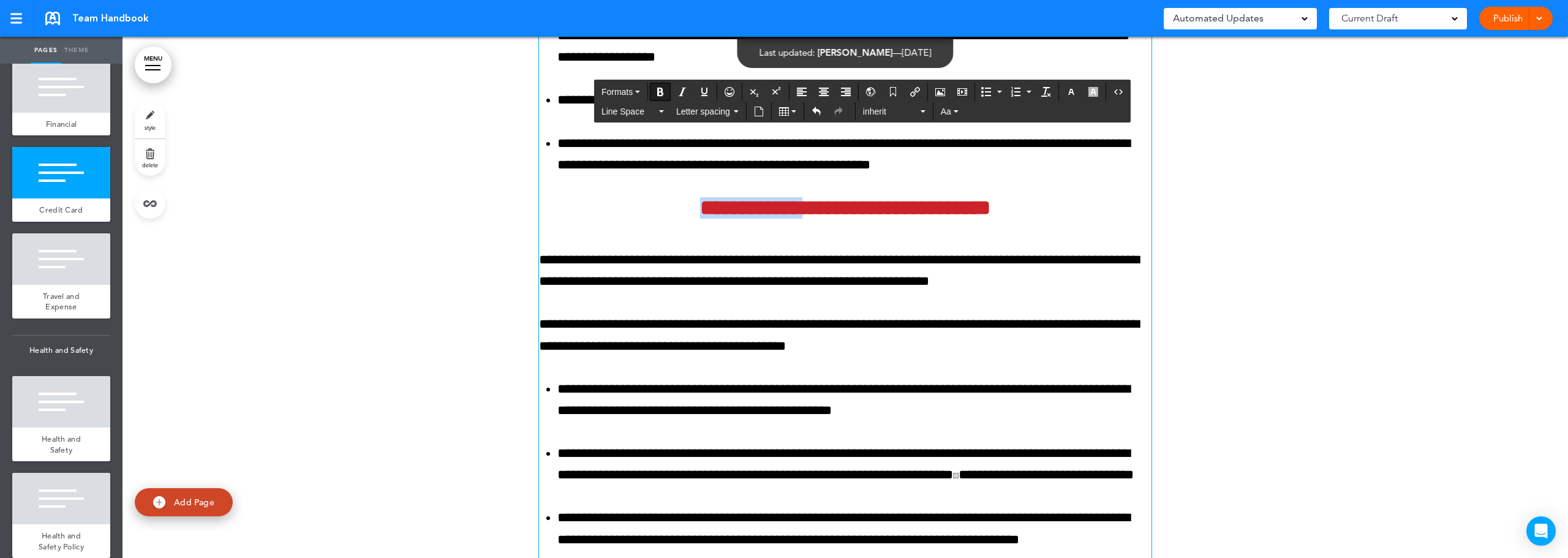 click on "**********" at bounding box center [845, 208] 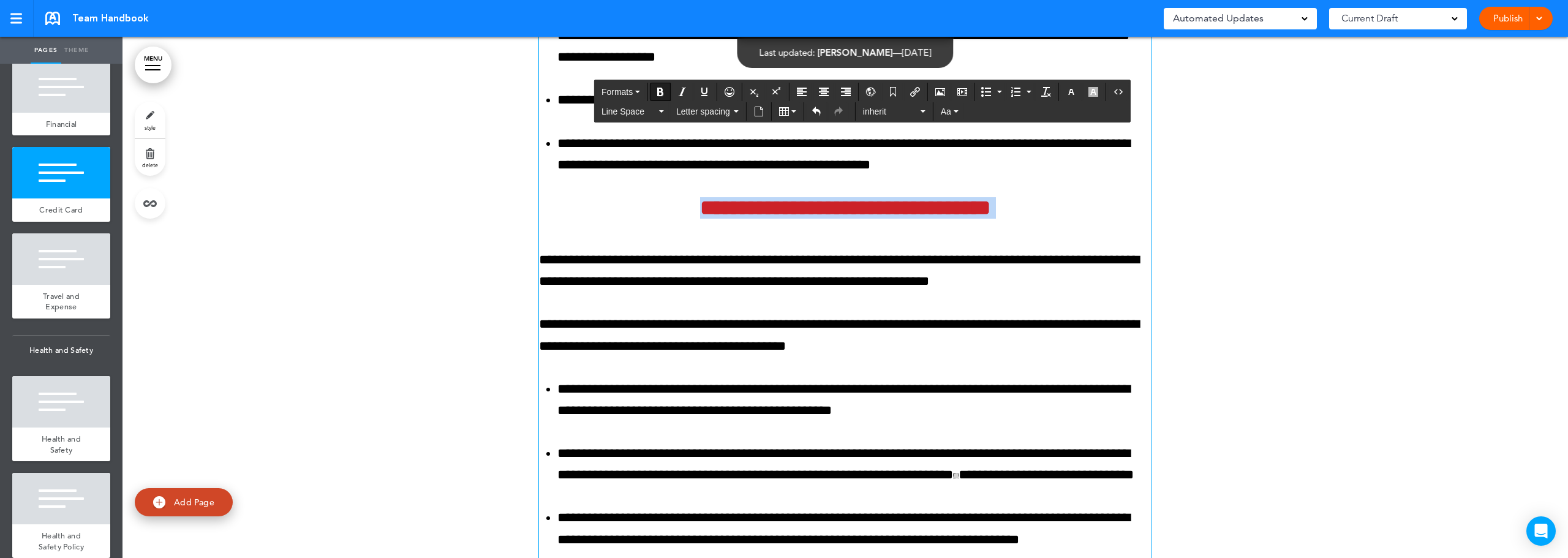 click on "**********" at bounding box center [845, 208] 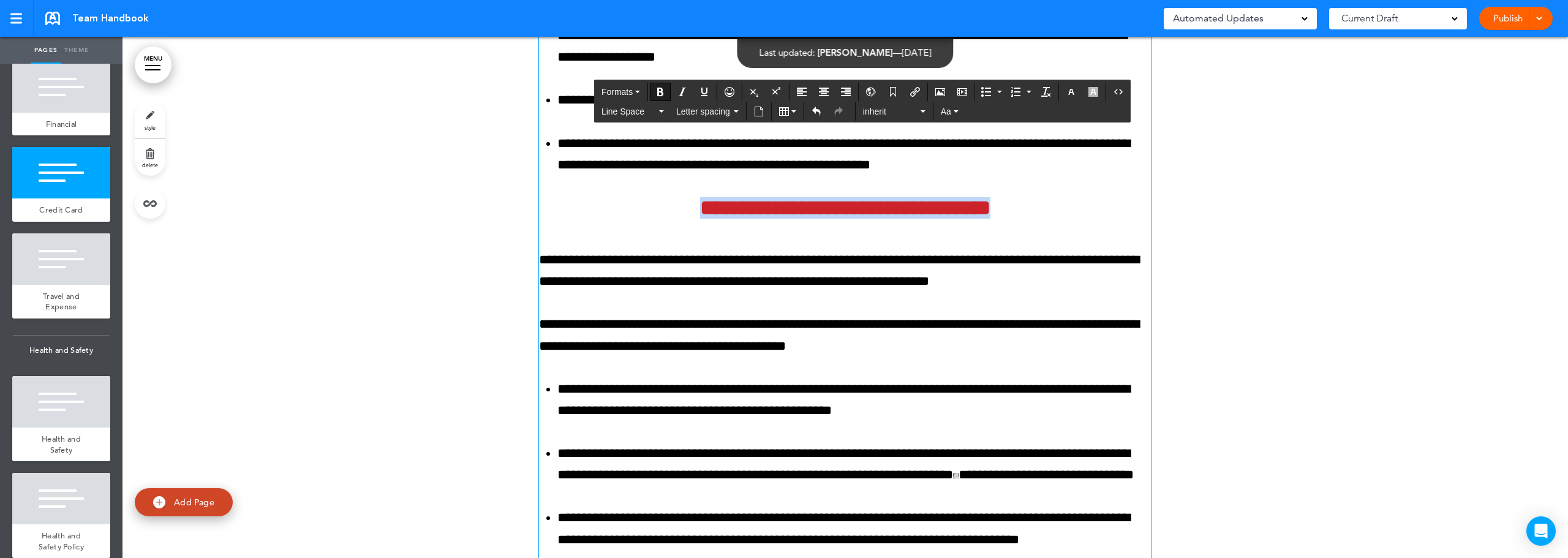 copy on "**********" 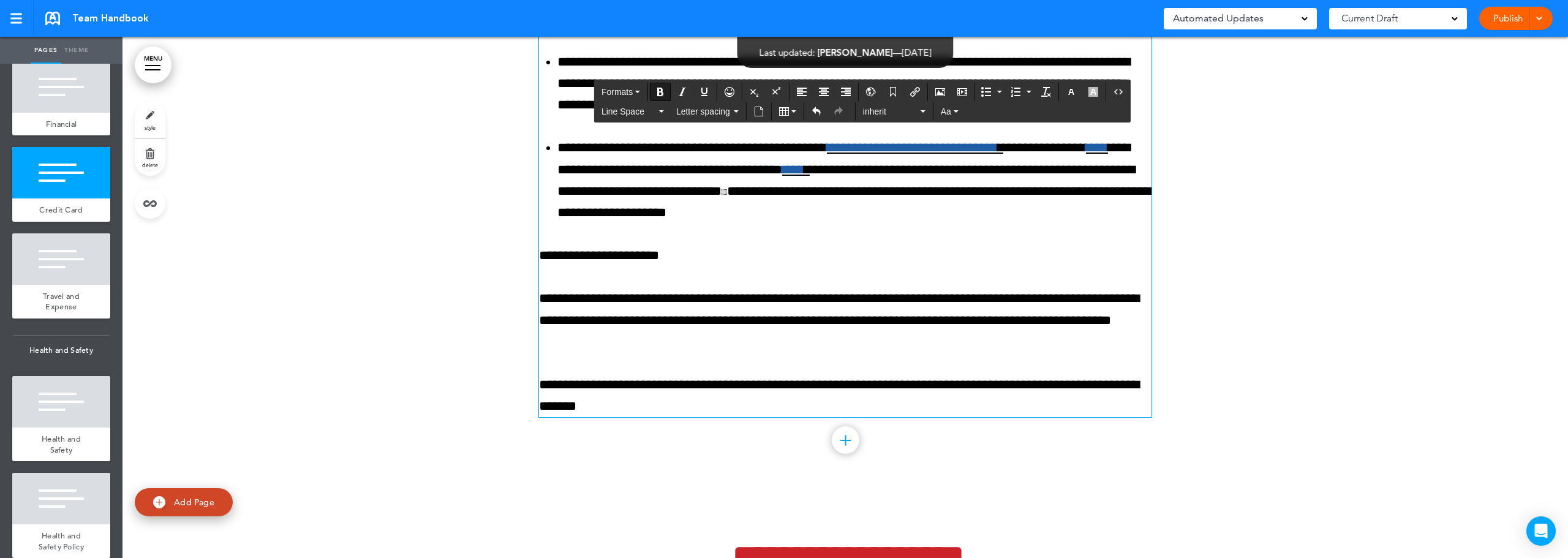 scroll, scrollTop: 79691, scrollLeft: 0, axis: vertical 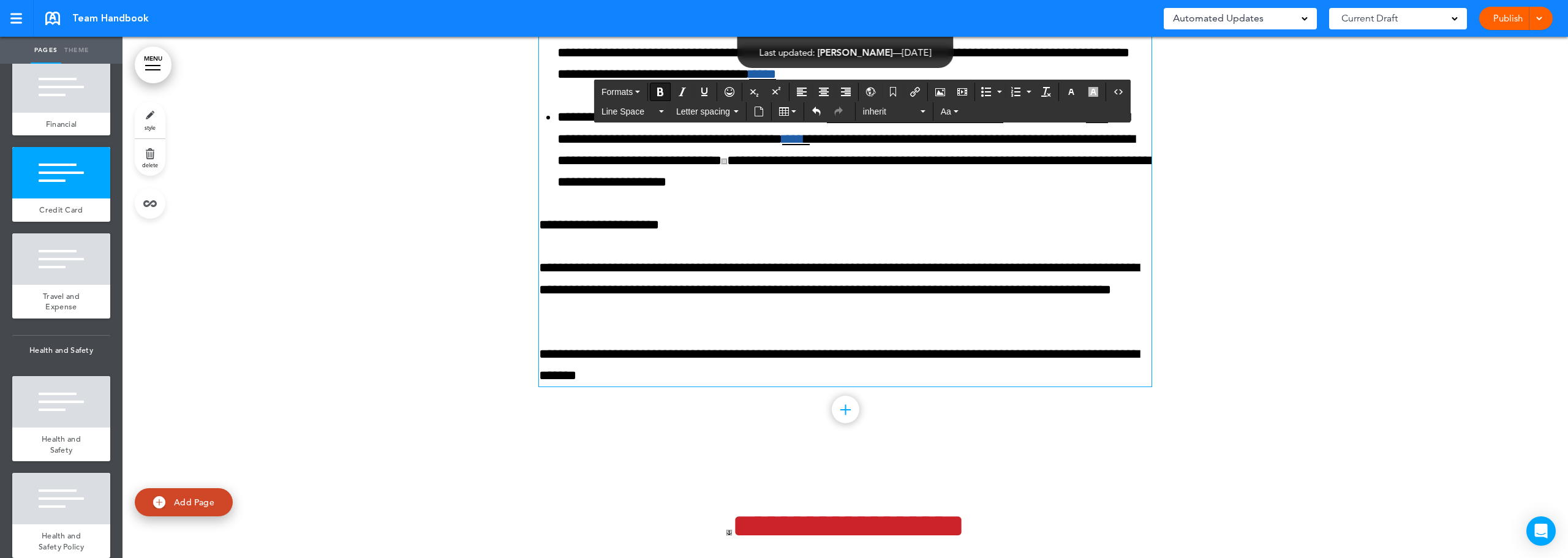 click on "**********" at bounding box center (845, -627) 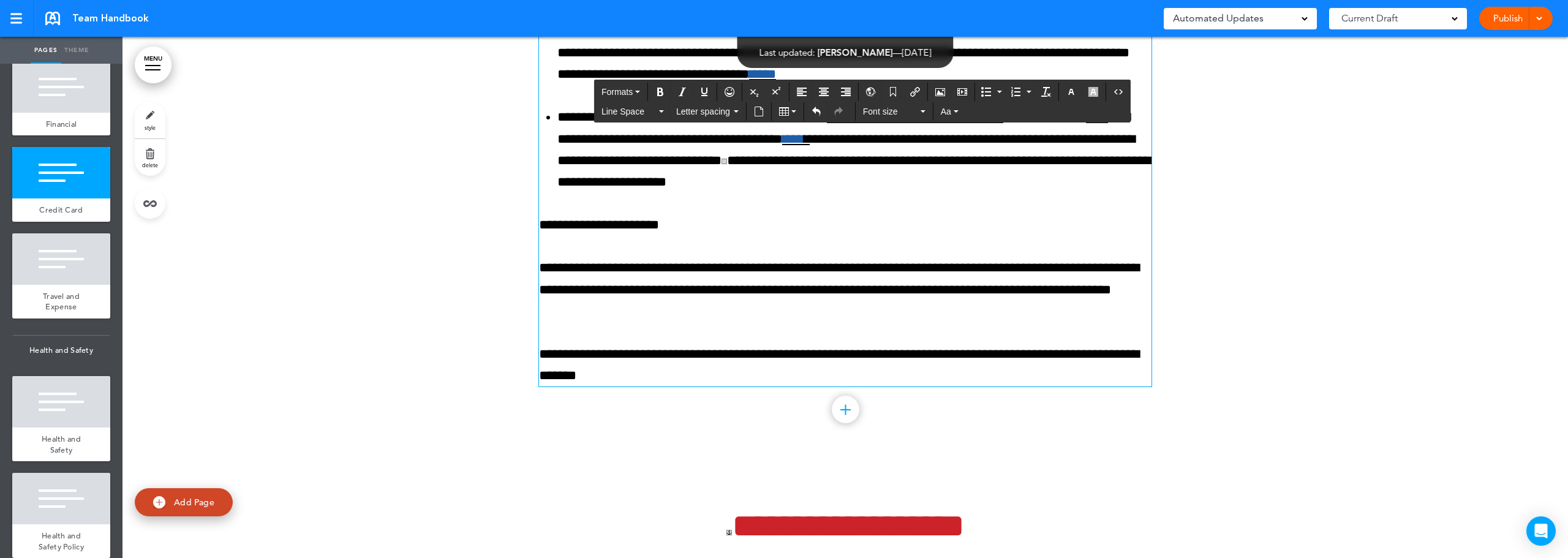 click on "**********" at bounding box center (845, 225) 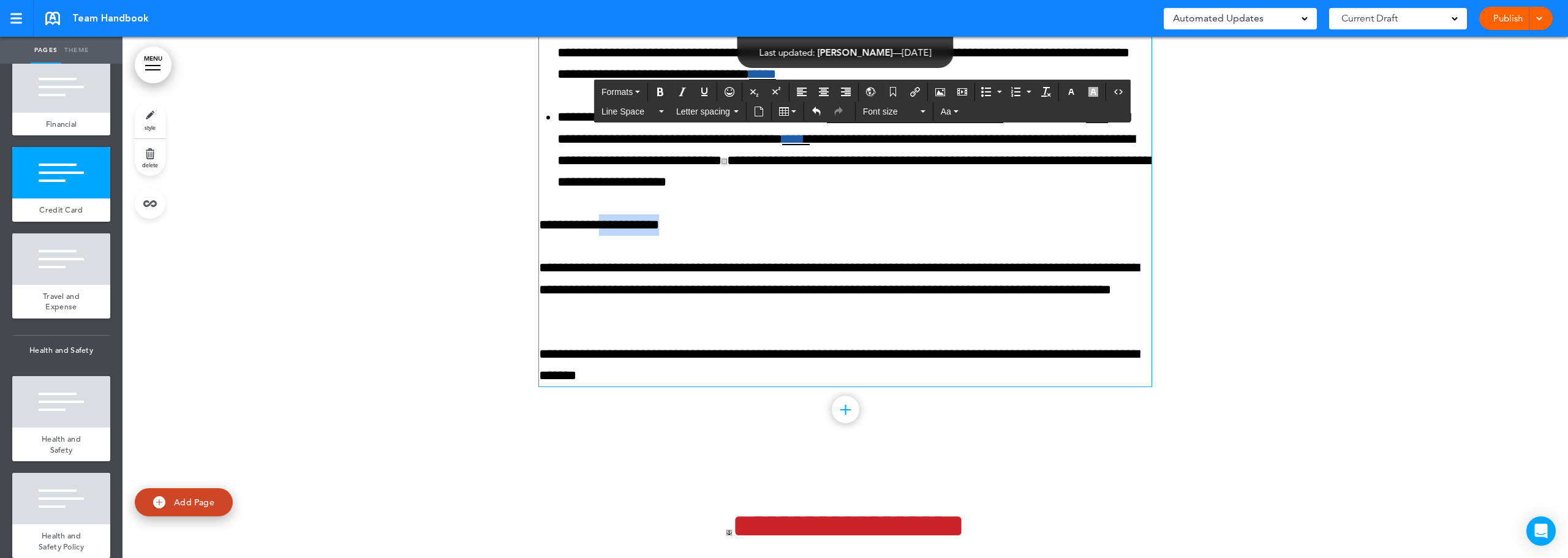 click on "**********" at bounding box center (845, 225) 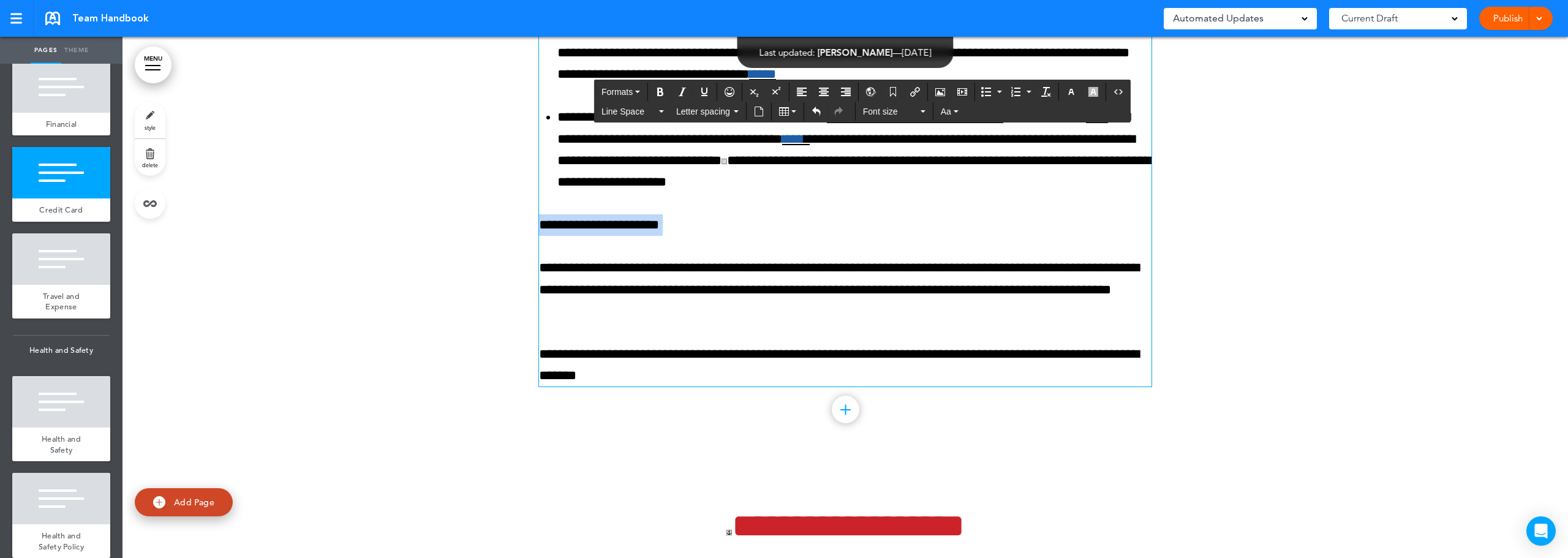 click on "**********" at bounding box center [845, 225] 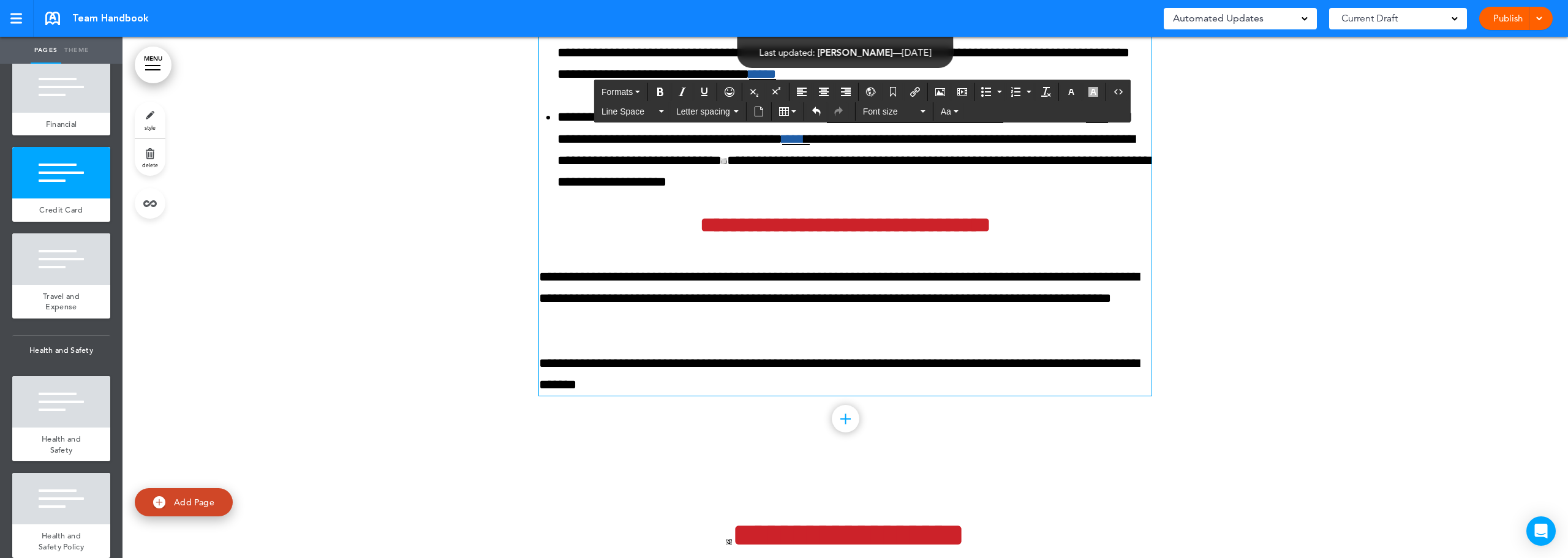click on "**********" at bounding box center (845, 225) 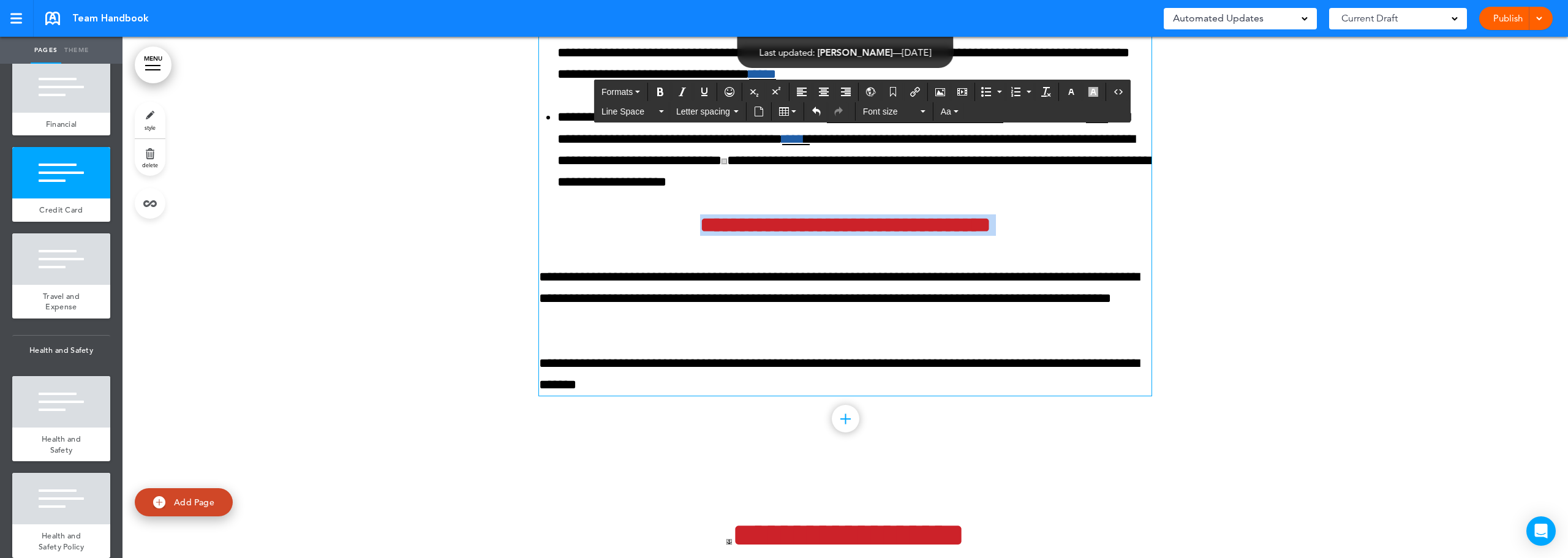click on "**********" at bounding box center (845, 225) 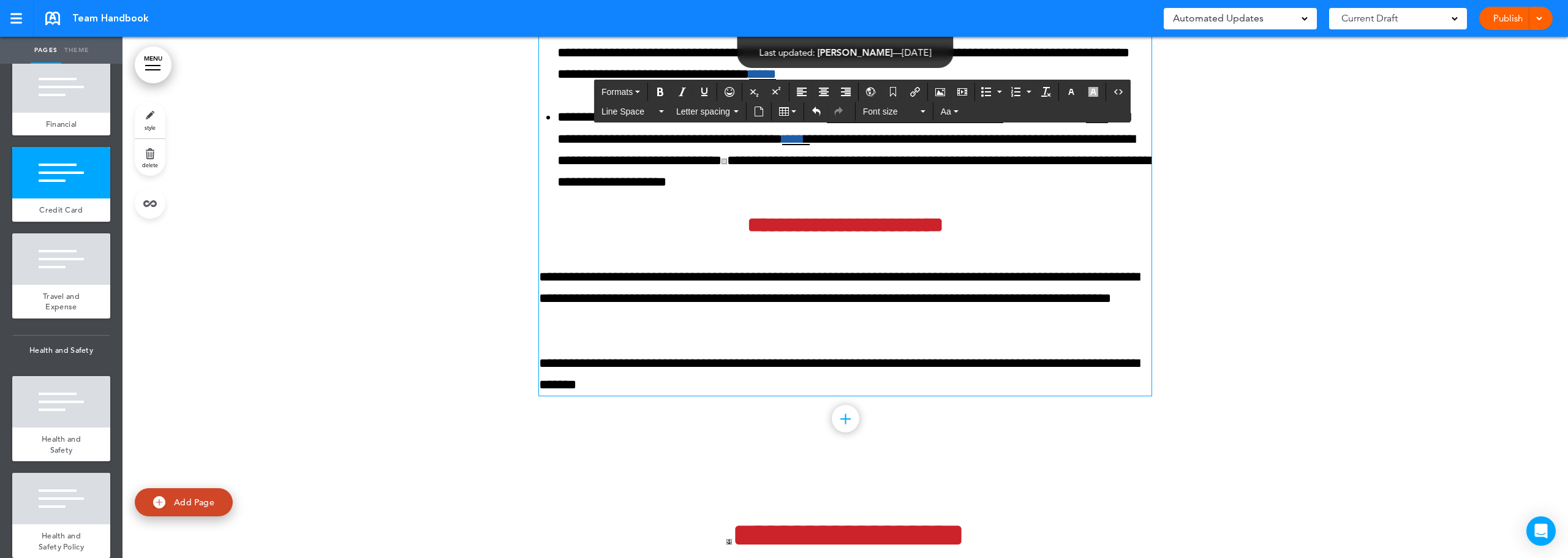 click on "**********" at bounding box center (845, 299) 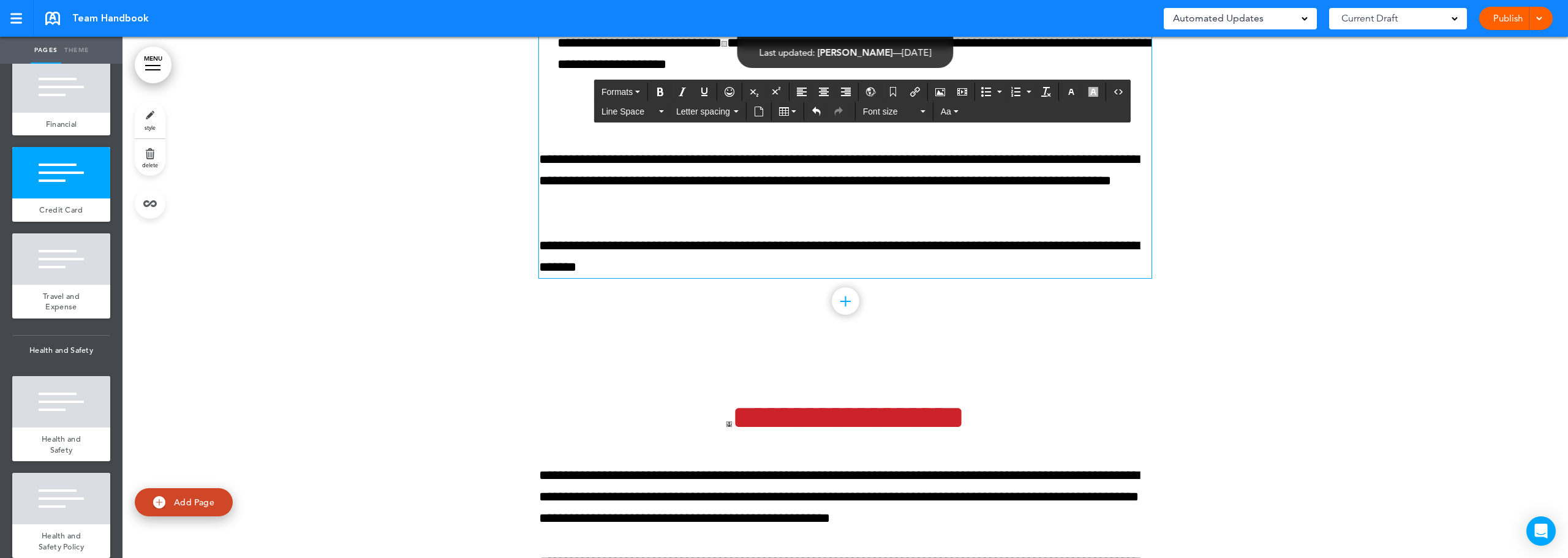 scroll, scrollTop: 79814, scrollLeft: 0, axis: vertical 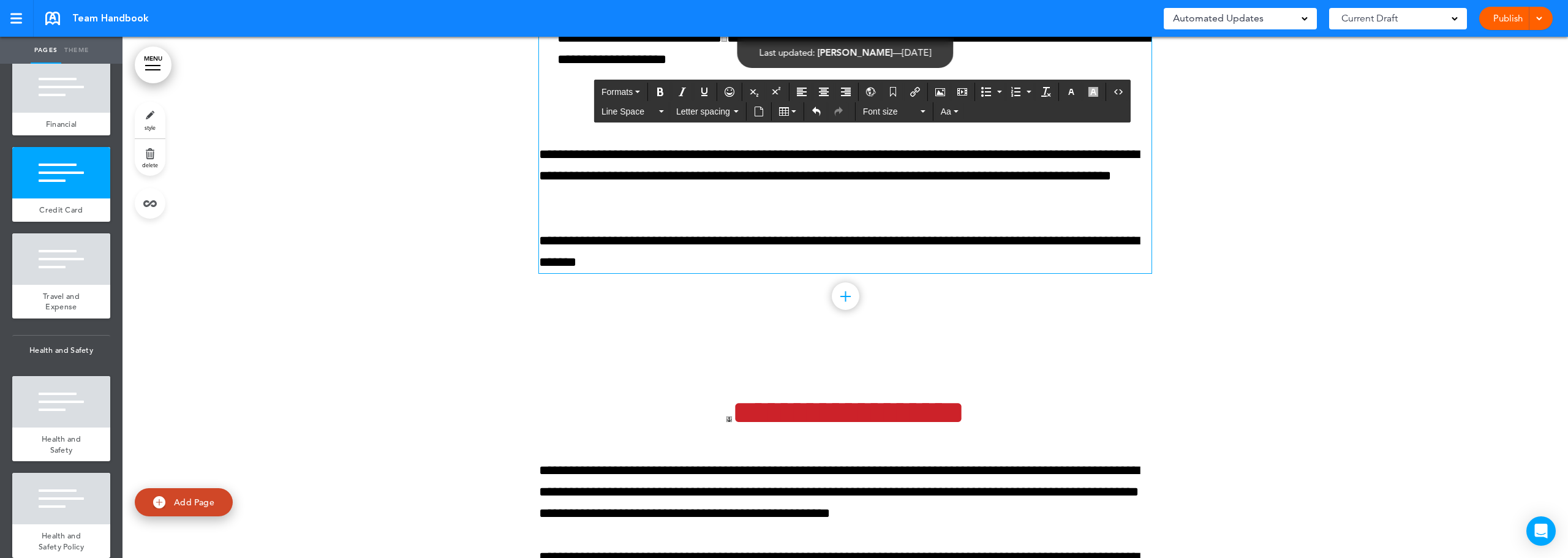 click on "**********" at bounding box center [854, 27] 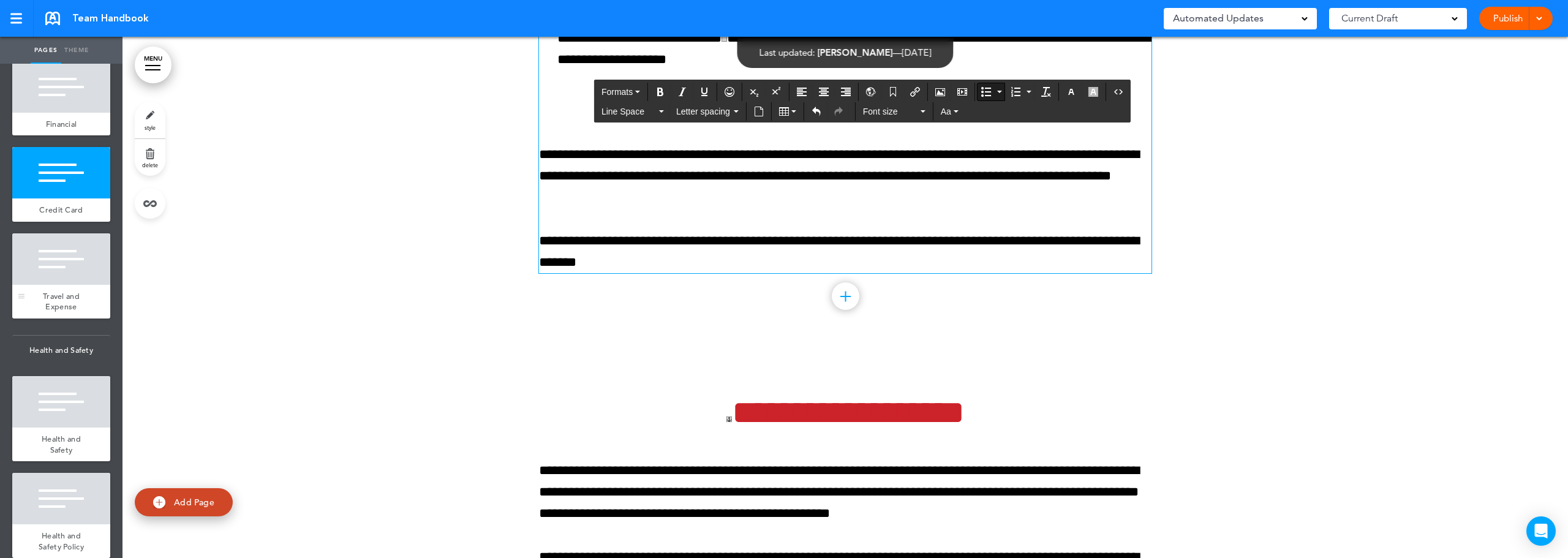 click at bounding box center (61, 259) 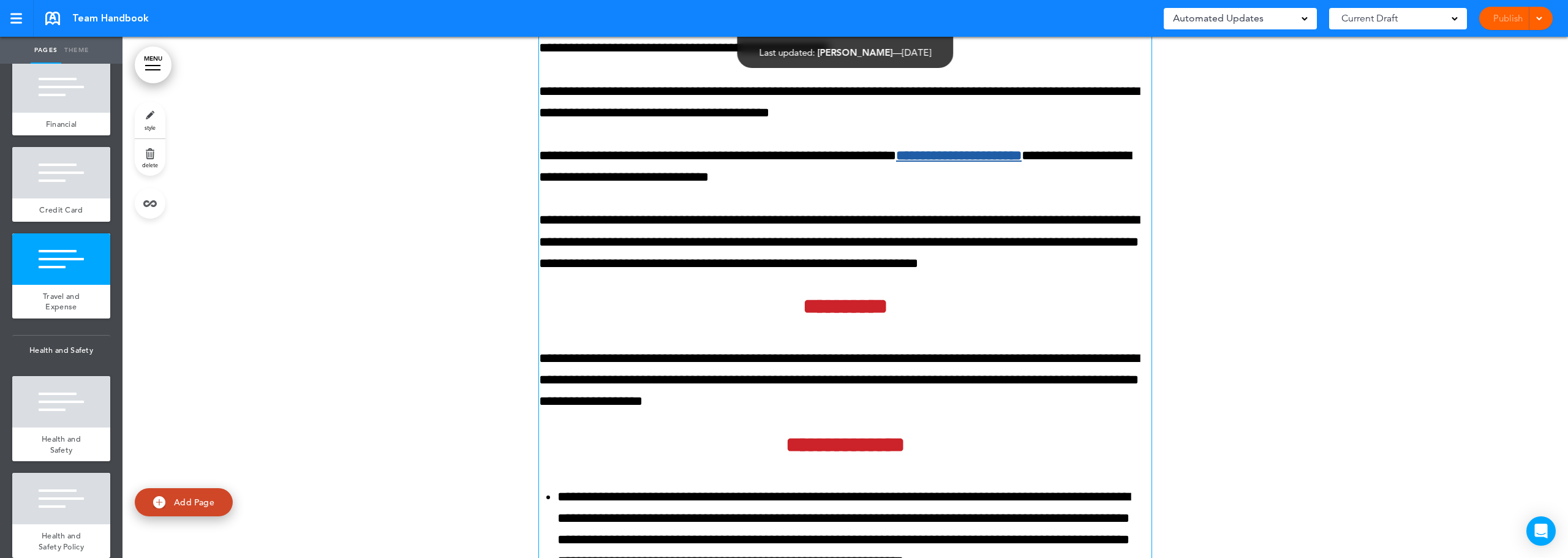 scroll, scrollTop: 80286, scrollLeft: 0, axis: vertical 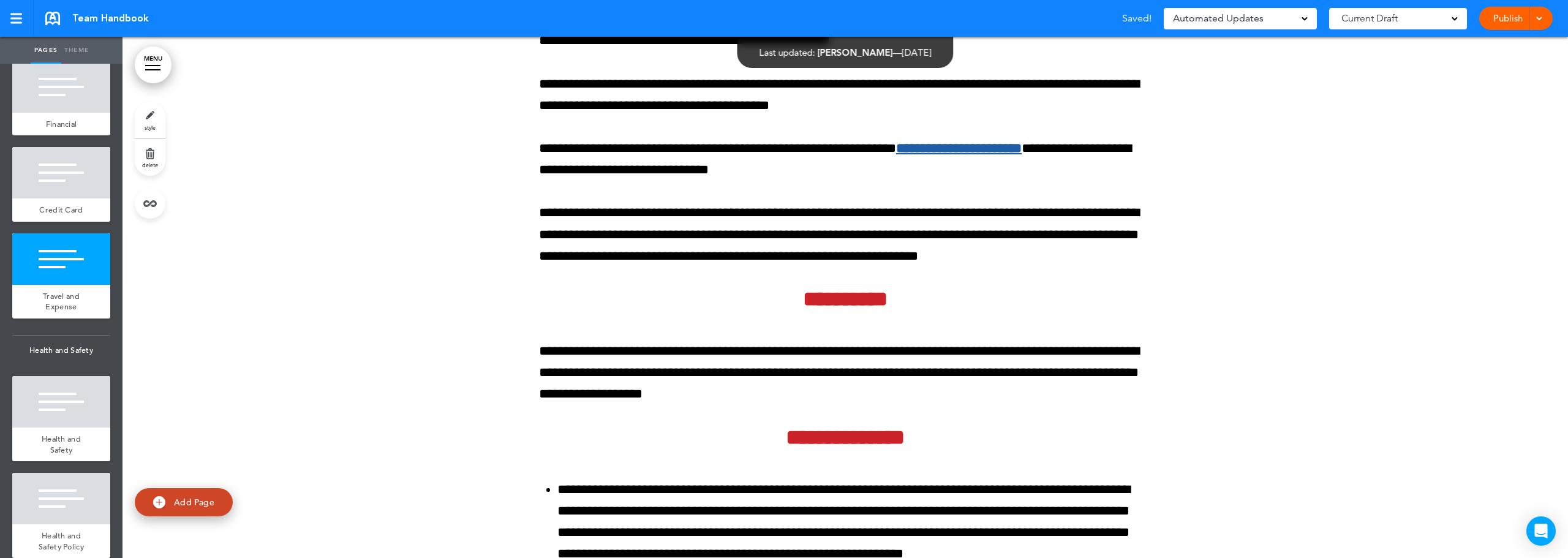 click on "MENU
Formats       Line Space   Letter spacing     Font size   Aa   Formats       Line Space   Letter spacing     Font size   Aa   Formats       Line Space   Letter spacing     Font size   Aa
Cancel
Reorder
?
Move or rearrange pages
easily by selecting whole  sections or individual pages.
Go back
People's Postcode Lottery
Hide page in   table of contents
1
Together we make a difference 2 3 4 5" at bounding box center [845, -79989] 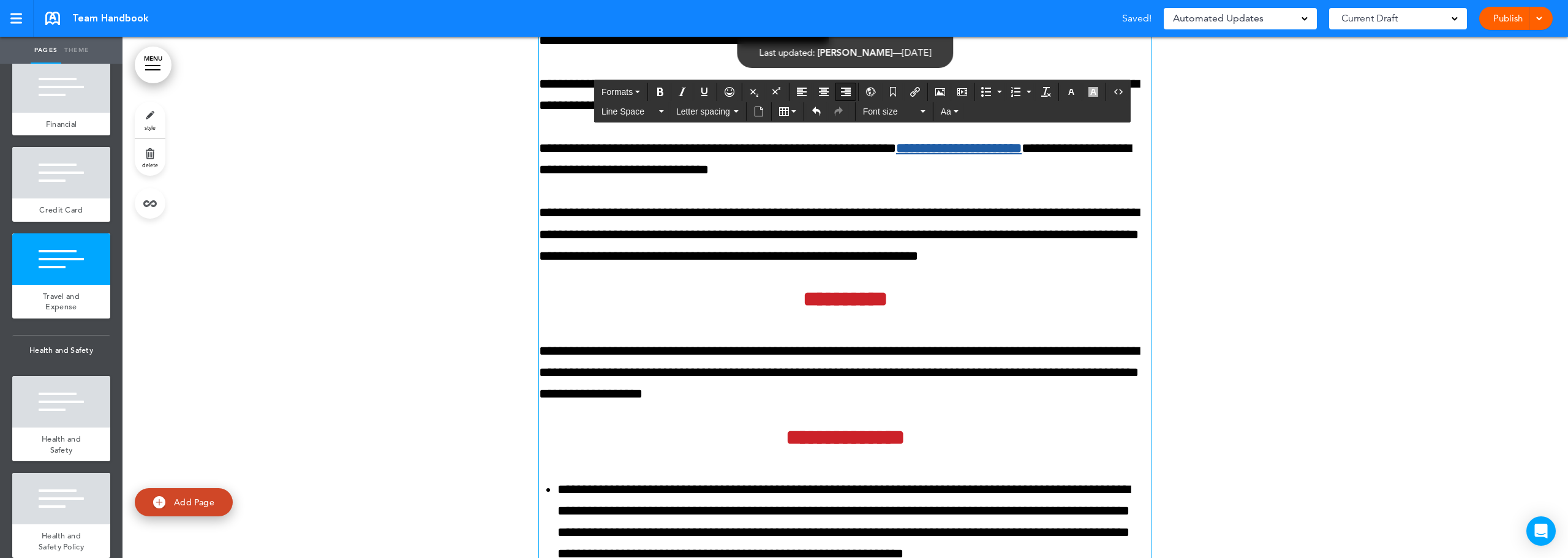 click at bounding box center (846, 92) 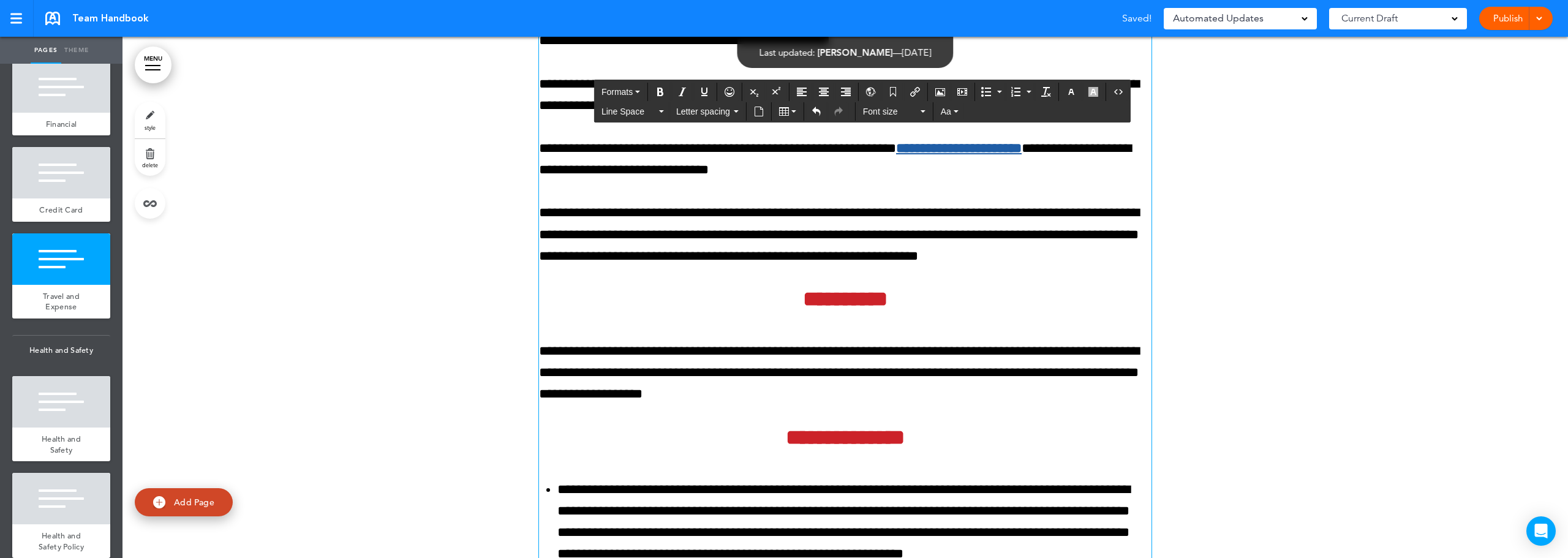 click on "**********" at bounding box center [845, 2191] 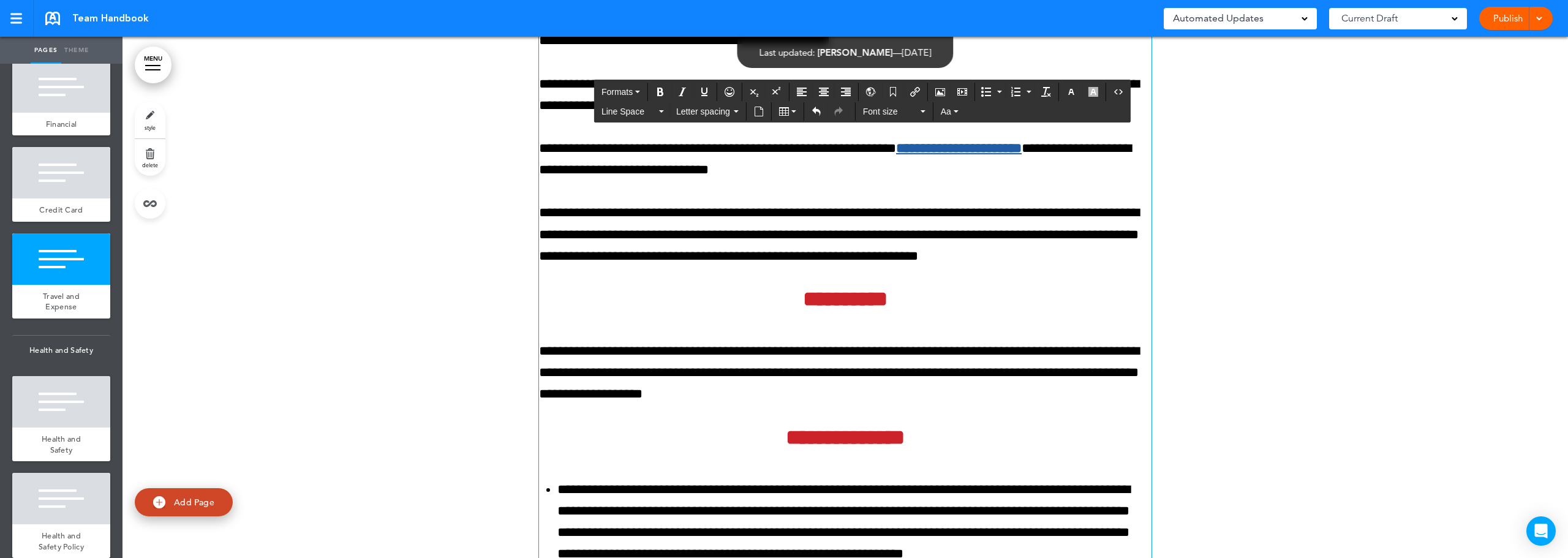 click on "**********" at bounding box center (845, 20) 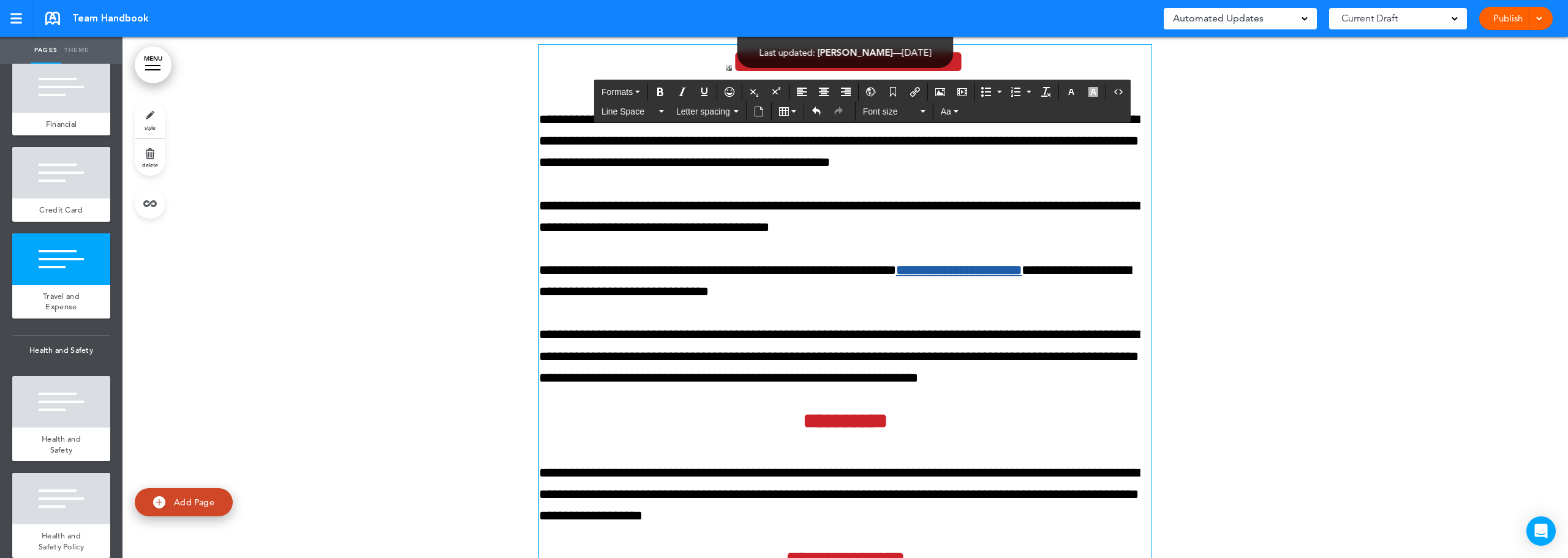 scroll, scrollTop: 80164, scrollLeft: 0, axis: vertical 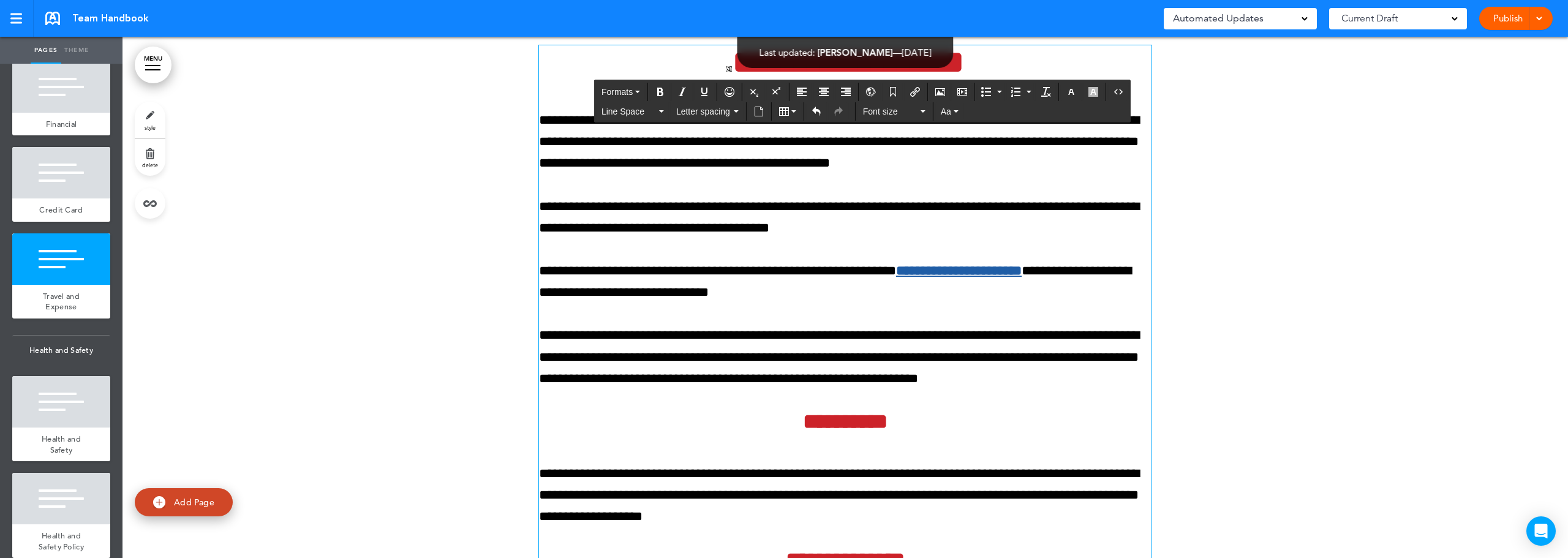 click on "**********" at bounding box center (848, 62) 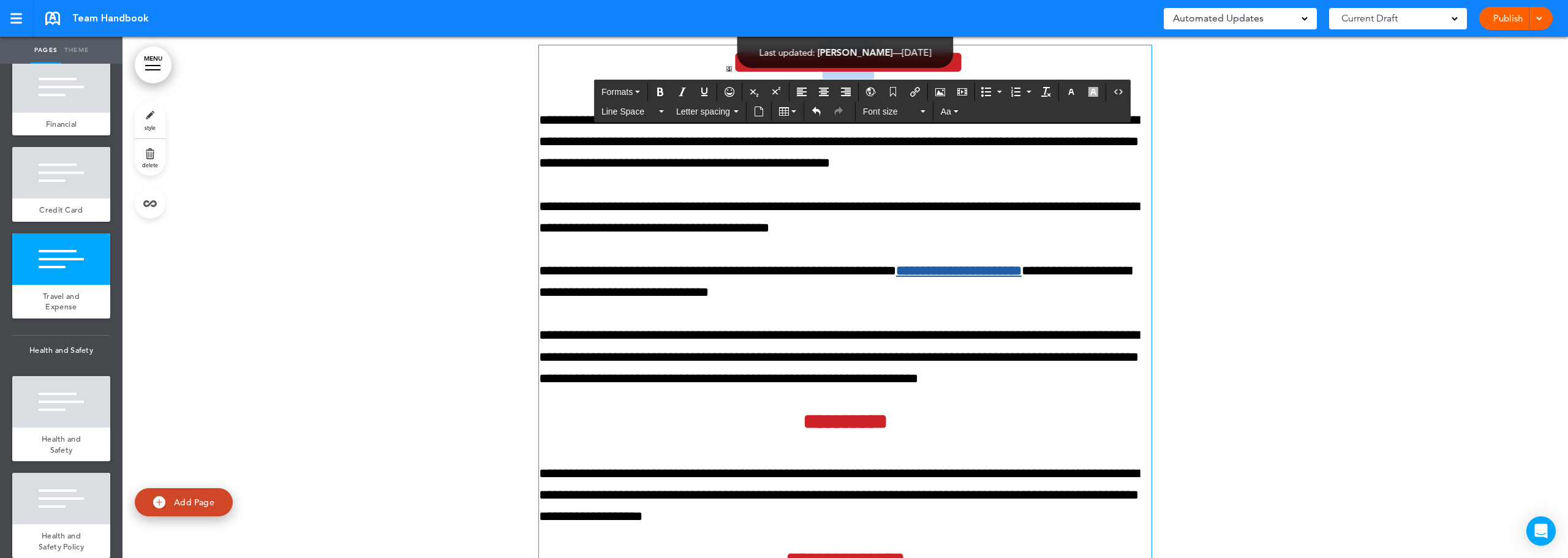 click on "**********" at bounding box center [848, 62] 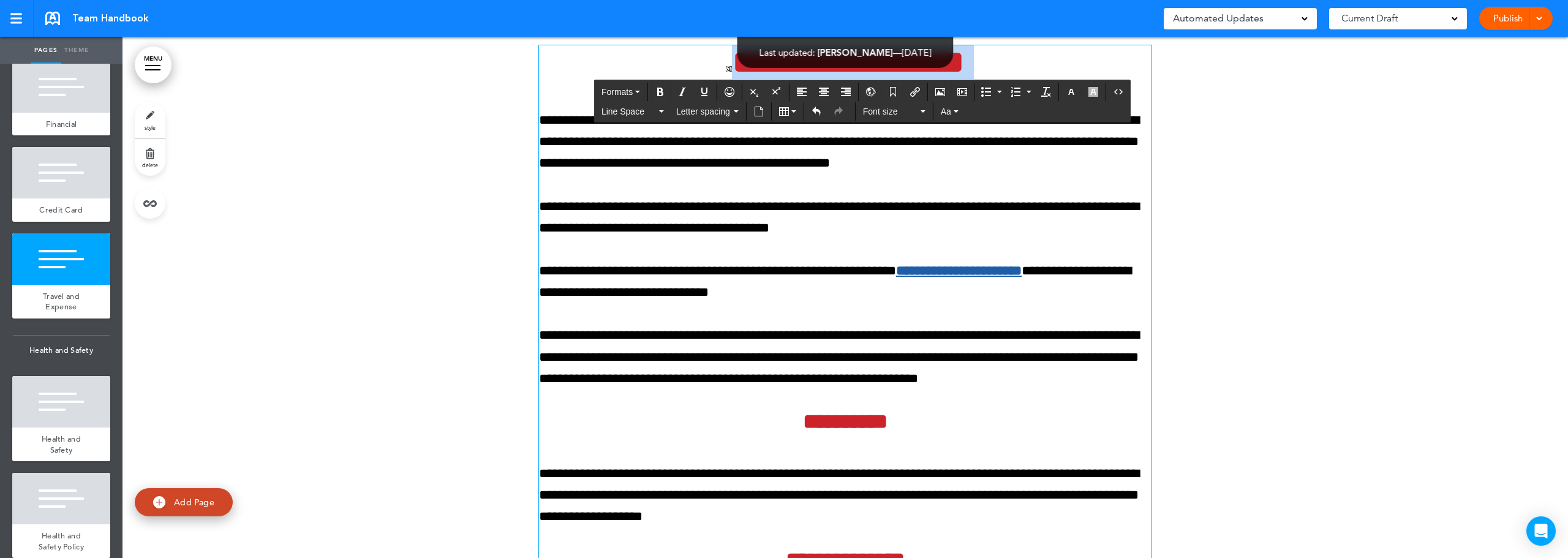 click on "**********" at bounding box center [848, 62] 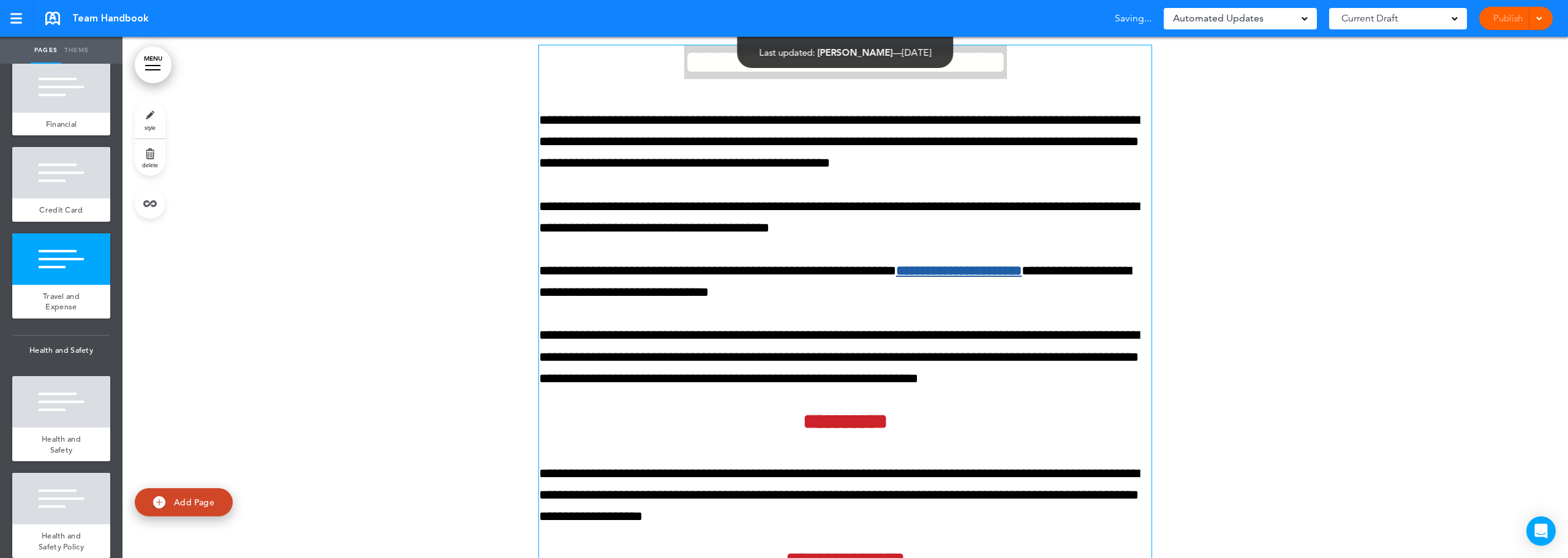 click at bounding box center [845, 2329] 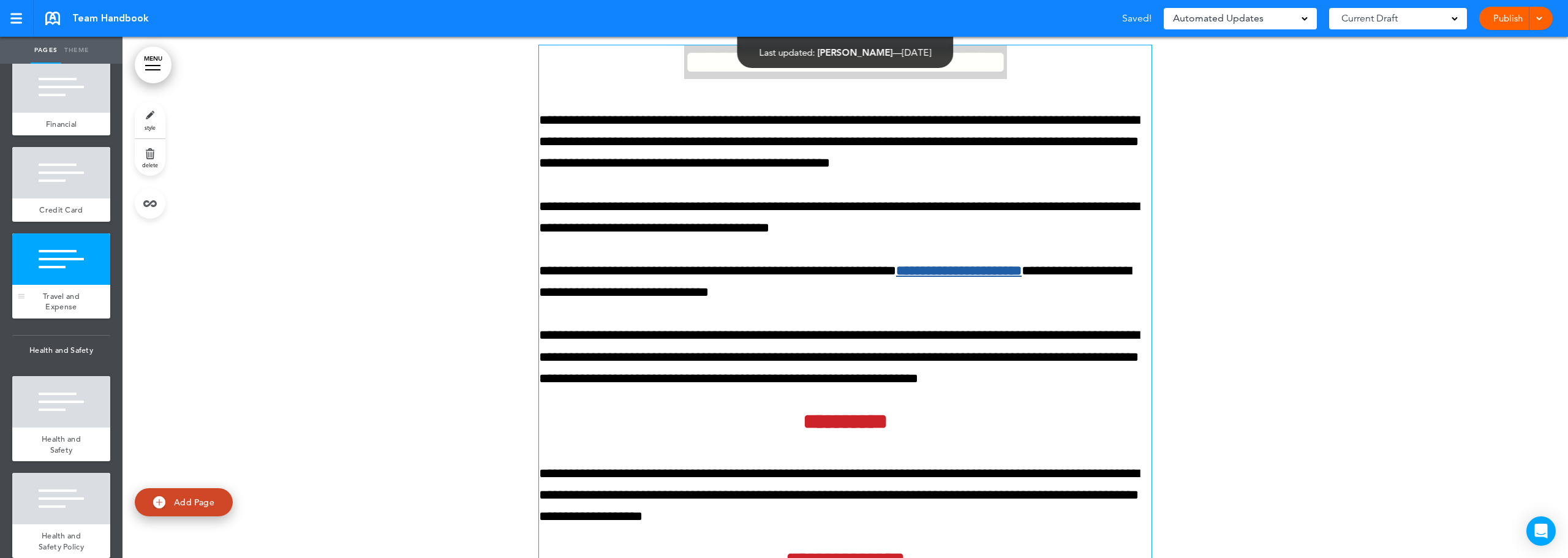 click on "Travel and Expense" at bounding box center [61, 301] 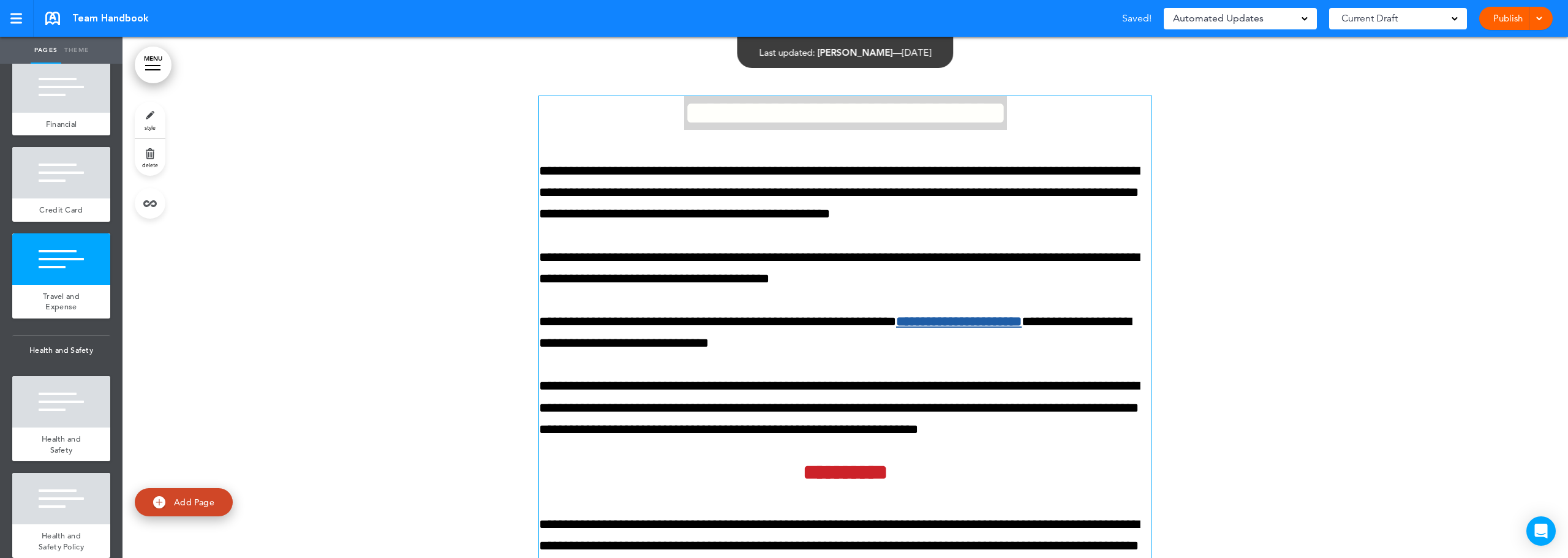 scroll, scrollTop: 80103, scrollLeft: 0, axis: vertical 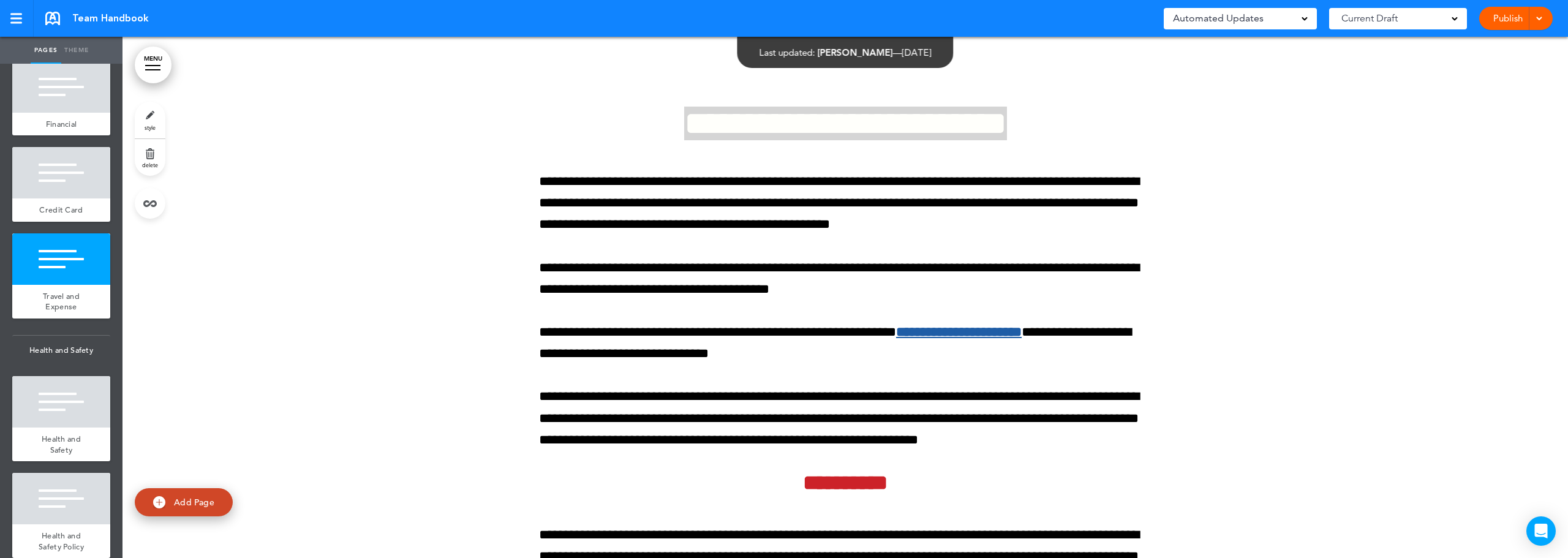 click at bounding box center (845, 2390) 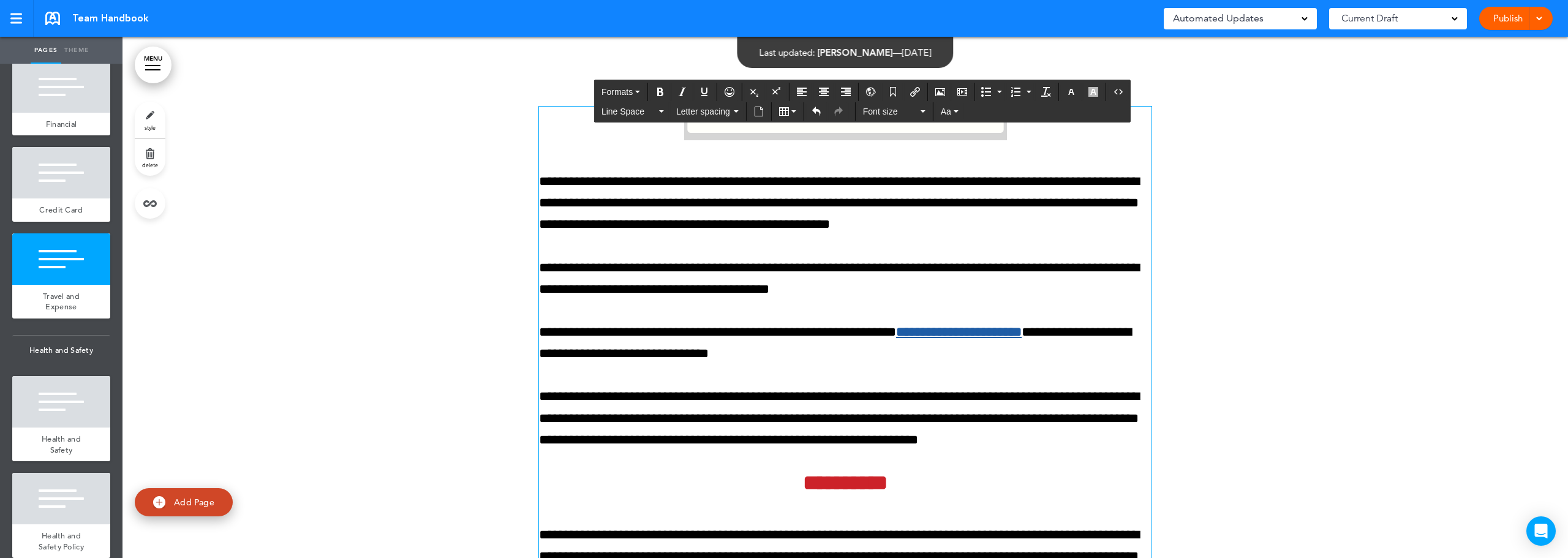click on "**********" at bounding box center (845, 123) 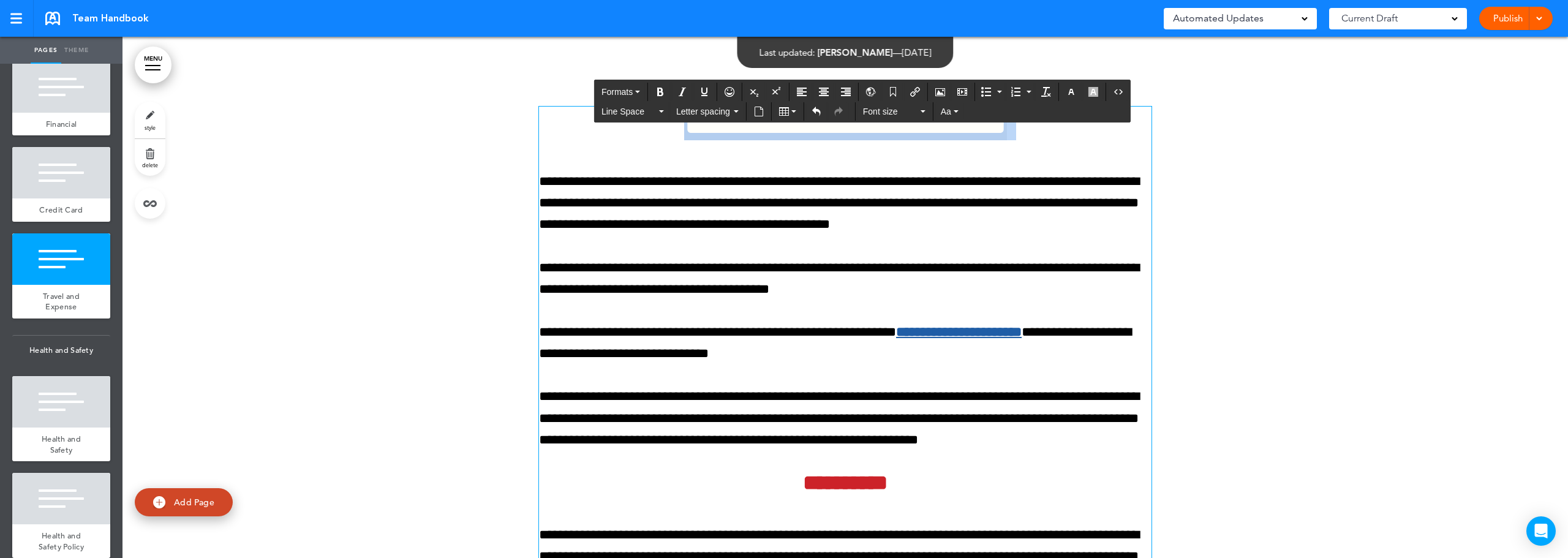 click on "**********" at bounding box center (845, 123) 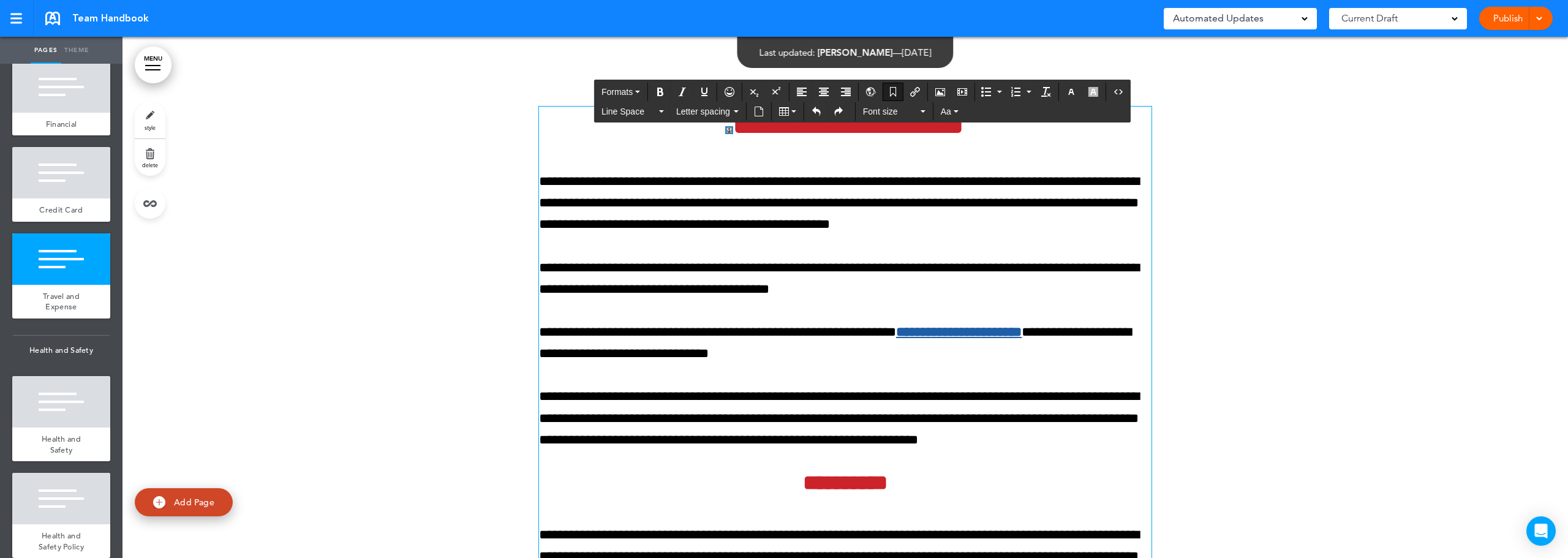 click on "**********" at bounding box center (848, 123) 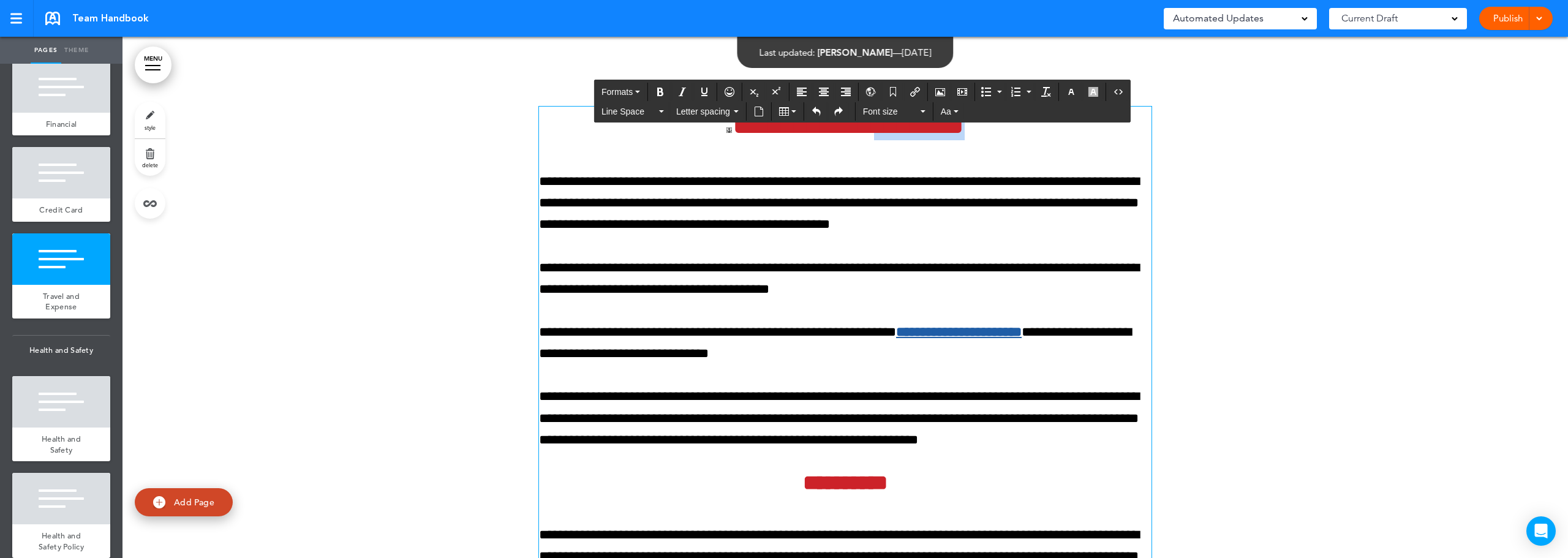 click on "**********" at bounding box center (848, 123) 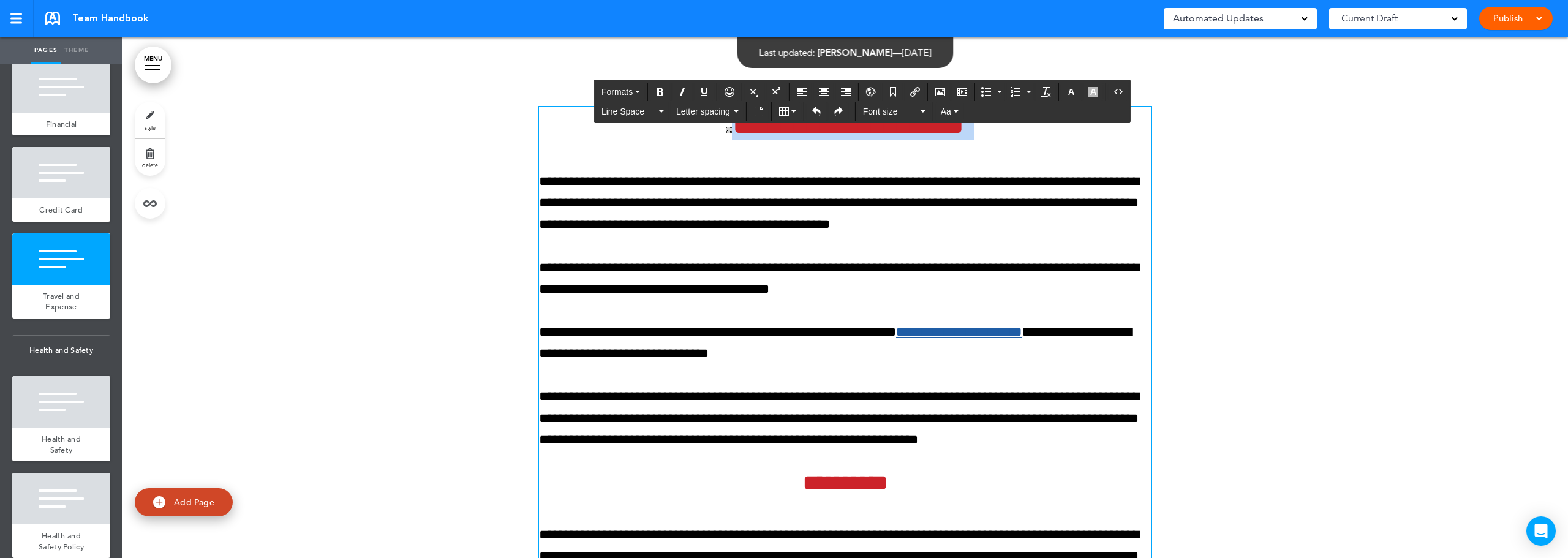 click on "**********" at bounding box center (848, 123) 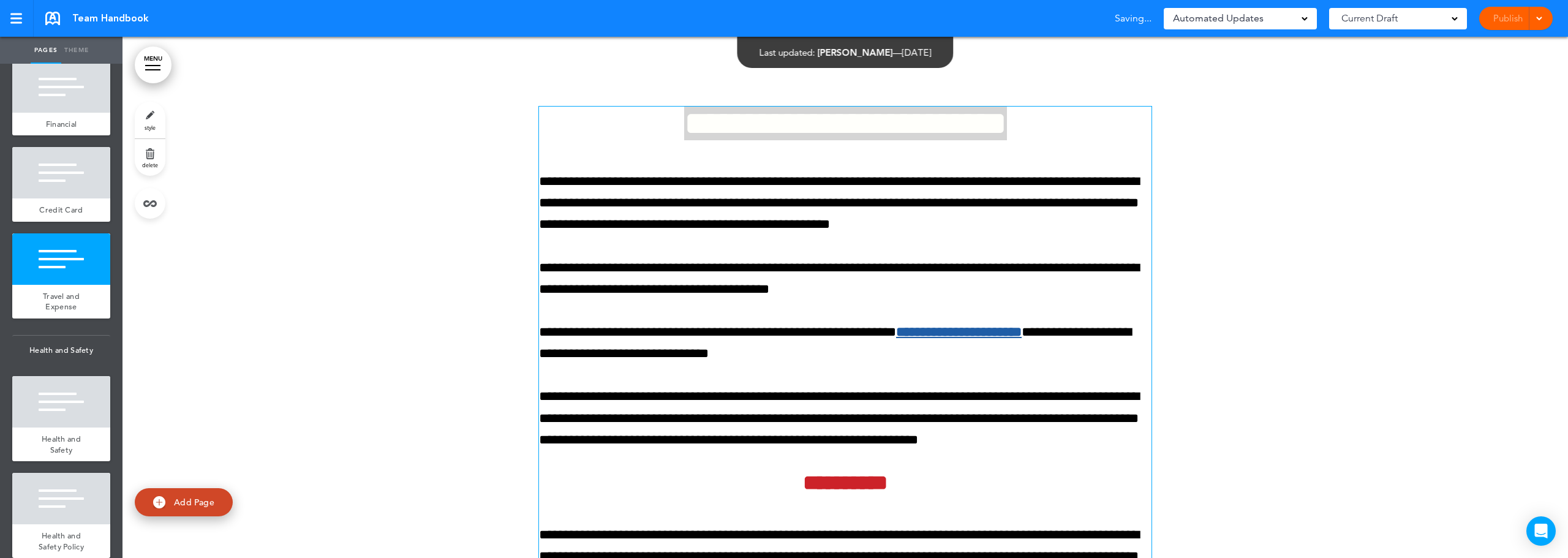 click at bounding box center [845, 2390] 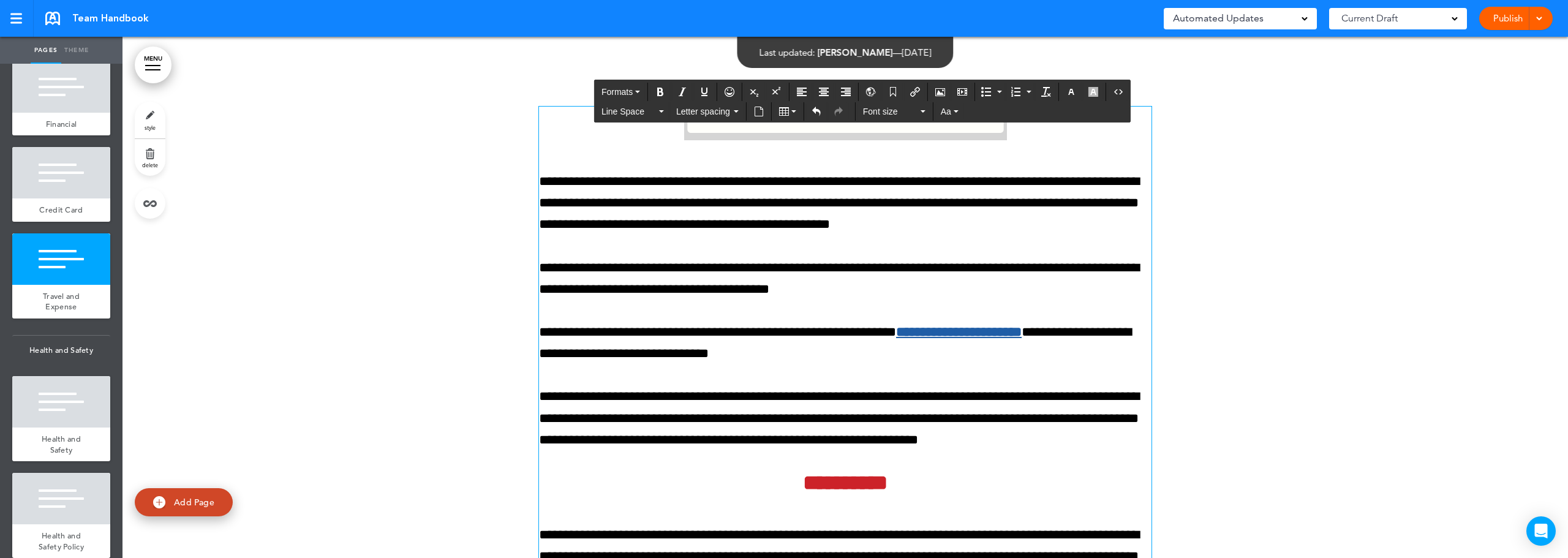 click on "**********" at bounding box center [845, 123] 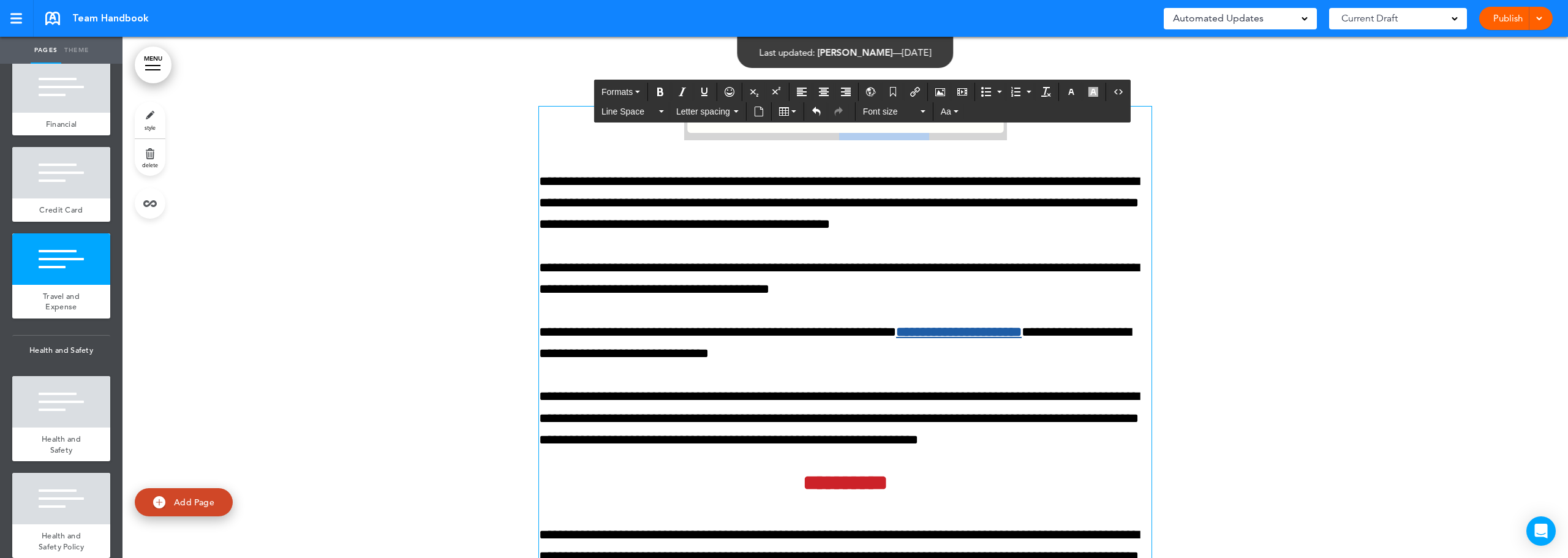 click on "**********" at bounding box center [845, 123] 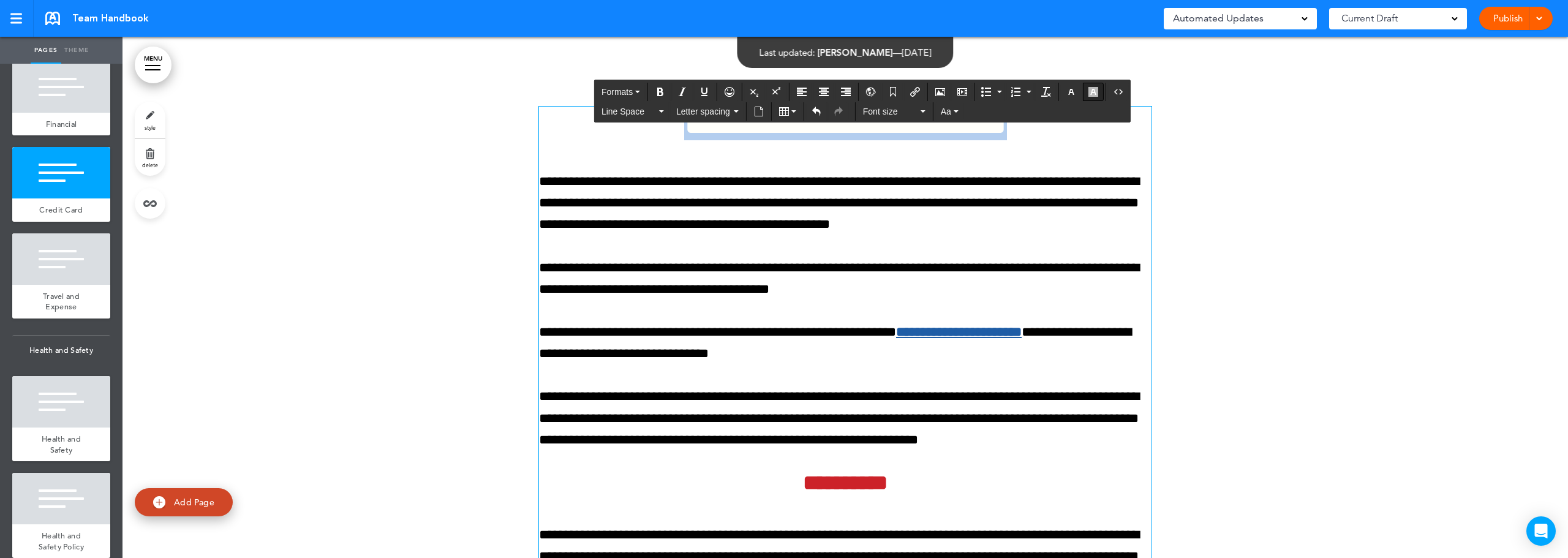 click at bounding box center (1093, 92) 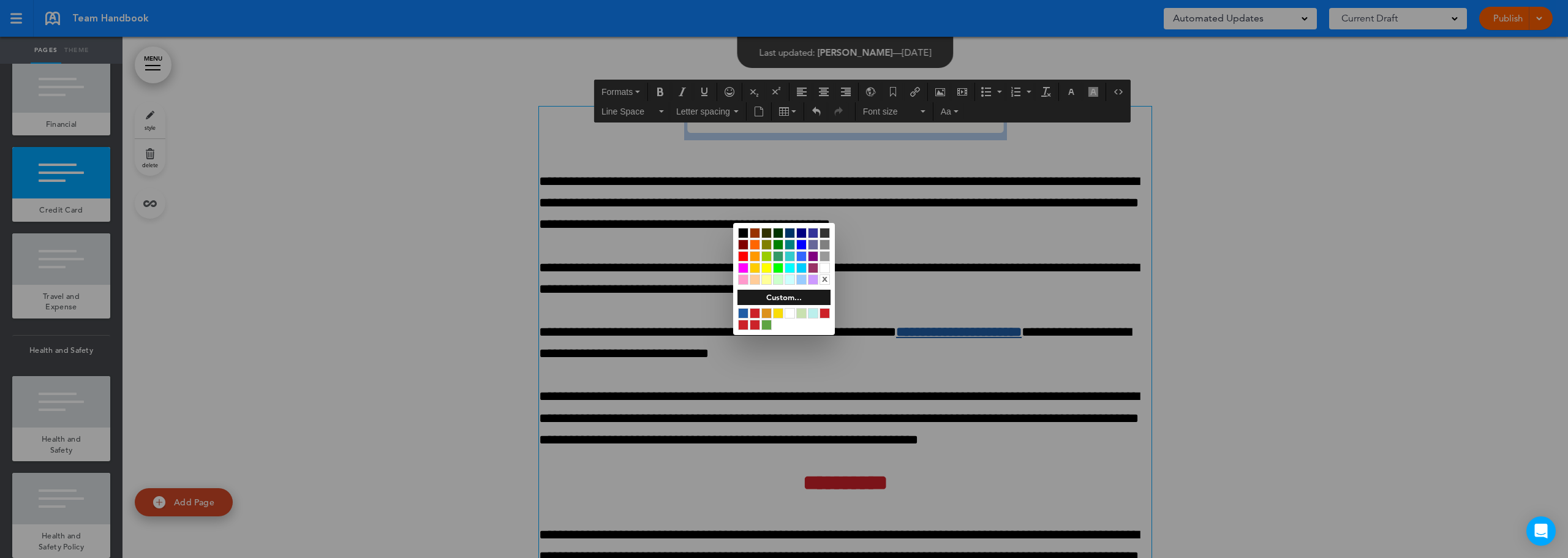 click at bounding box center [784, 279] 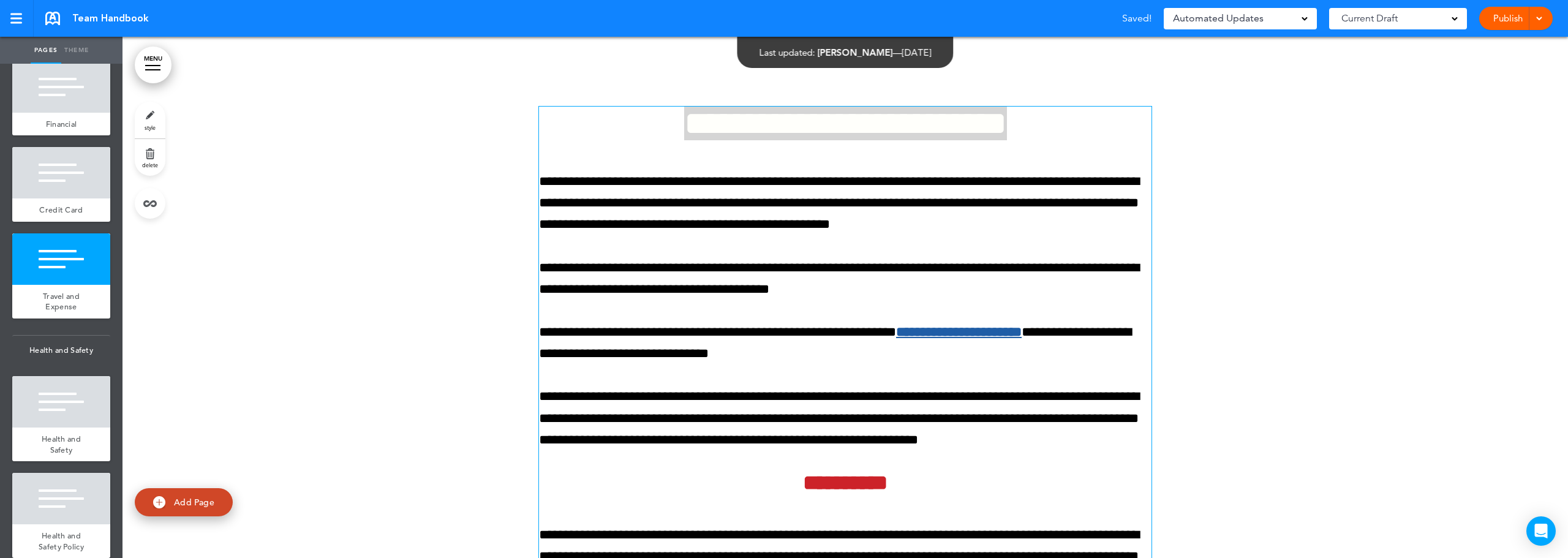 click on "**********" at bounding box center [845, 123] 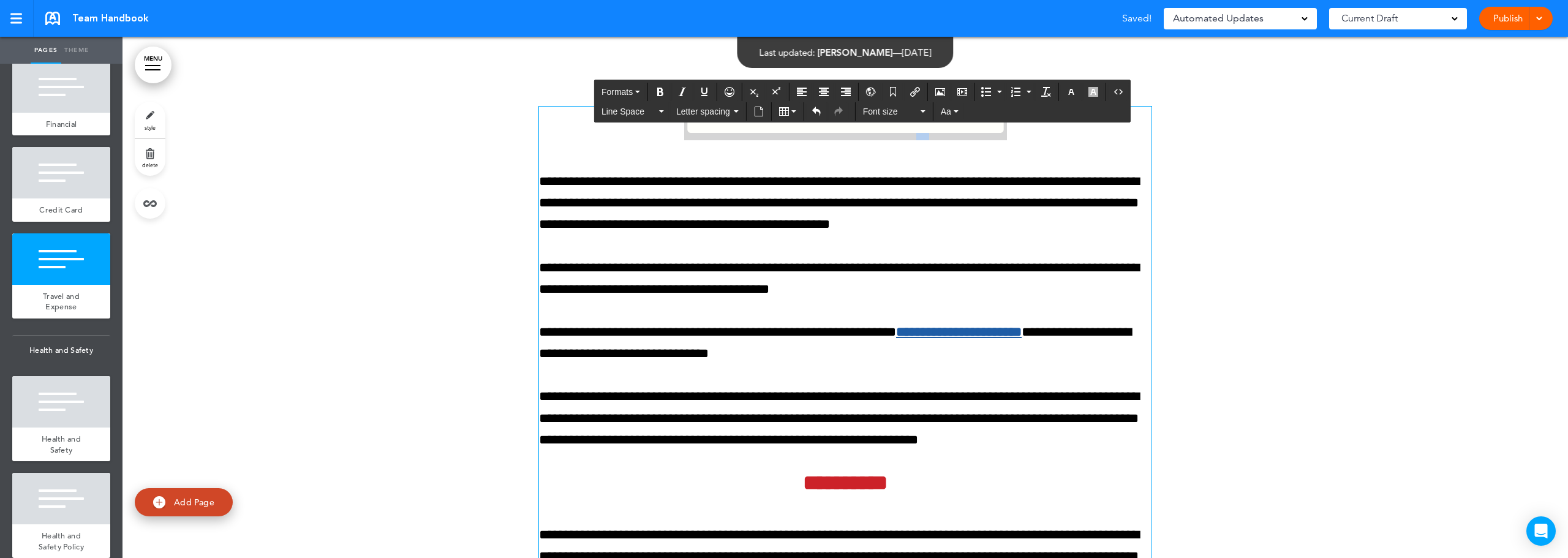 click on "**********" at bounding box center (845, 123) 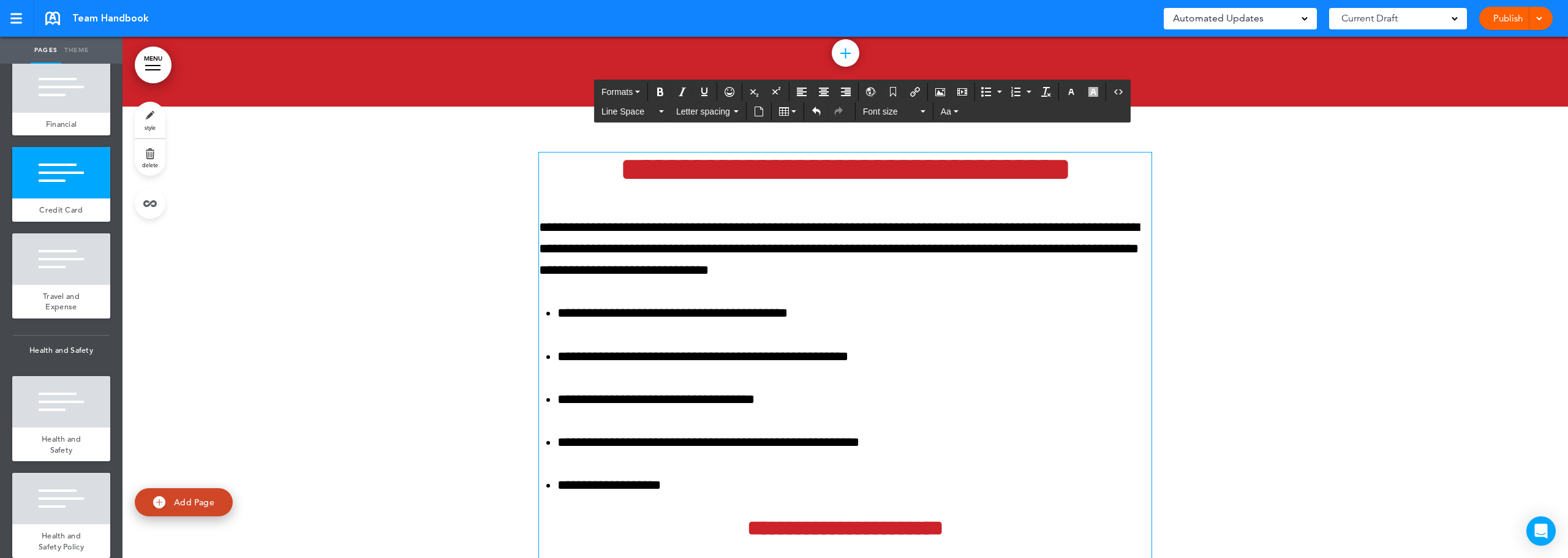 scroll, scrollTop: 78020, scrollLeft: 0, axis: vertical 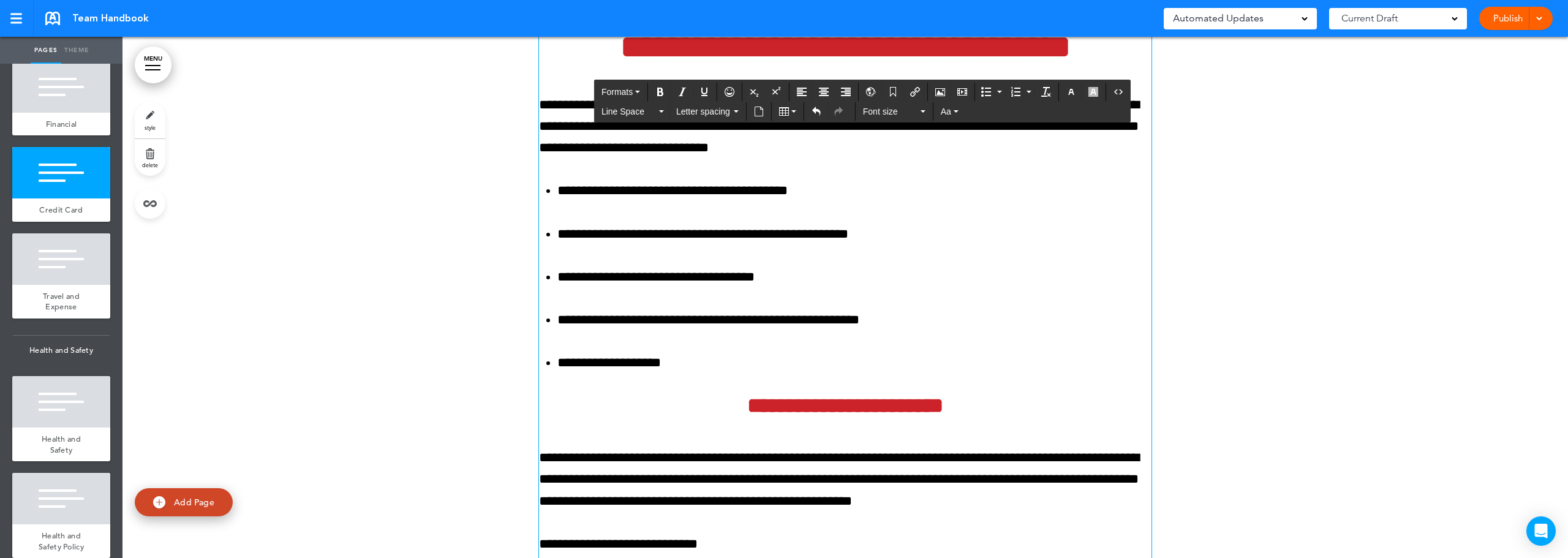 click on "**********" at bounding box center (845, 47) 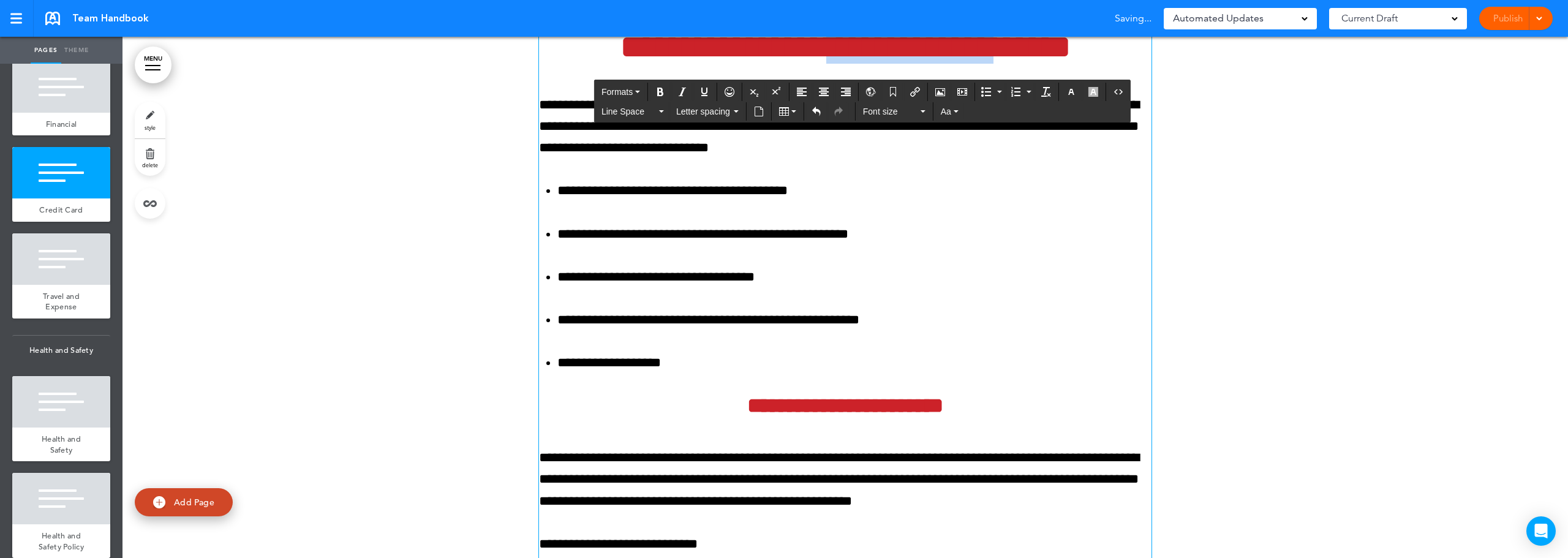 click on "**********" at bounding box center [845, 47] 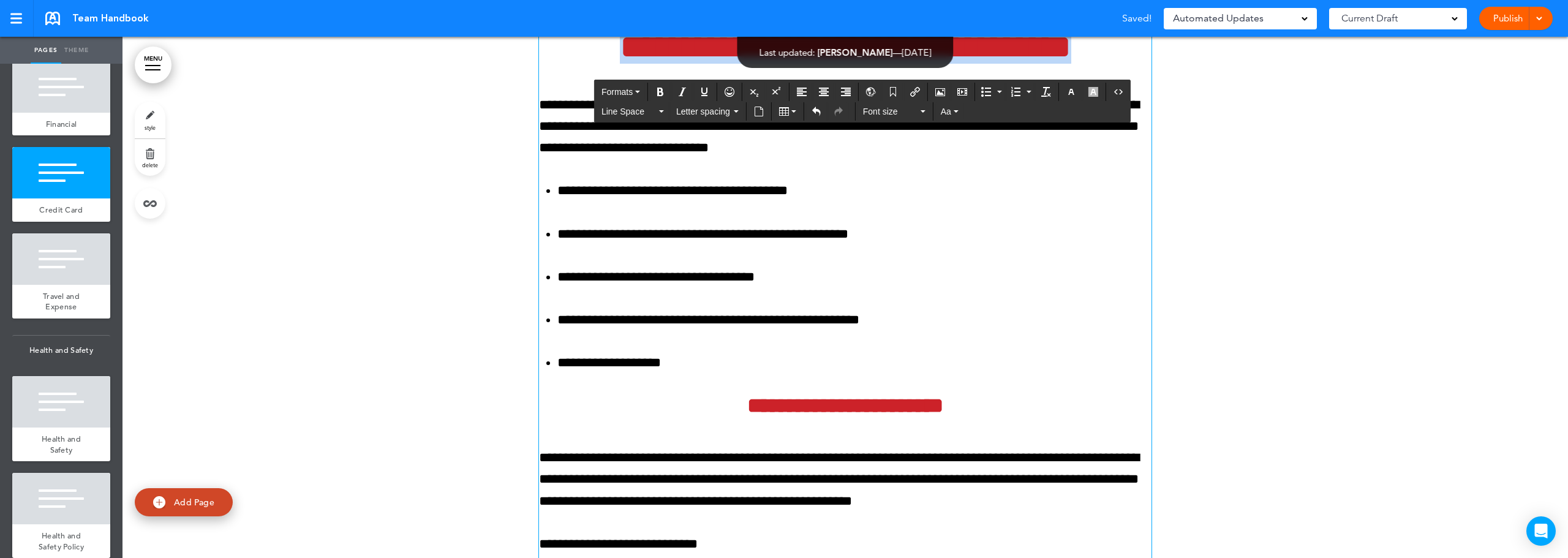 copy on "**********" 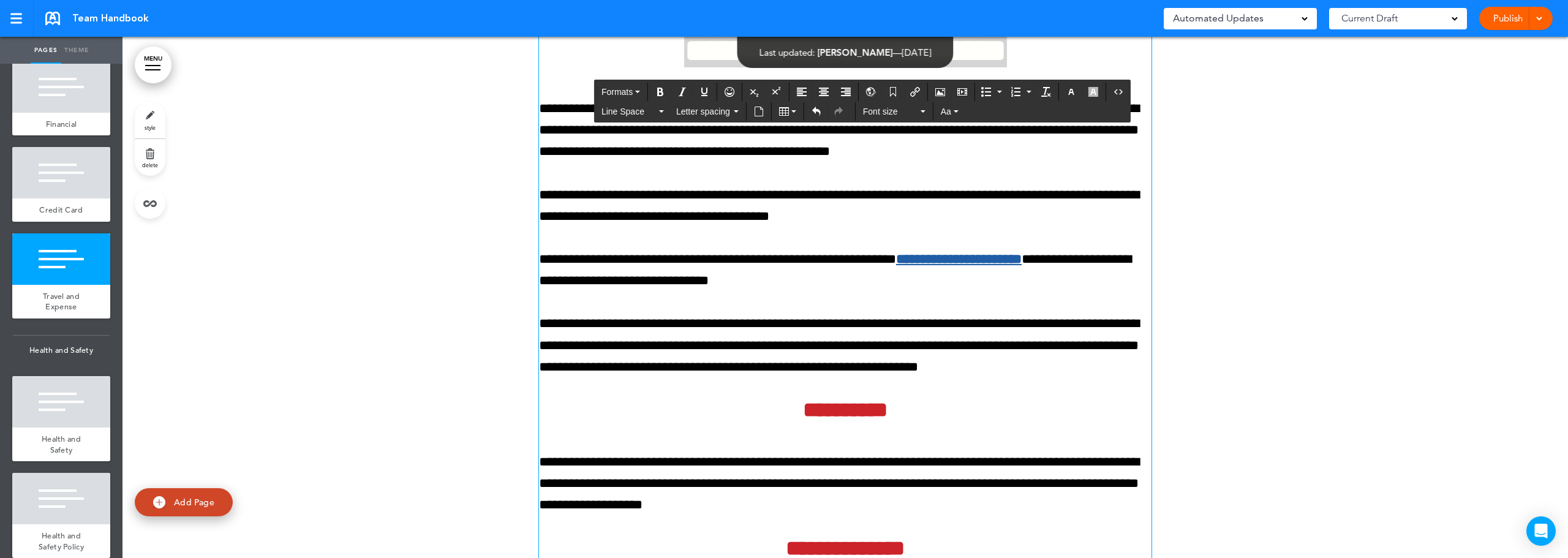 scroll, scrollTop: 80164, scrollLeft: 0, axis: vertical 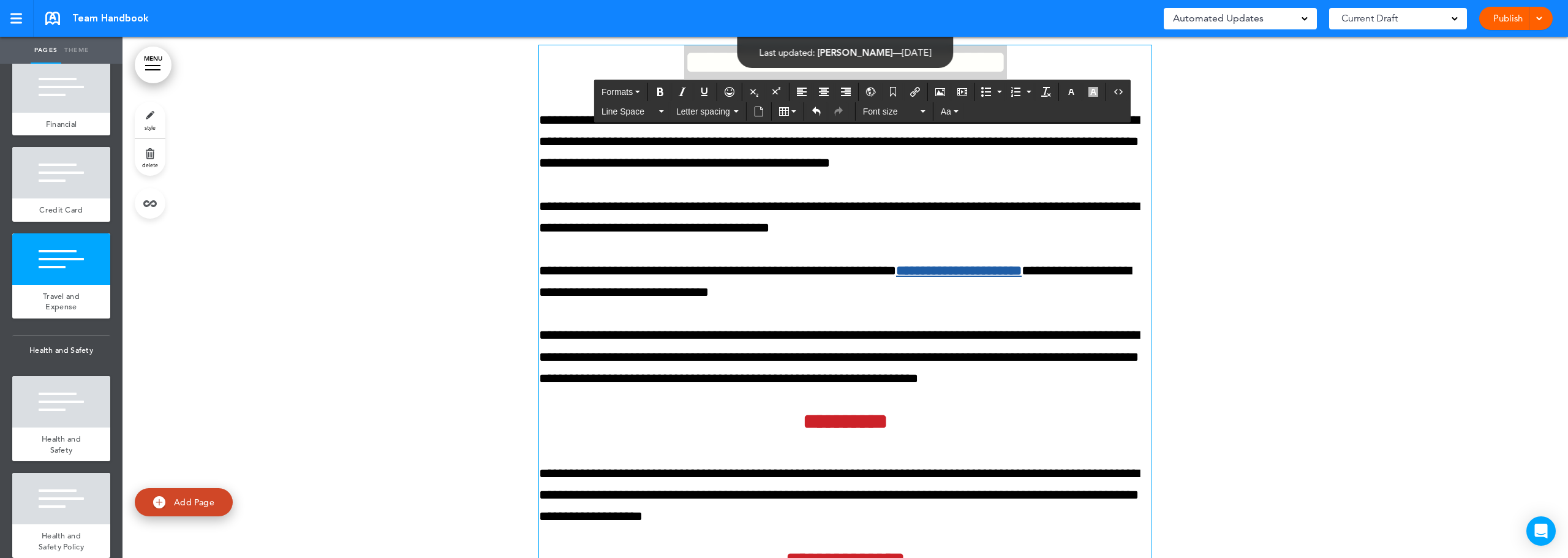 click on "**********" at bounding box center (845, 62) 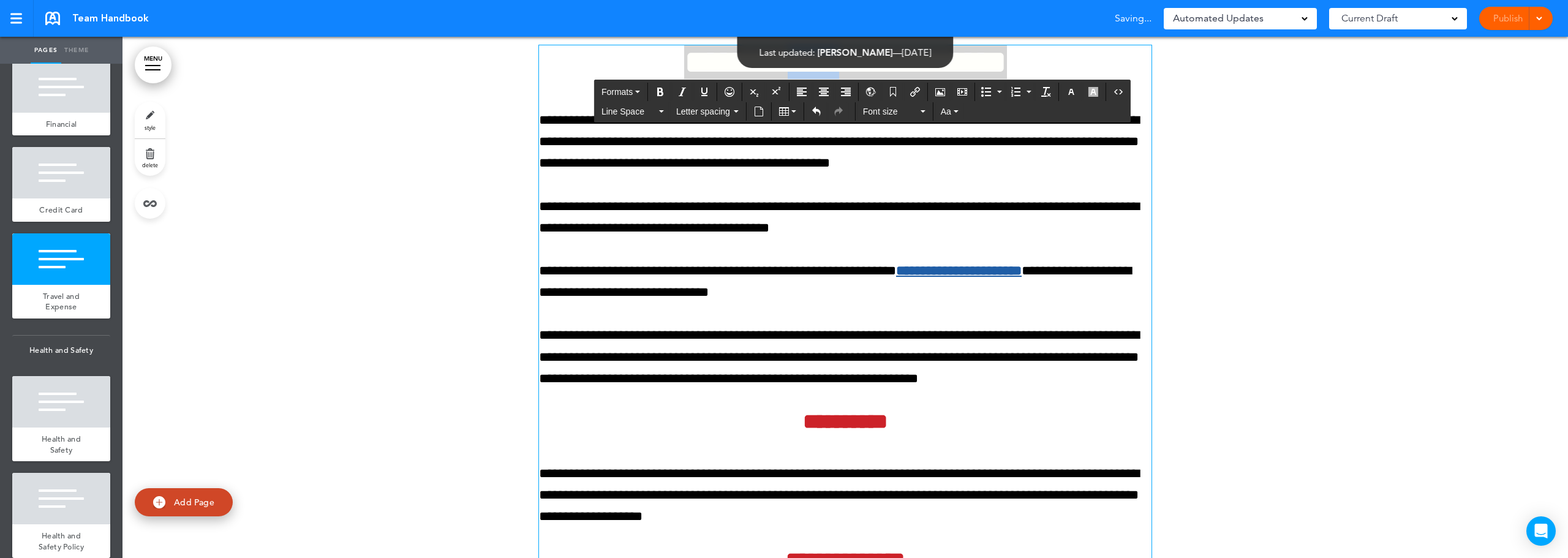 click on "**********" at bounding box center [845, 62] 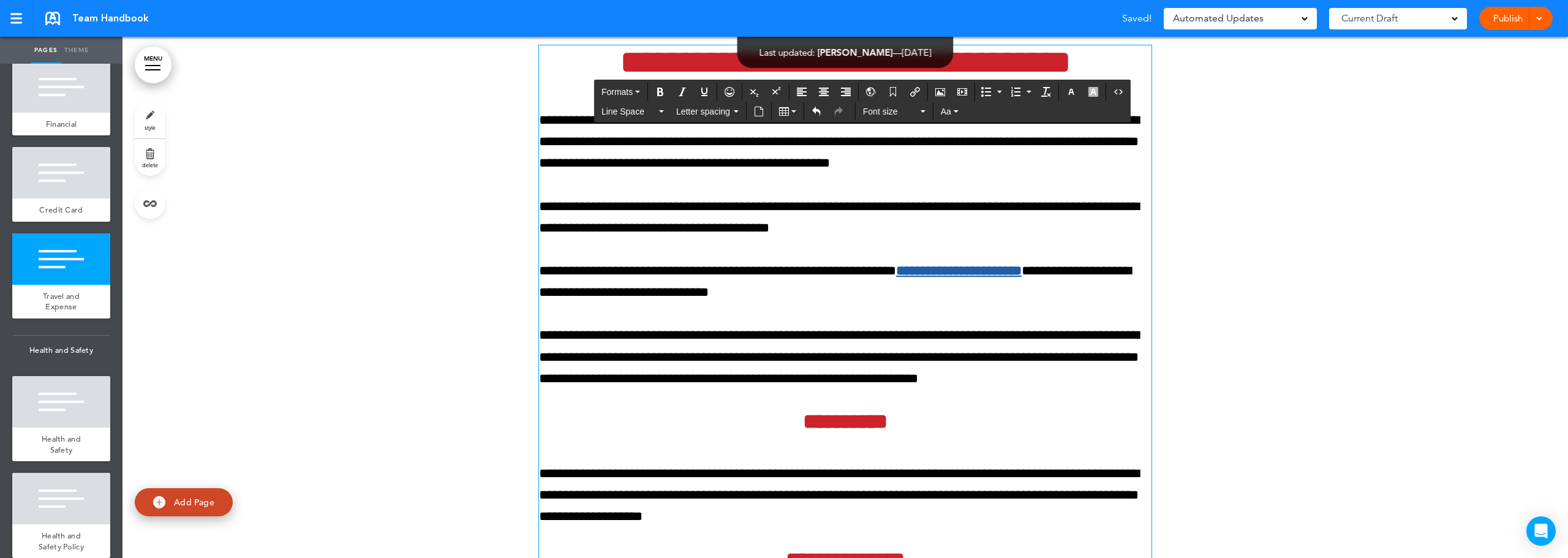 click on "**********" at bounding box center [845, 62] 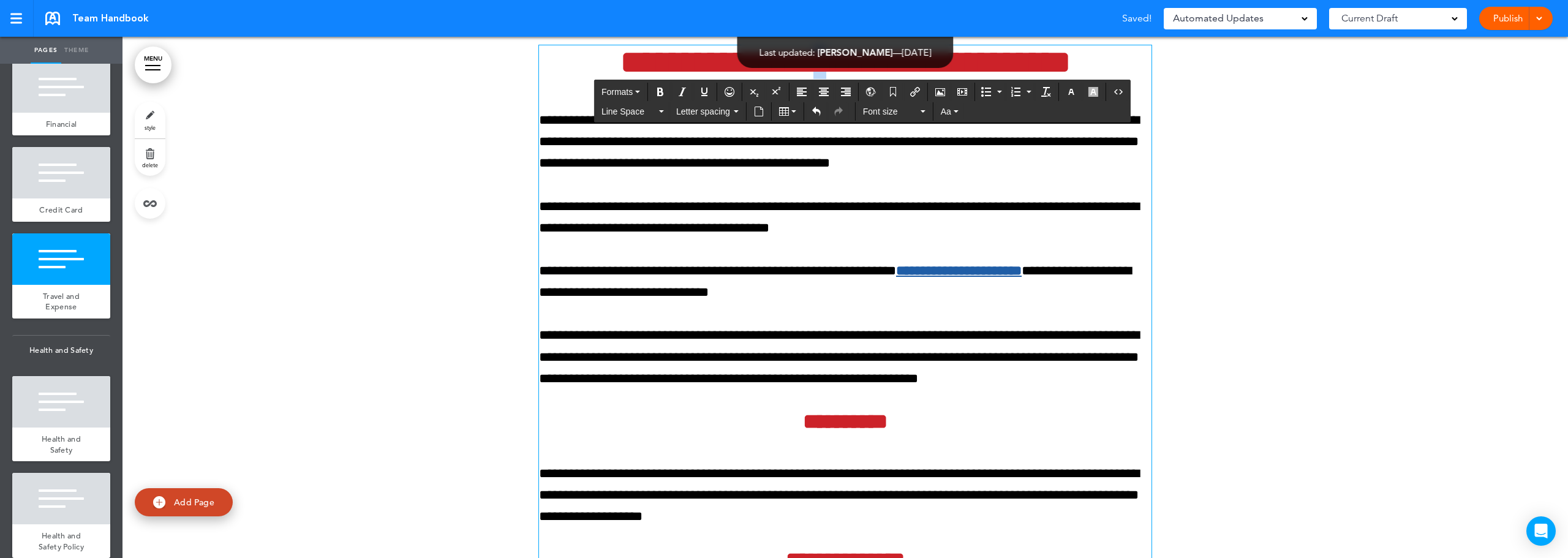 click on "**********" at bounding box center [845, 62] 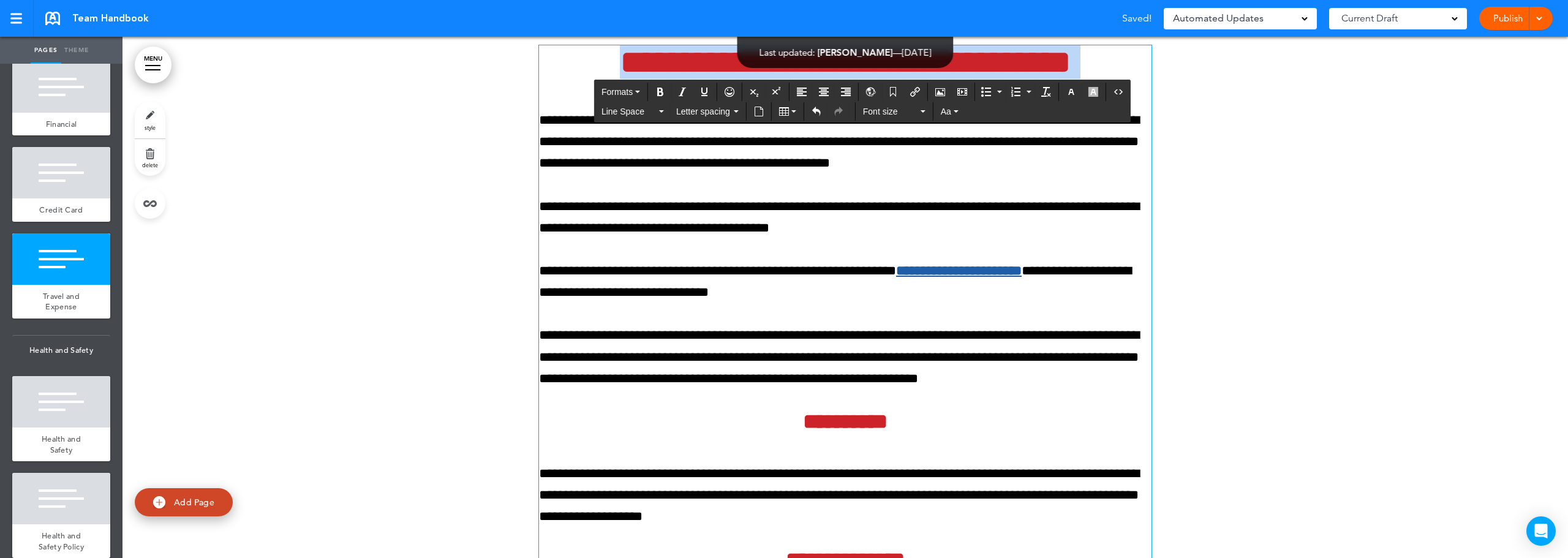 click on "**********" at bounding box center [845, 62] 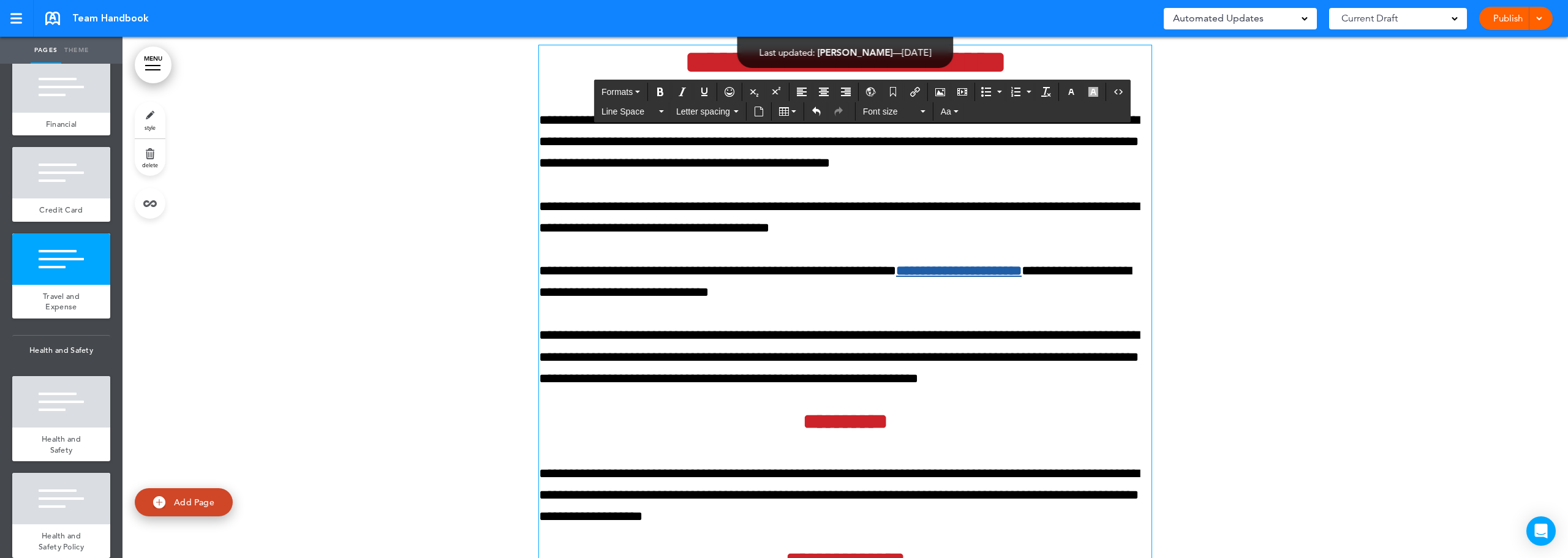 click at bounding box center (845, 2329) 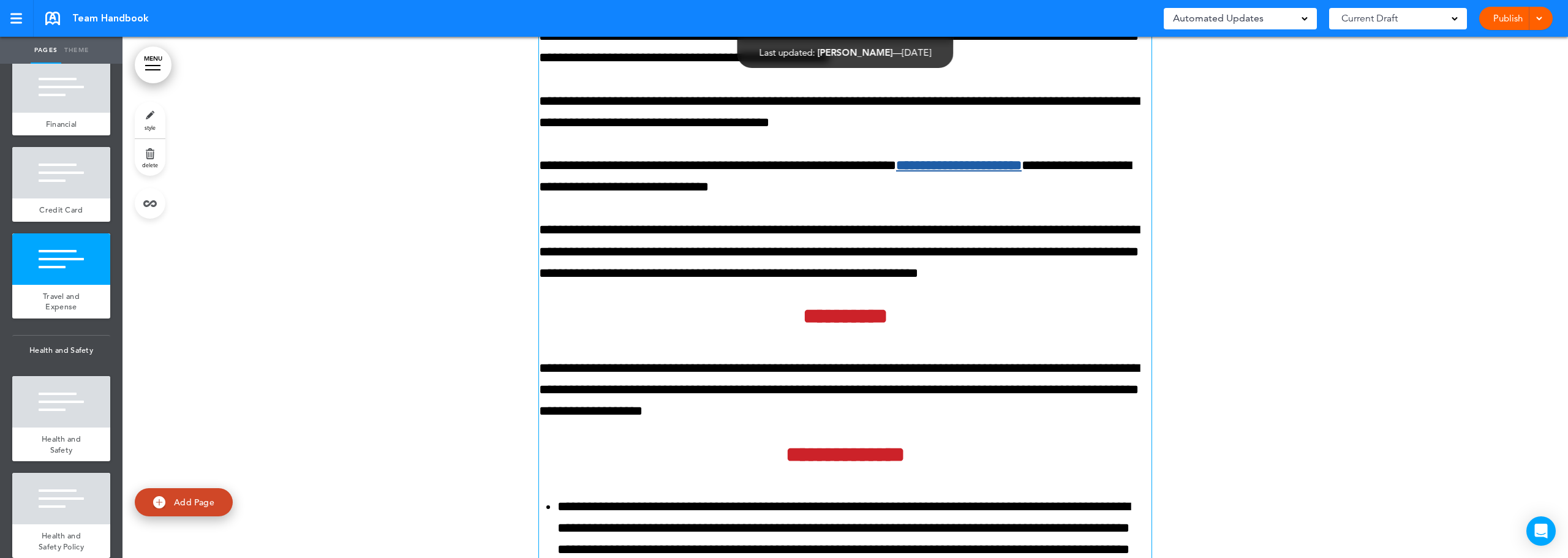 scroll, scrollTop: 80286, scrollLeft: 0, axis: vertical 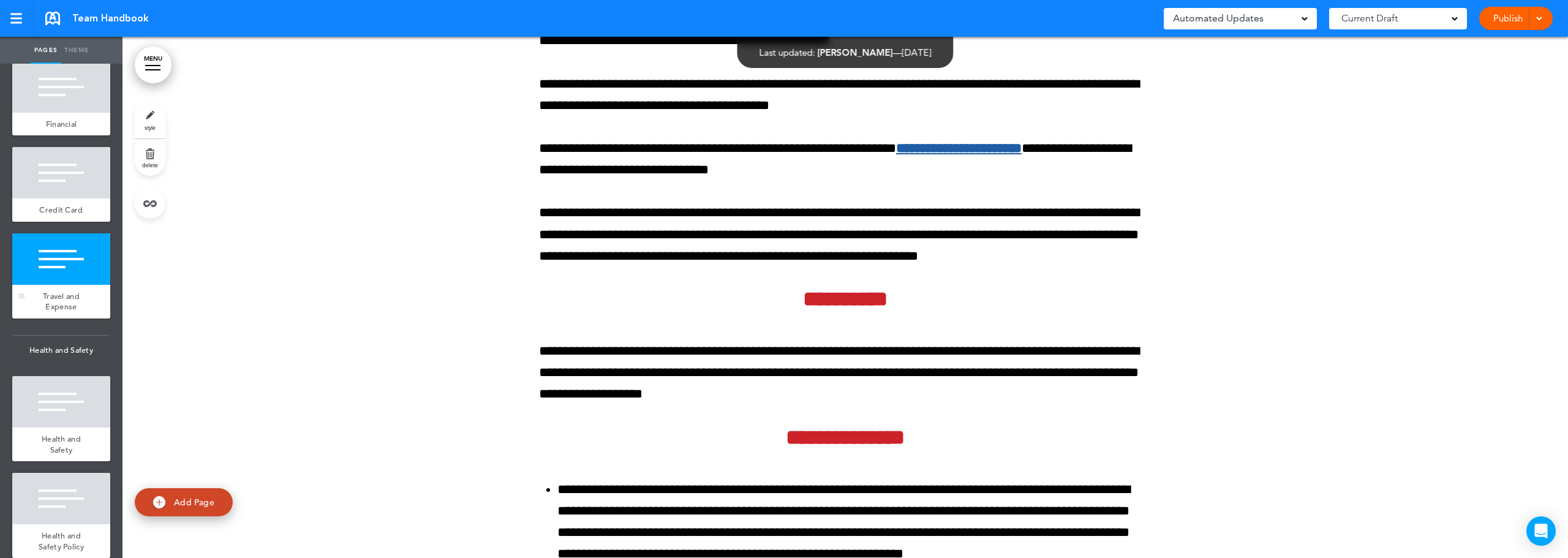 click on "Travel and Expense" at bounding box center [61, 301] 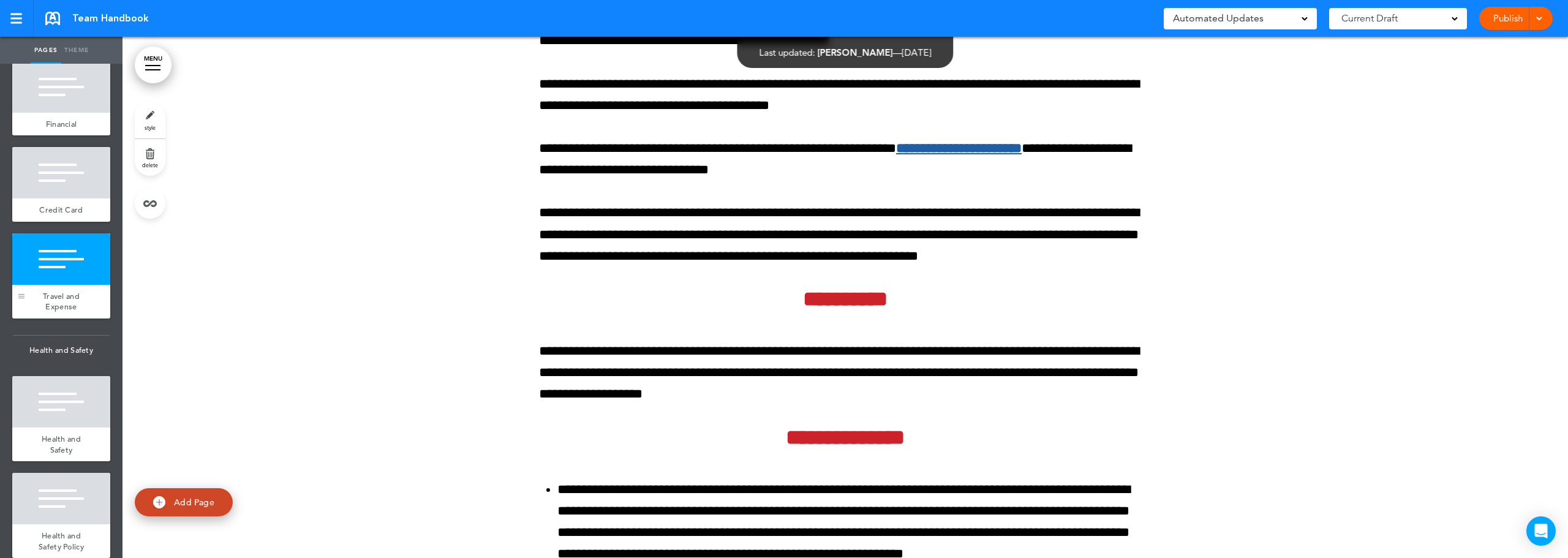 click at bounding box center [21, 276] 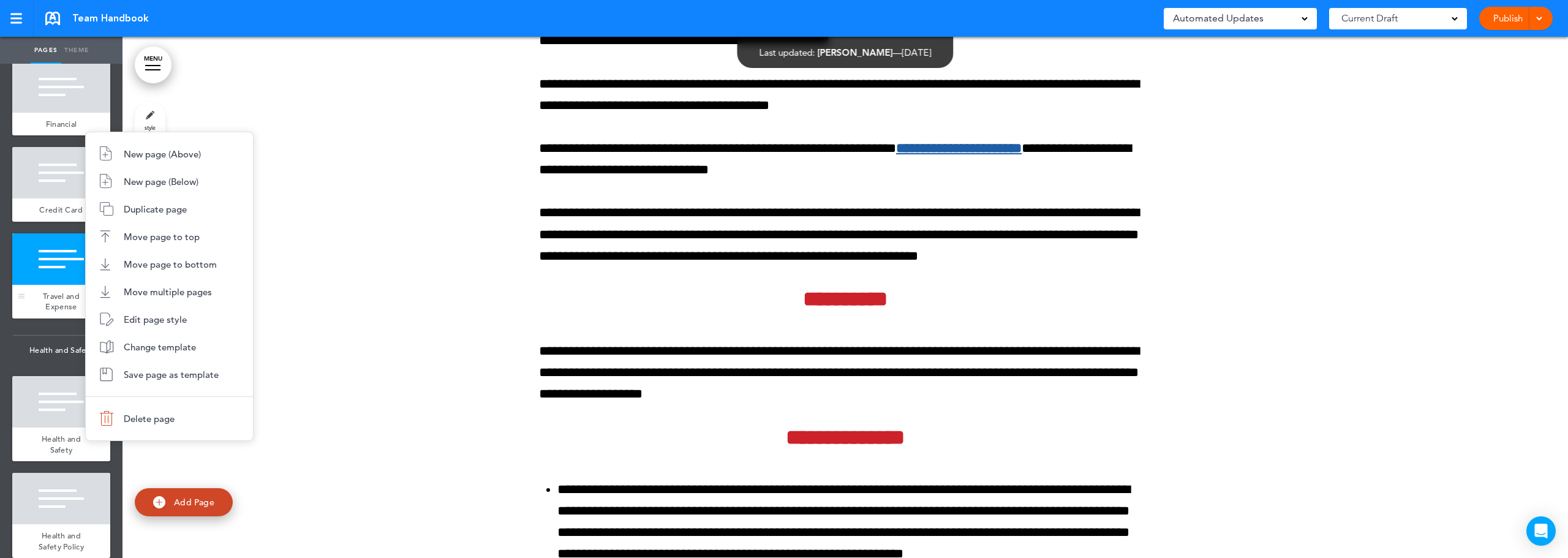 click at bounding box center [784, 279] 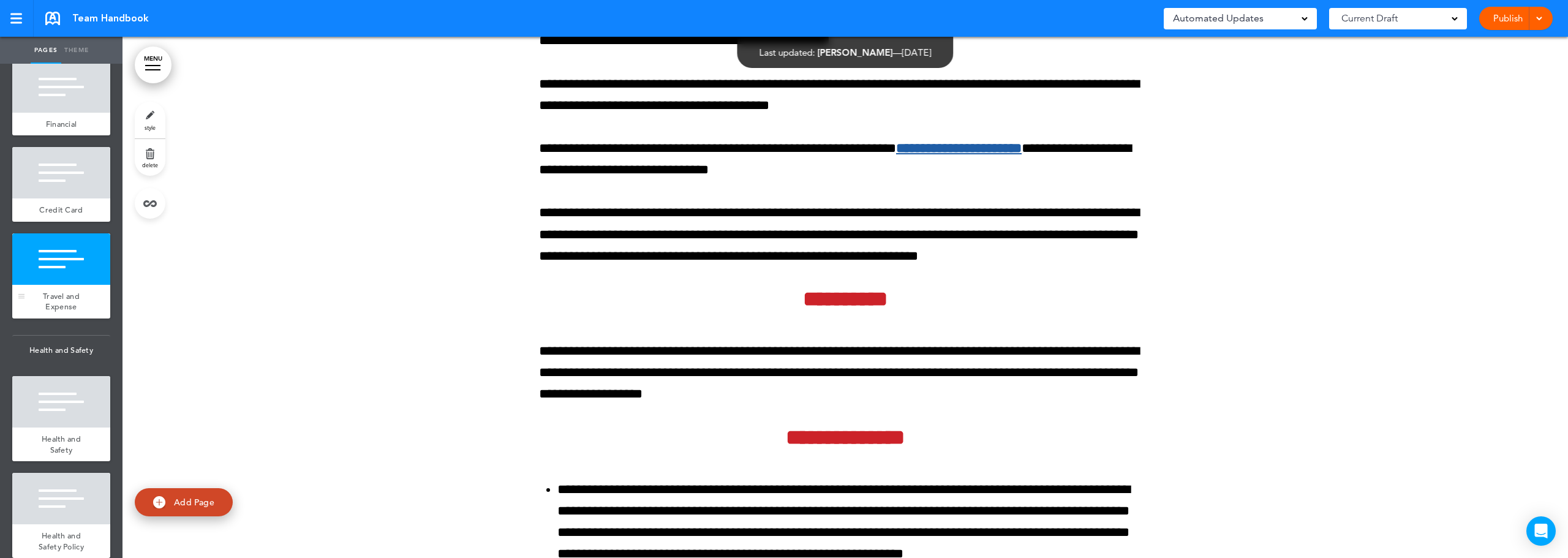 click on "Travel and Expense" at bounding box center (61, 301) 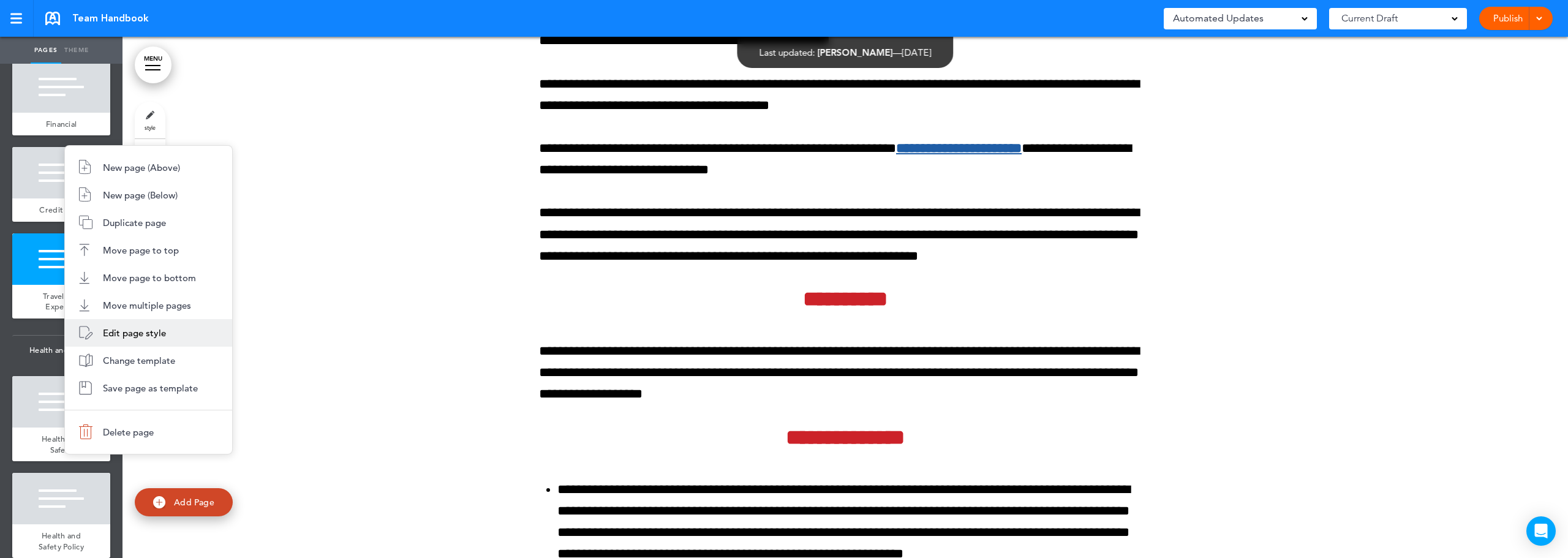 click on "Edit page style" at bounding box center (134, 333) 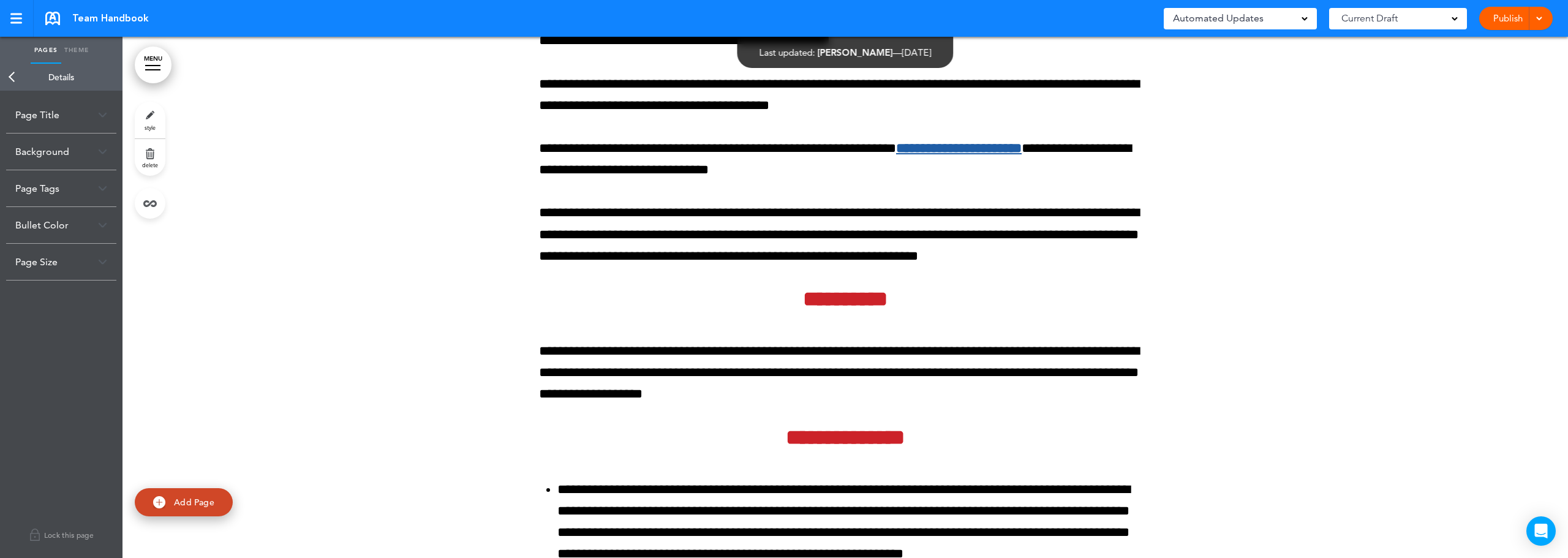 click on "Page Title" at bounding box center (61, 115) 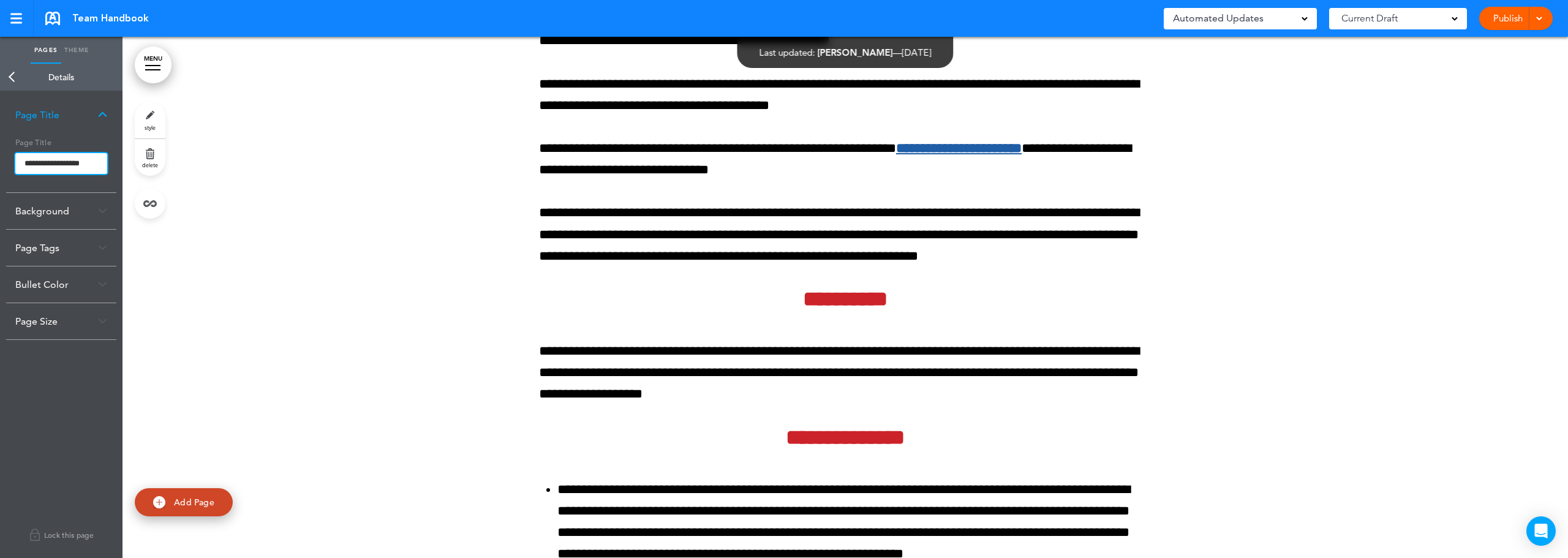 click on "**********" at bounding box center (61, 164) 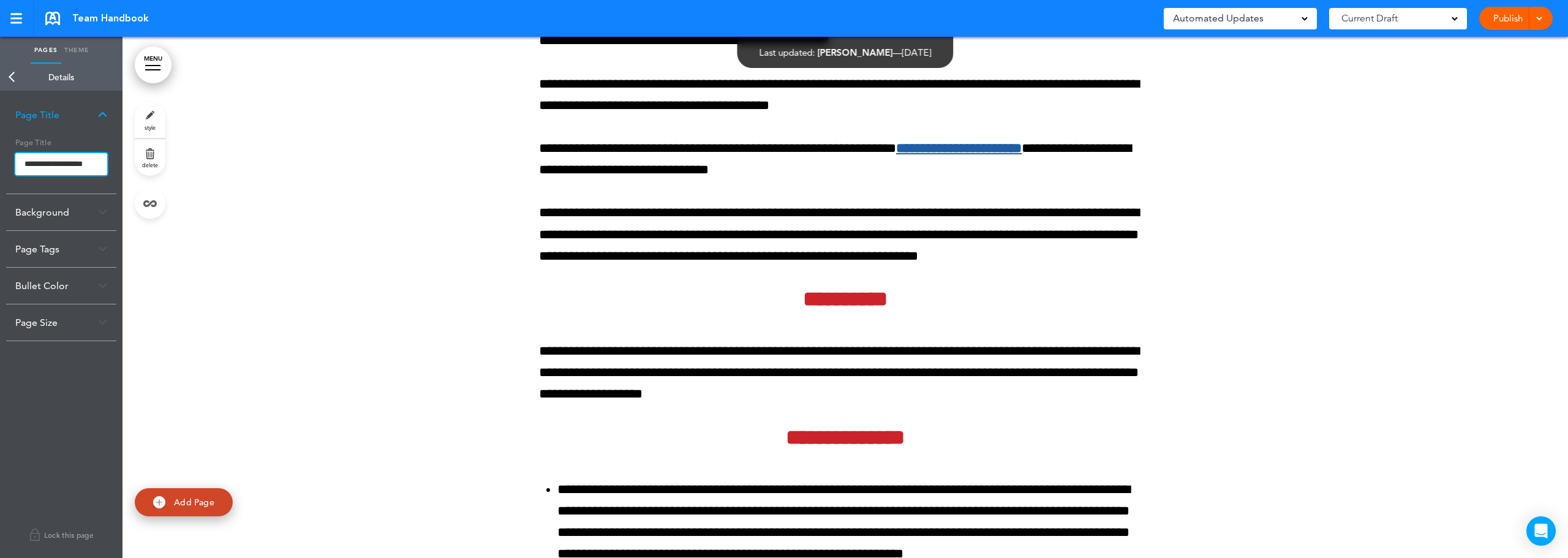 scroll, scrollTop: 0, scrollLeft: 0, axis: both 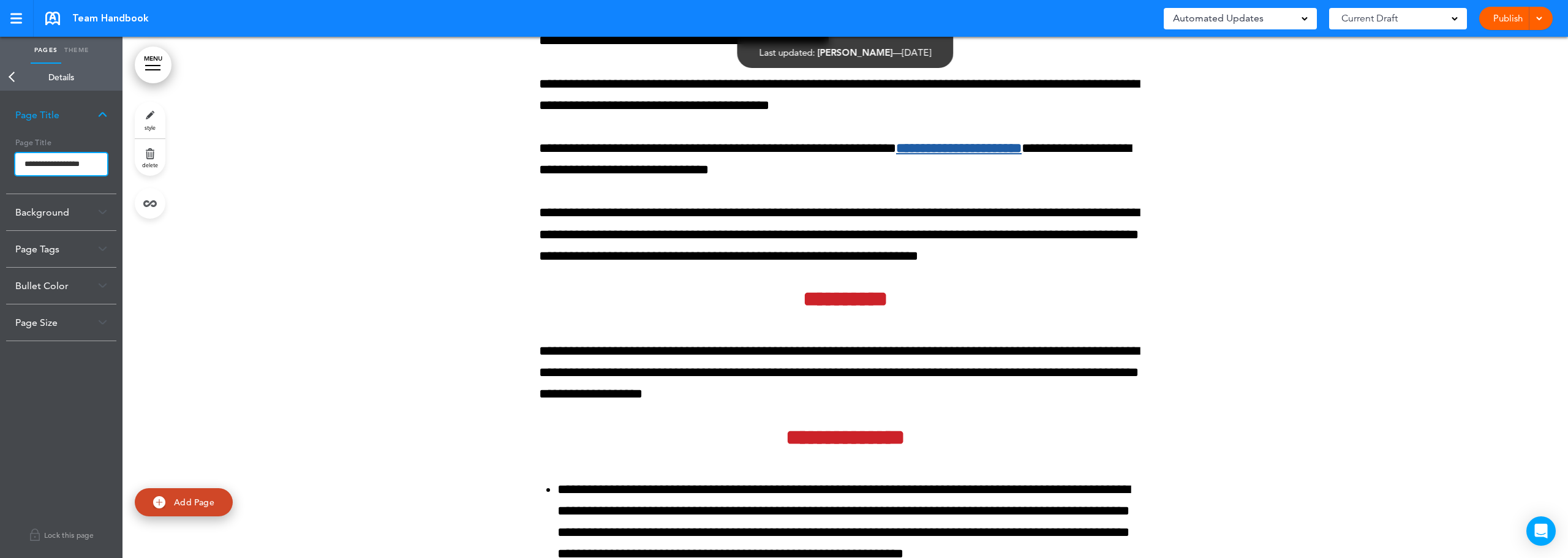 type on "**********" 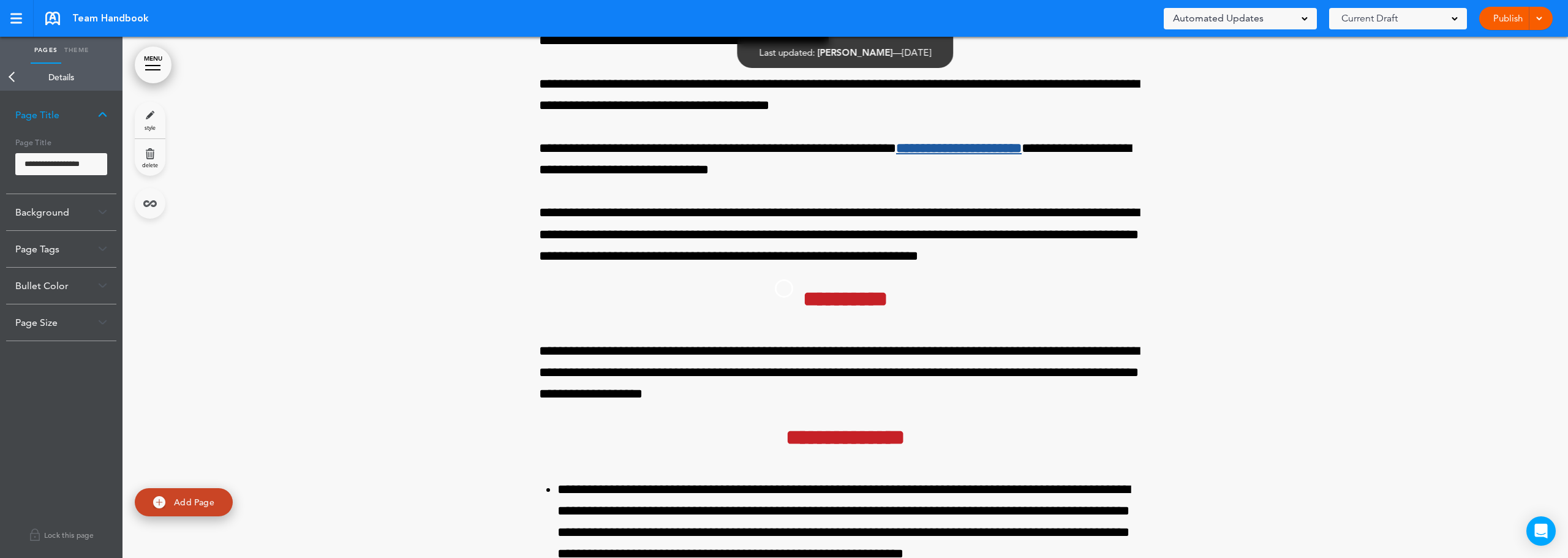 click on "Make this page common so it is available in other handbooks.
This handbook
[GEOGRAPHIC_DATA]
Settings
Signatures
Collaborators
Your Handbooks
eLearnings
Agent Handbook
Copy of Team Handbook
Copy of Agent Handbook
+ New Handbook
Account
Manage Organization
My Account
Help
Logout
Team Handbook
Saved!
Automated Updates
0" at bounding box center [784, 279] 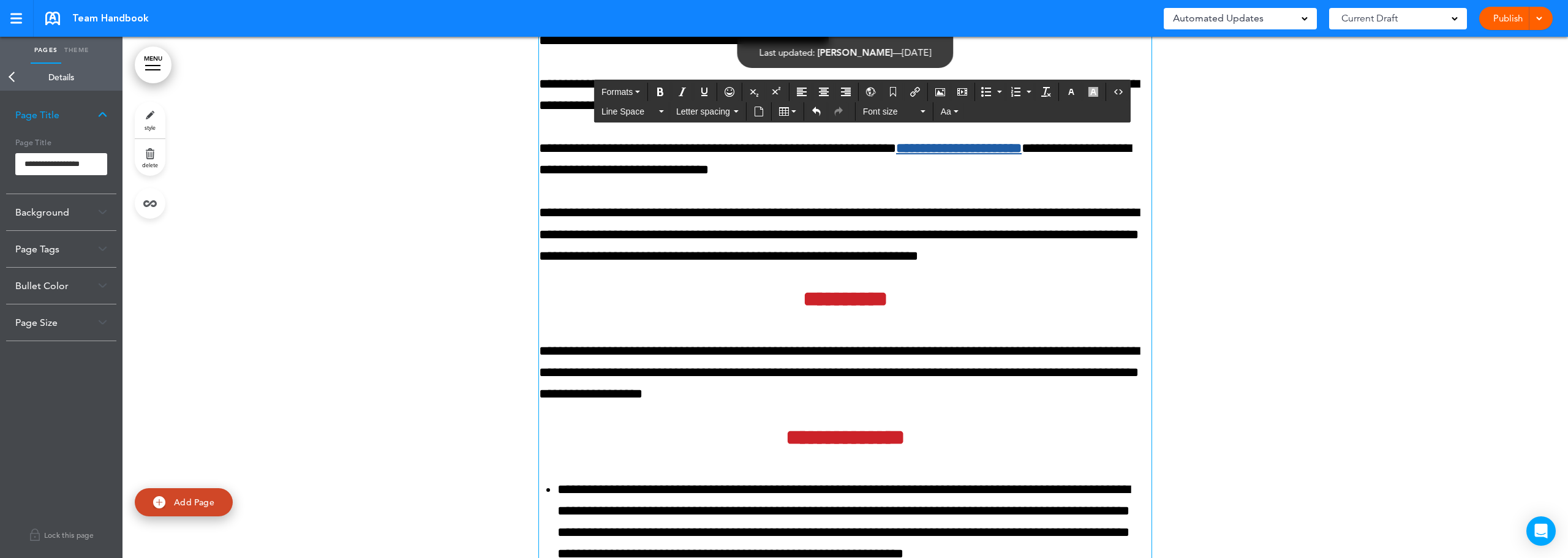 click on "**********" at bounding box center (845, 95) 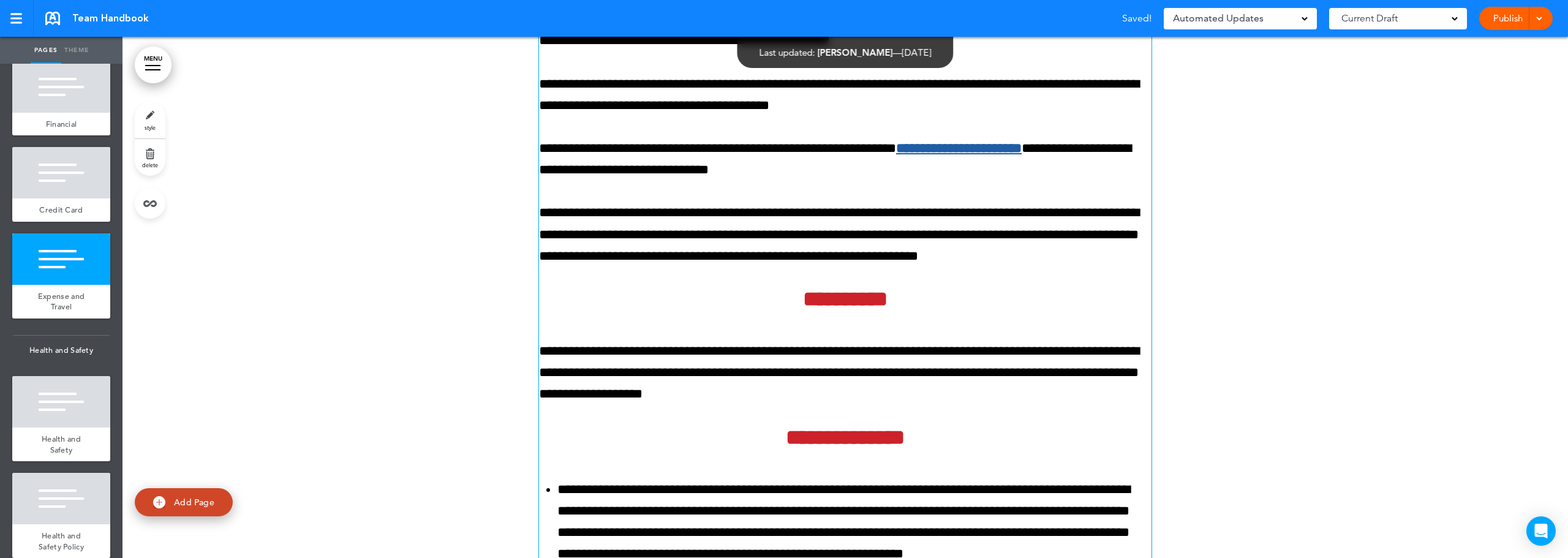 scroll, scrollTop: 80348, scrollLeft: 0, axis: vertical 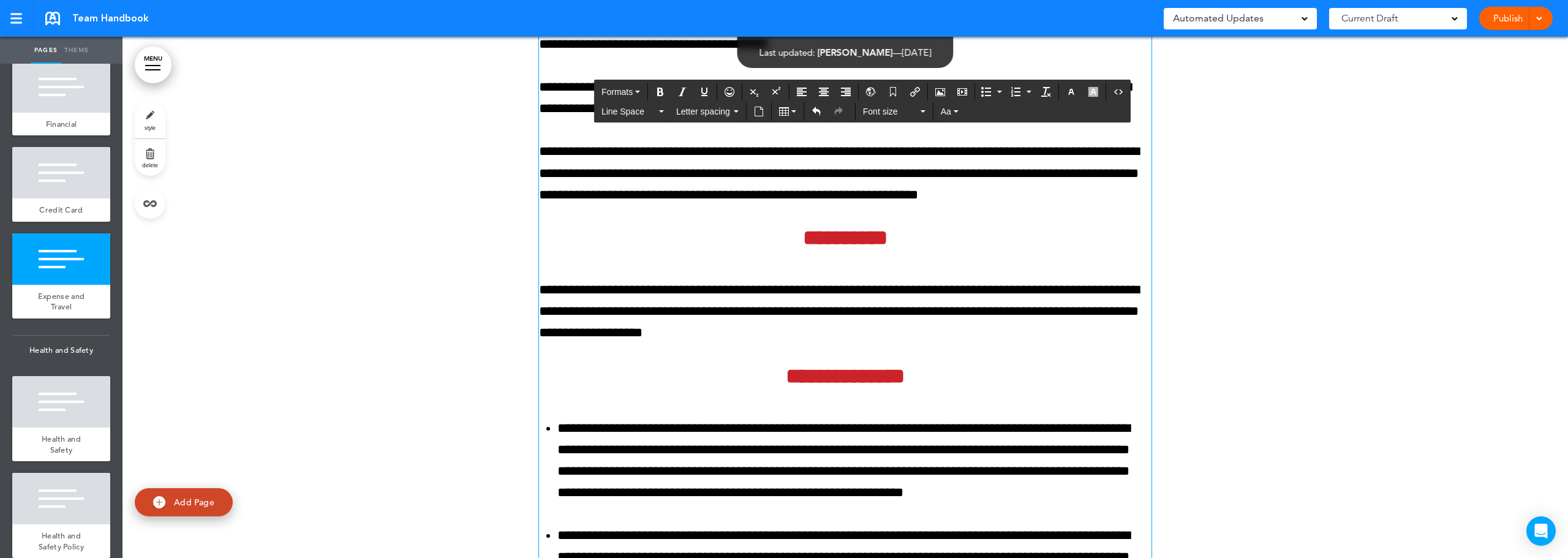 click on "**********" at bounding box center (845, 2130) 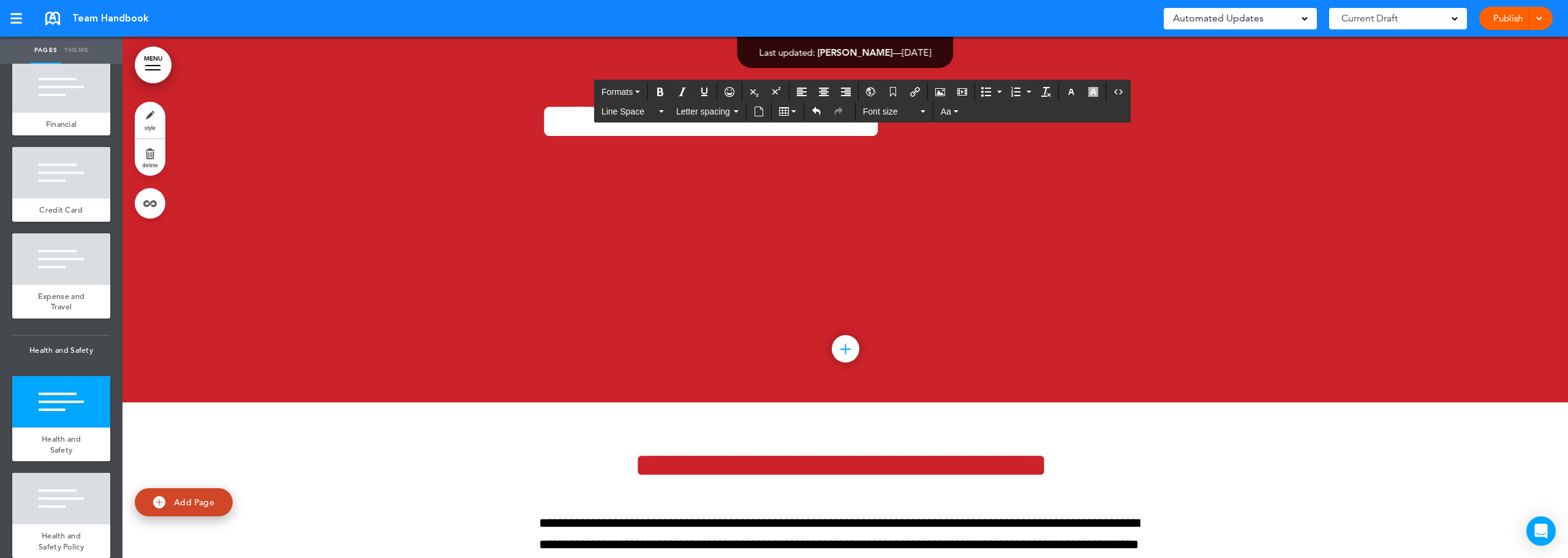 scroll, scrollTop: 85248, scrollLeft: 0, axis: vertical 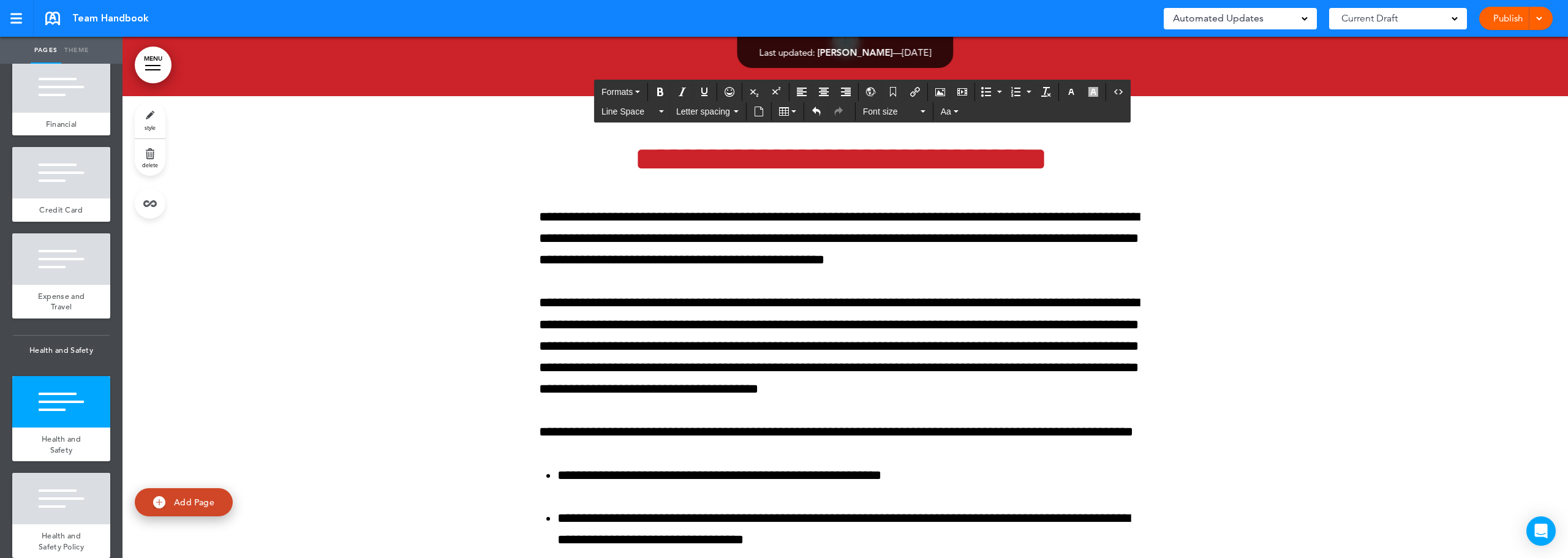 click on "Publish
Publish
Preview Draft" at bounding box center (1516, 18) 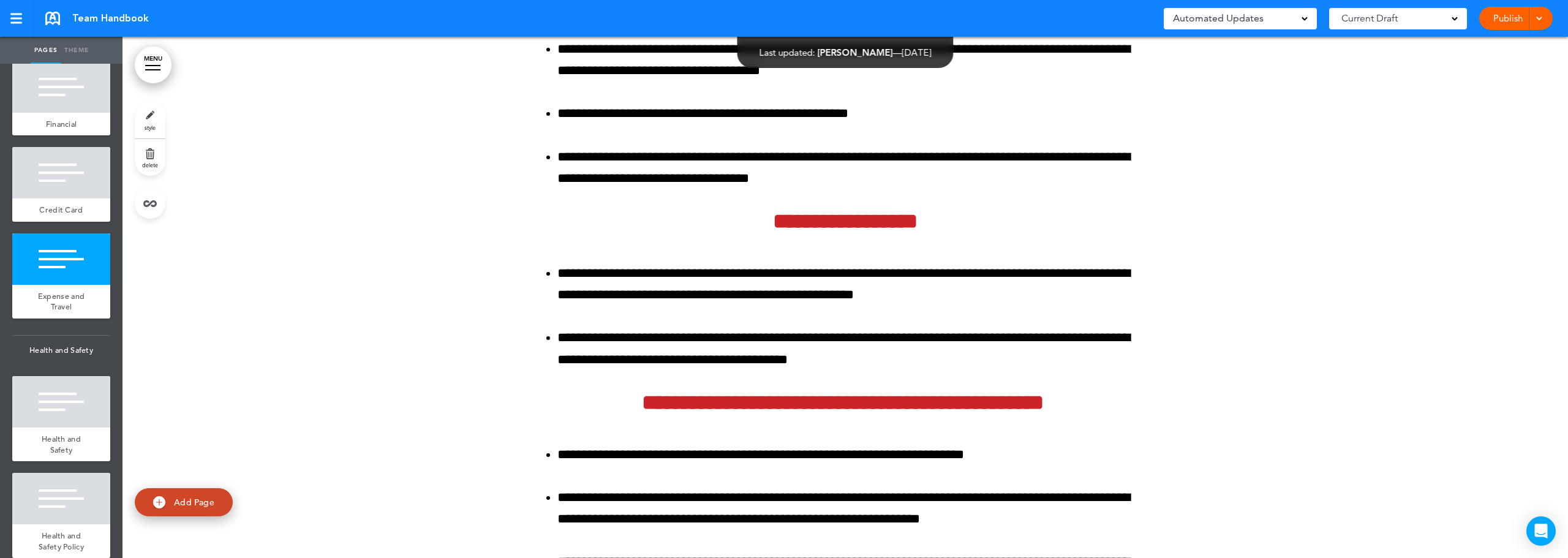 scroll, scrollTop: 83962, scrollLeft: 0, axis: vertical 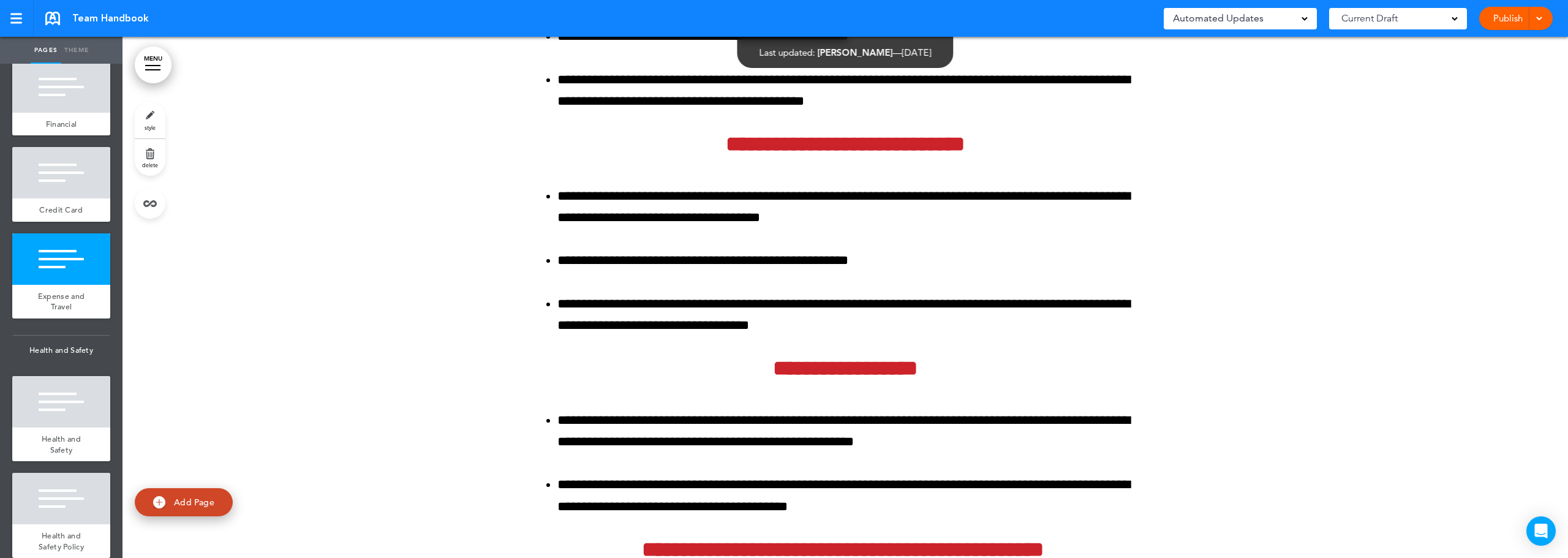 click at bounding box center [1539, 17] 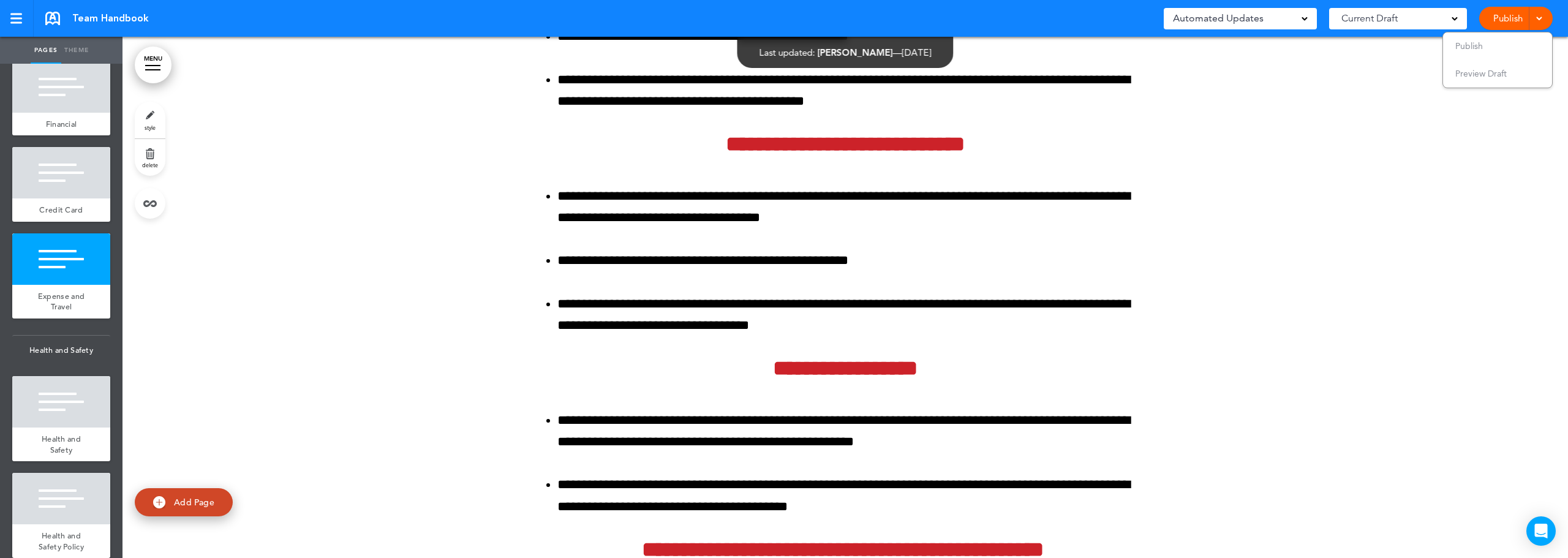 click at bounding box center (845, -1469) 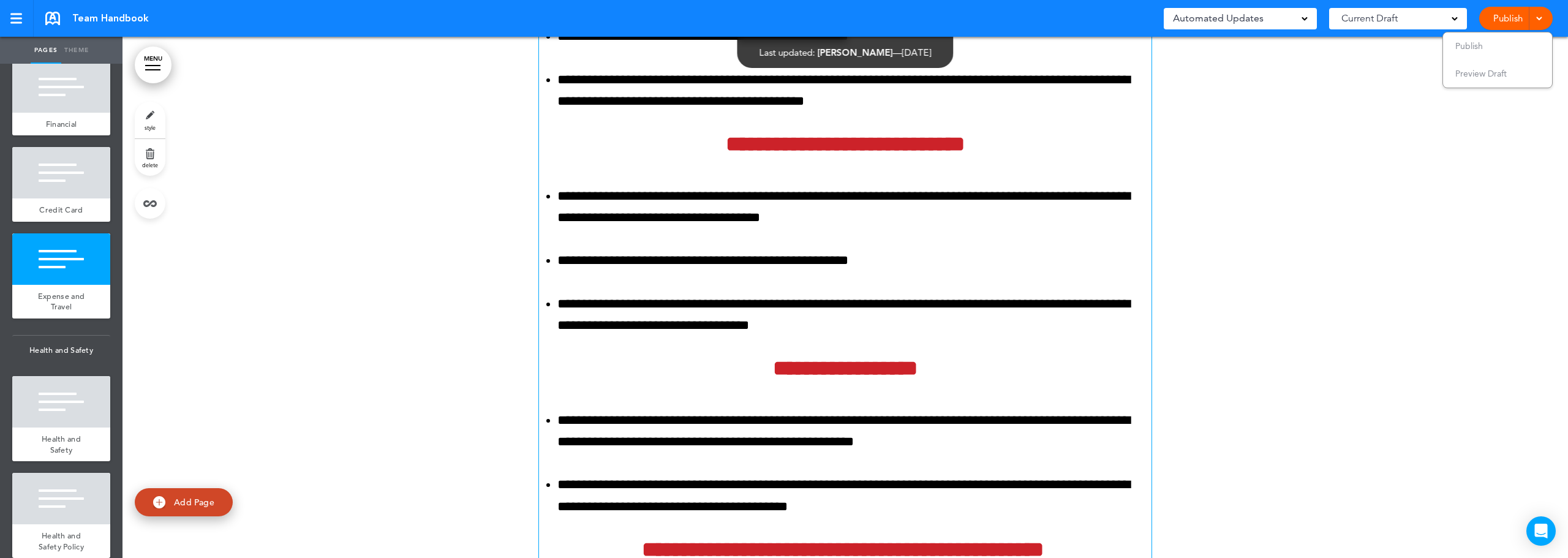 click on "**********" at bounding box center [845, -50] 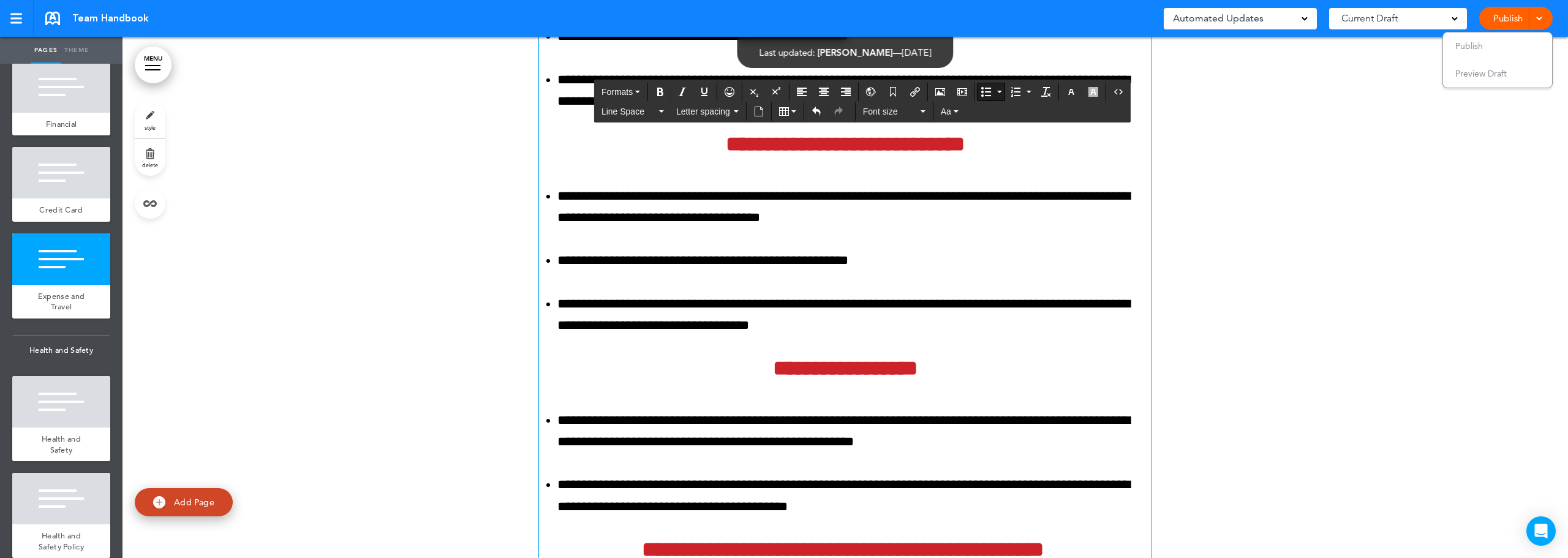 click on "**********" at bounding box center (854, 91) 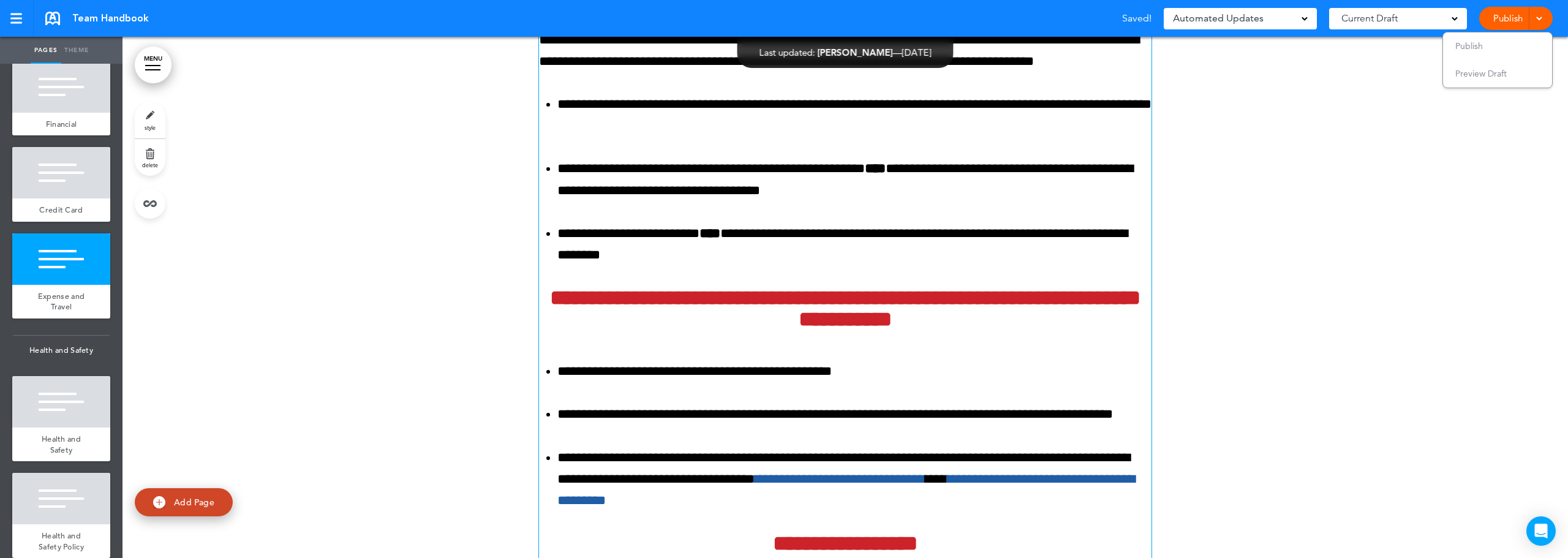 scroll, scrollTop: 81940, scrollLeft: 0, axis: vertical 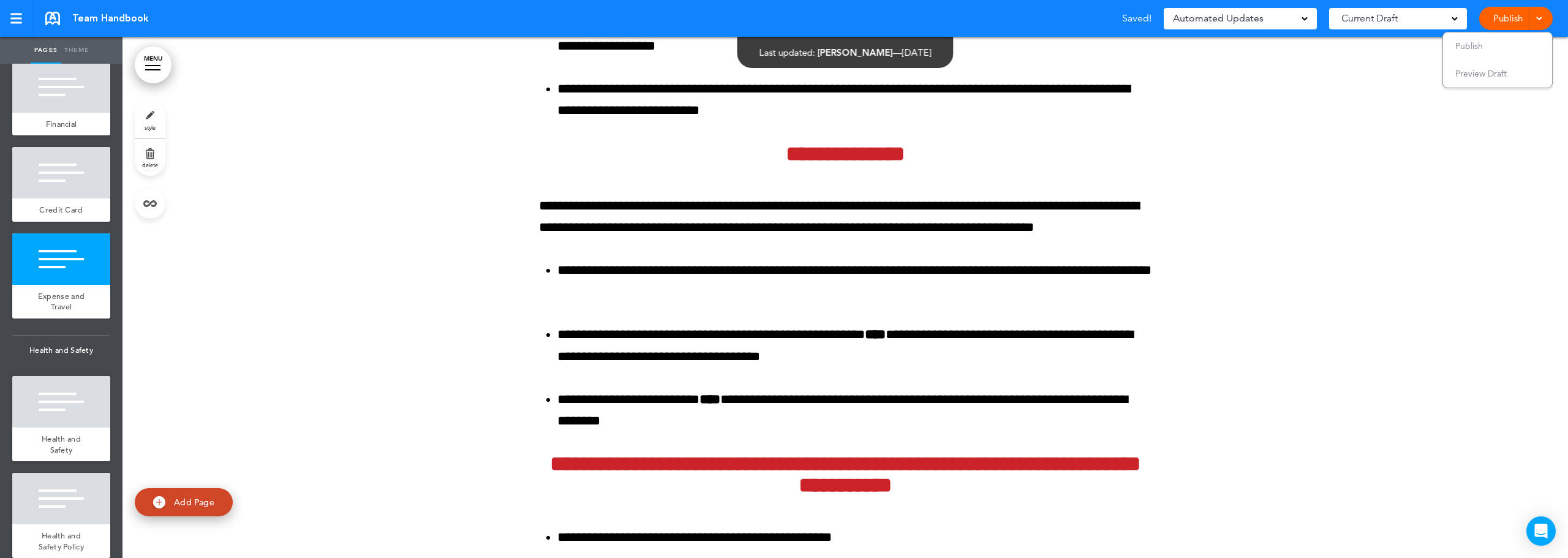 click at bounding box center [845, 552] 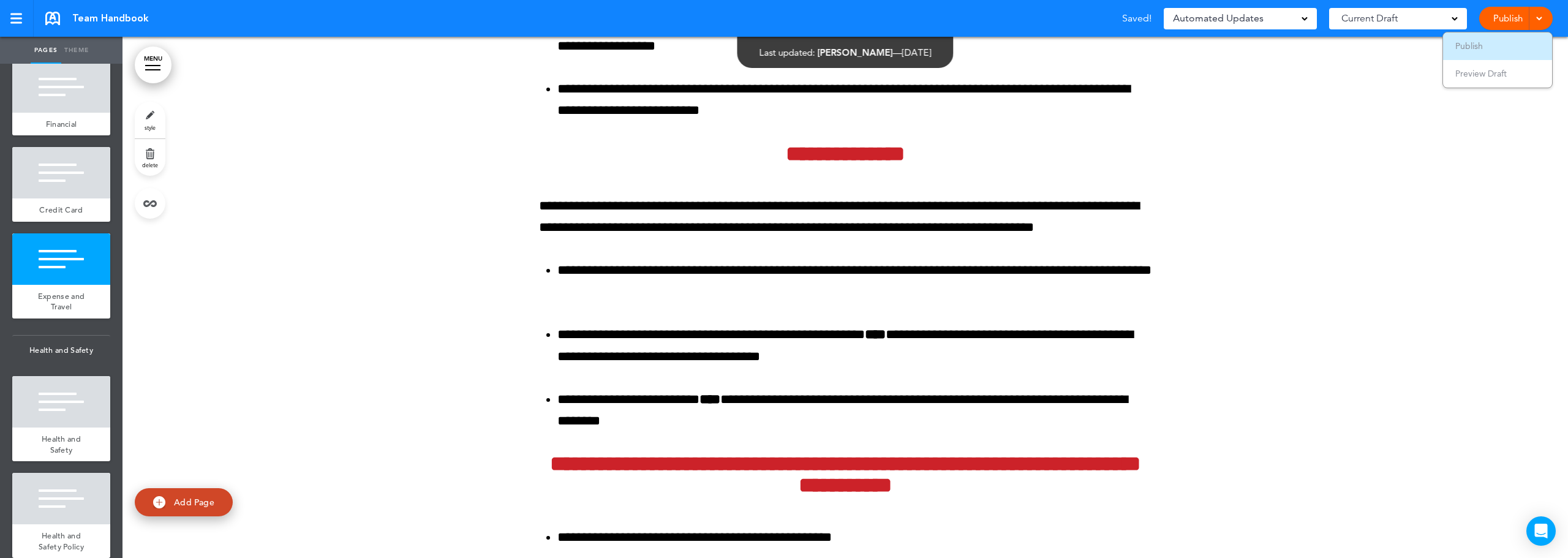 click on "Publish" at bounding box center (1469, 46) 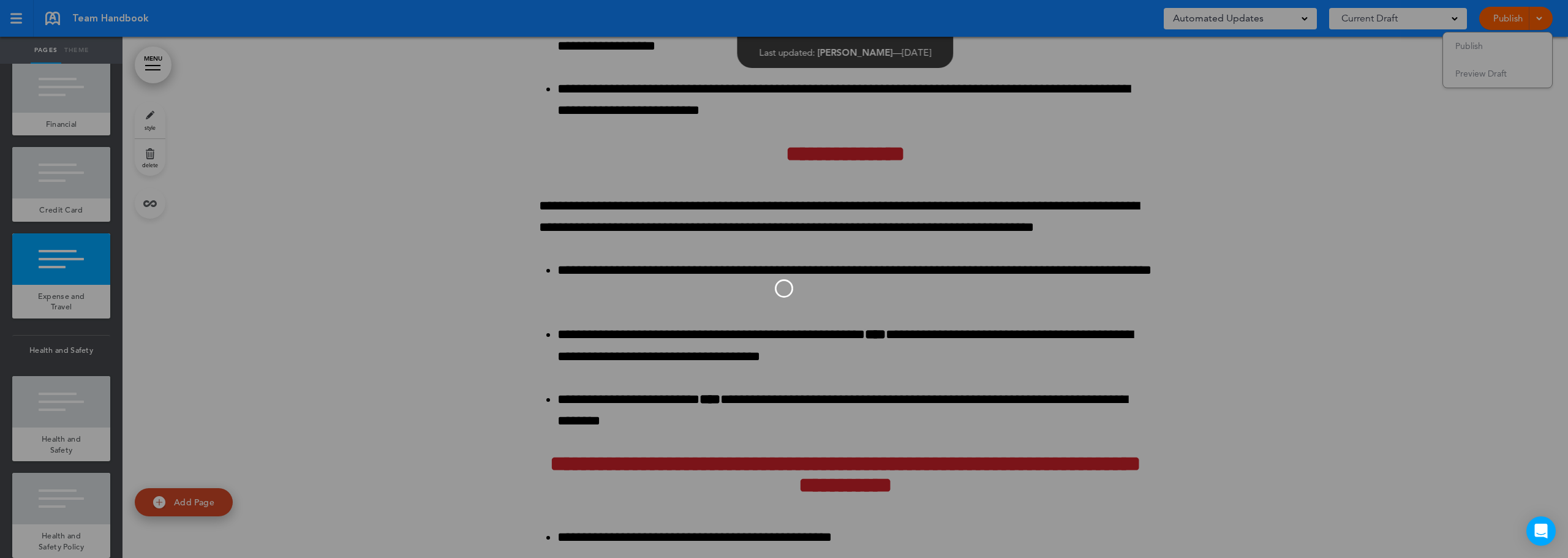 scroll, scrollTop: 0, scrollLeft: 0, axis: both 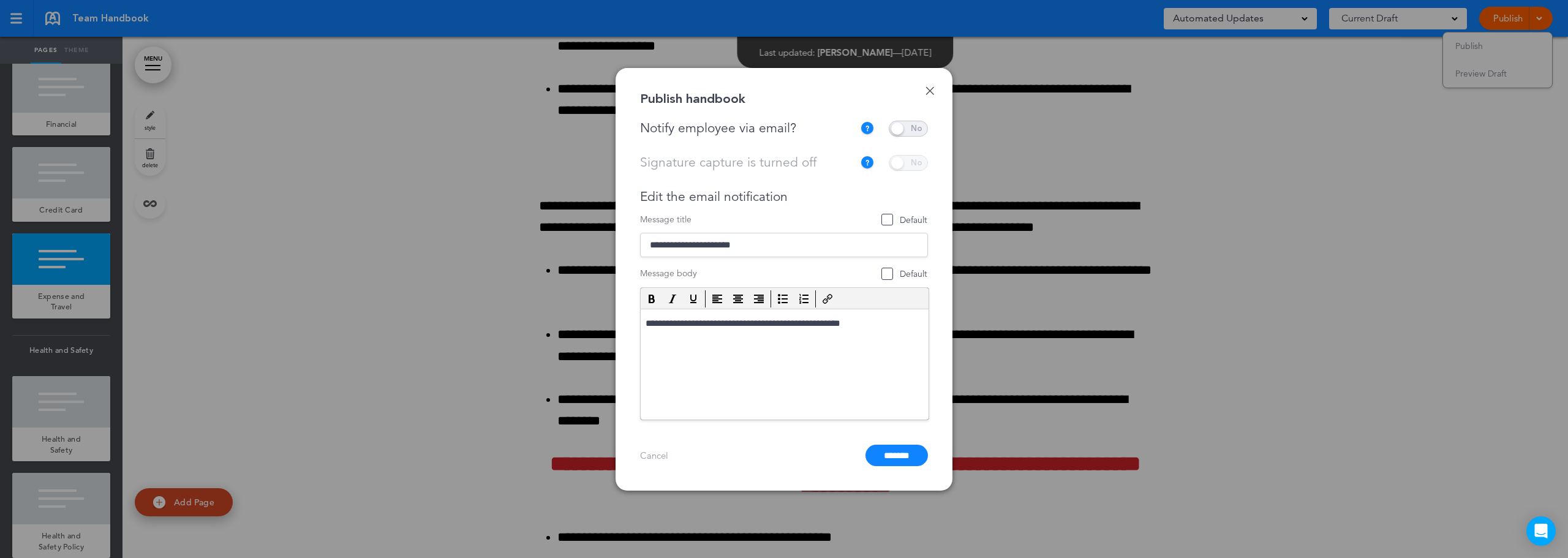 click at bounding box center (908, 129) 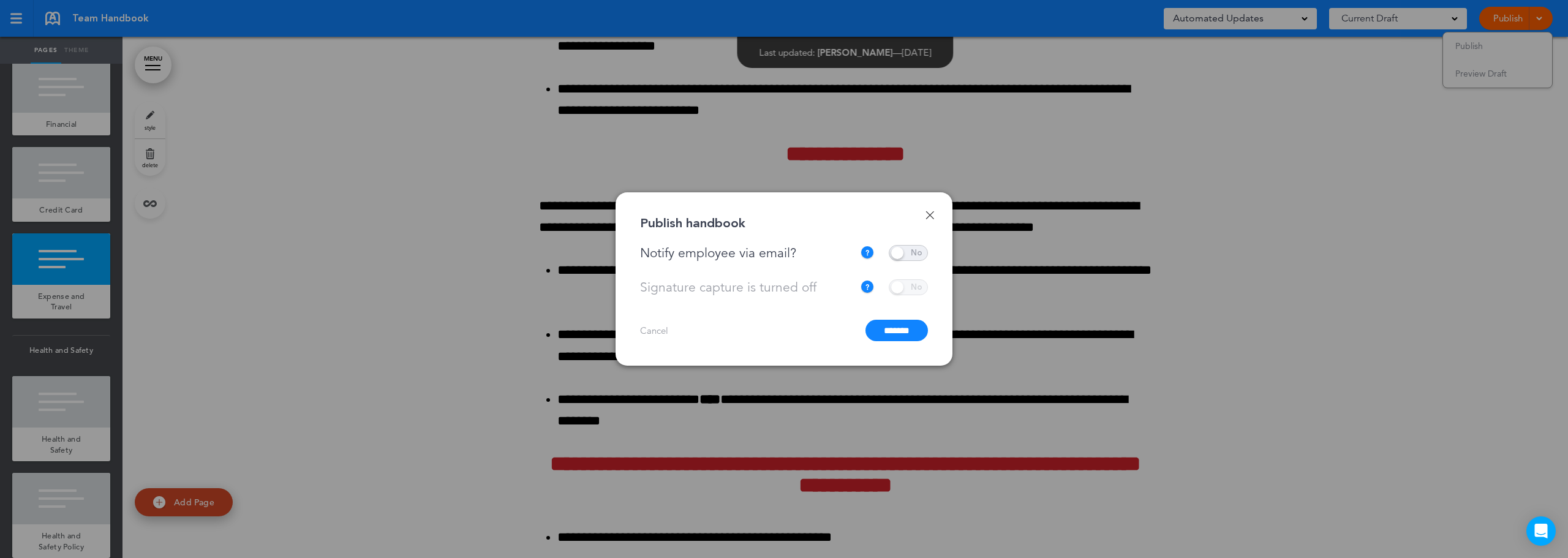 click on "*******" at bounding box center (897, 330) 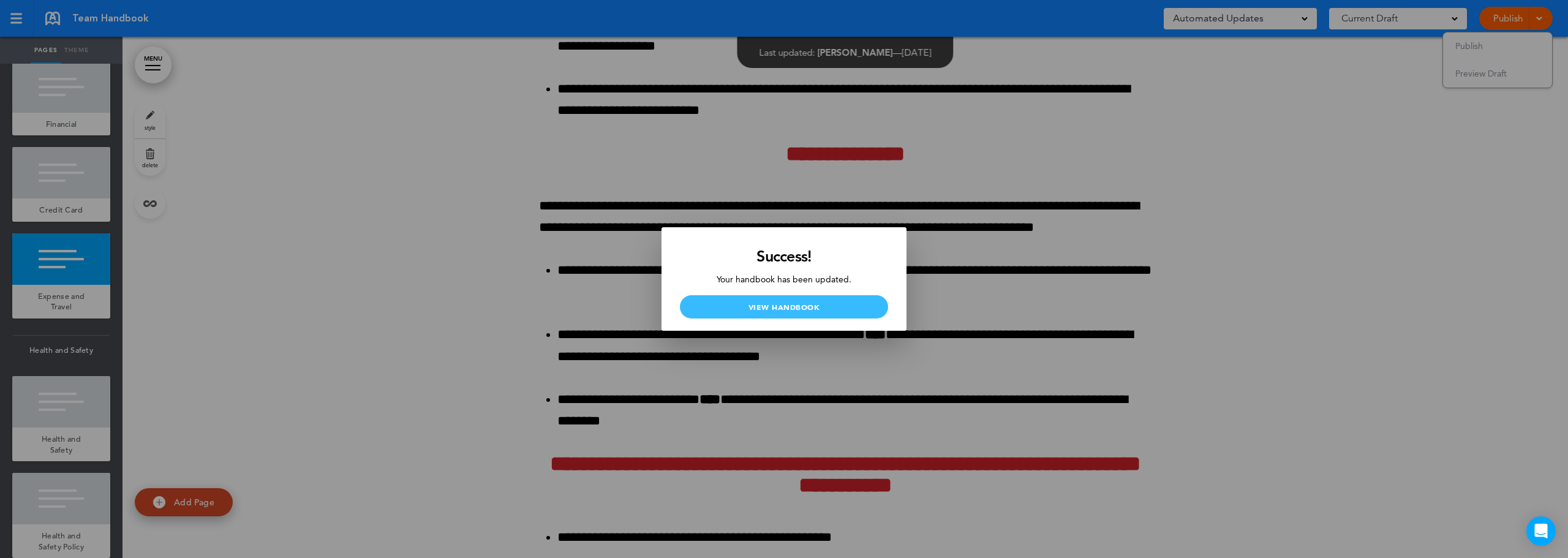click on "View Handbook" at bounding box center [784, 307] 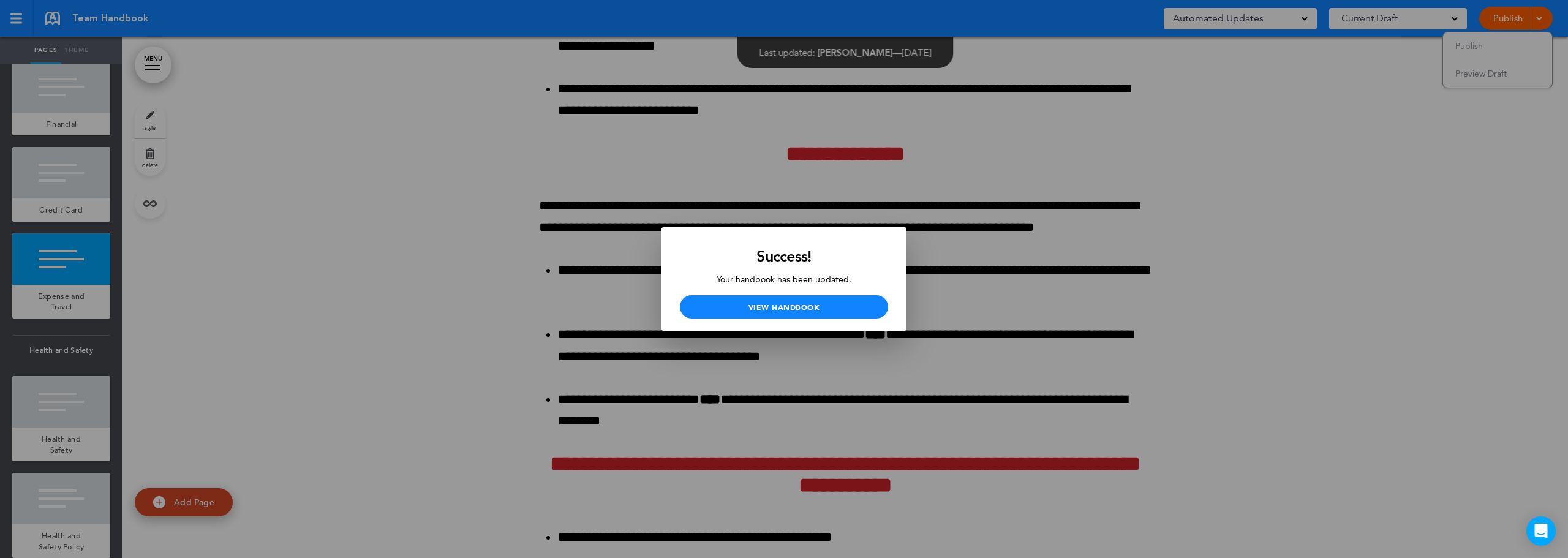 click at bounding box center [784, 279] 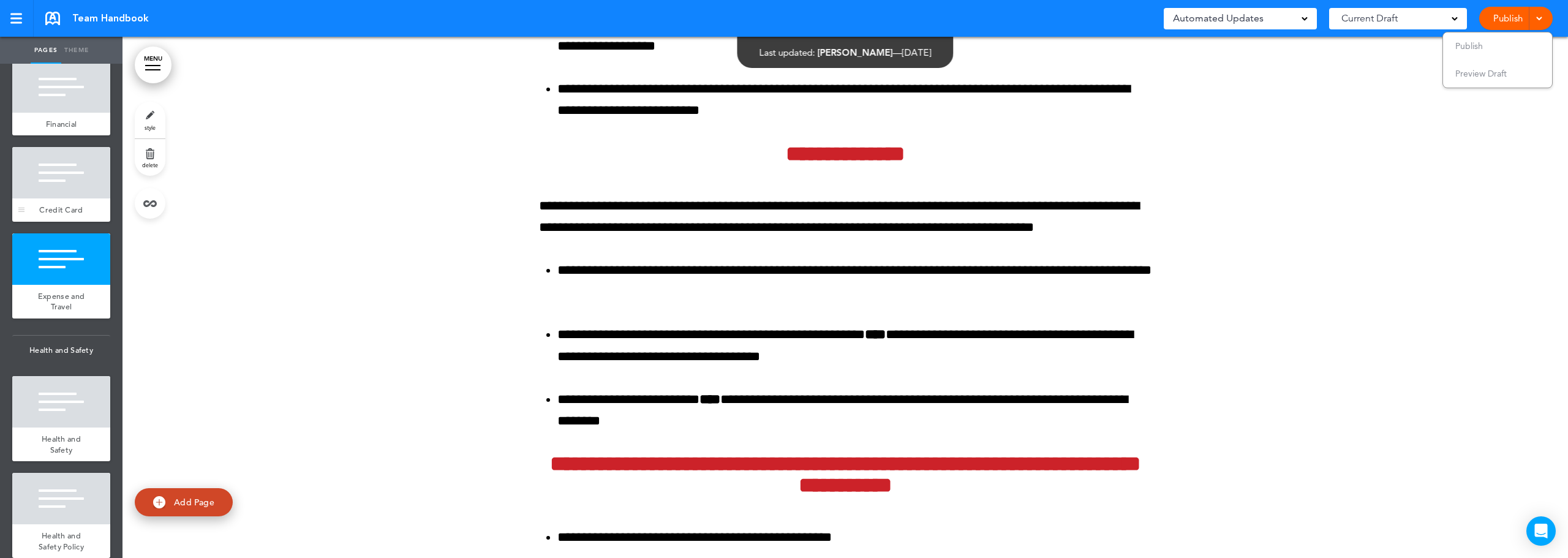 click at bounding box center (61, 173) 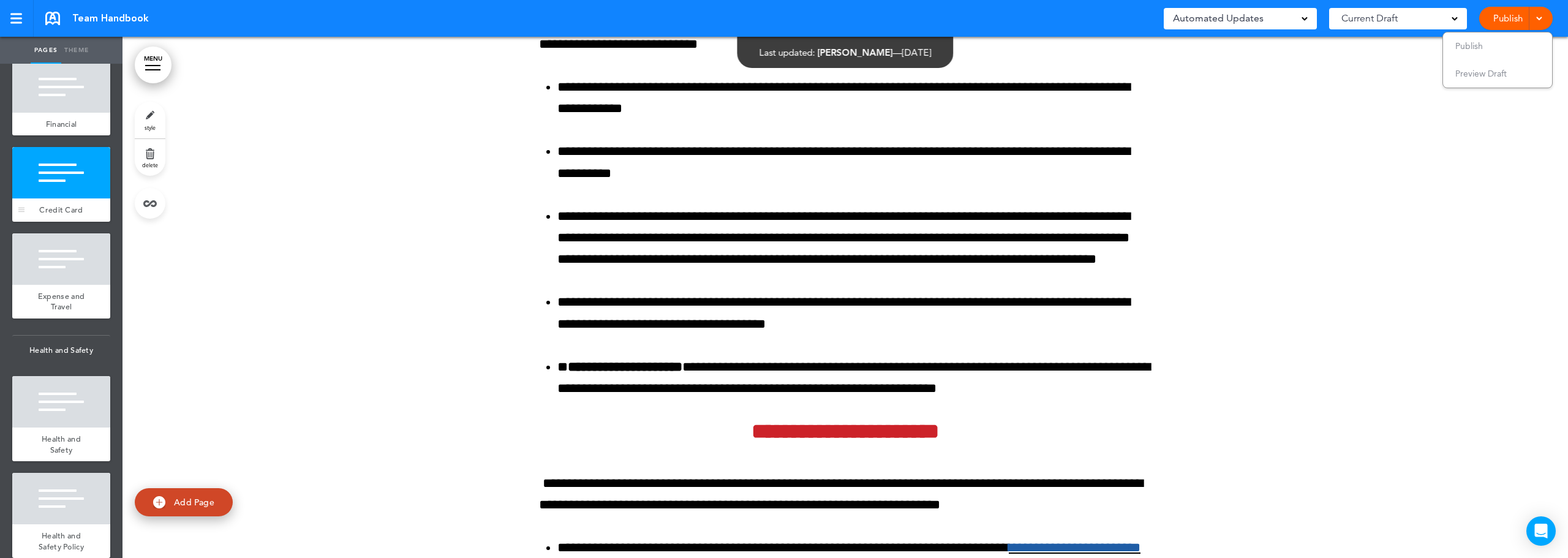 scroll, scrollTop: 78127, scrollLeft: 0, axis: vertical 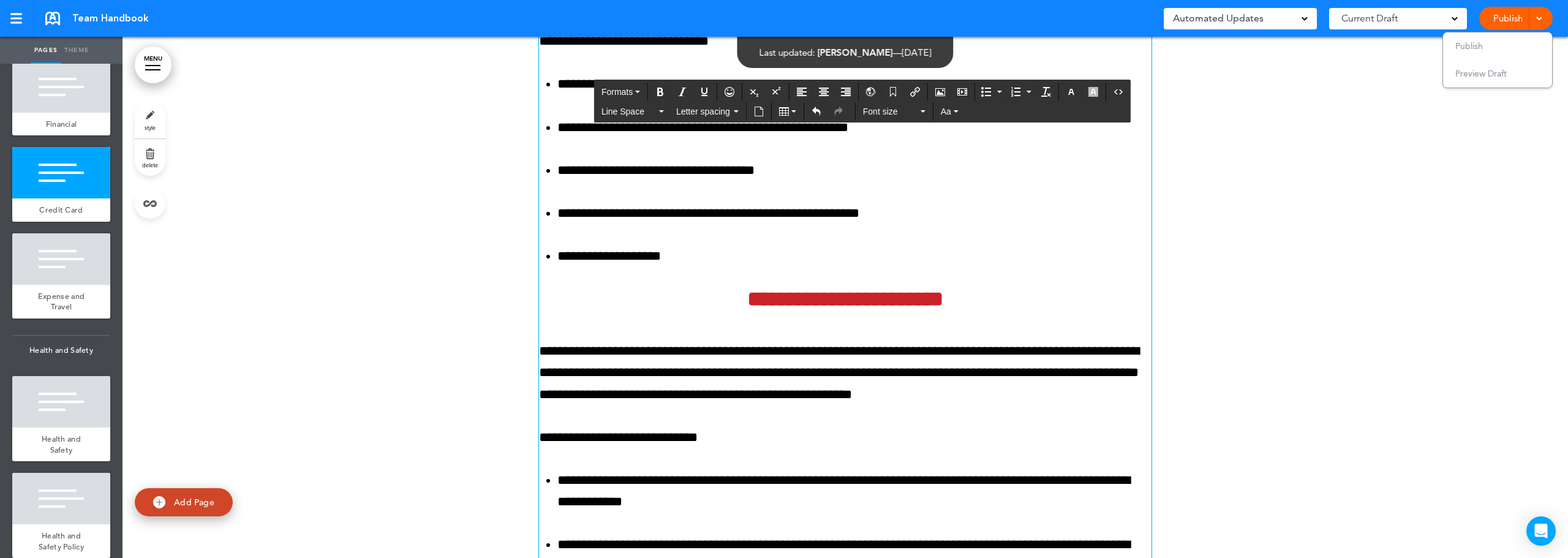 click on "**********" at bounding box center (845, 20) 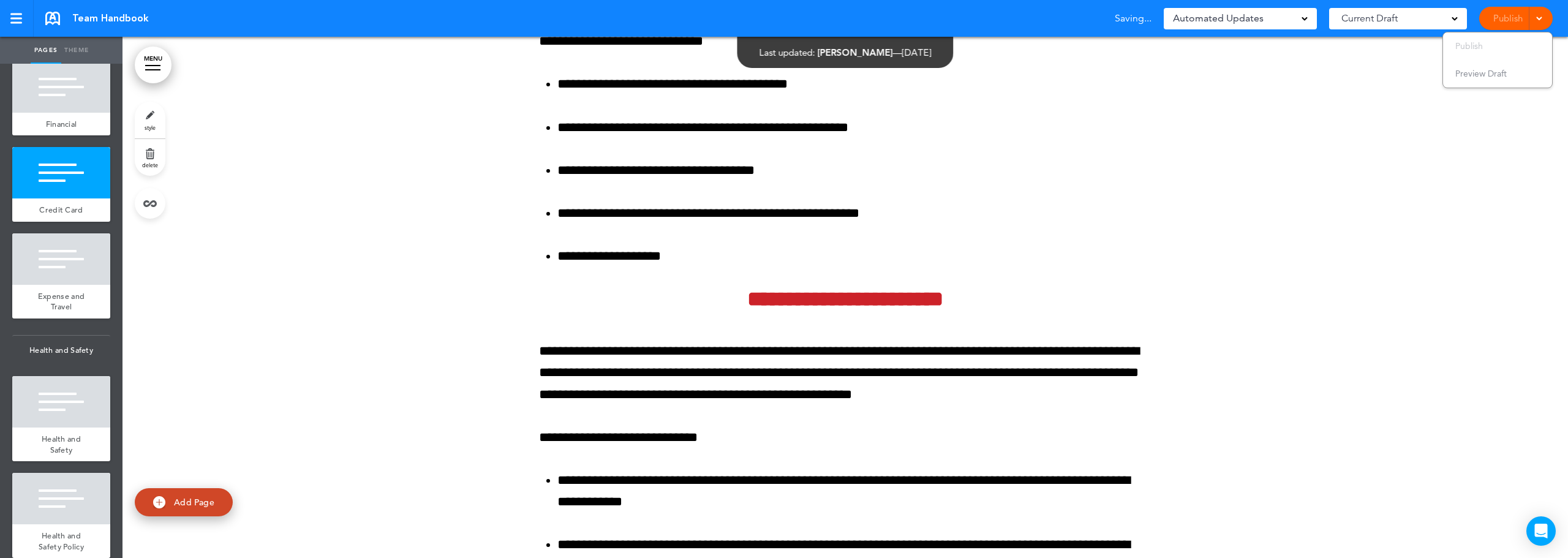click at bounding box center [845, 957] 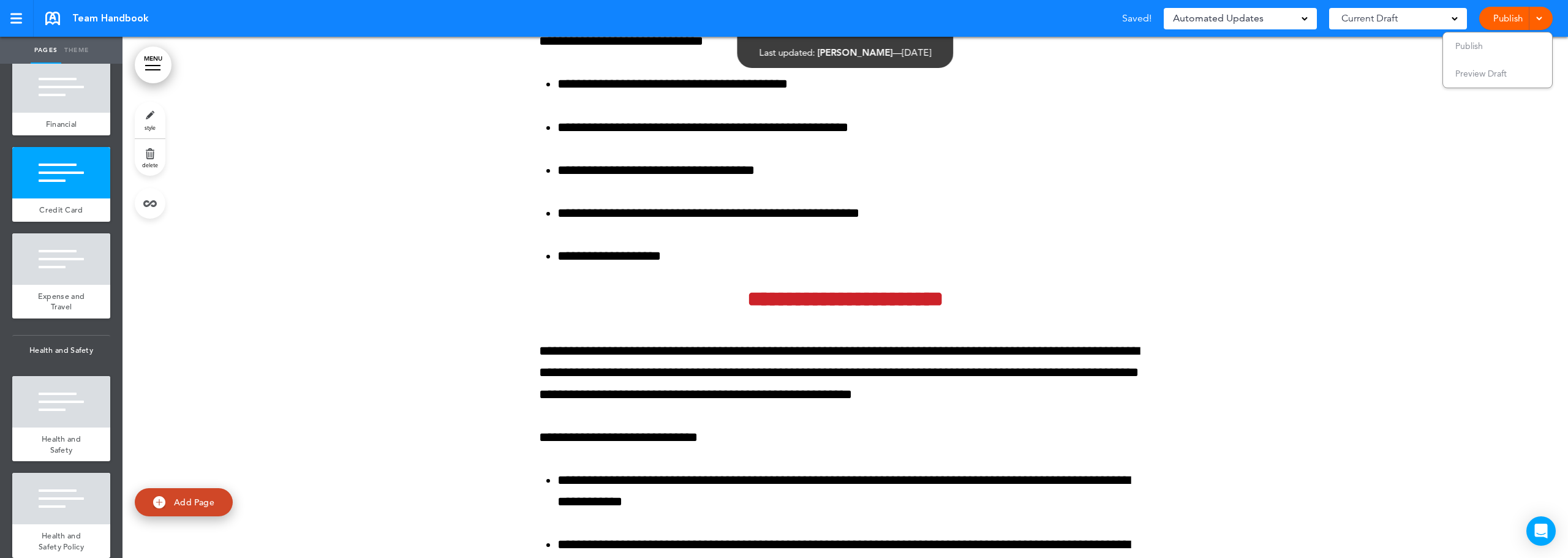 click at bounding box center [845, 957] 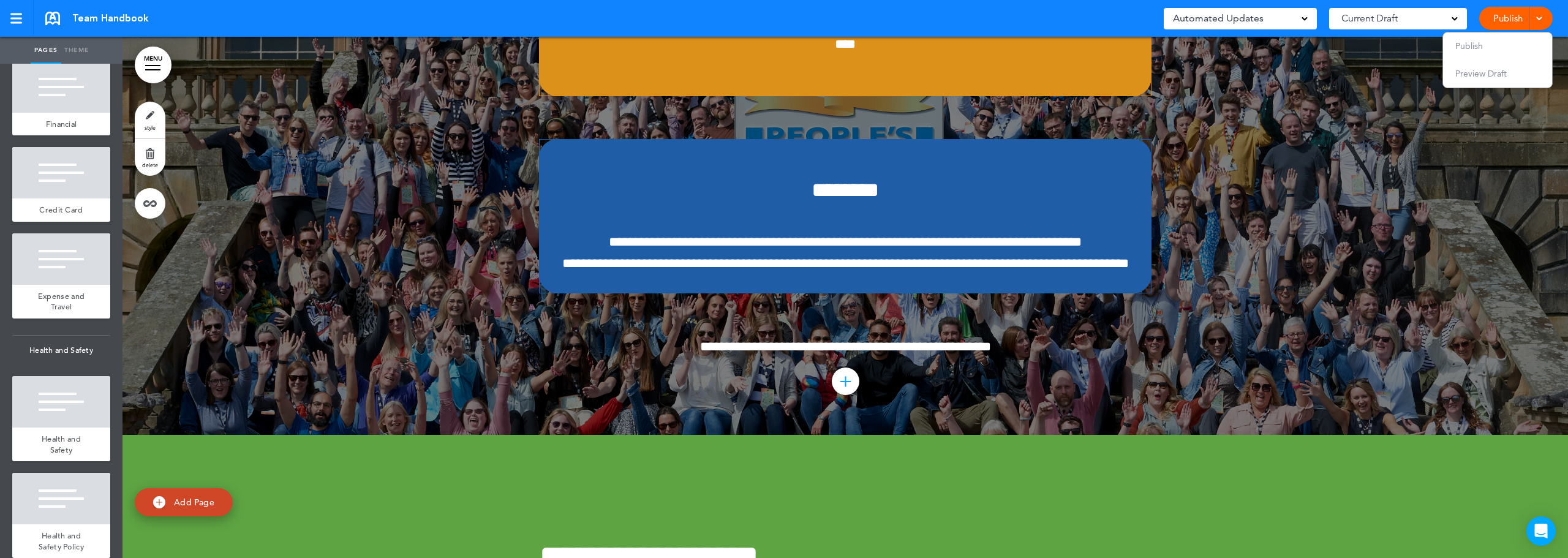 scroll, scrollTop: 79542, scrollLeft: 0, axis: vertical 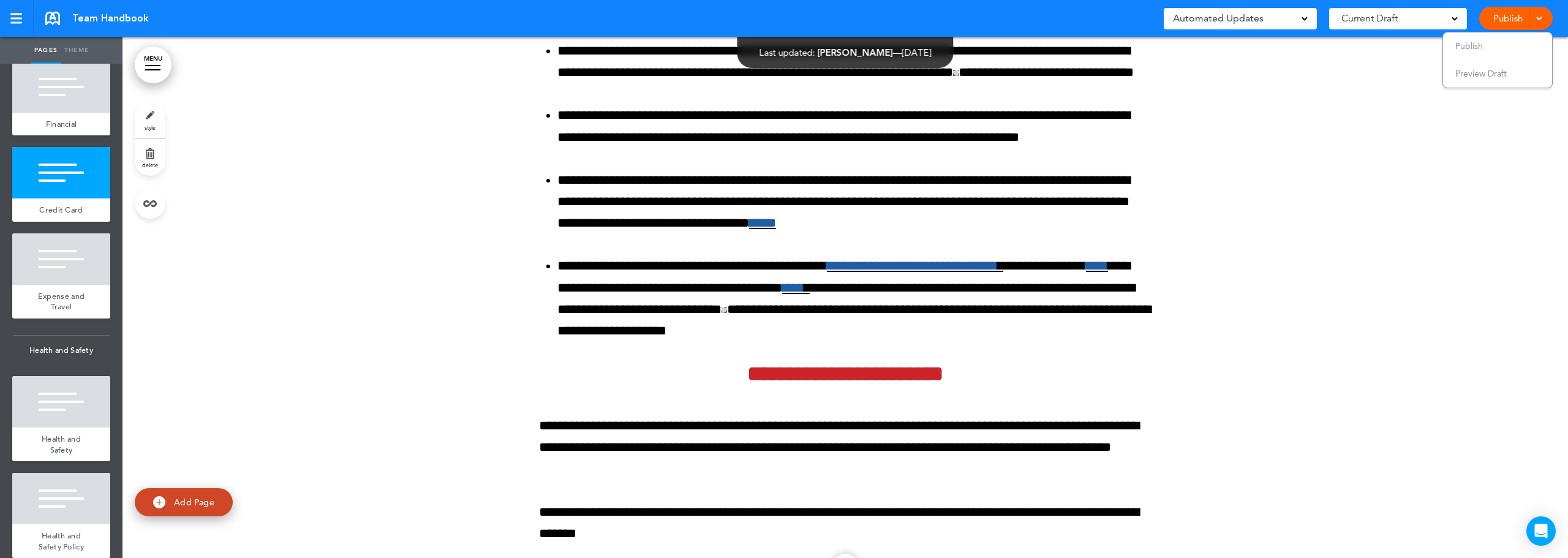click at bounding box center [845, -459] 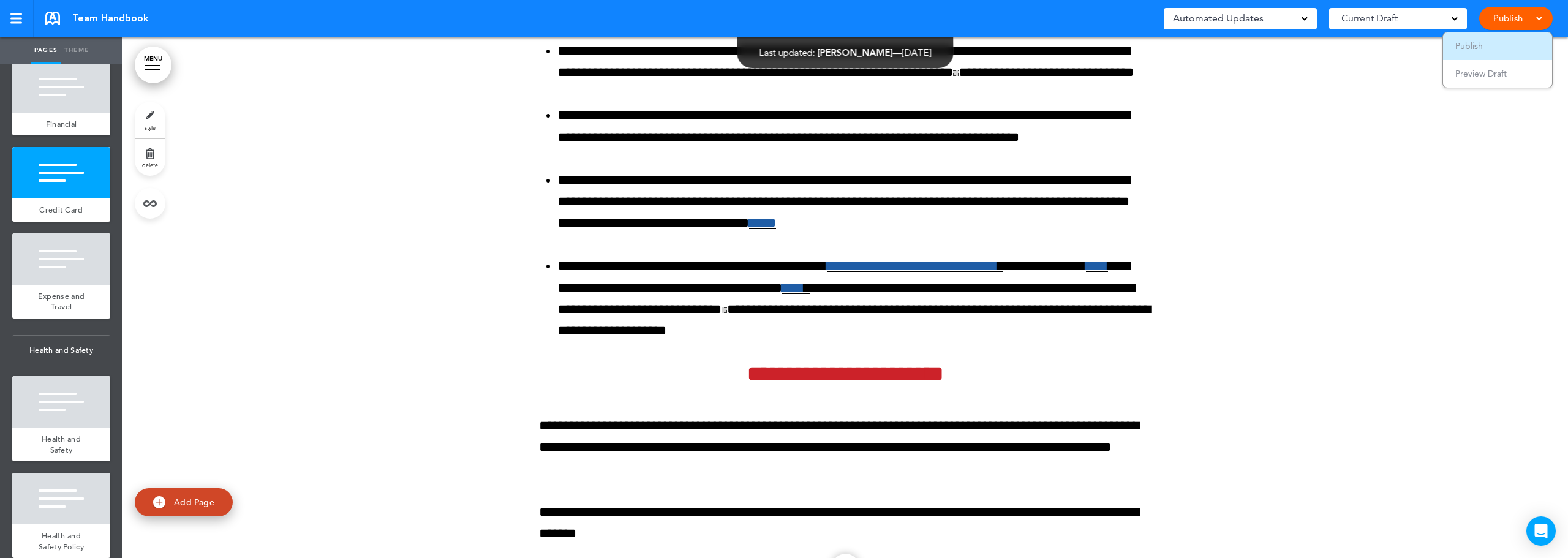 click on "Publish" at bounding box center (1498, 46) 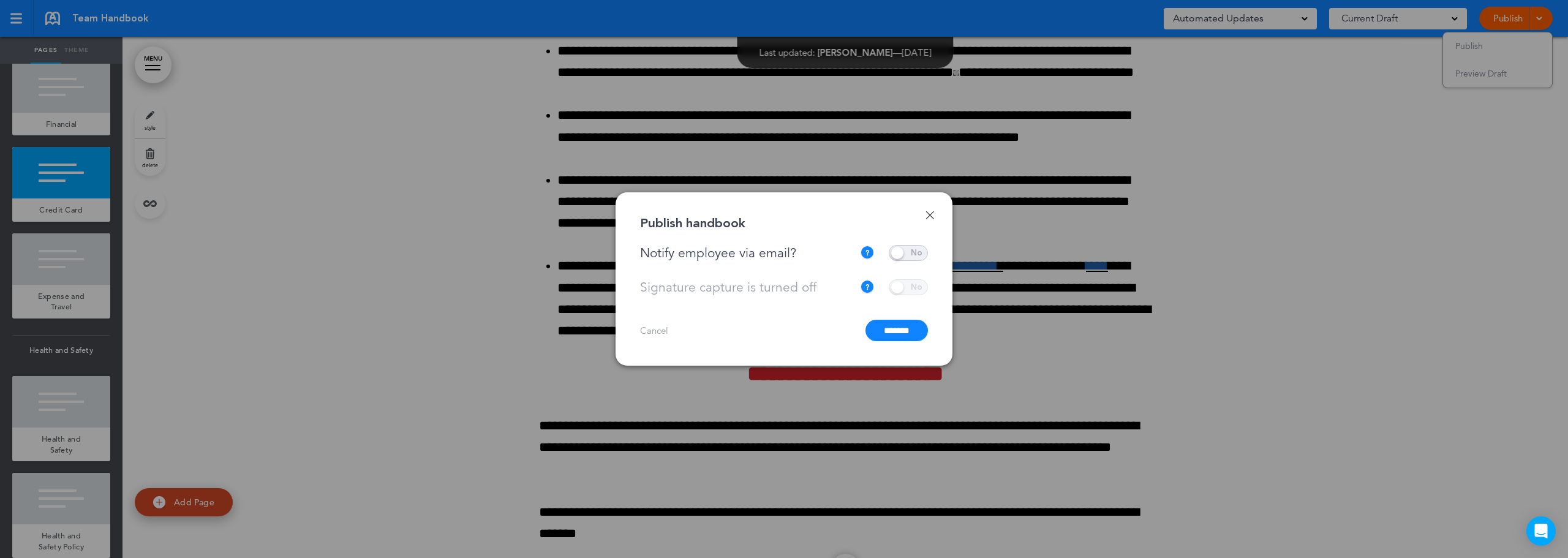 click on "*******" at bounding box center [897, 330] 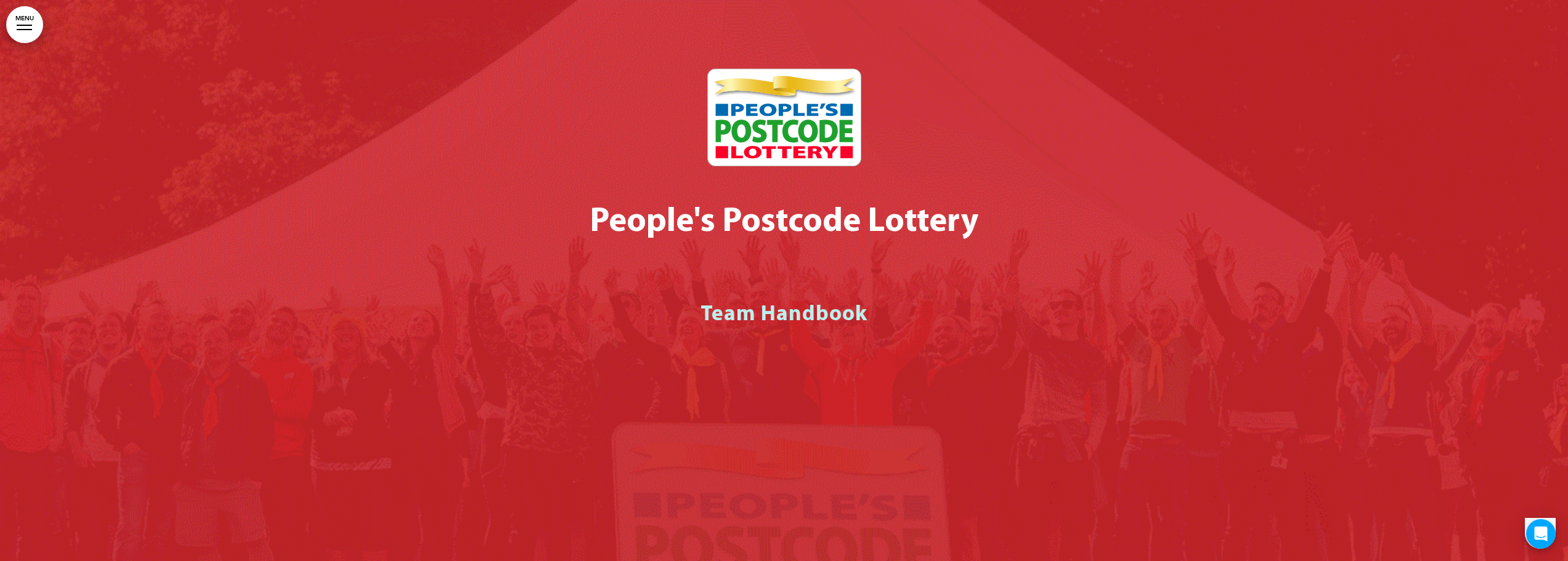 scroll, scrollTop: 0, scrollLeft: 0, axis: both 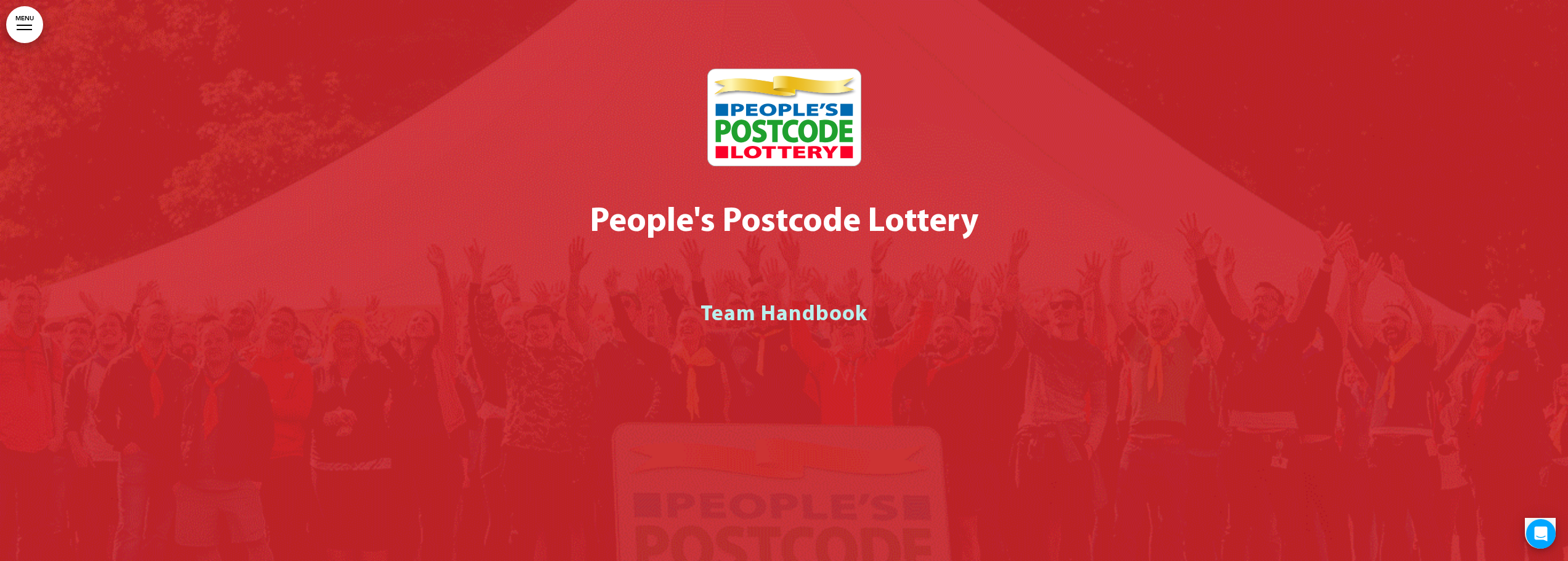 click on "MENU" at bounding box center [25, 25] 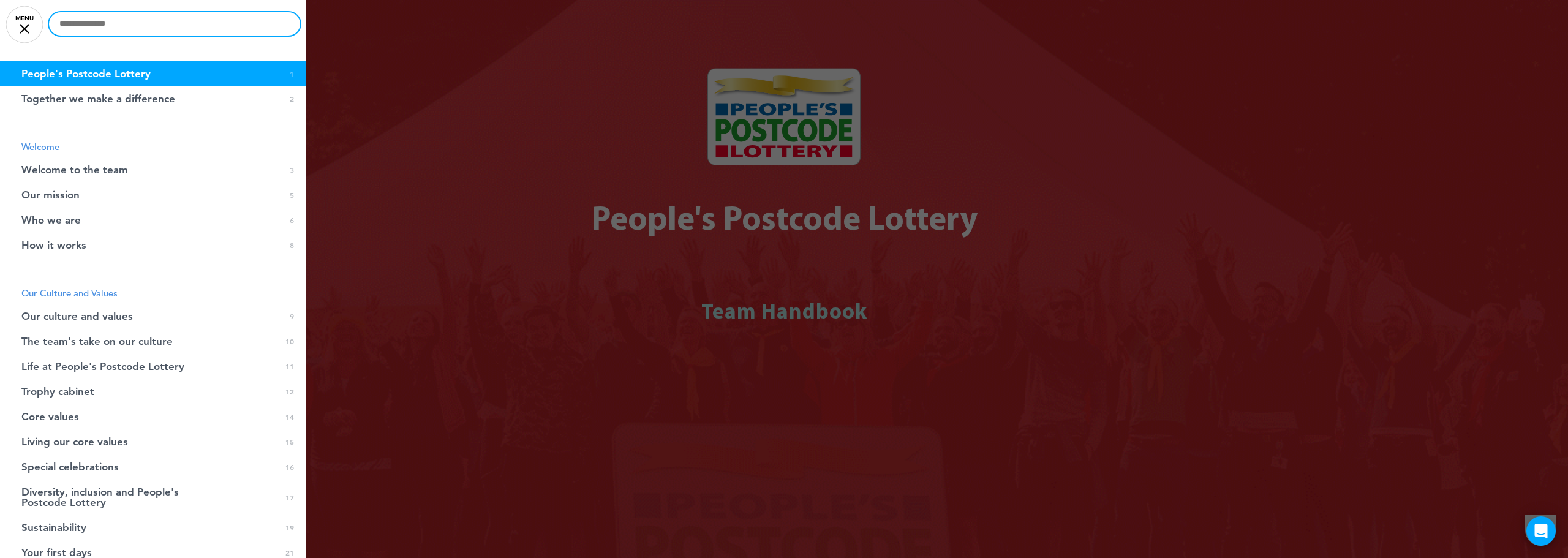 click at bounding box center [175, 24] 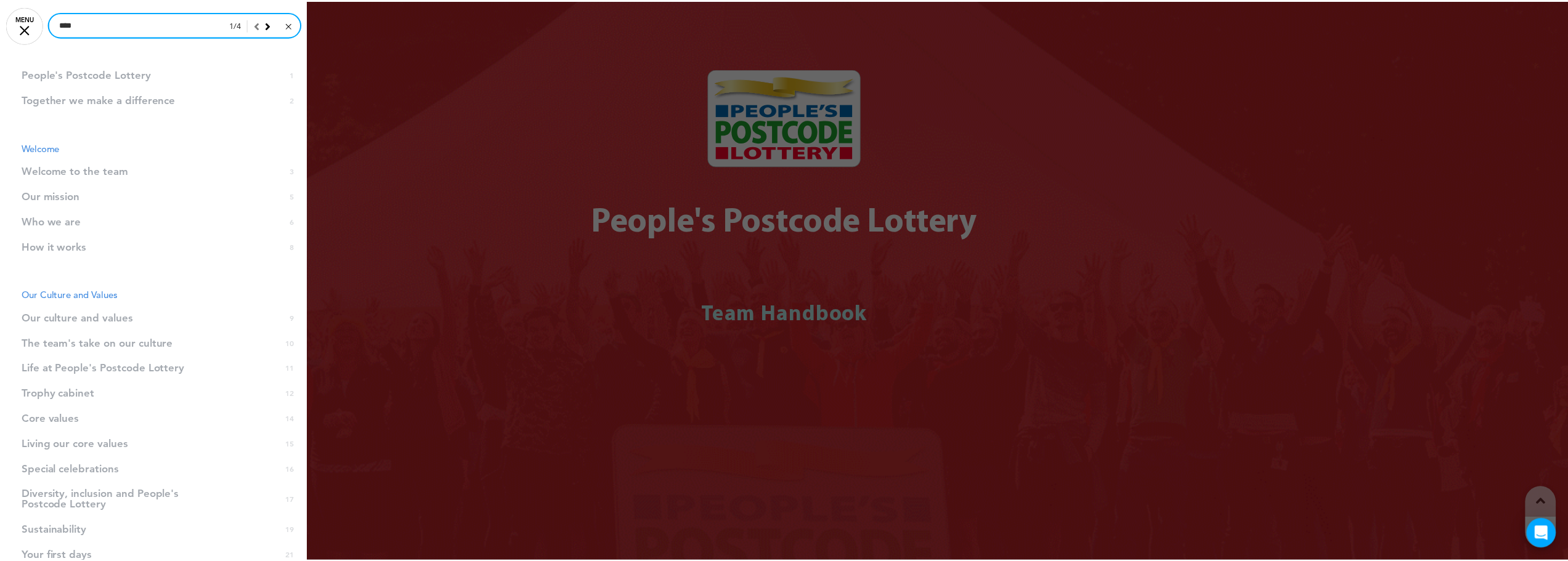 scroll, scrollTop: 25497, scrollLeft: 0, axis: vertical 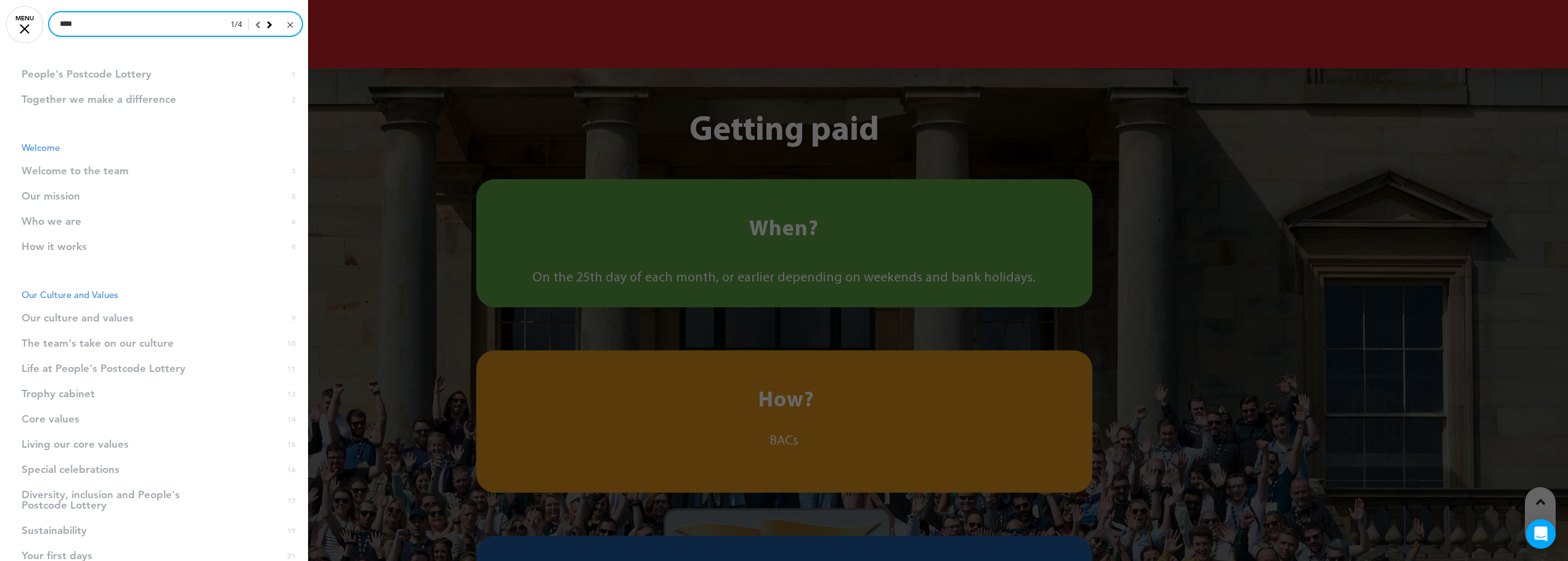 type on "****" 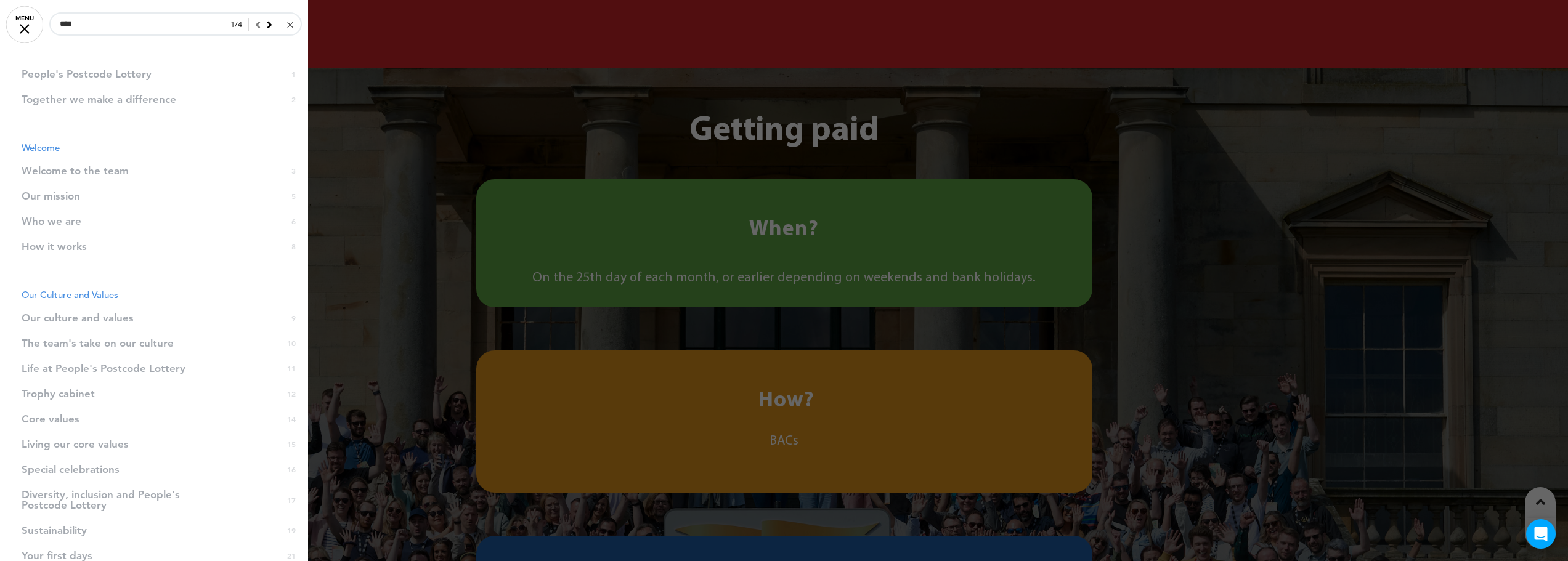 click at bounding box center (269, 25) 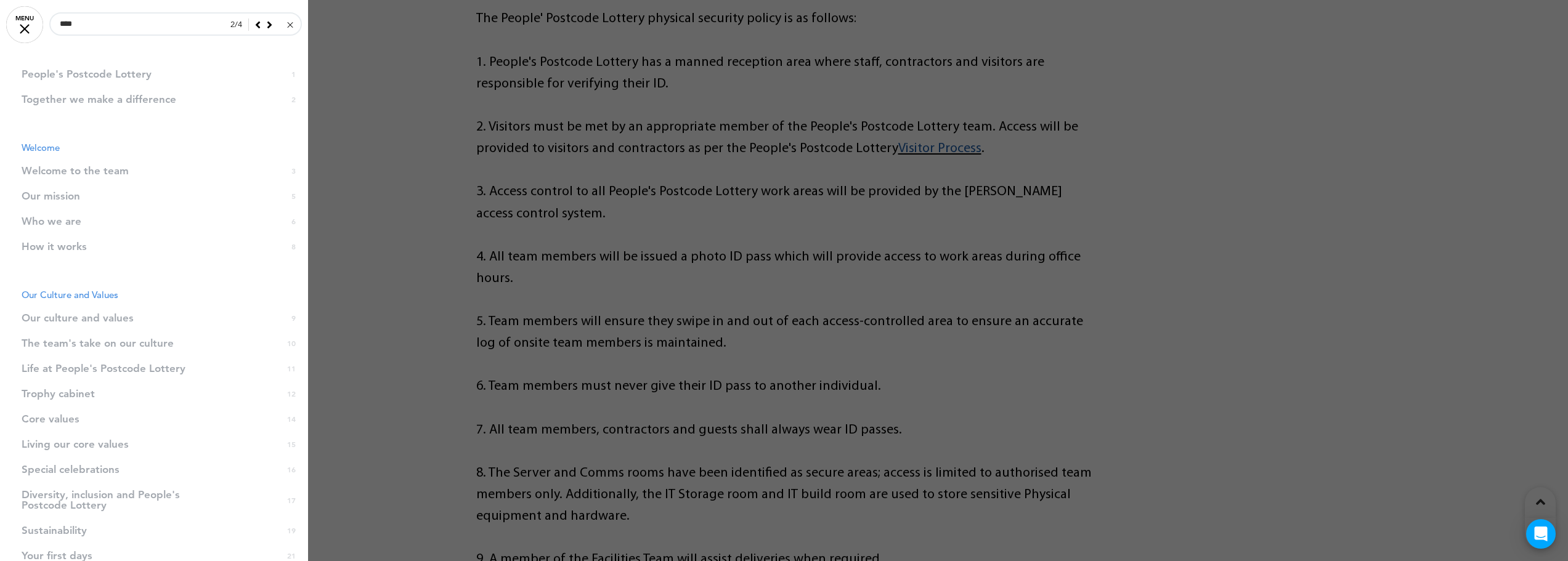 scroll, scrollTop: 79737, scrollLeft: 0, axis: vertical 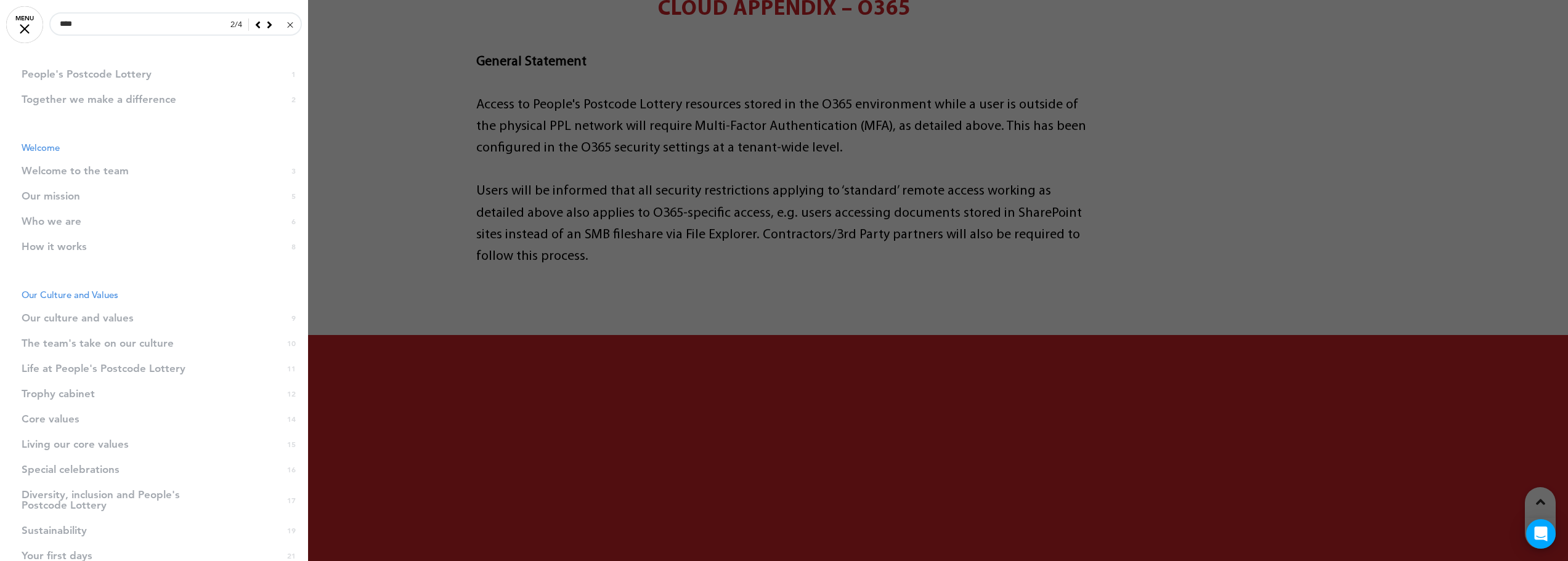 click at bounding box center [258, 25] 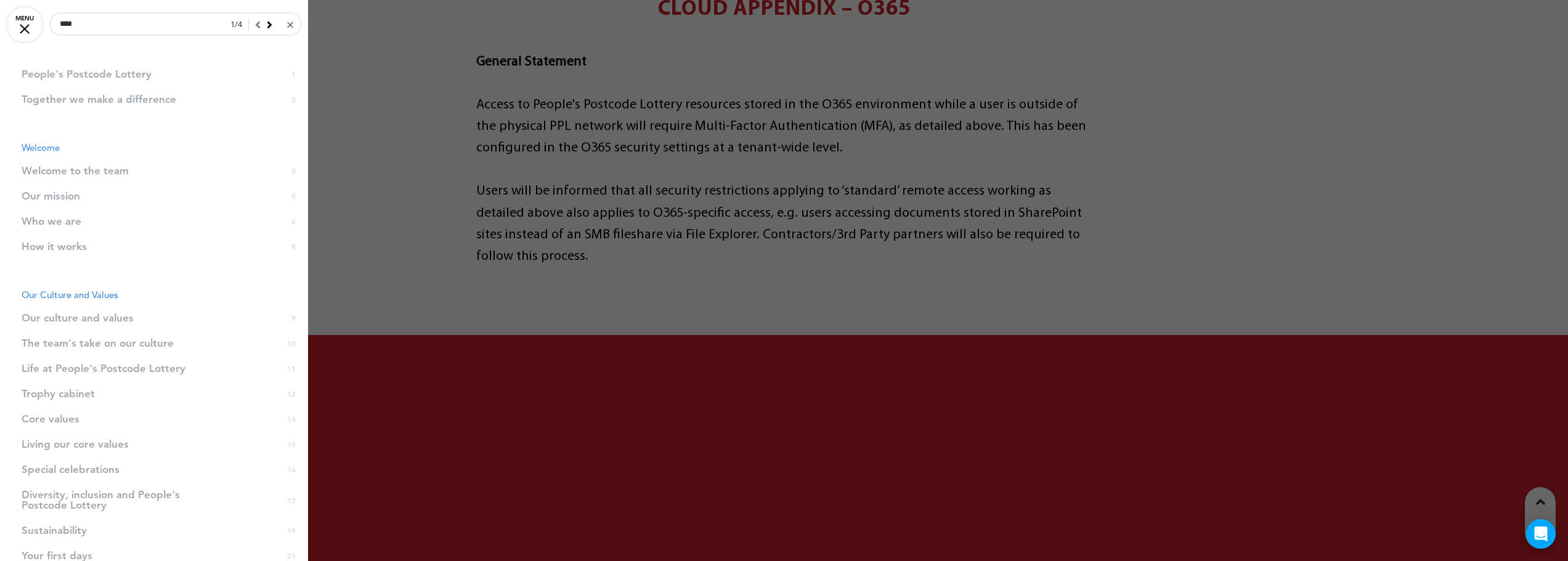scroll, scrollTop: 25497, scrollLeft: 0, axis: vertical 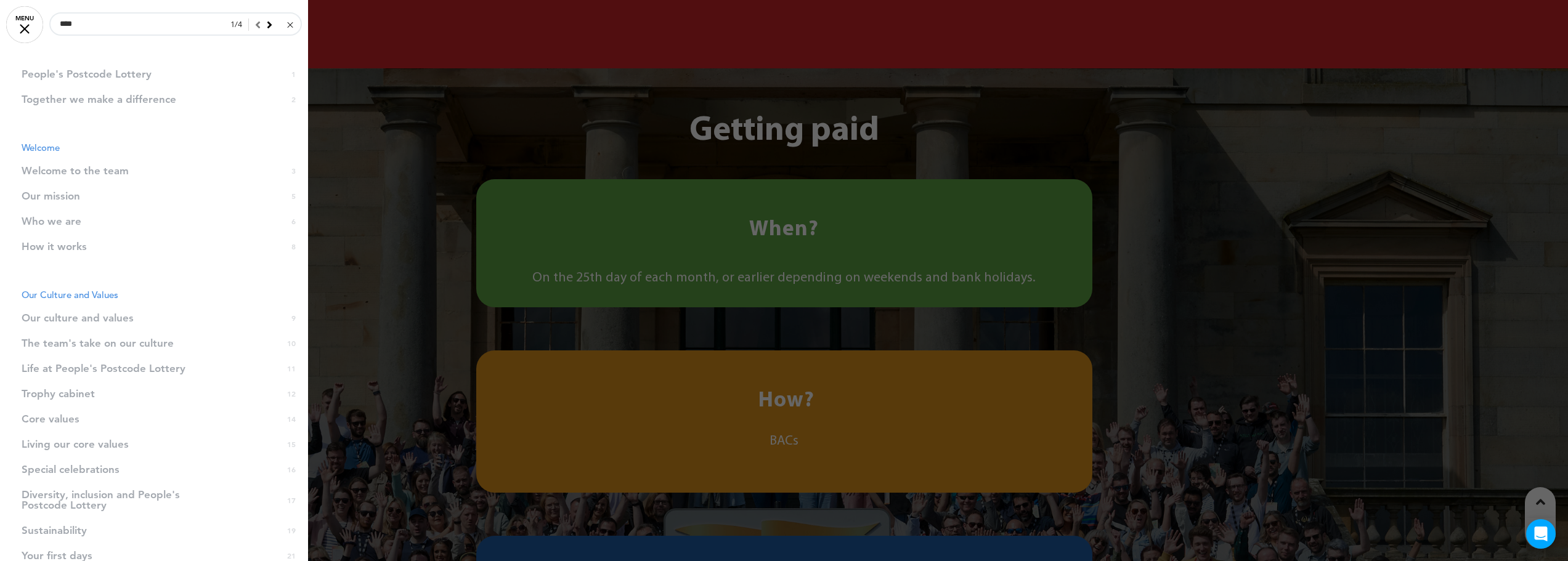 click at bounding box center (269, 25) 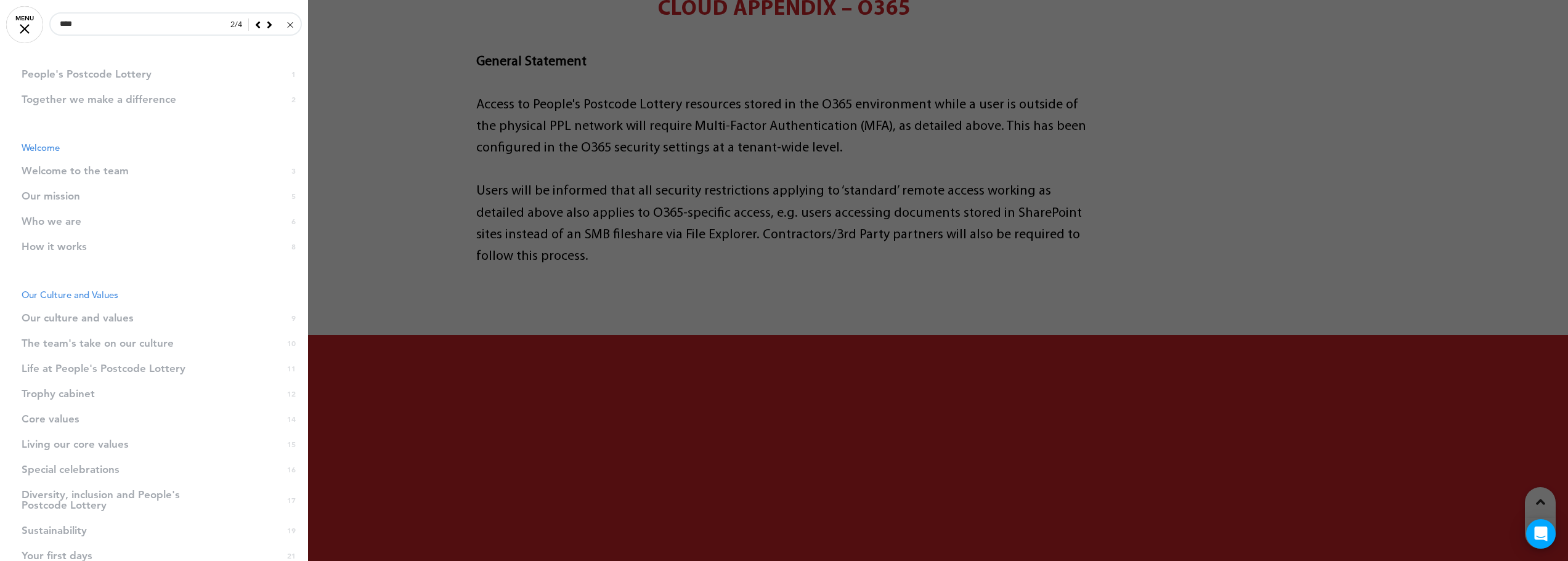 click at bounding box center (269, 25) 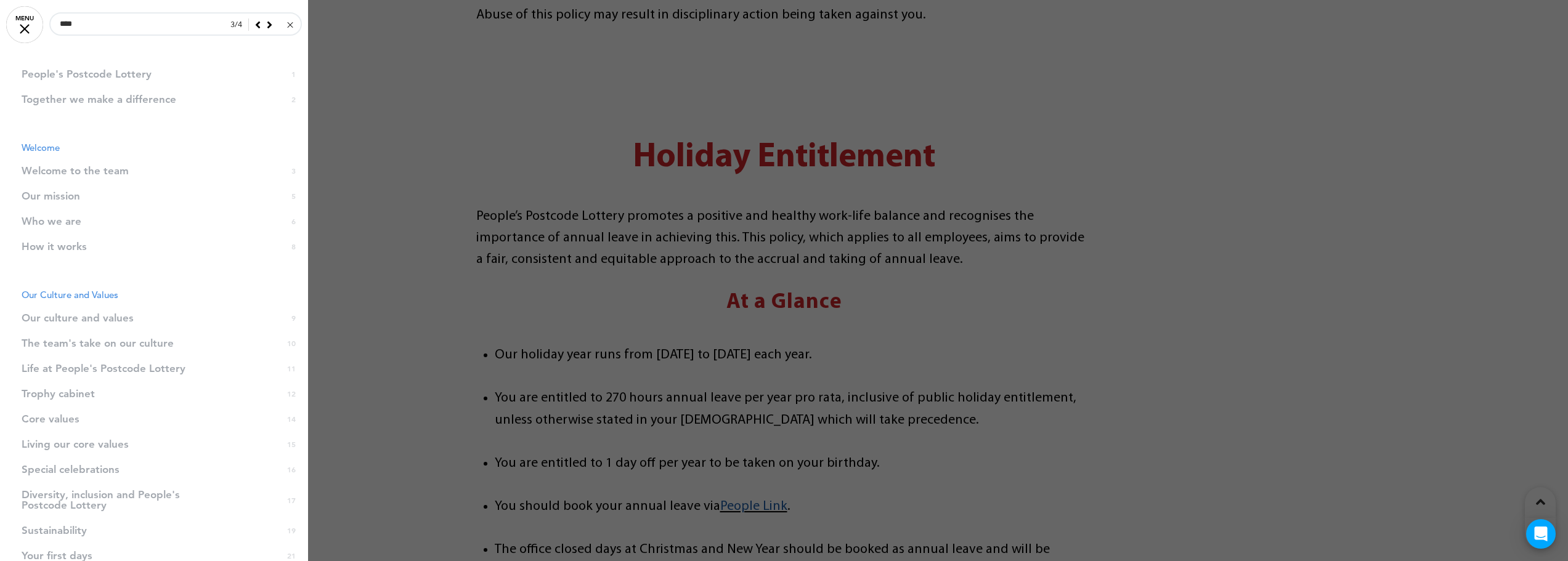 scroll, scrollTop: 114804, scrollLeft: 0, axis: vertical 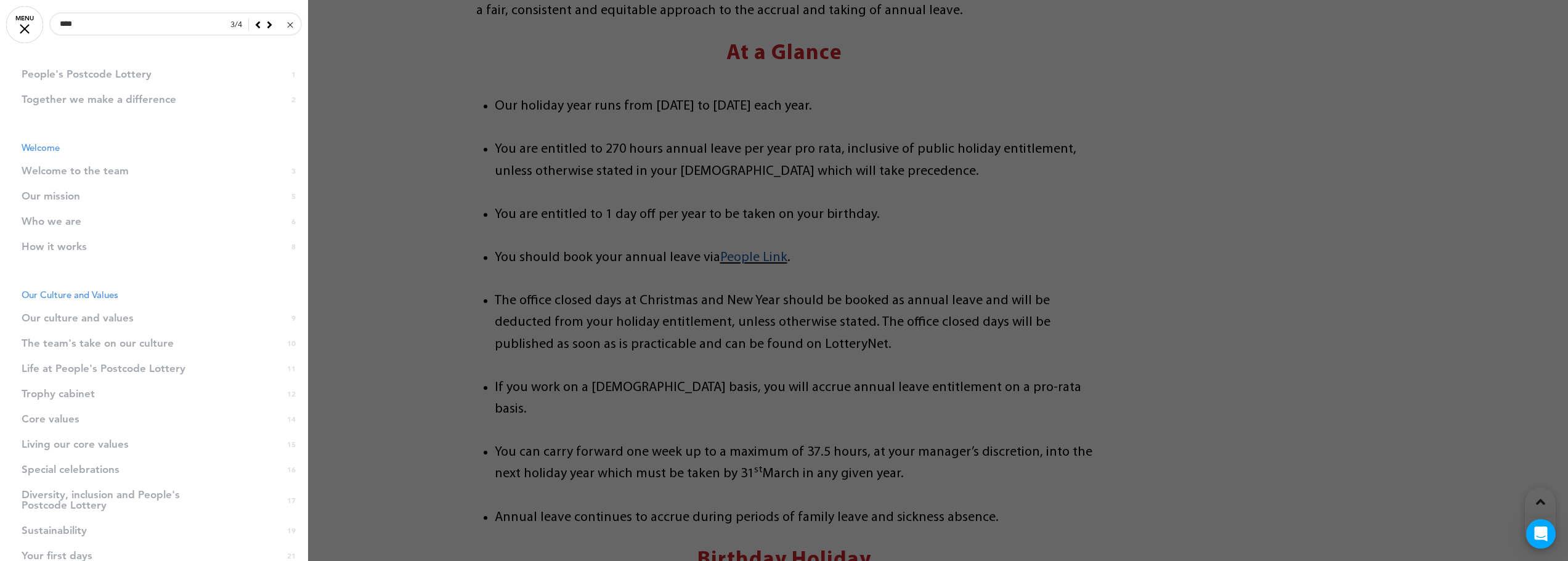 click at bounding box center (784, 280) 